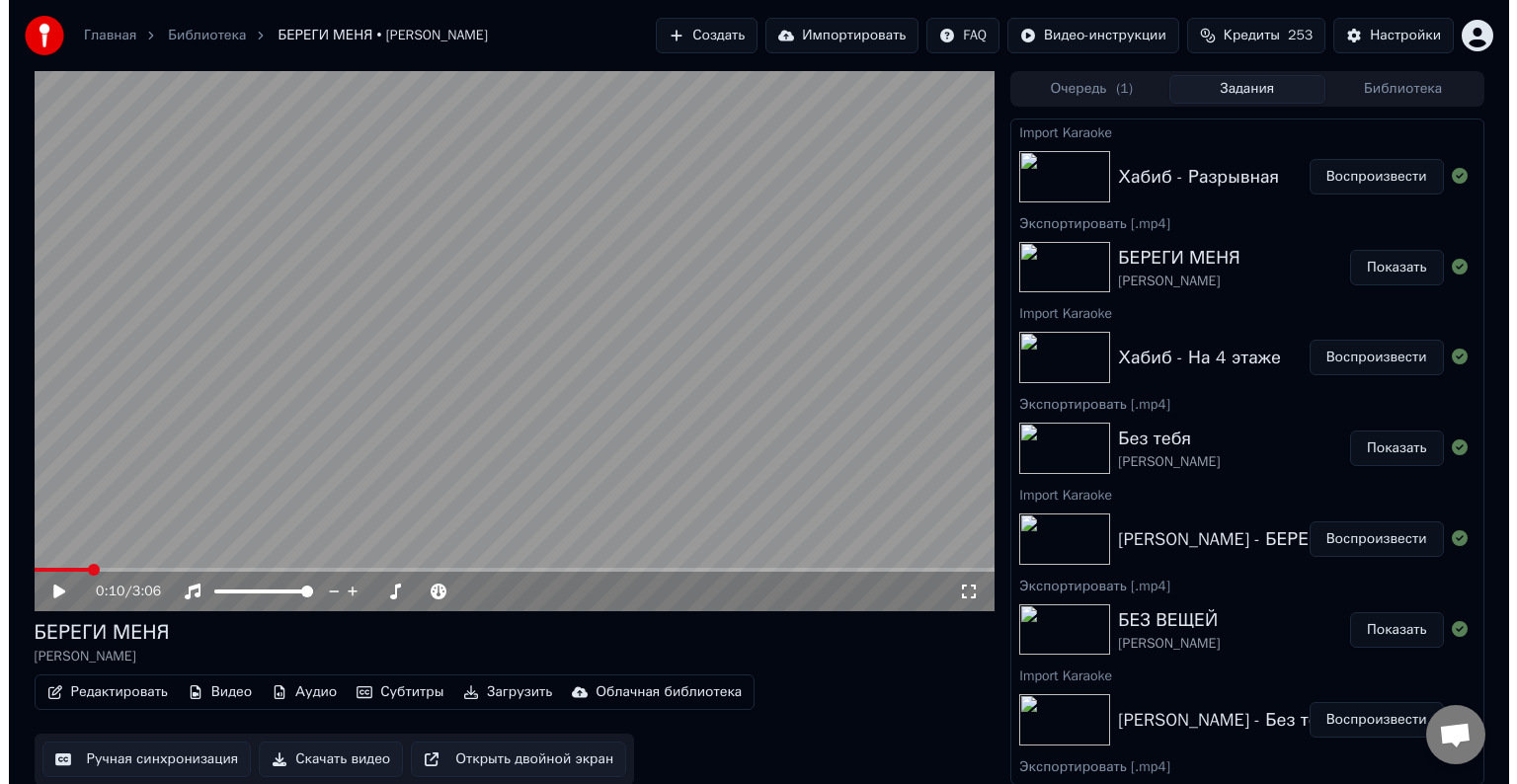 scroll, scrollTop: 0, scrollLeft: 0, axis: both 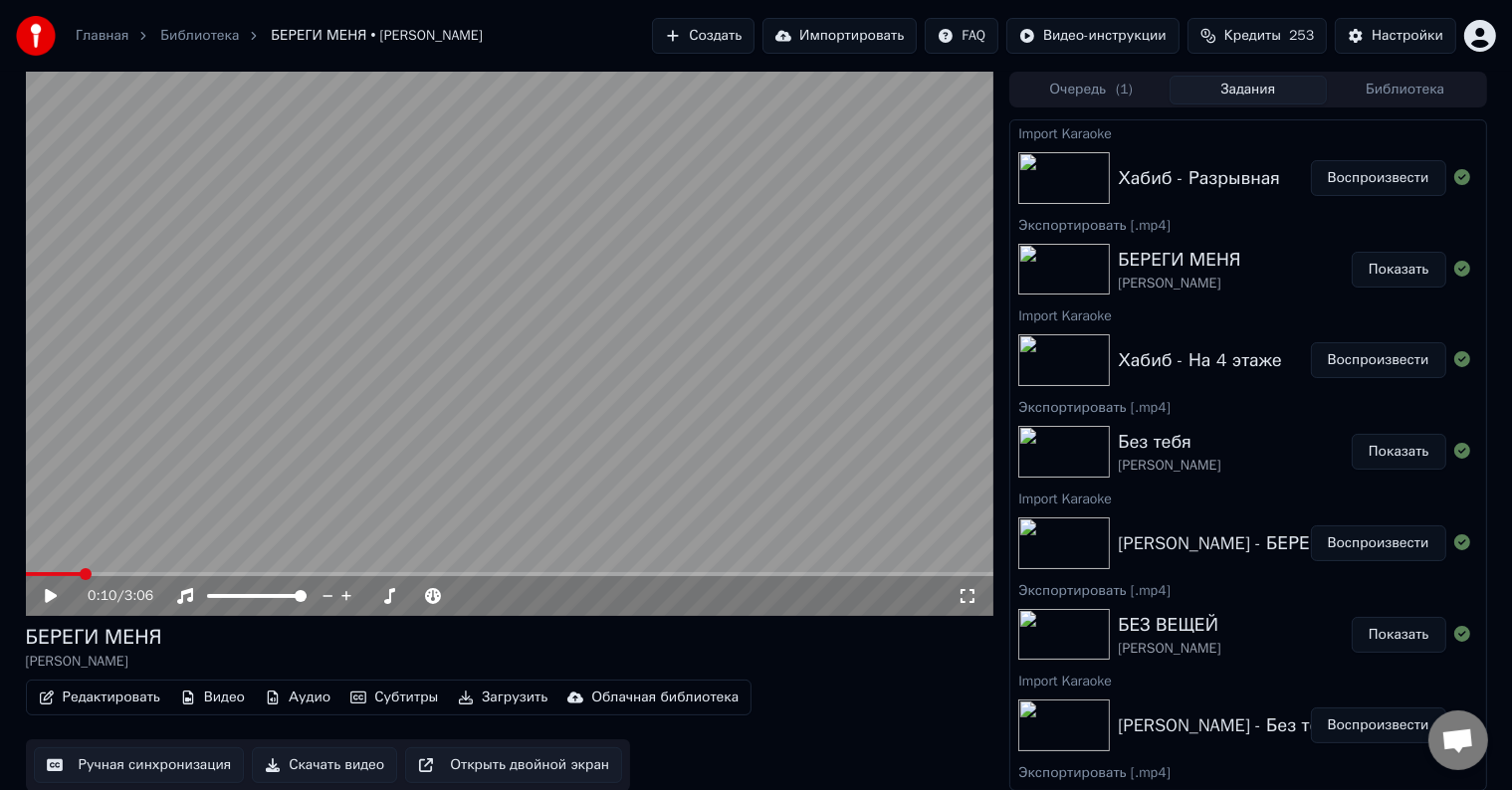 click on "Воспроизвести" at bounding box center [1379, 360] 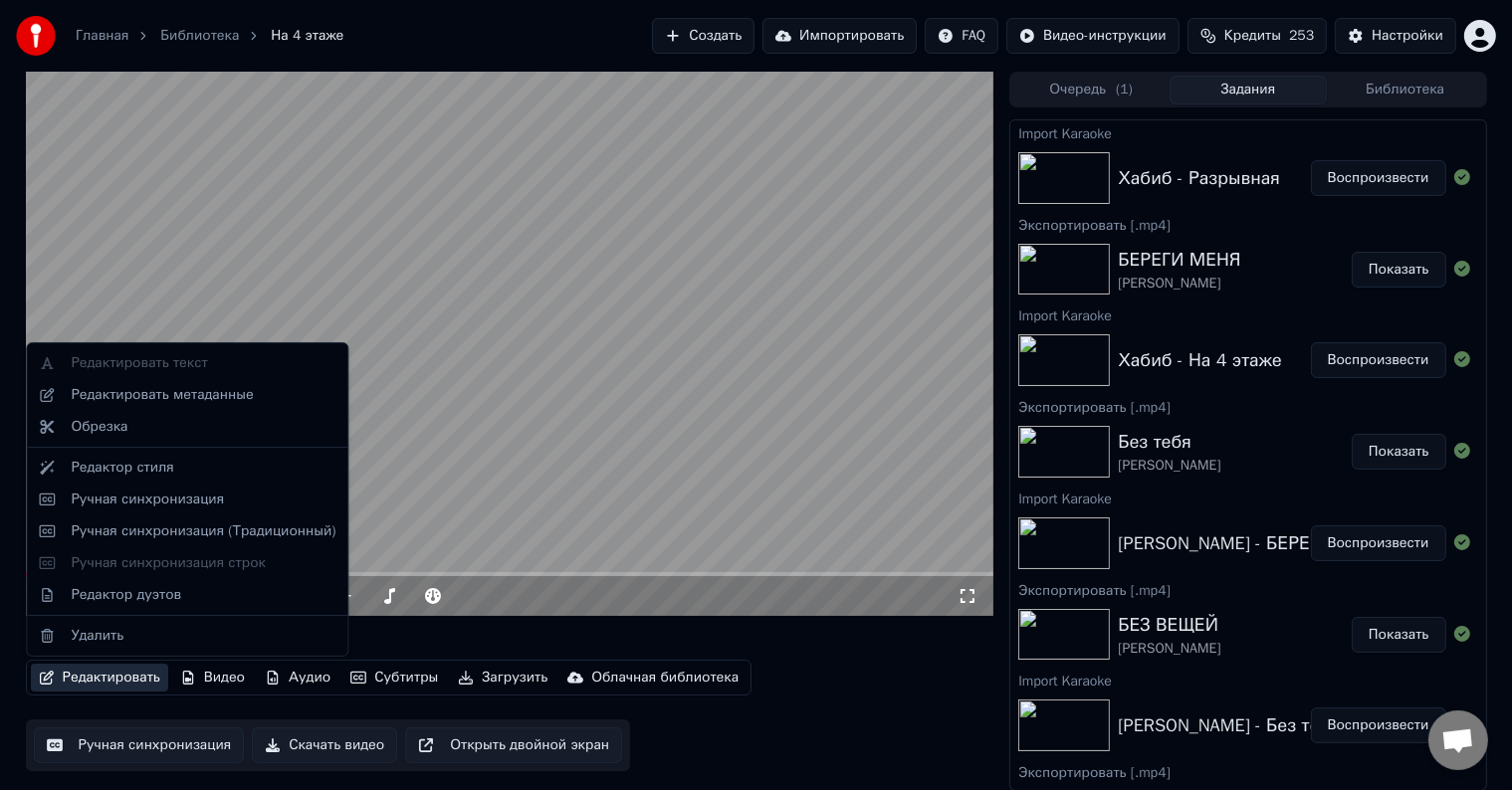 click on "Редактировать" at bounding box center [100, 678] 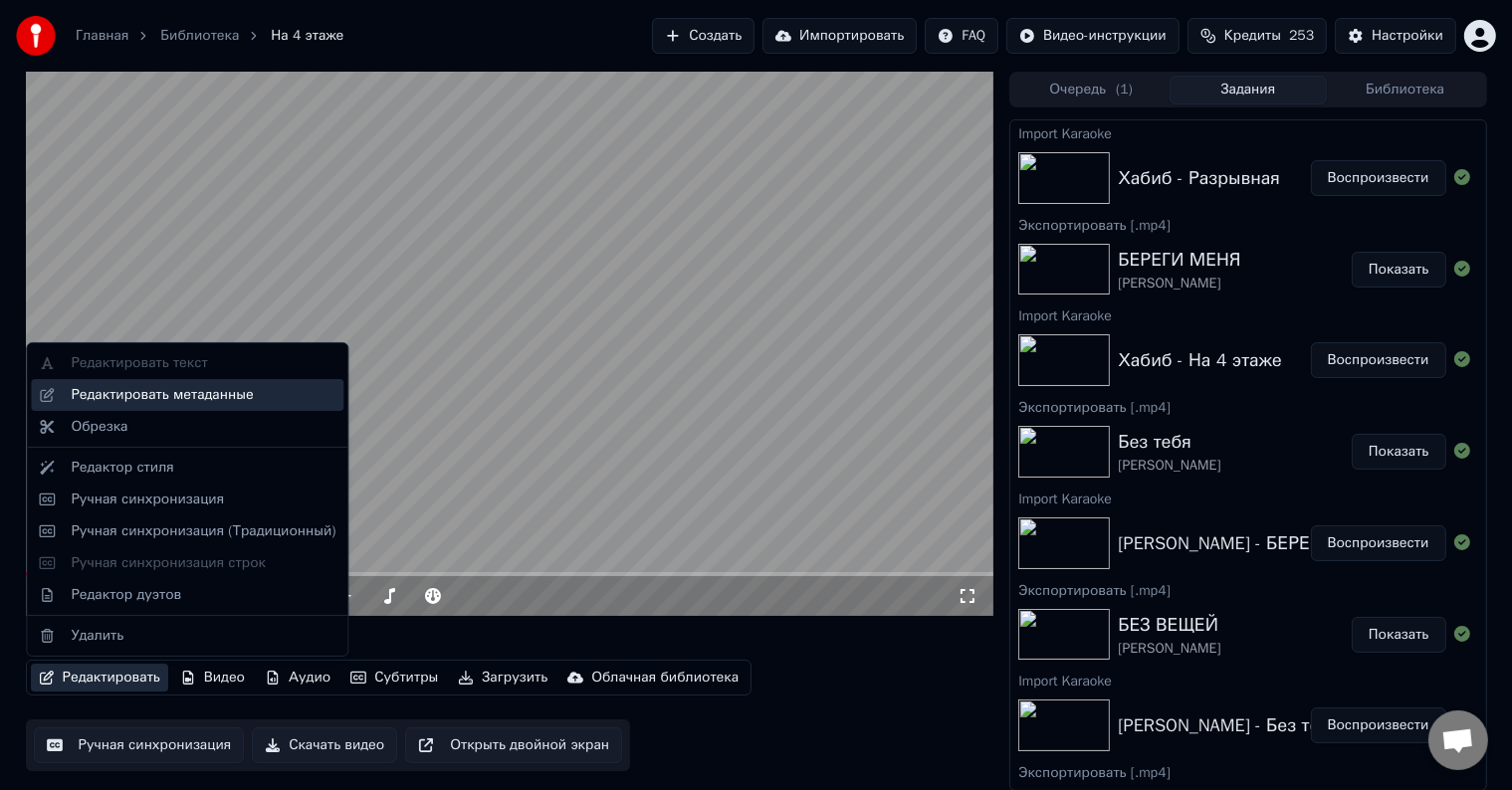 click on "Редактировать метаданные" at bounding box center [161, 395] 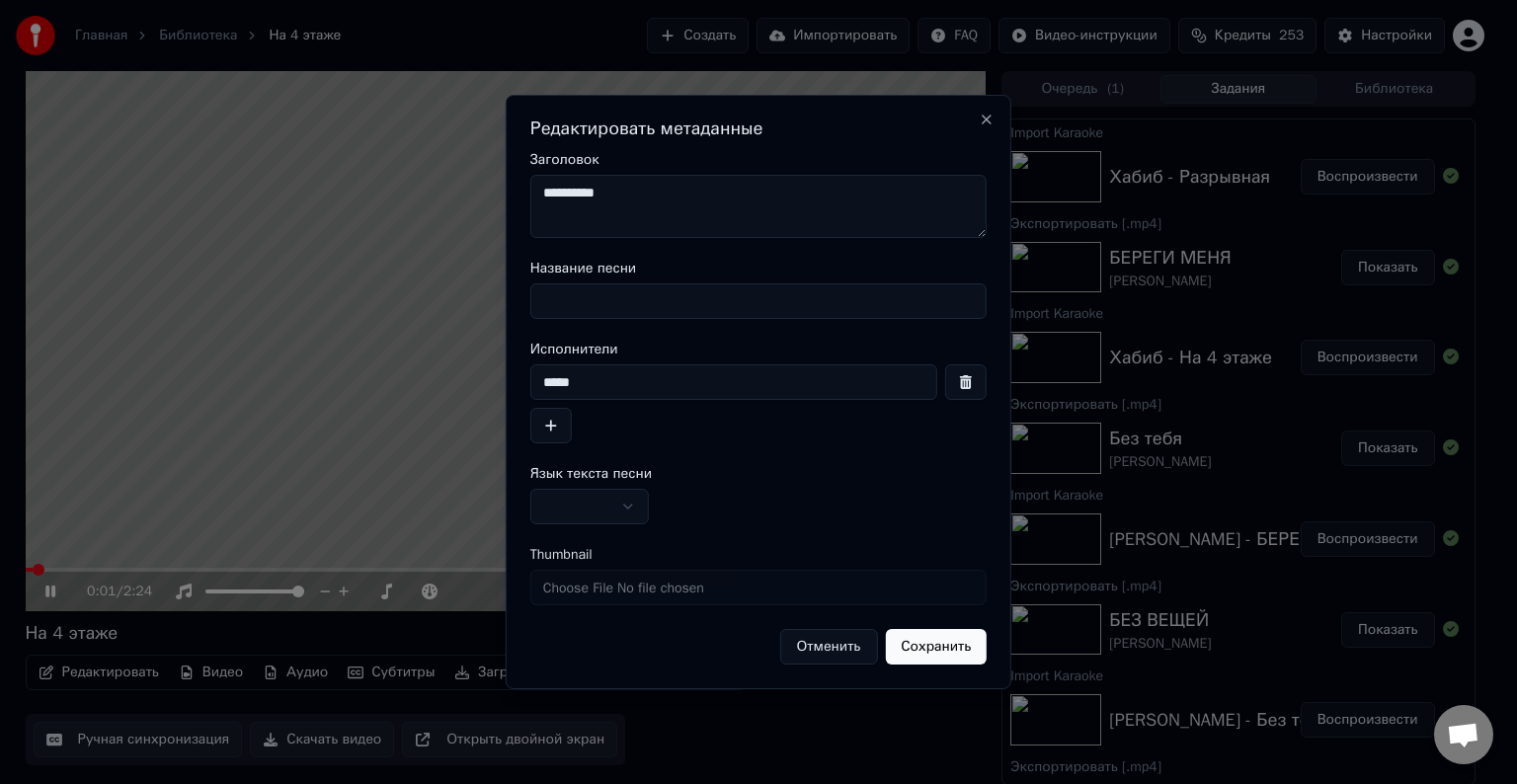 click on "Название песни" at bounding box center (758, 301) 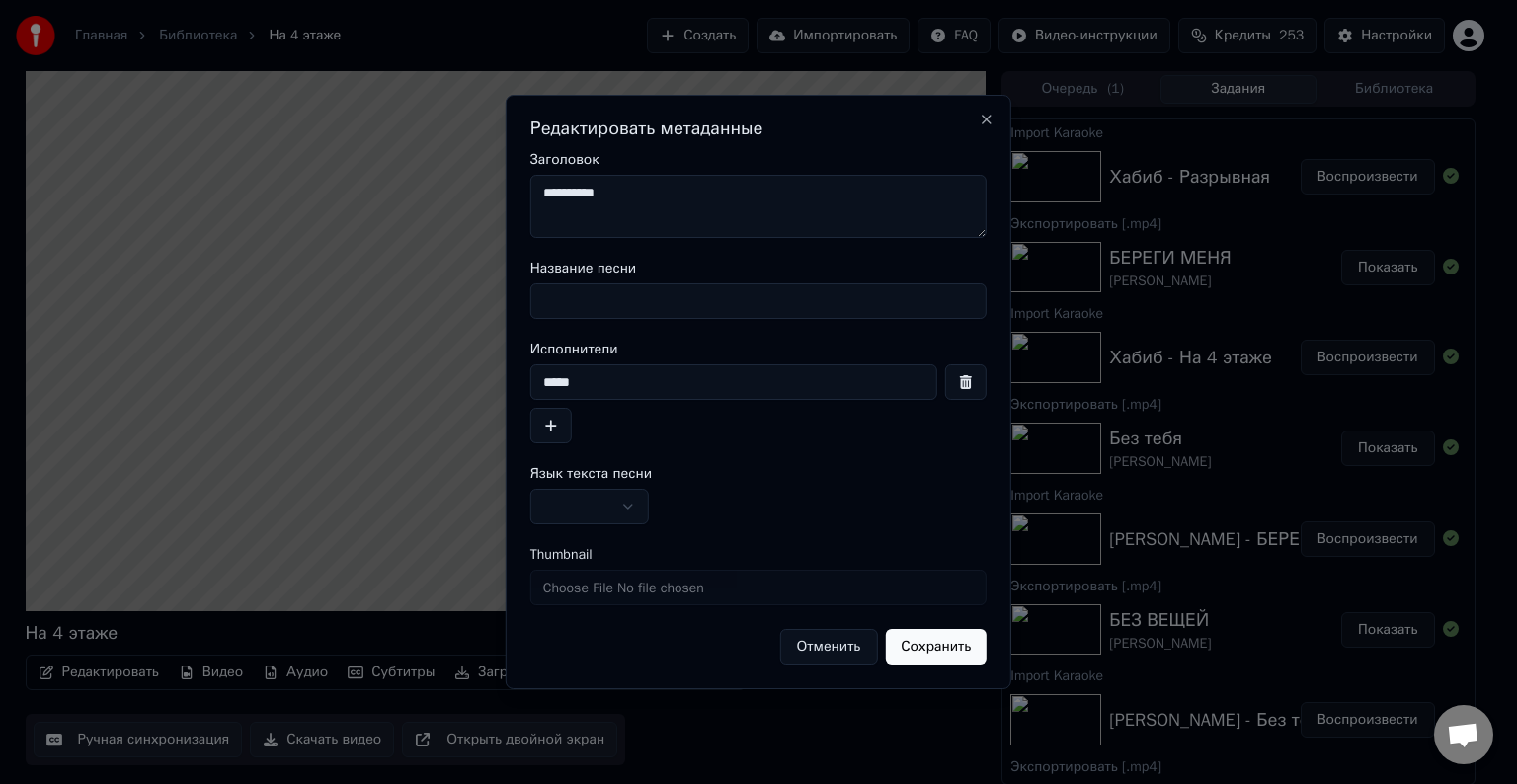 paste on "**********" 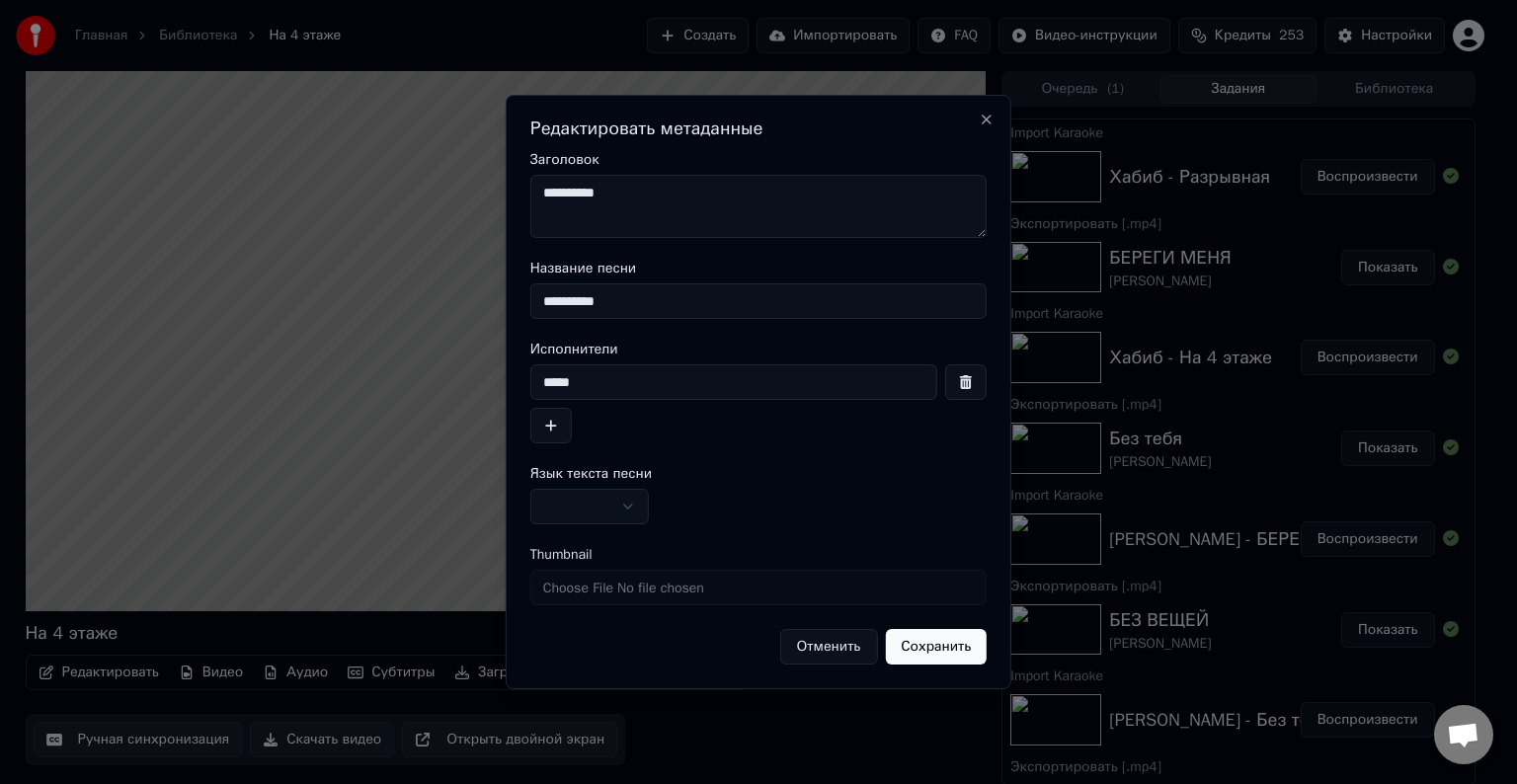 type on "**********" 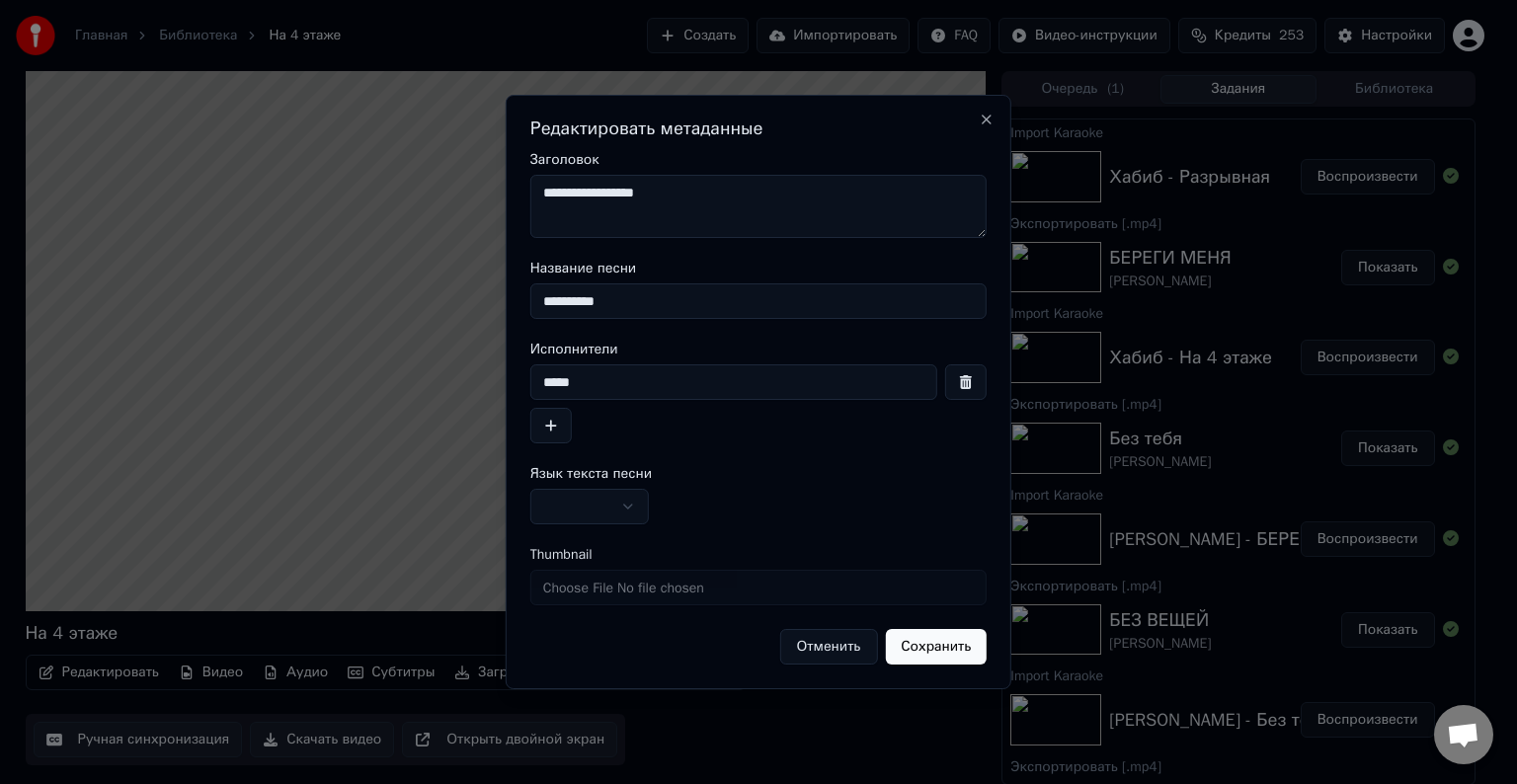 type on "**********" 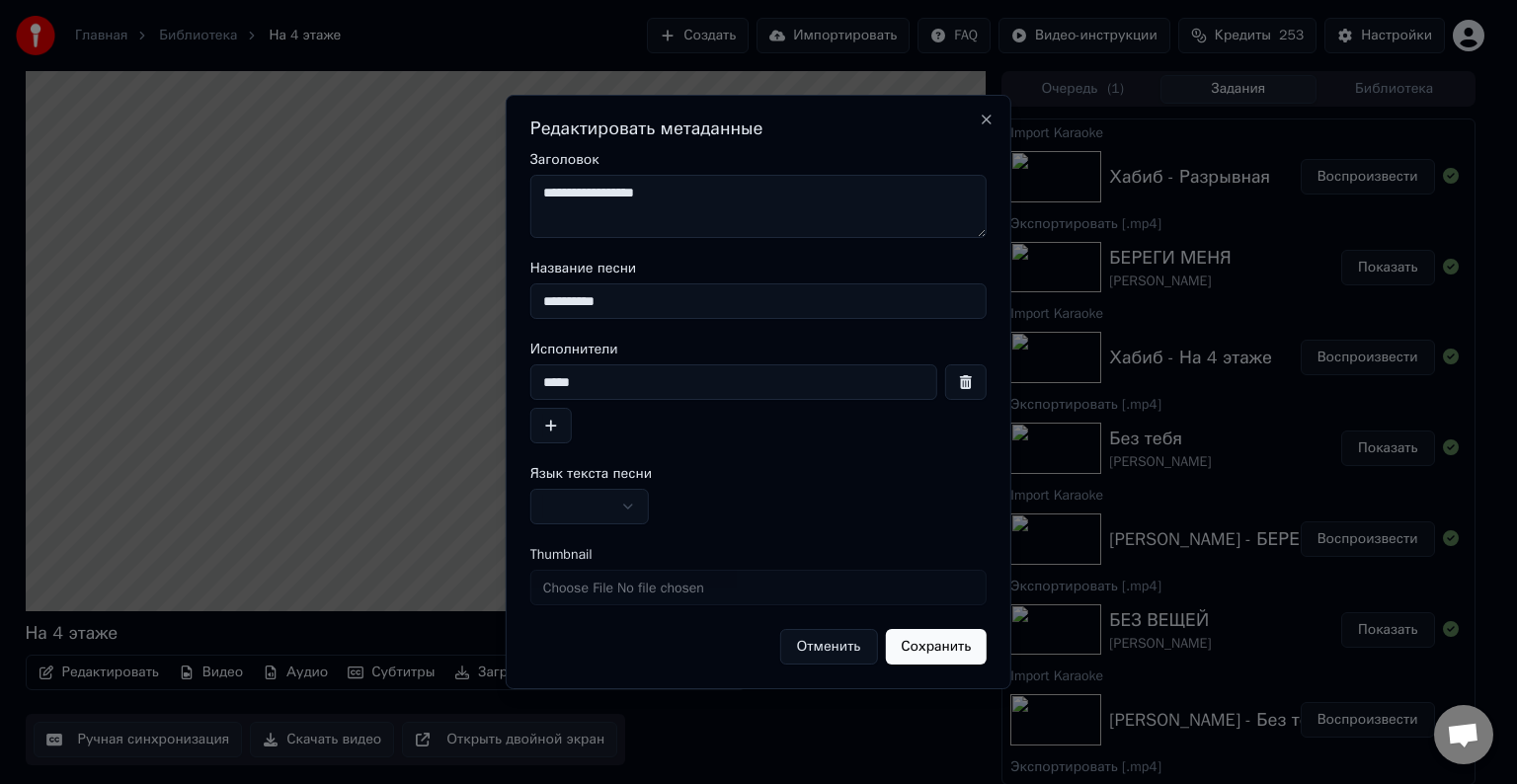 click at bounding box center (590, 507) 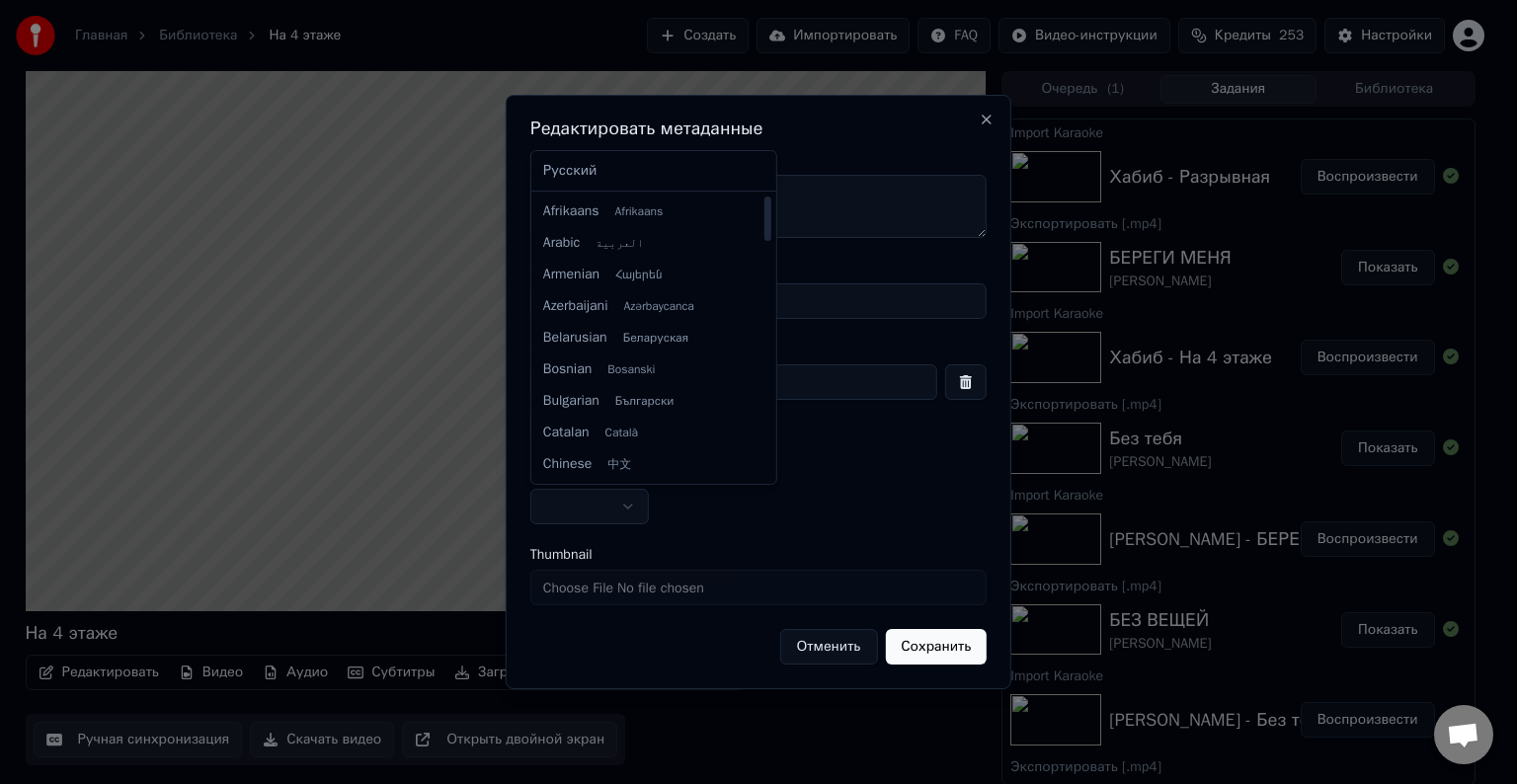 select on "**" 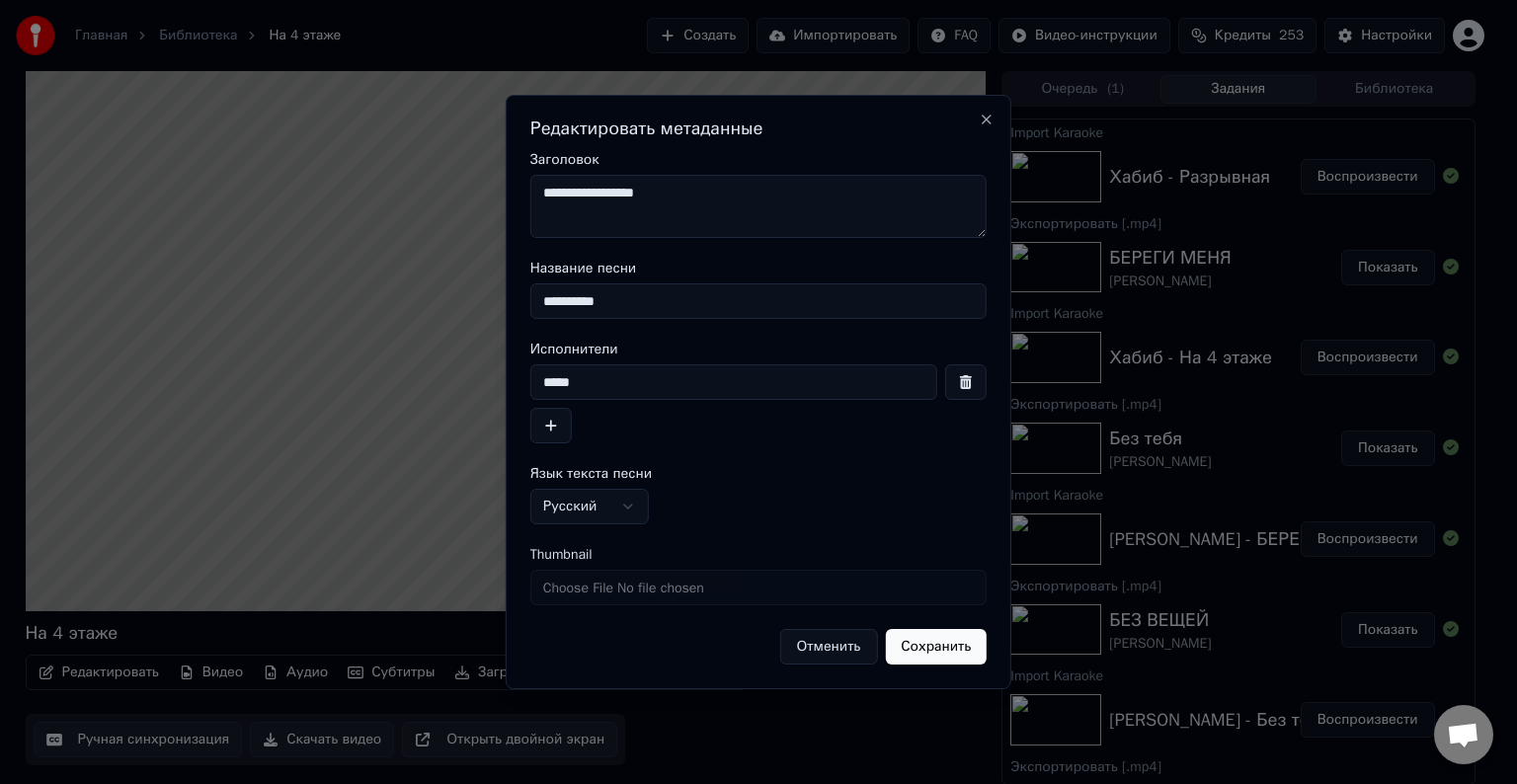 click on "Сохранить" at bounding box center [935, 647] 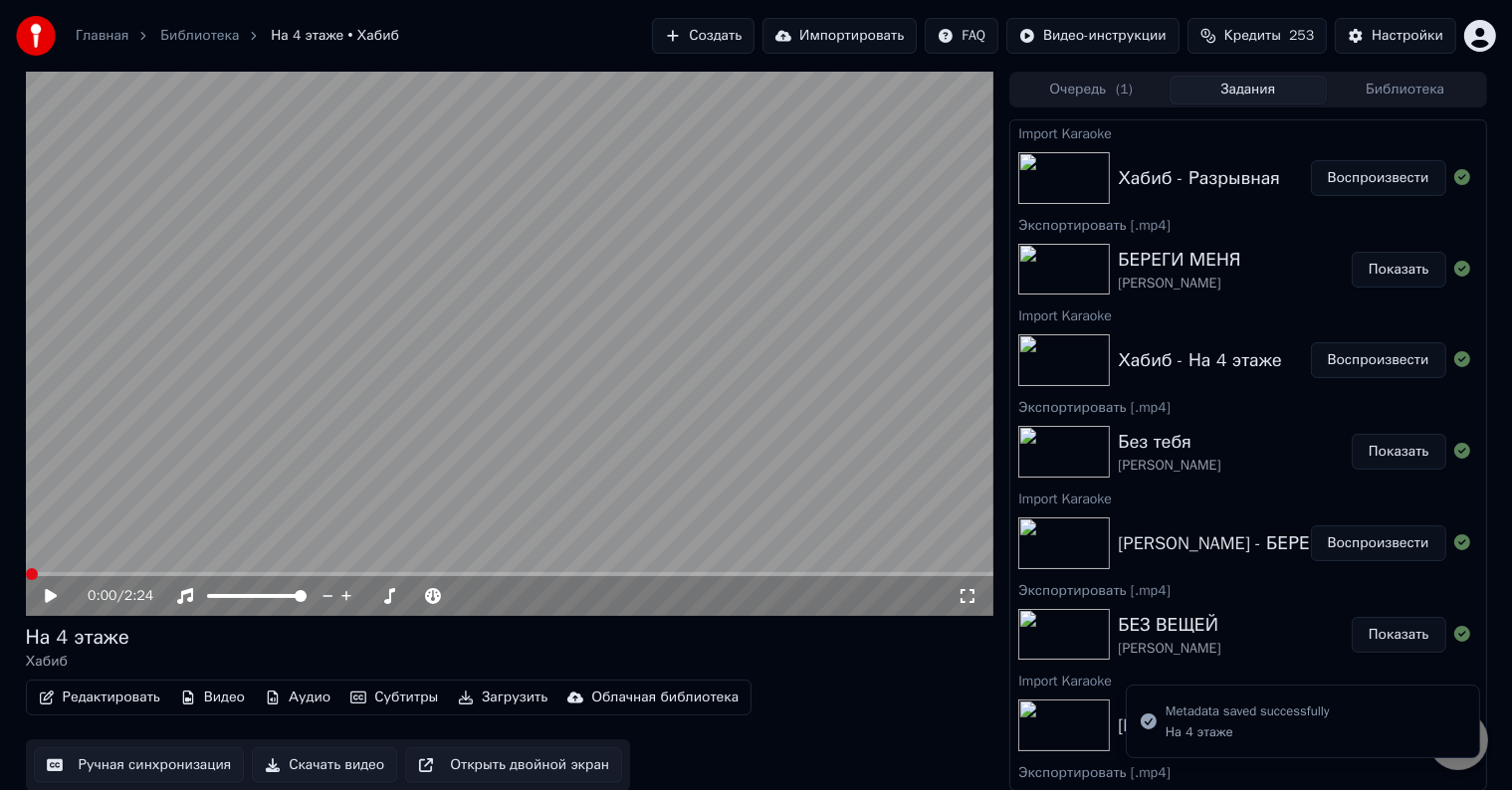 click on "Скачать видео" at bounding box center (324, 765) 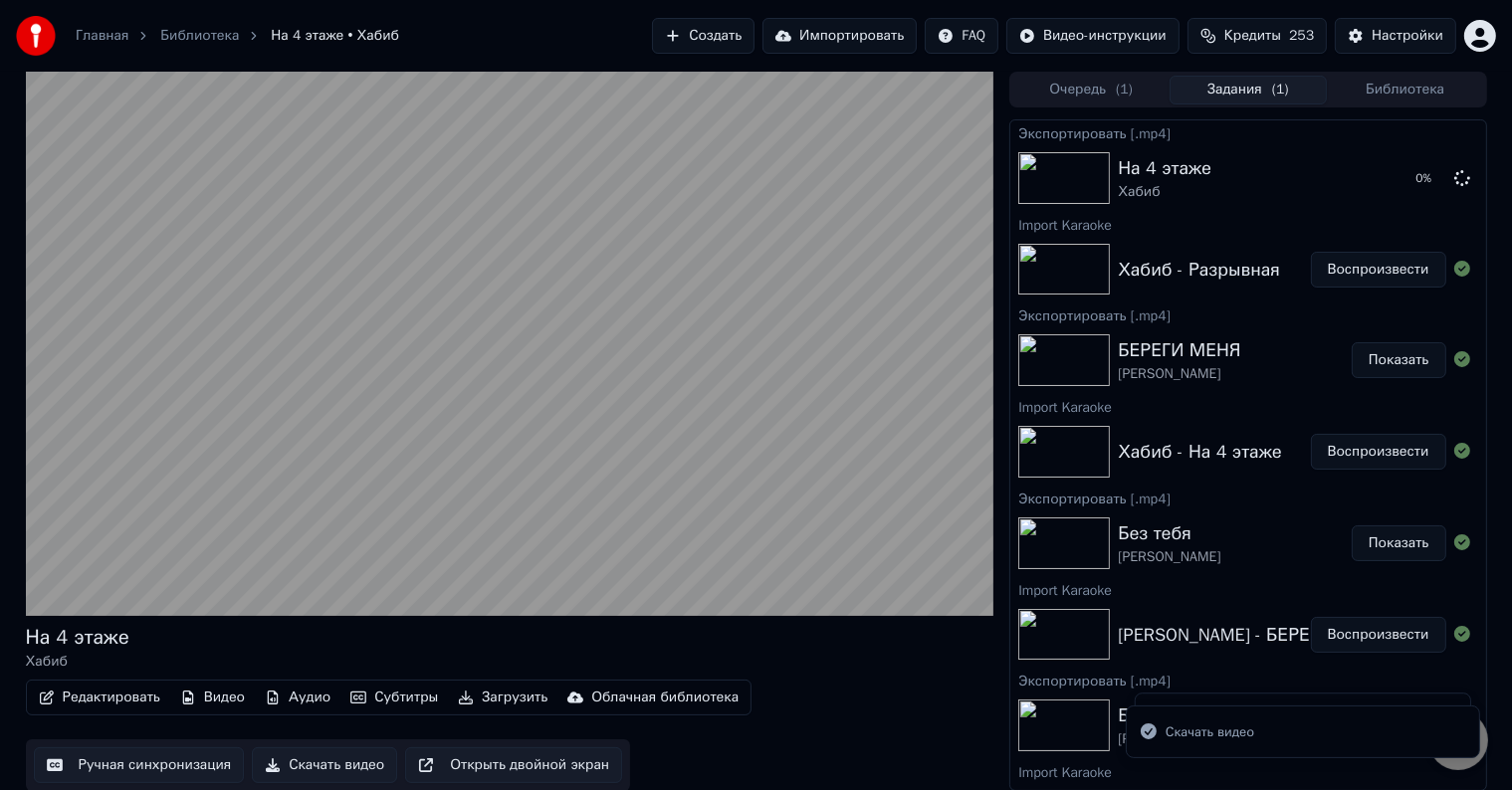 click on "Воспроизвести" at bounding box center [1379, 270] 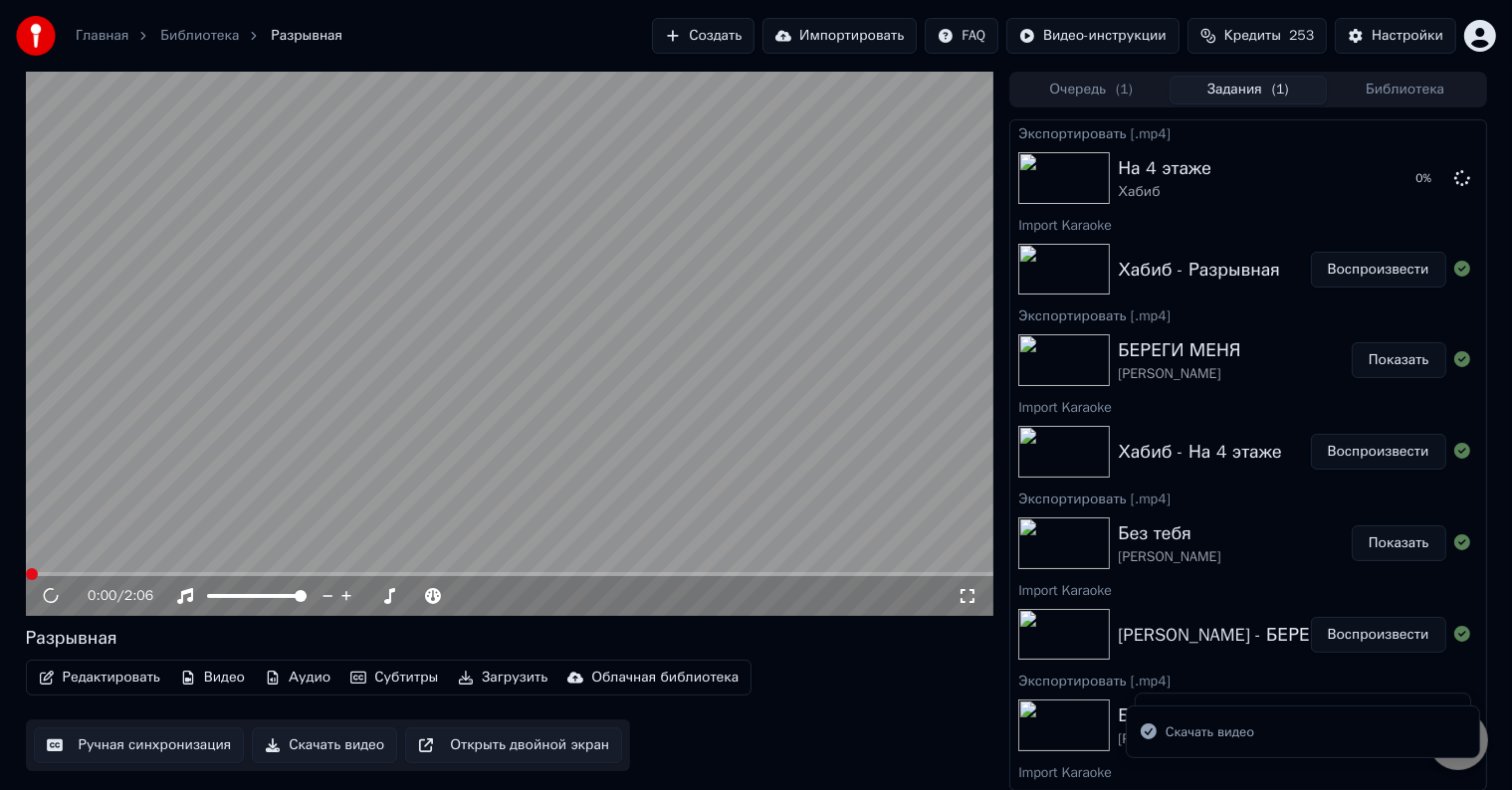 click on "Редактировать" at bounding box center (100, 678) 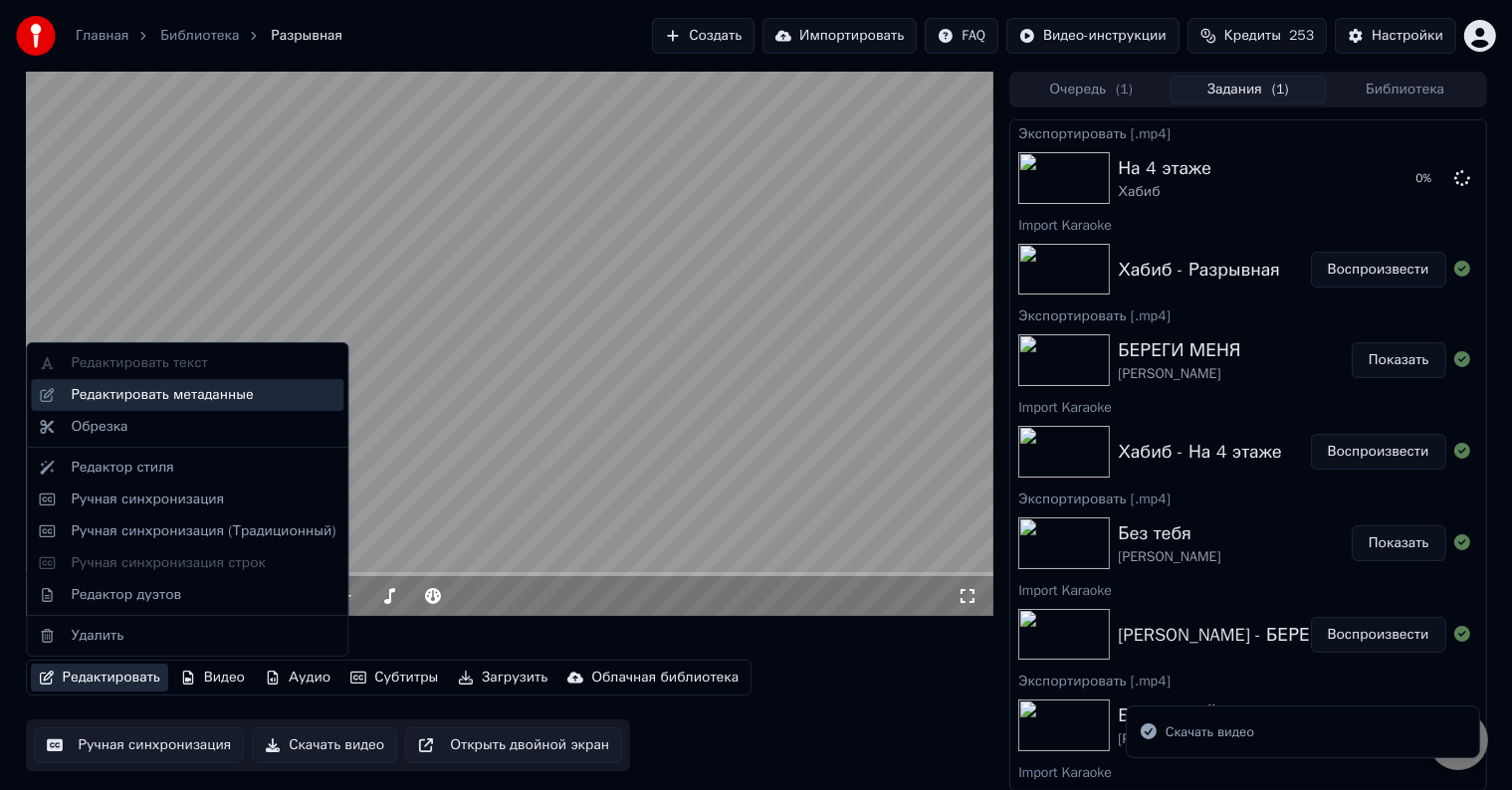 click on "Редактировать метаданные" at bounding box center (203, 395) 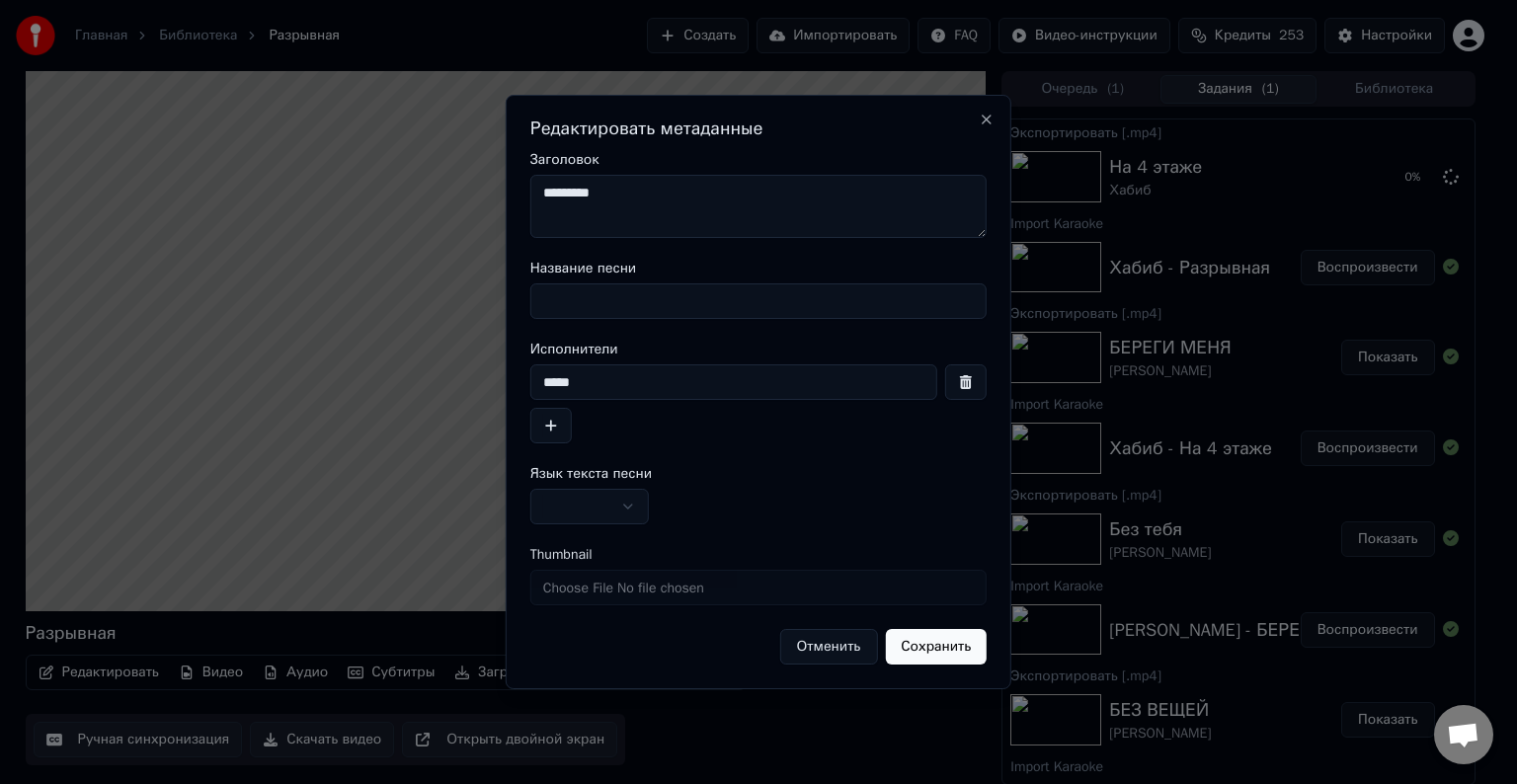 click on "Название песни" at bounding box center (758, 301) 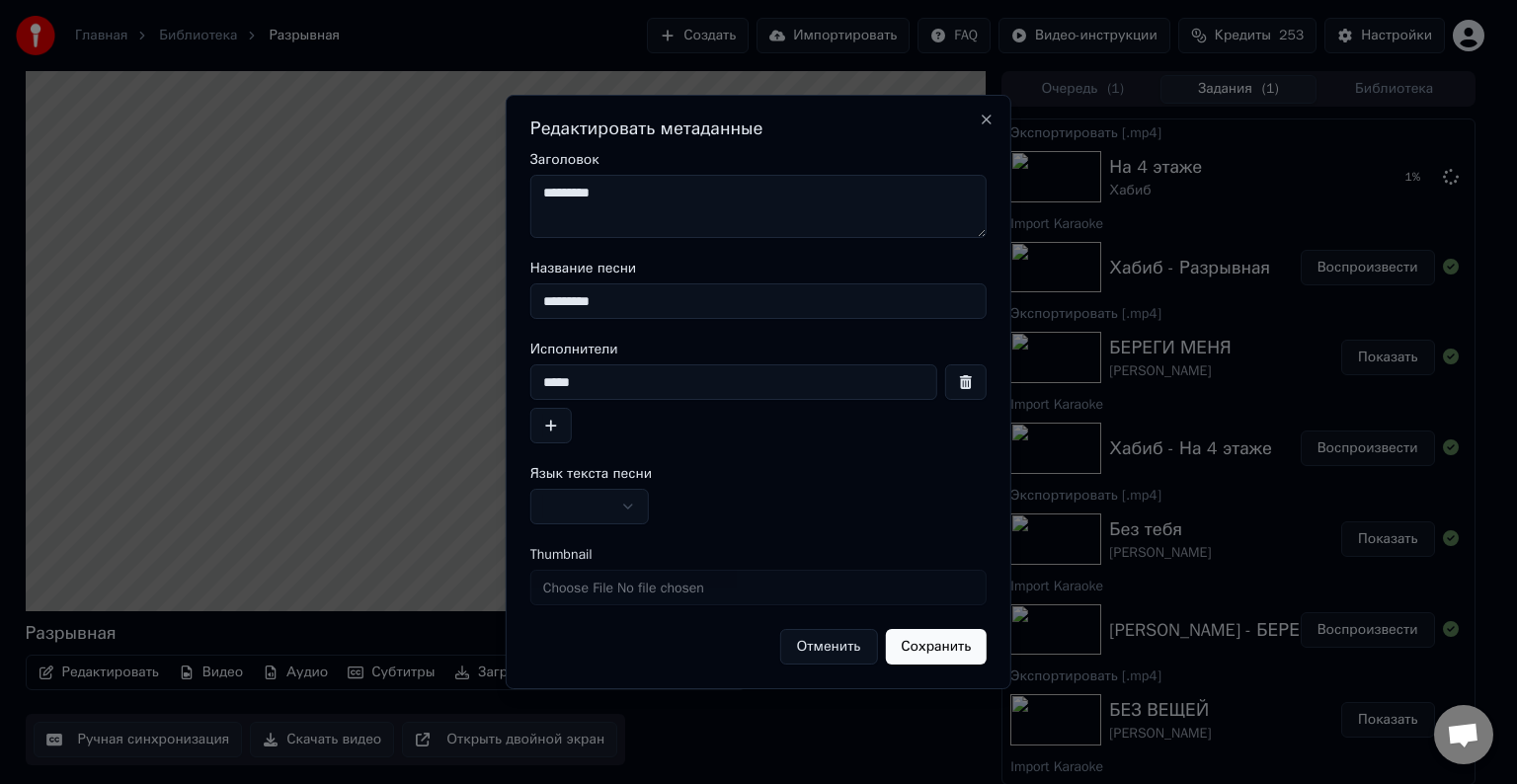 type on "*********" 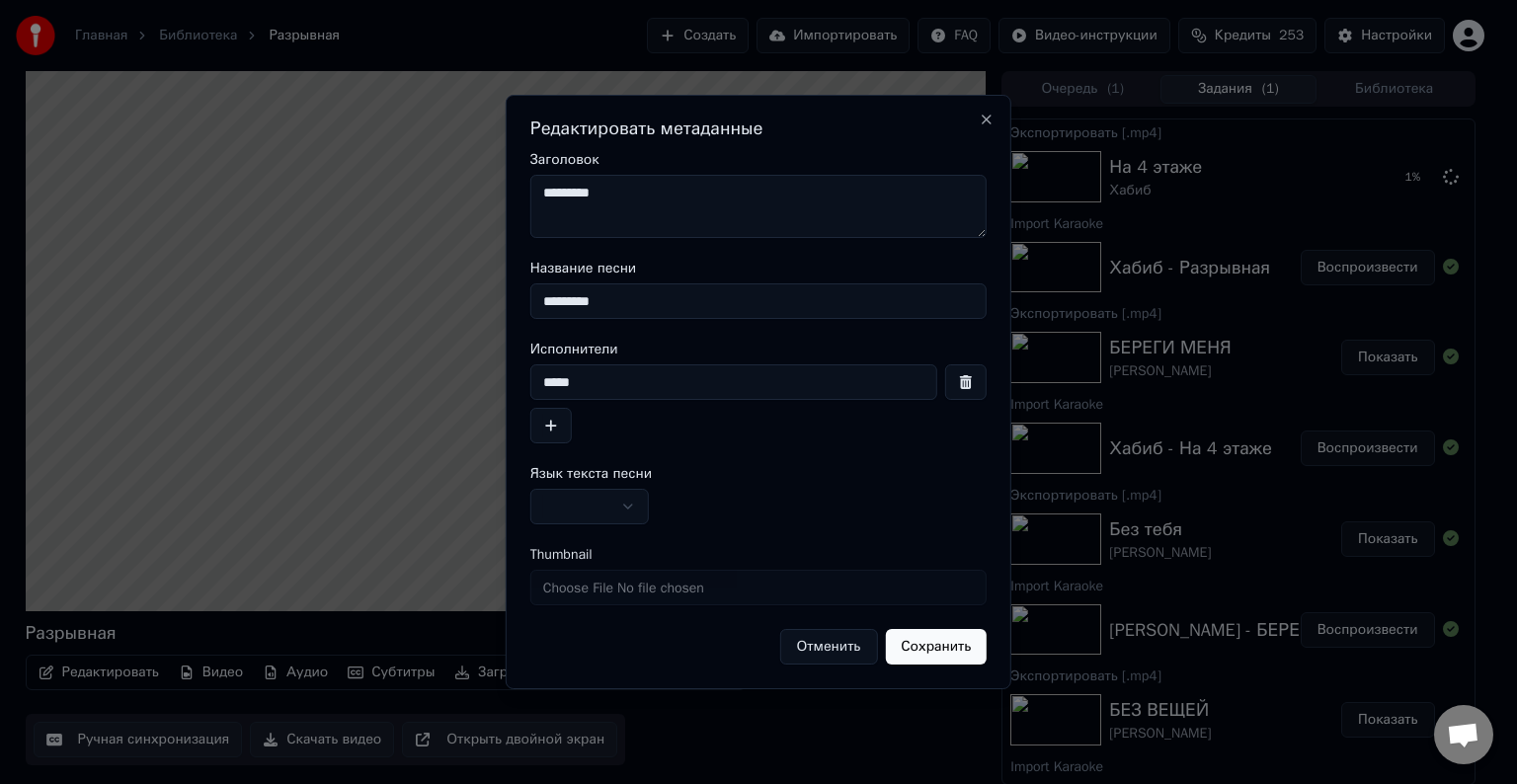 click on "*********" at bounding box center [758, 206] 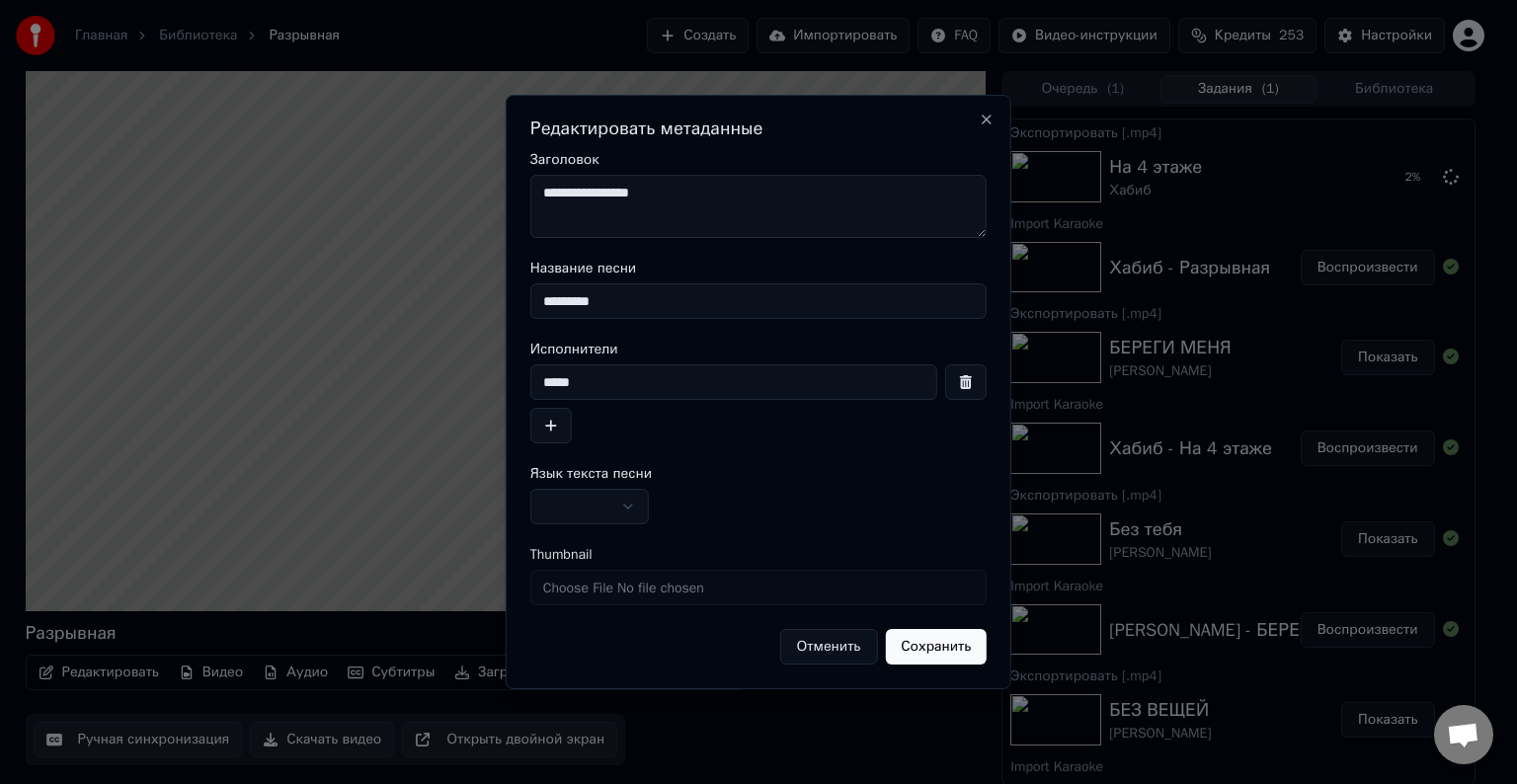 type on "**********" 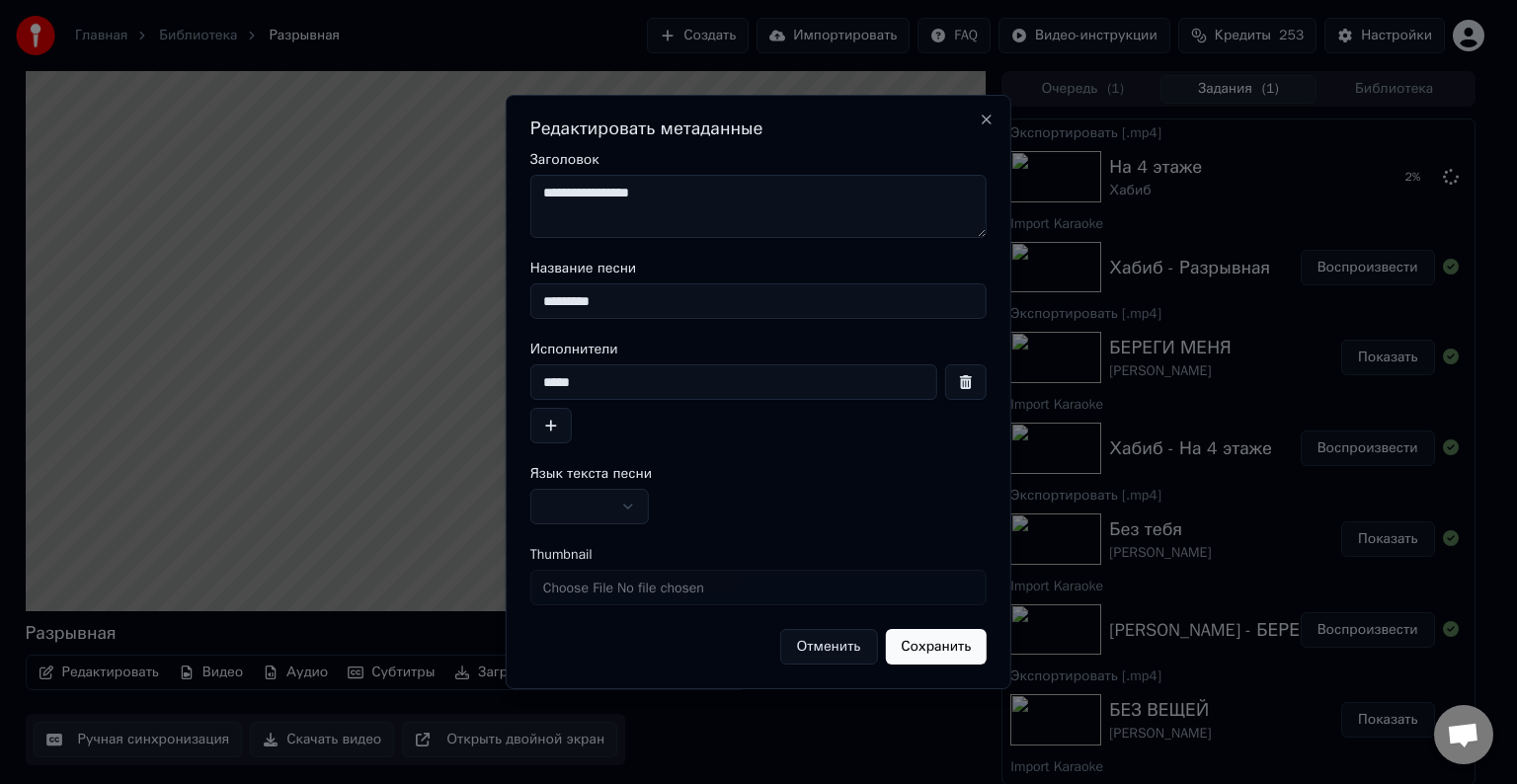 click at bounding box center [590, 507] 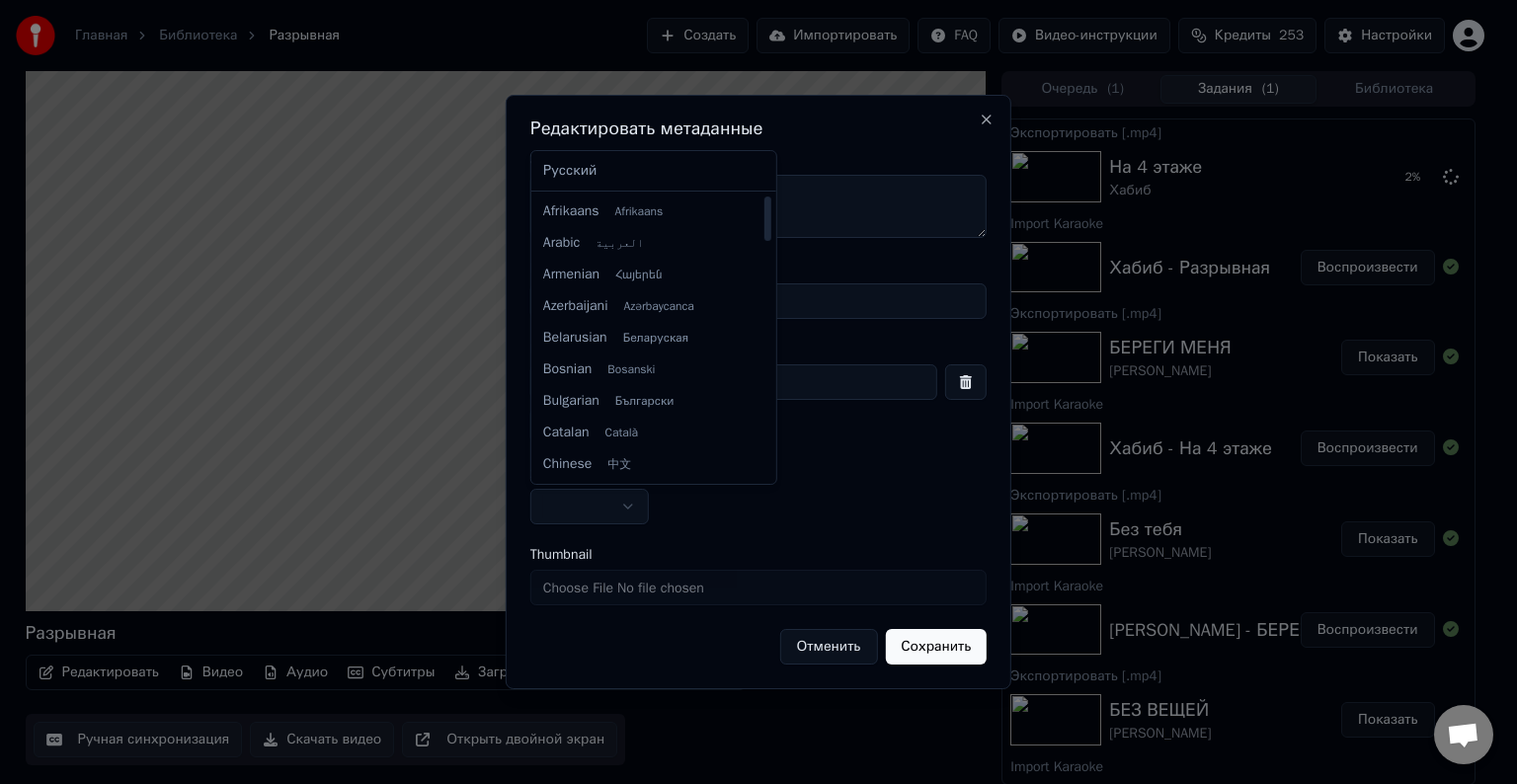 select on "**" 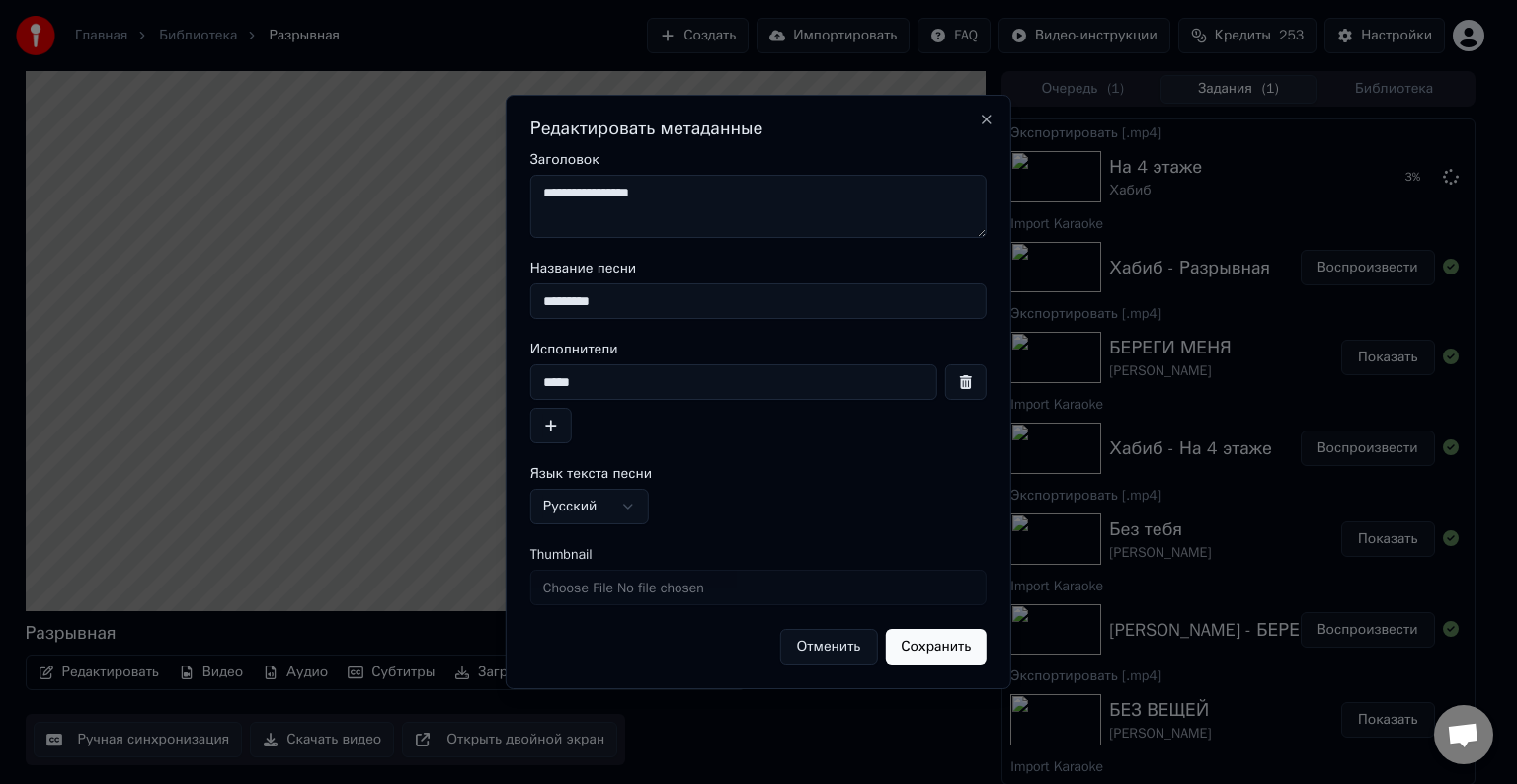 click on "Сохранить" at bounding box center (935, 647) 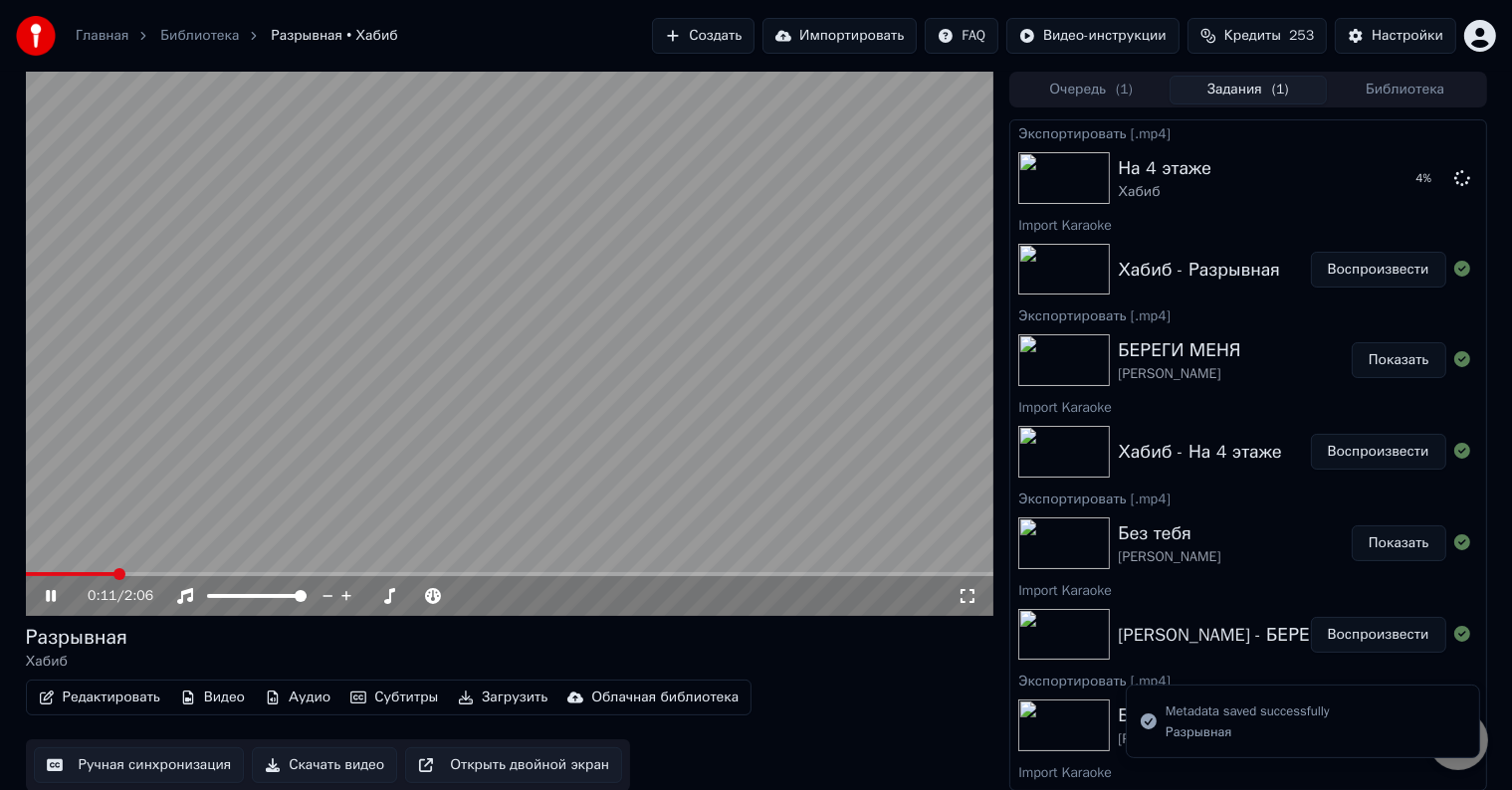 click at bounding box center (510, 343) 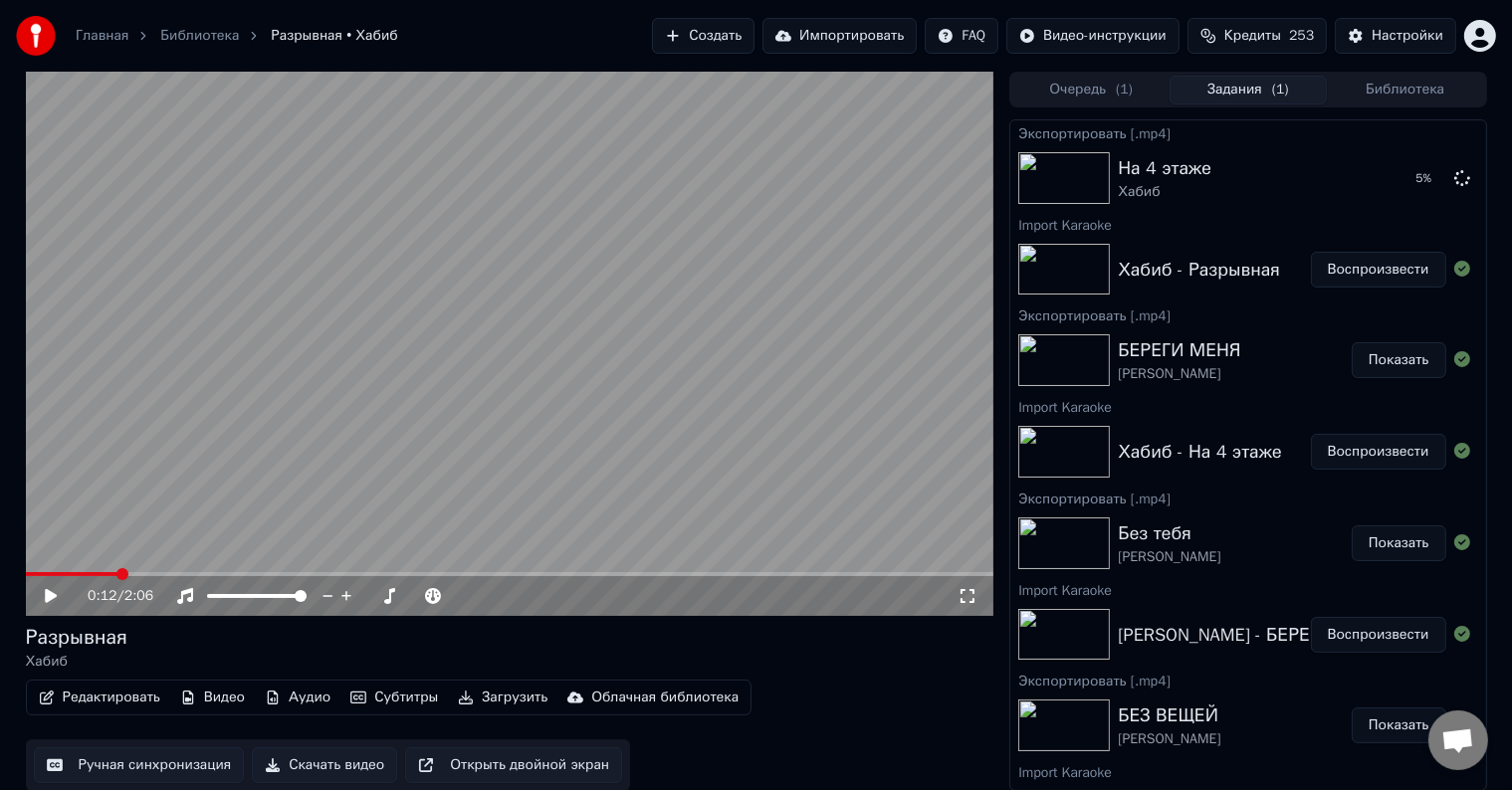 click on "Скачать видео" at bounding box center [324, 765] 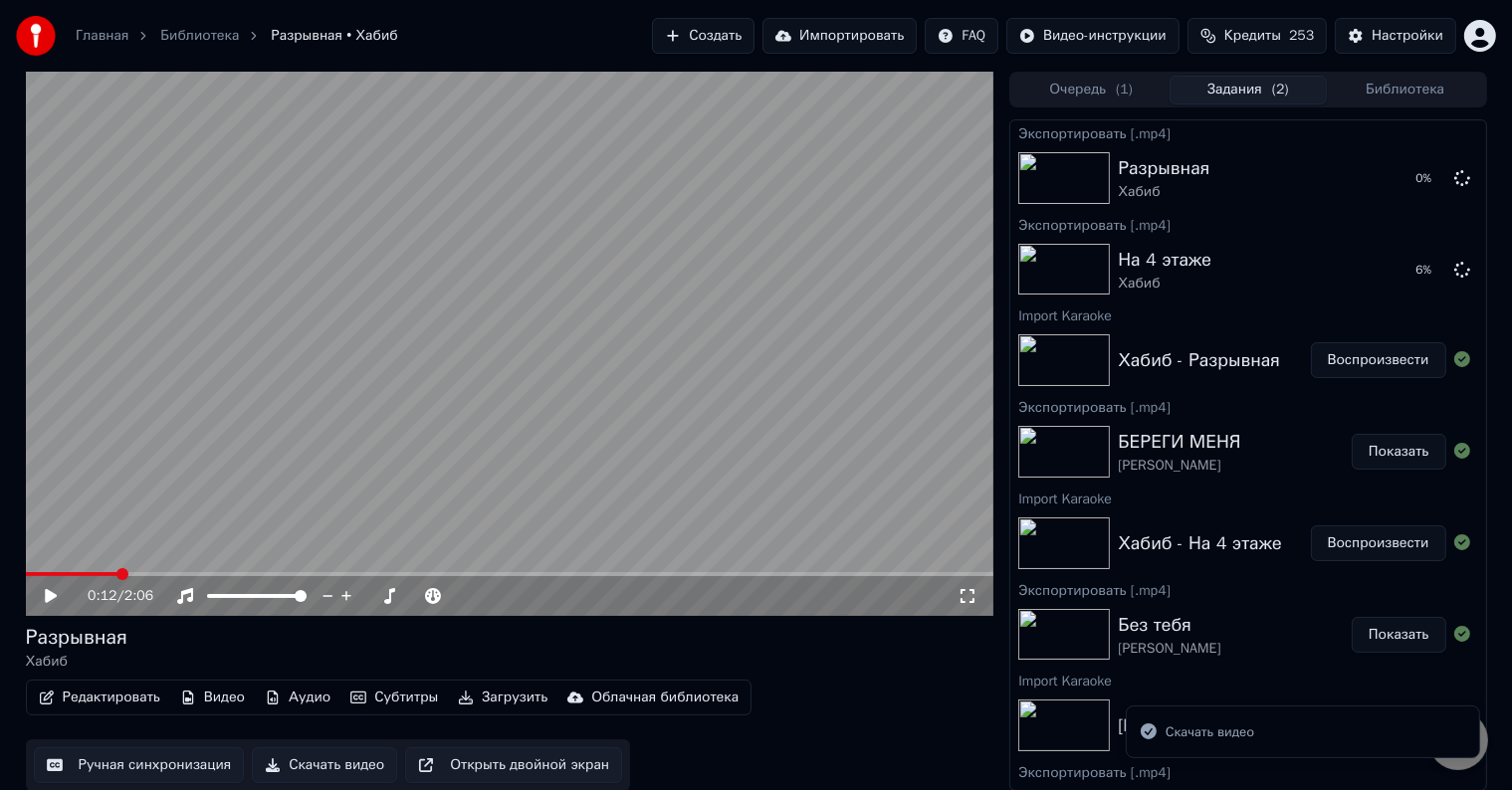 click on "Импортировать" at bounding box center (839, 36) 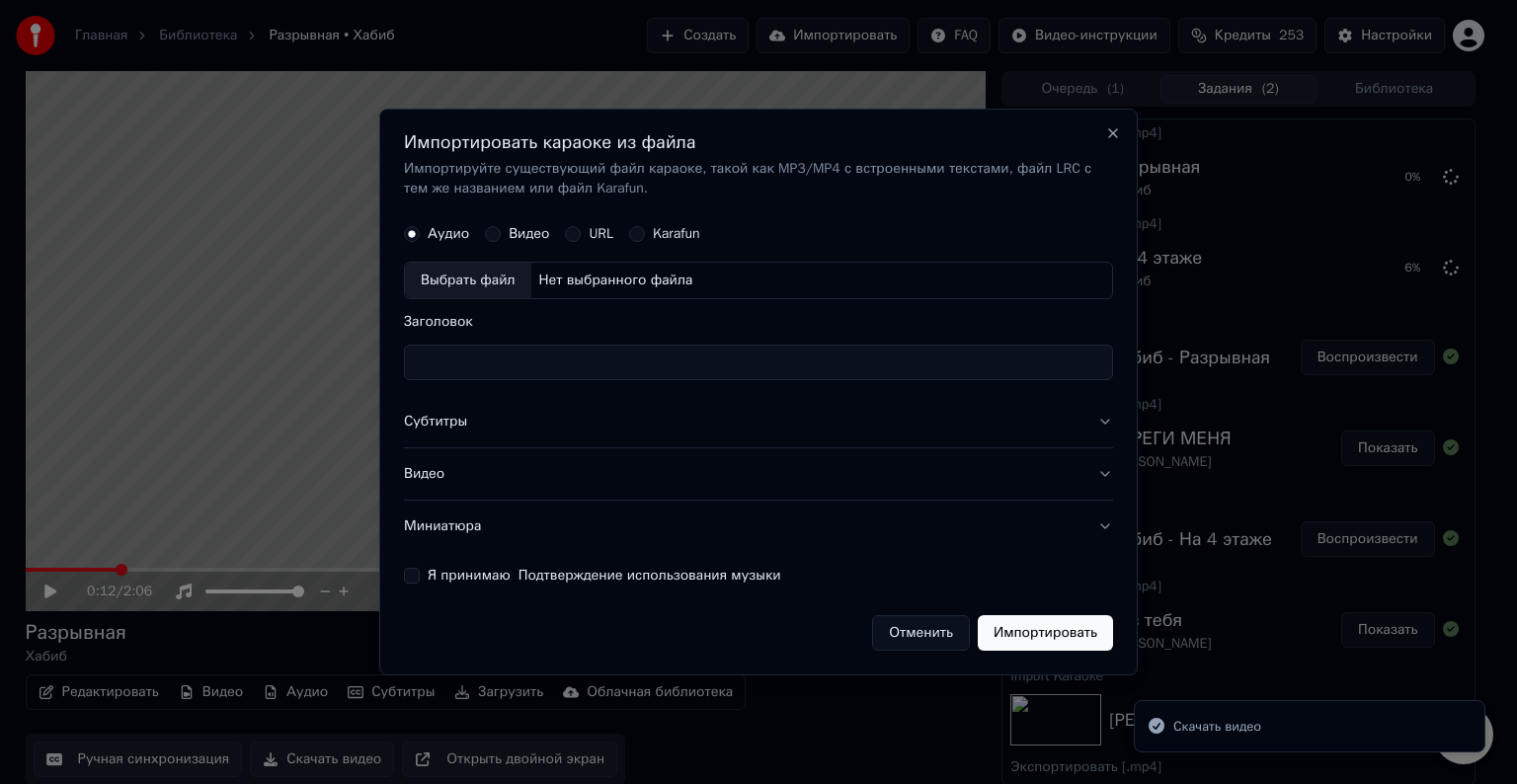 click on "Выбрать файл" at bounding box center (468, 280) 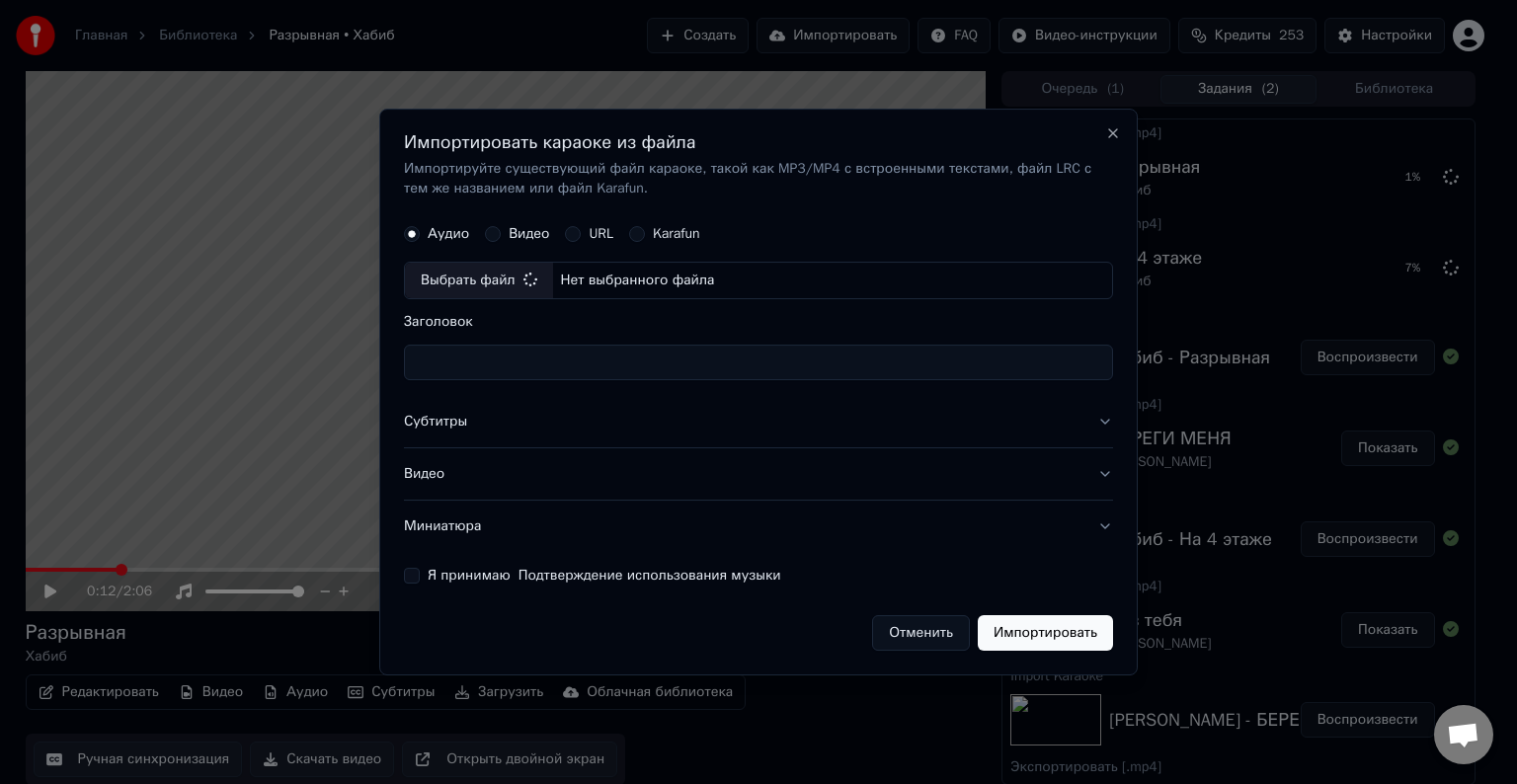 click on "Субтитры" at bounding box center (758, 422) 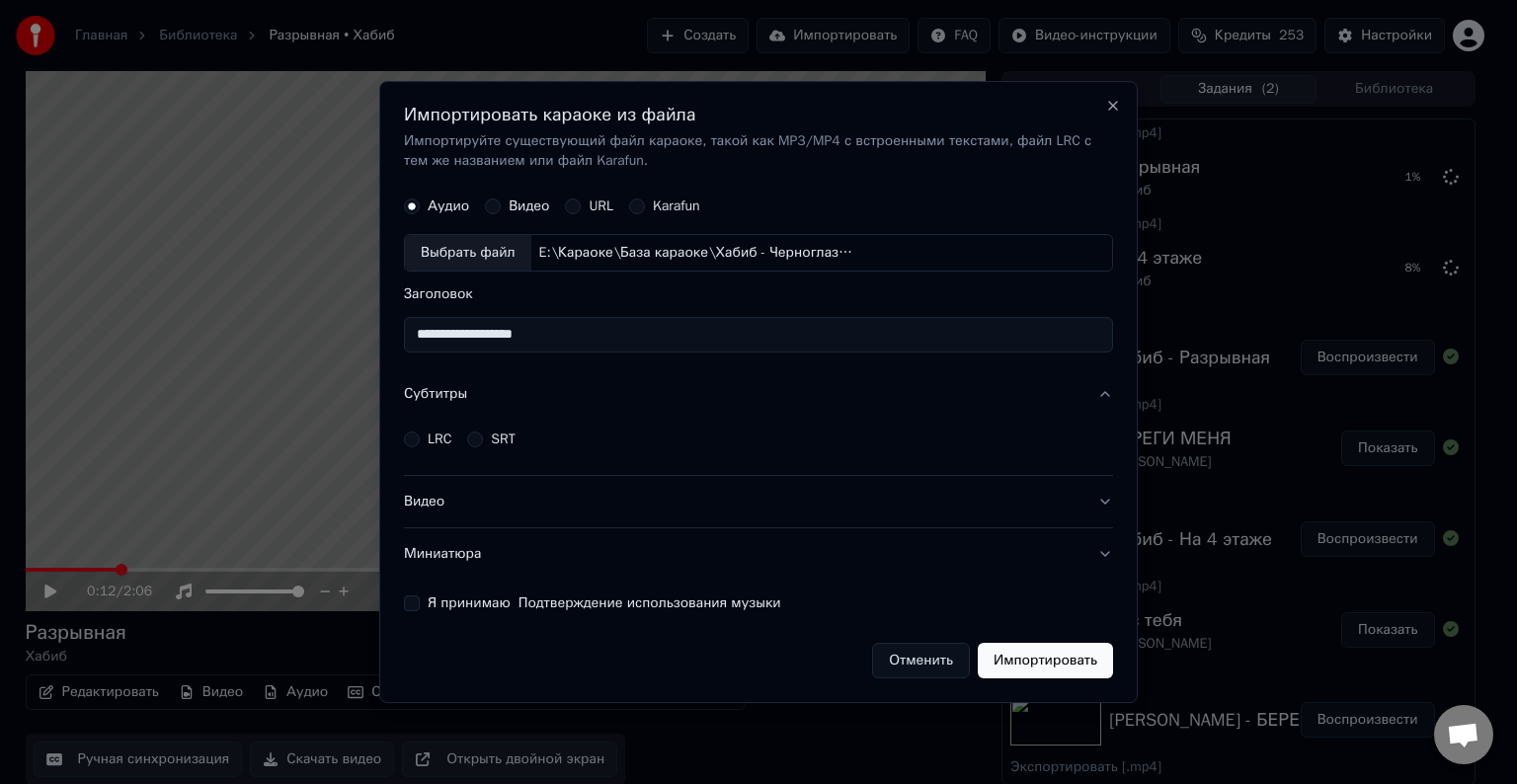 click on "LRC" at bounding box center (439, 439) 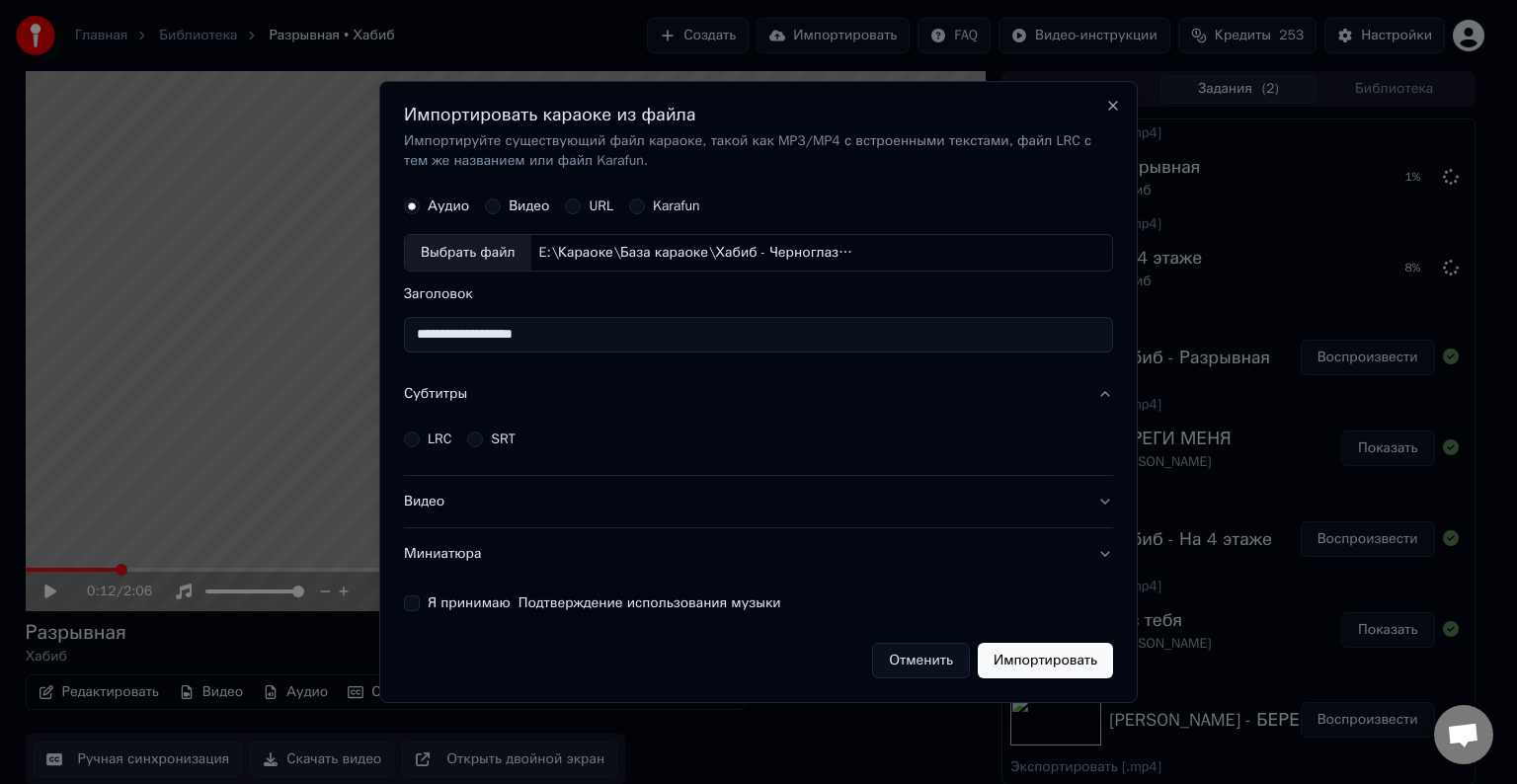 click on "LRC" at bounding box center [412, 439] 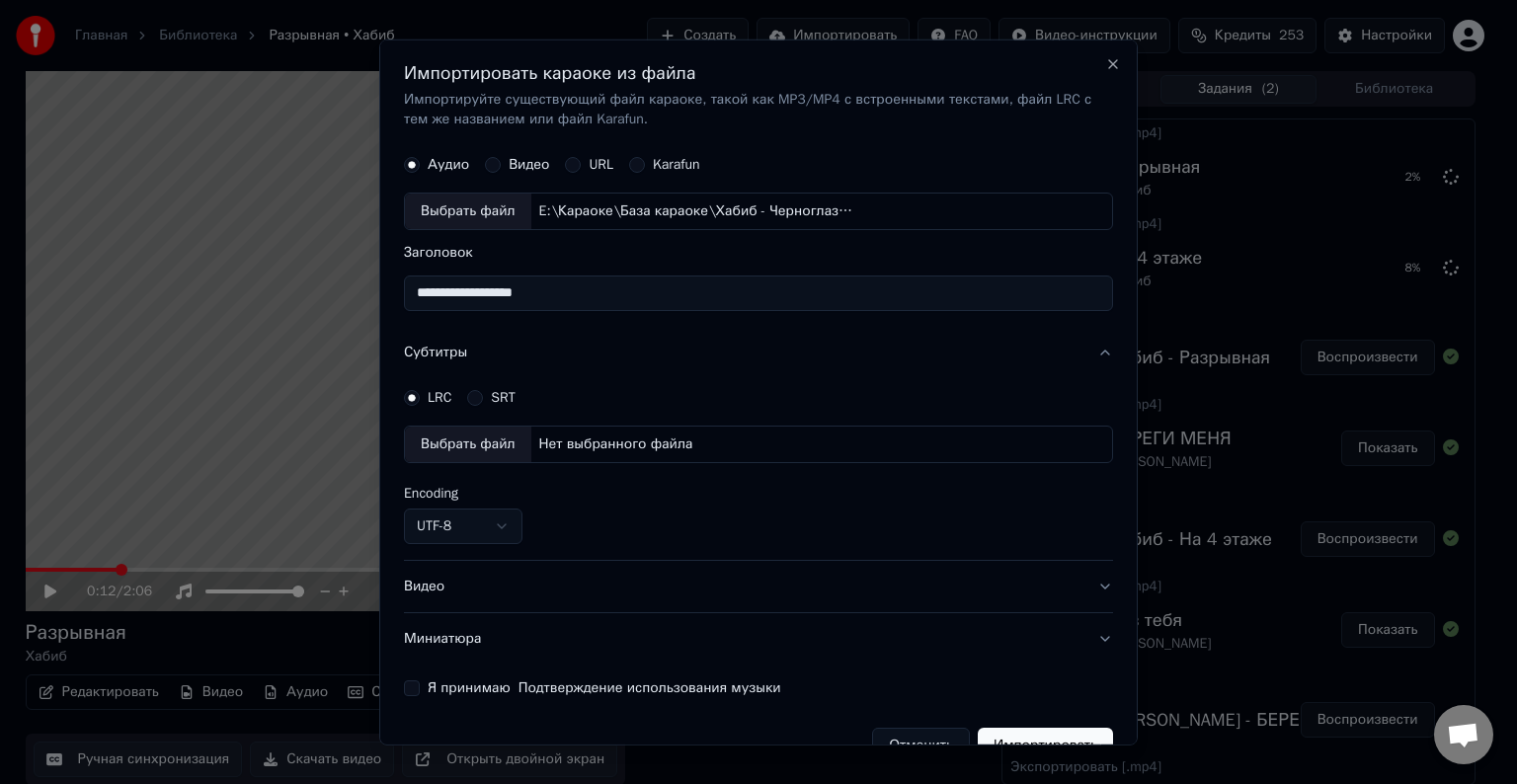 click on "Выбрать файл" at bounding box center [468, 444] 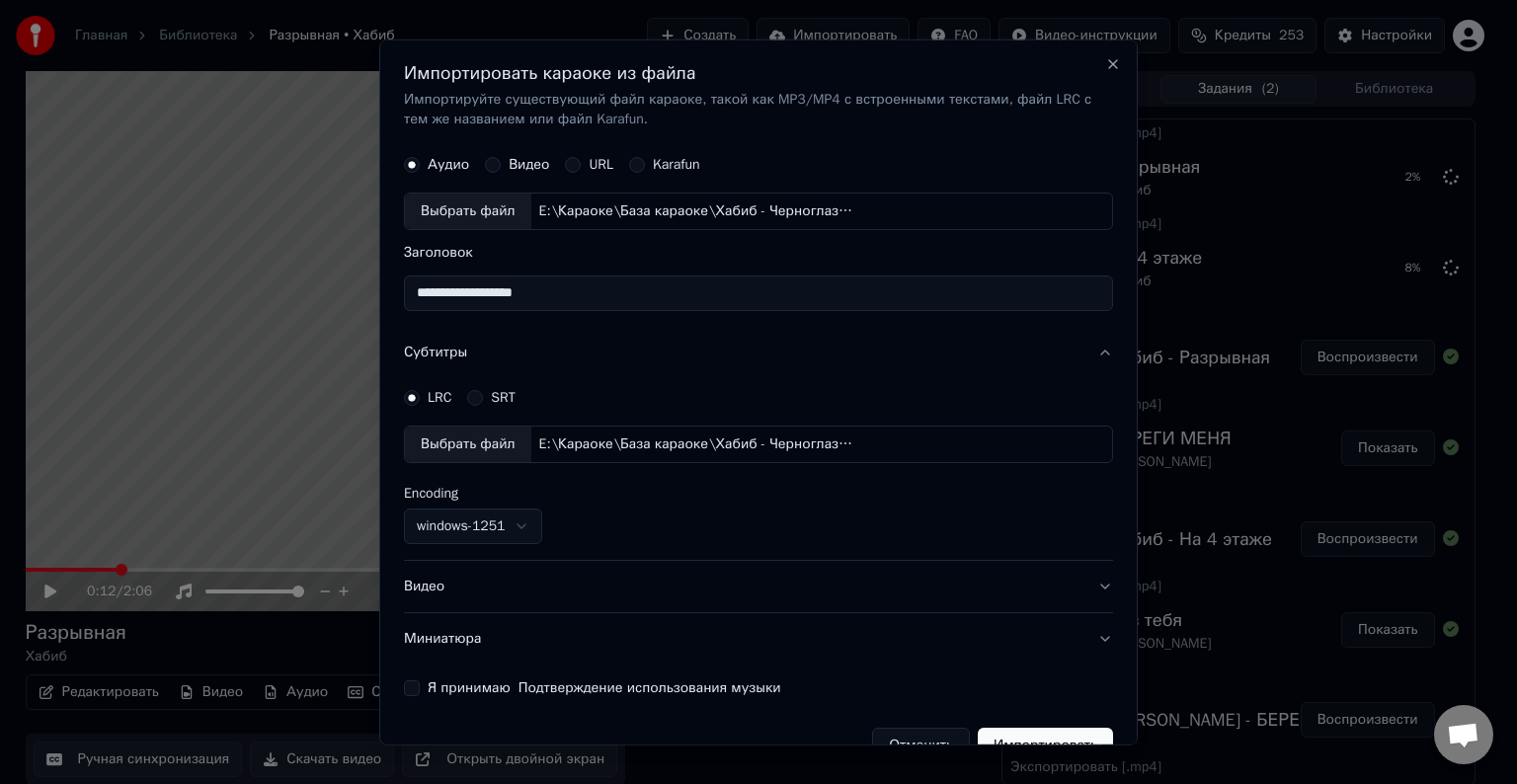 click on "Видео" at bounding box center (758, 587) 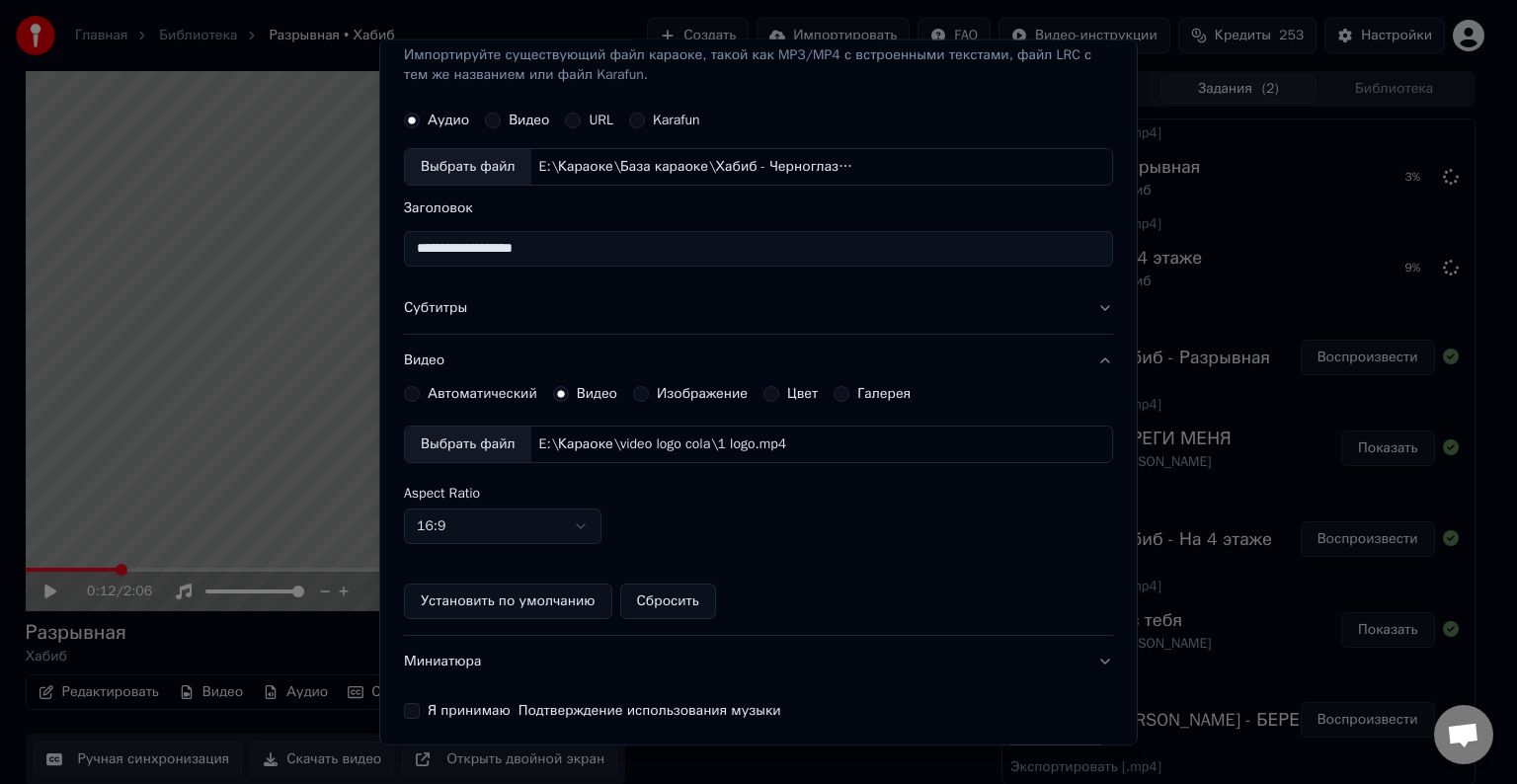 scroll, scrollTop: 108, scrollLeft: 0, axis: vertical 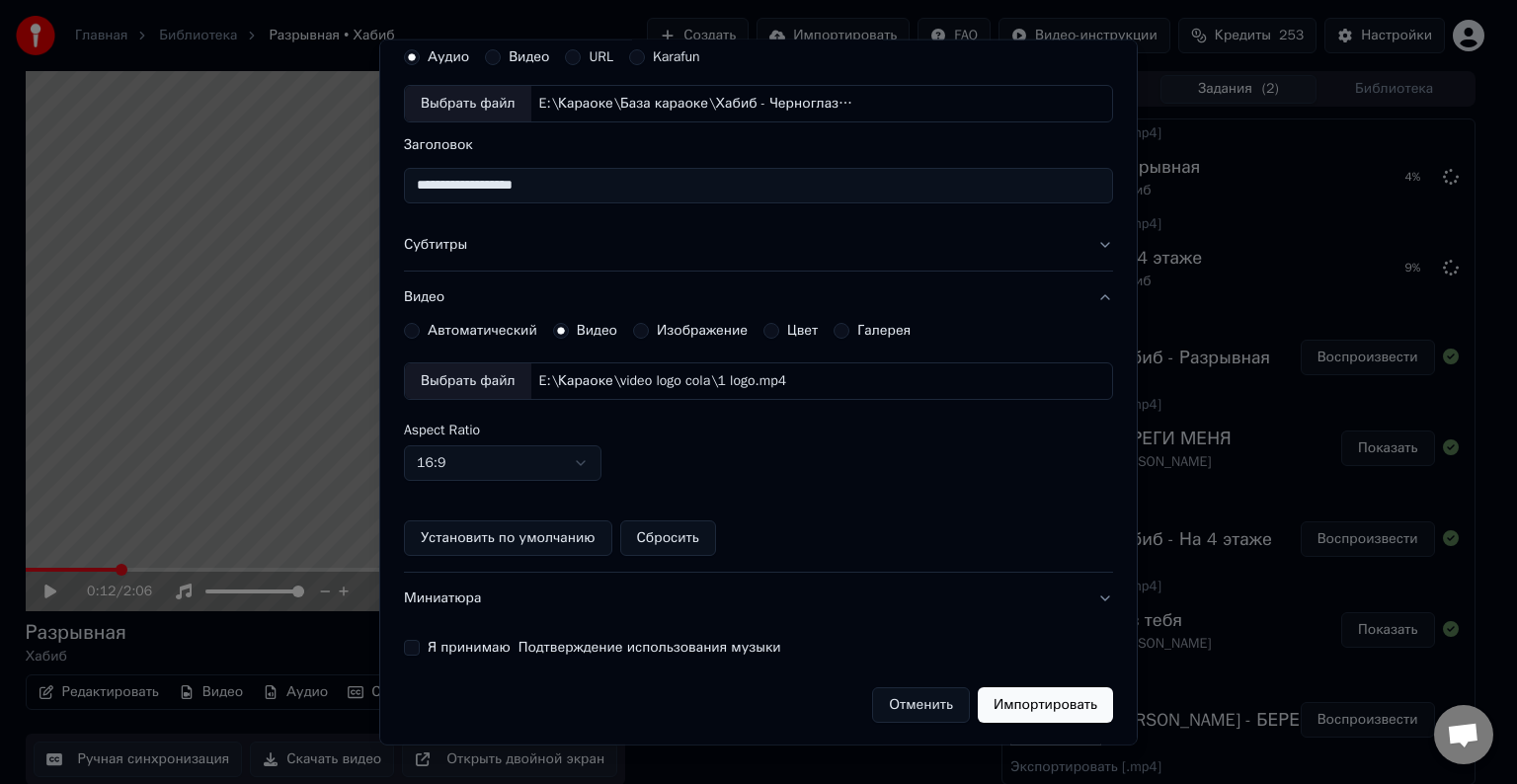 click on "Я принимаю   Подтверждение использования музыки" at bounding box center (412, 648) 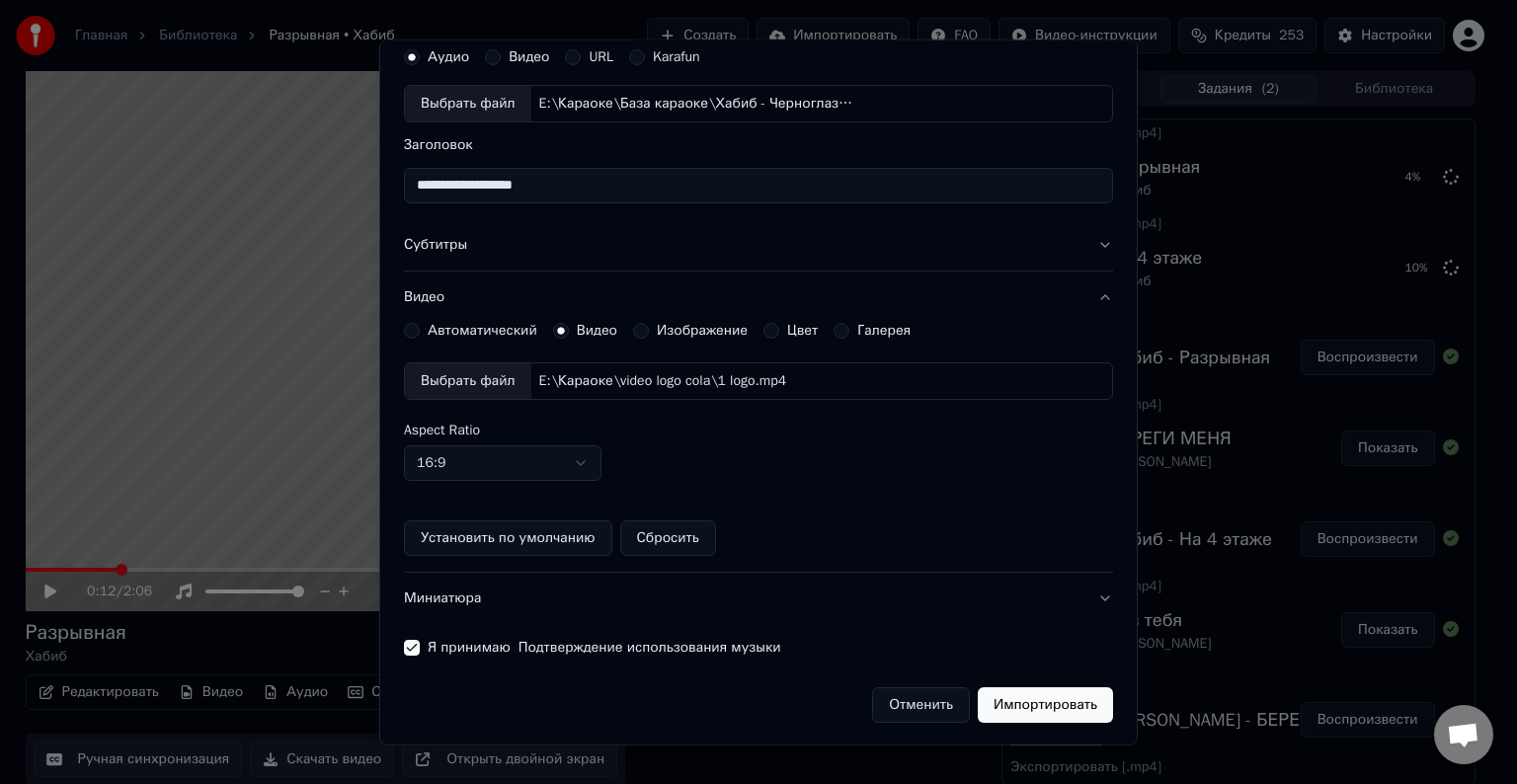 click on "Импортировать" at bounding box center [1045, 705] 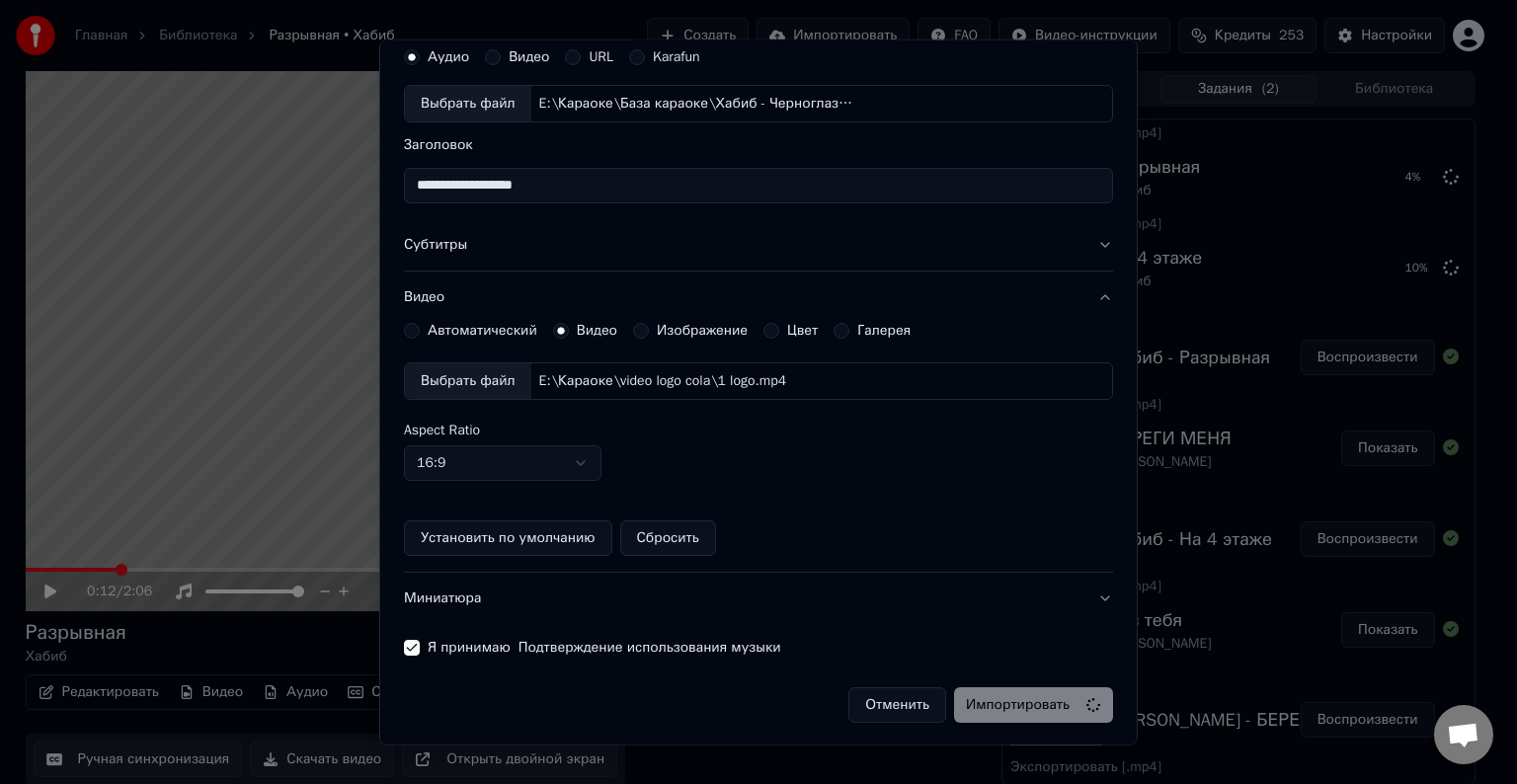 type 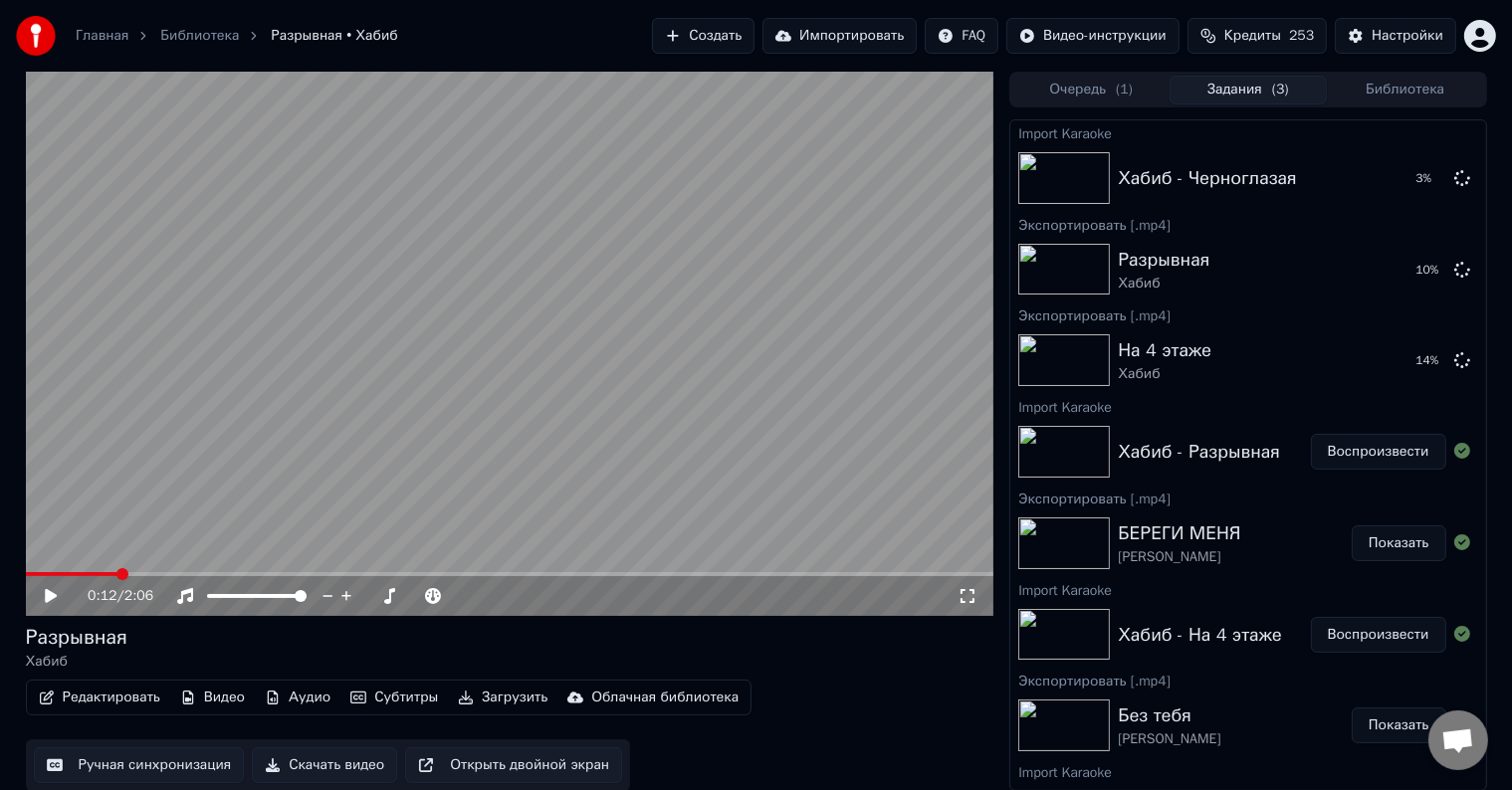 click on "Импортировать" at bounding box center [839, 36] 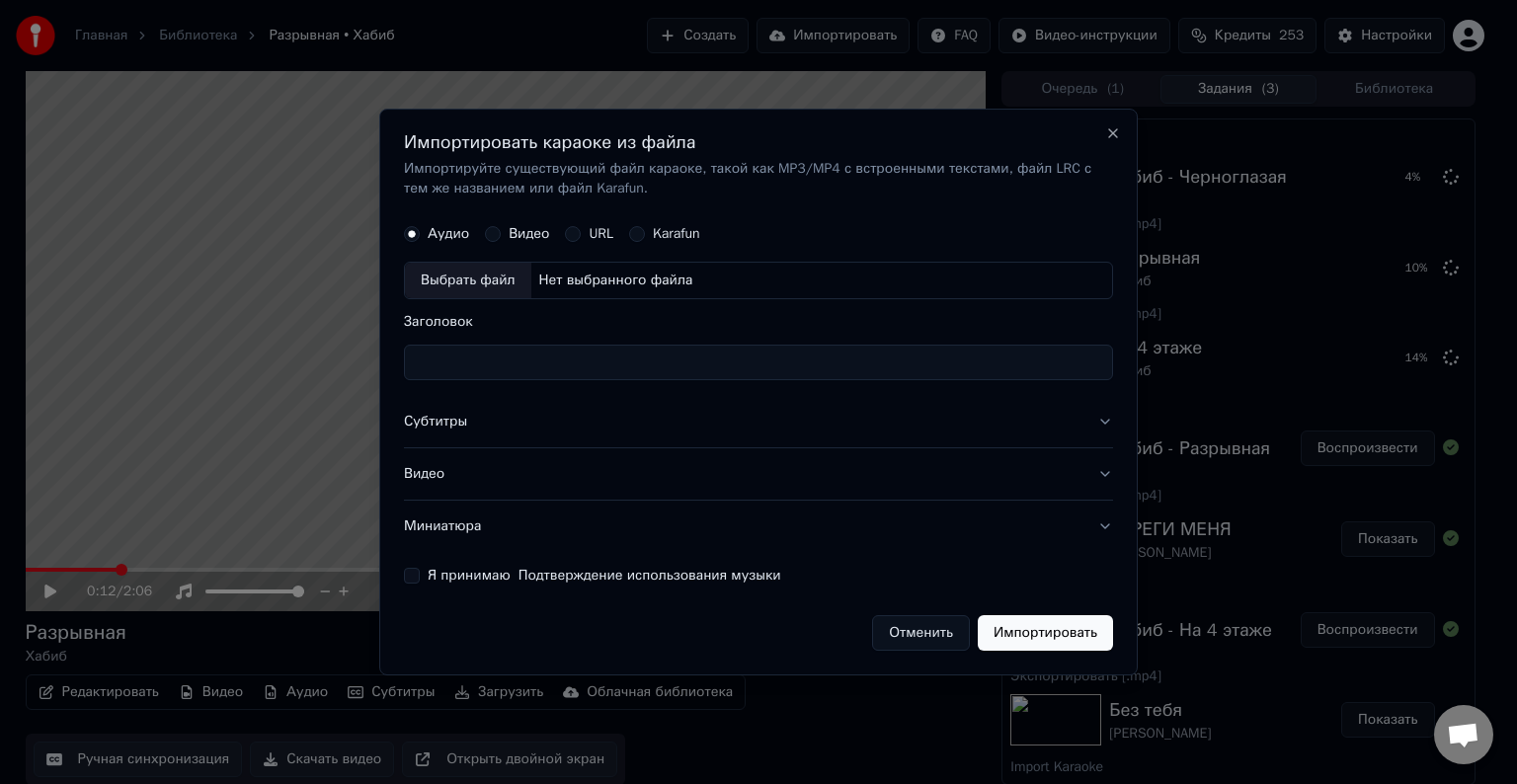 click on "Выбрать файл" at bounding box center [468, 280] 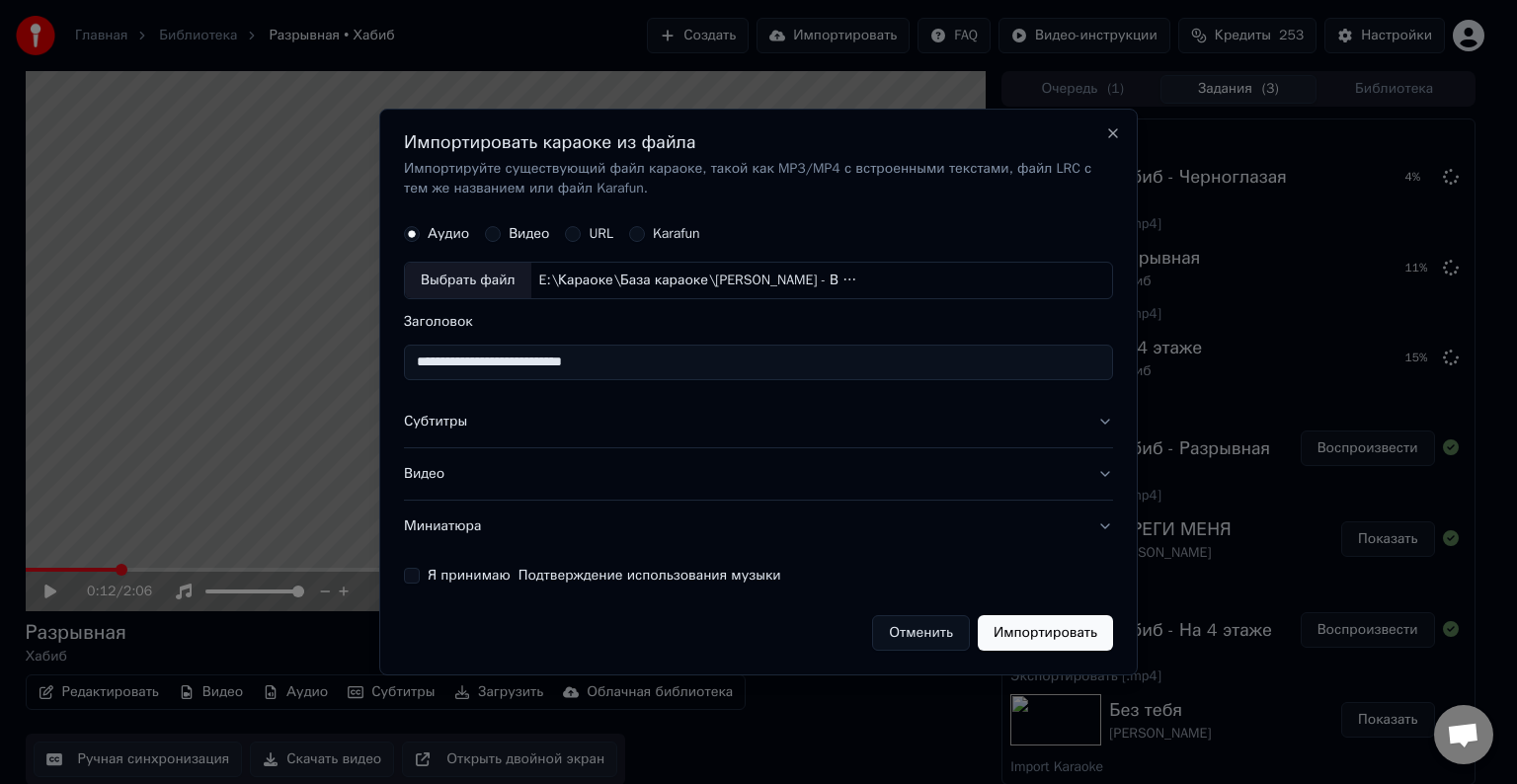 click on "**********" at bounding box center [758, 362] 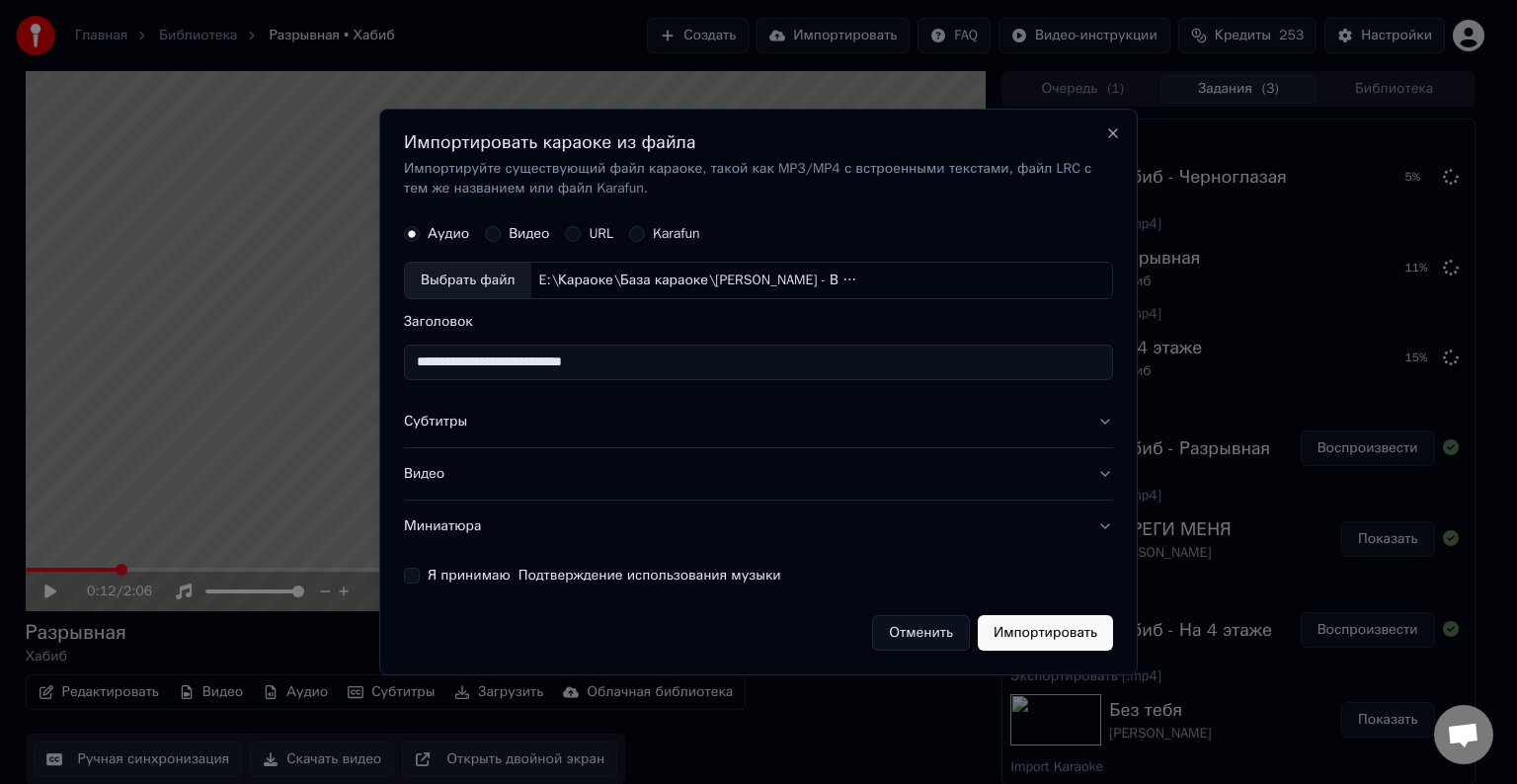 click on "**********" at bounding box center (758, 362) 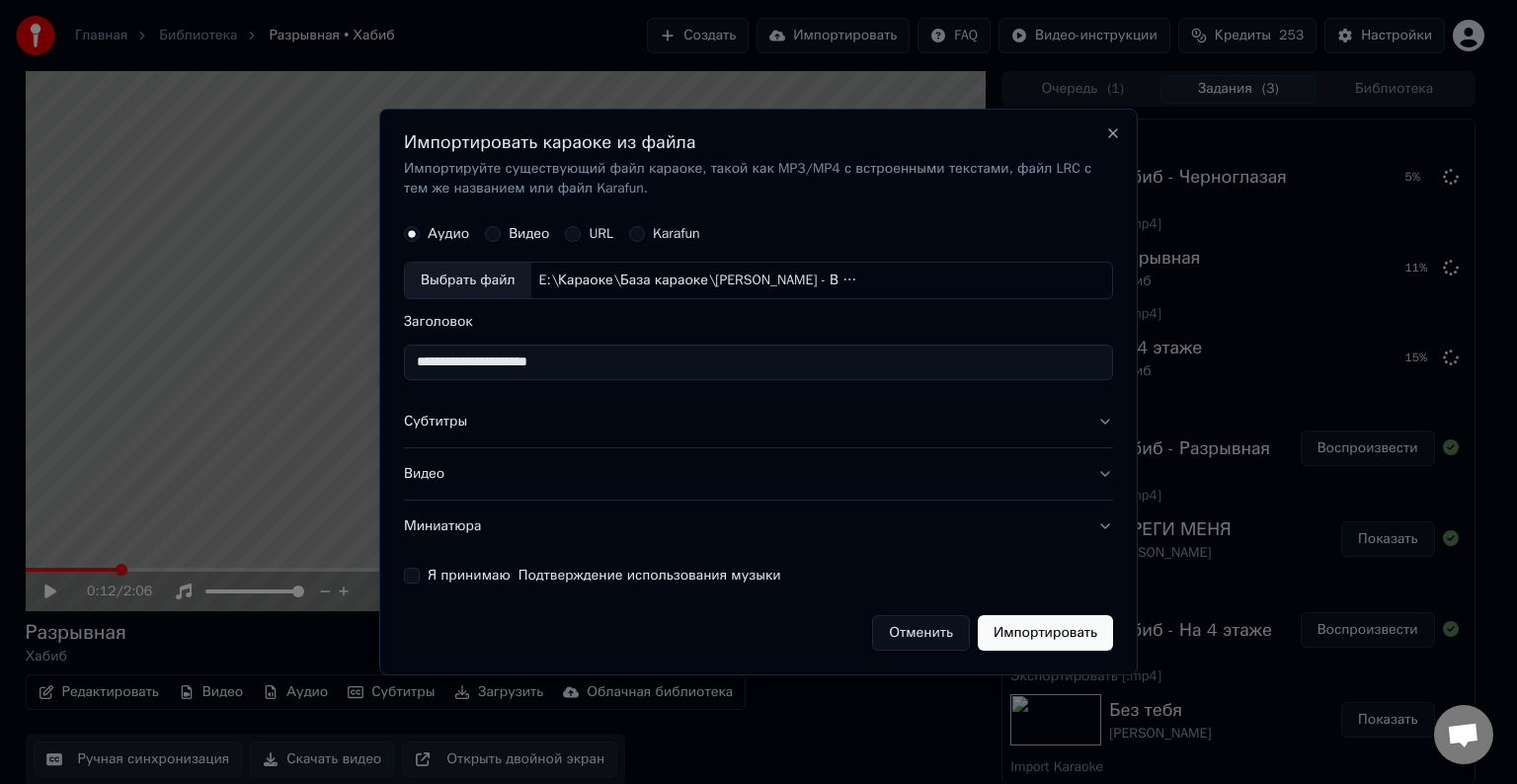 click on "**********" at bounding box center (758, 362) 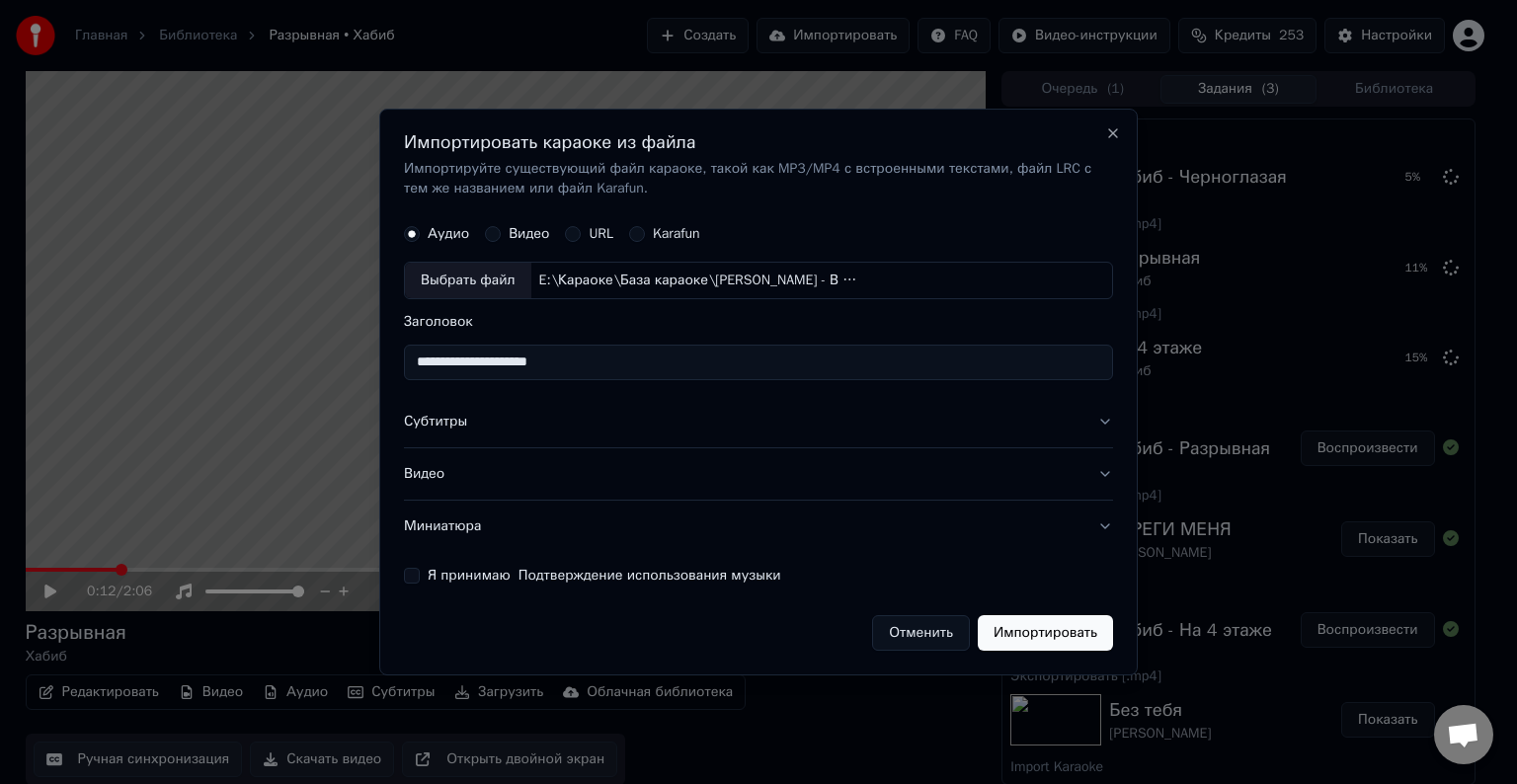 paste on "*******" 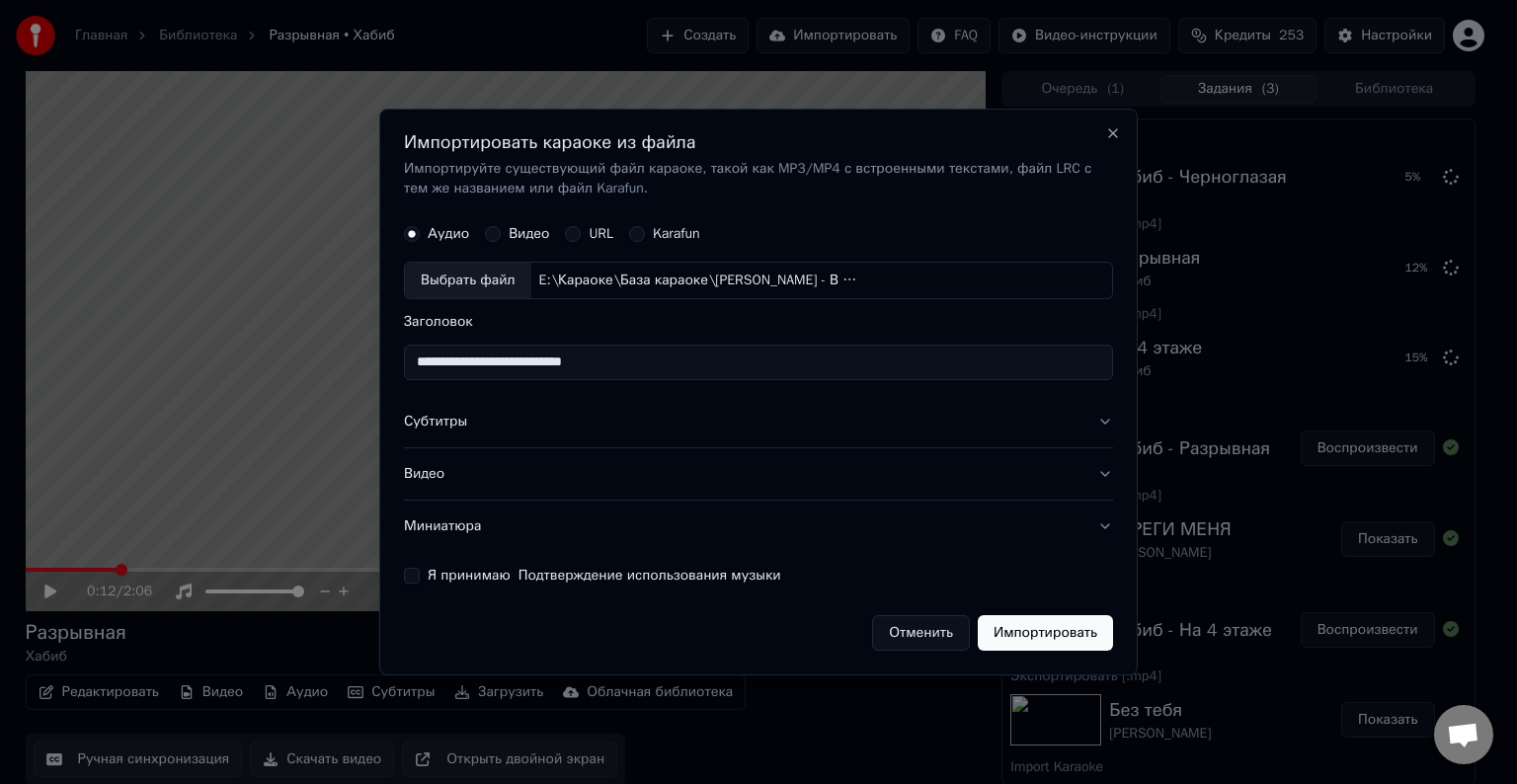 type on "**********" 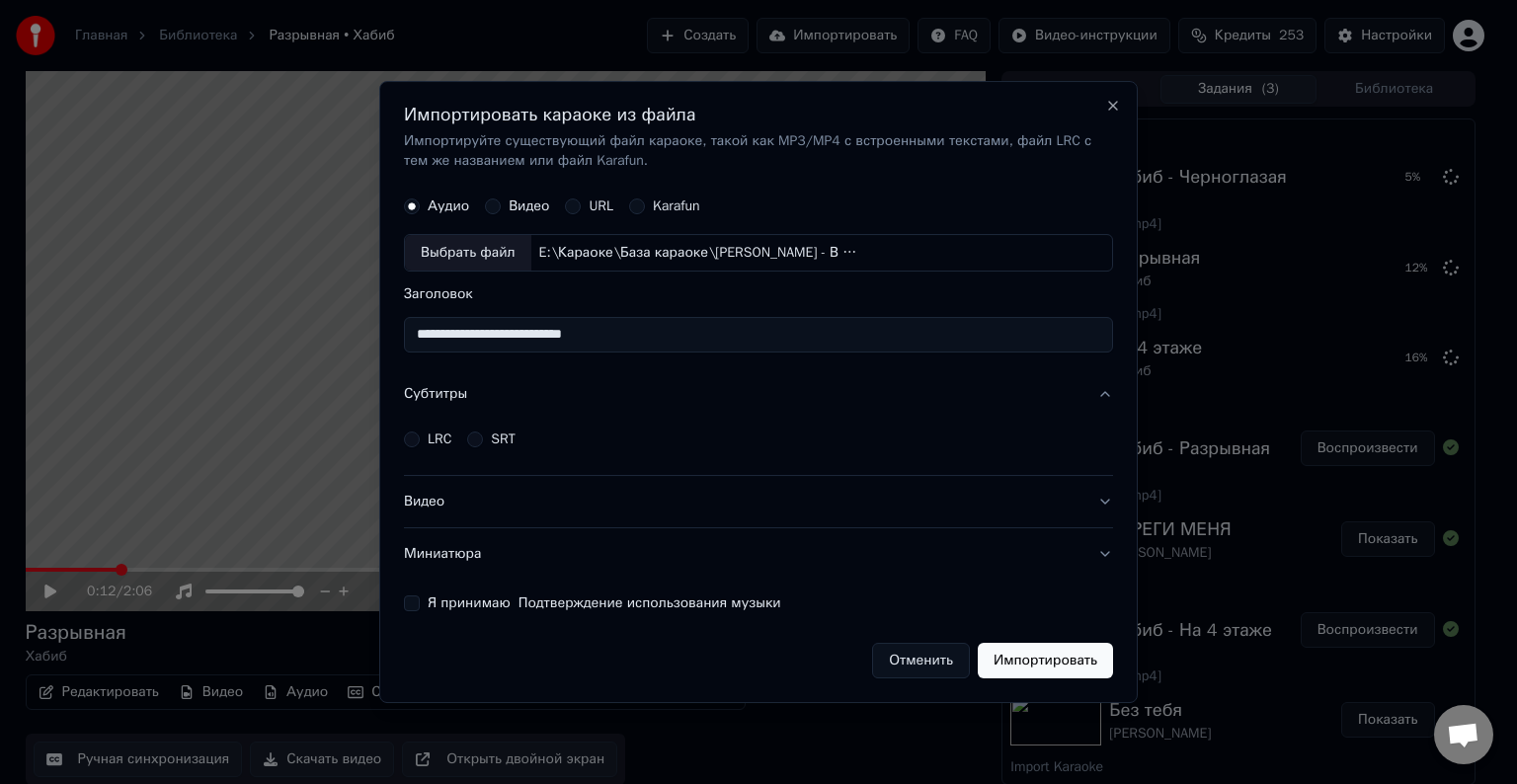 click on "LRC" at bounding box center [412, 439] 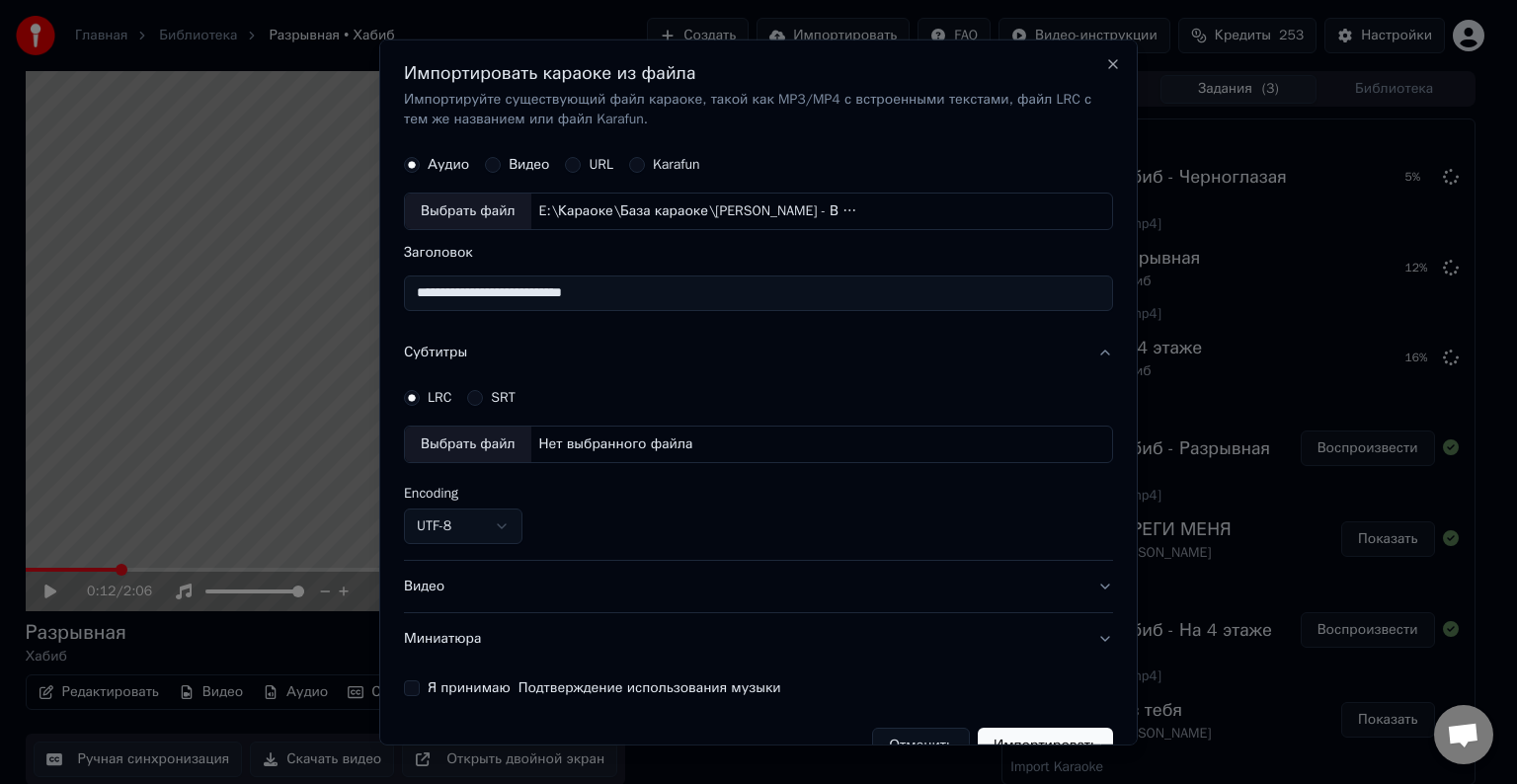 click on "Выбрать файл" at bounding box center (468, 444) 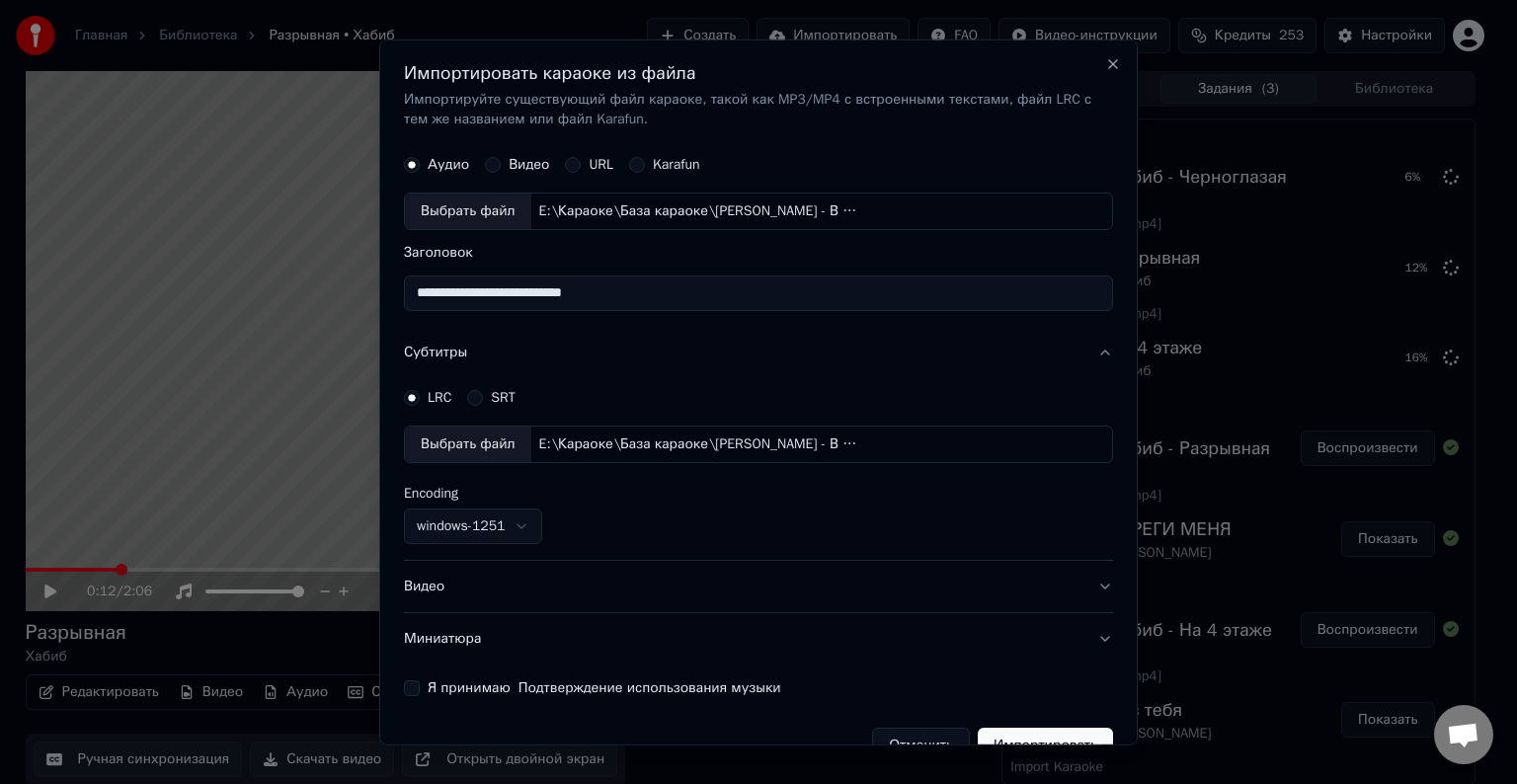 click on "Видео" at bounding box center [758, 587] 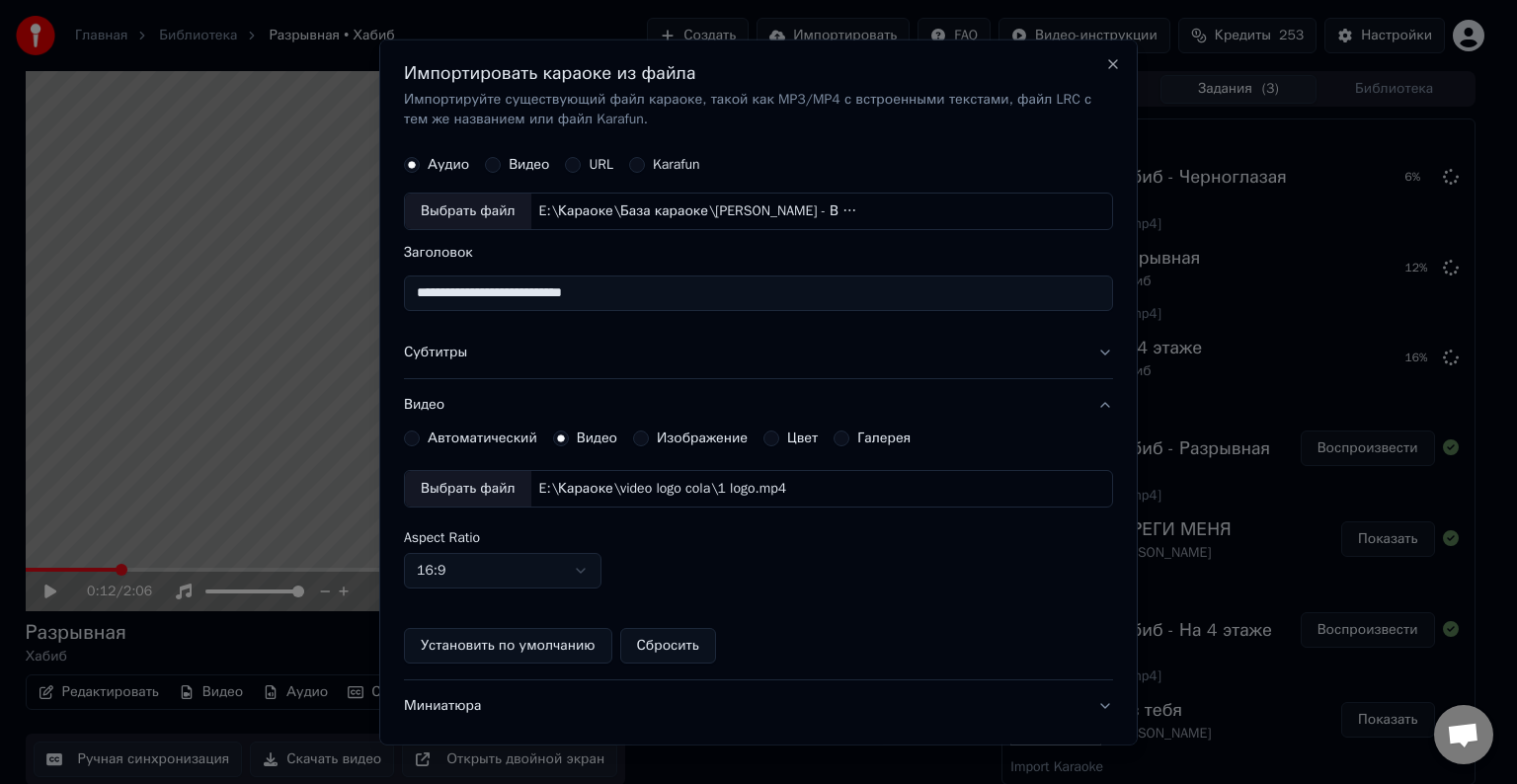 click on "Выбрать файл" at bounding box center [468, 489] 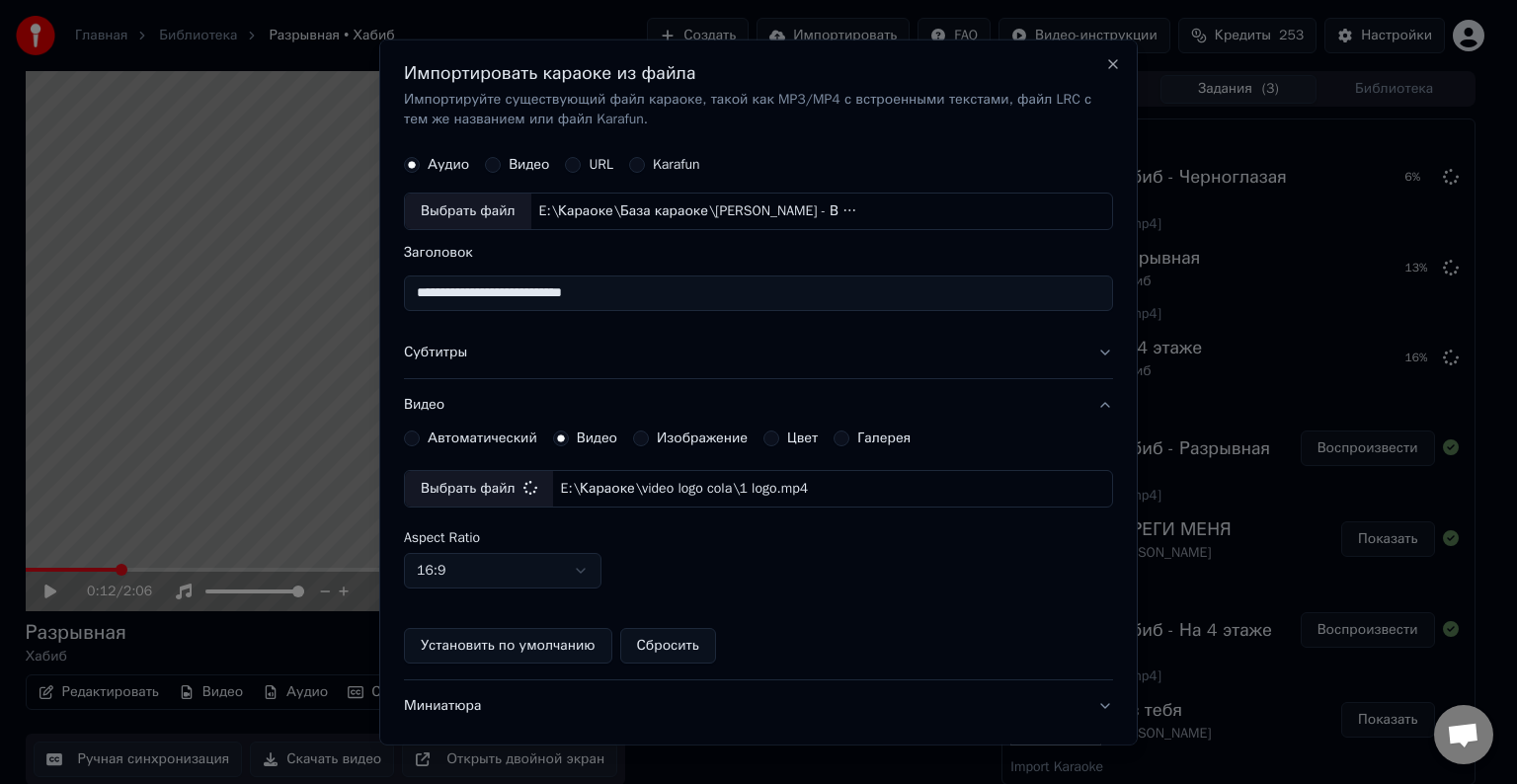 scroll, scrollTop: 108, scrollLeft: 0, axis: vertical 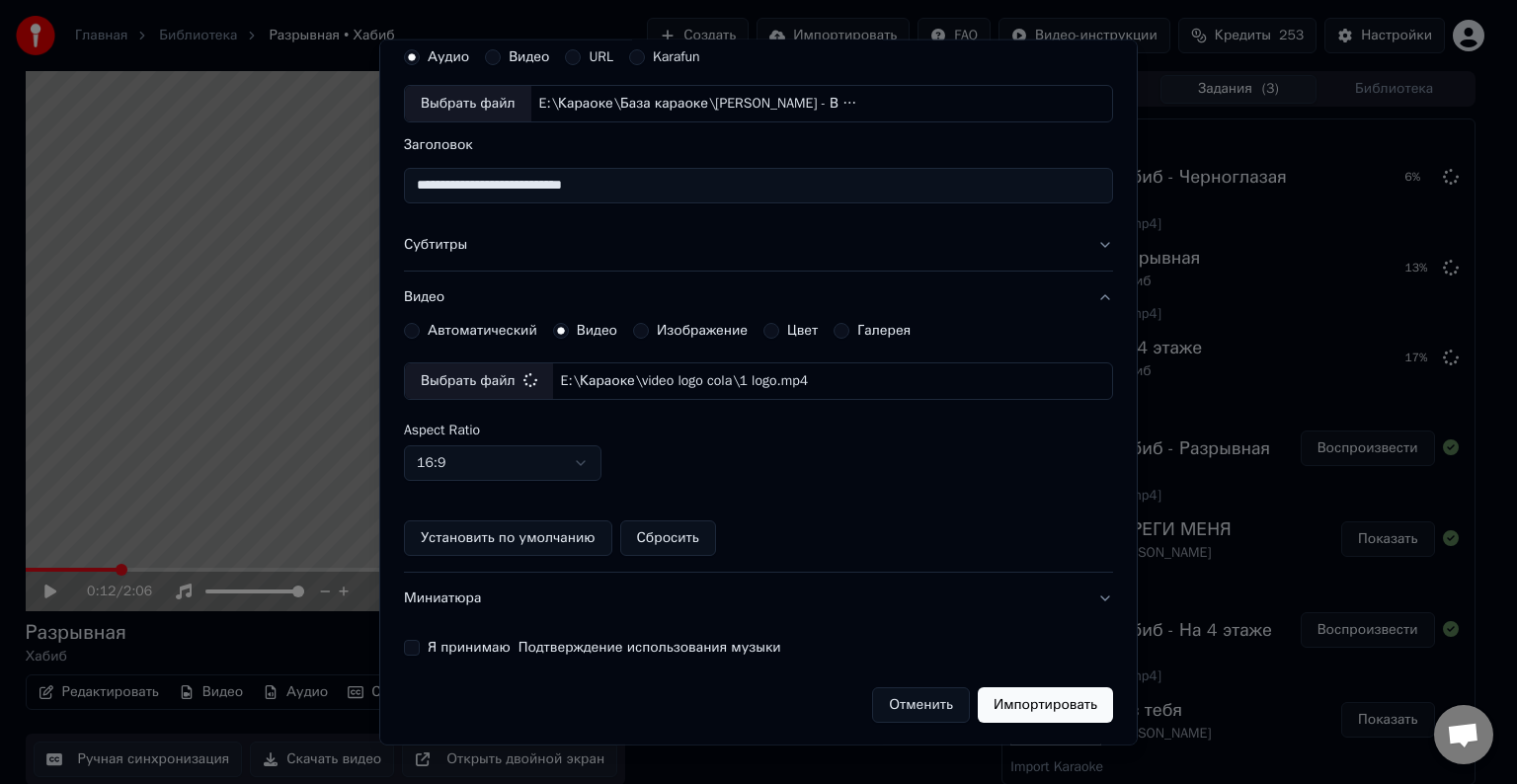 click on "Я принимаю   Подтверждение использования музыки" at bounding box center (412, 648) 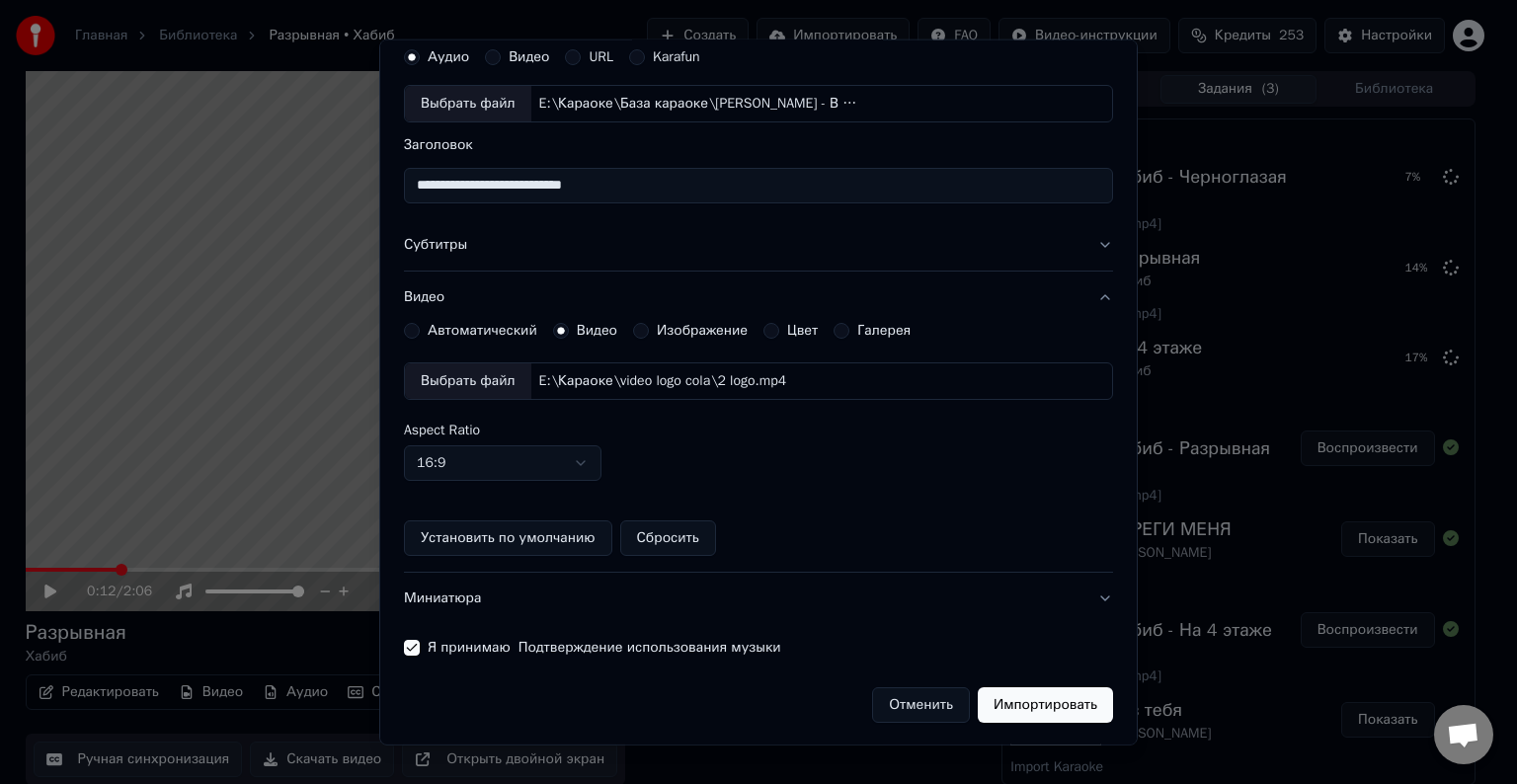 click on "Импортировать" at bounding box center (1045, 705) 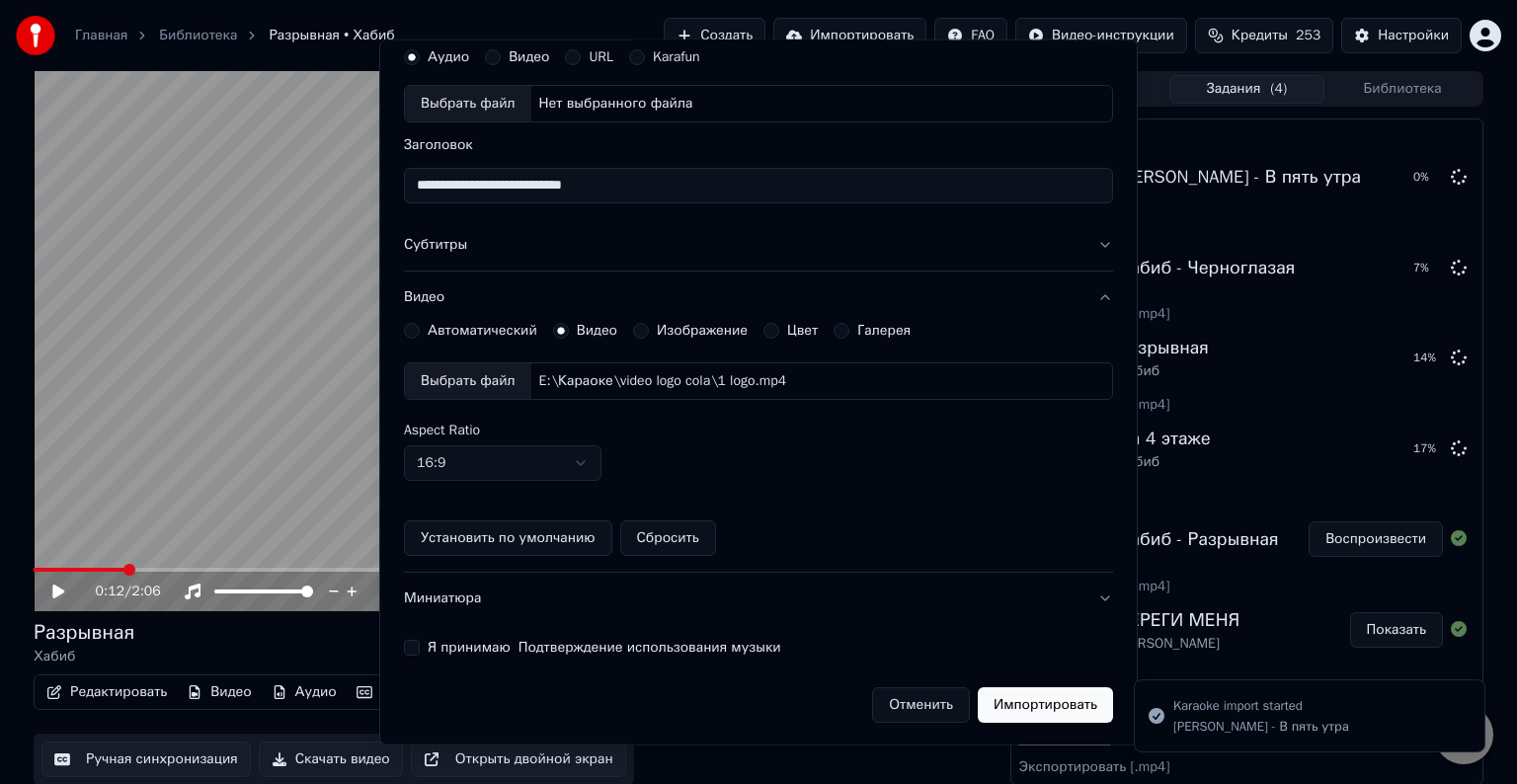 type 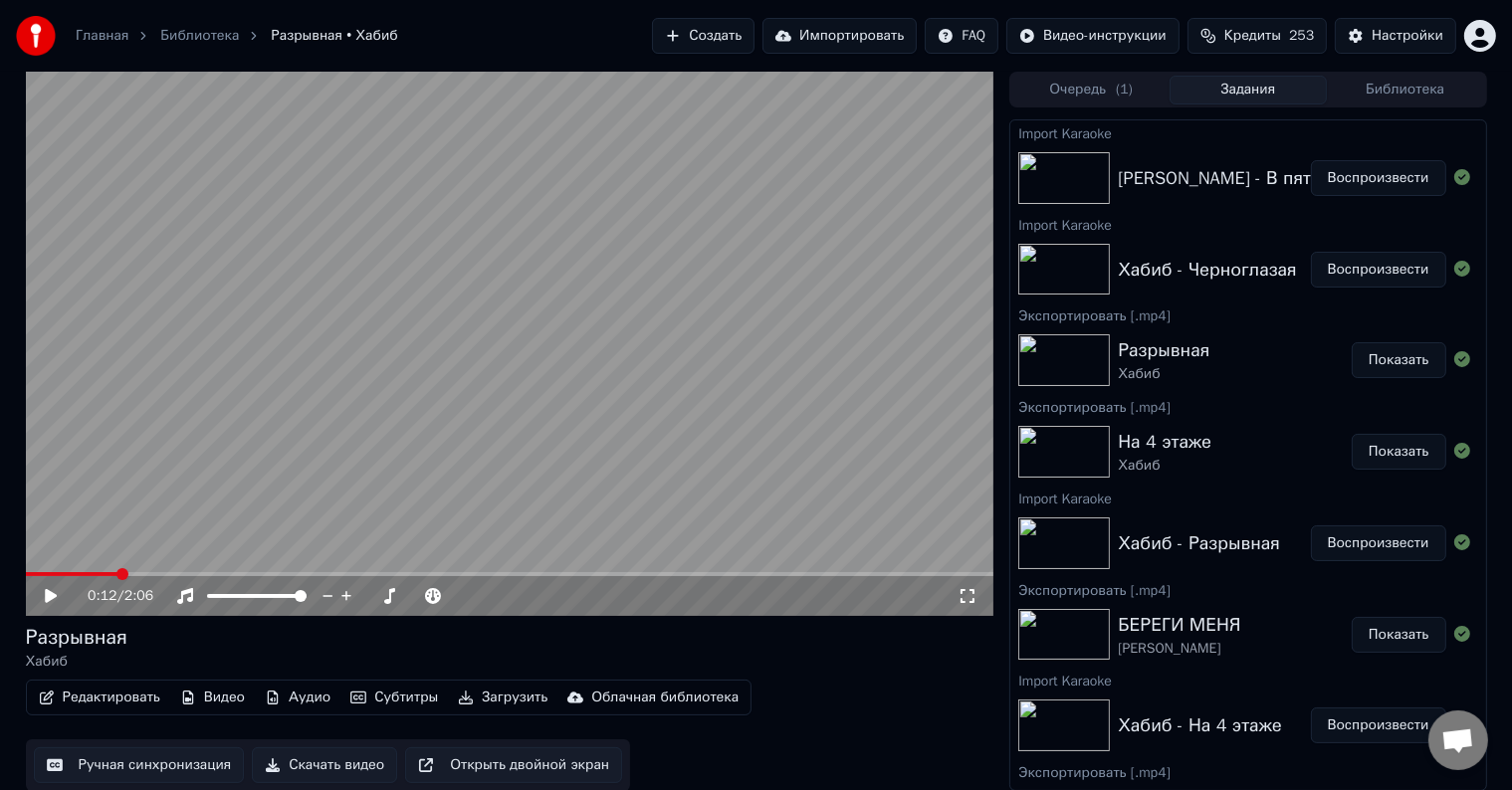 click on "Воспроизвести" at bounding box center (1379, 270) 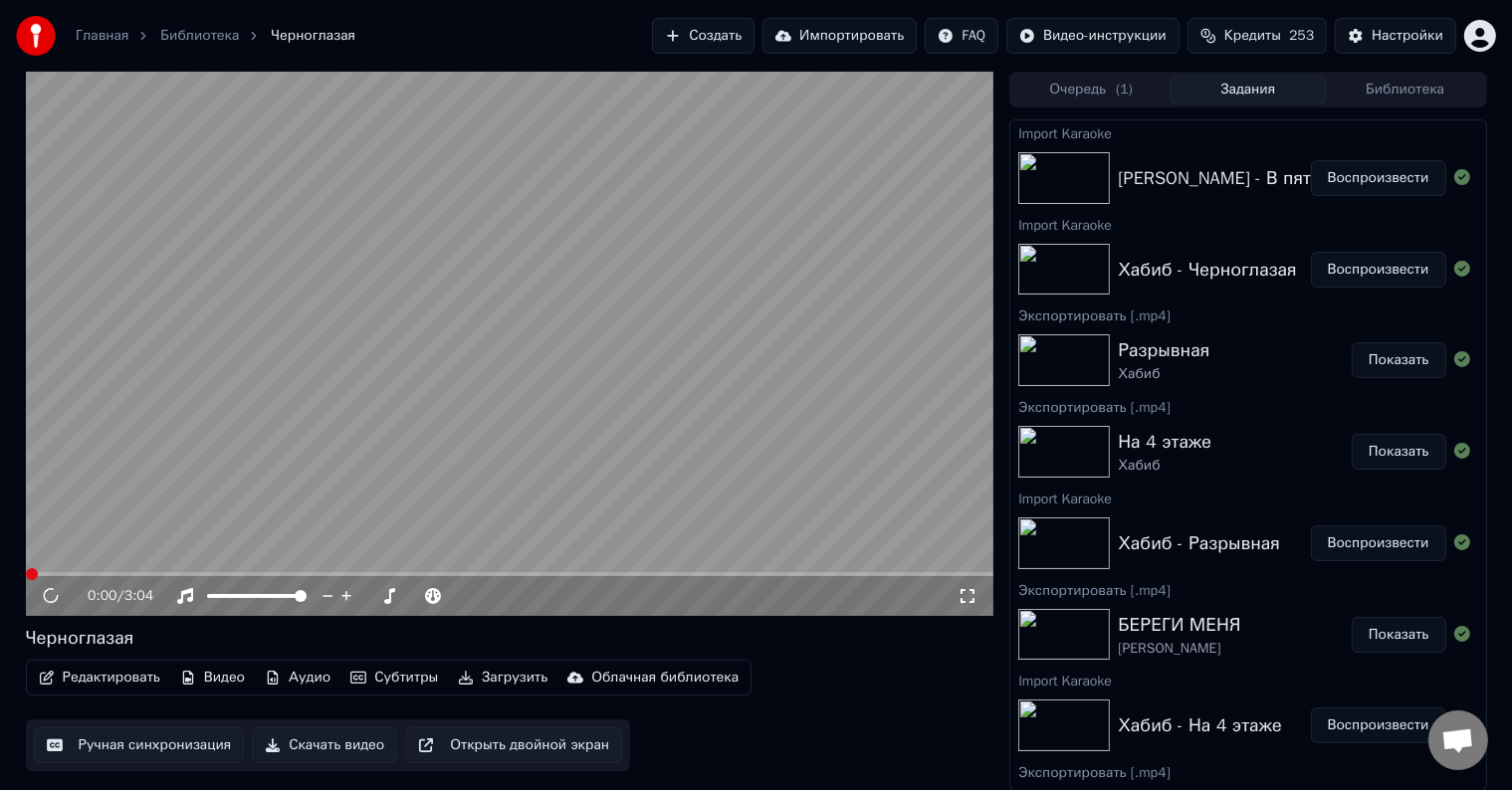 click on "Редактировать" at bounding box center (100, 678) 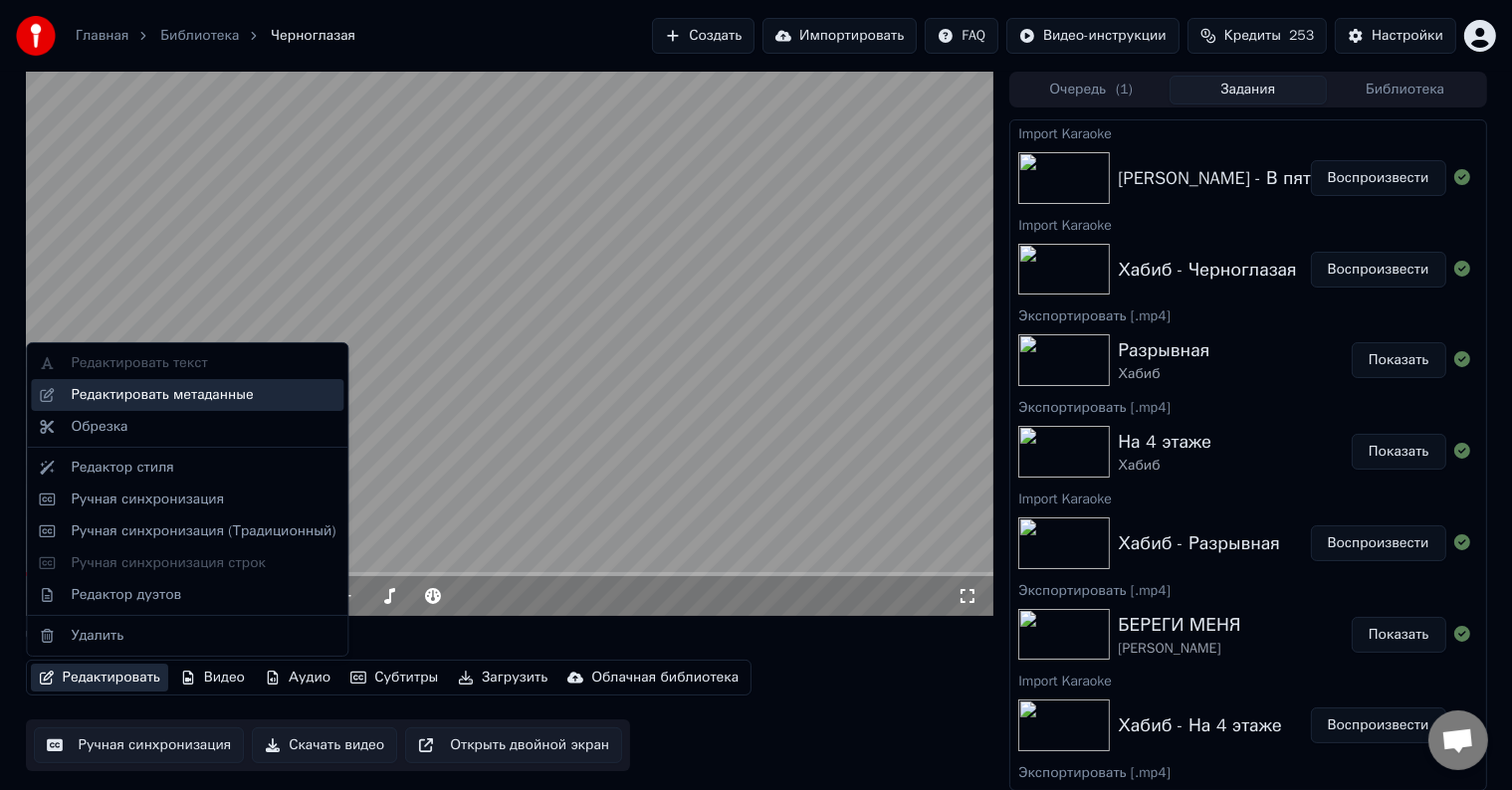 click on "Редактировать метаданные" at bounding box center (161, 395) 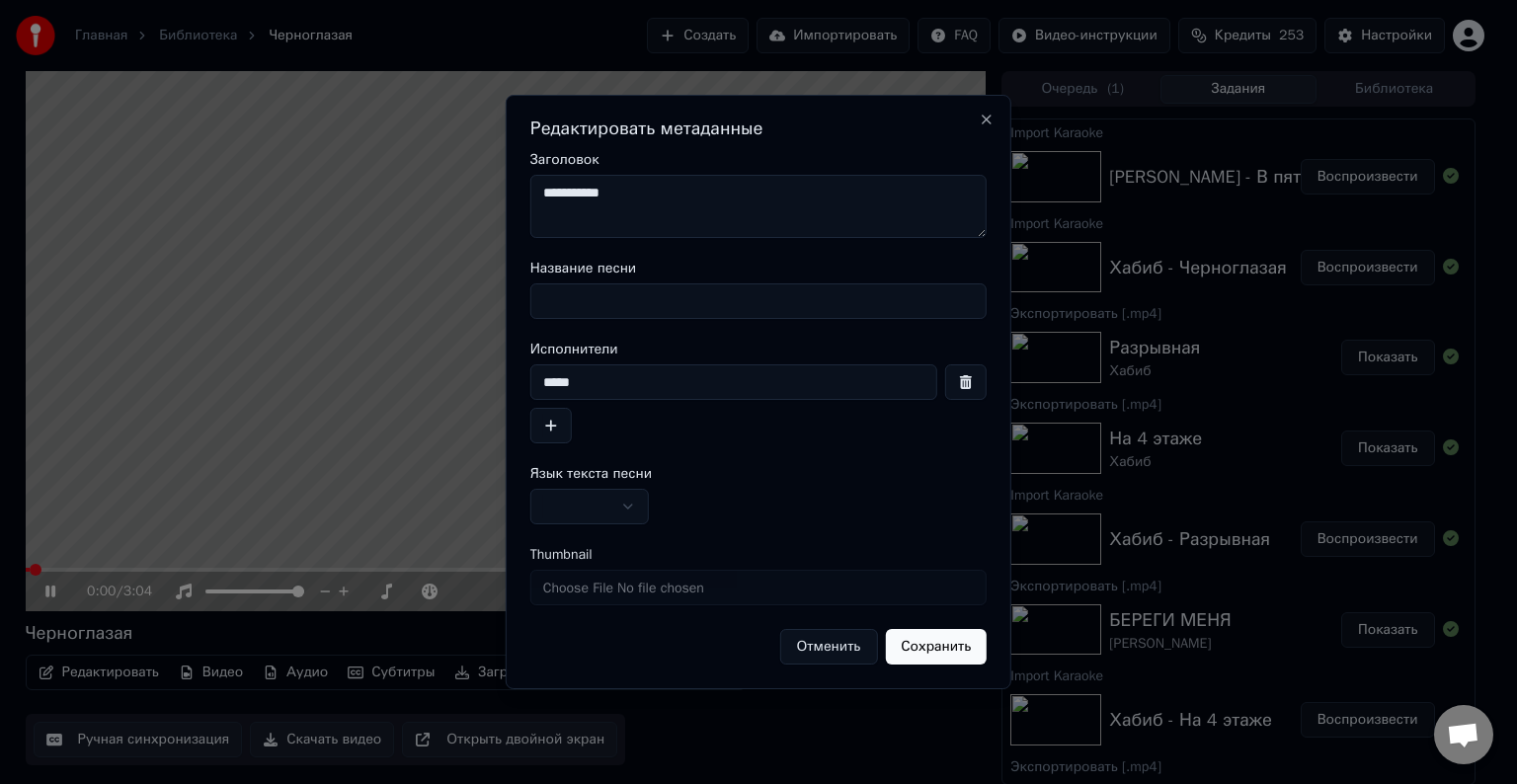 click on "Название песни" at bounding box center [758, 301] 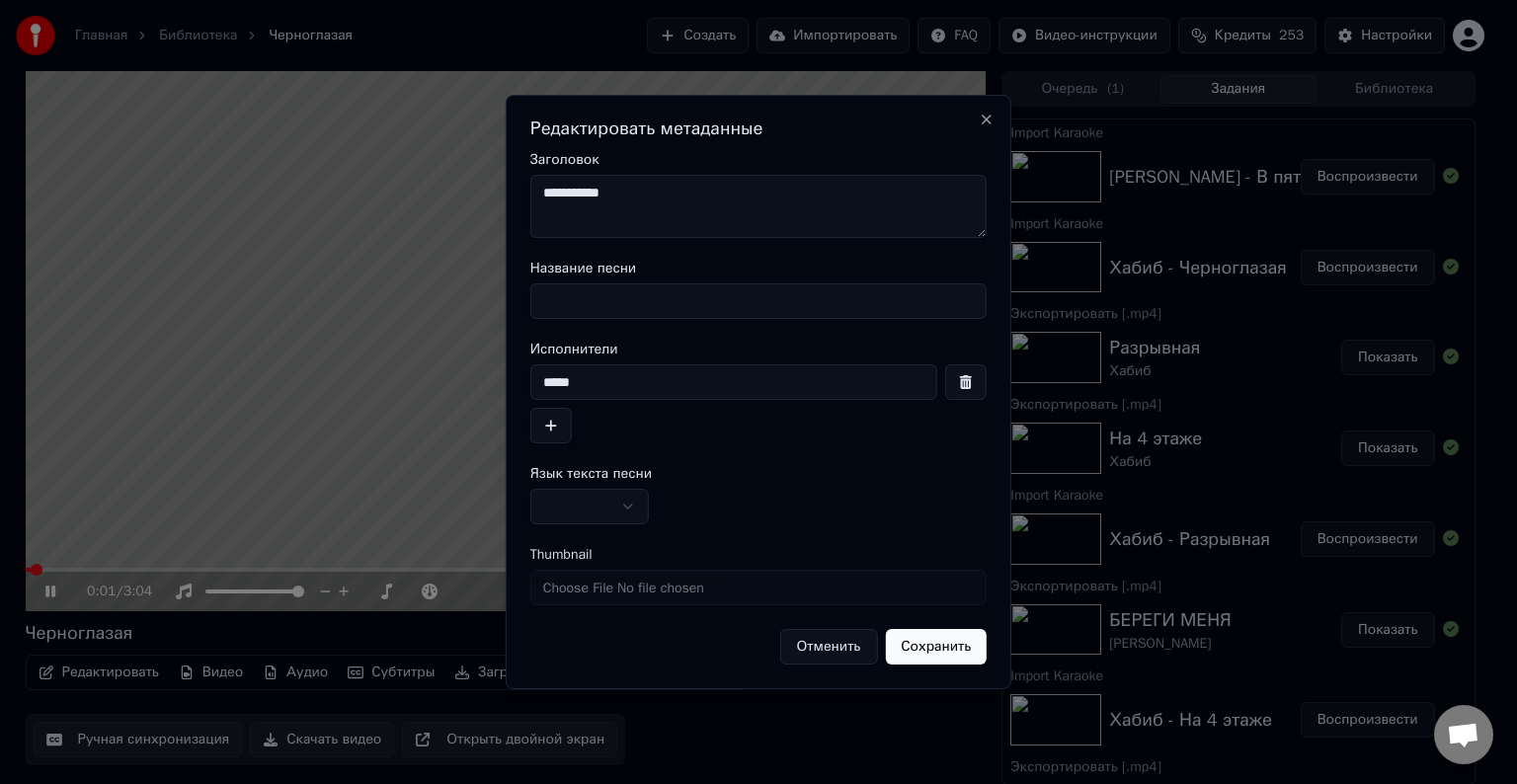 paste on "**********" 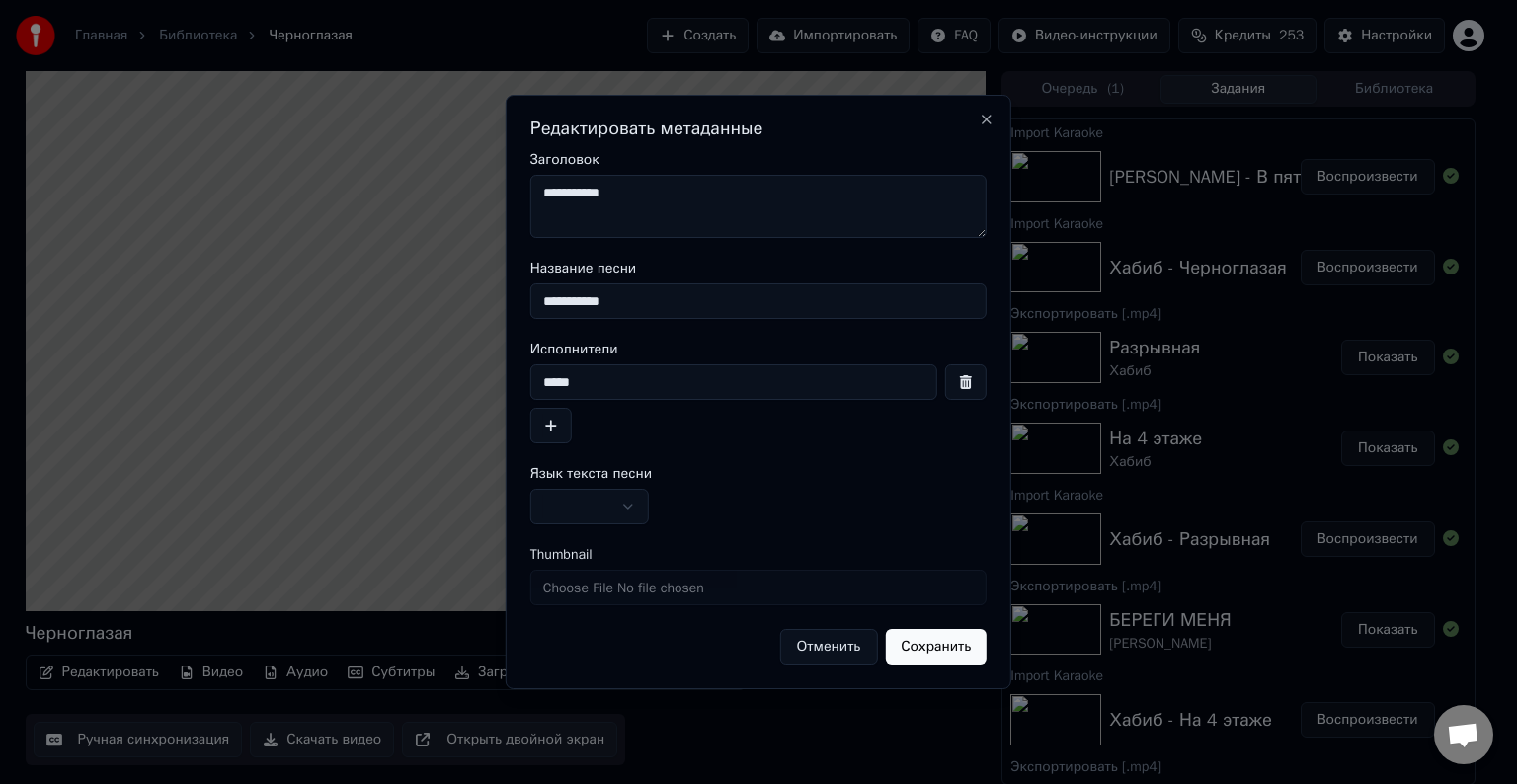 type on "**********" 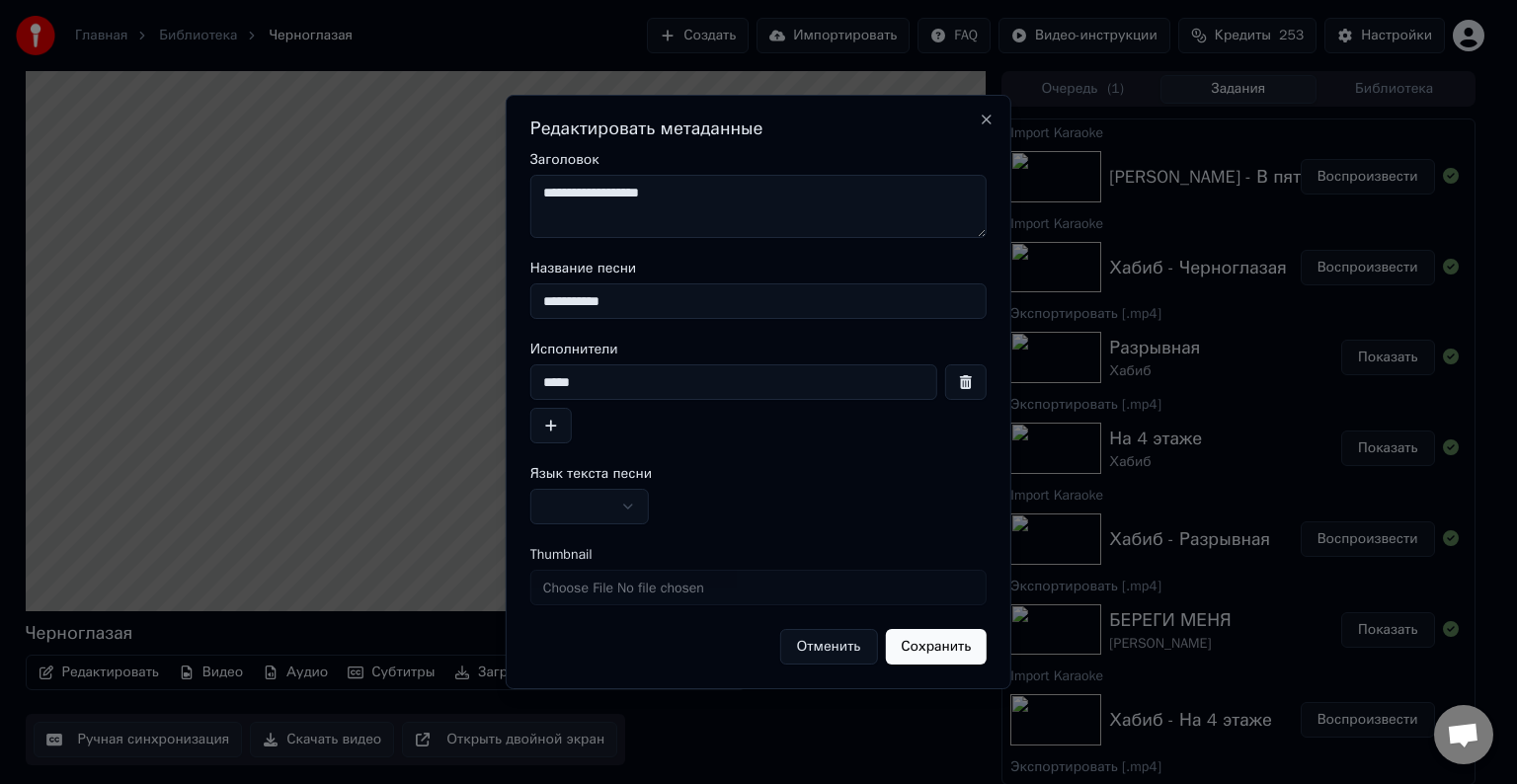 type on "**********" 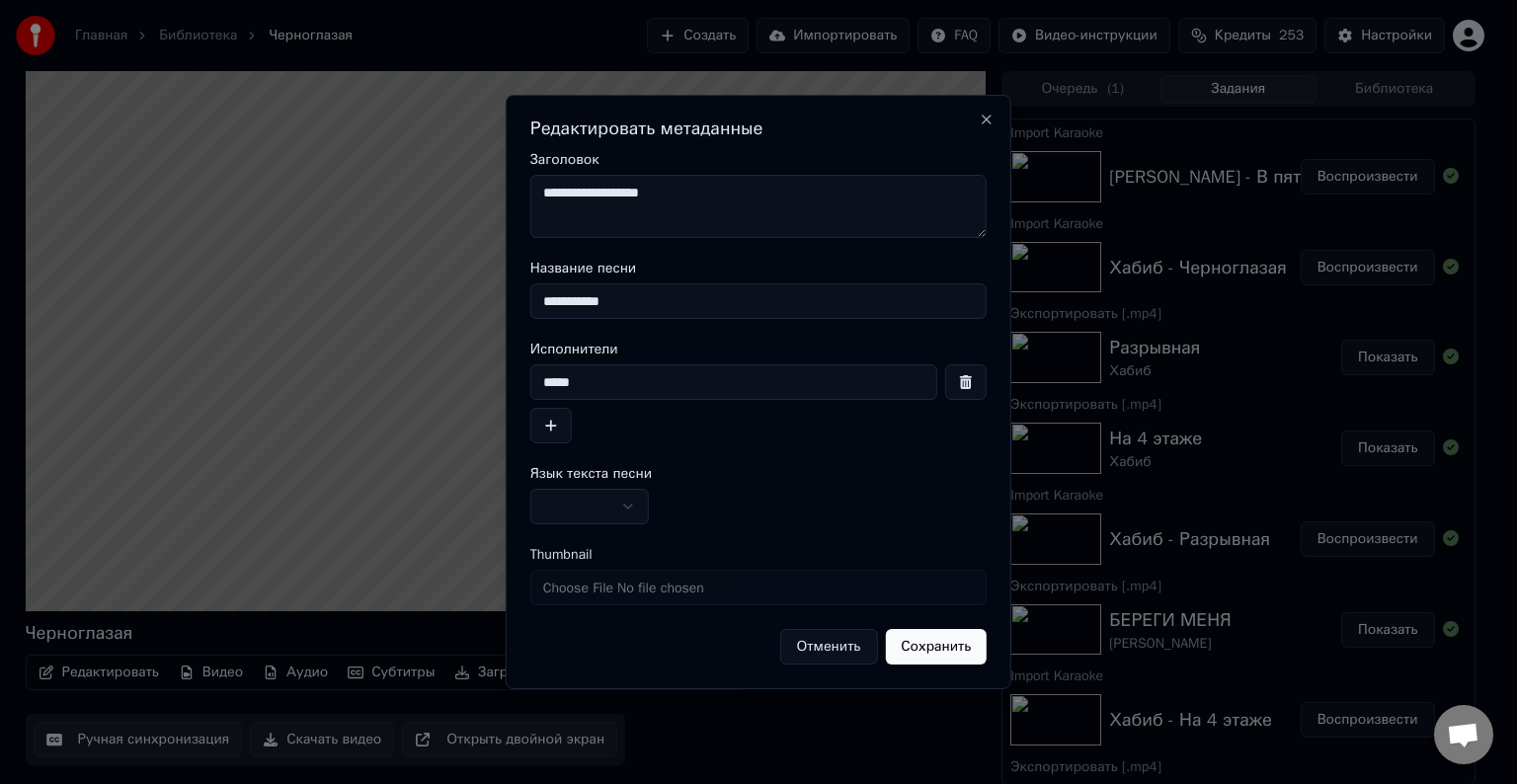 click at bounding box center (590, 507) 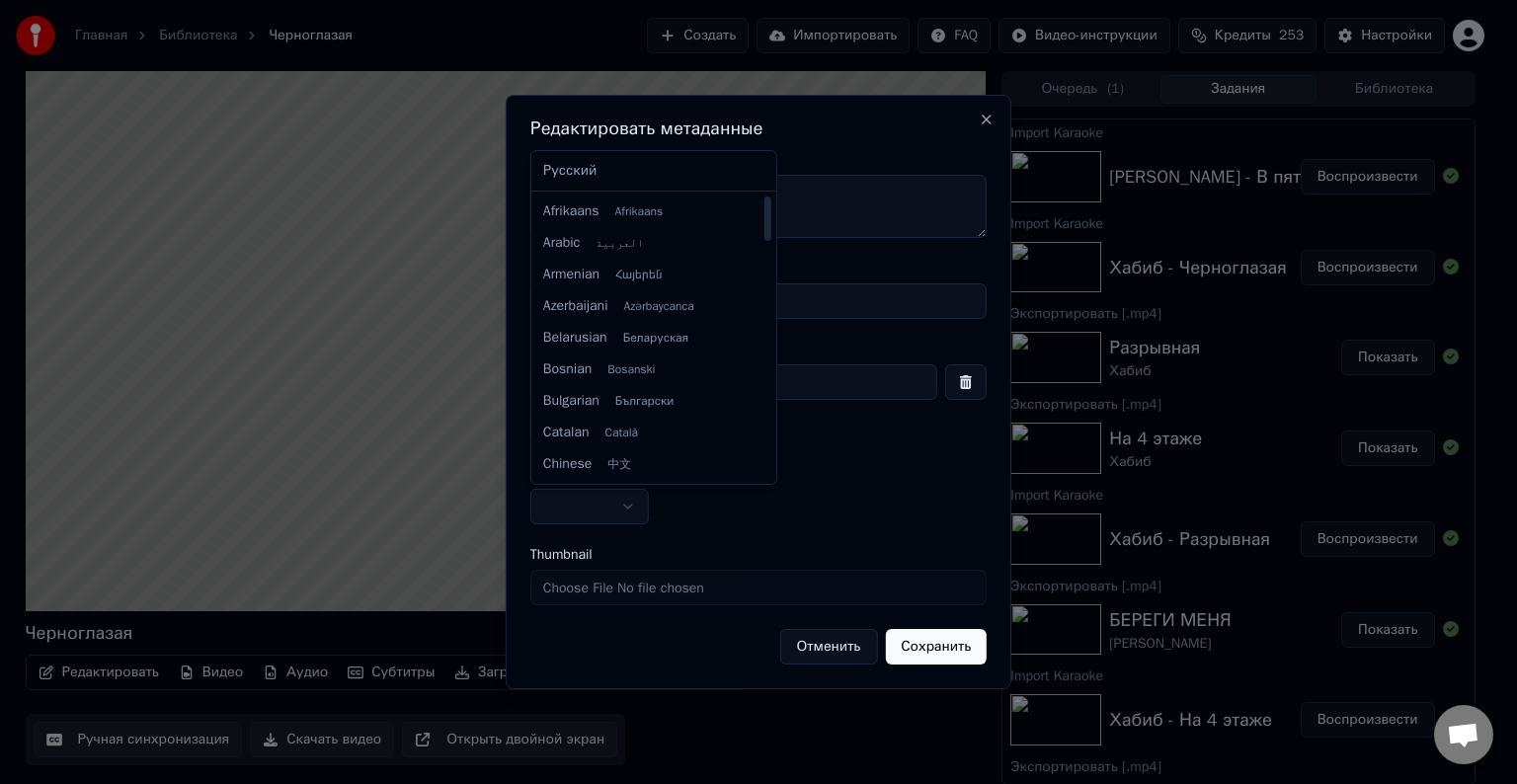 select on "**" 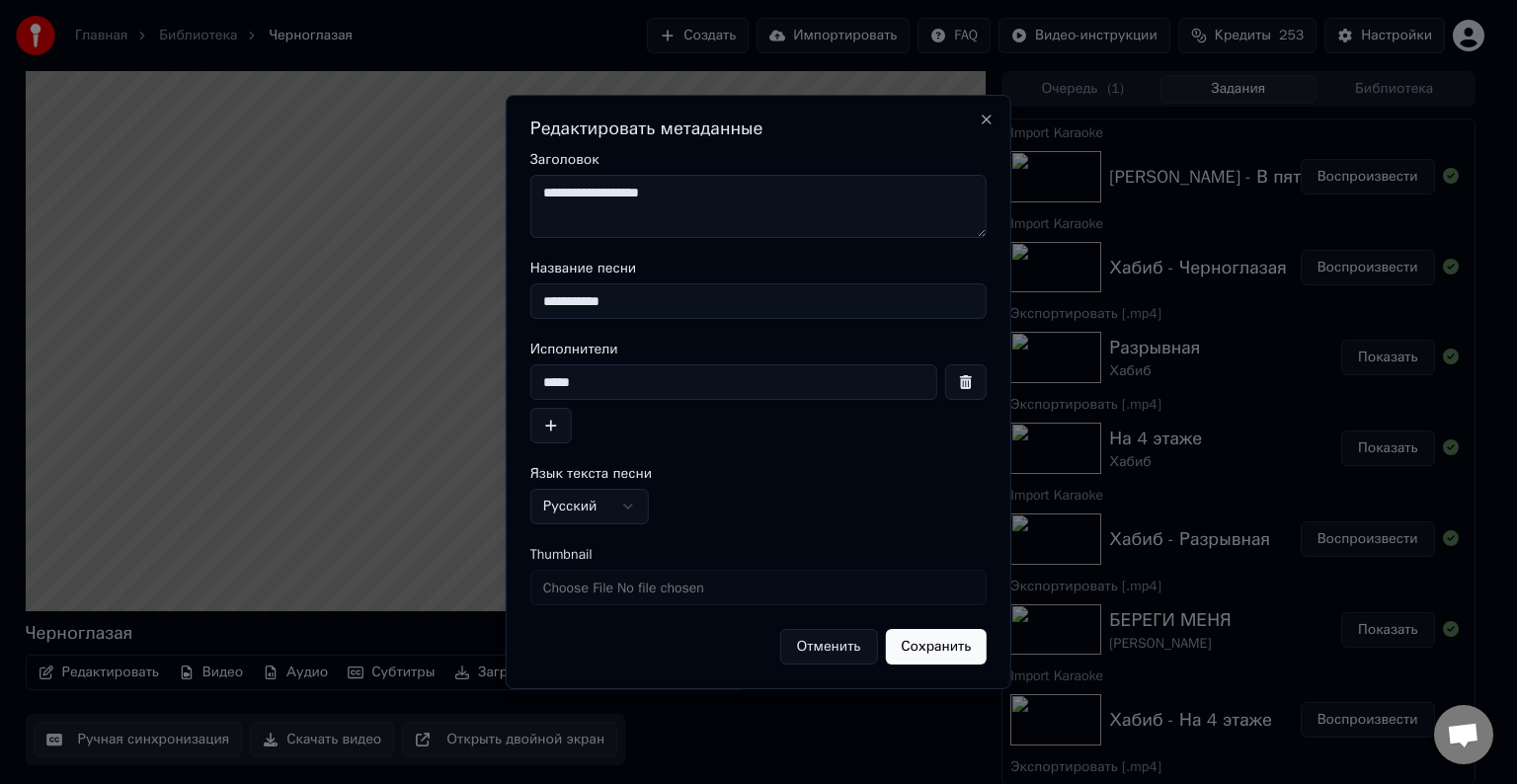 click on "Сохранить" at bounding box center [935, 647] 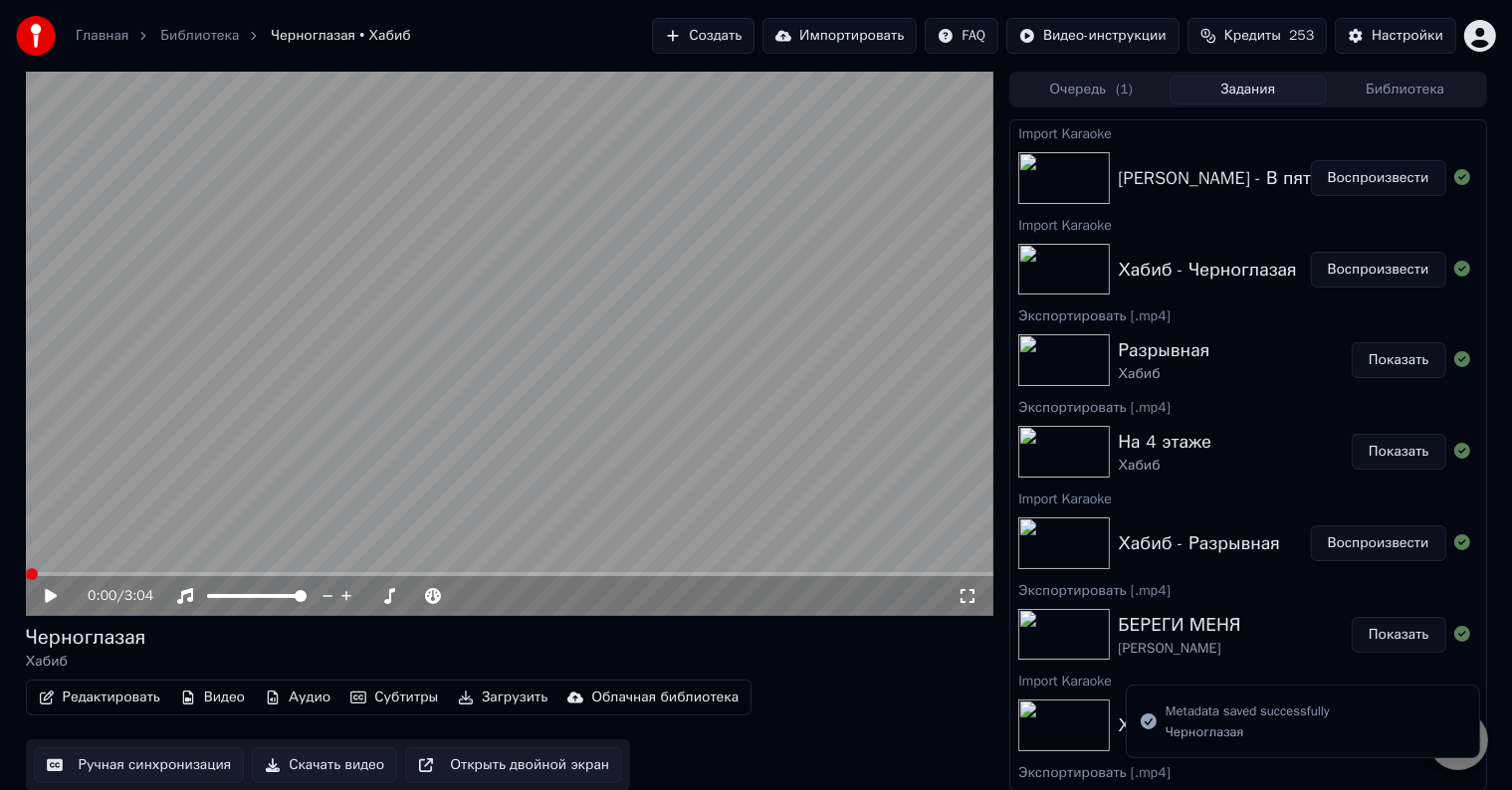 click on "Скачать видео" at bounding box center [324, 765] 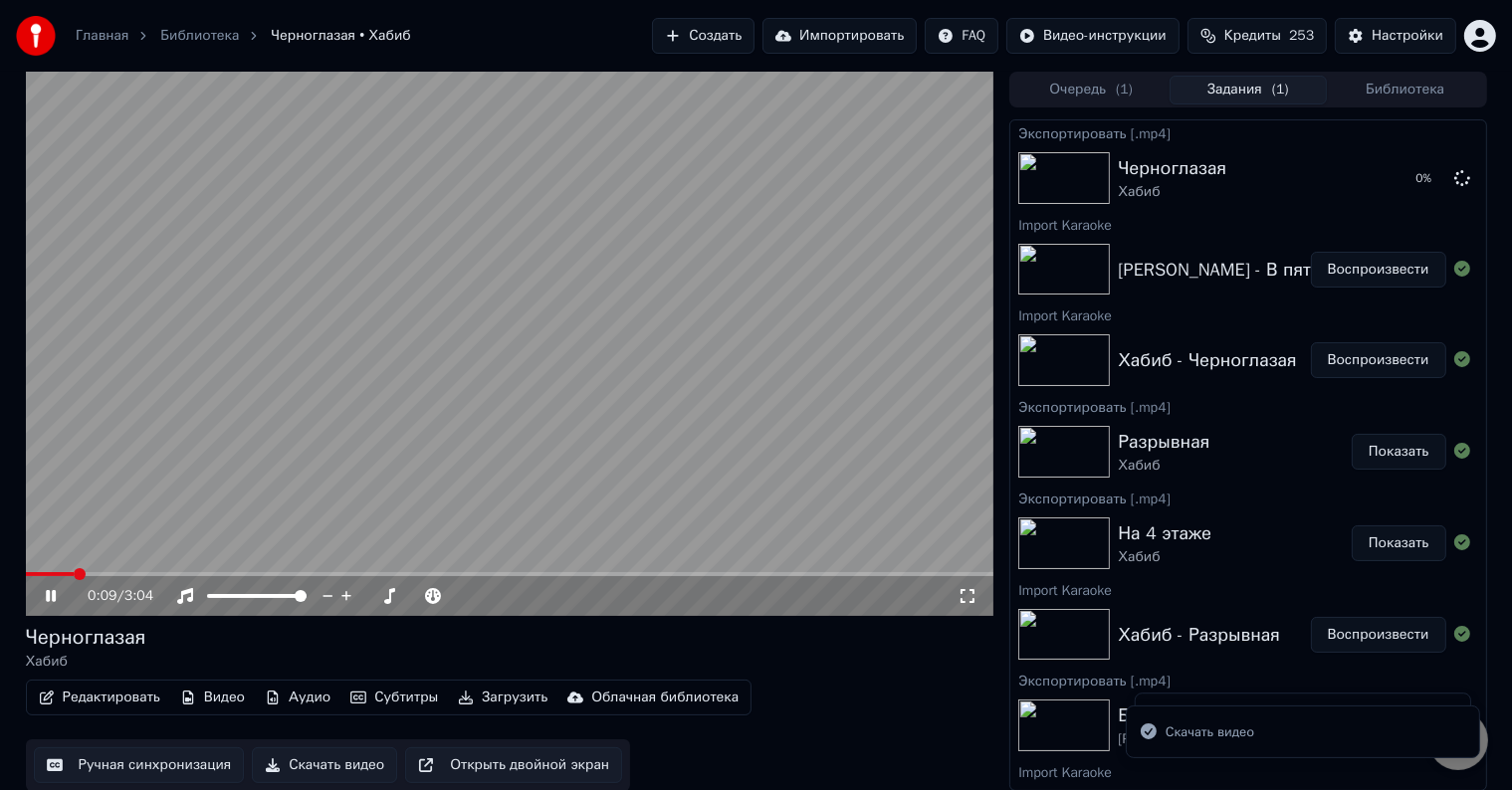 click on "Воспроизвести" at bounding box center (1379, 270) 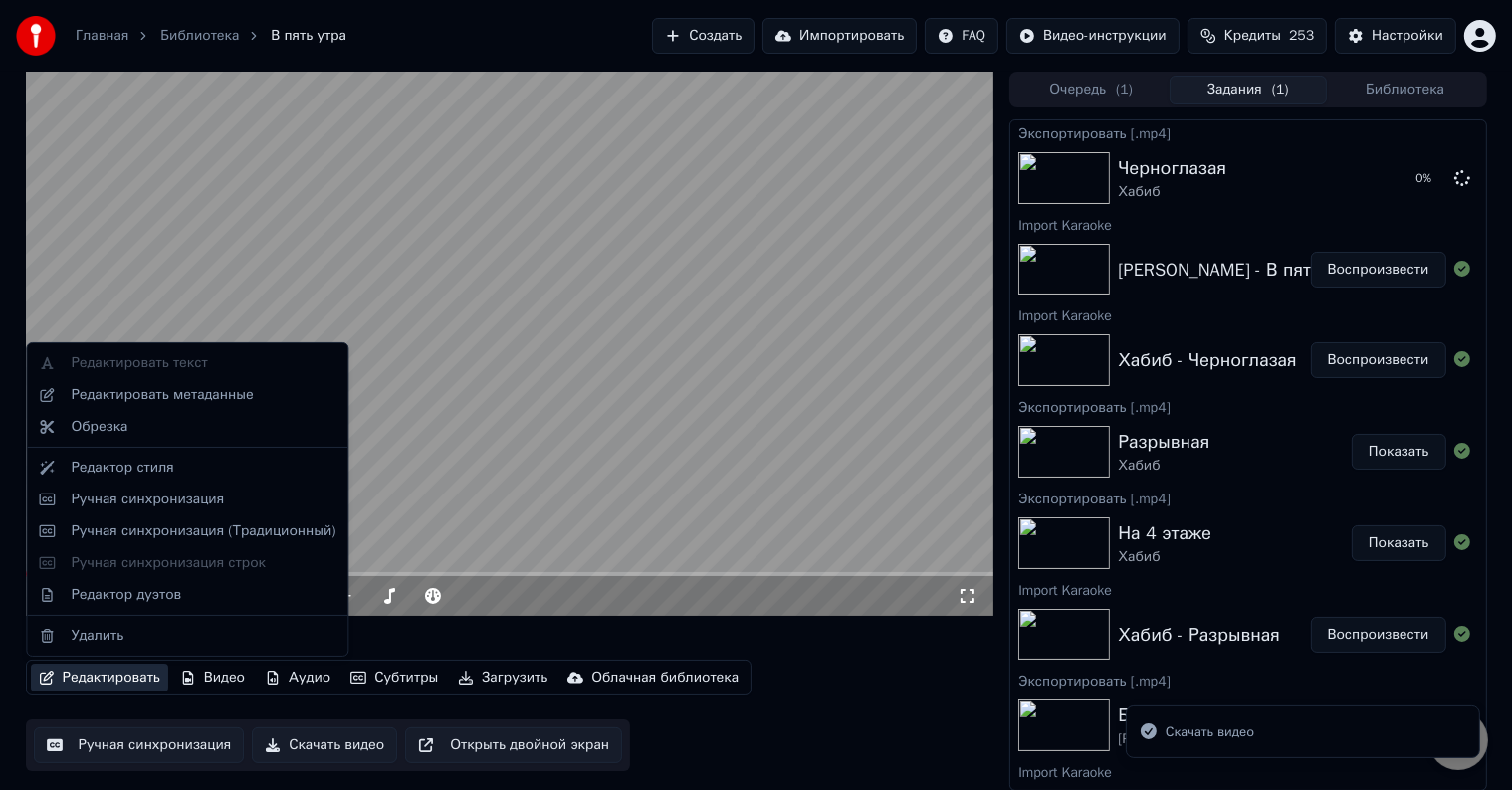 click on "Редактировать" at bounding box center [100, 678] 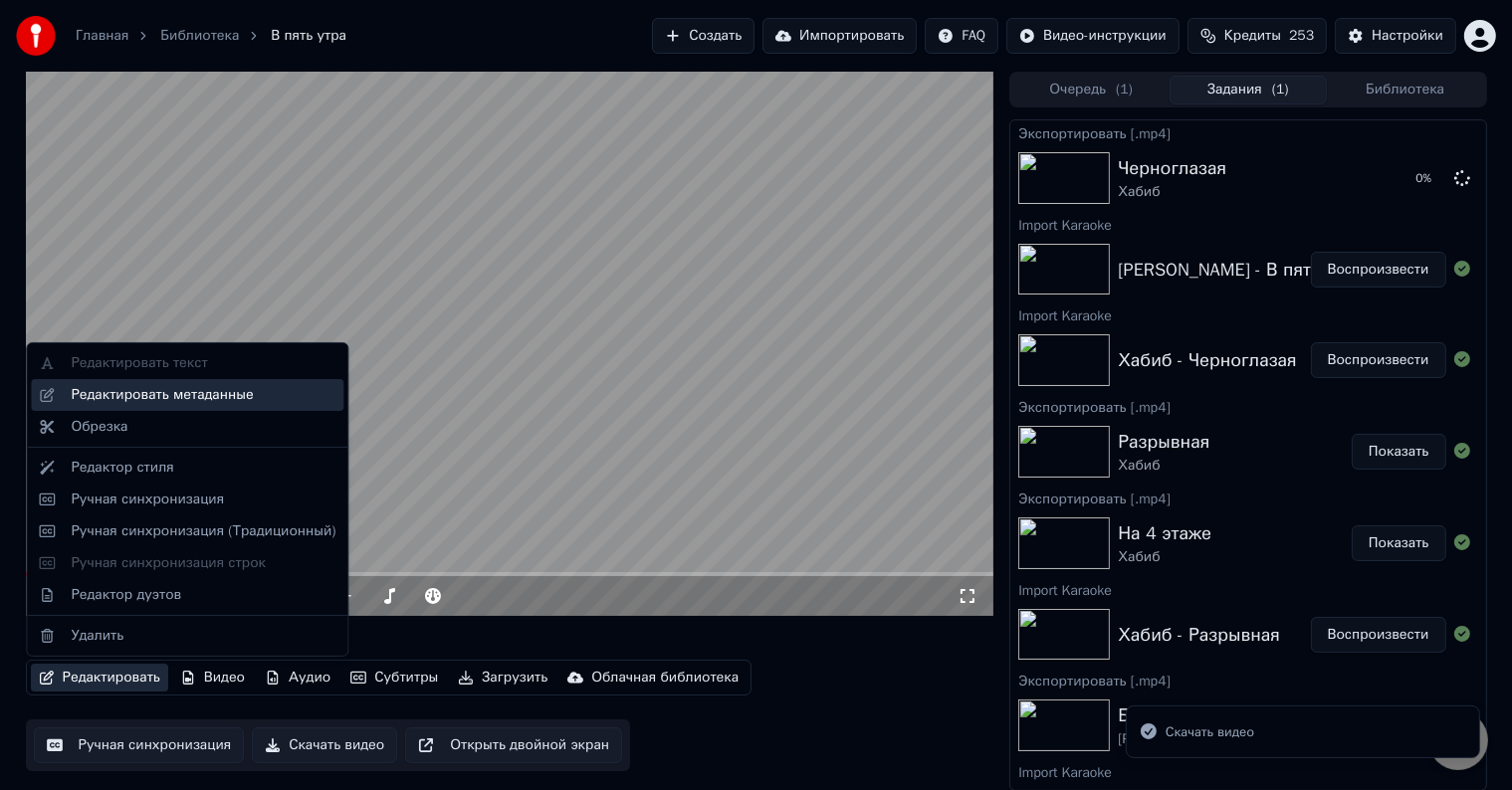 click on "Редактировать метаданные" at bounding box center (203, 395) 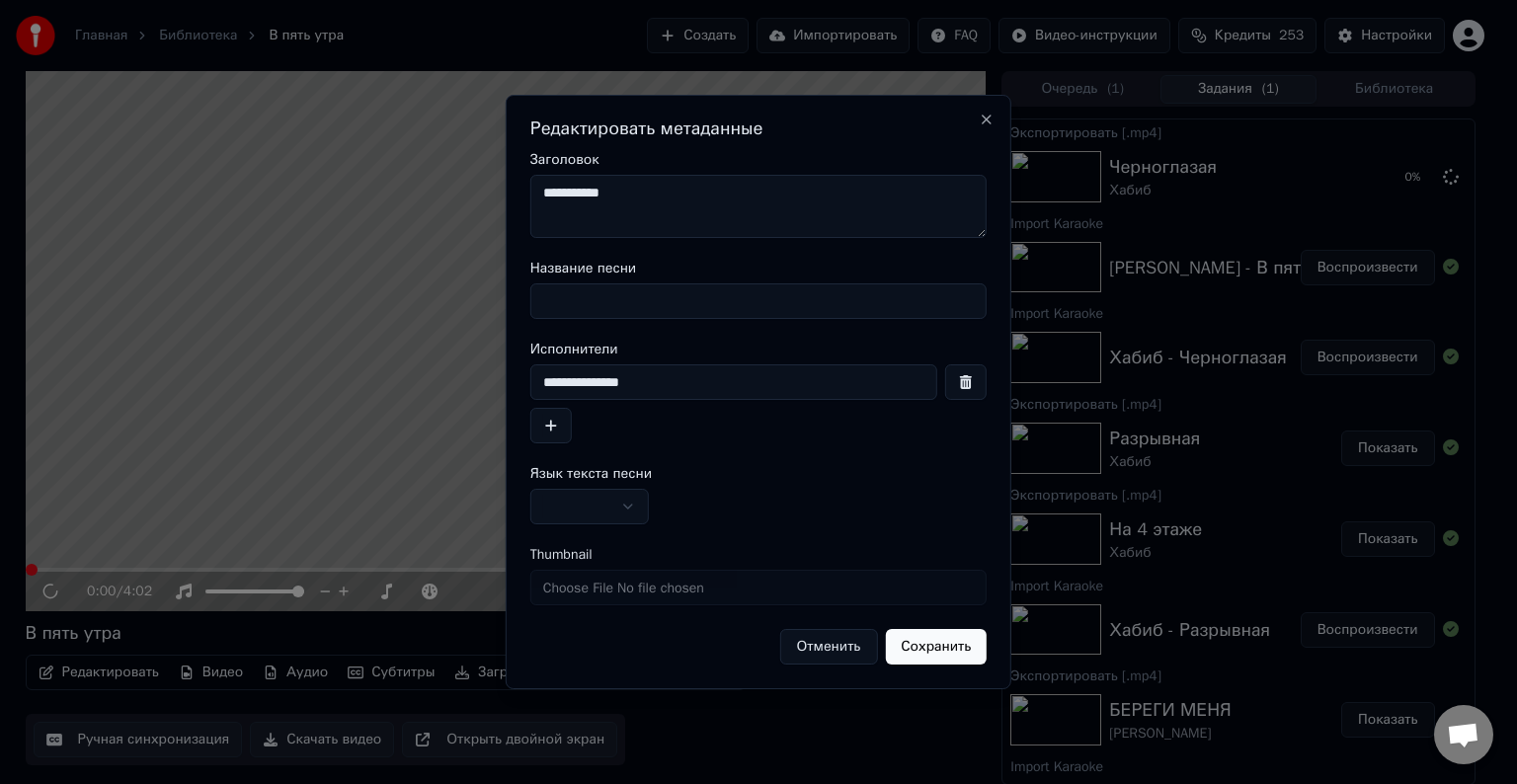 click on "Название песни" at bounding box center [758, 301] 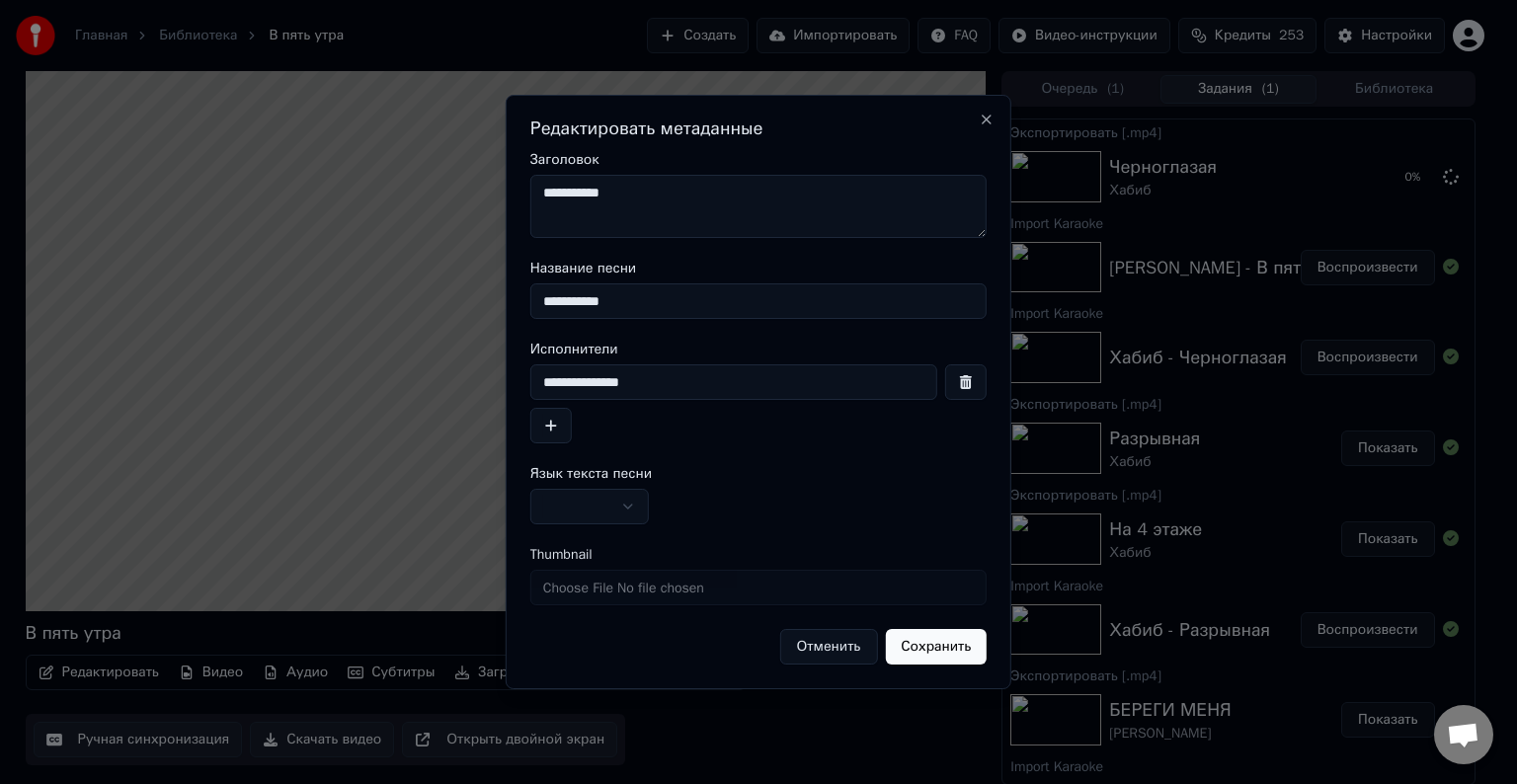 type on "**********" 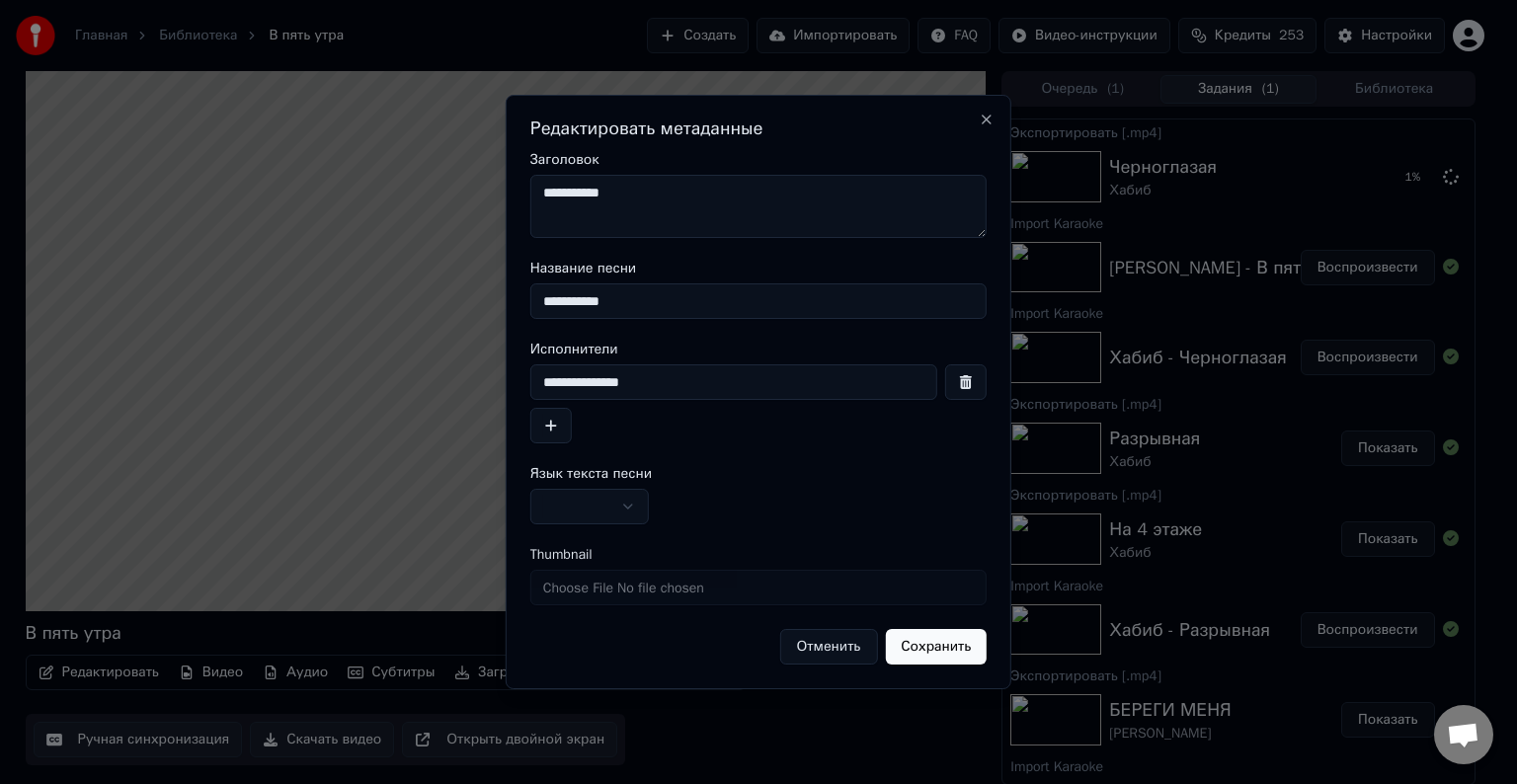 click on "**********" at bounding box center [758, 206] 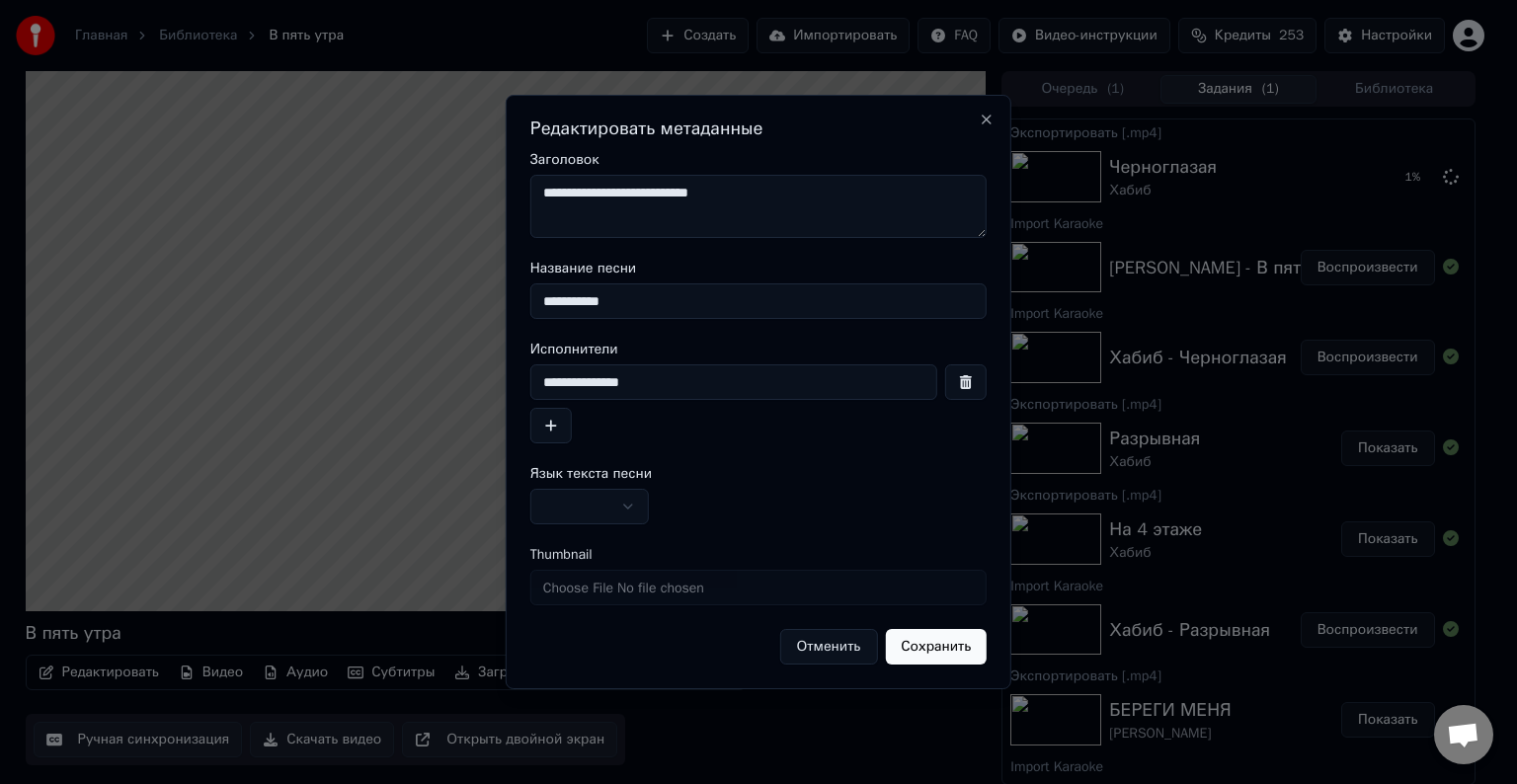 type on "**********" 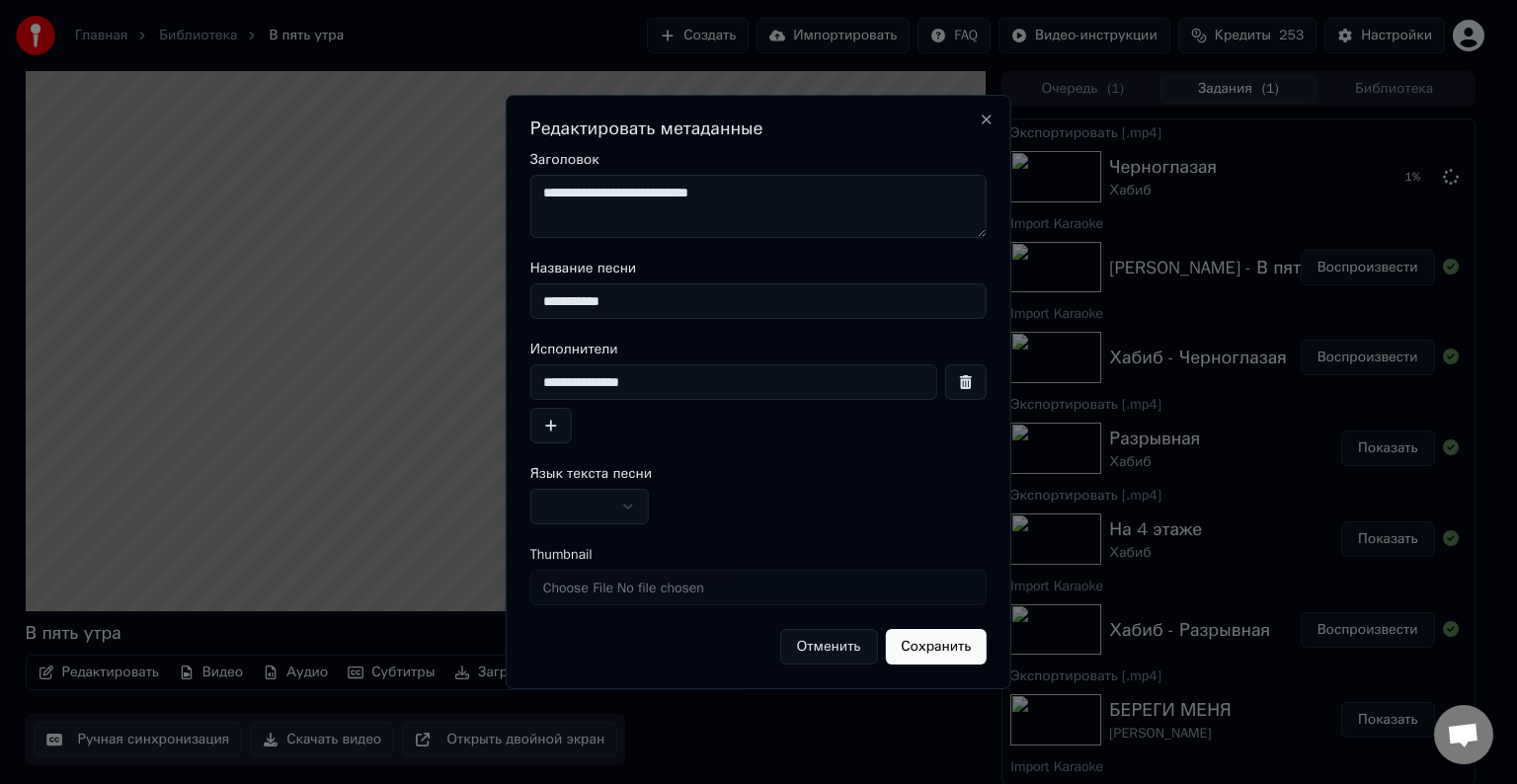 click at bounding box center [590, 507] 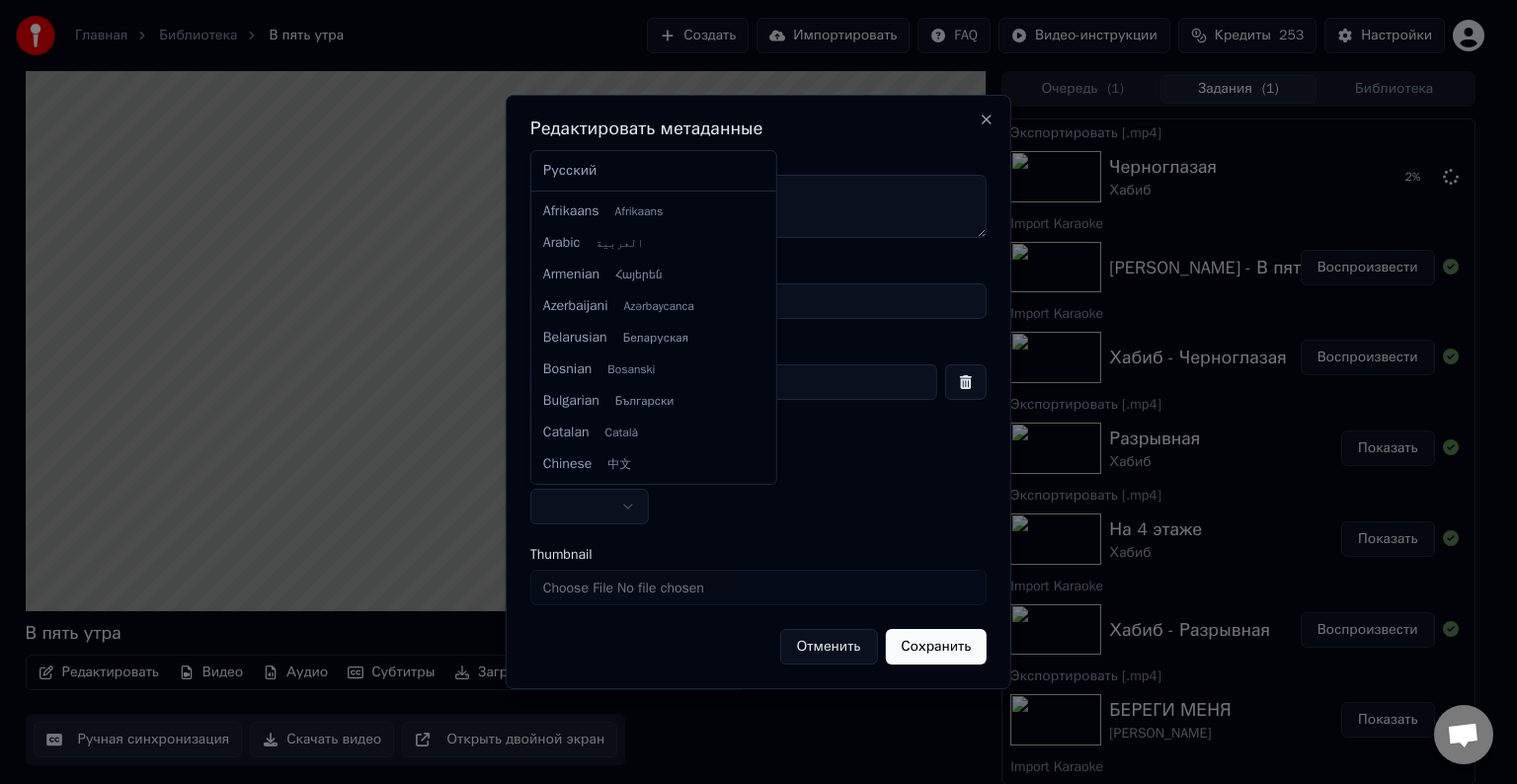select on "**" 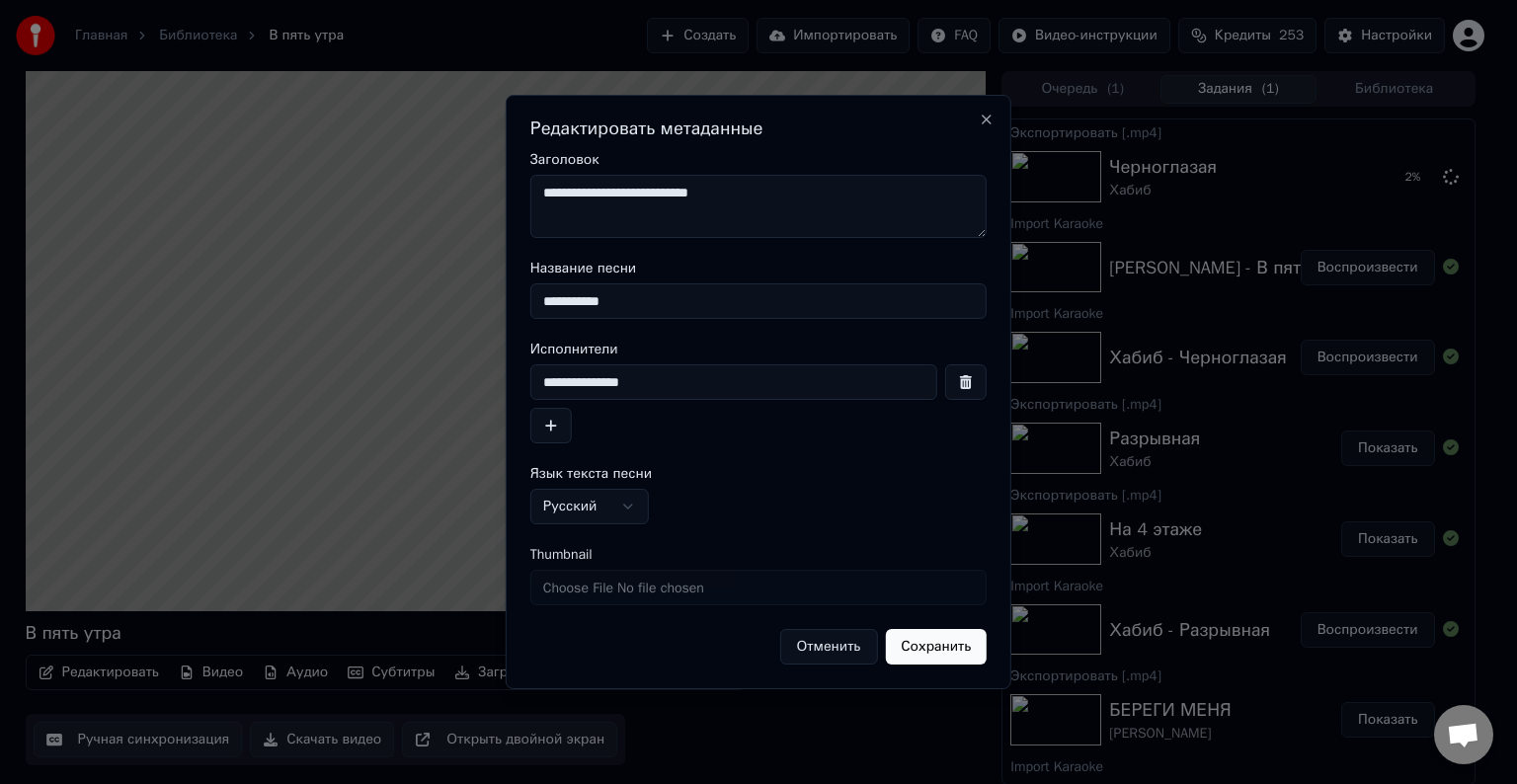 click on "Сохранить" at bounding box center (935, 647) 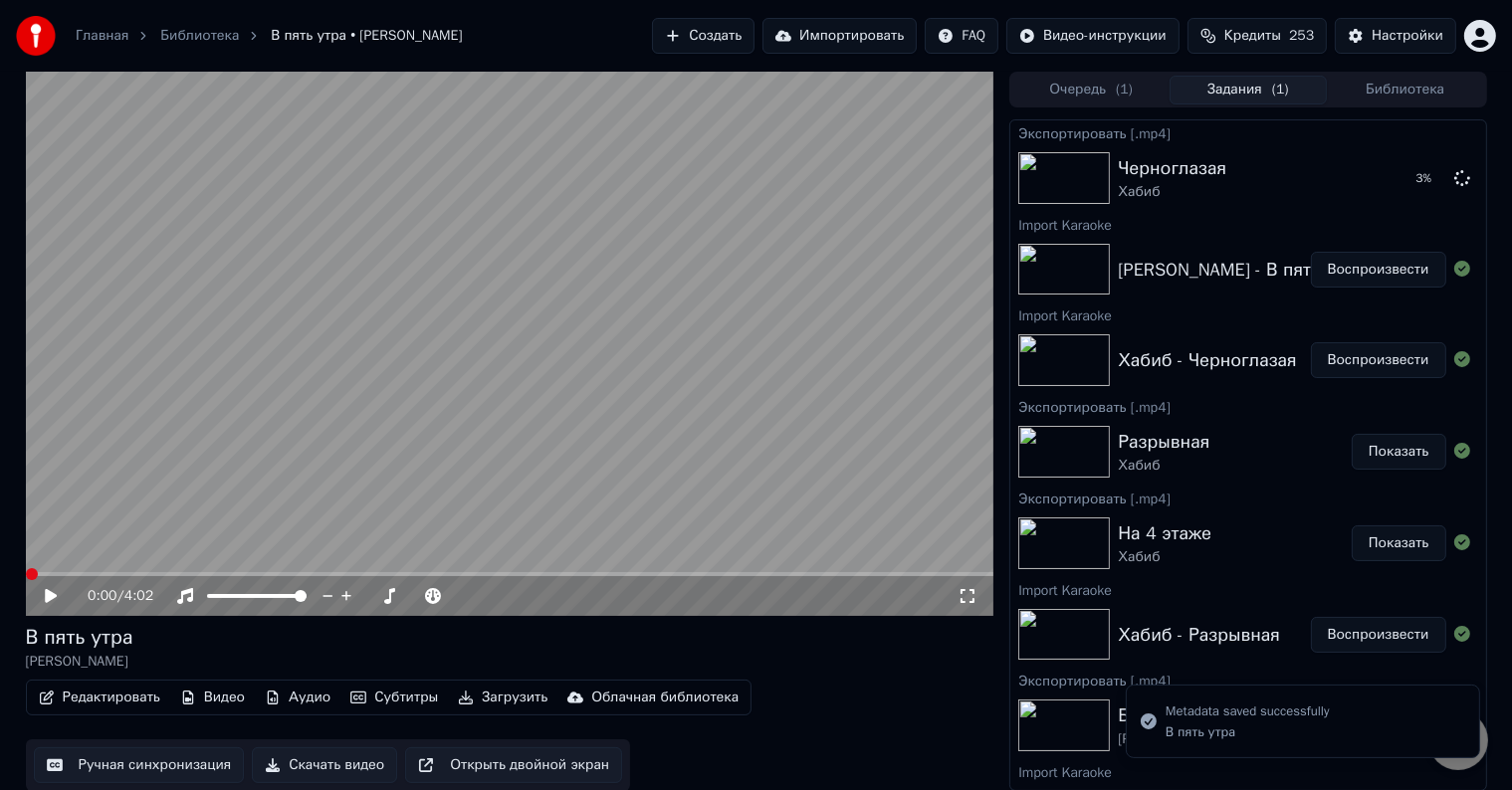 click on "Скачать видео" at bounding box center (324, 765) 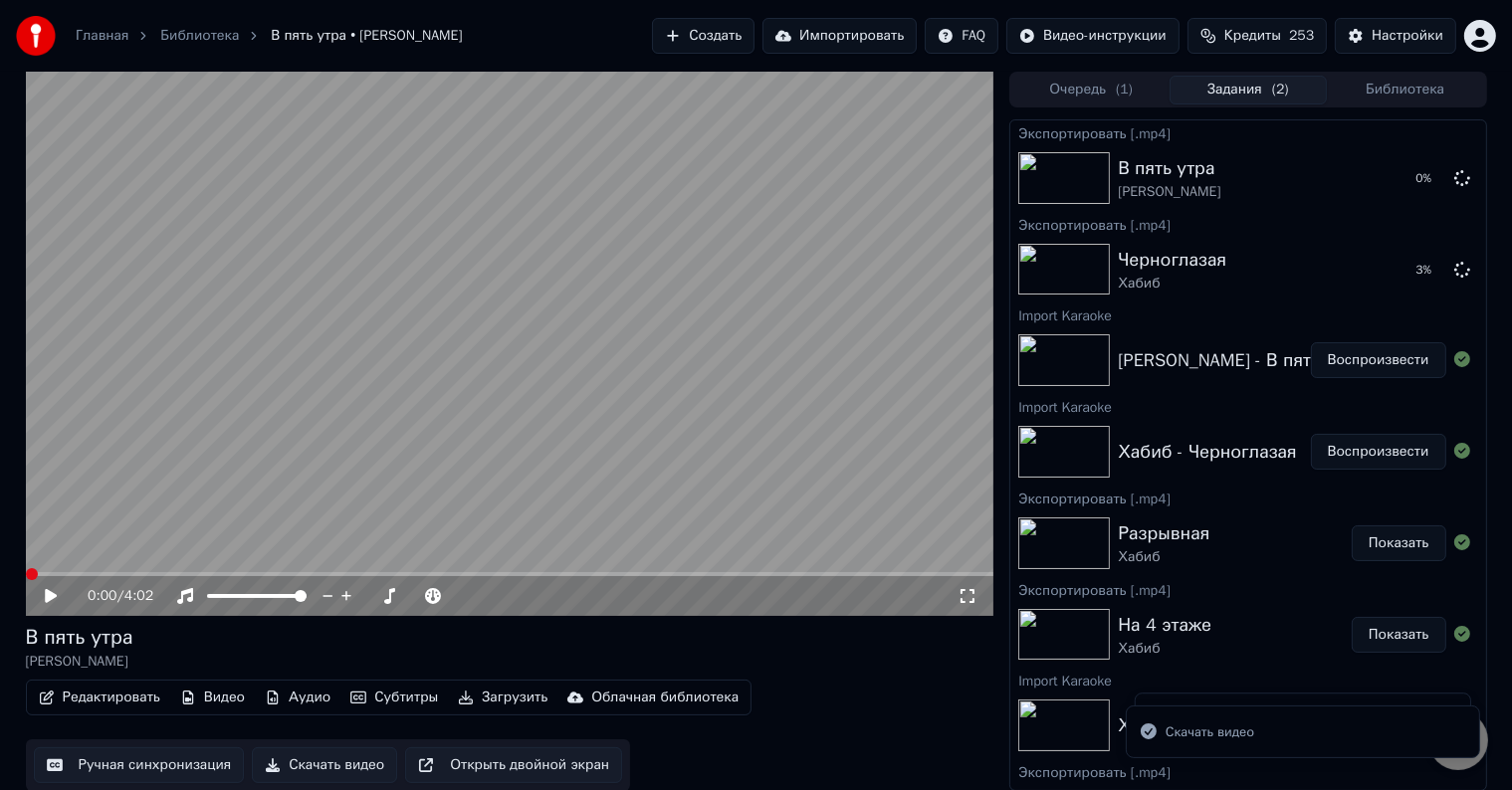 click at bounding box center [510, 343] 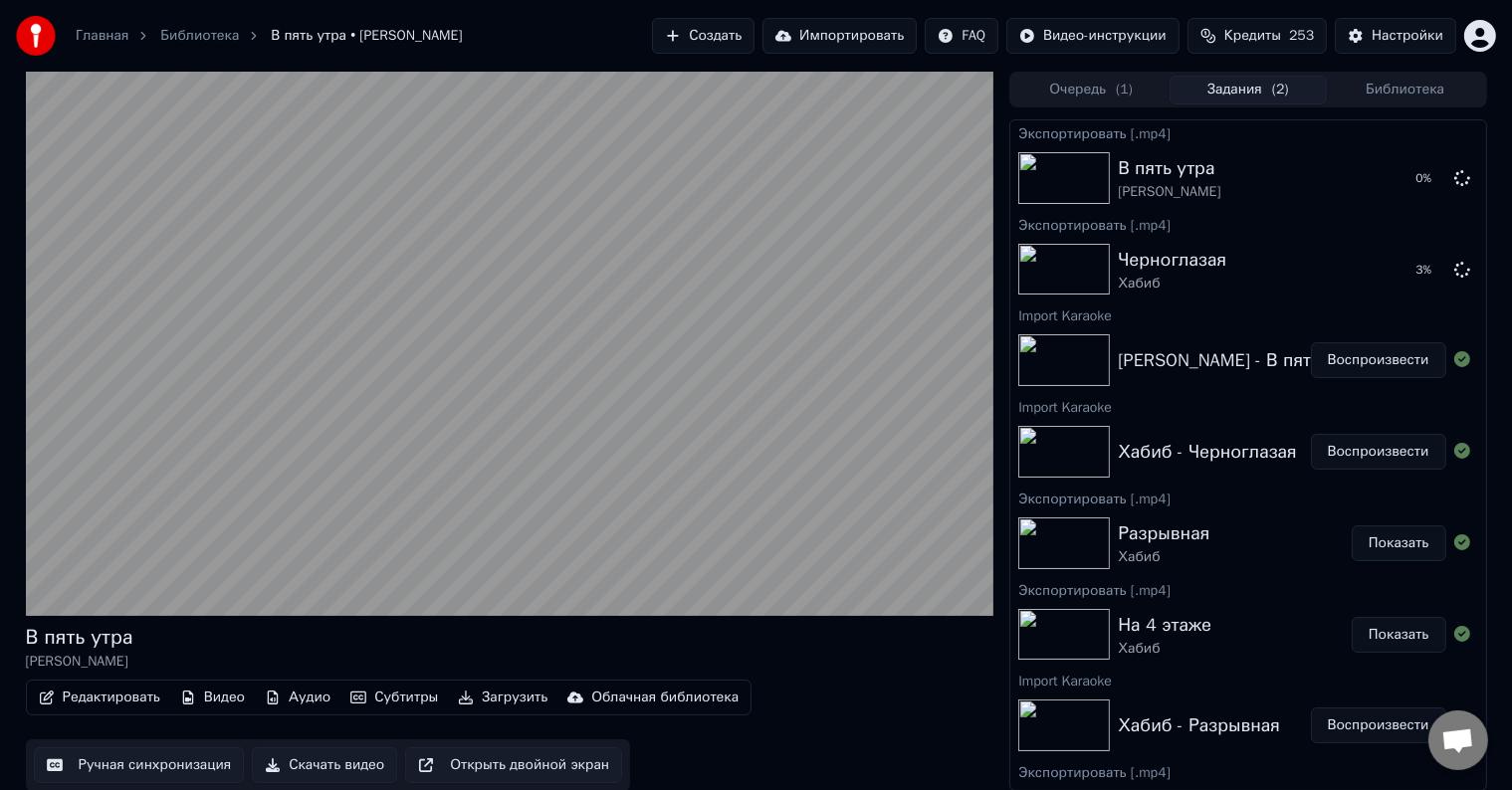 click at bounding box center [510, 343] 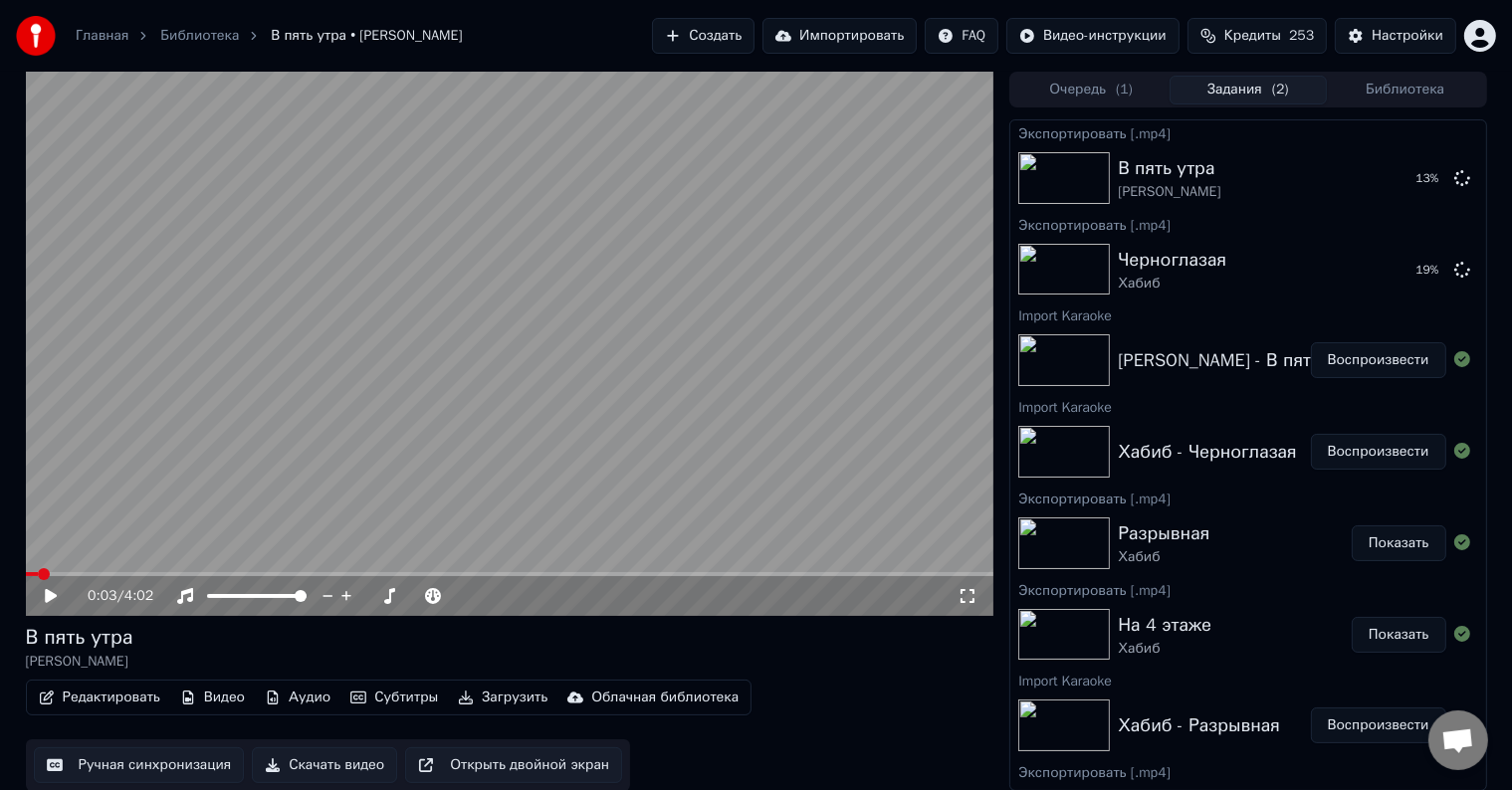 click on "Импортировать" at bounding box center (839, 36) 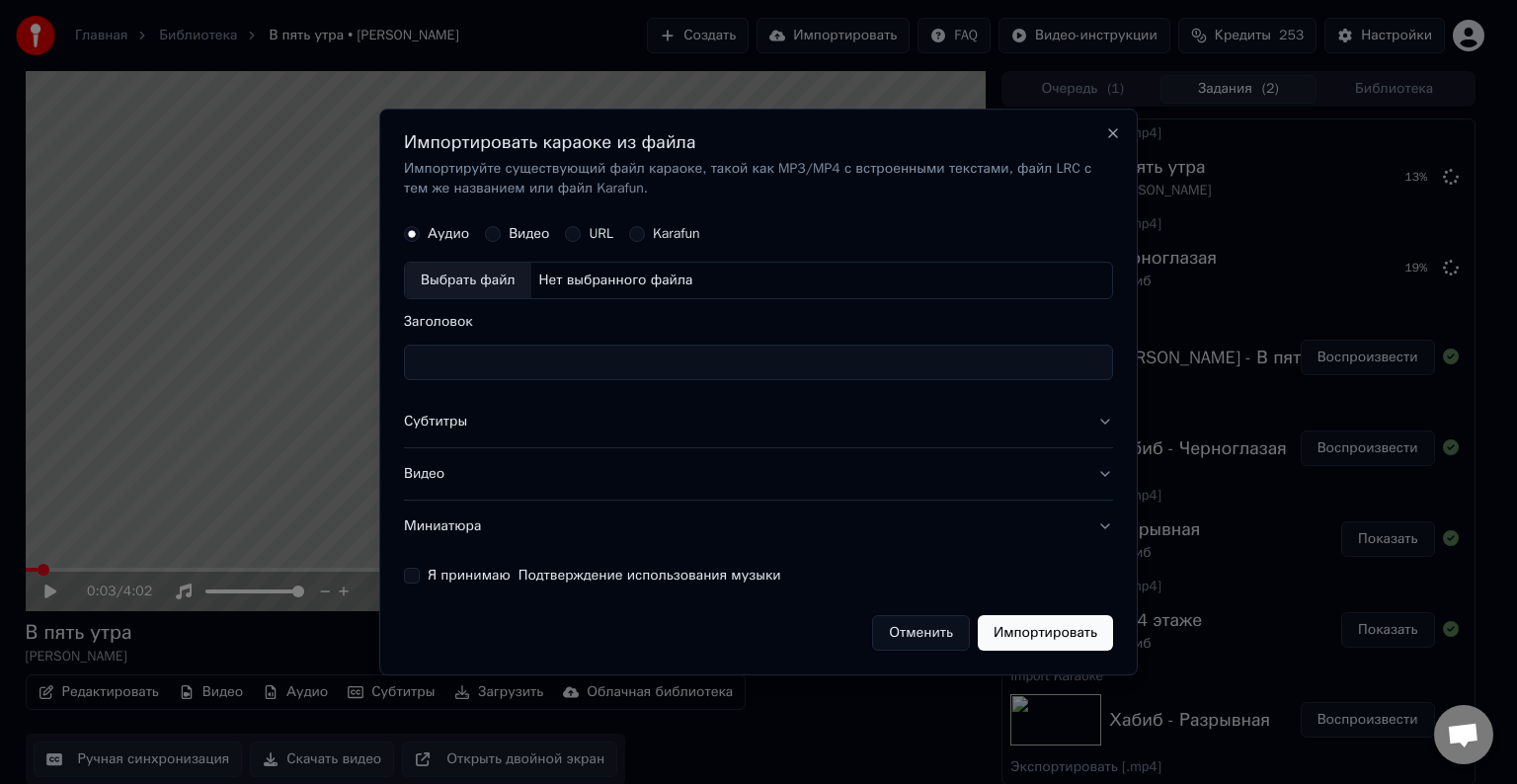 click on "Выбрать файл" at bounding box center [468, 280] 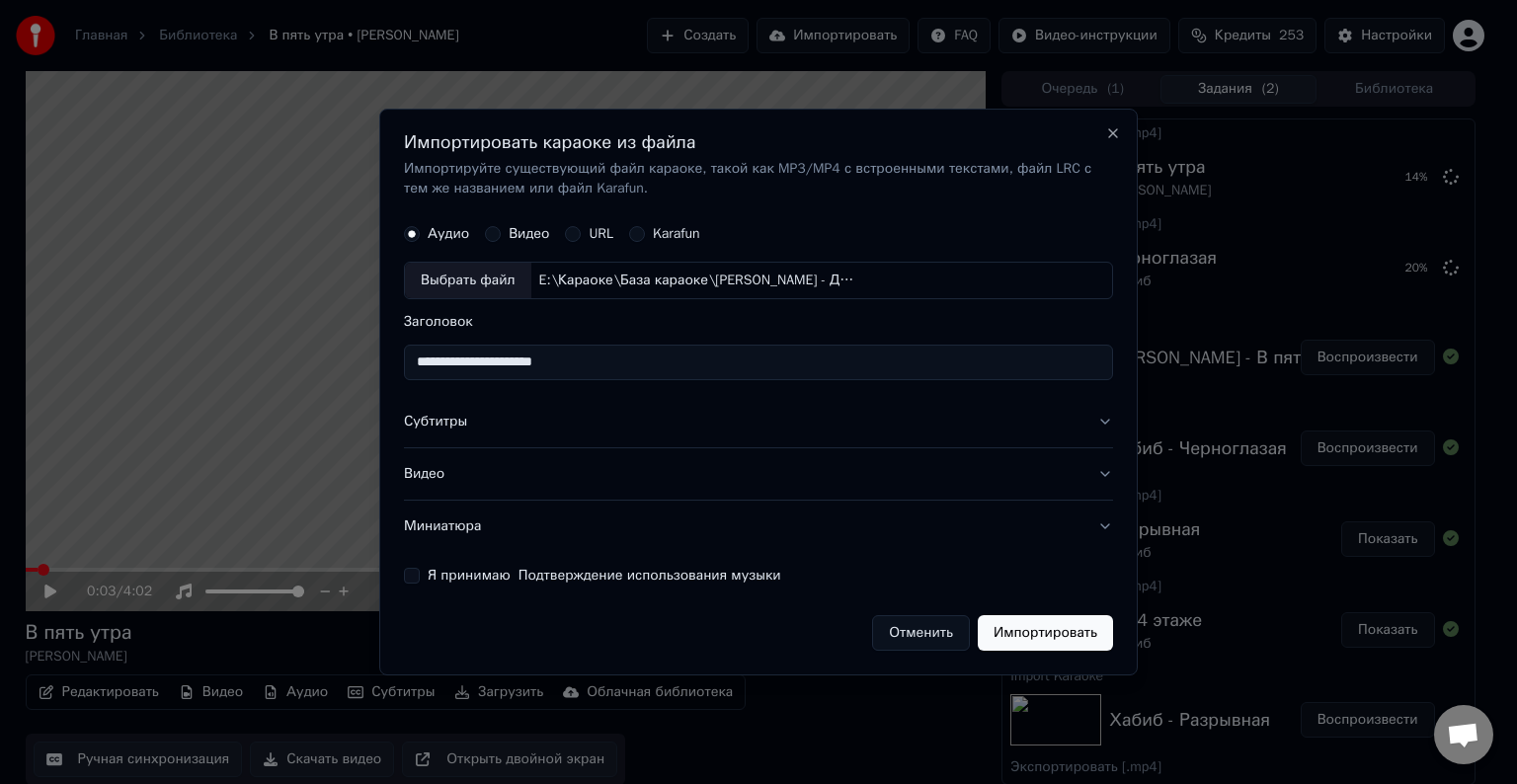 click on "**********" at bounding box center [758, 362] 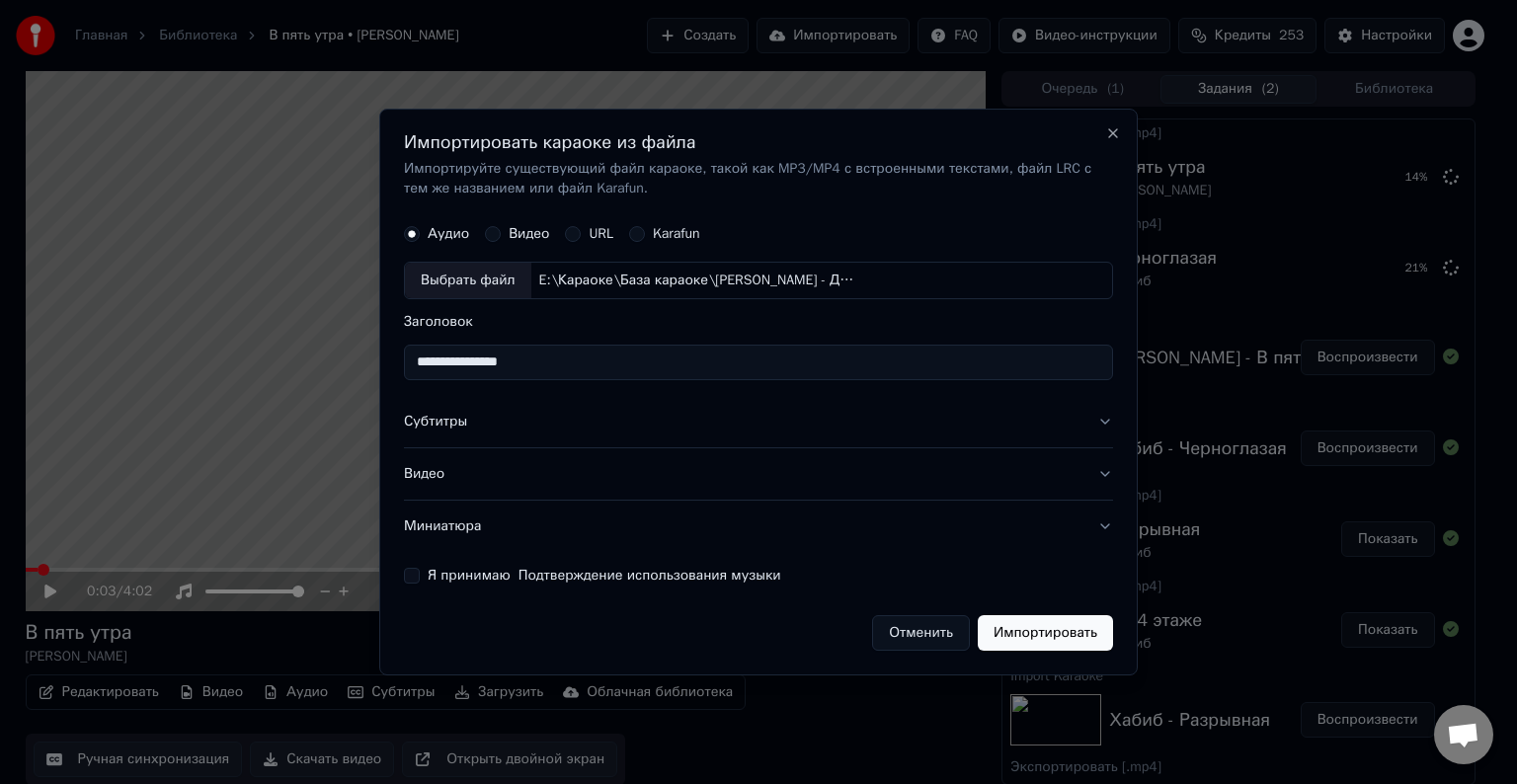 click on "**********" at bounding box center [758, 362] 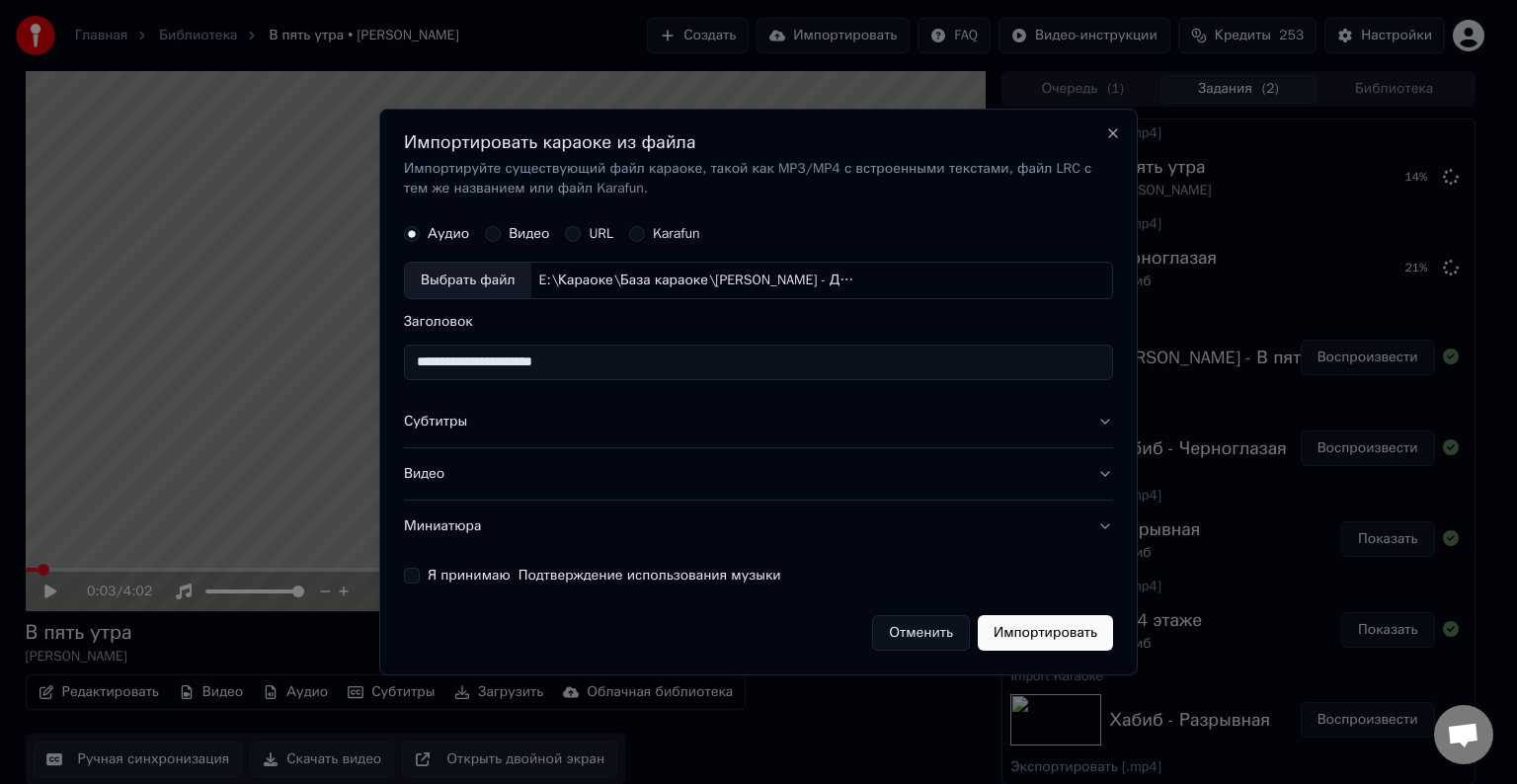 type on "**********" 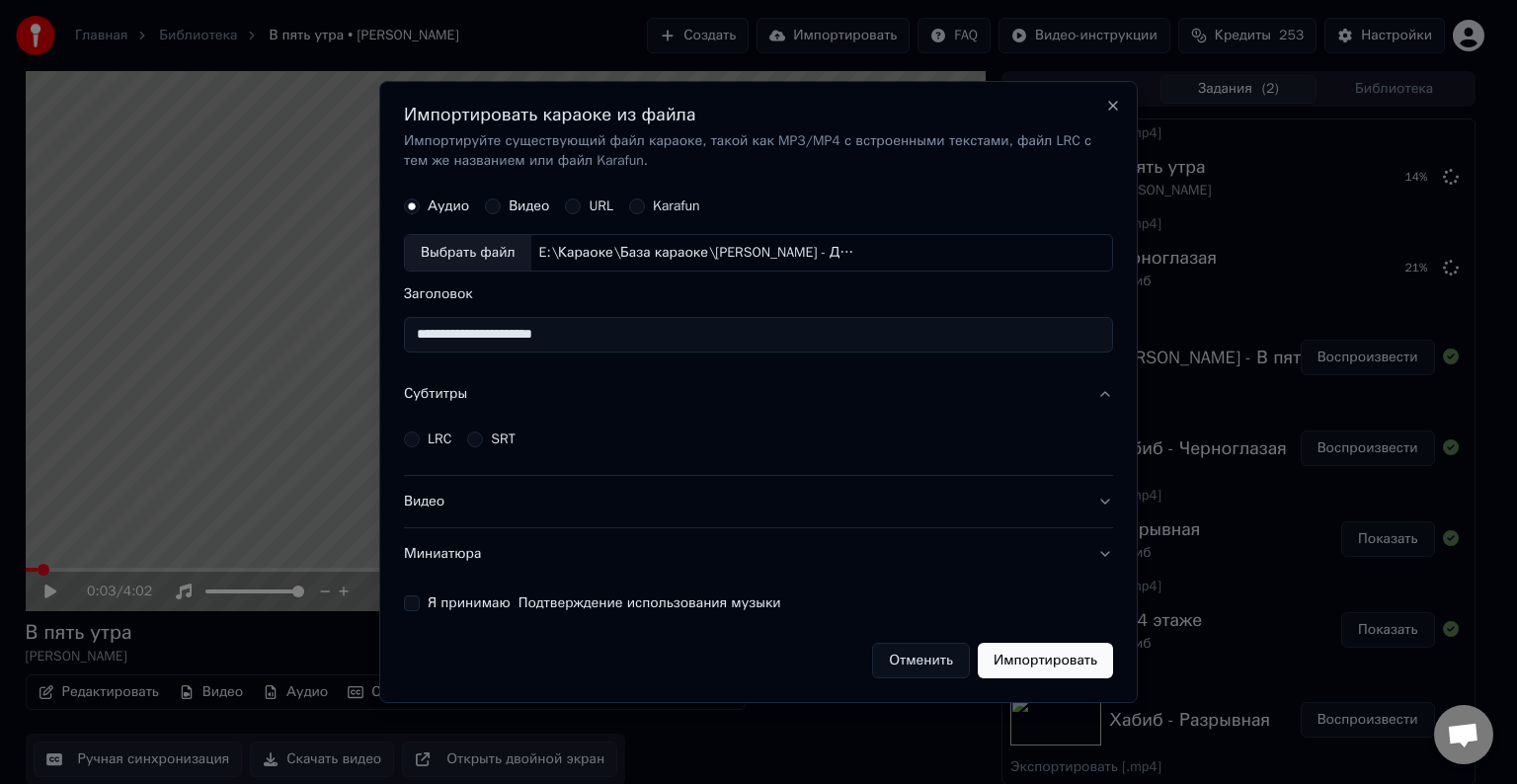 click on "LRC SRT" at bounding box center (758, 439) 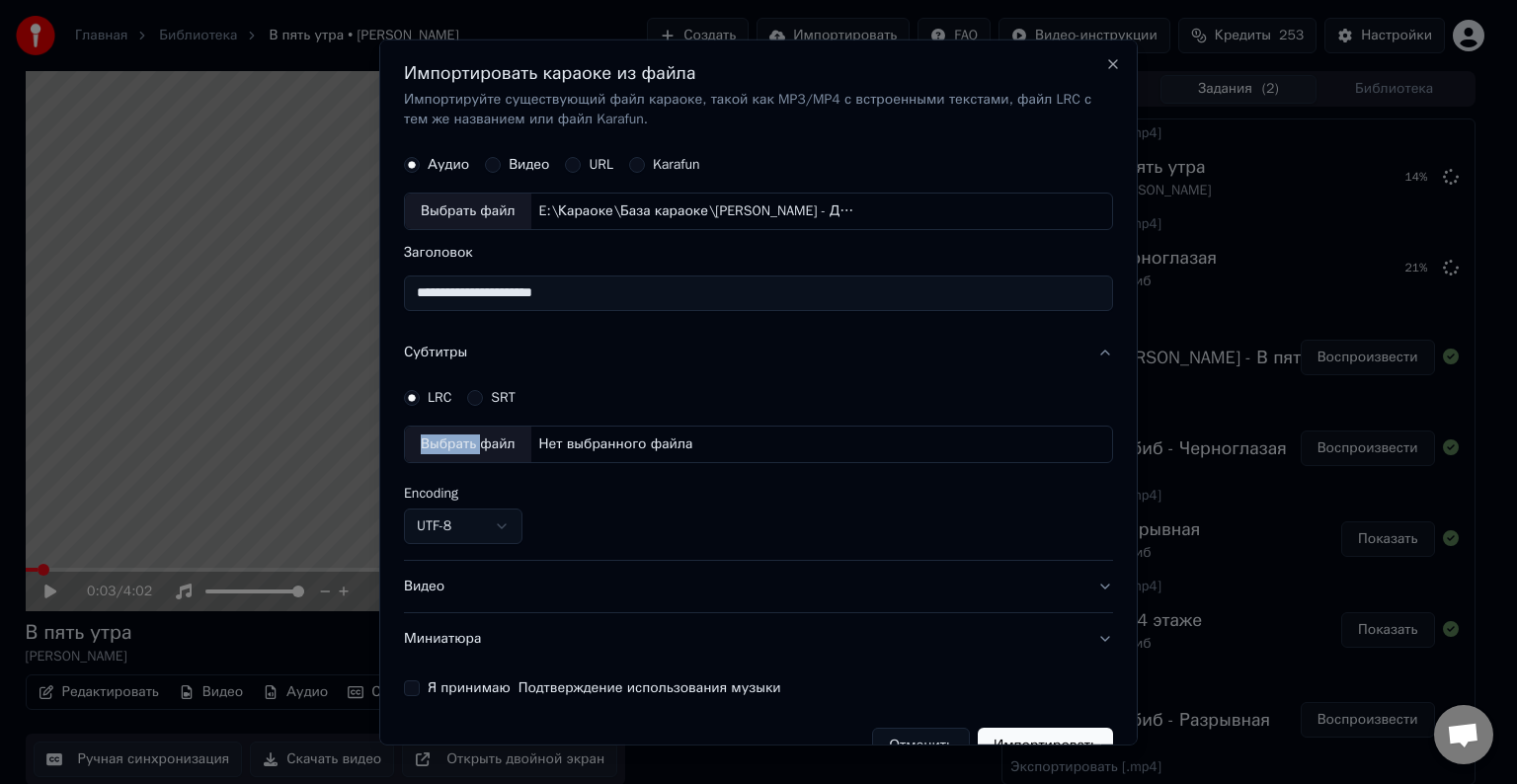 click on "Выбрать файл" at bounding box center (468, 444) 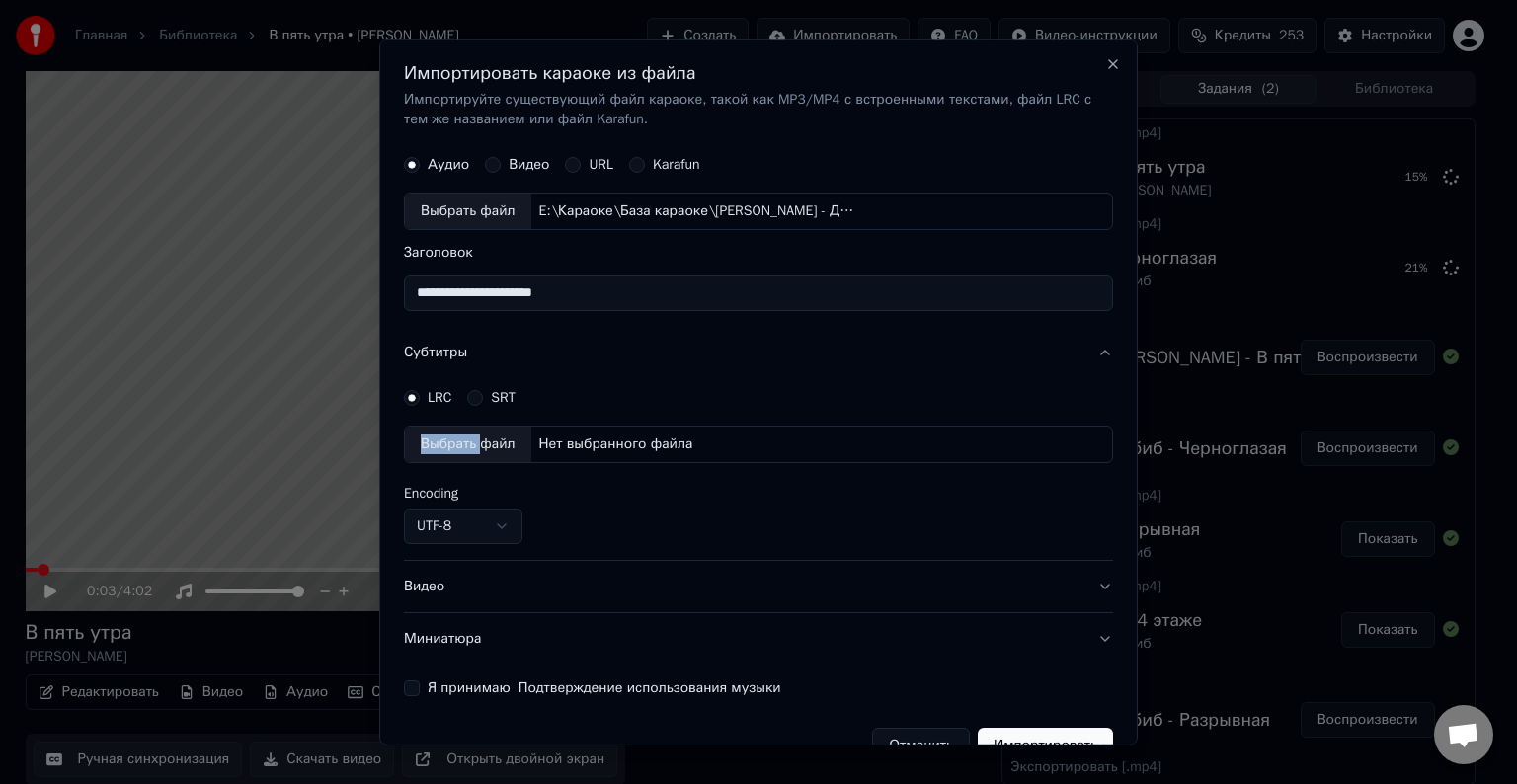 select on "**********" 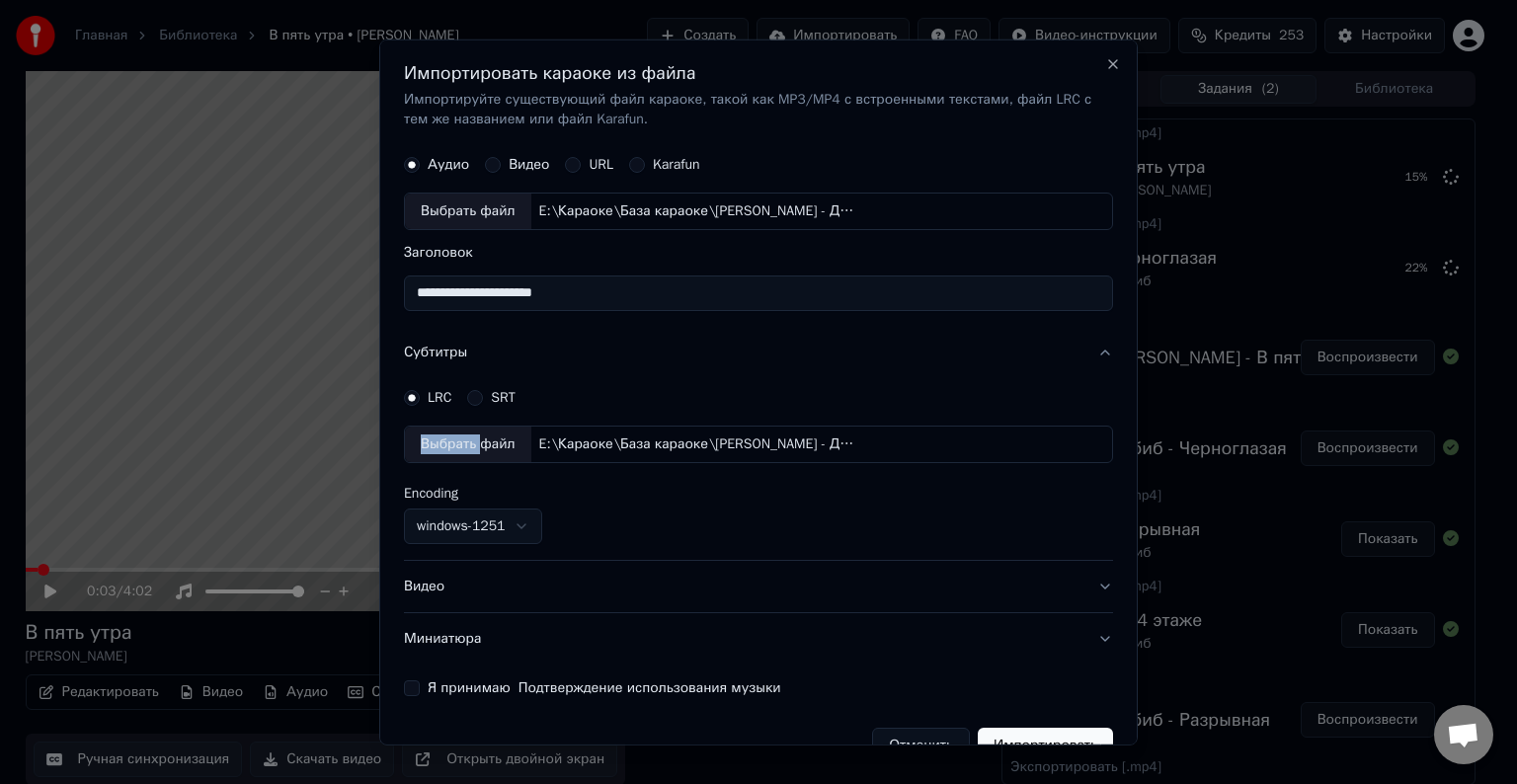 scroll, scrollTop: 40, scrollLeft: 0, axis: vertical 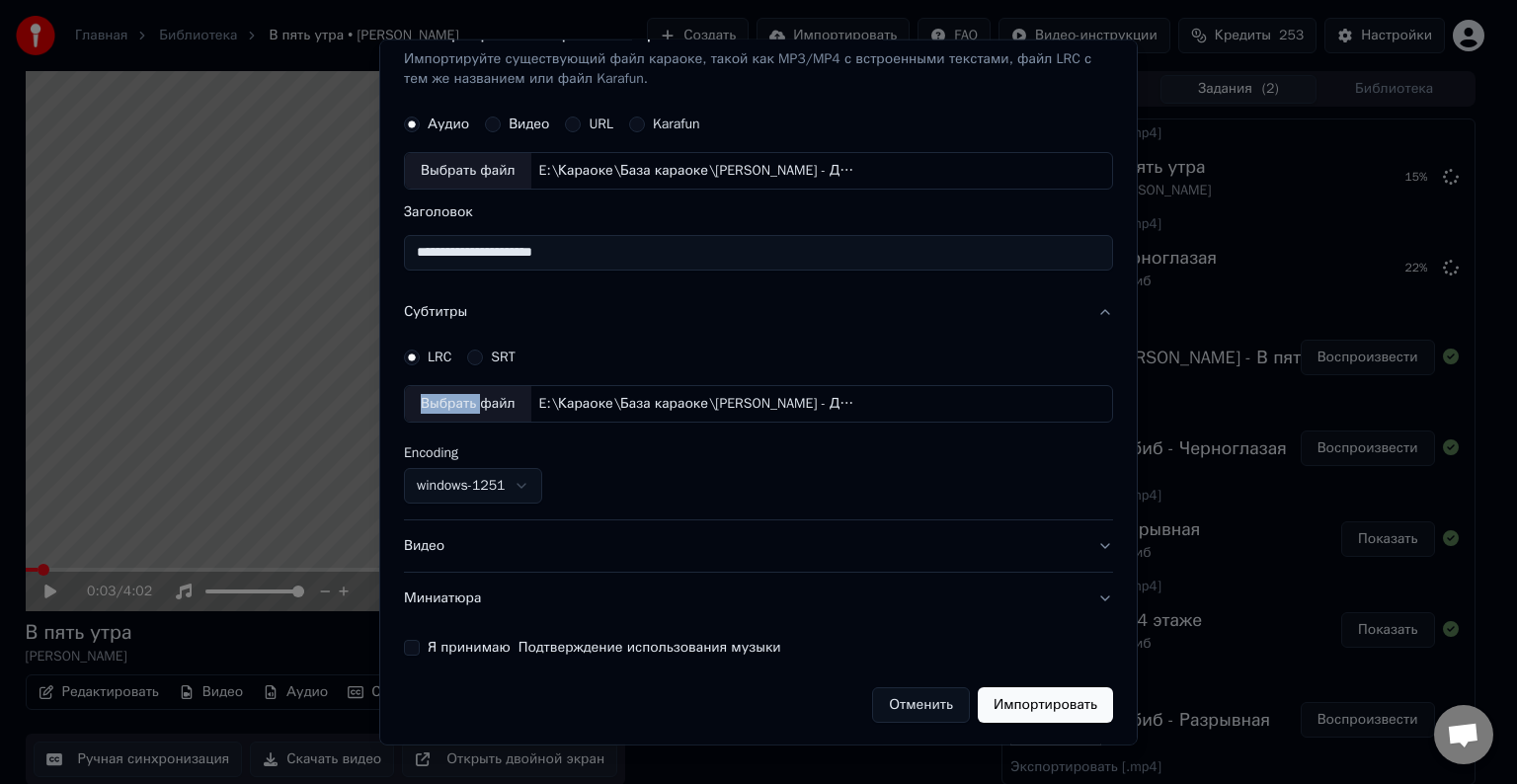 click on "Видео" at bounding box center [758, 546] 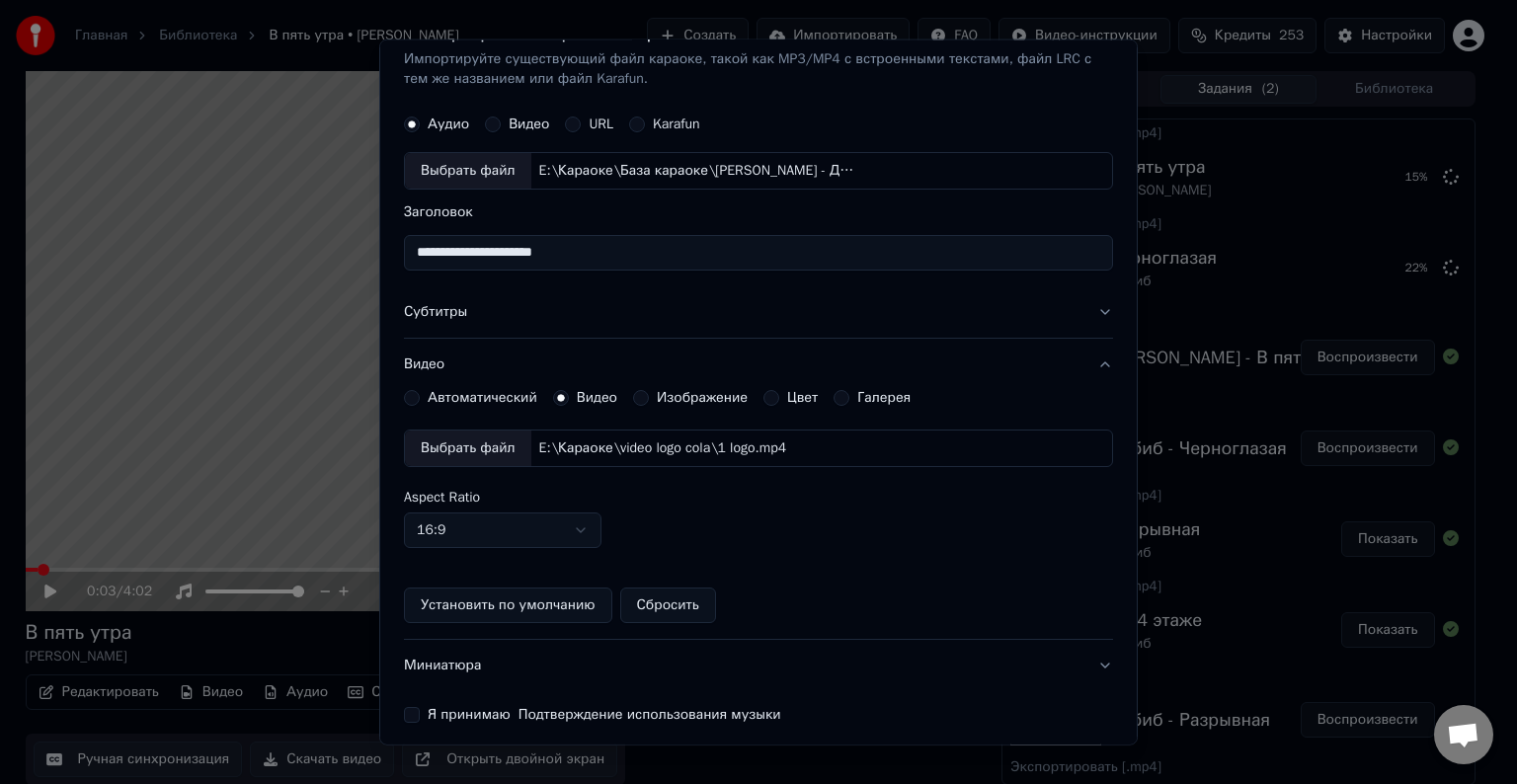 click on "Выбрать файл" at bounding box center [468, 448] 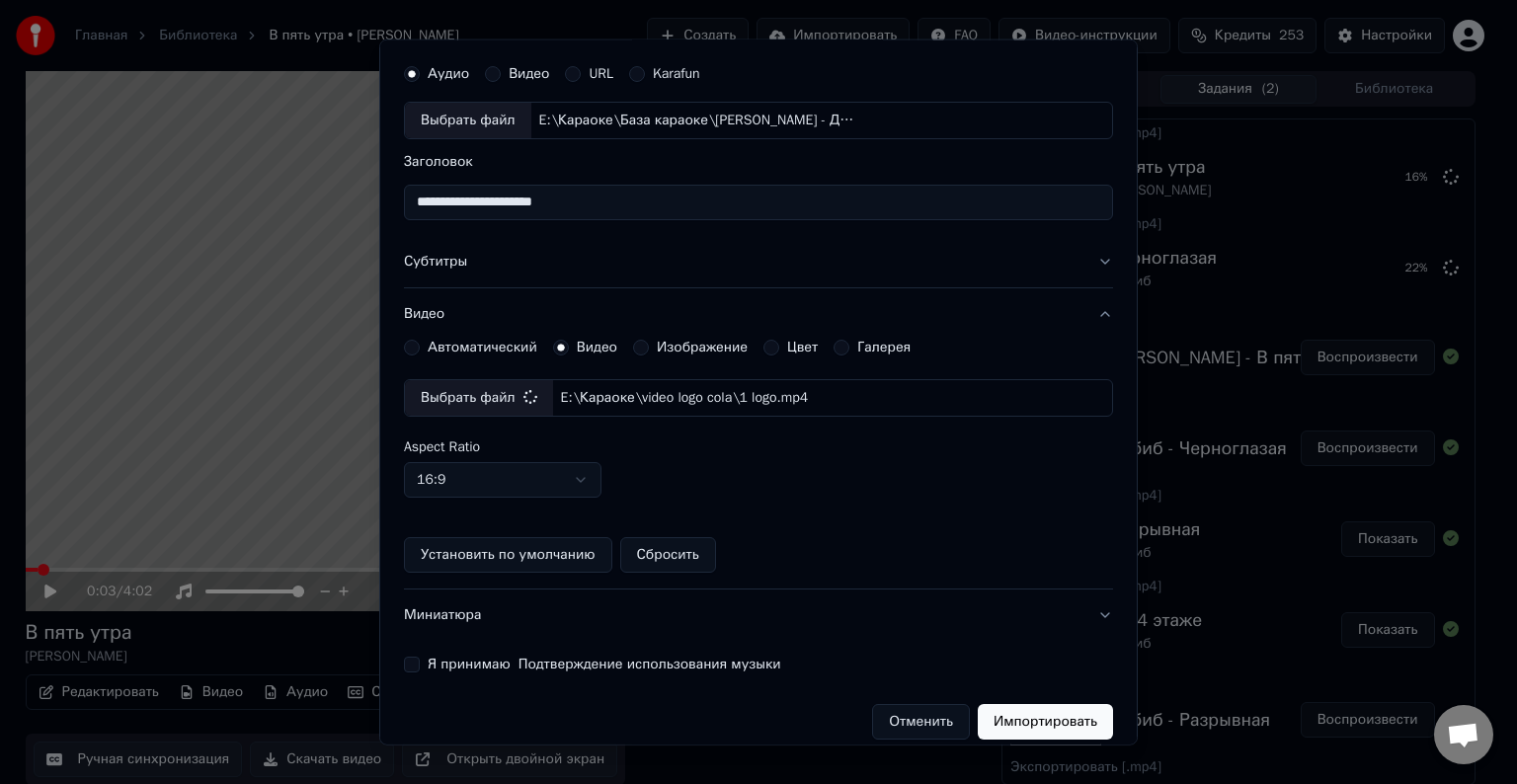 scroll, scrollTop: 108, scrollLeft: 0, axis: vertical 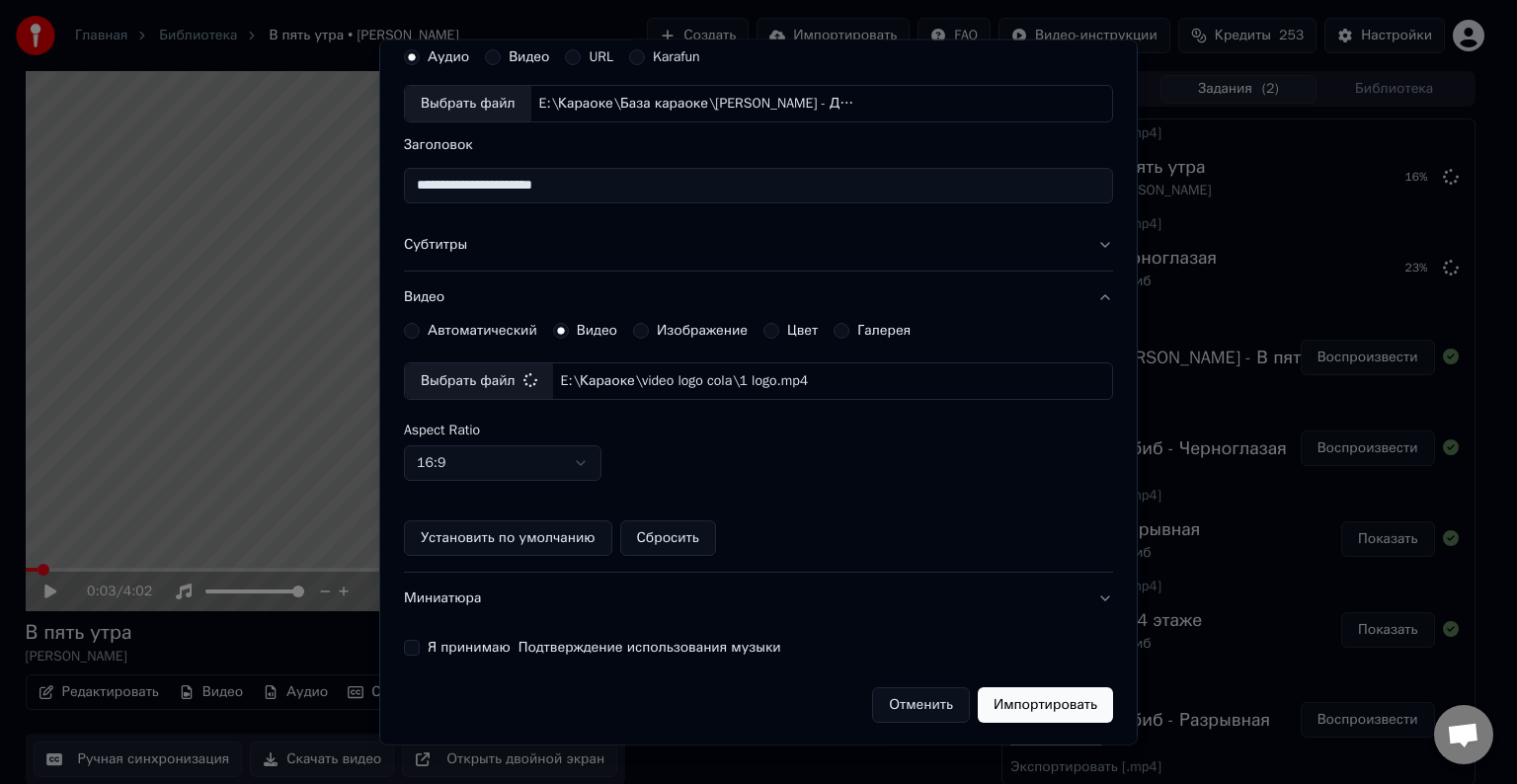click on "Я принимаю   Подтверждение использования музыки" at bounding box center [412, 648] 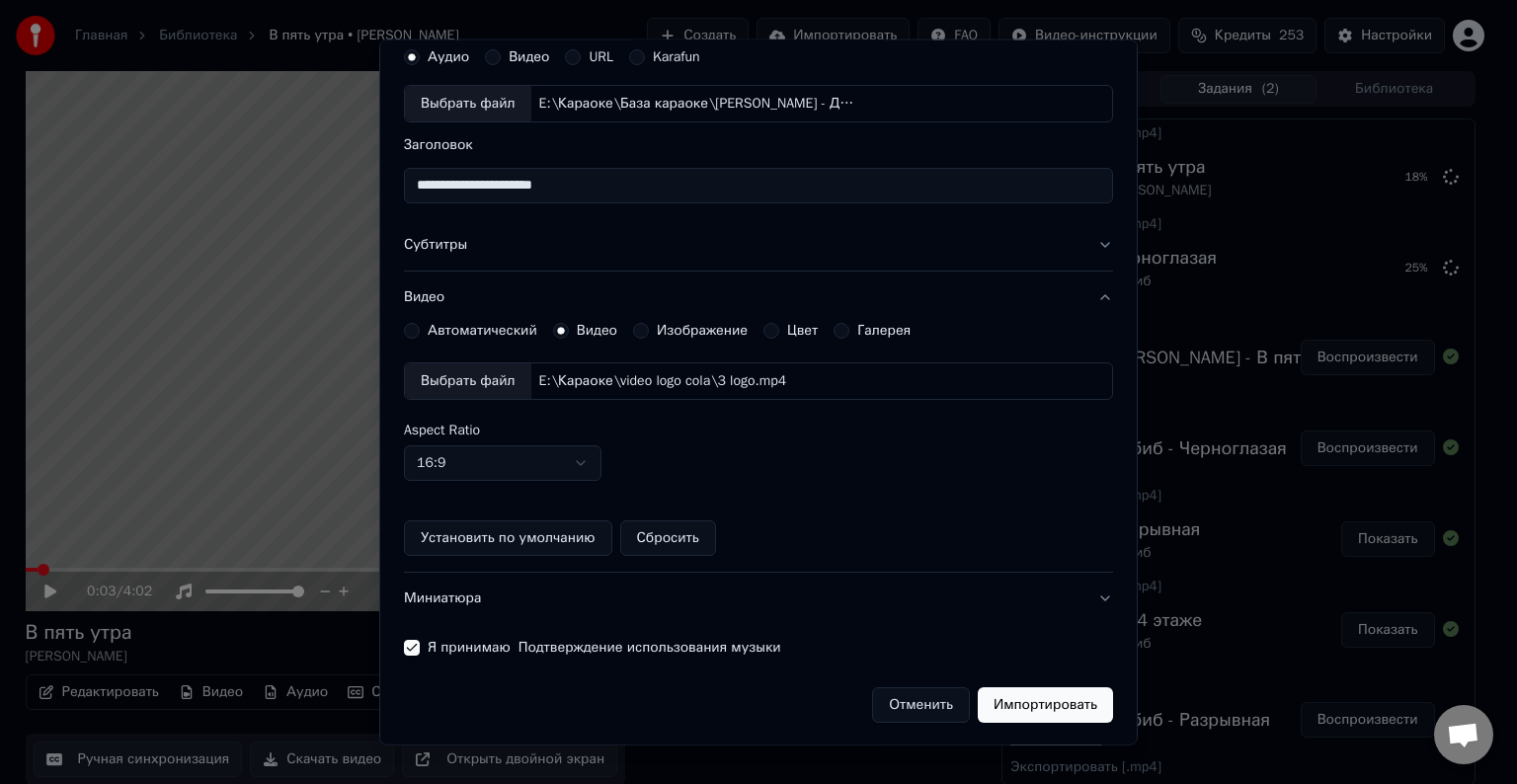 click on "Импортировать" at bounding box center [1045, 705] 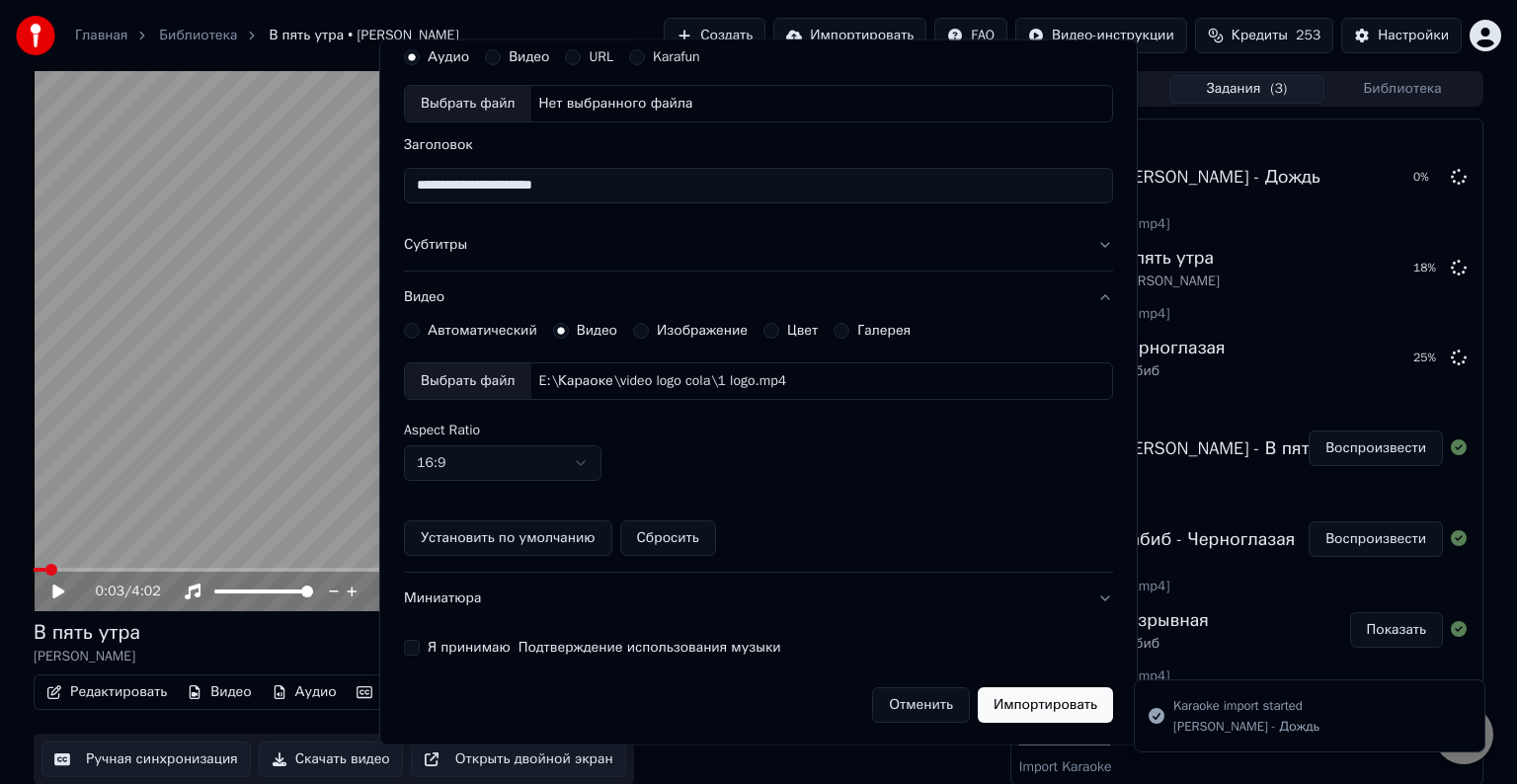 type 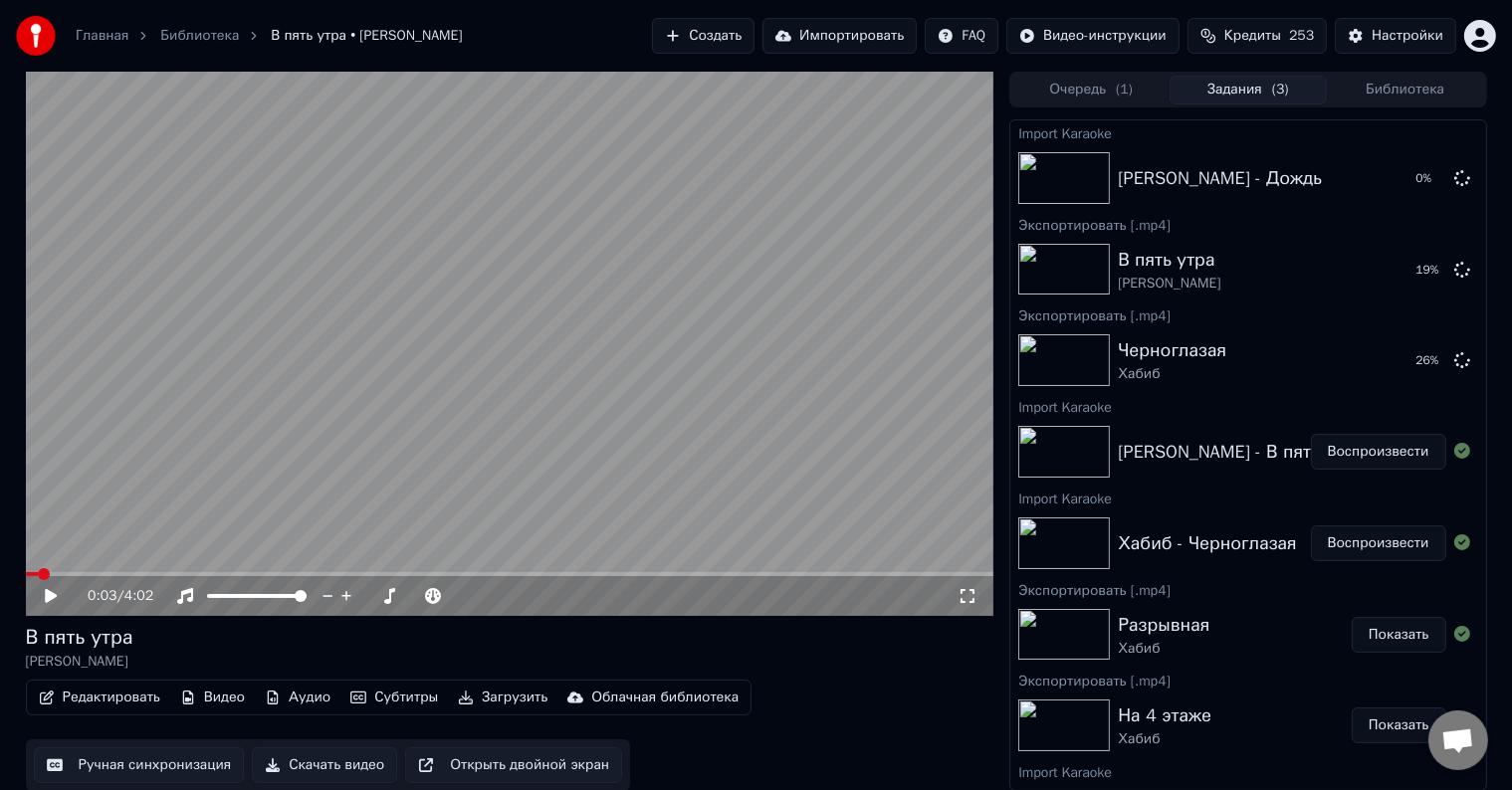 click on "Импортировать" at bounding box center [839, 36] 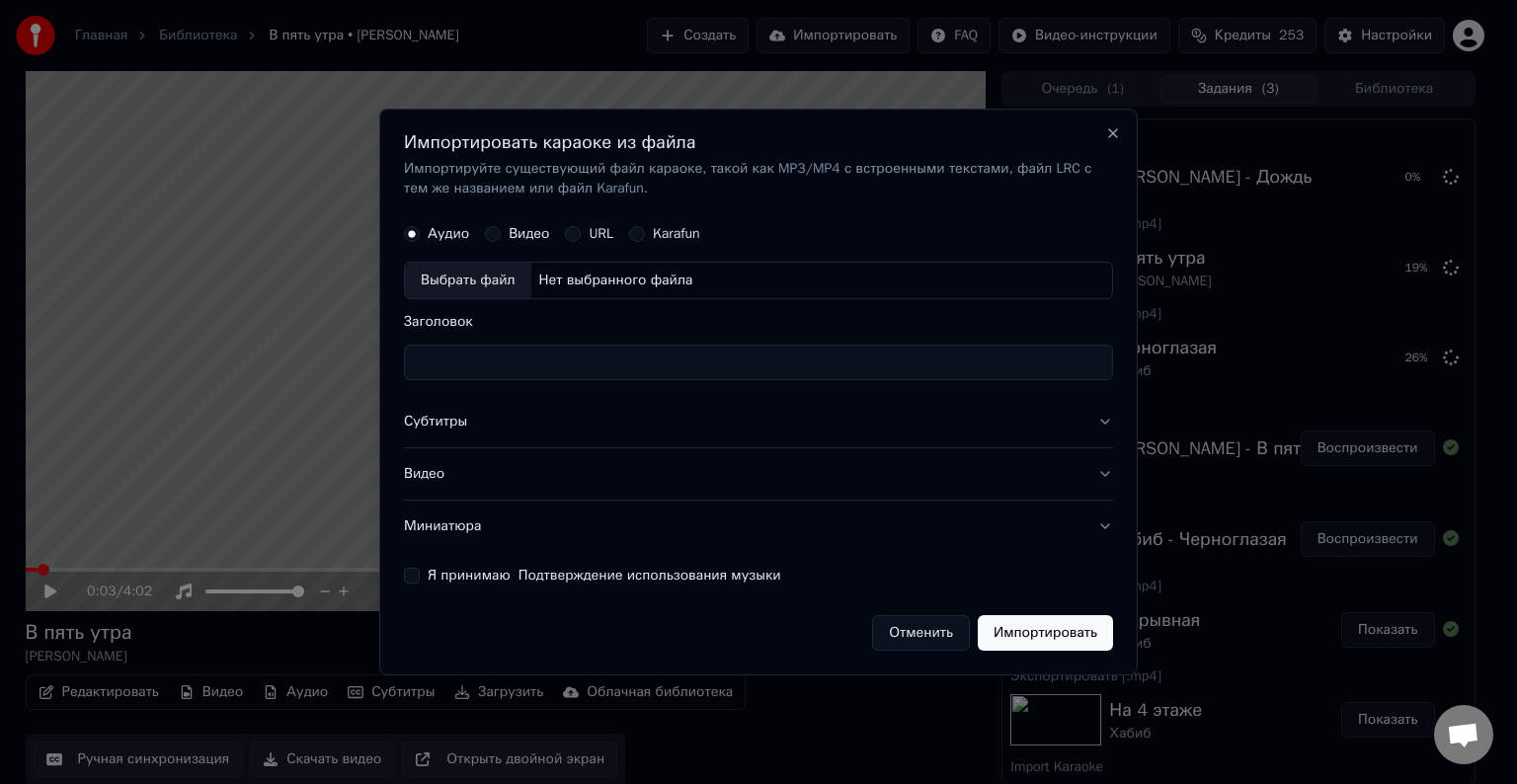 click on "Выбрать файл" at bounding box center (468, 280) 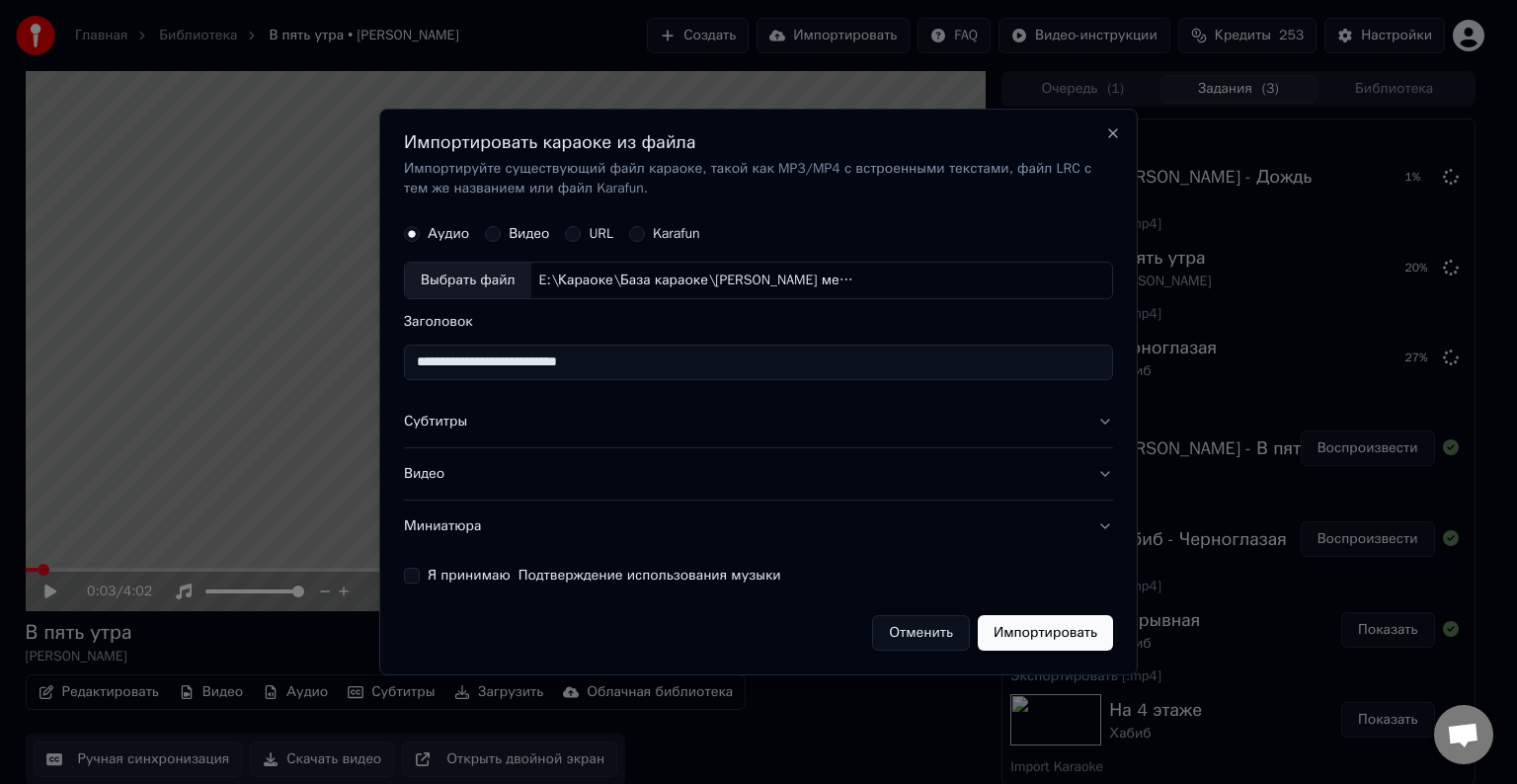 click on "**********" at bounding box center [758, 362] 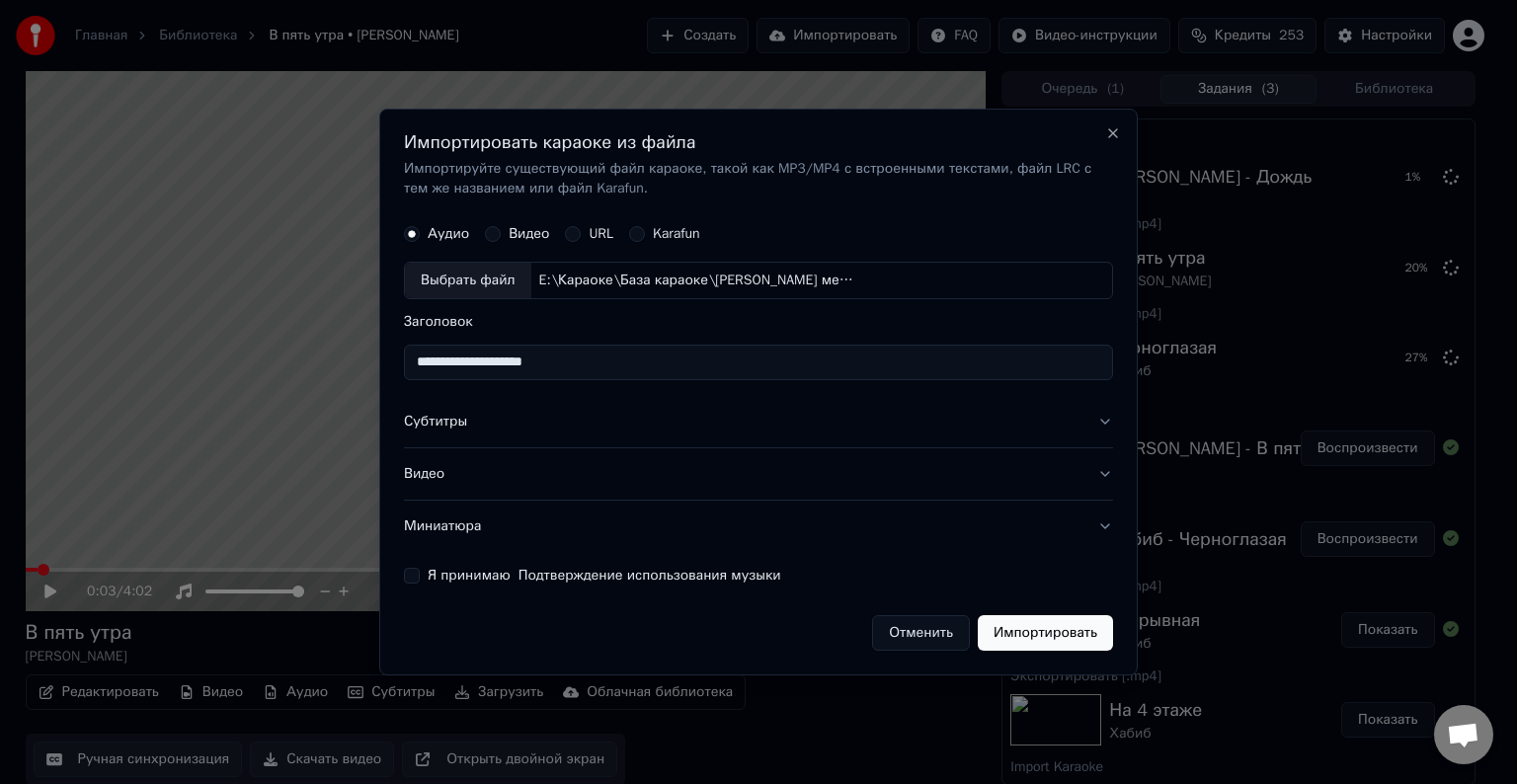click on "**********" at bounding box center (758, 362) 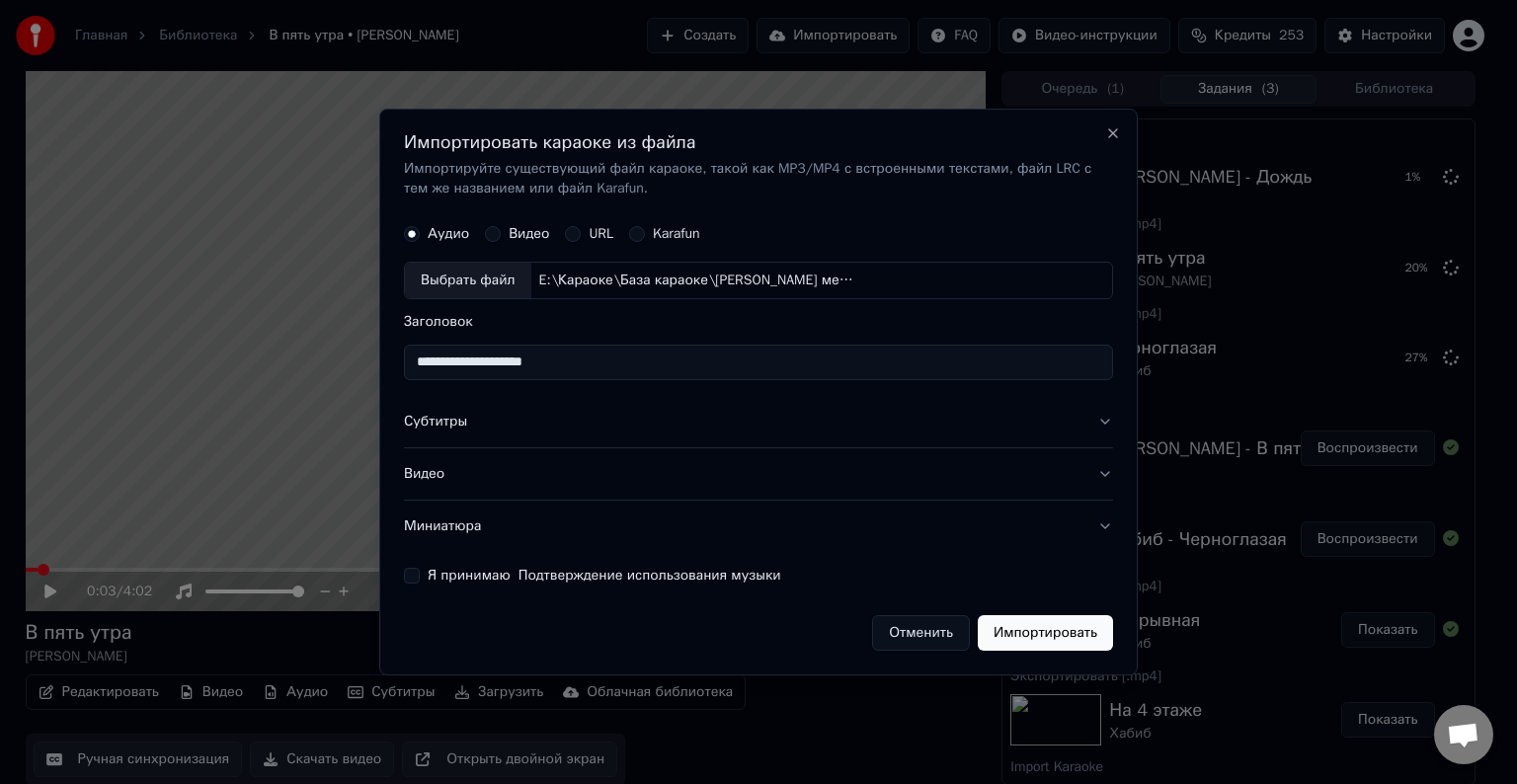 paste on "*******" 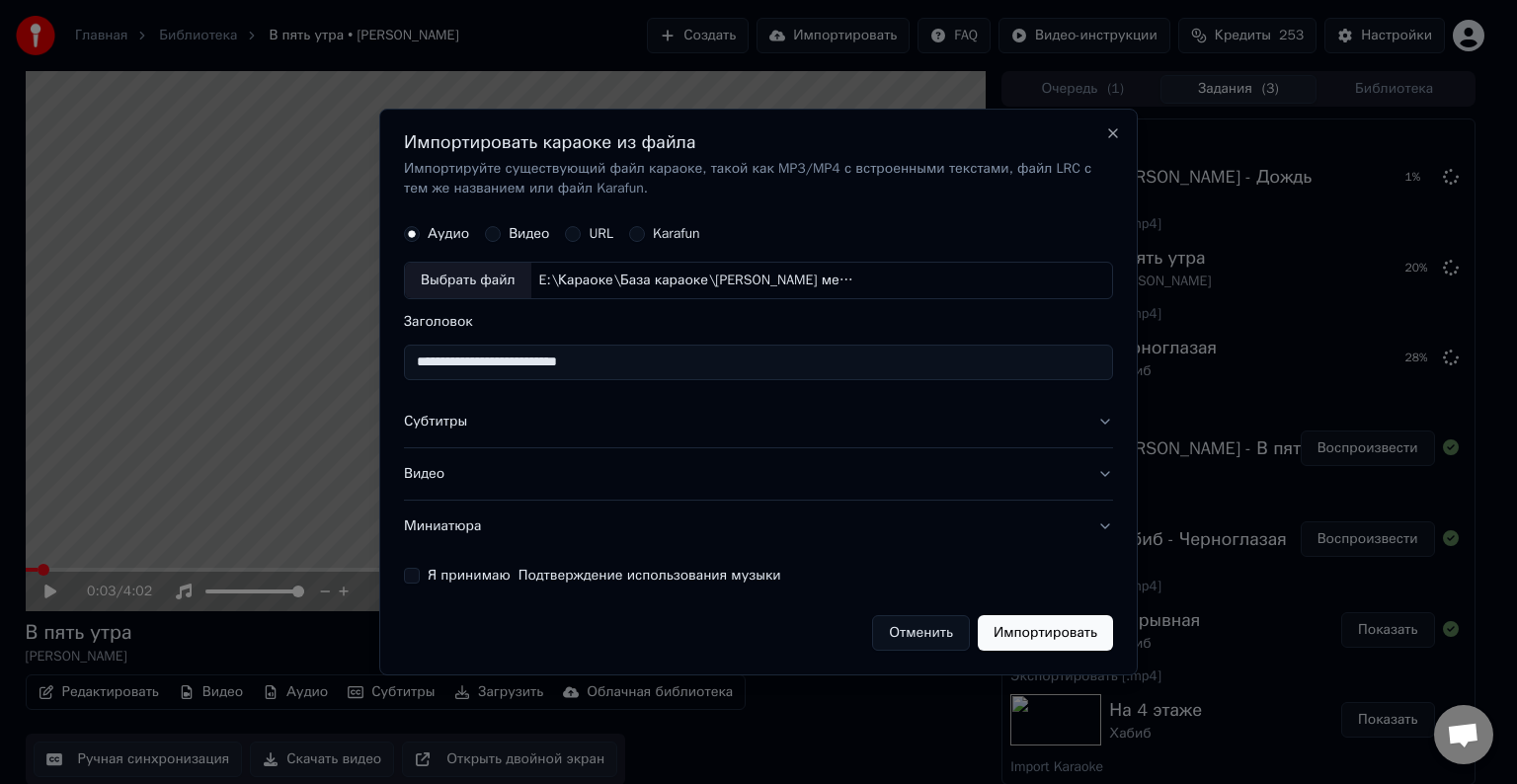 type on "**********" 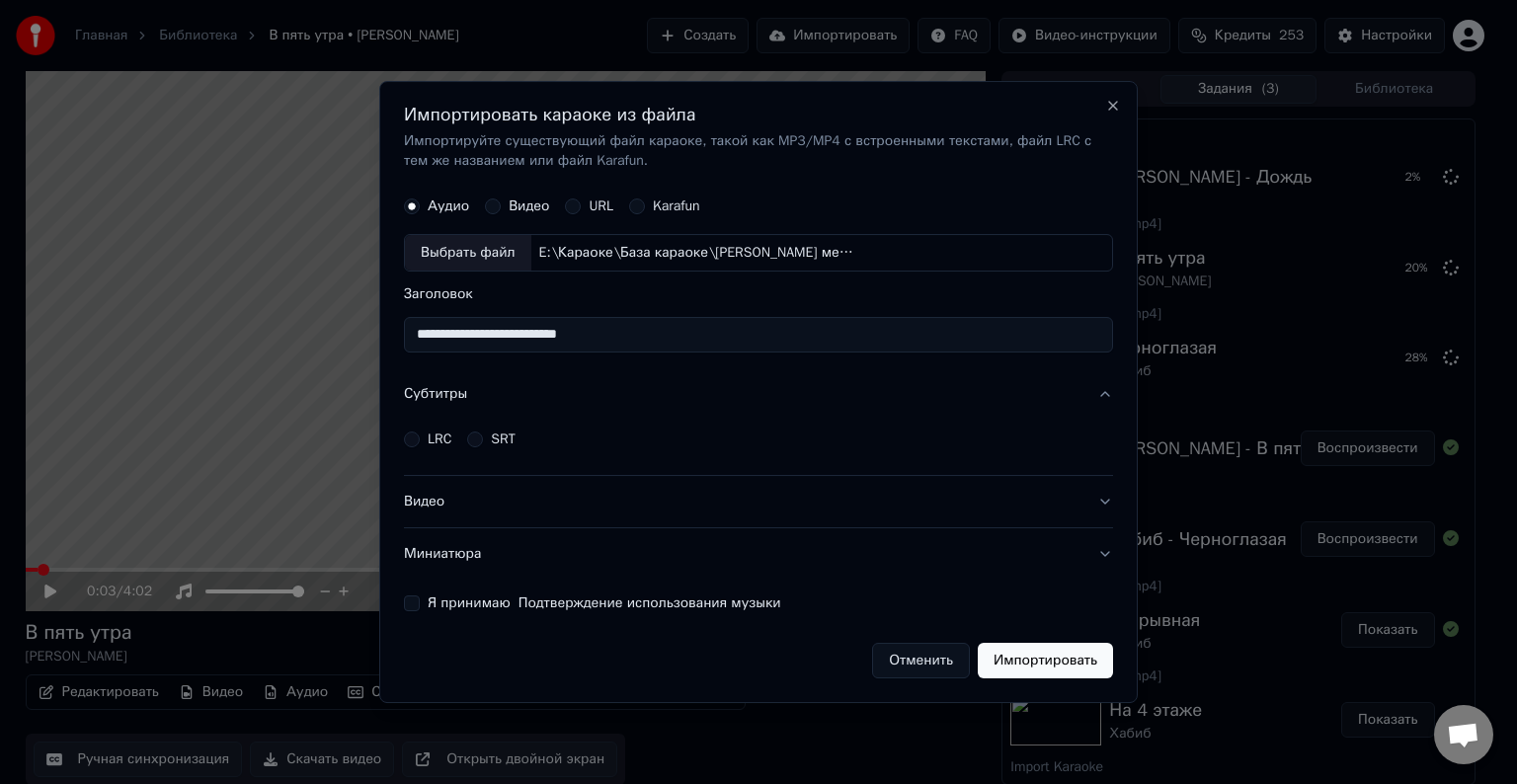 click on "LRC SRT" at bounding box center [758, 439] 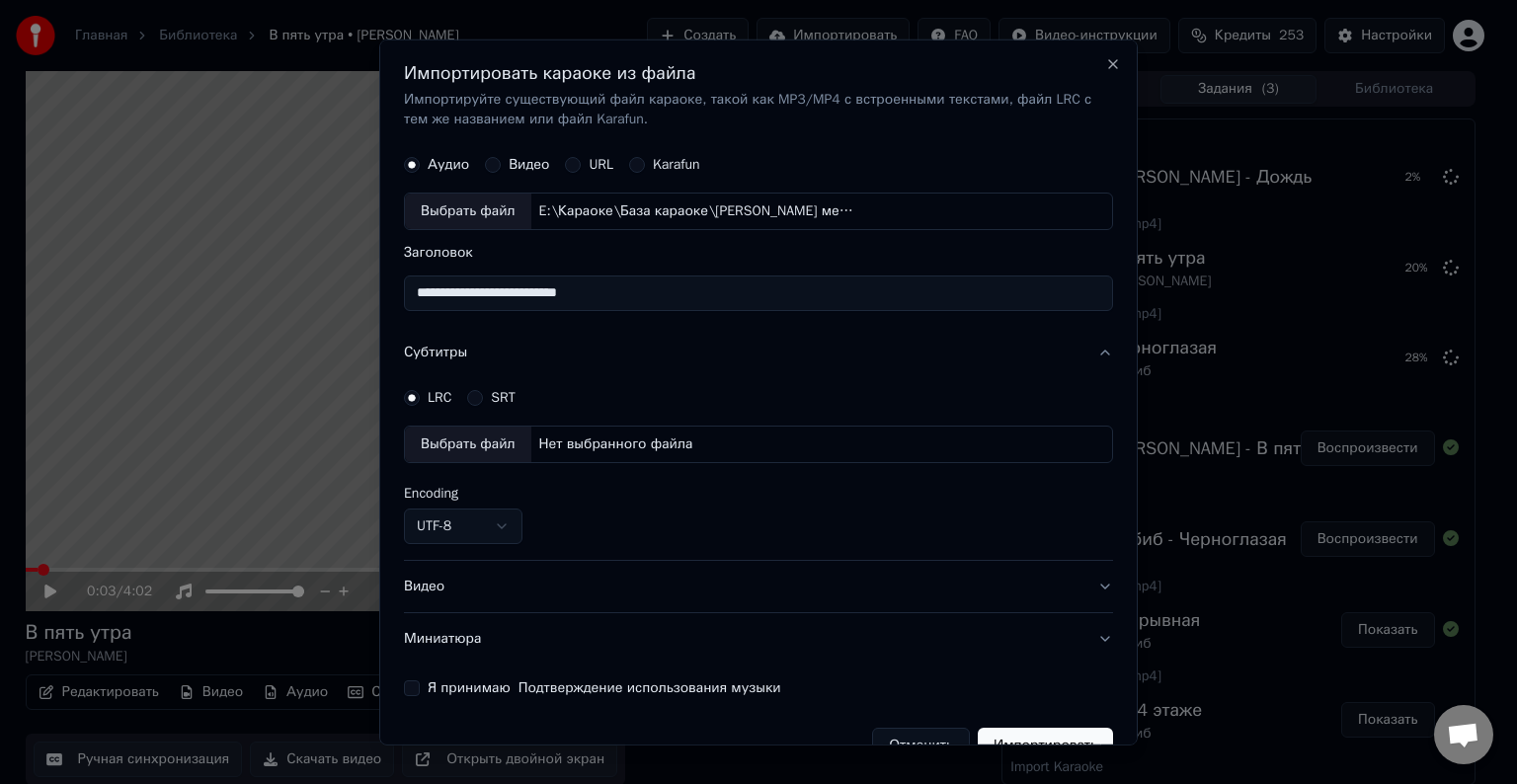 click on "Выбрать файл" at bounding box center [468, 444] 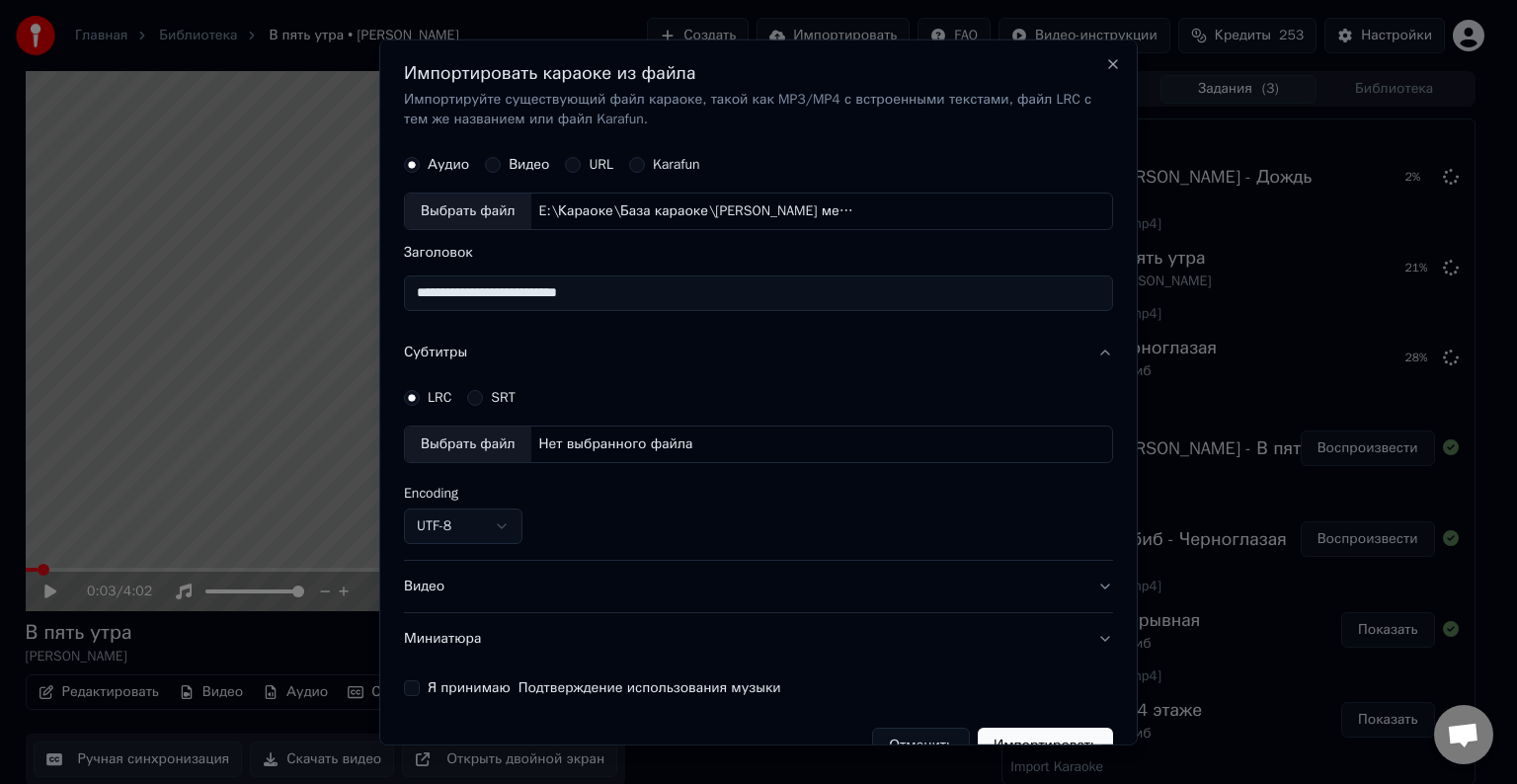 select on "**********" 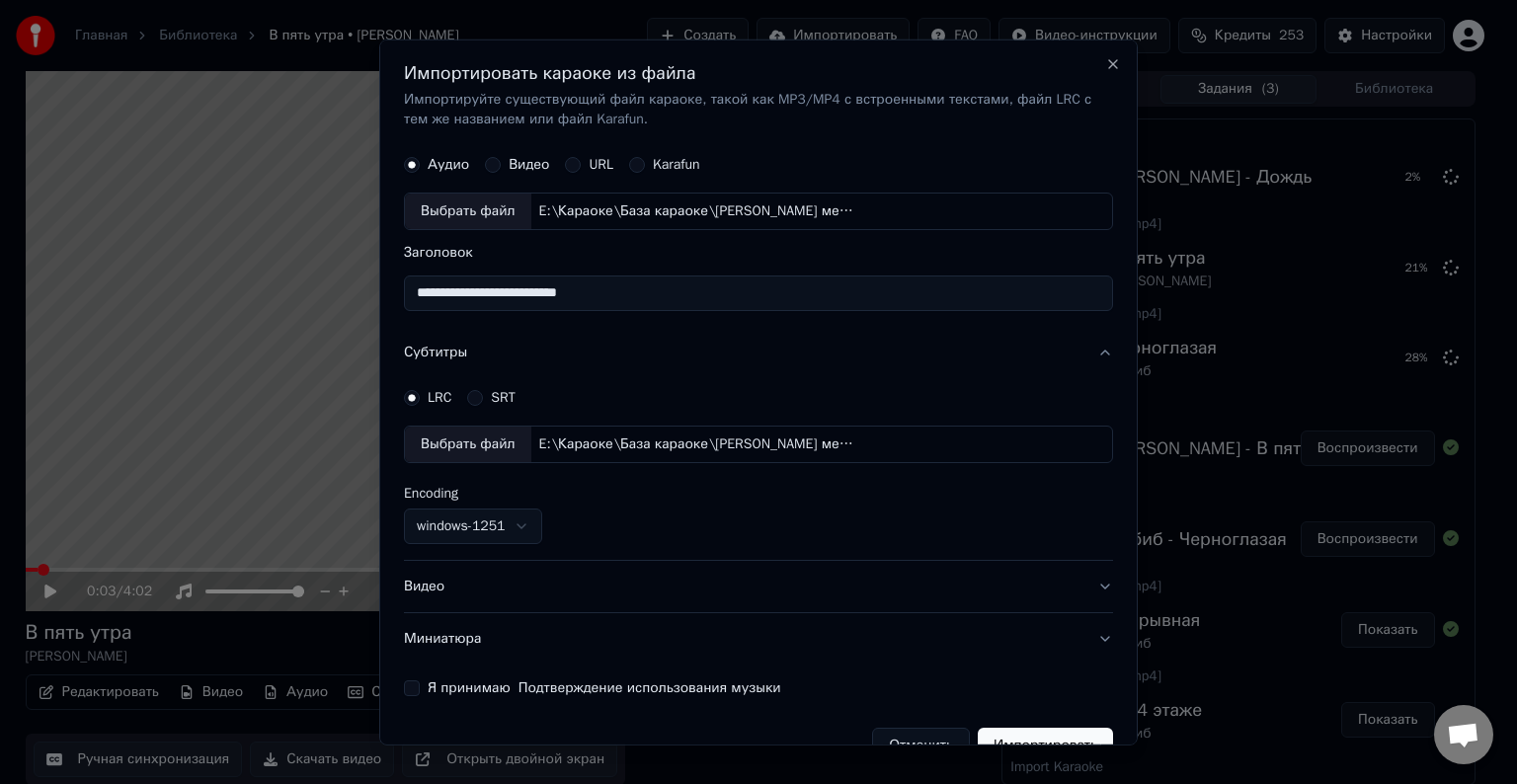 click on "Видео" at bounding box center [758, 587] 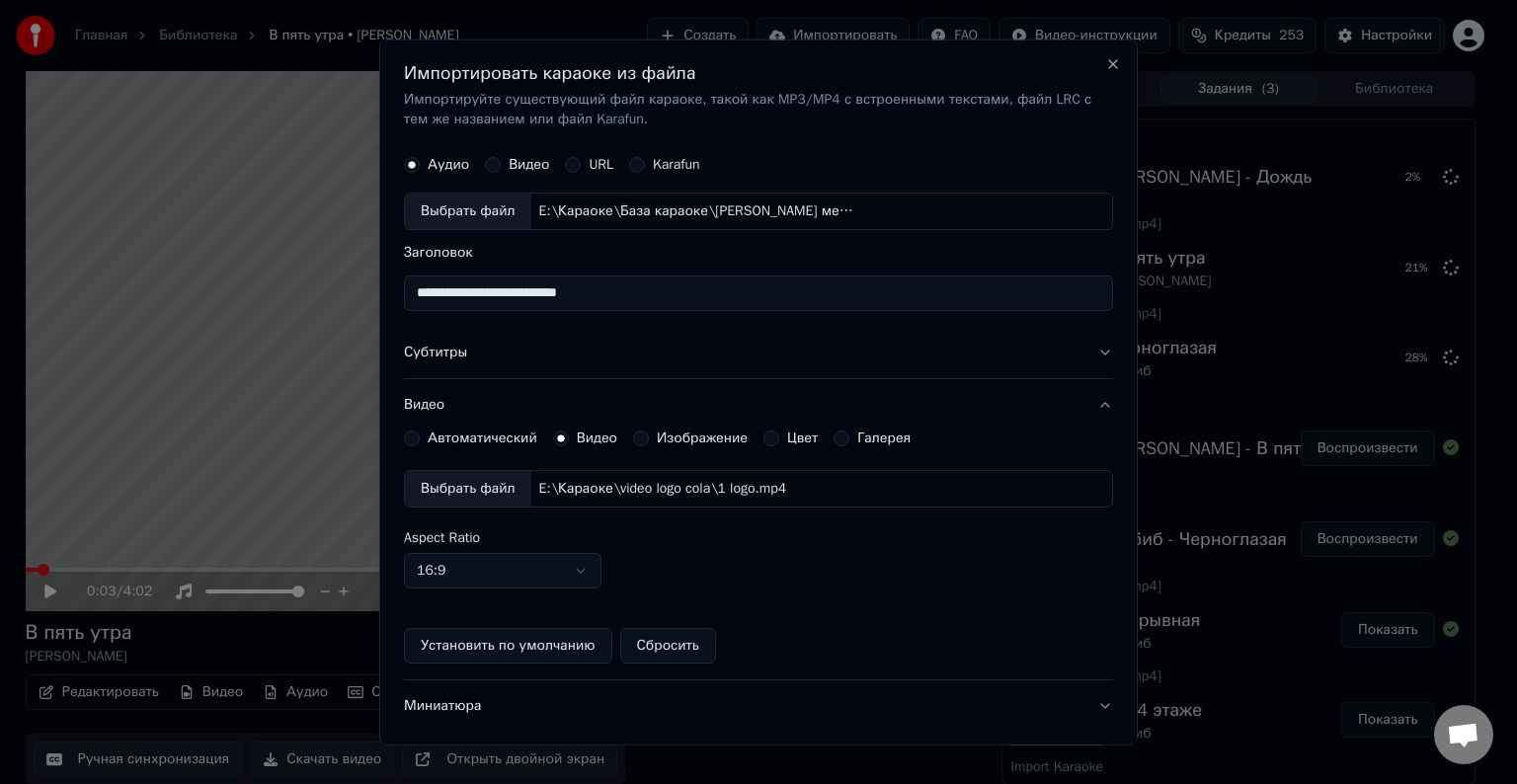 click on "Выбрать файл" at bounding box center [468, 489] 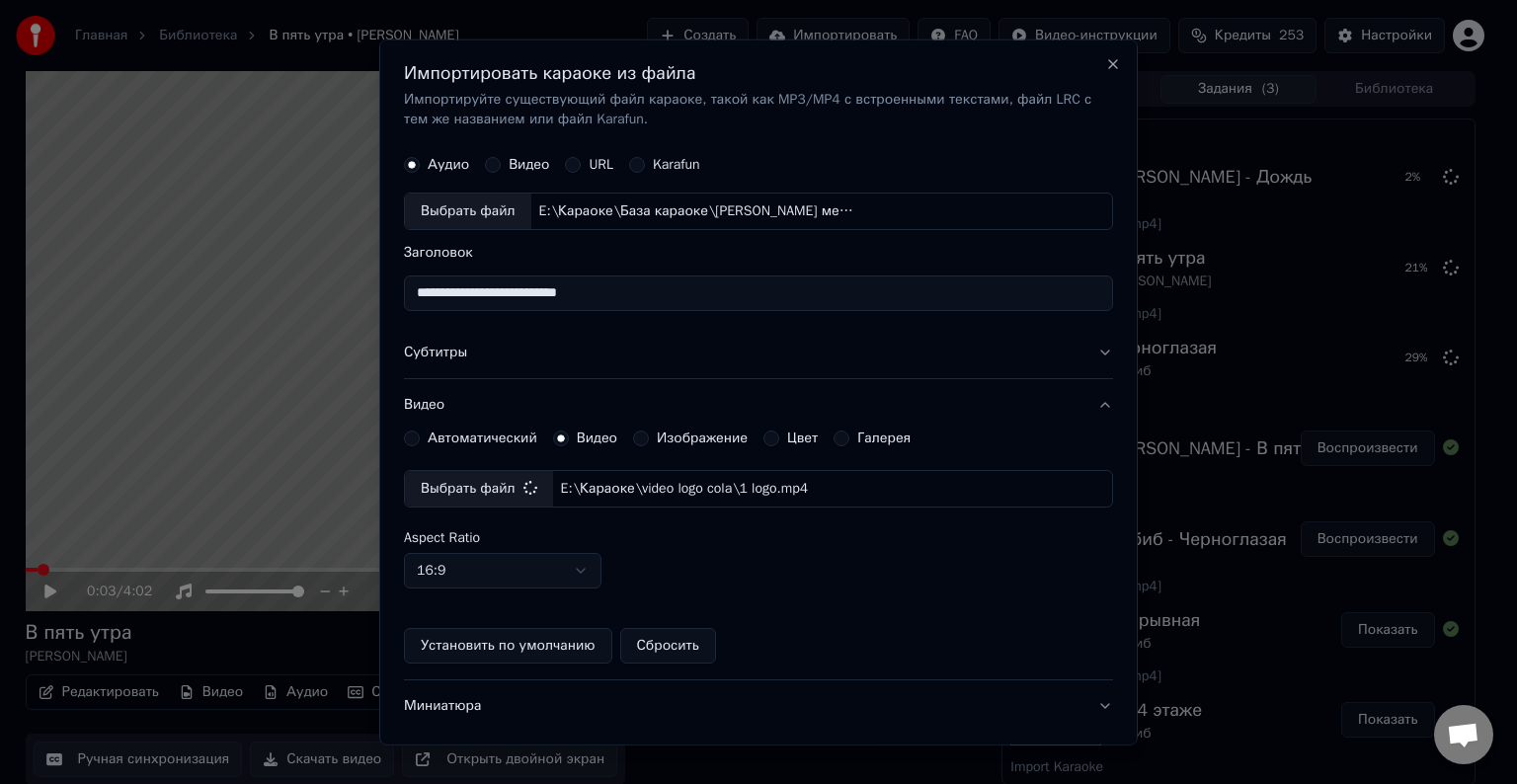 scroll, scrollTop: 108, scrollLeft: 0, axis: vertical 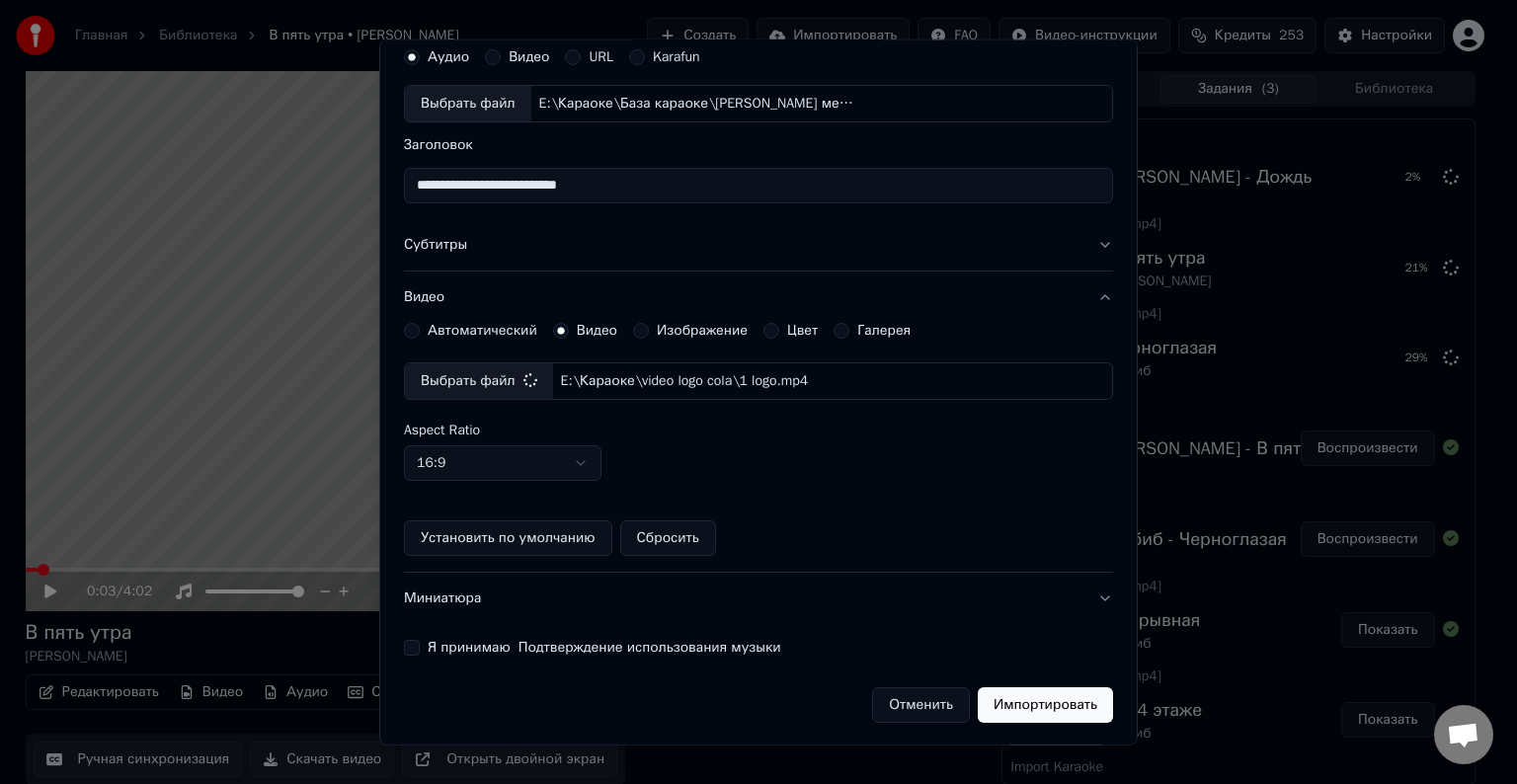 click on "Я принимаю   Подтверждение использования музыки" at bounding box center [412, 648] 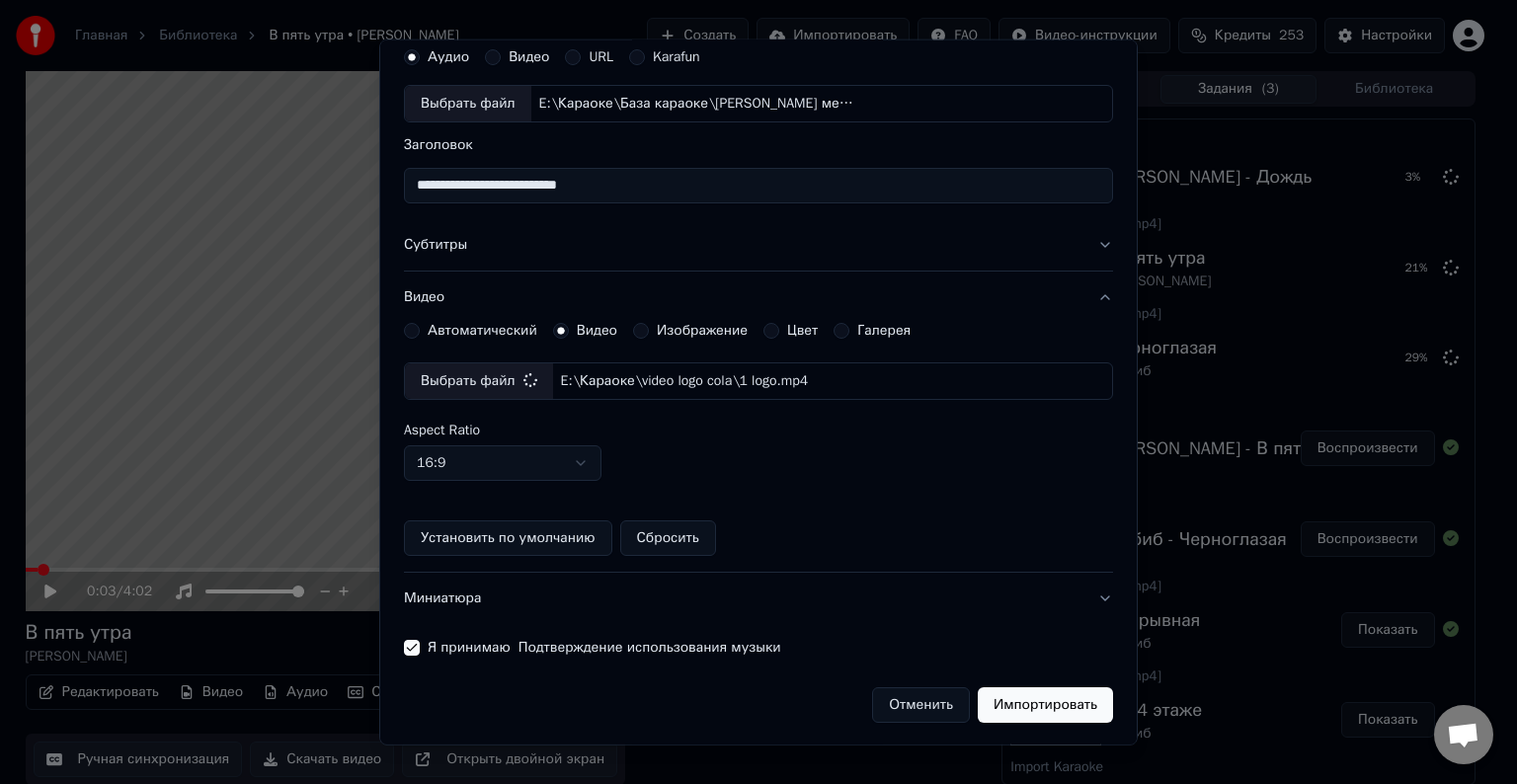 click on "Импортировать" at bounding box center (1045, 705) 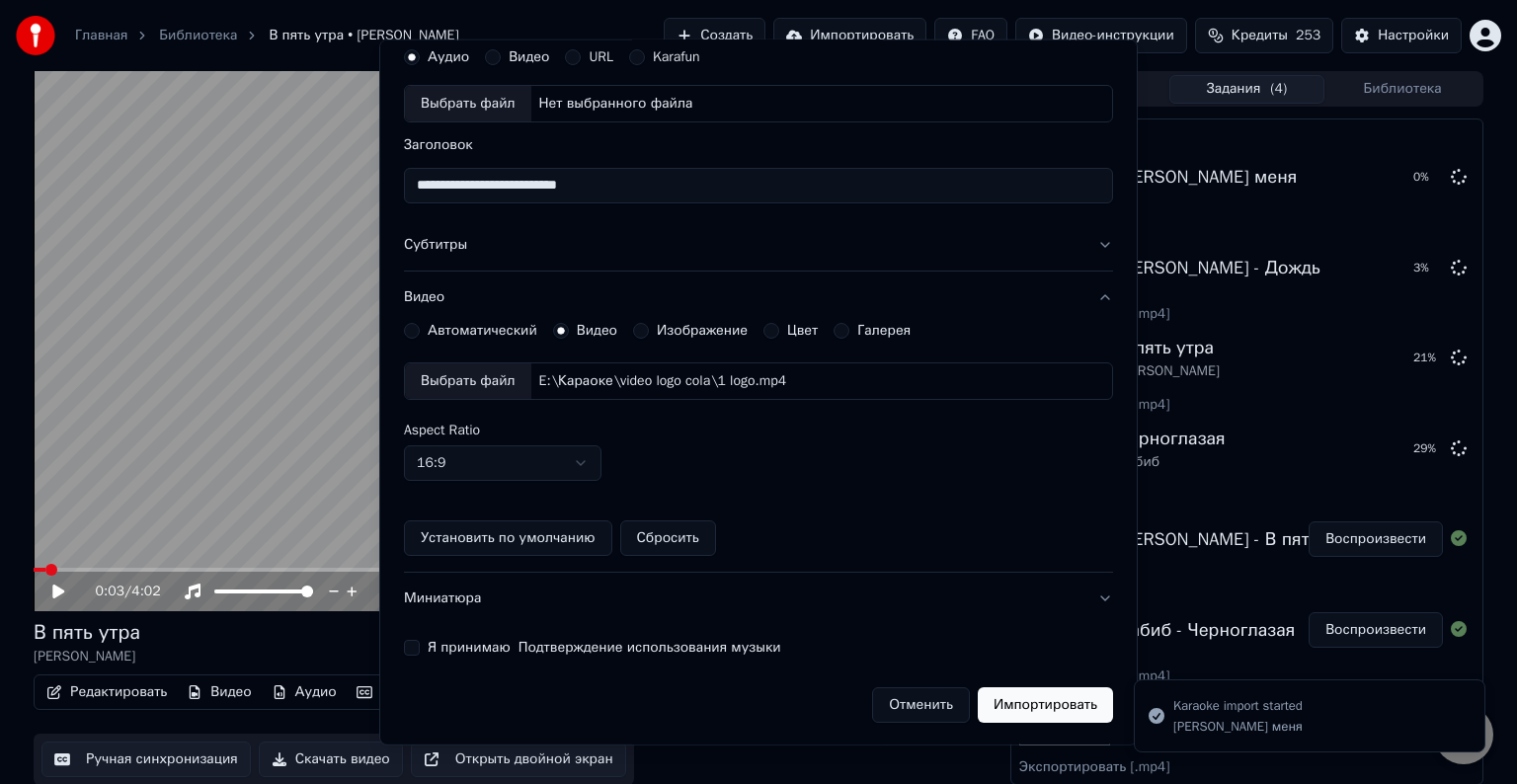 type 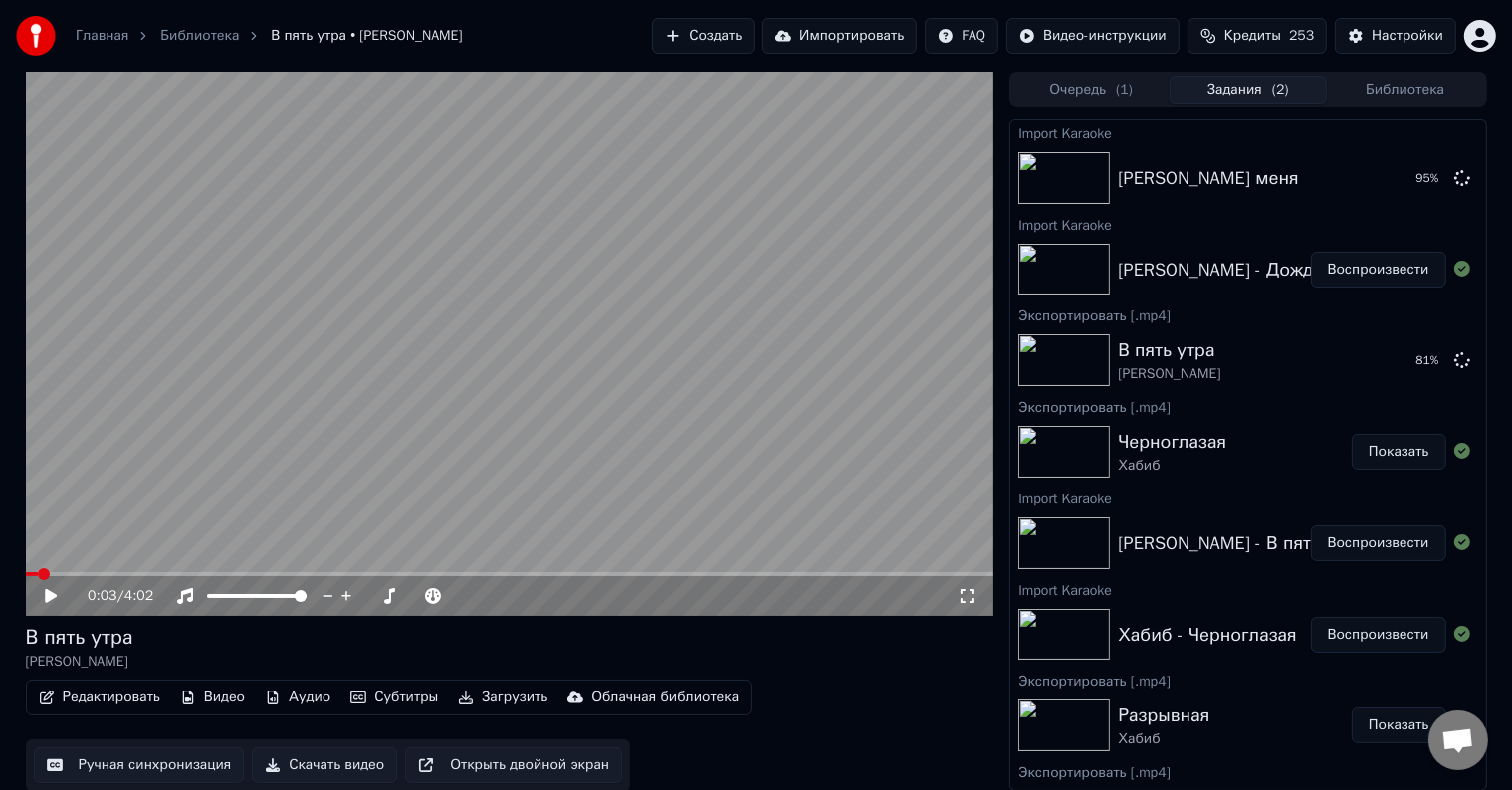 click on "Воспроизвести" at bounding box center [1379, 270] 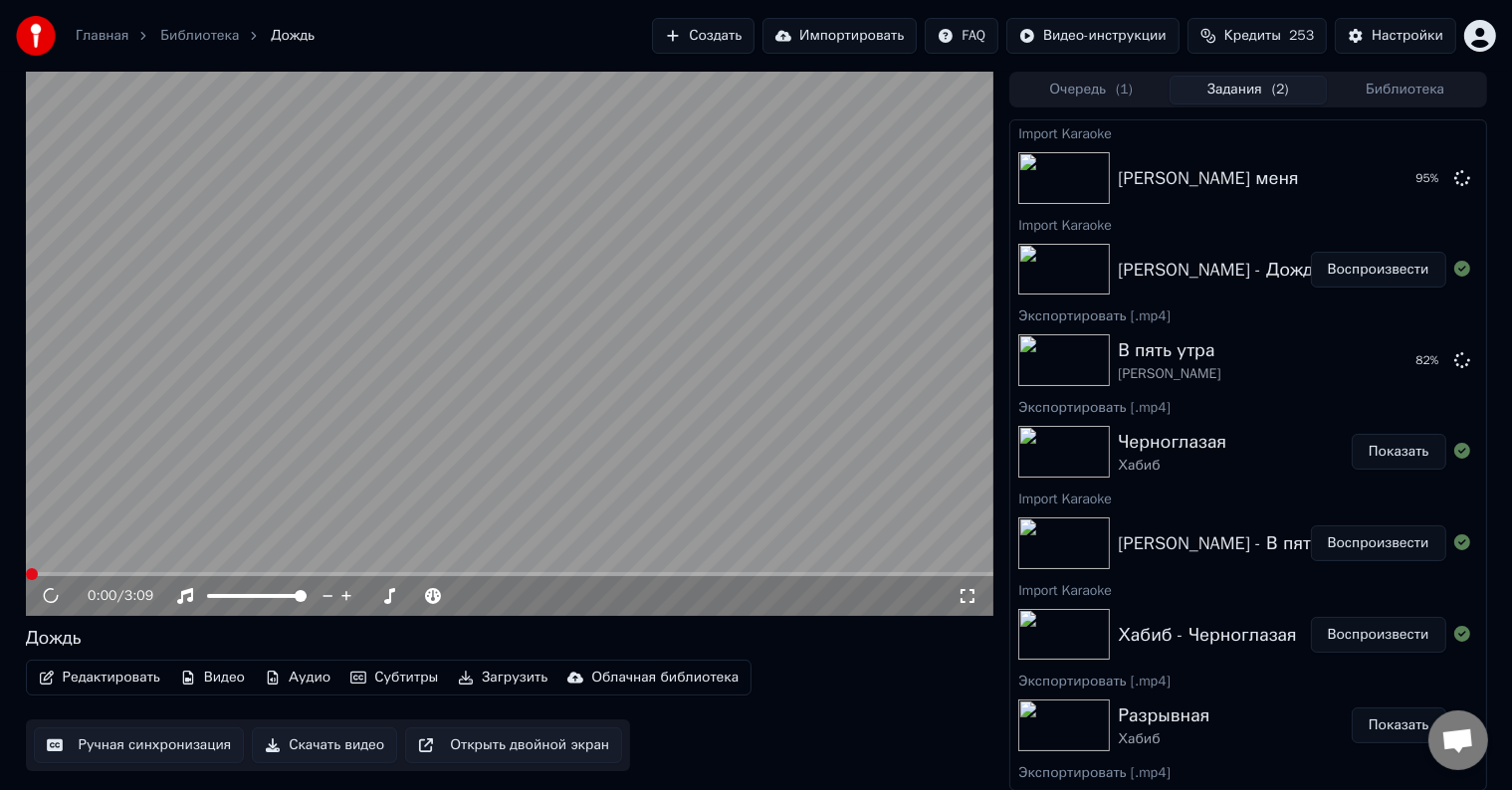 click on "Редактировать" at bounding box center [100, 678] 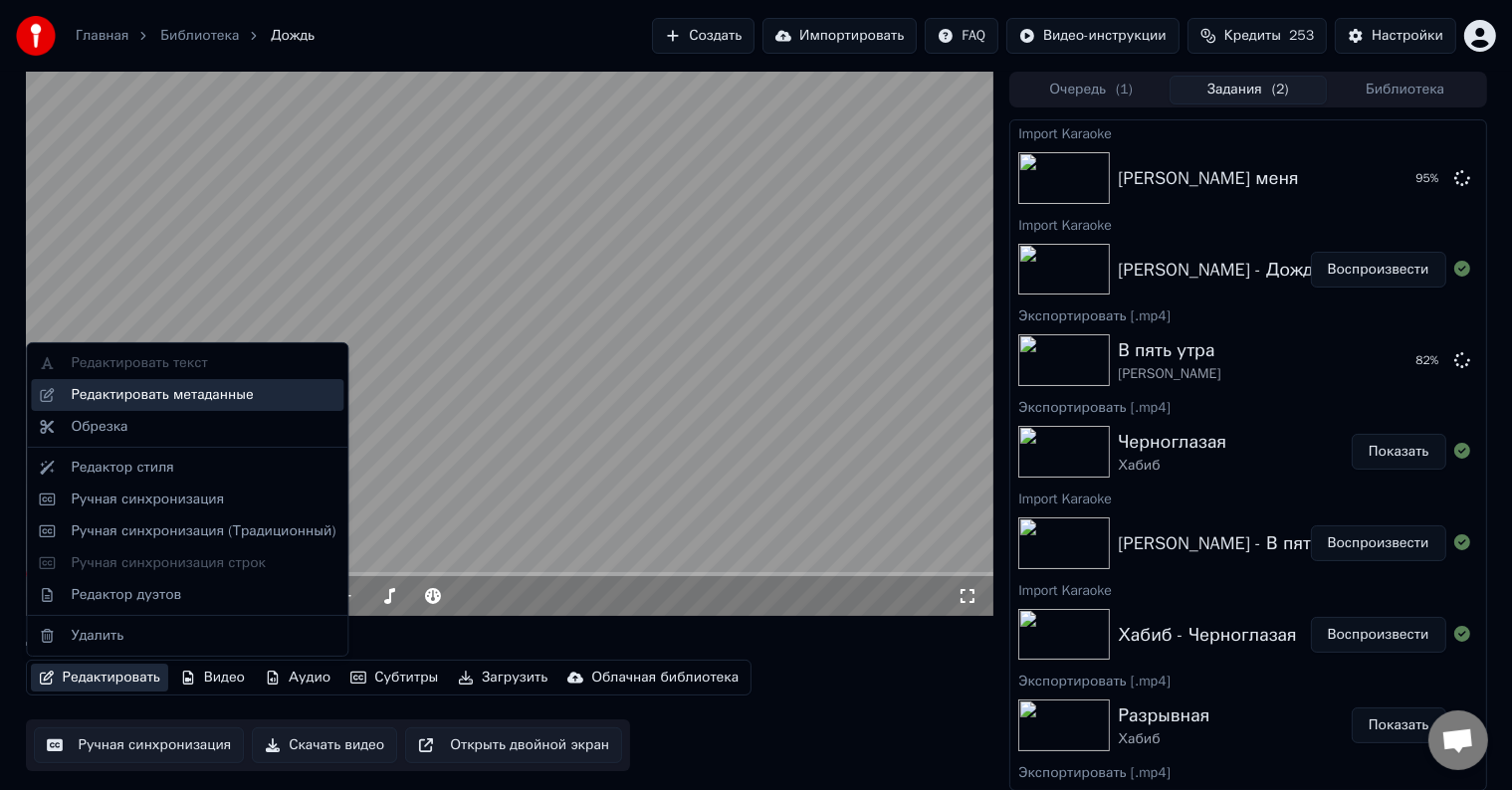 click on "Редактировать метаданные" at bounding box center [161, 395] 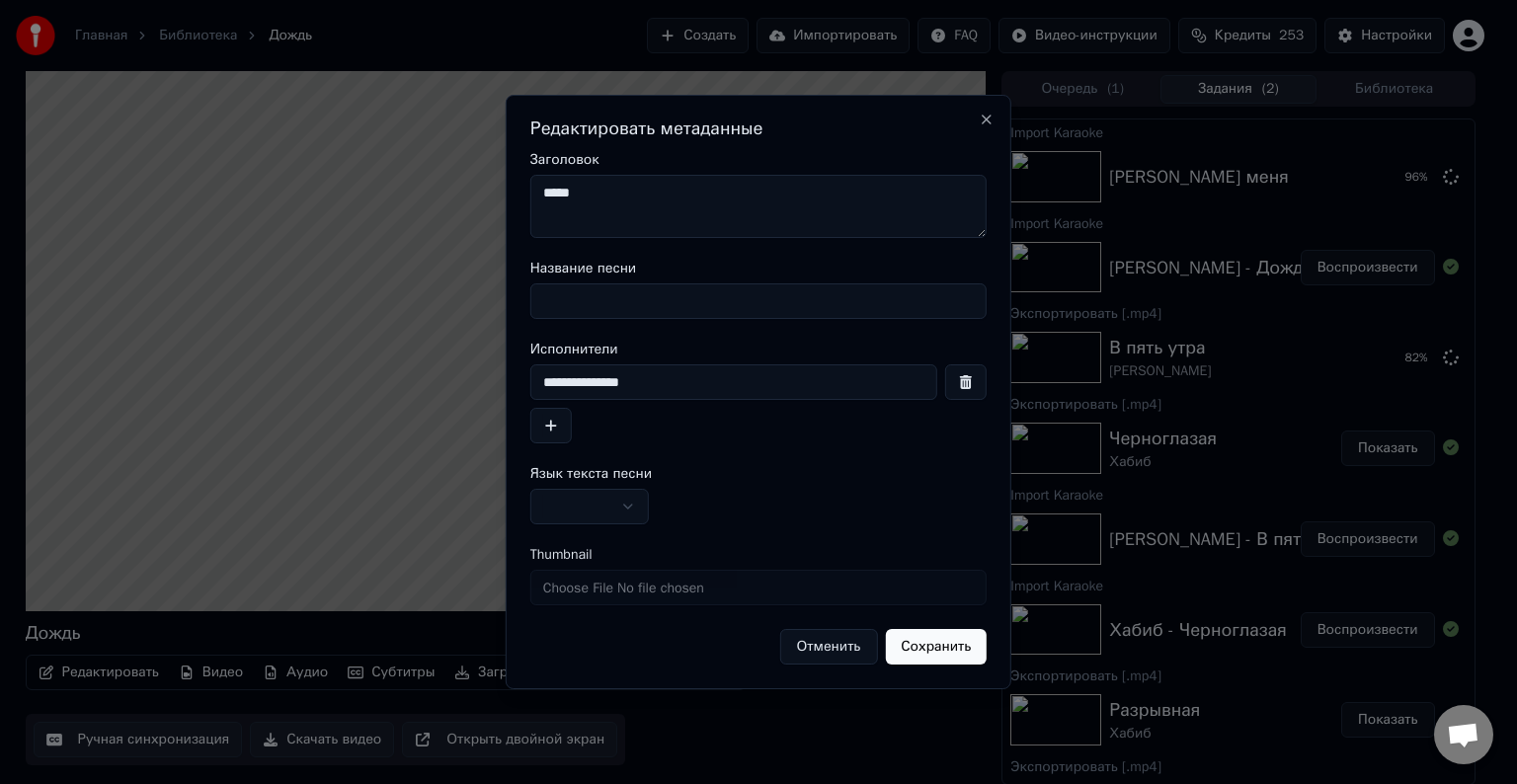 click on "Название песни" at bounding box center [758, 301] 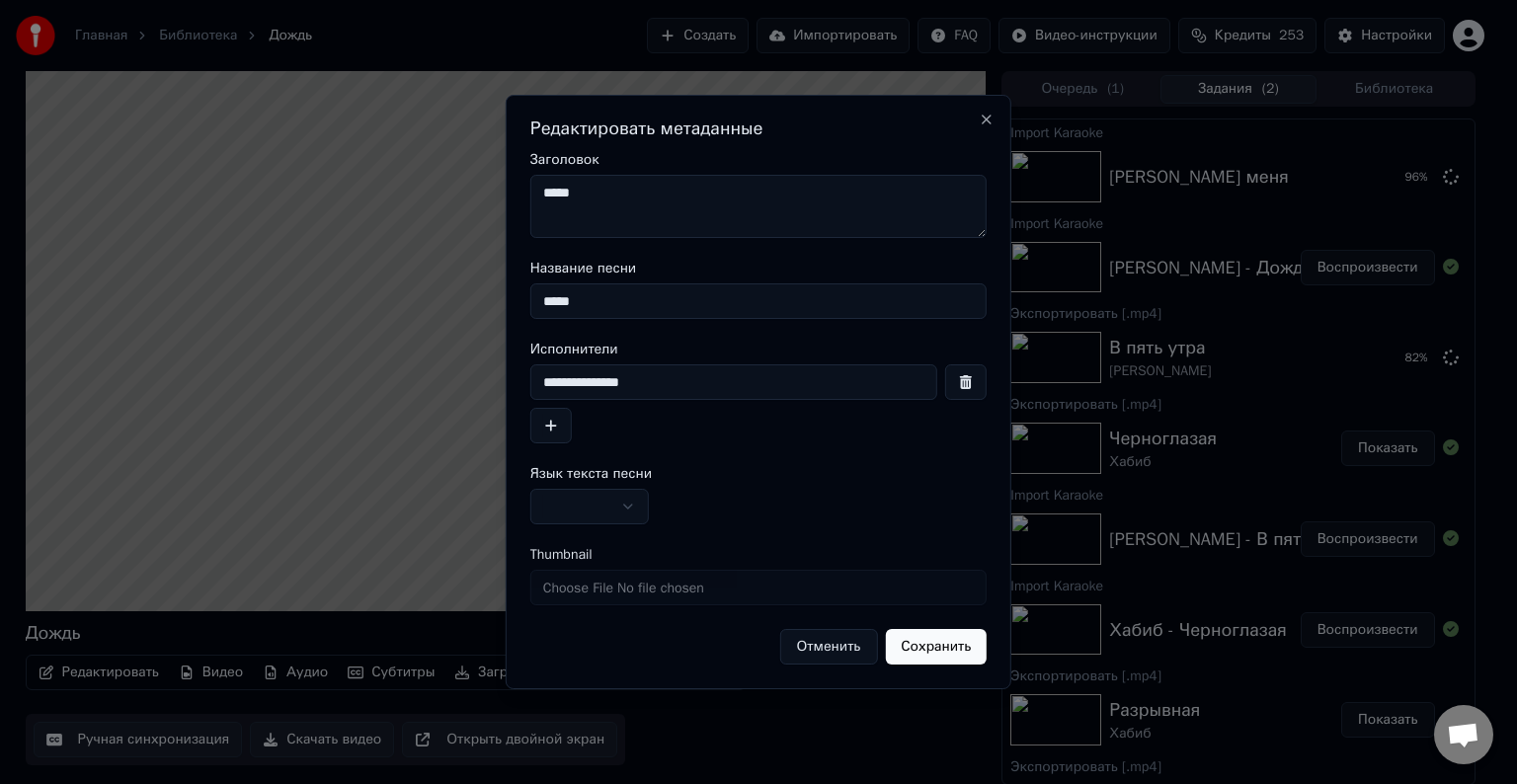 type on "*****" 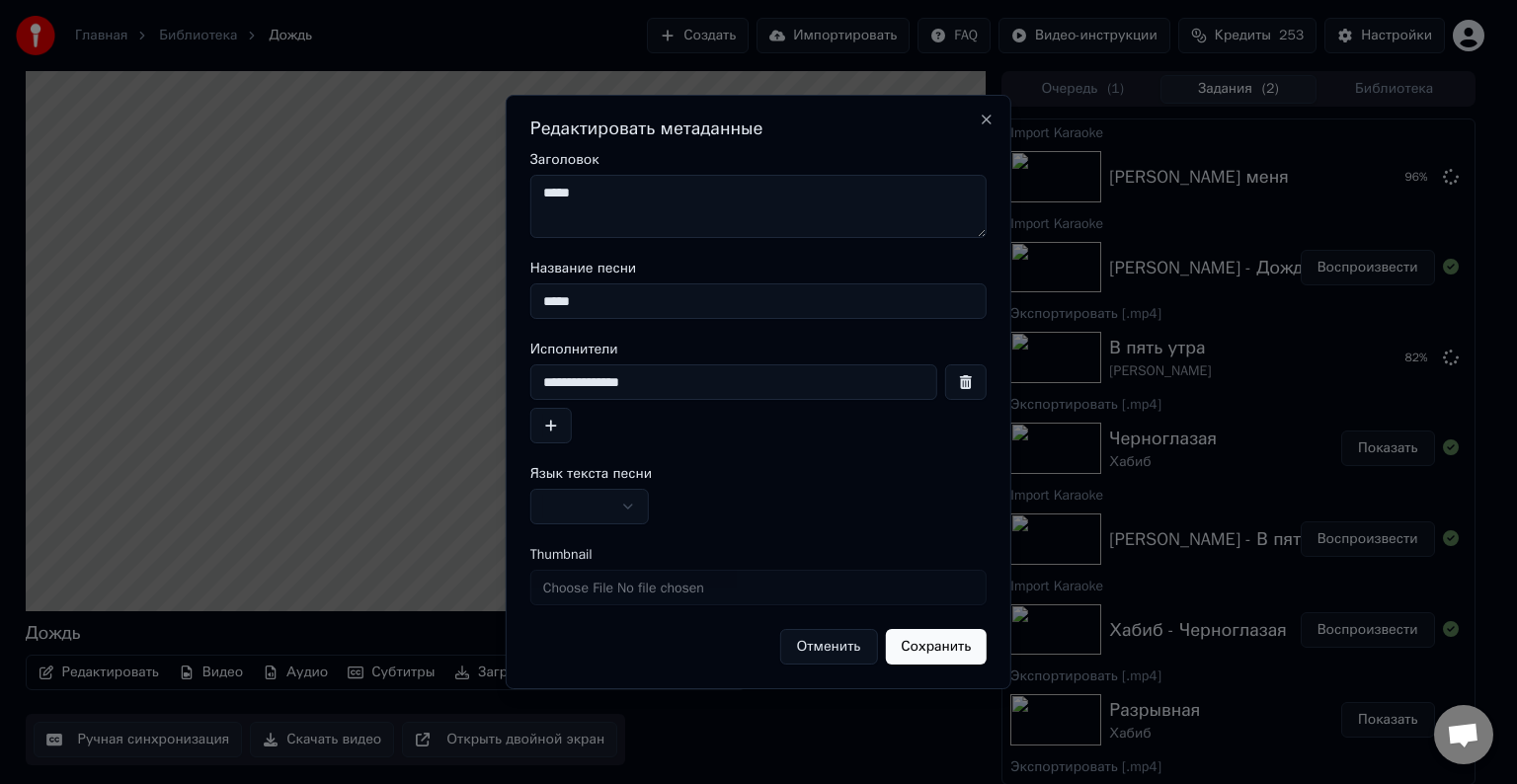click on "*****" at bounding box center (758, 206) 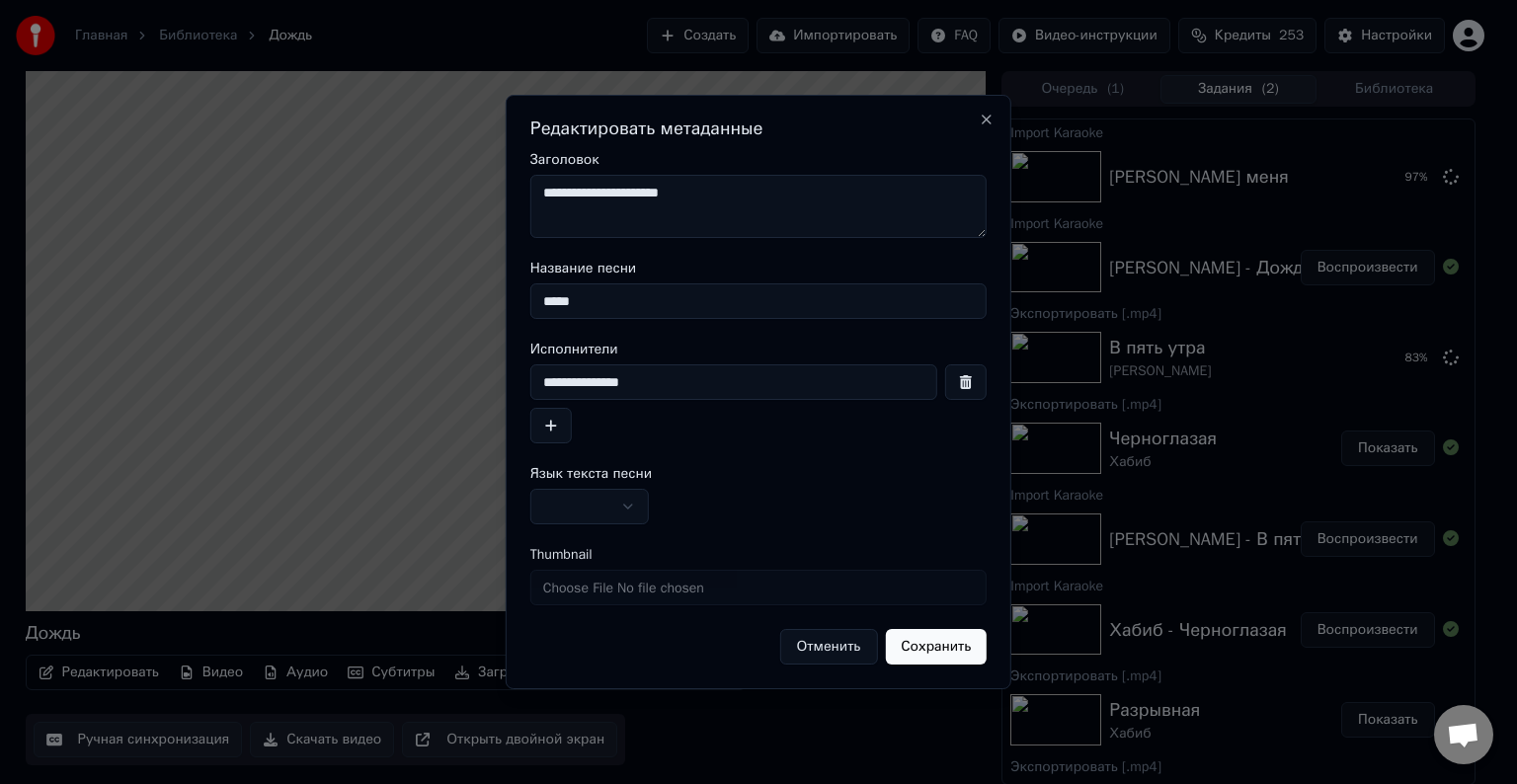 type on "**********" 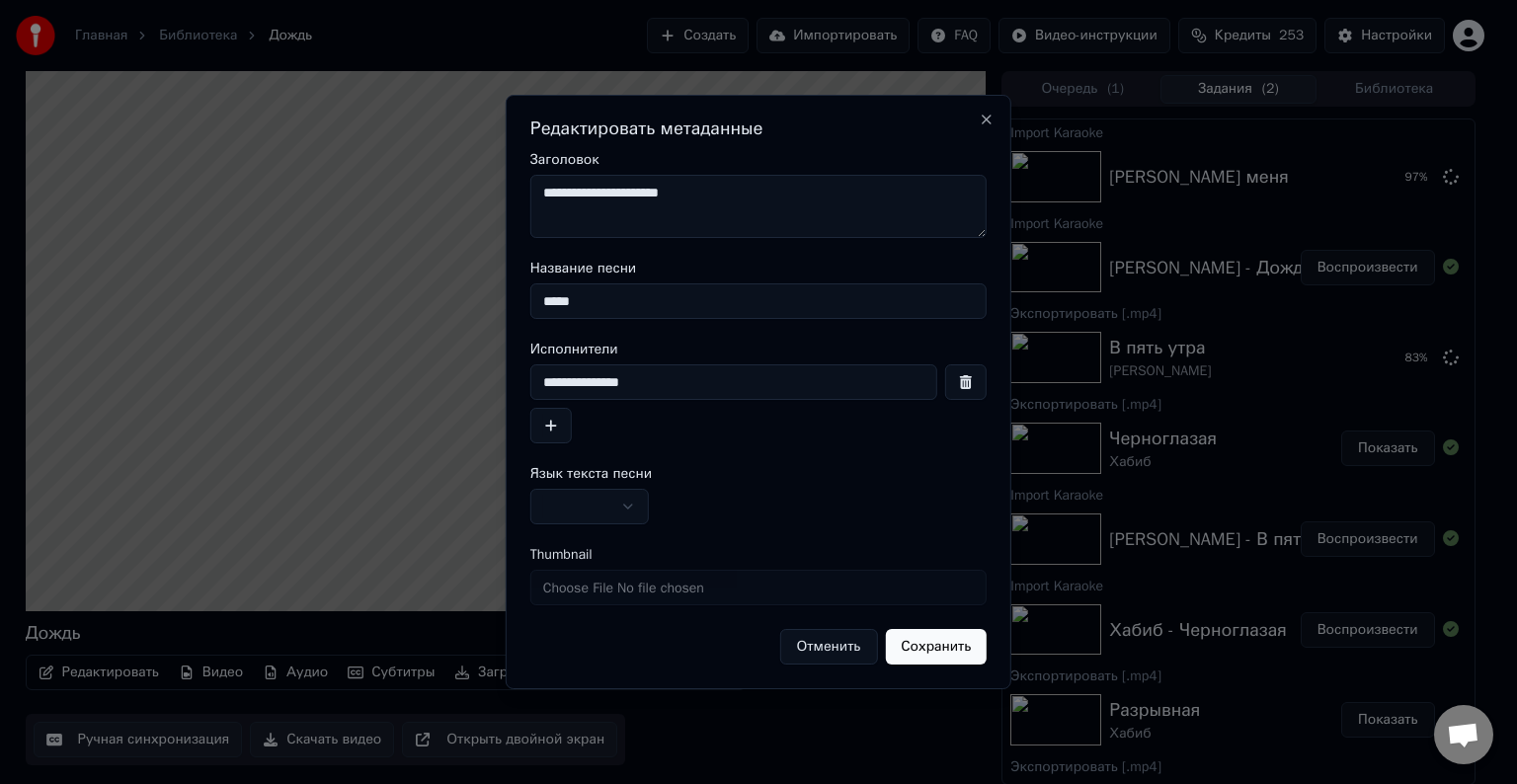 click at bounding box center (590, 507) 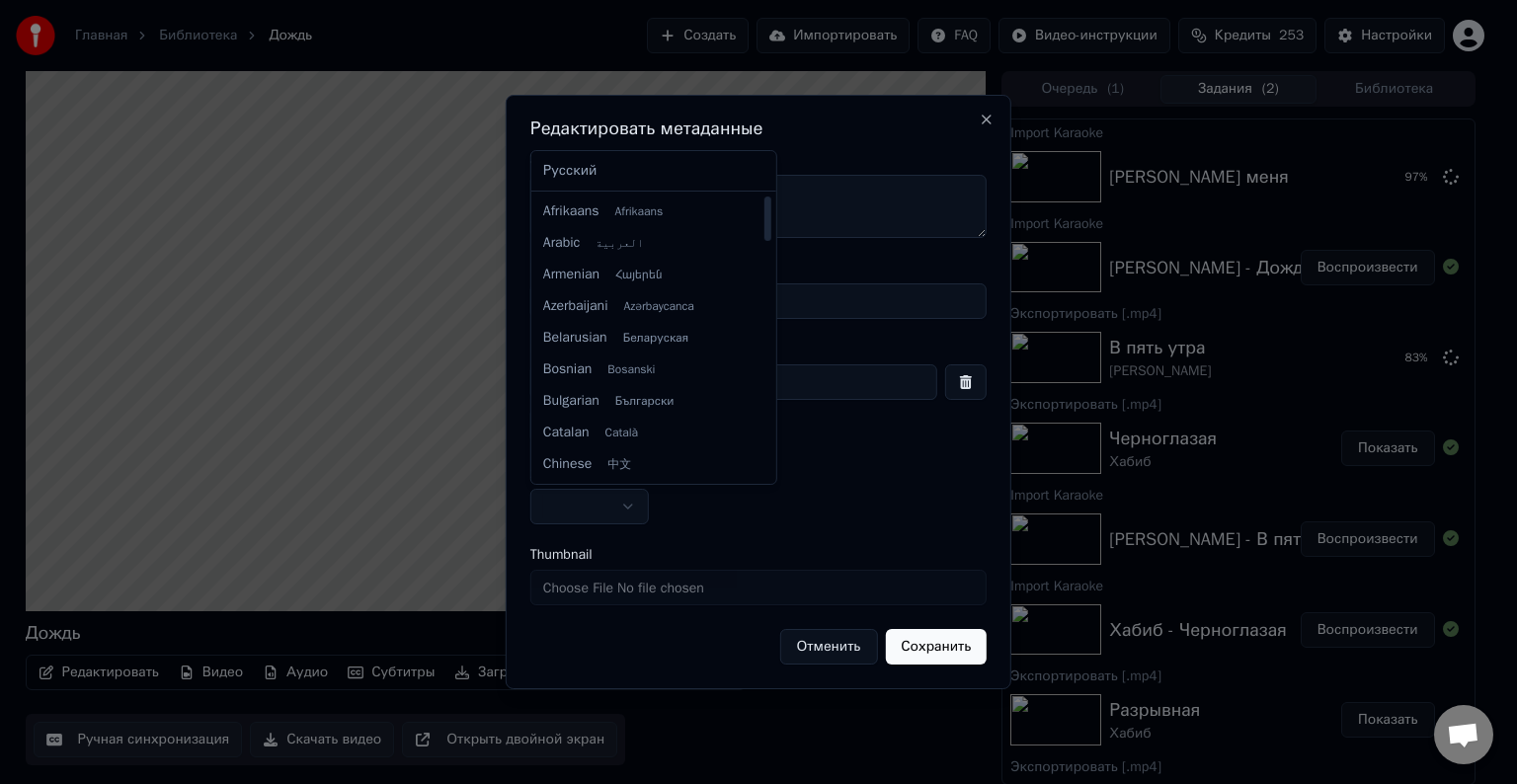 select on "**" 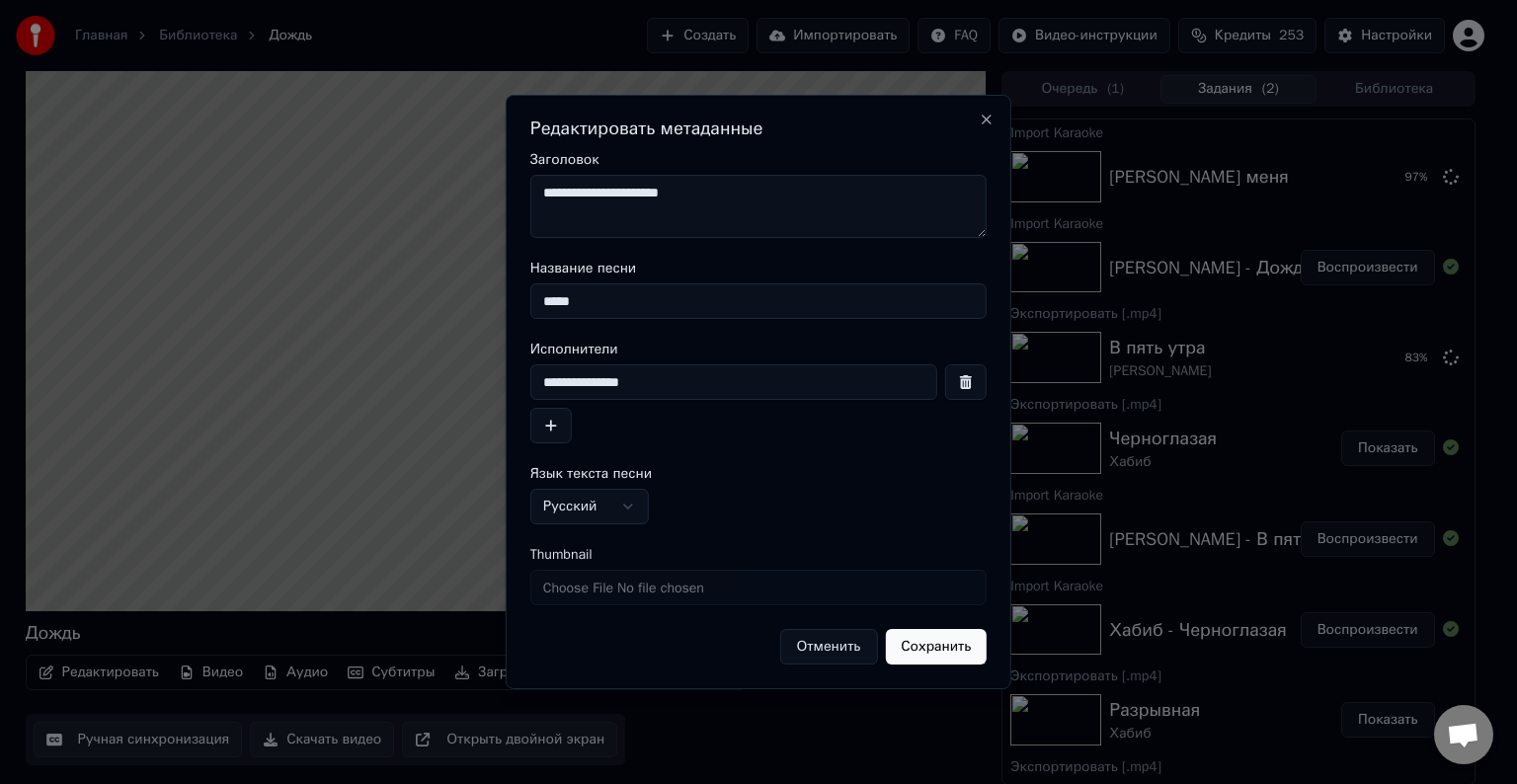 click on "Сохранить" at bounding box center [935, 647] 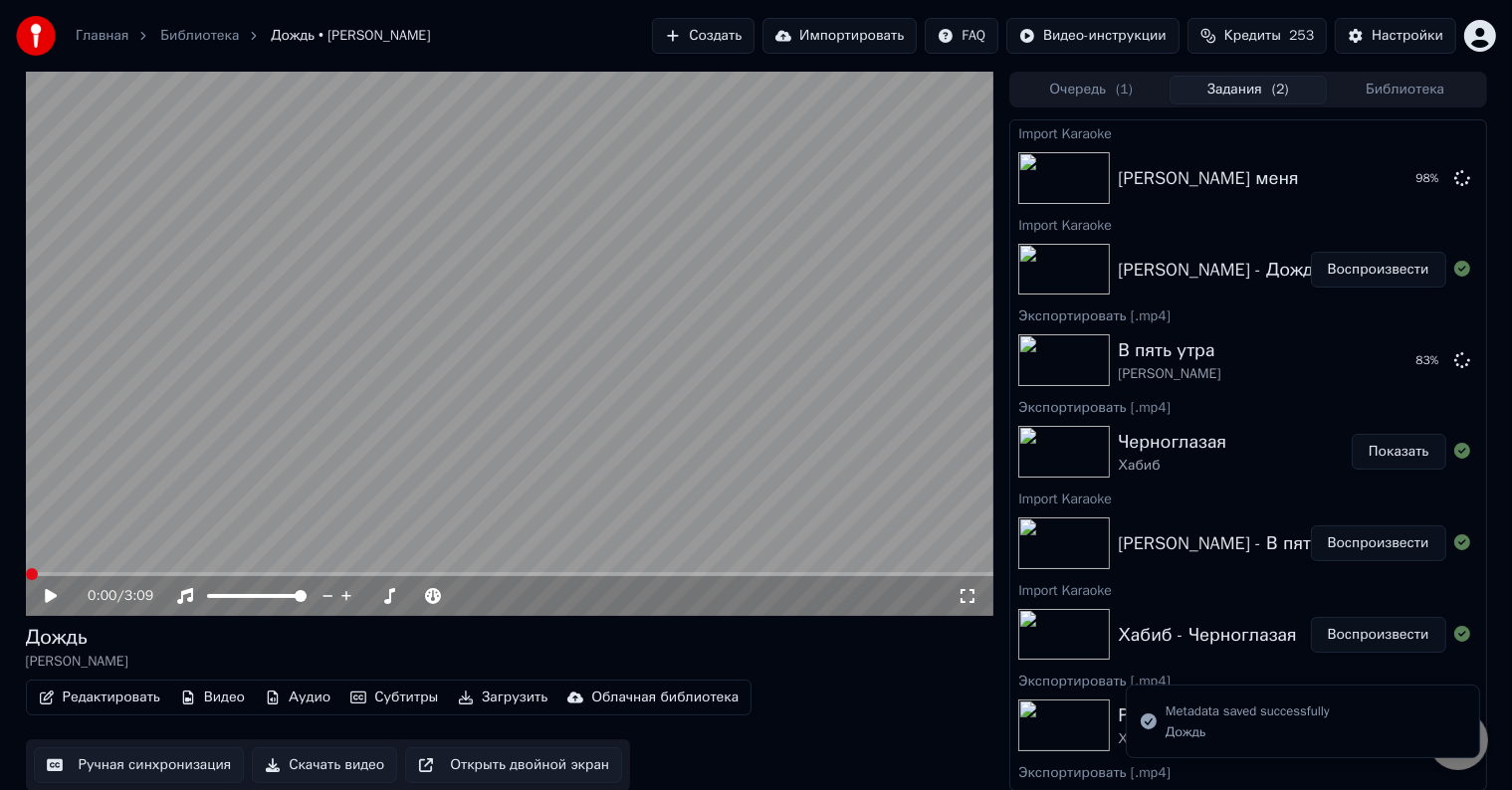 click on "Скачать видео" at bounding box center [324, 765] 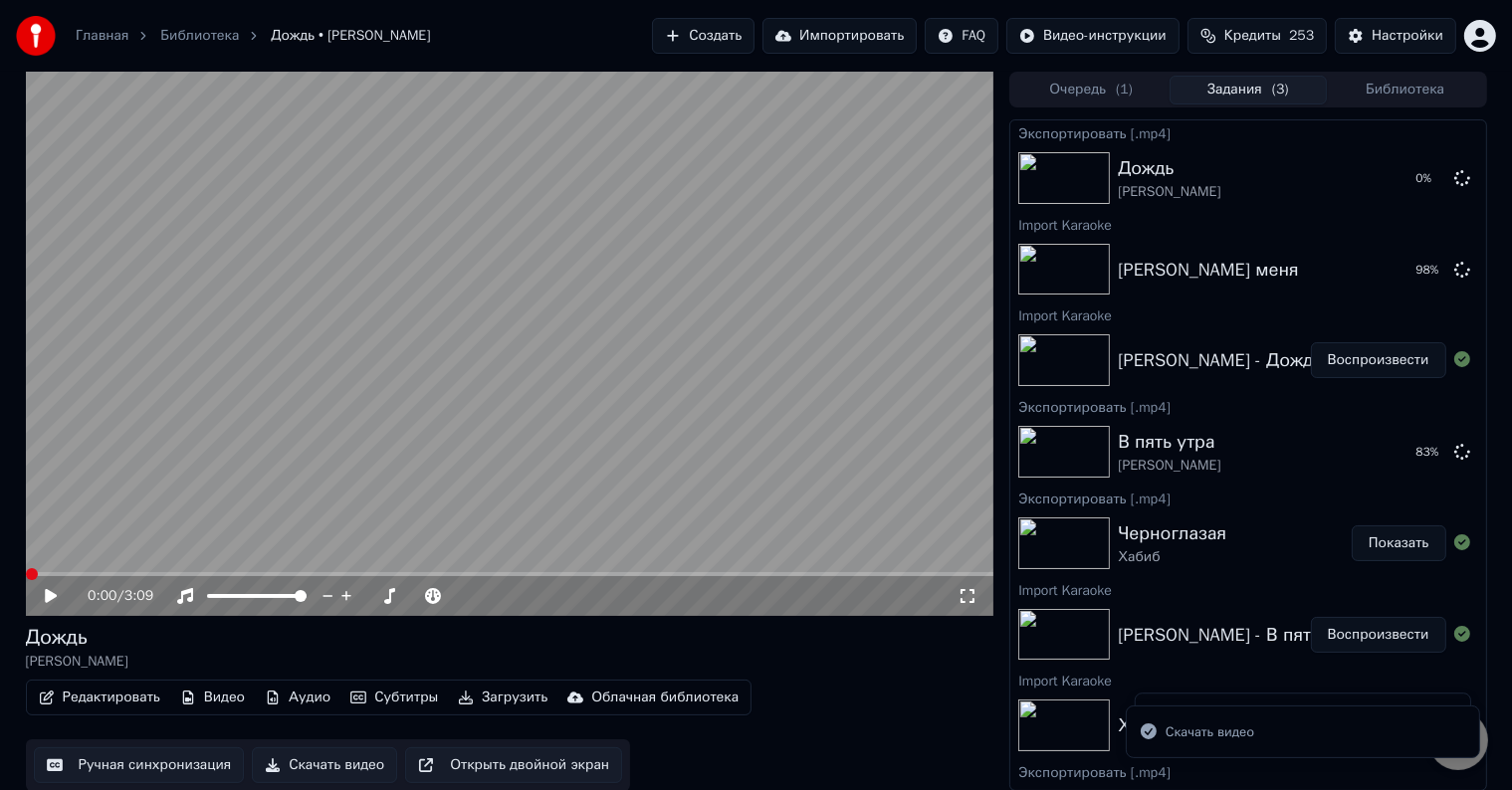 click at bounding box center [510, 343] 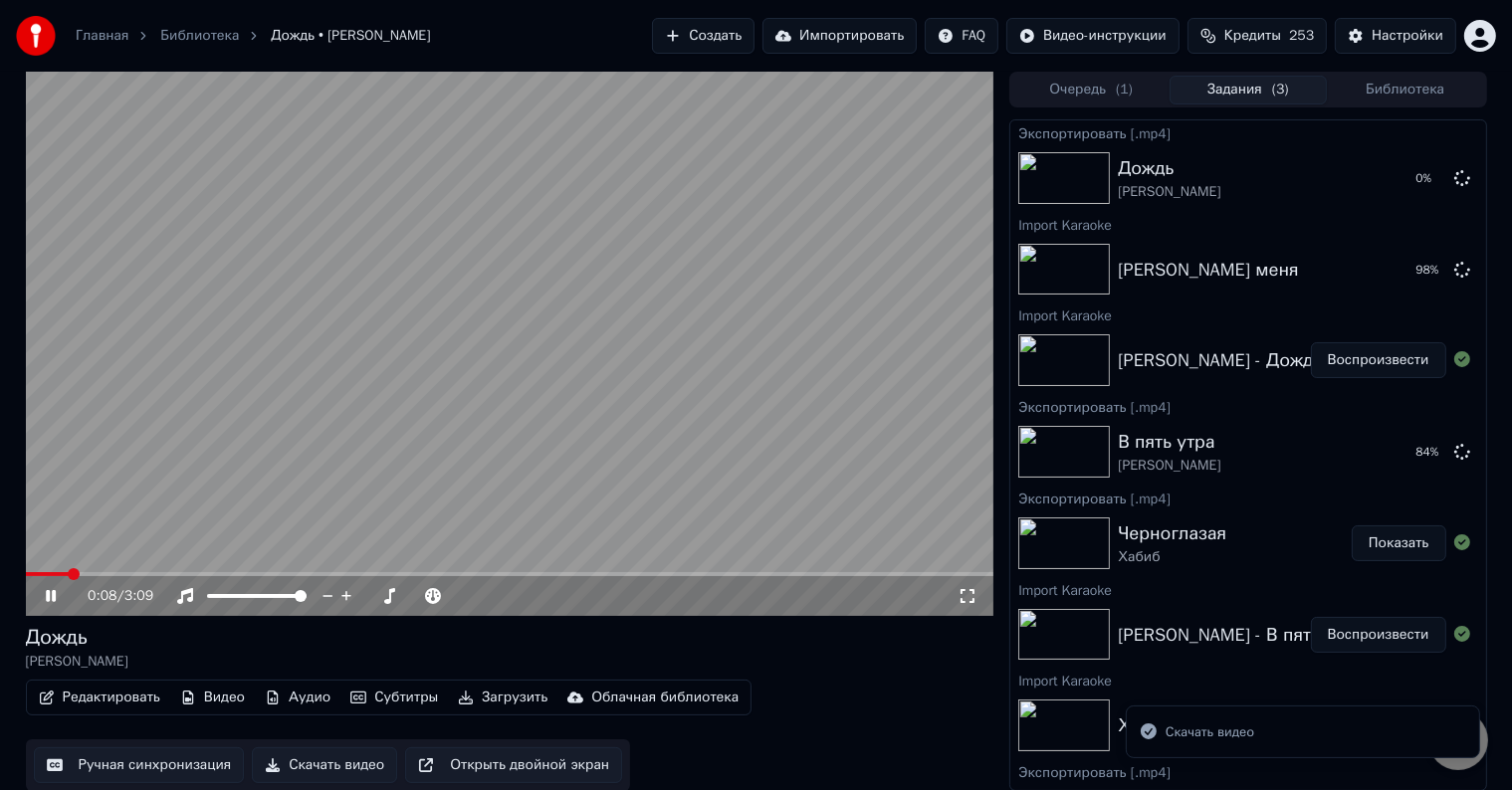 click at bounding box center (510, 343) 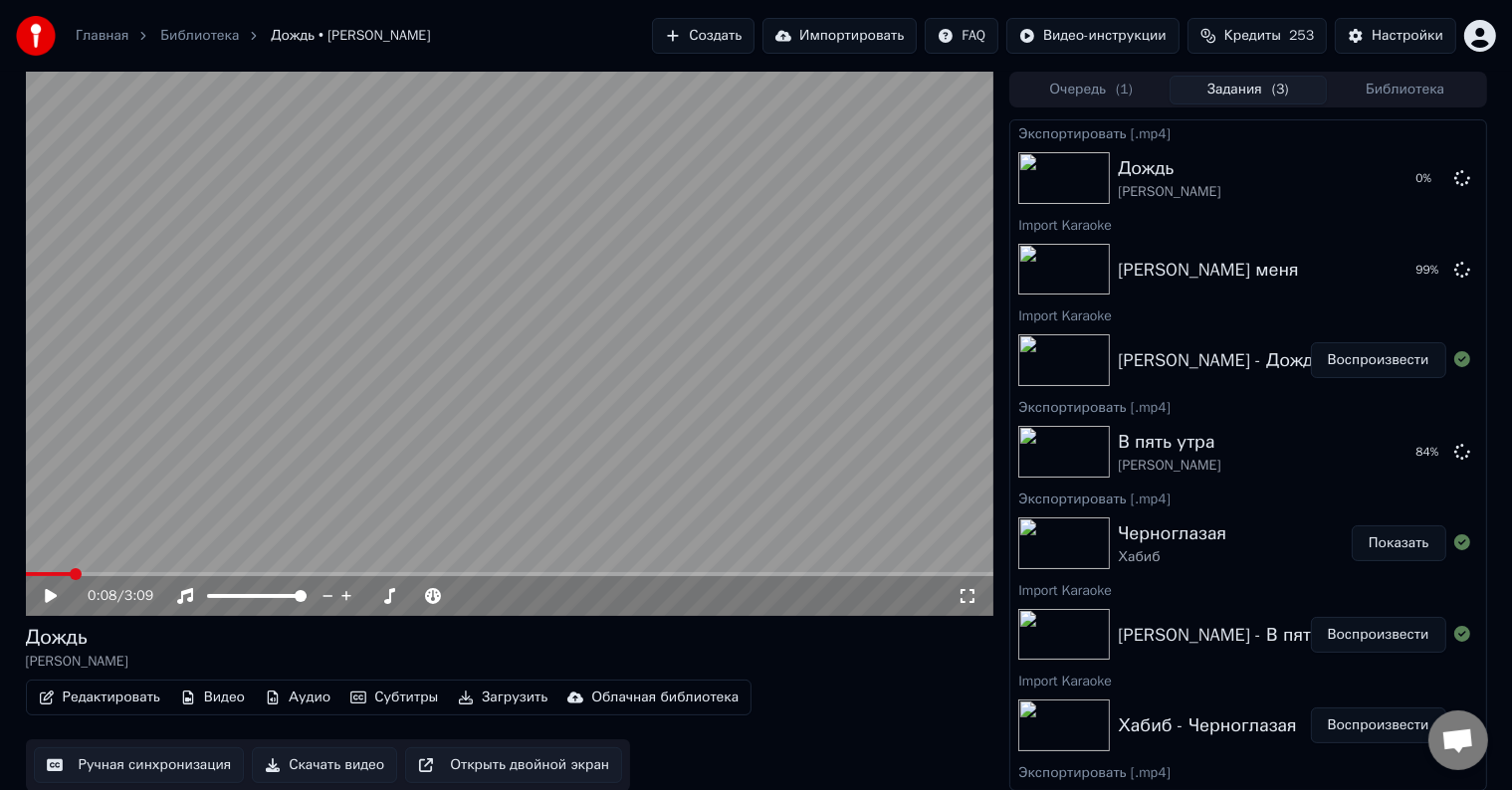 click on "Импортировать" at bounding box center (839, 36) 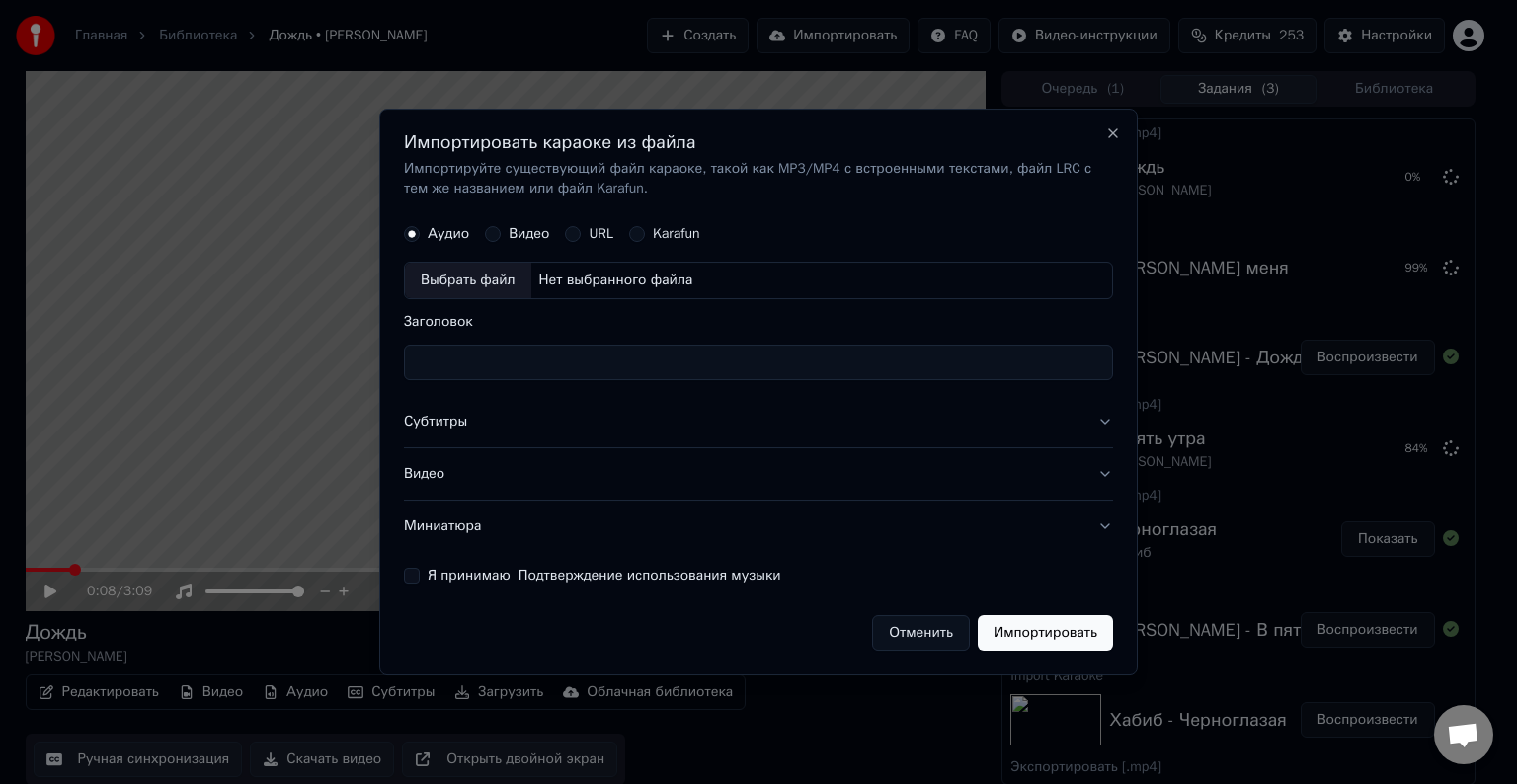 click on "Выбрать файл" at bounding box center [468, 280] 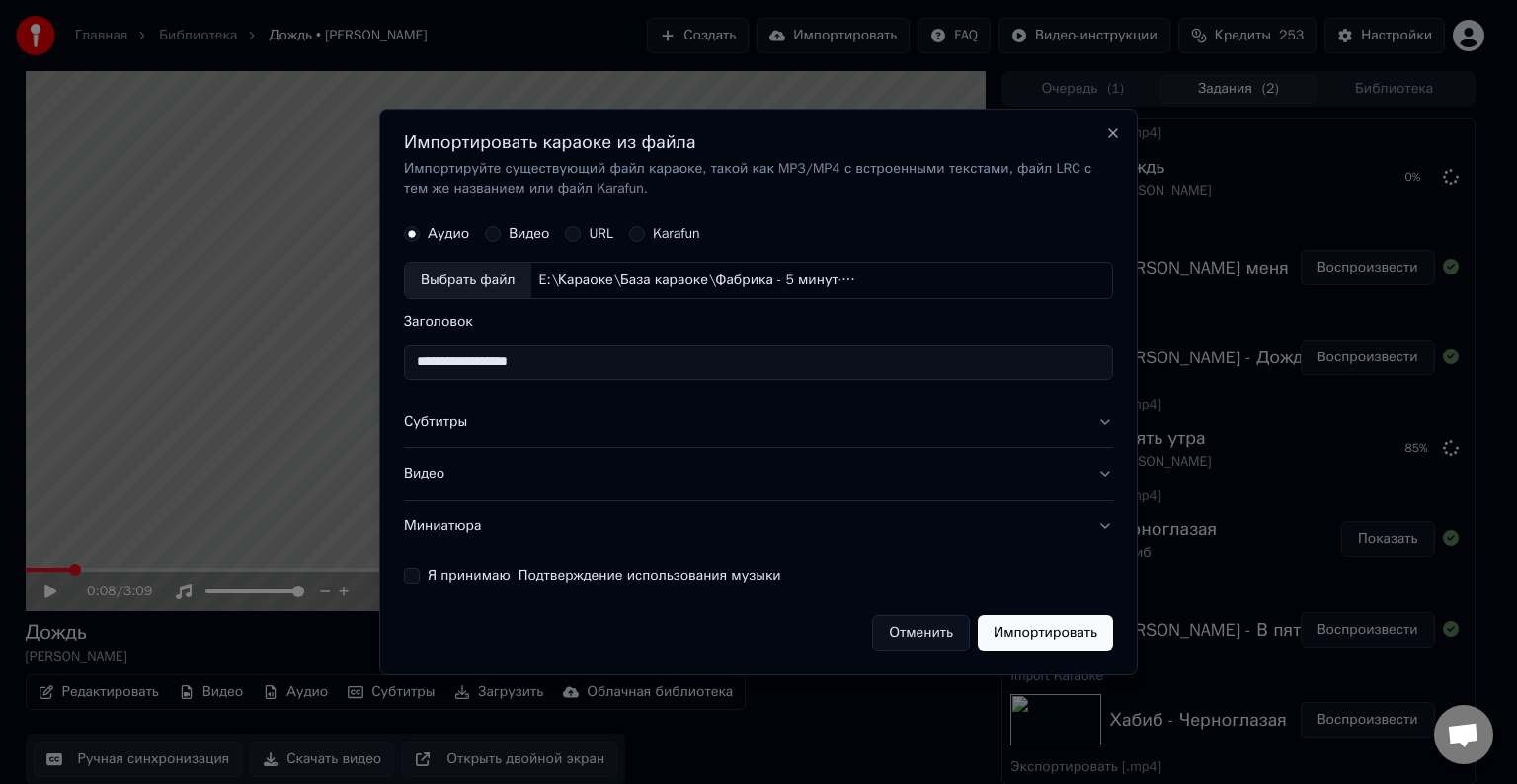 click on "Субтитры" at bounding box center (758, 422) 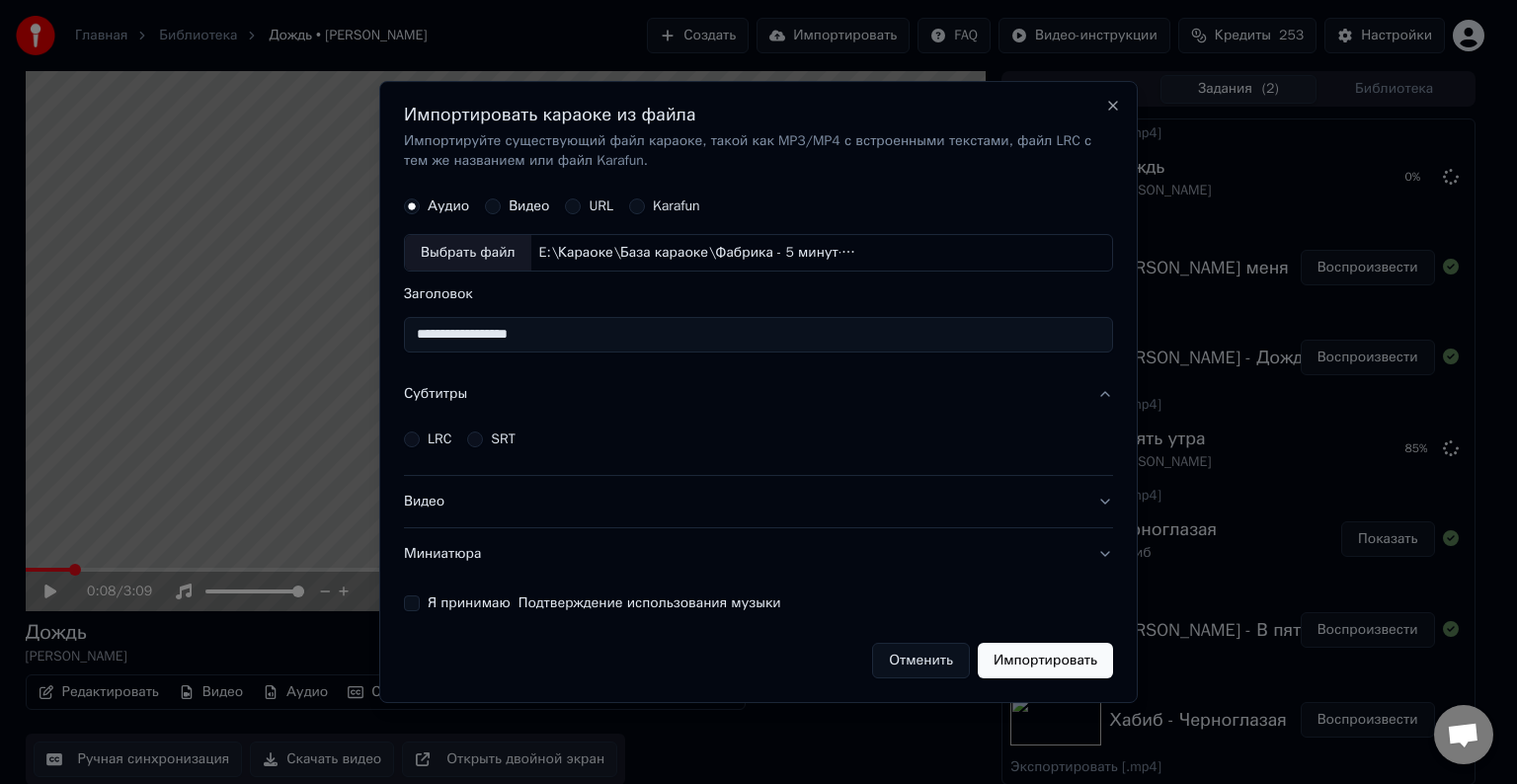 drag, startPoint x: 593, startPoint y: 349, endPoint x: 601, endPoint y: 340, distance: 12.041595 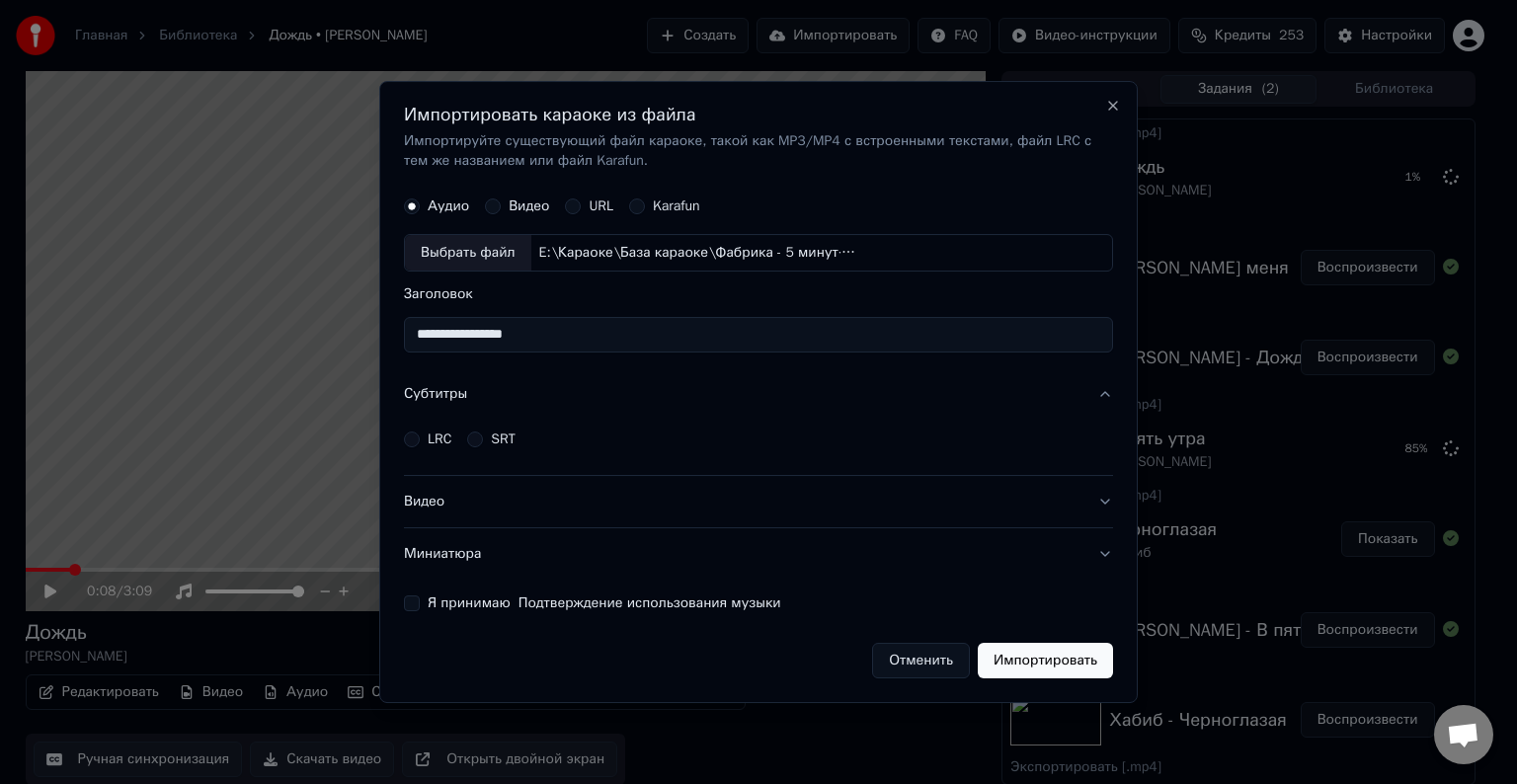 type on "**********" 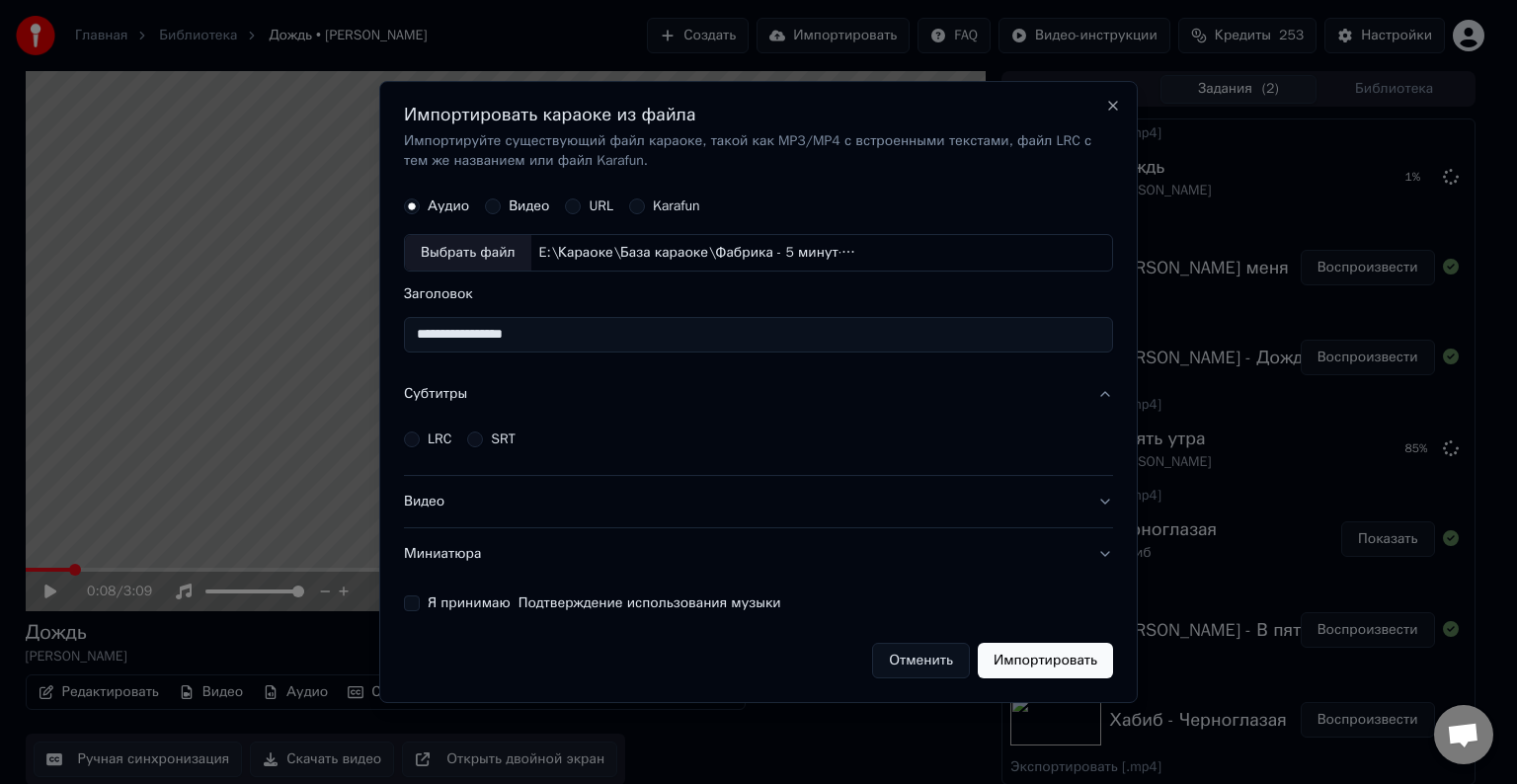 click on "LRC" at bounding box center (439, 439) 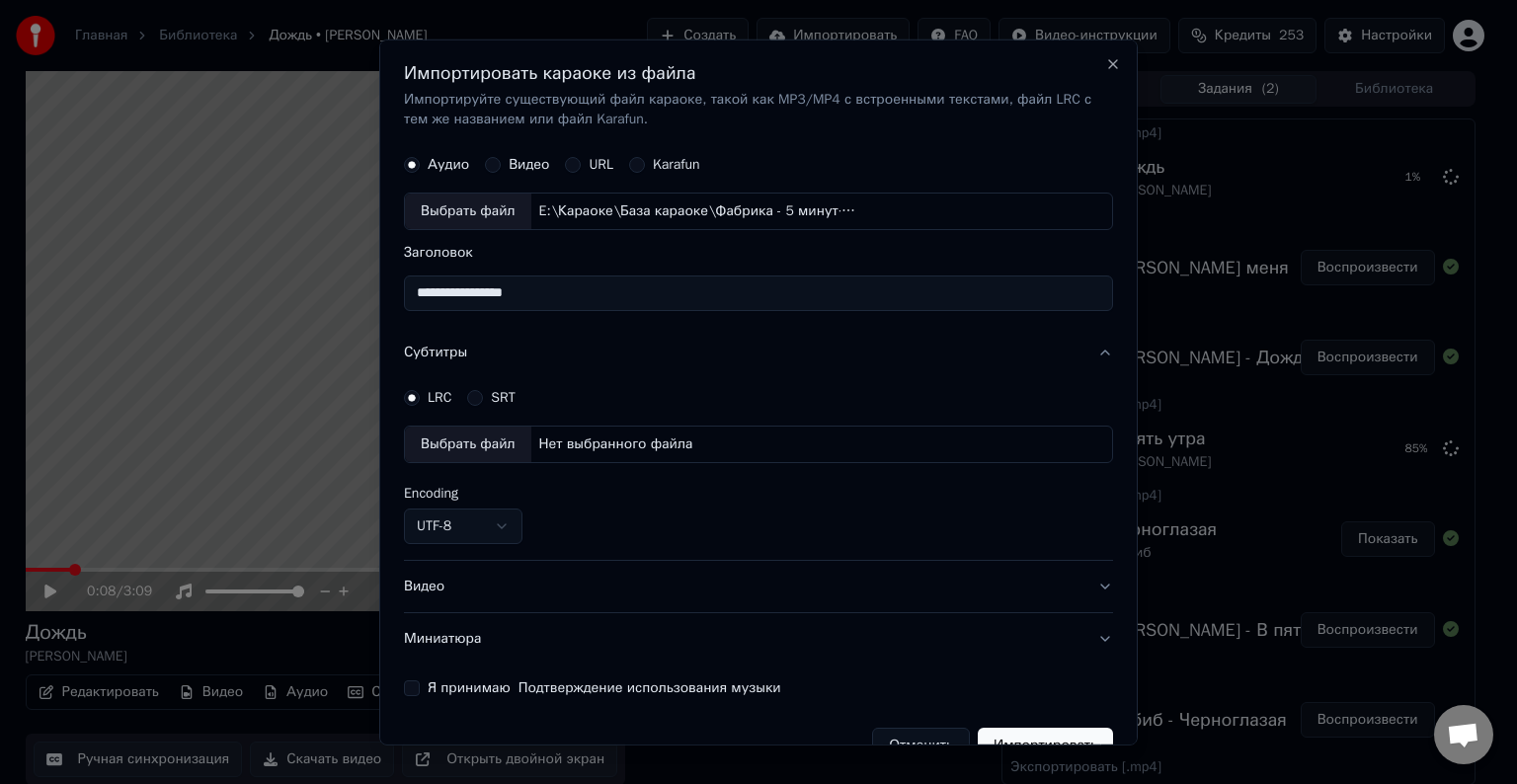 click on "Выбрать файл" at bounding box center [468, 444] 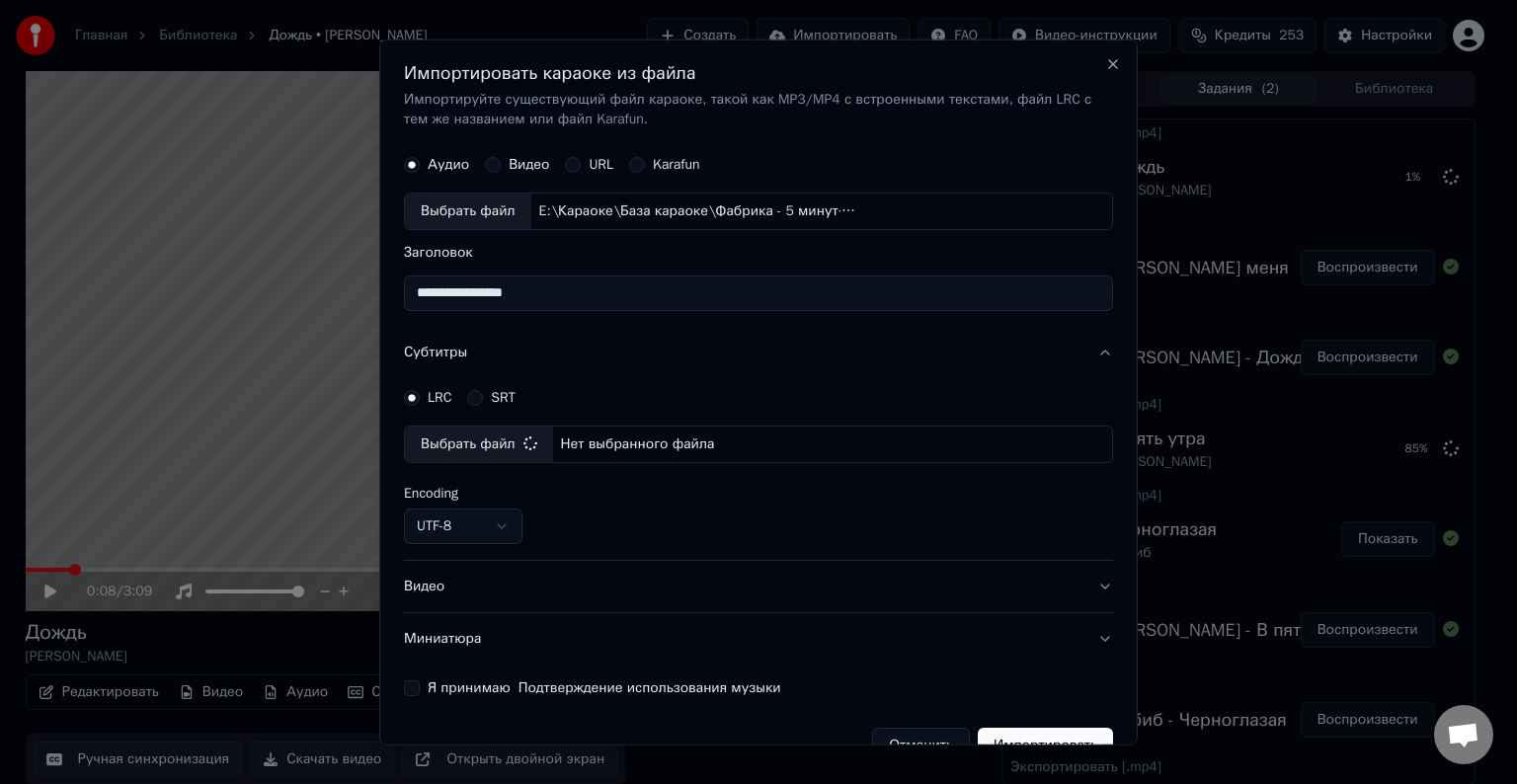 select on "**********" 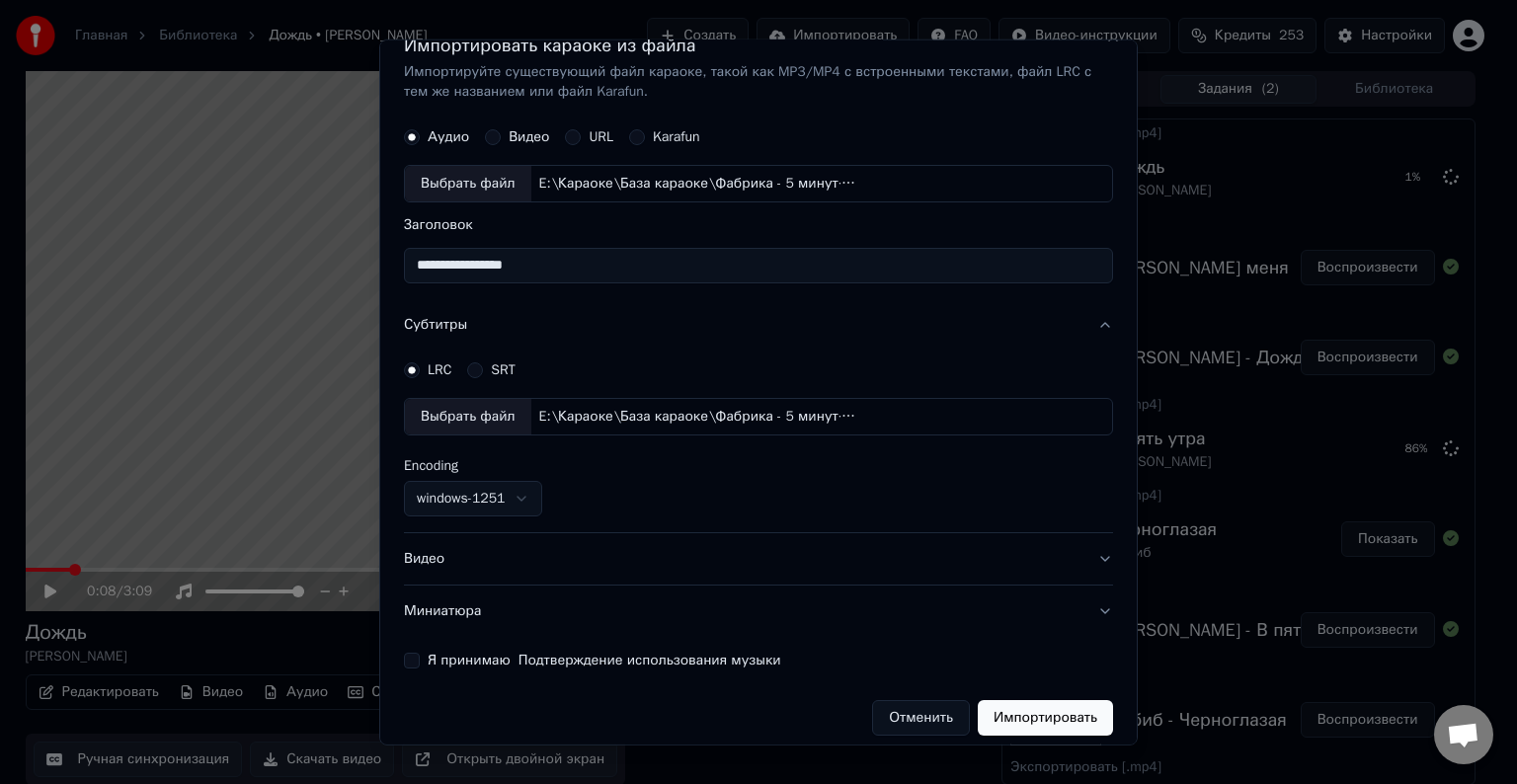 scroll, scrollTop: 40, scrollLeft: 0, axis: vertical 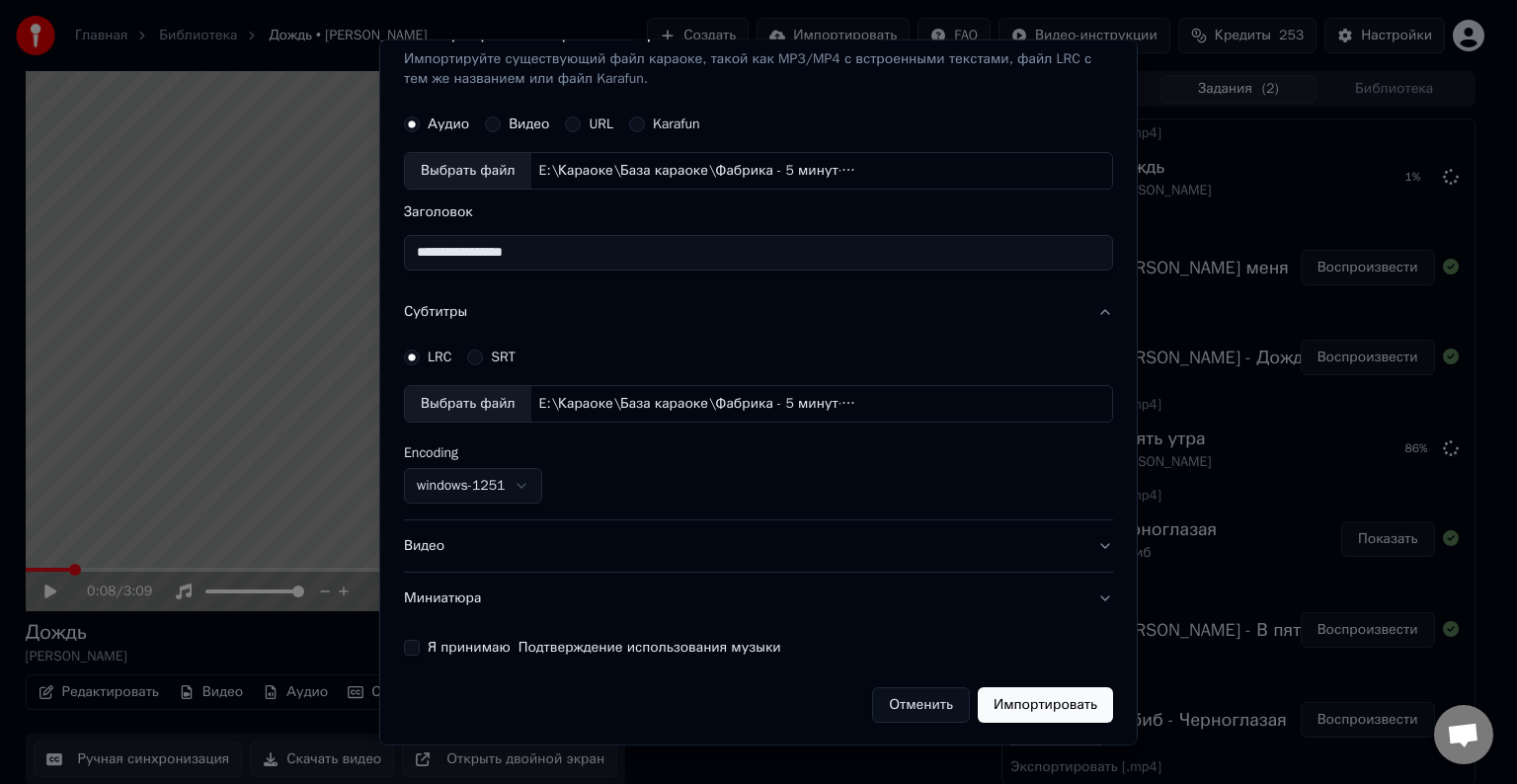 click on "Видео" at bounding box center (758, 546) 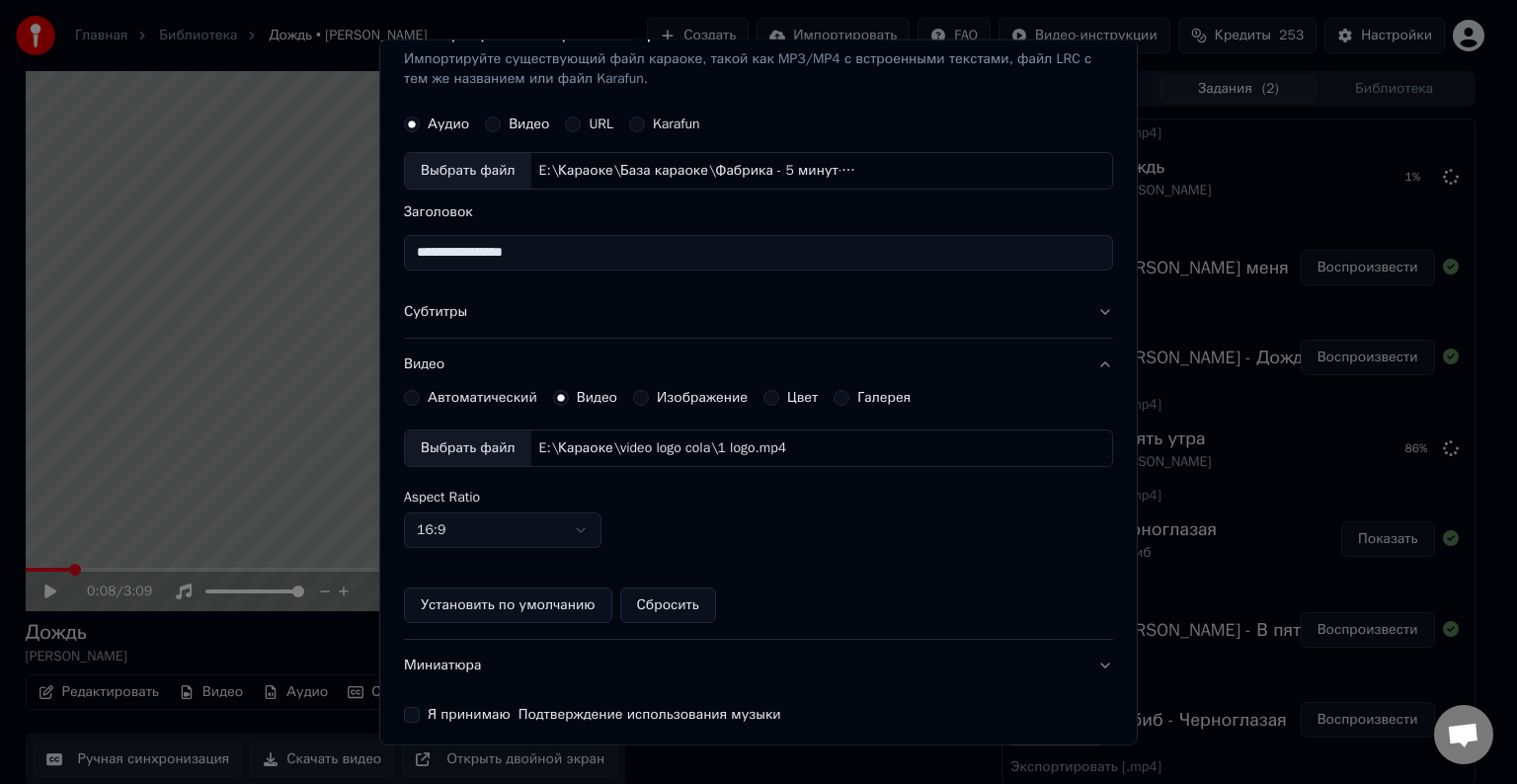 click on "Выбрать файл" at bounding box center [468, 448] 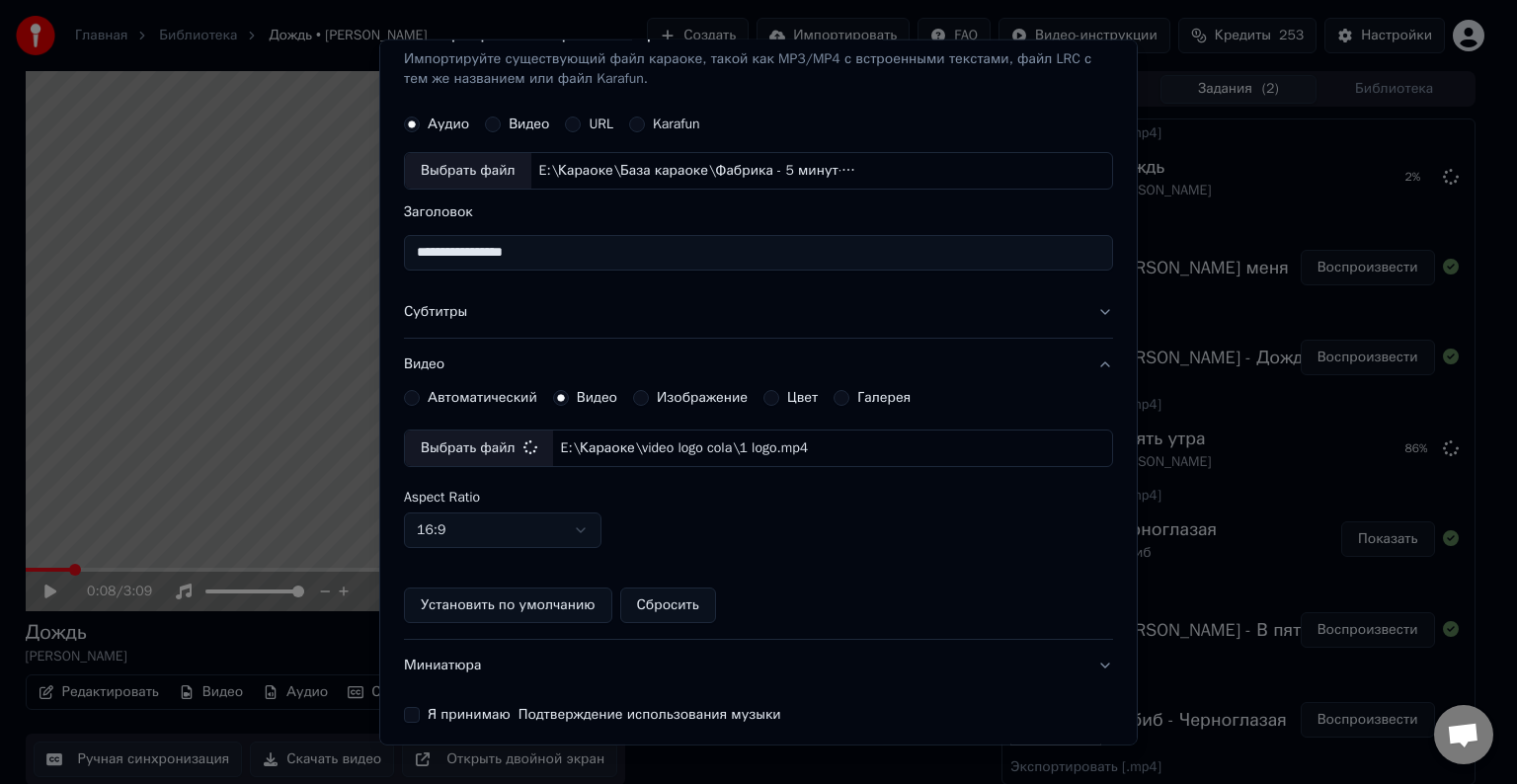 scroll, scrollTop: 108, scrollLeft: 0, axis: vertical 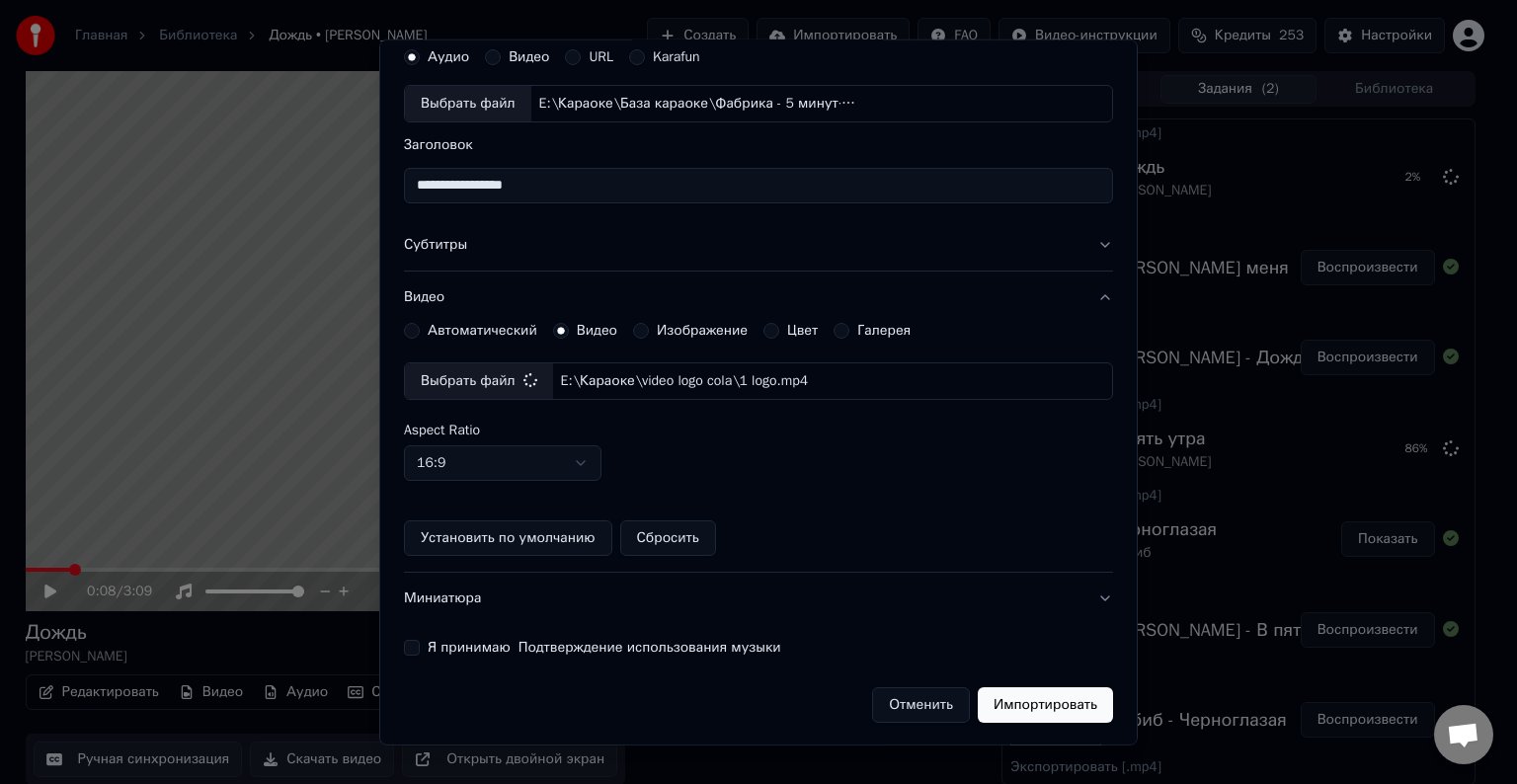 click on "Я принимаю   Подтверждение использования музыки" at bounding box center (412, 648) 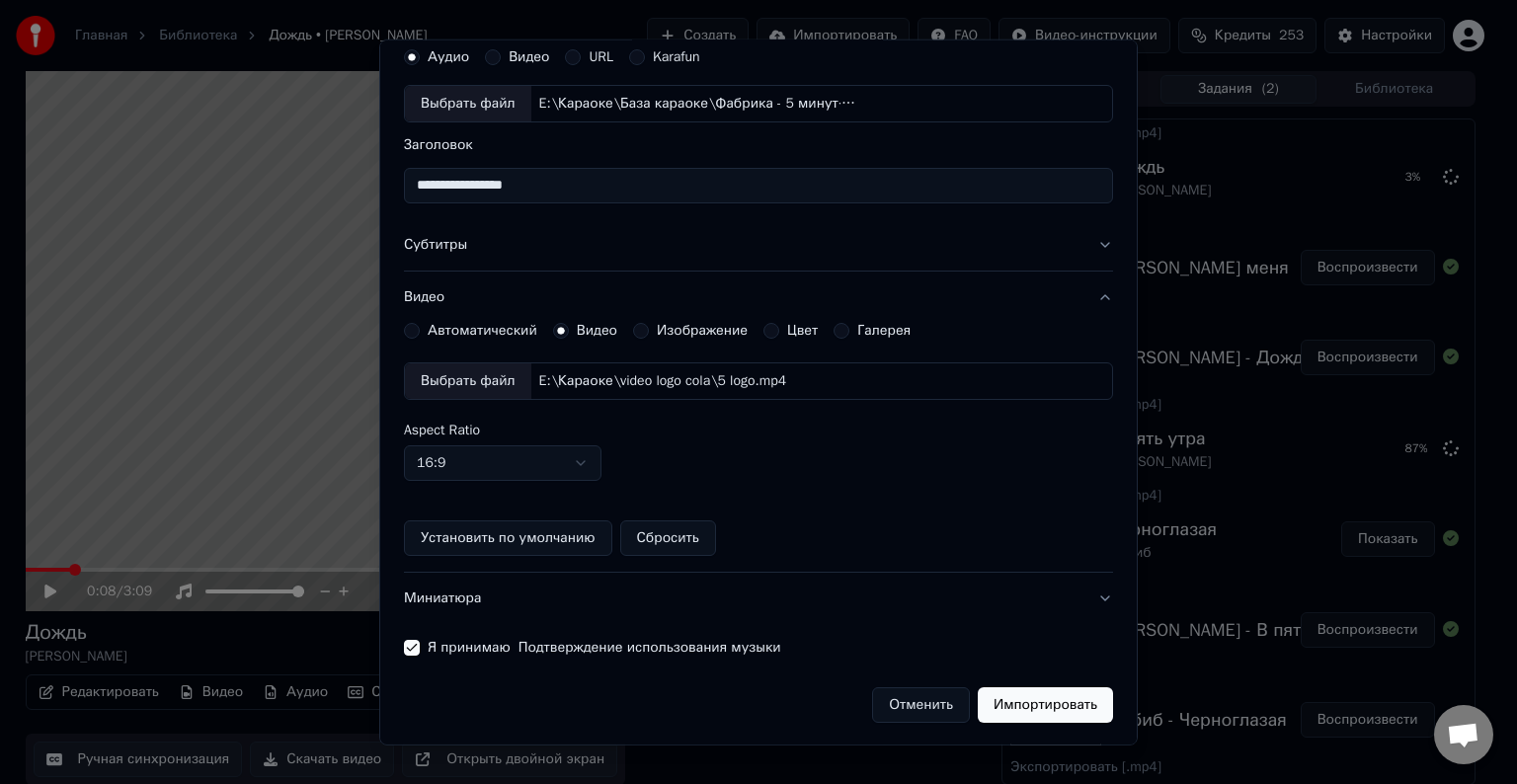 click on "Импортировать" at bounding box center (1045, 705) 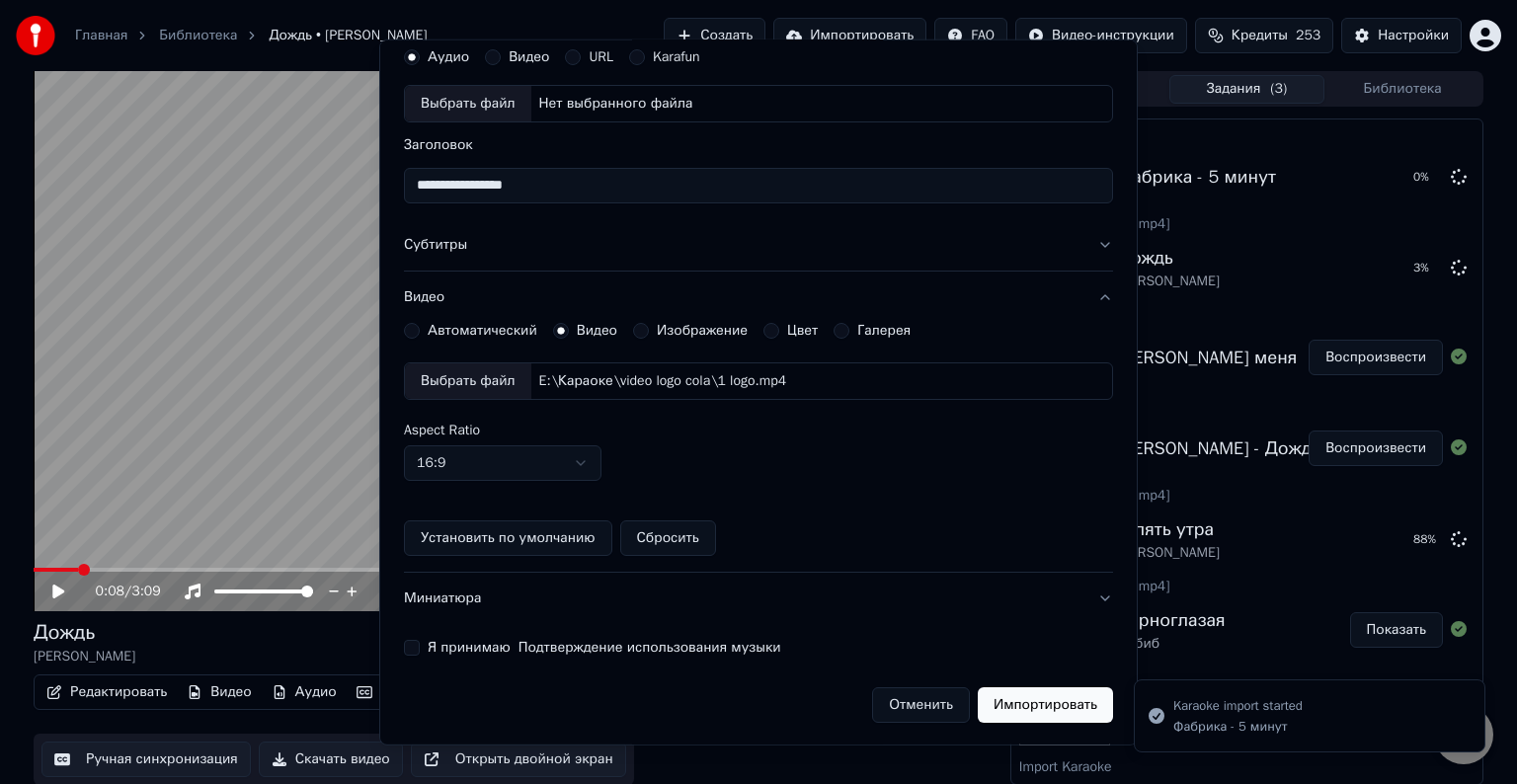 type 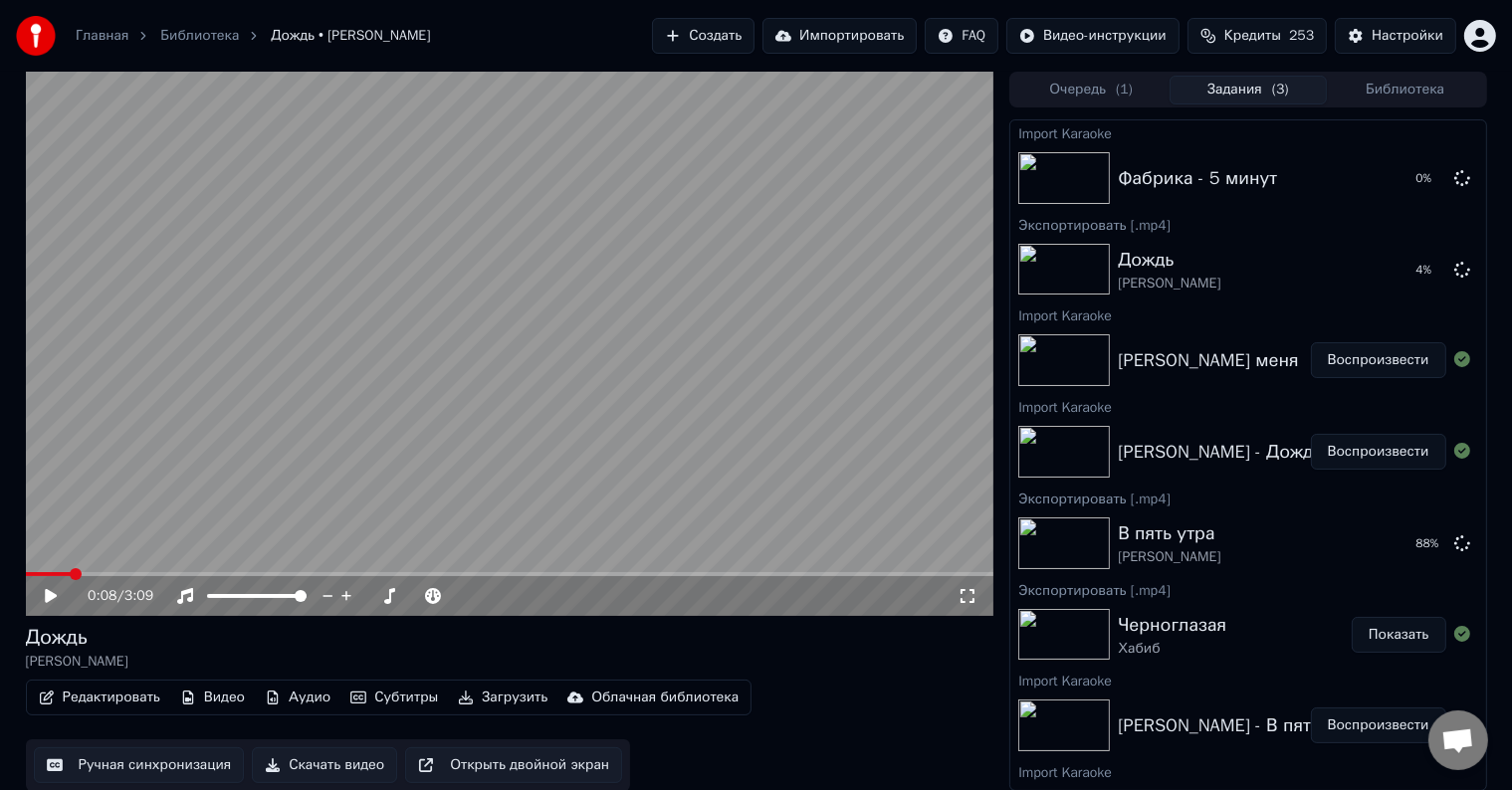 click on "Воспроизвести" at bounding box center (1379, 360) 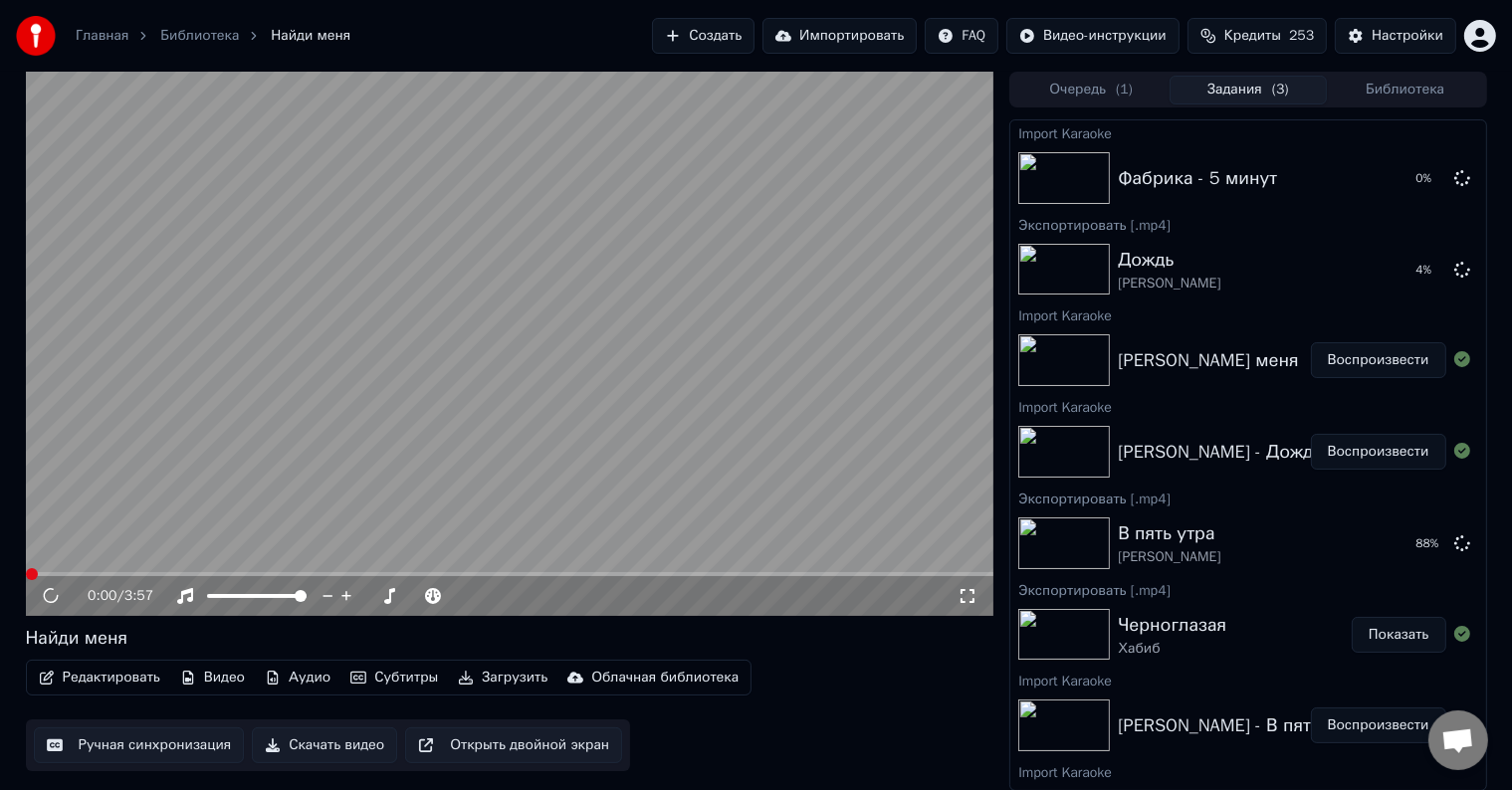 click on "Редактировать" at bounding box center (100, 678) 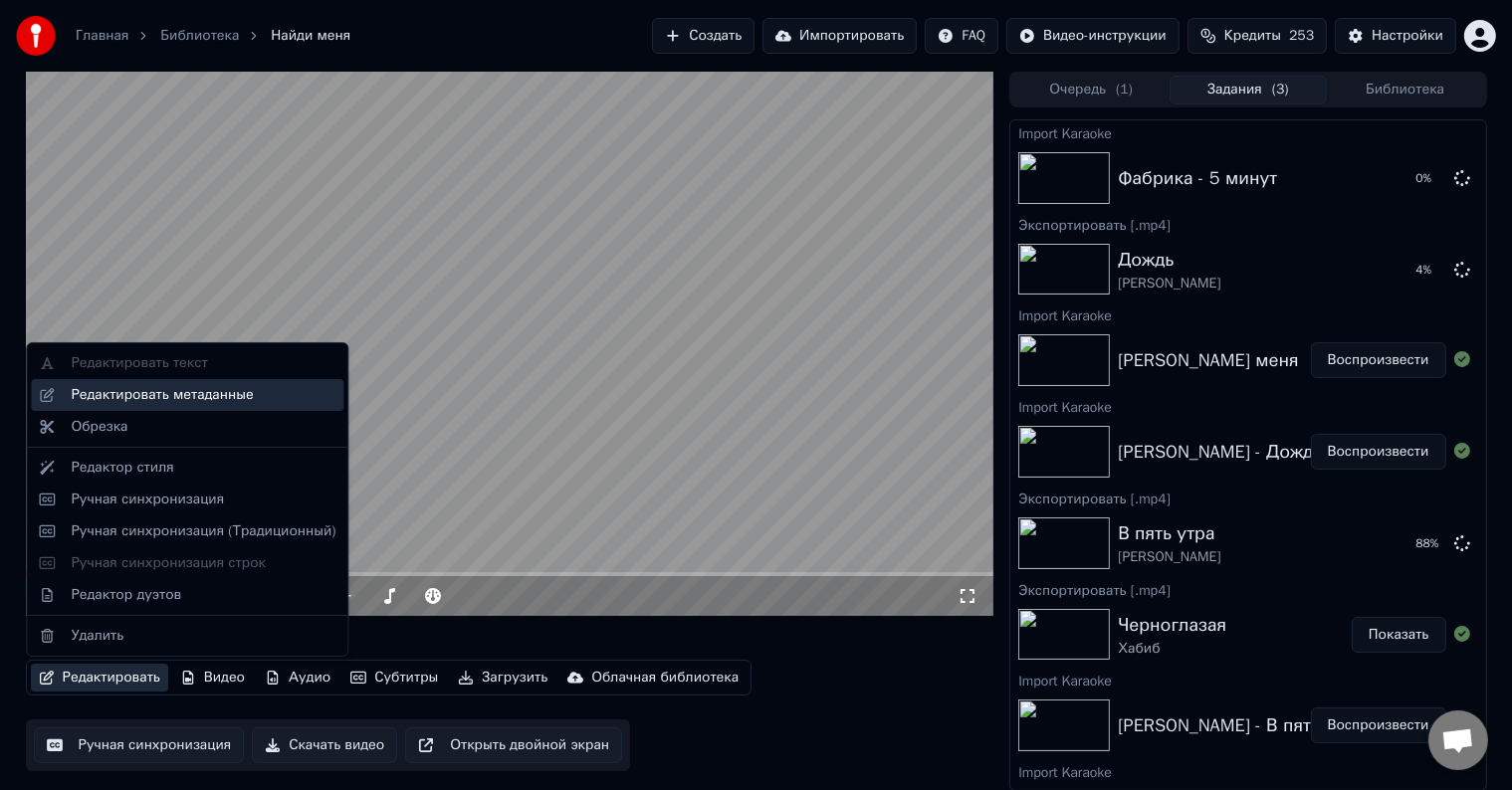click on "Редактировать метаданные" at bounding box center [203, 395] 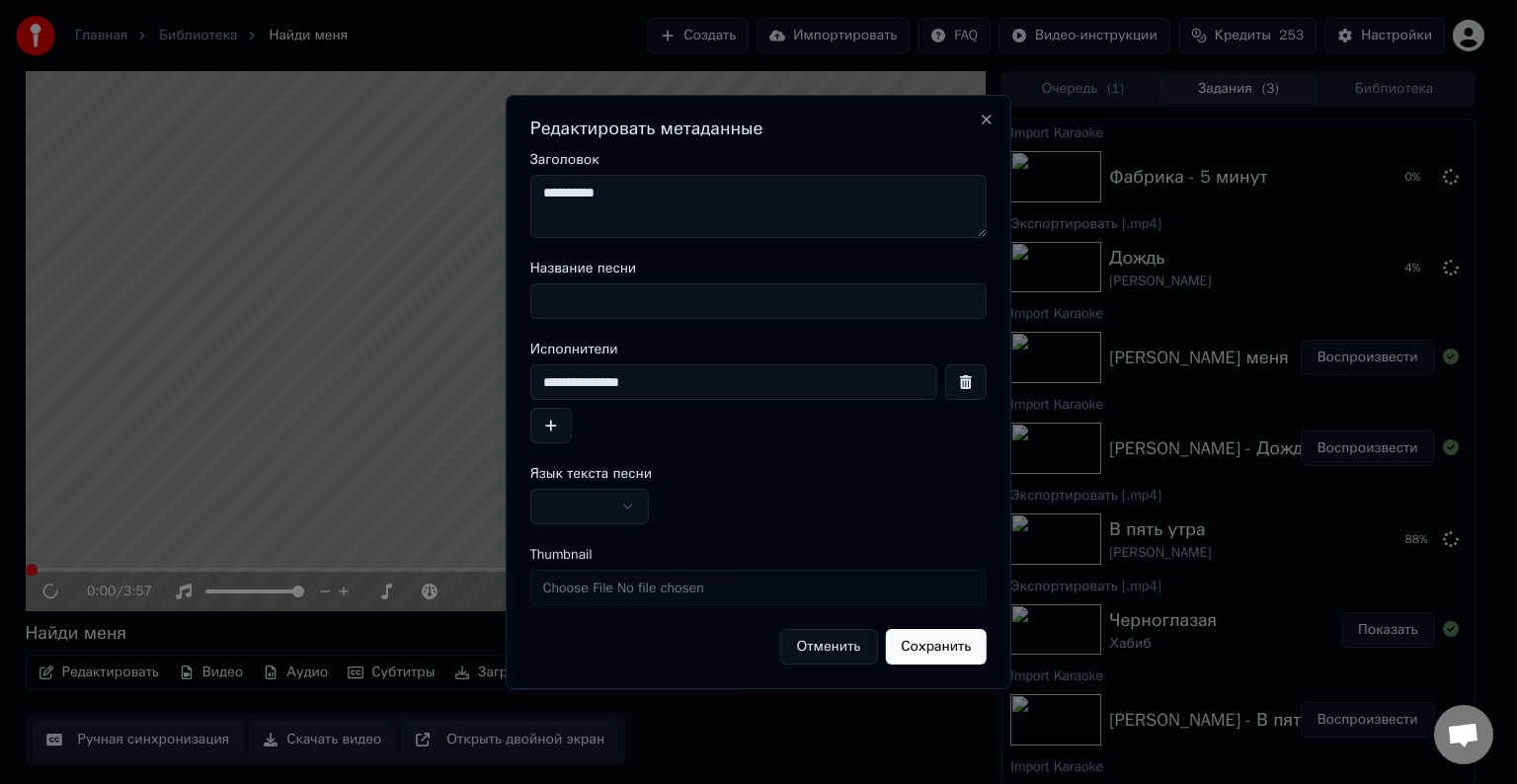 click on "Название песни" at bounding box center [758, 301] 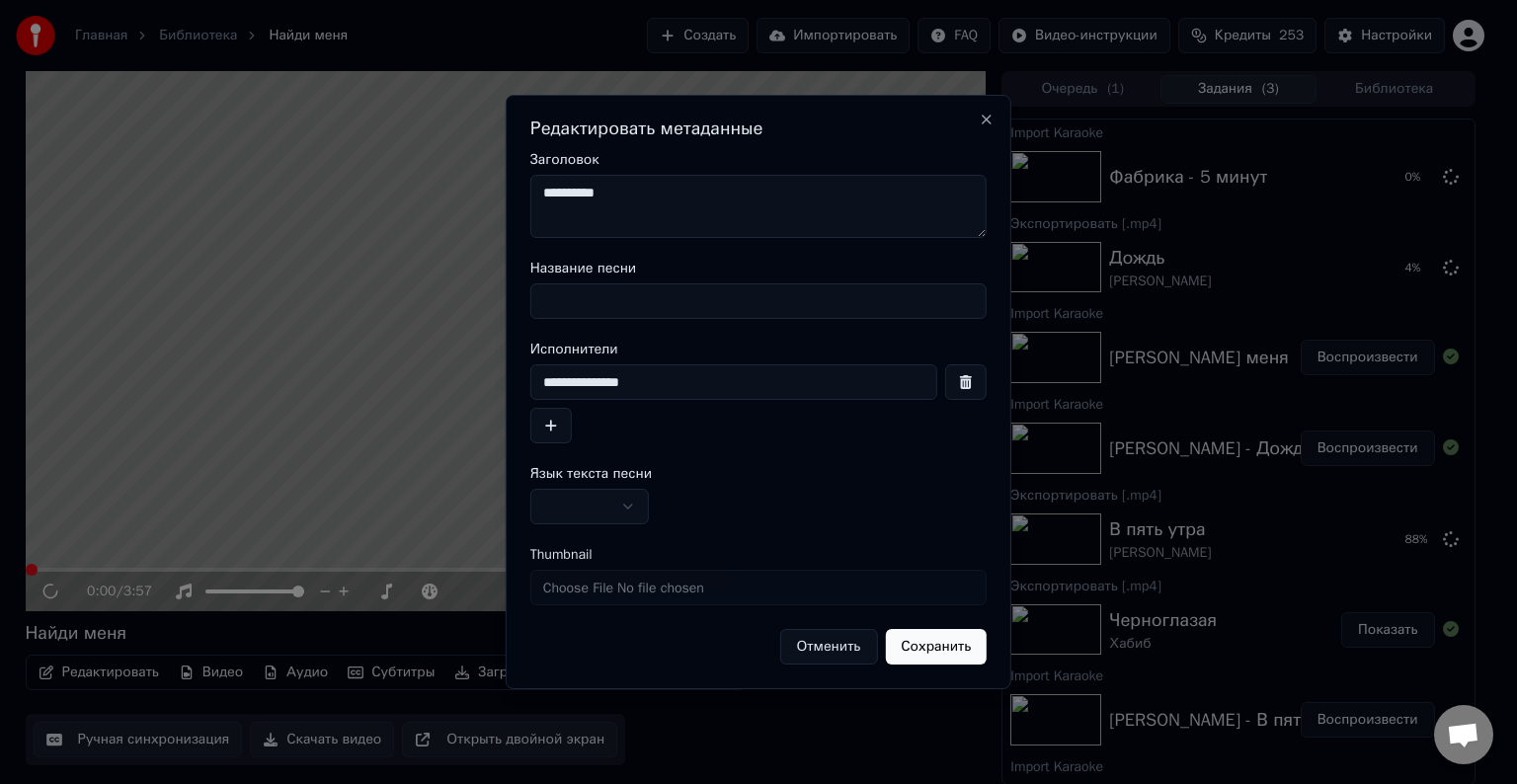 paste on "**********" 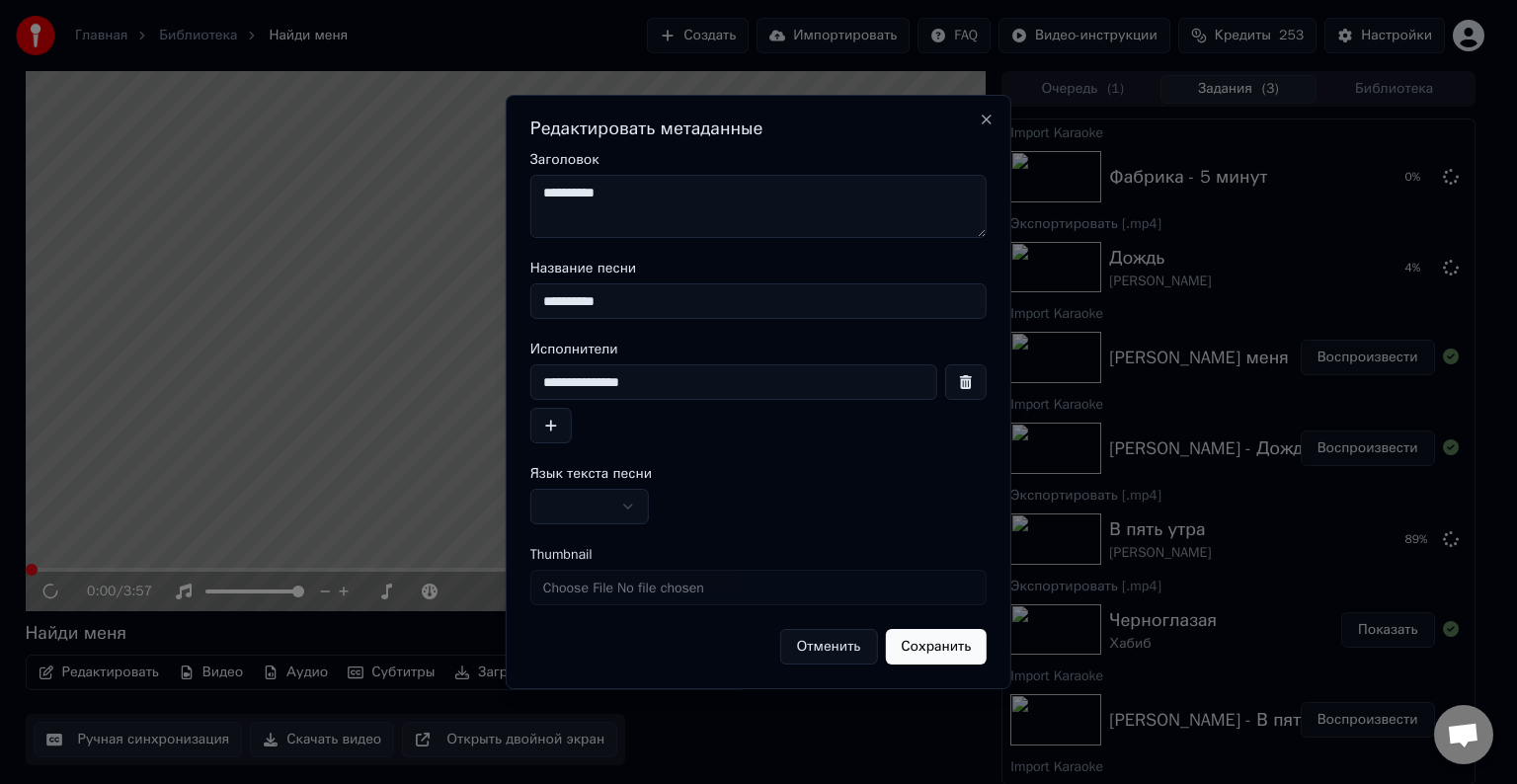type on "**********" 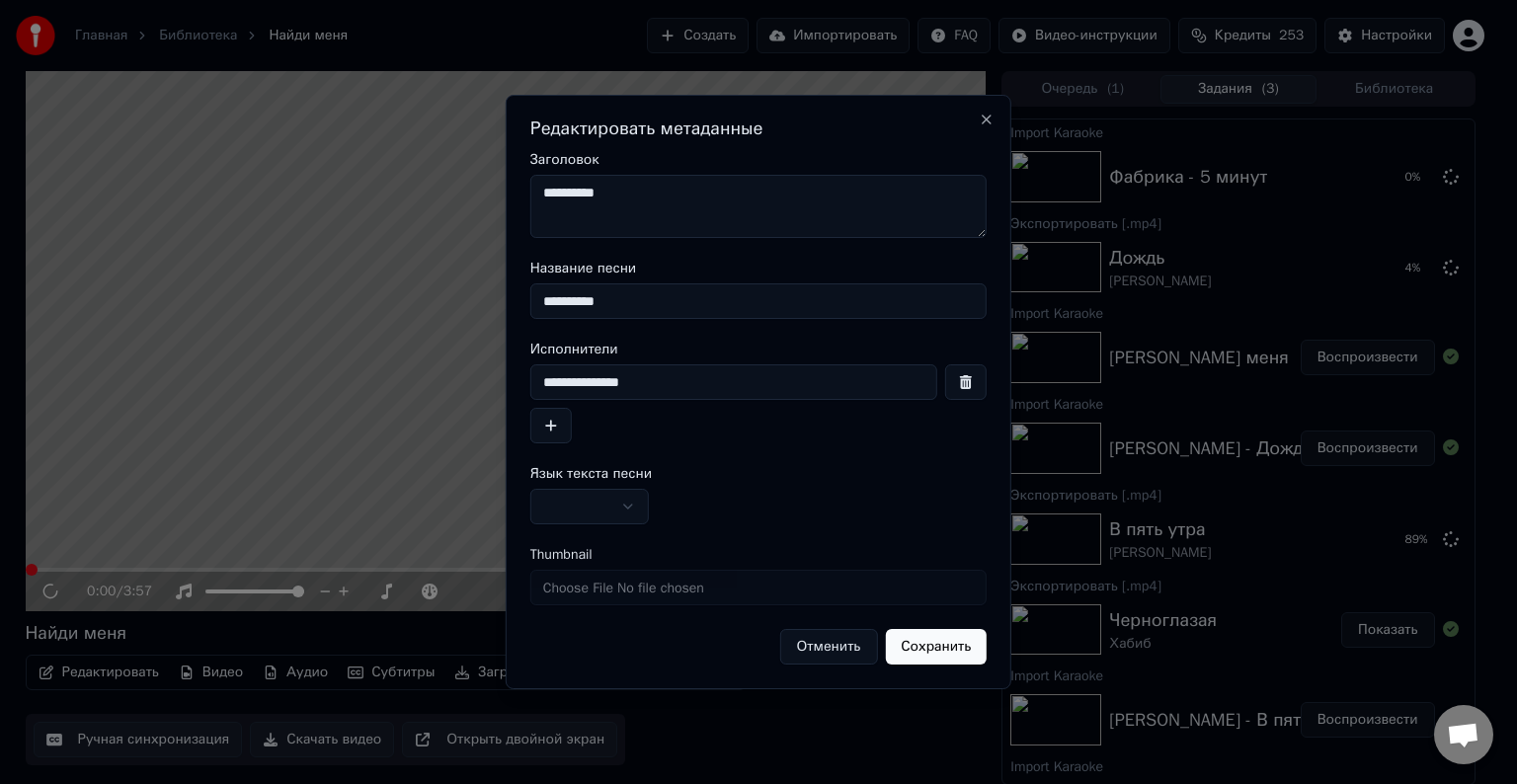 click on "**********" at bounding box center [758, 206] 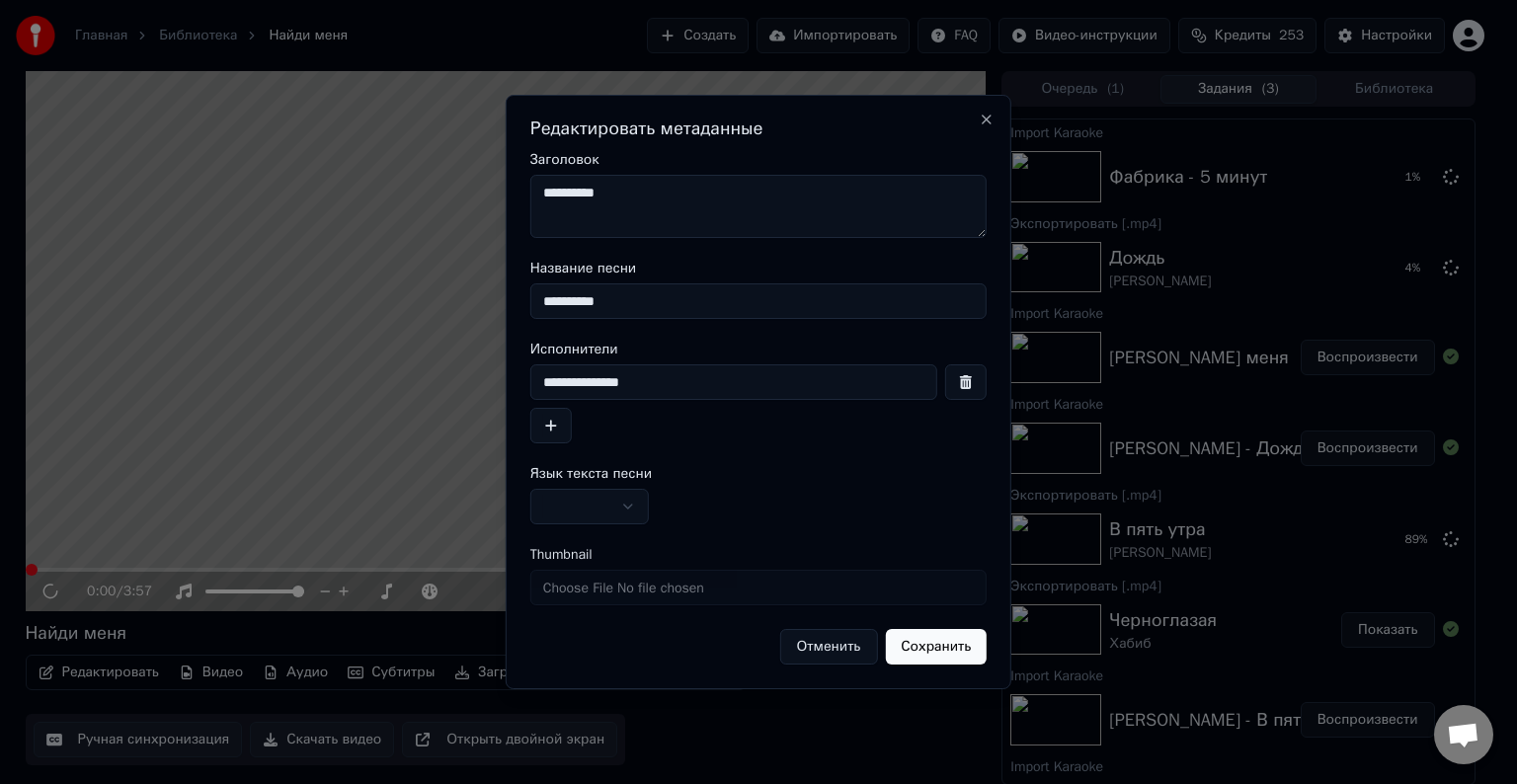 paste on "**********" 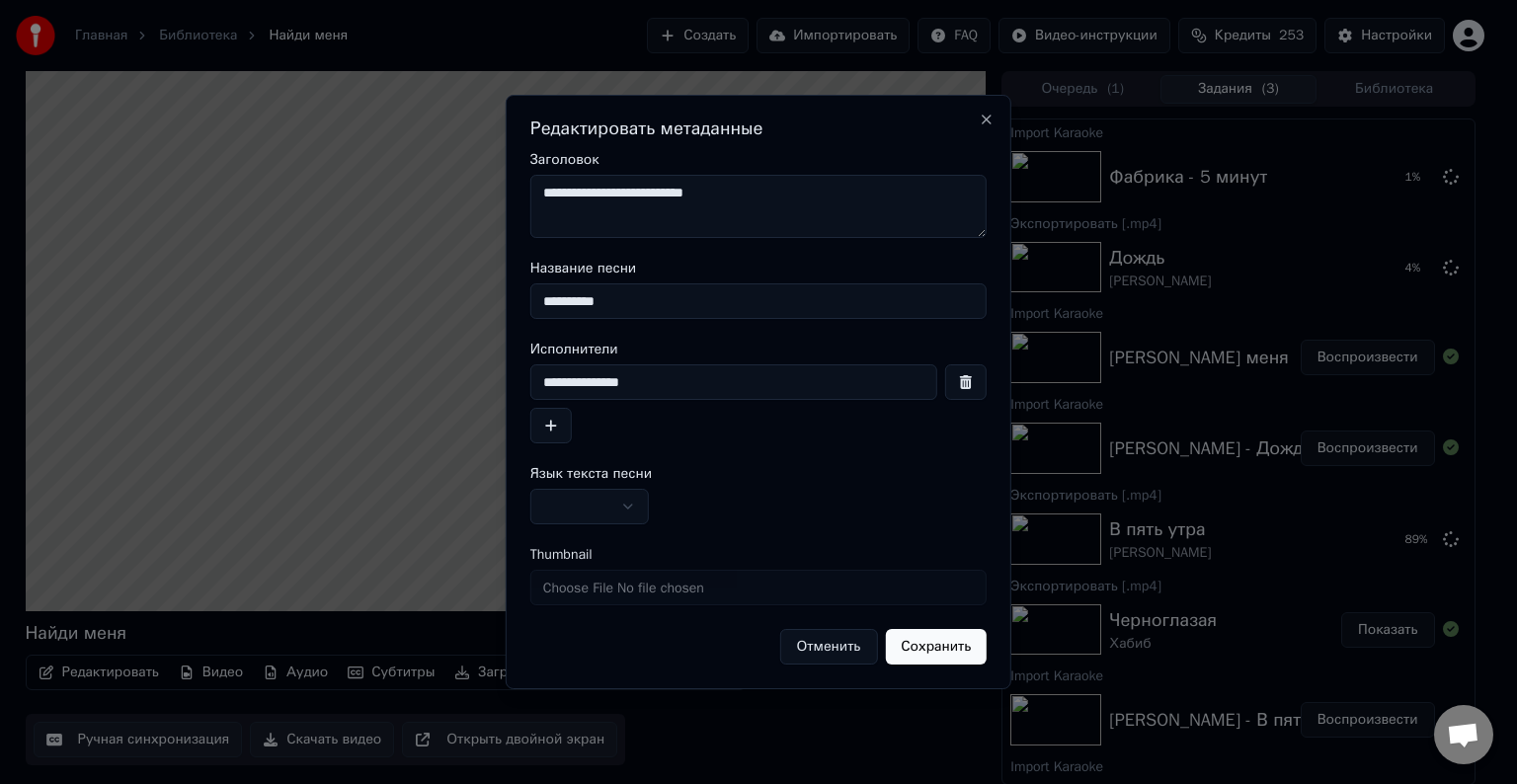 type on "**********" 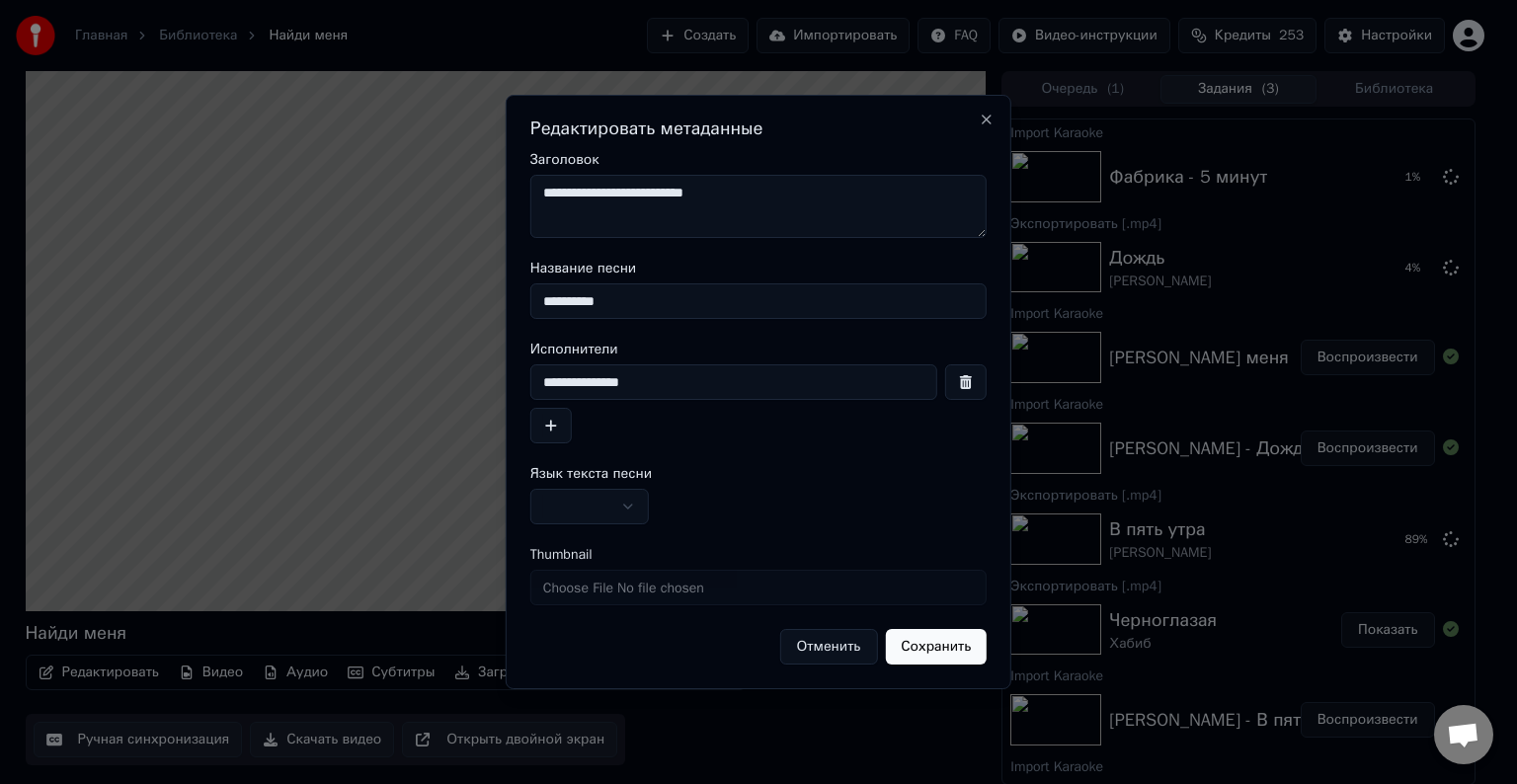 click on "Главная Библиотека Найди меня Создать Импортировать FAQ Видео-инструкции Кредиты 253 Настройки Найди меня Редактировать Видео Аудио Субтитры Загрузить Облачная библиотека Ручная синхронизация Скачать видео Открыть двойной экран Очередь ( 1 ) Задания ( 3 ) Библиотека Import Karaoke Фабрика - 5 минут 1 % Экспортировать [.mp4] Дождь [PERSON_NAME] 4 % Import Karaoke [PERSON_NAME] меня Воспроизвести Import Karaoke [PERSON_NAME] - Дождь Воспроизвести Экспортировать [.mp4] В пять утра [PERSON_NAME] 89 % Экспортировать [.mp4] Черноглазая Хабиб Показать Import Karaoke Воспроизвести *******" at bounding box center [750, 392] 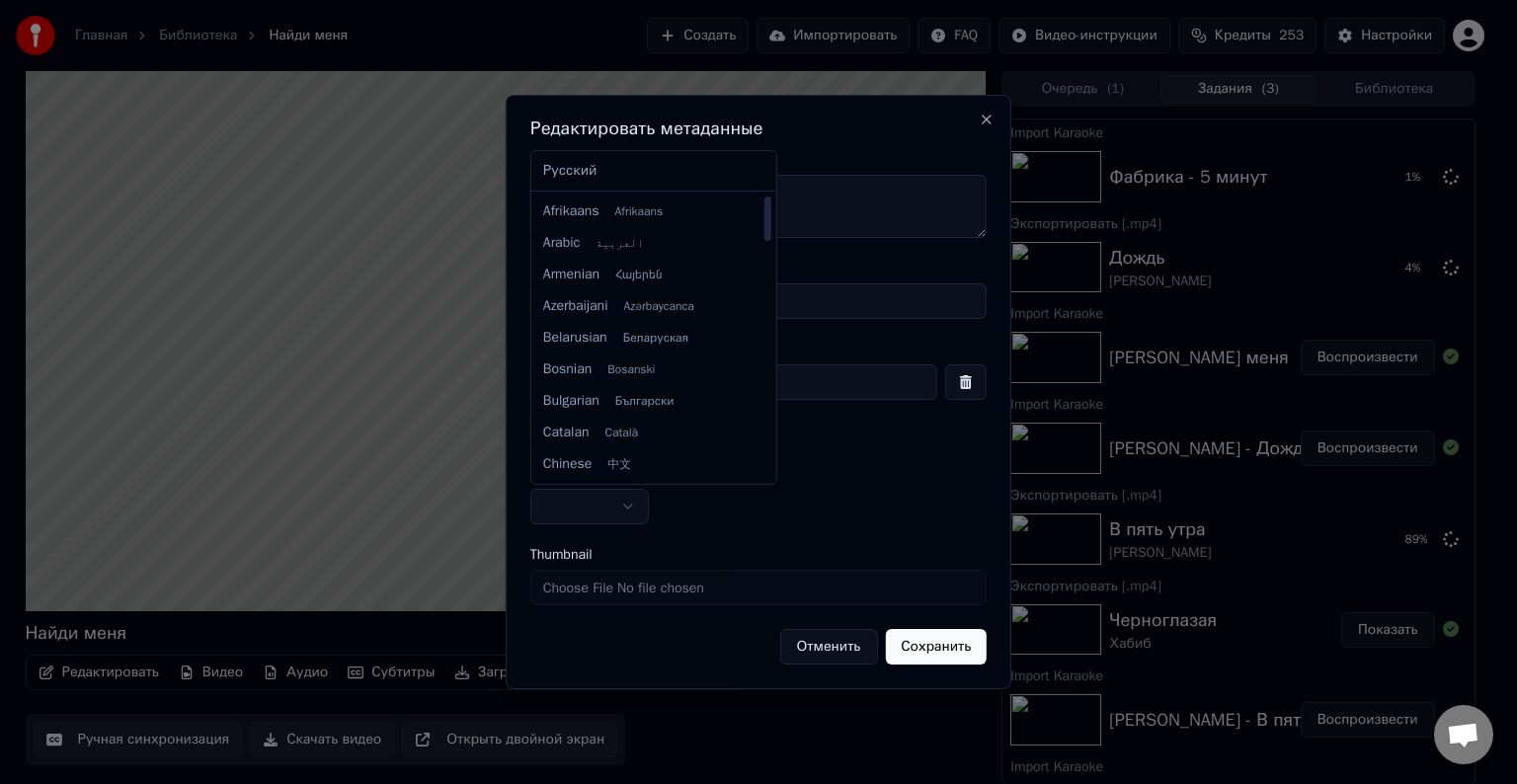 select on "**" 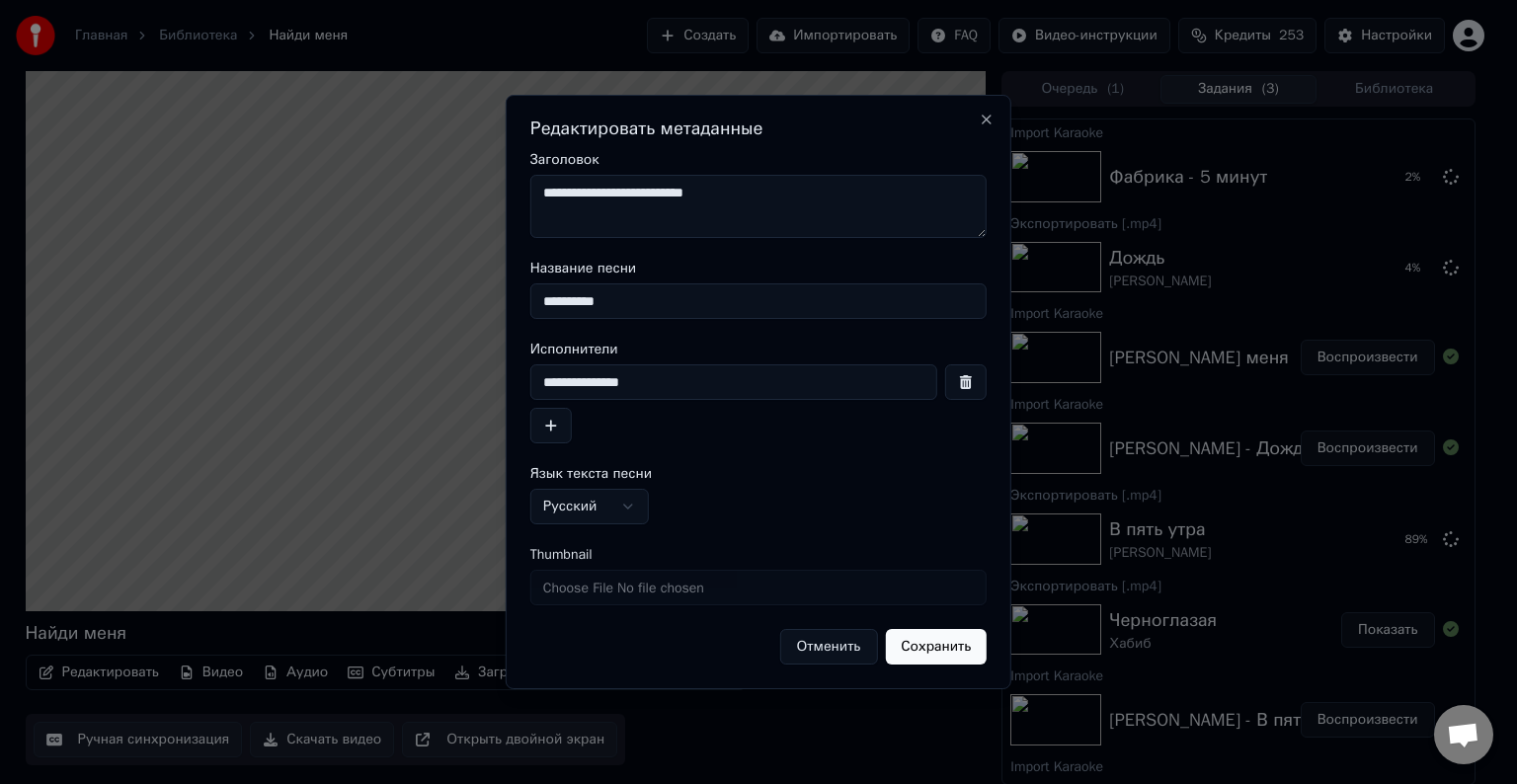 click on "Сохранить" at bounding box center [935, 647] 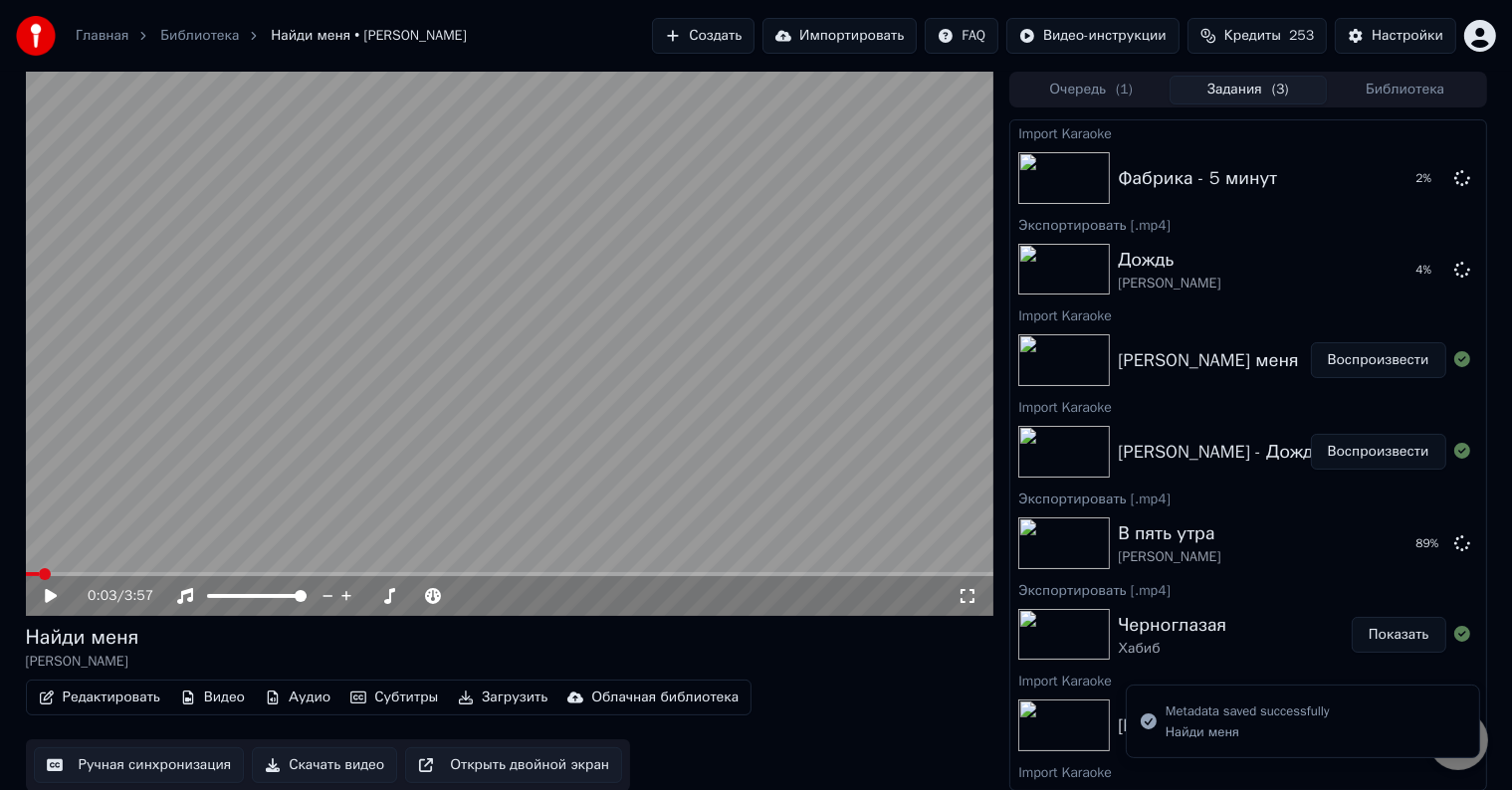 click at bounding box center (510, 343) 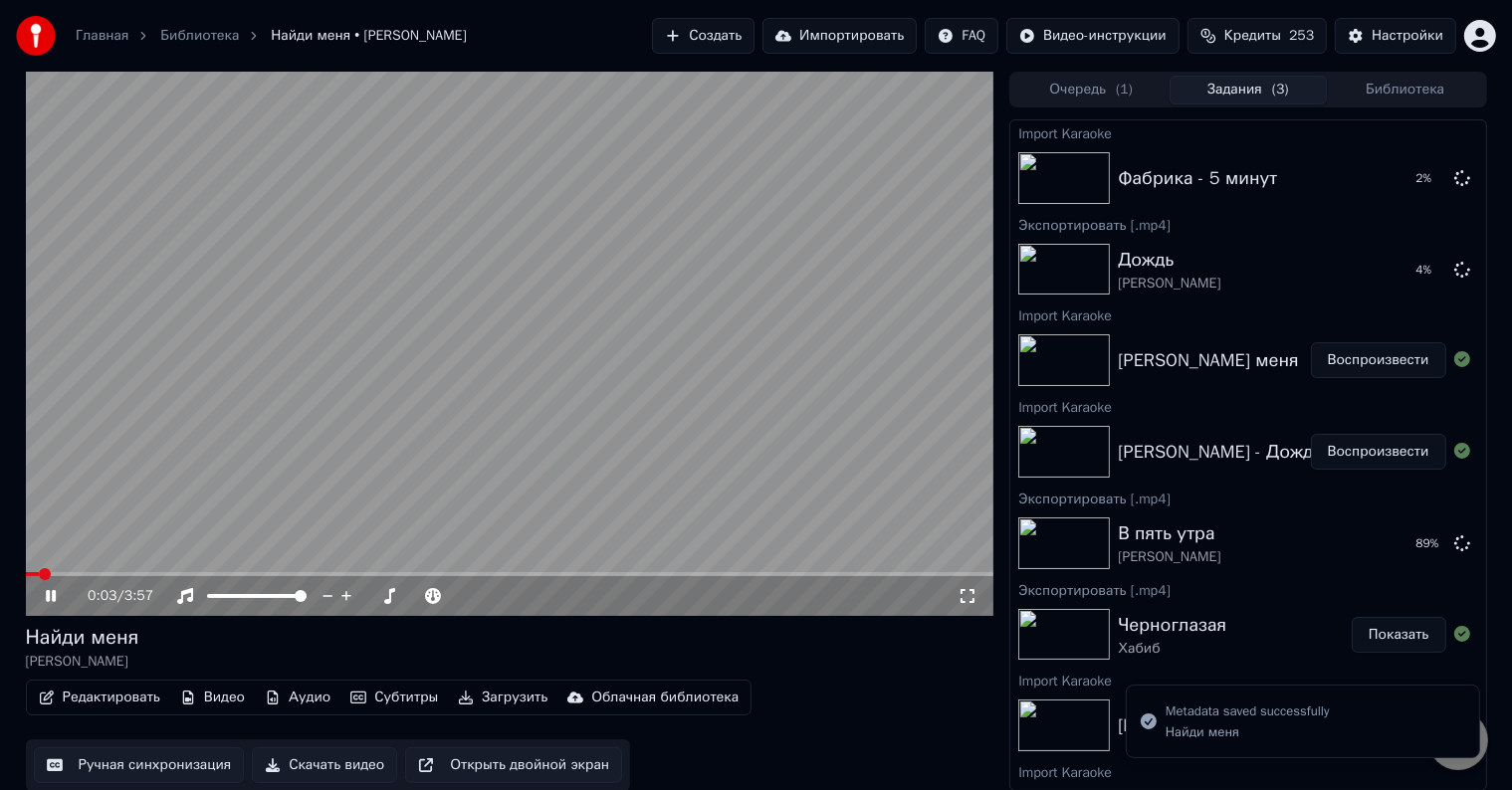 click at bounding box center [510, 343] 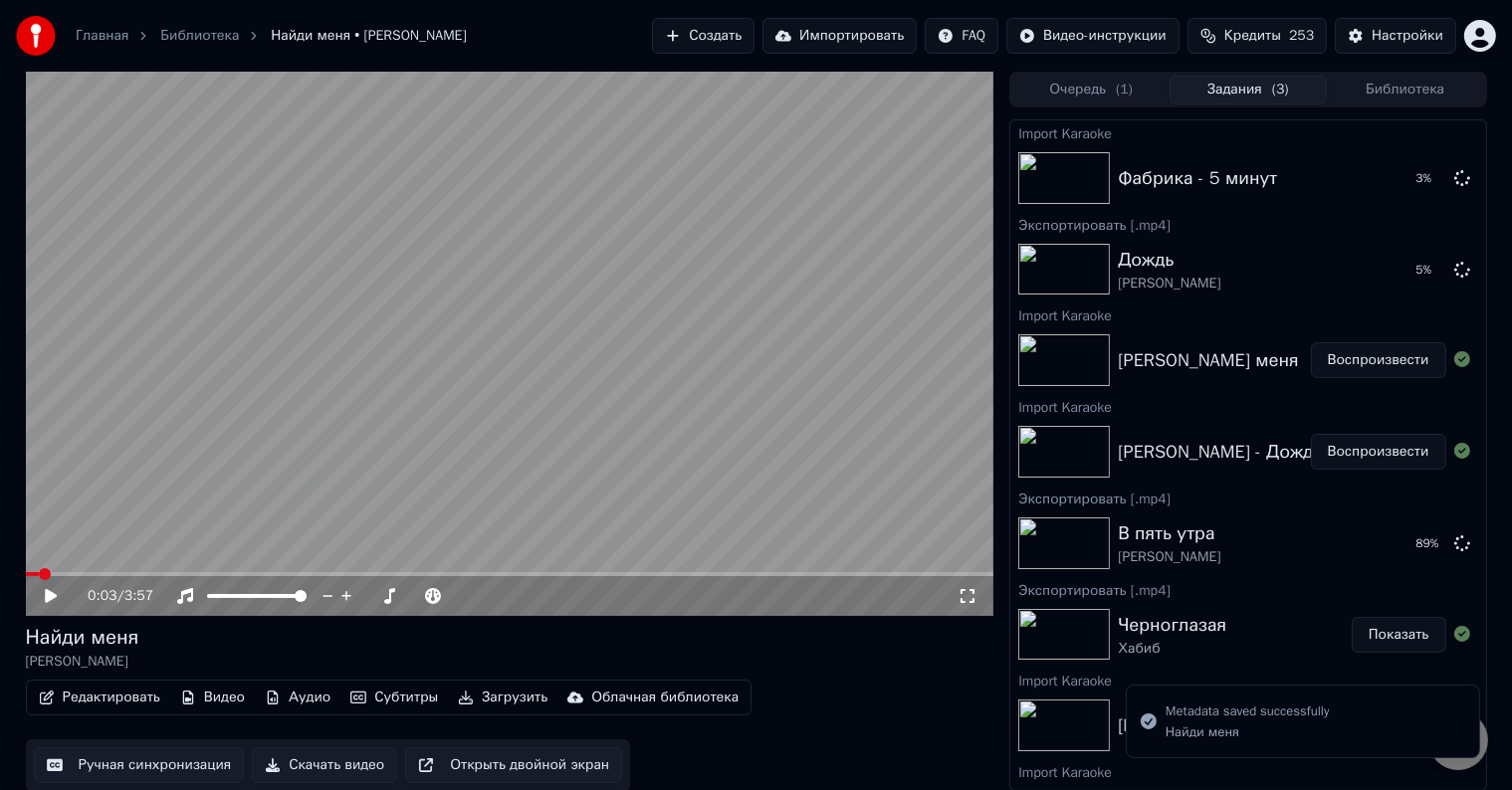 click on "Скачать видео" at bounding box center [324, 765] 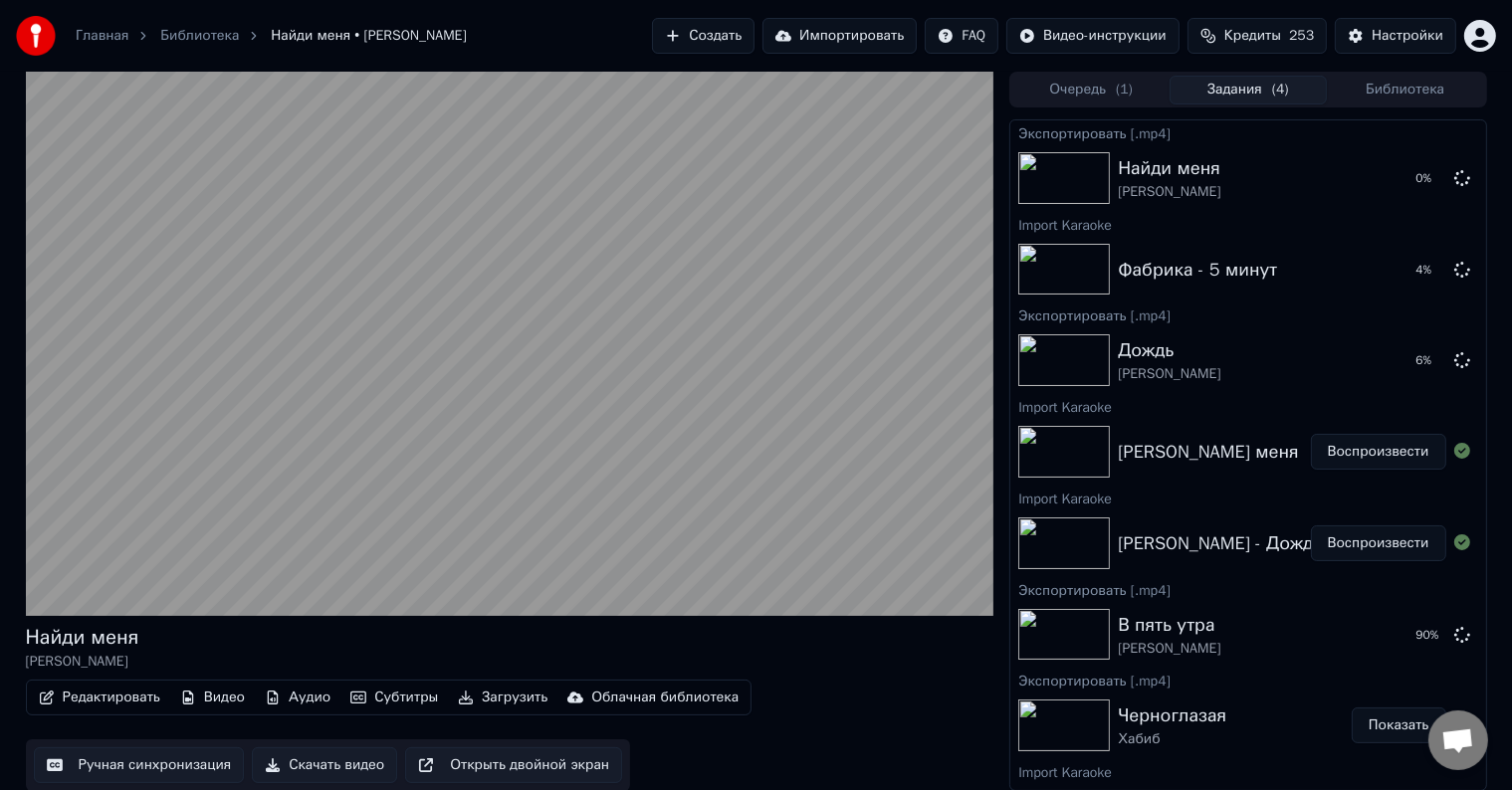 click on "Импортировать" at bounding box center [839, 36] 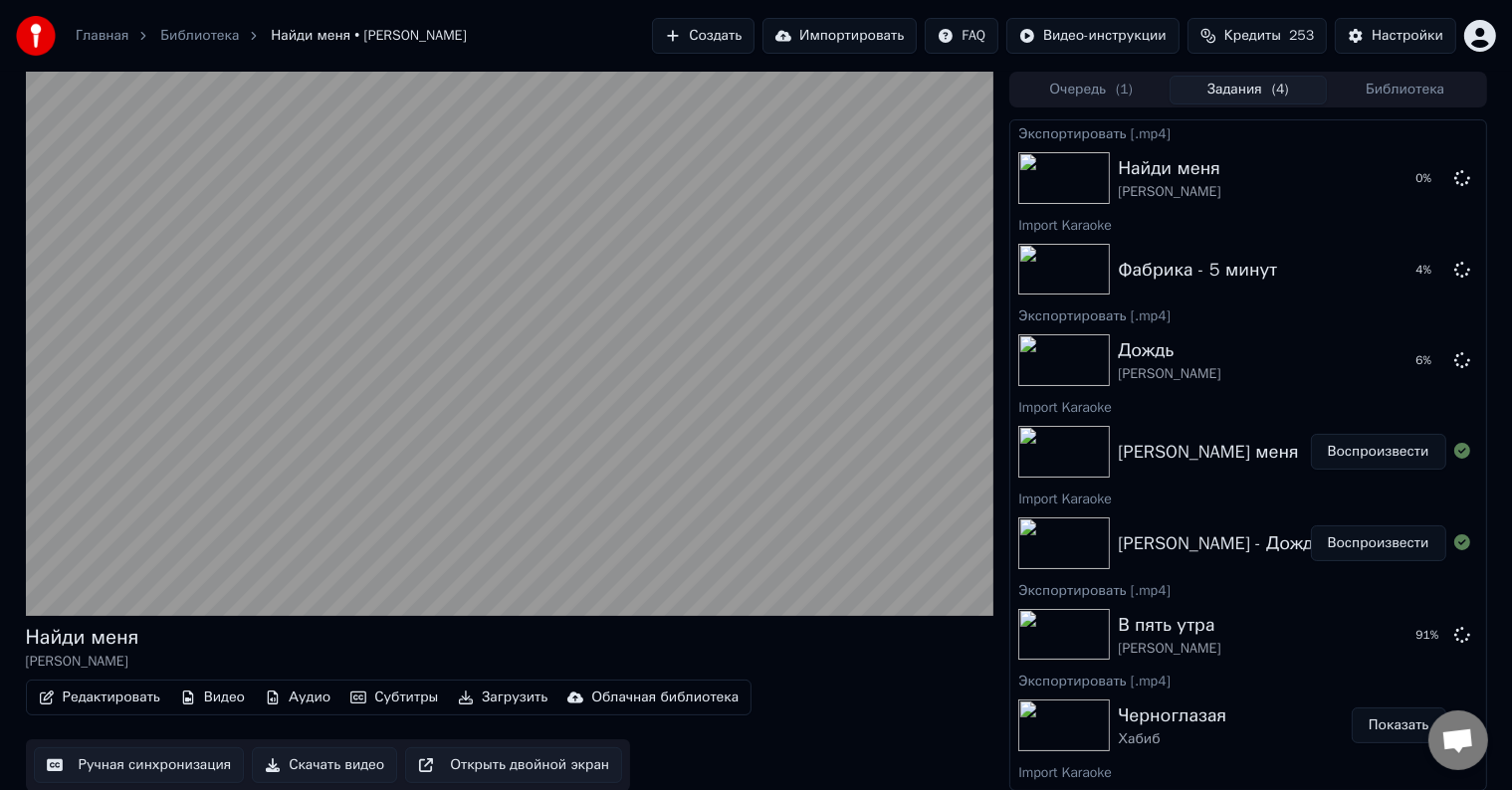 click at bounding box center (510, 343) 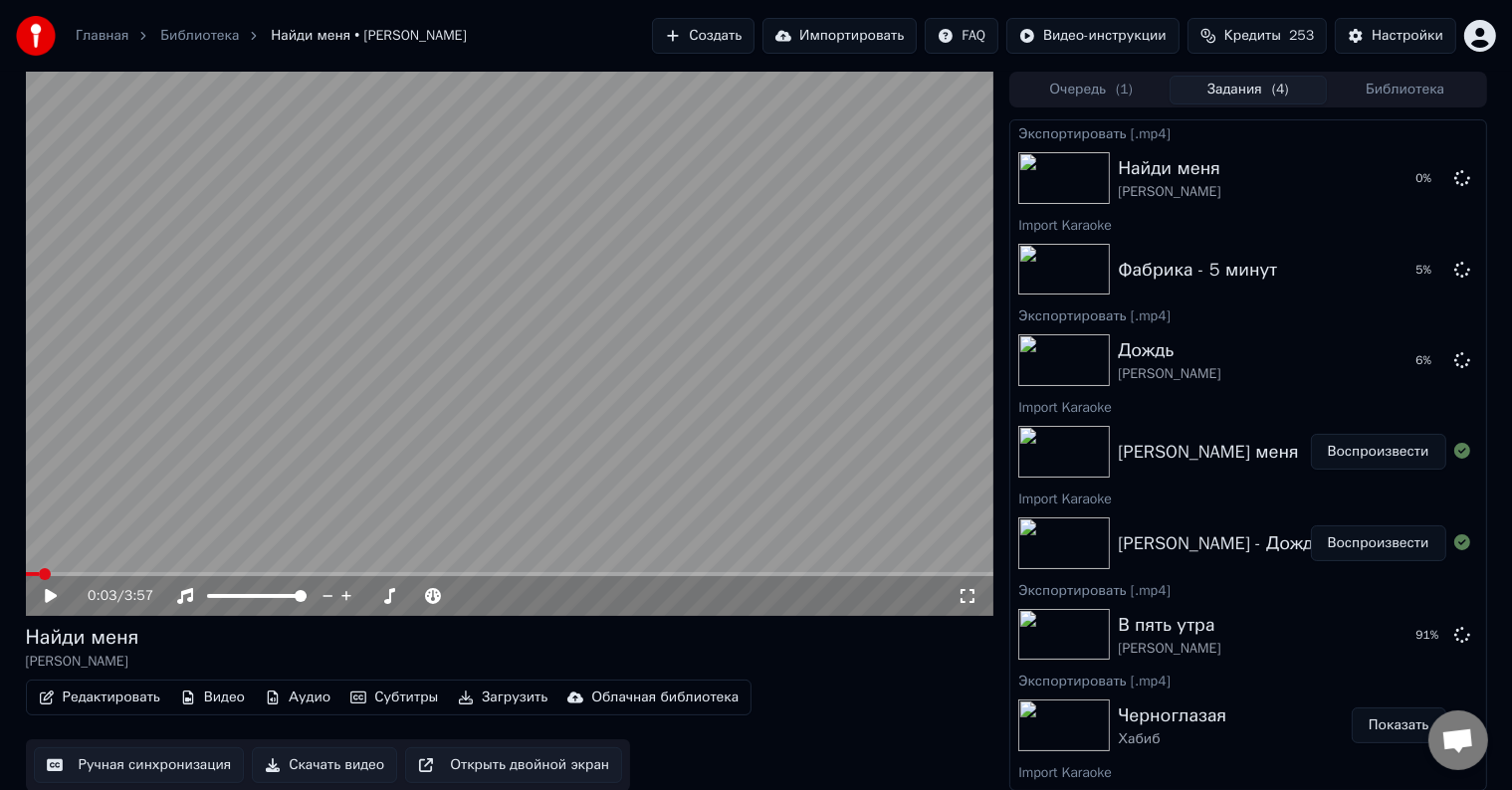 click on "Импортировать" at bounding box center [839, 36] 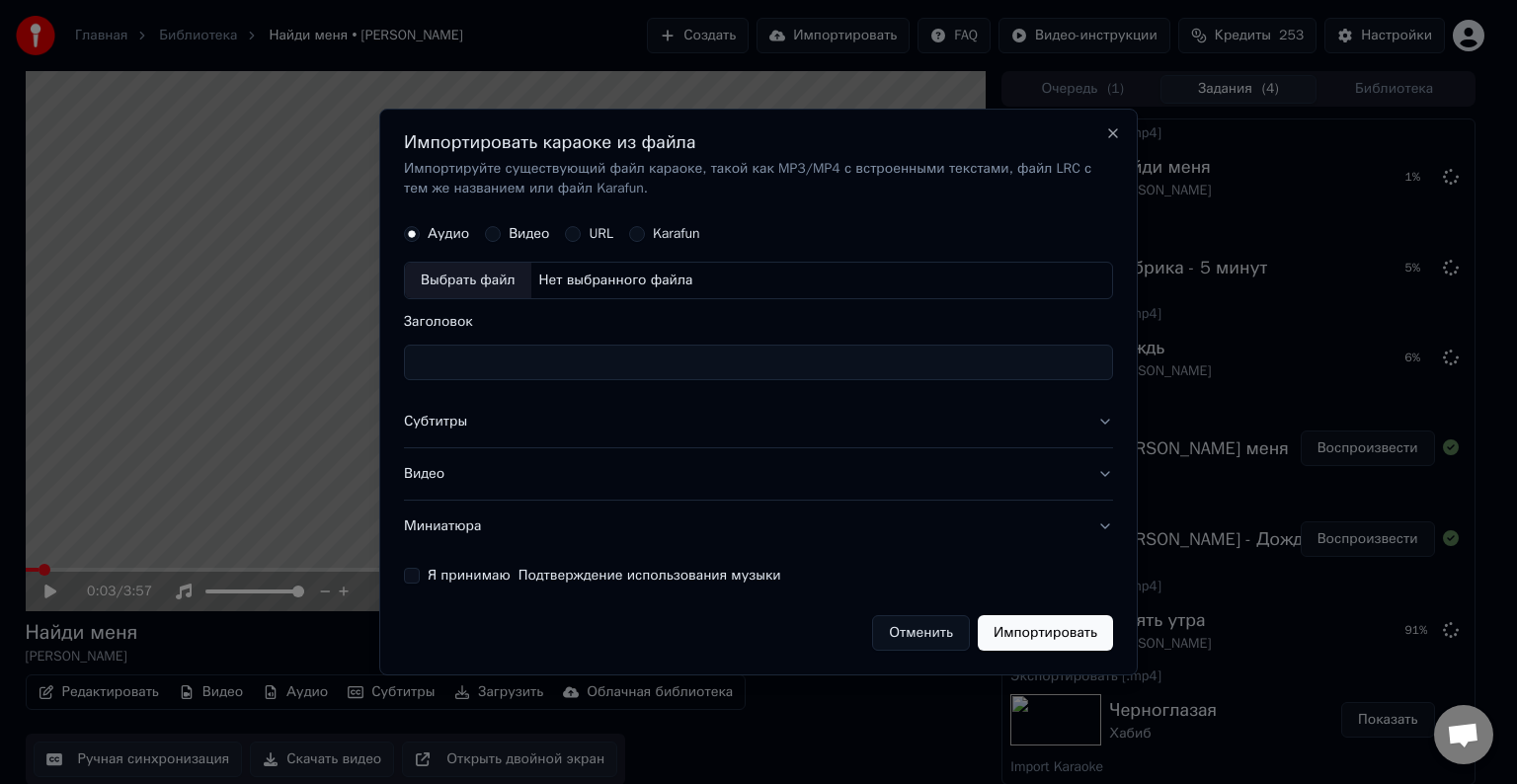 drag, startPoint x: 470, startPoint y: 297, endPoint x: 478, endPoint y: 286, distance: 13.601471 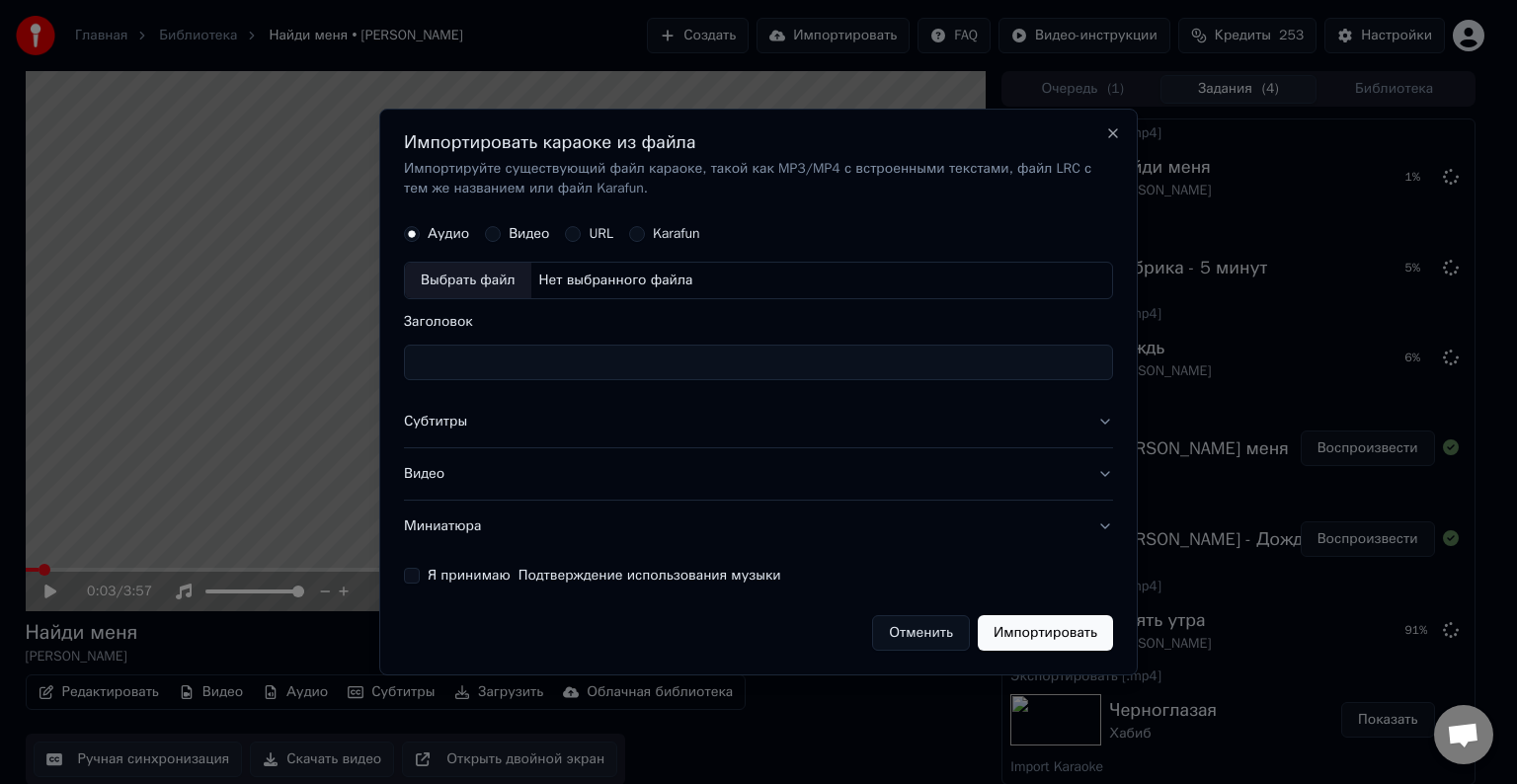 click on "Выбрать файл" at bounding box center [468, 280] 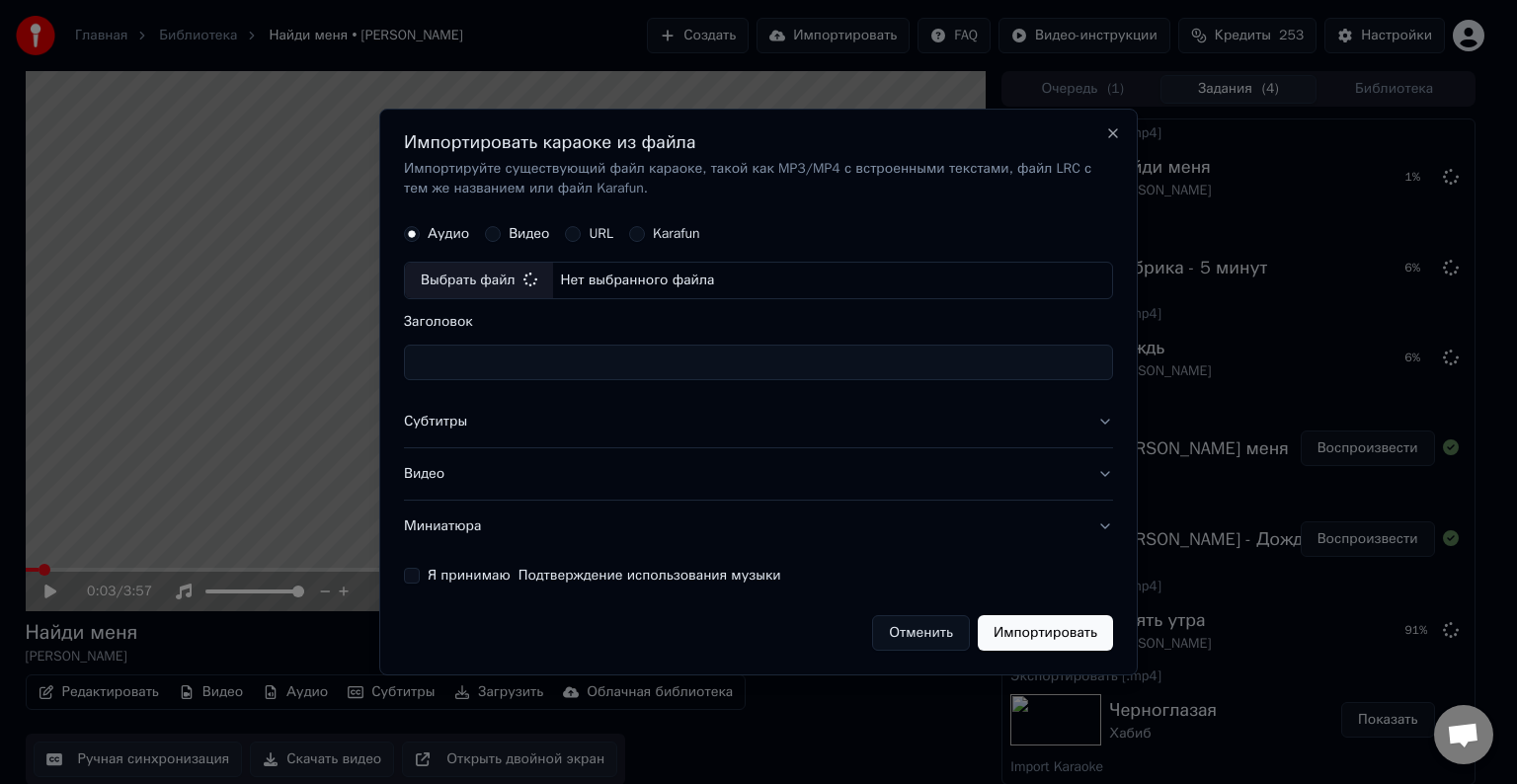 click on "Заголовок" at bounding box center [758, 362] 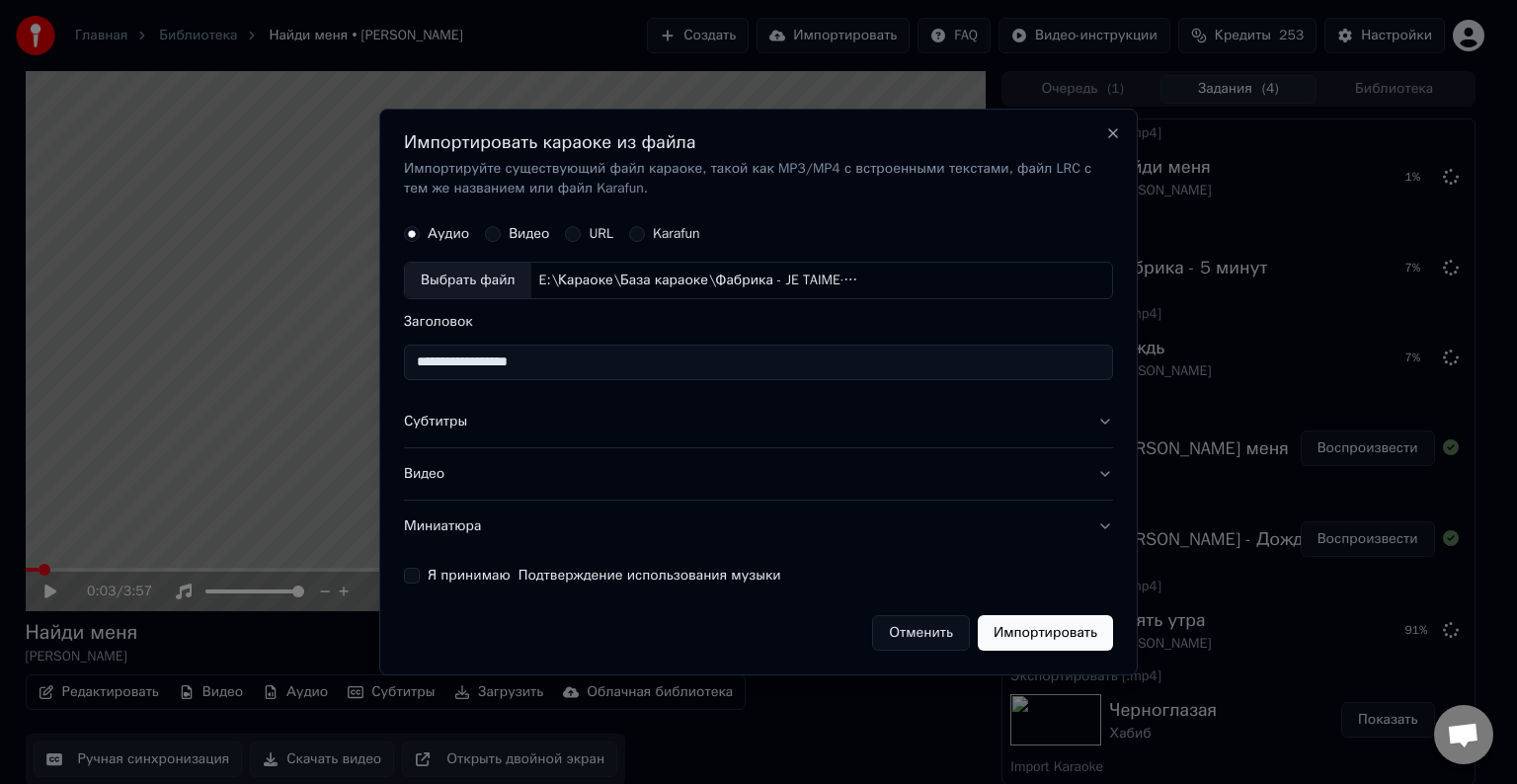 type on "**********" 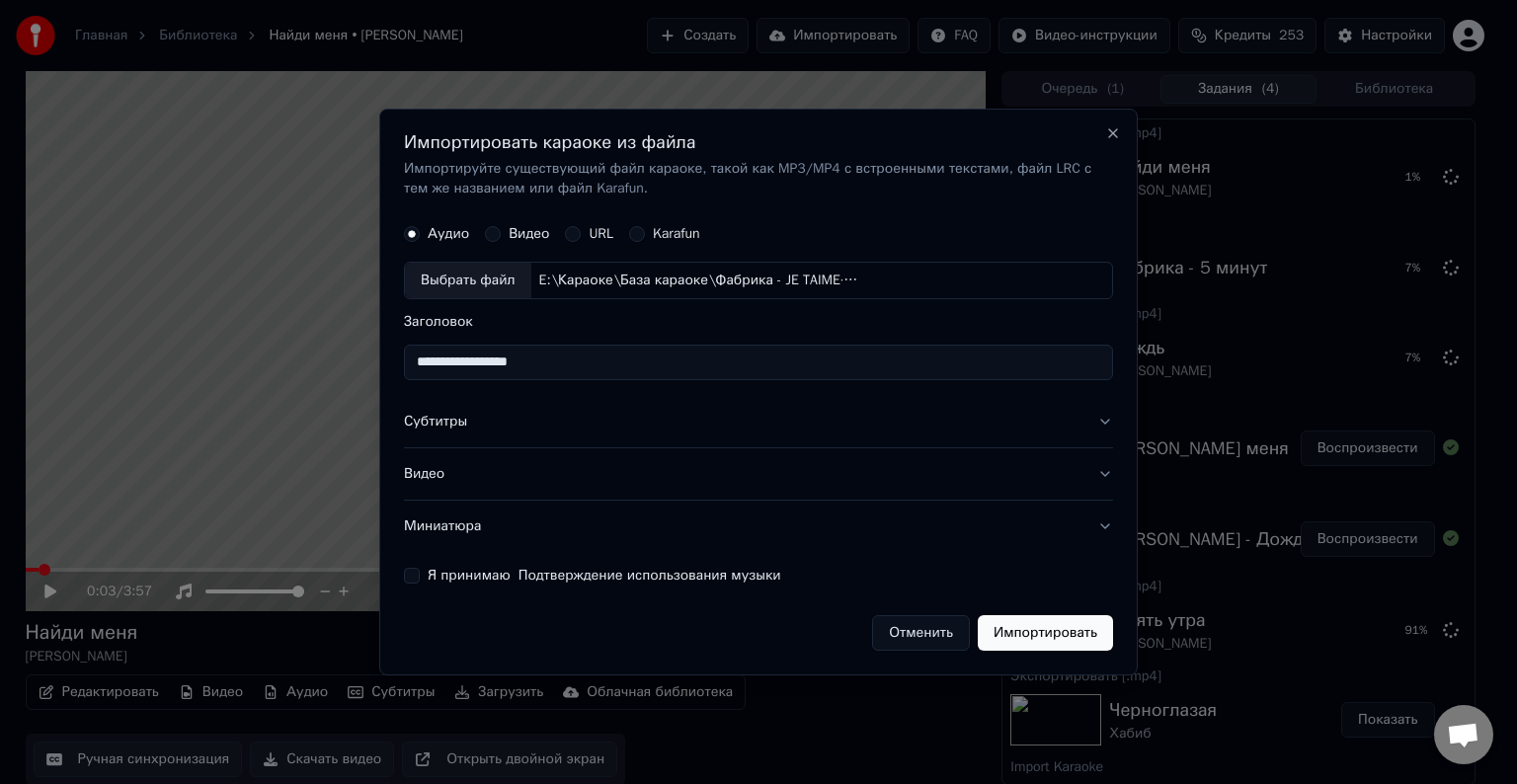 click on "Субтитры" at bounding box center [758, 422] 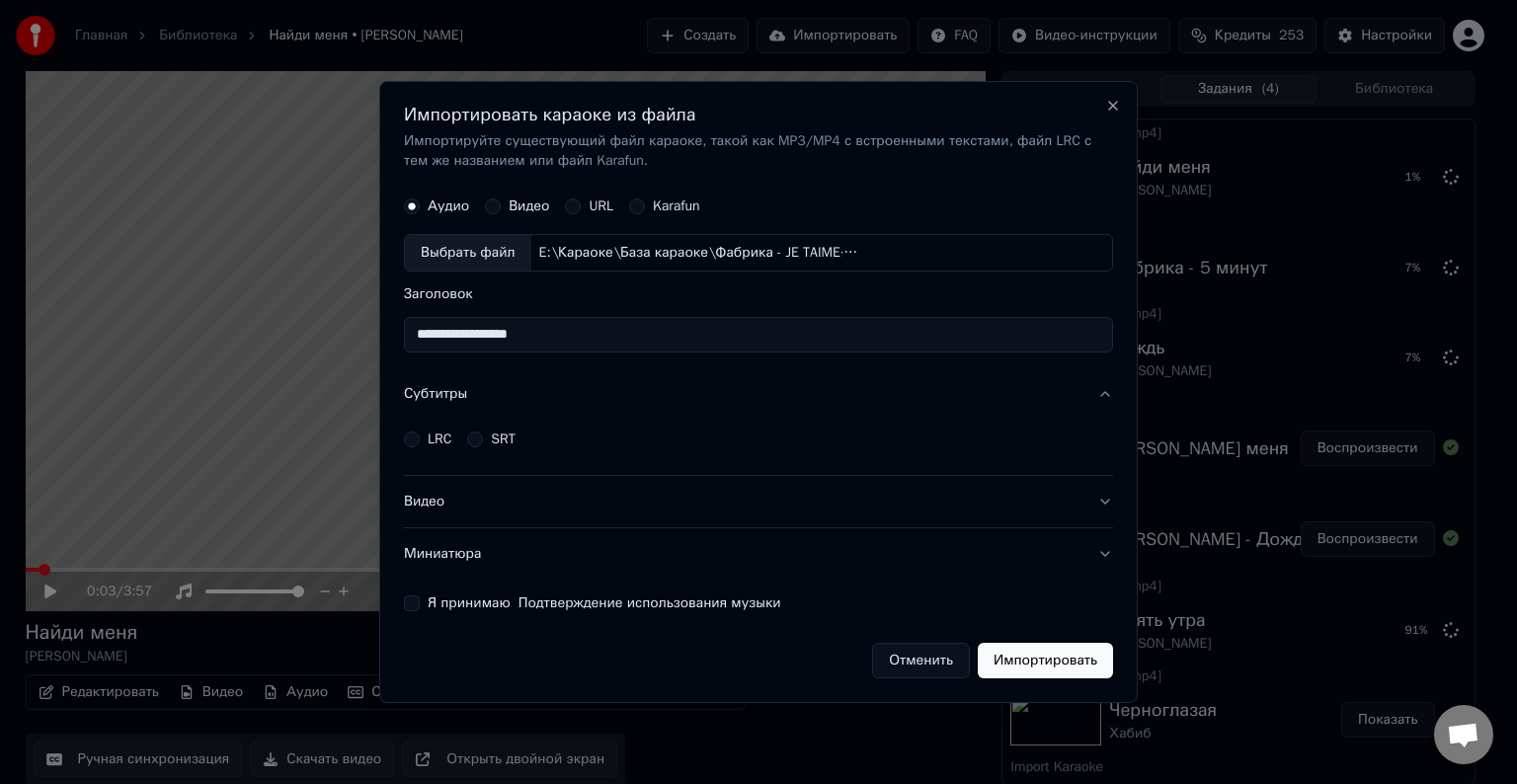 click on "LRC" at bounding box center [412, 439] 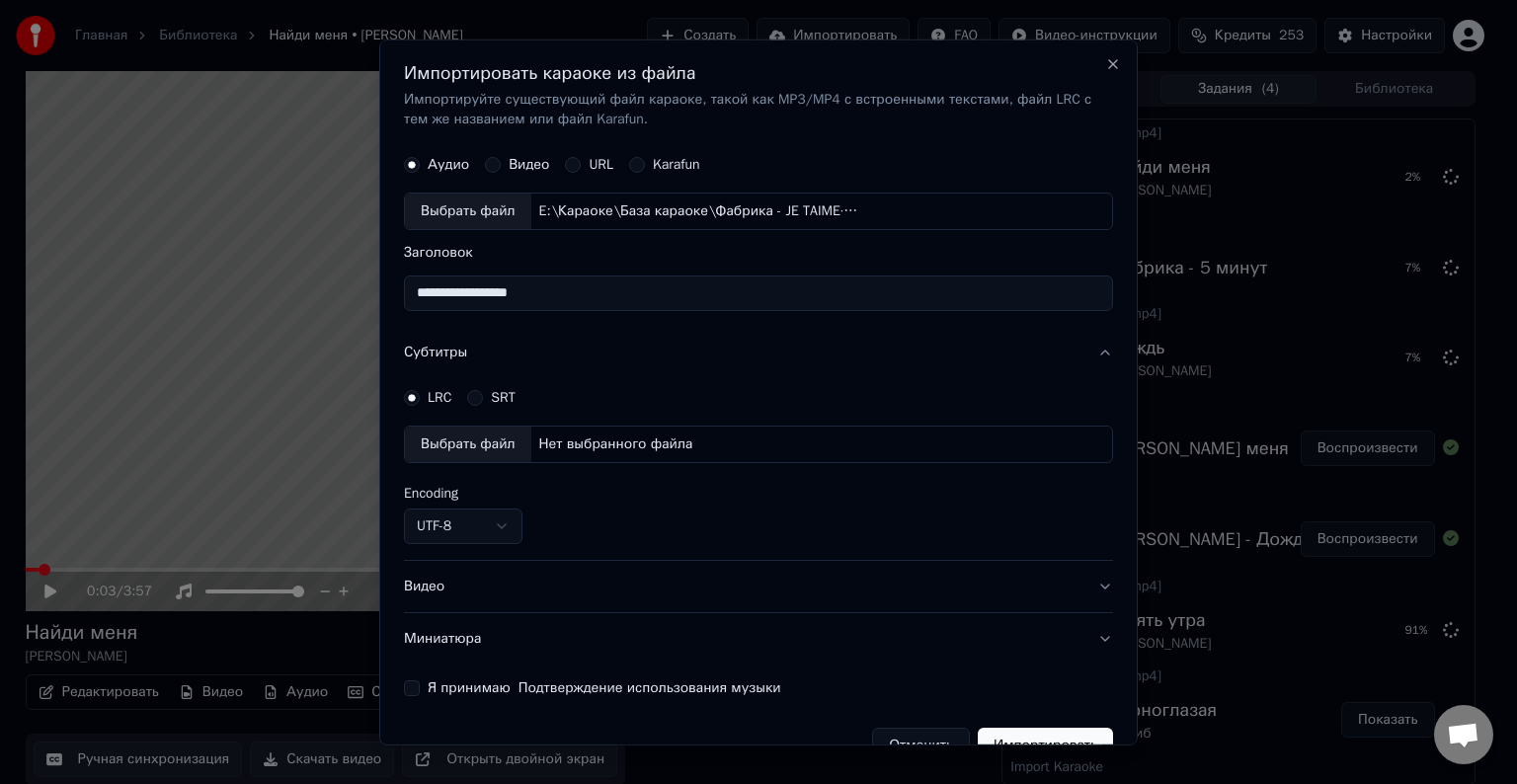 click on "Выбрать файл" at bounding box center (468, 444) 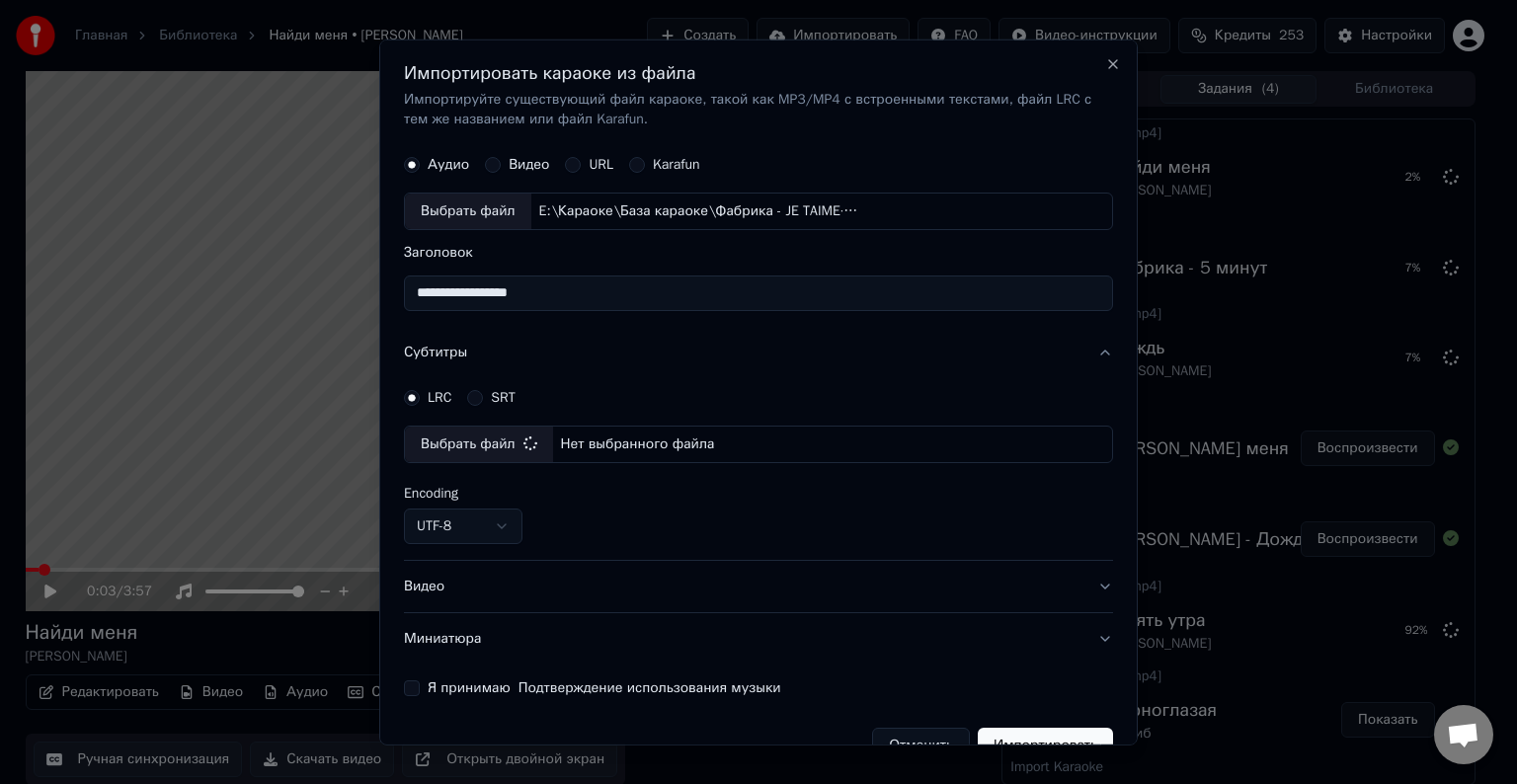select on "**********" 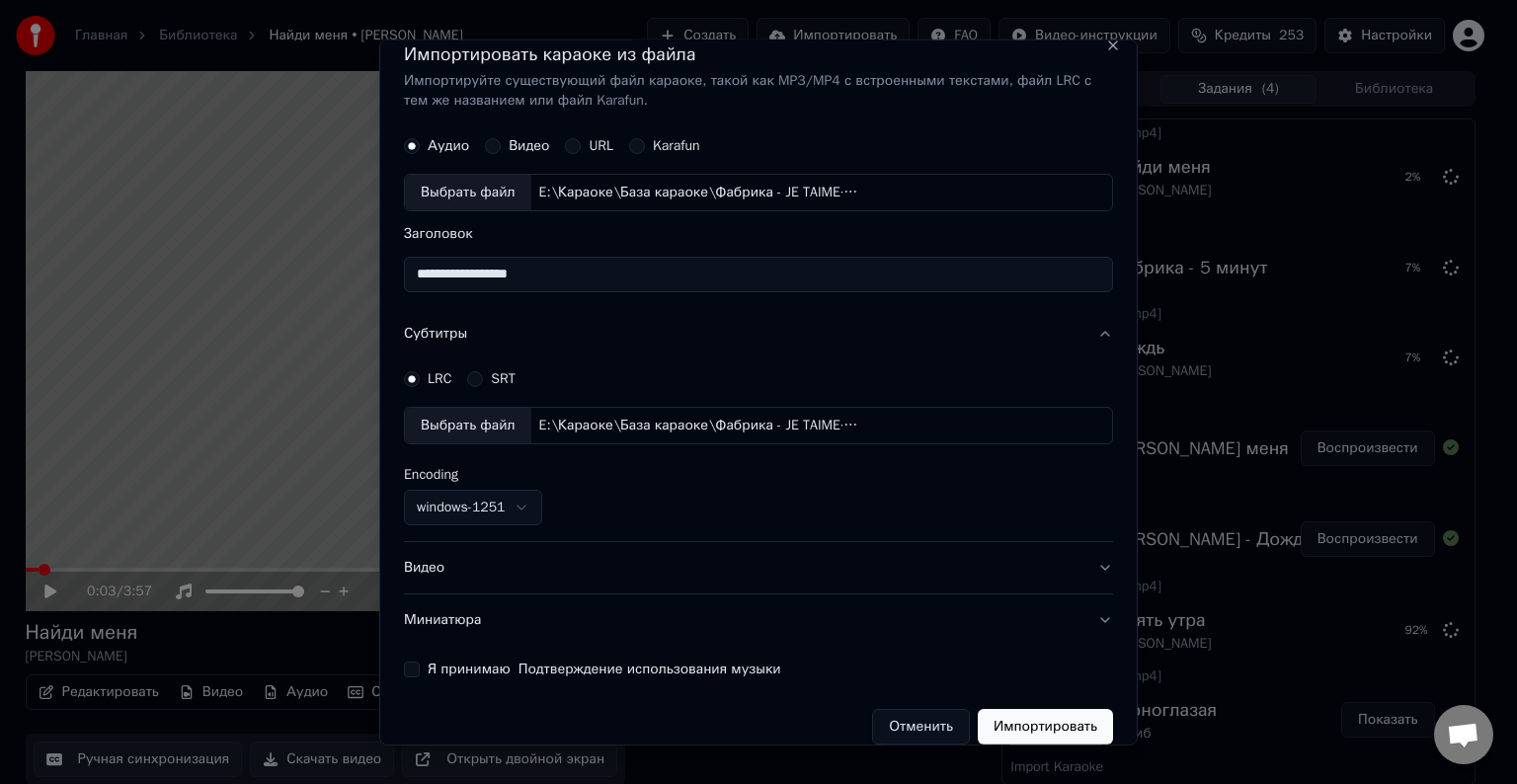 scroll, scrollTop: 40, scrollLeft: 0, axis: vertical 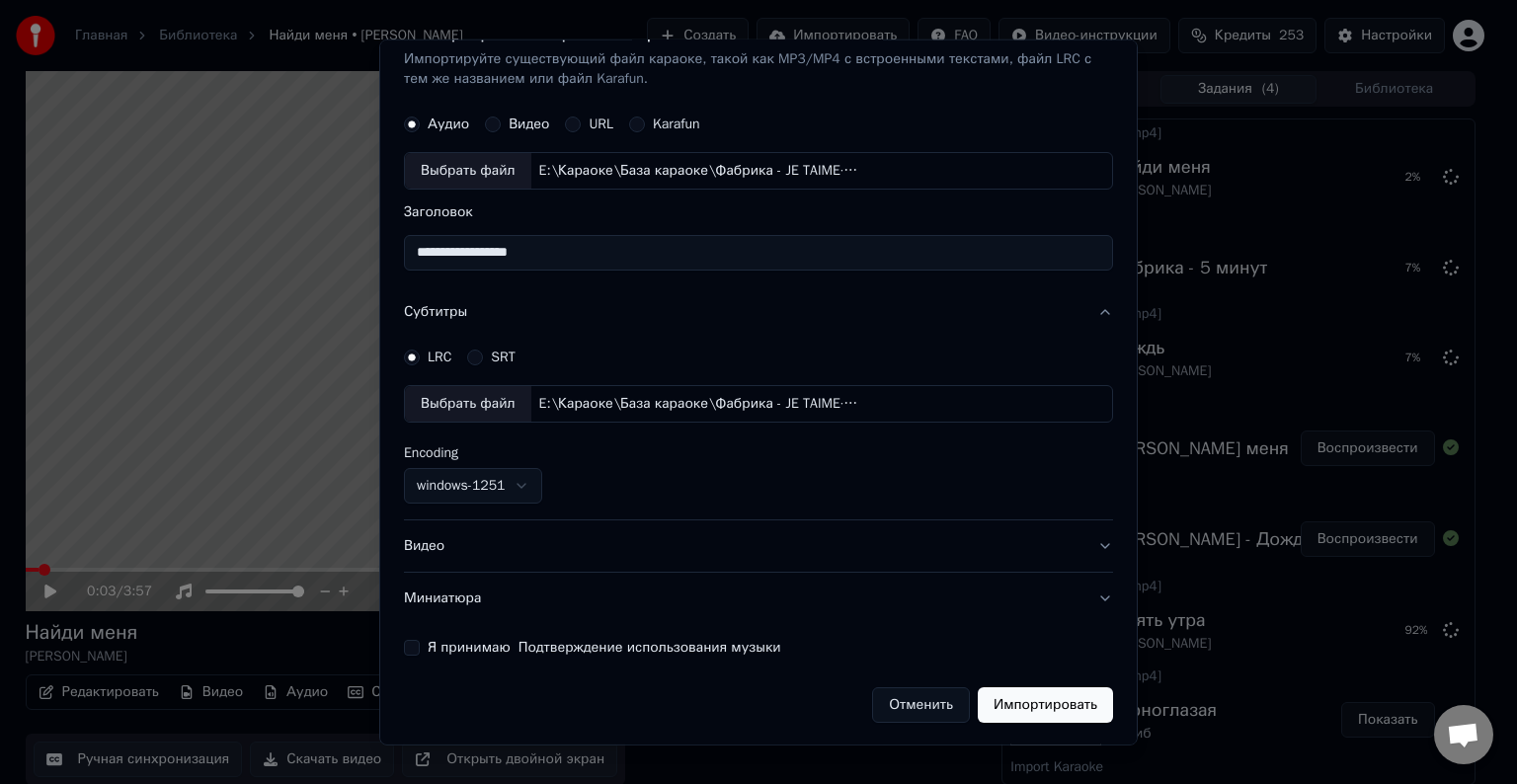 click on "Видео" at bounding box center (758, 546) 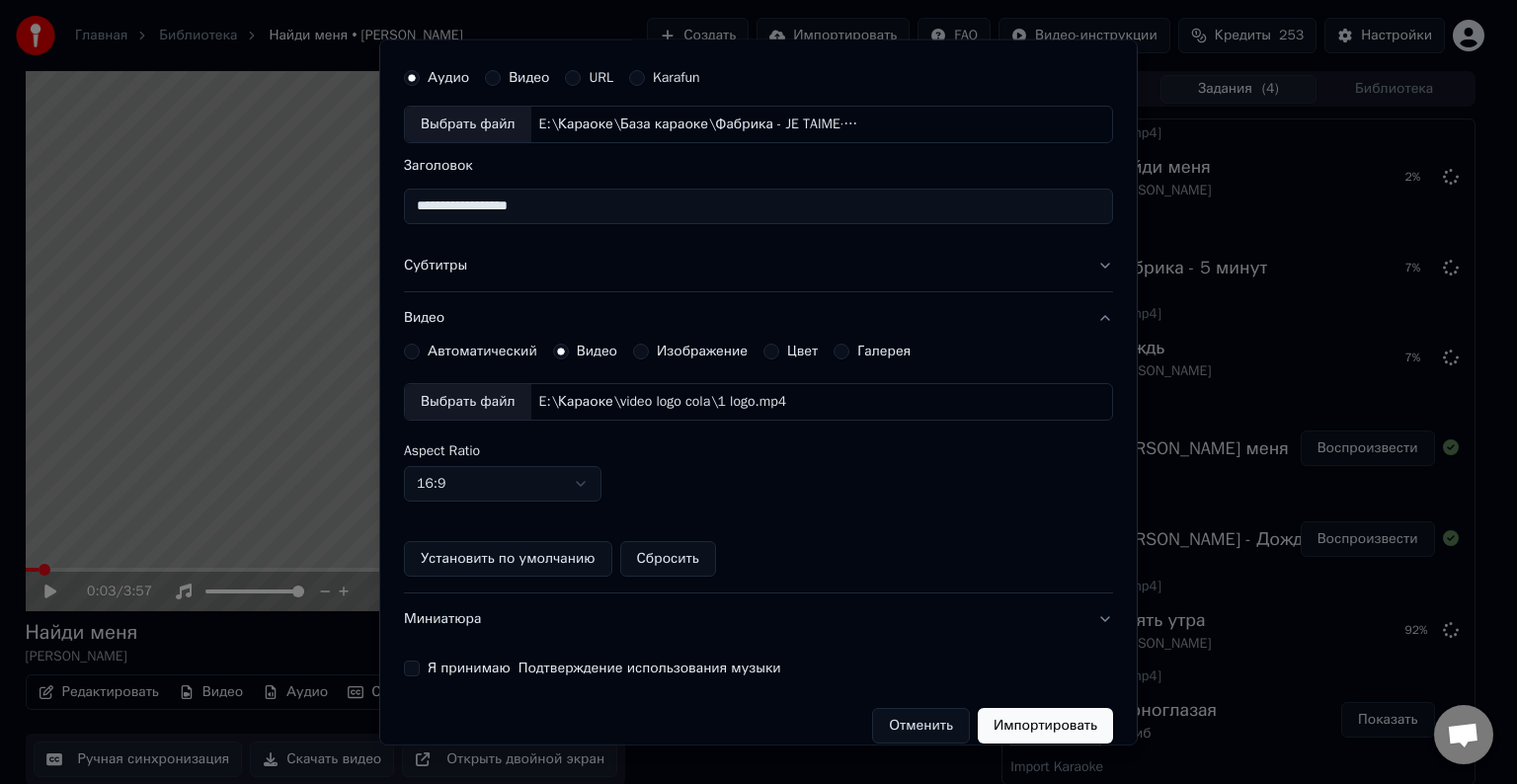 scroll, scrollTop: 108, scrollLeft: 0, axis: vertical 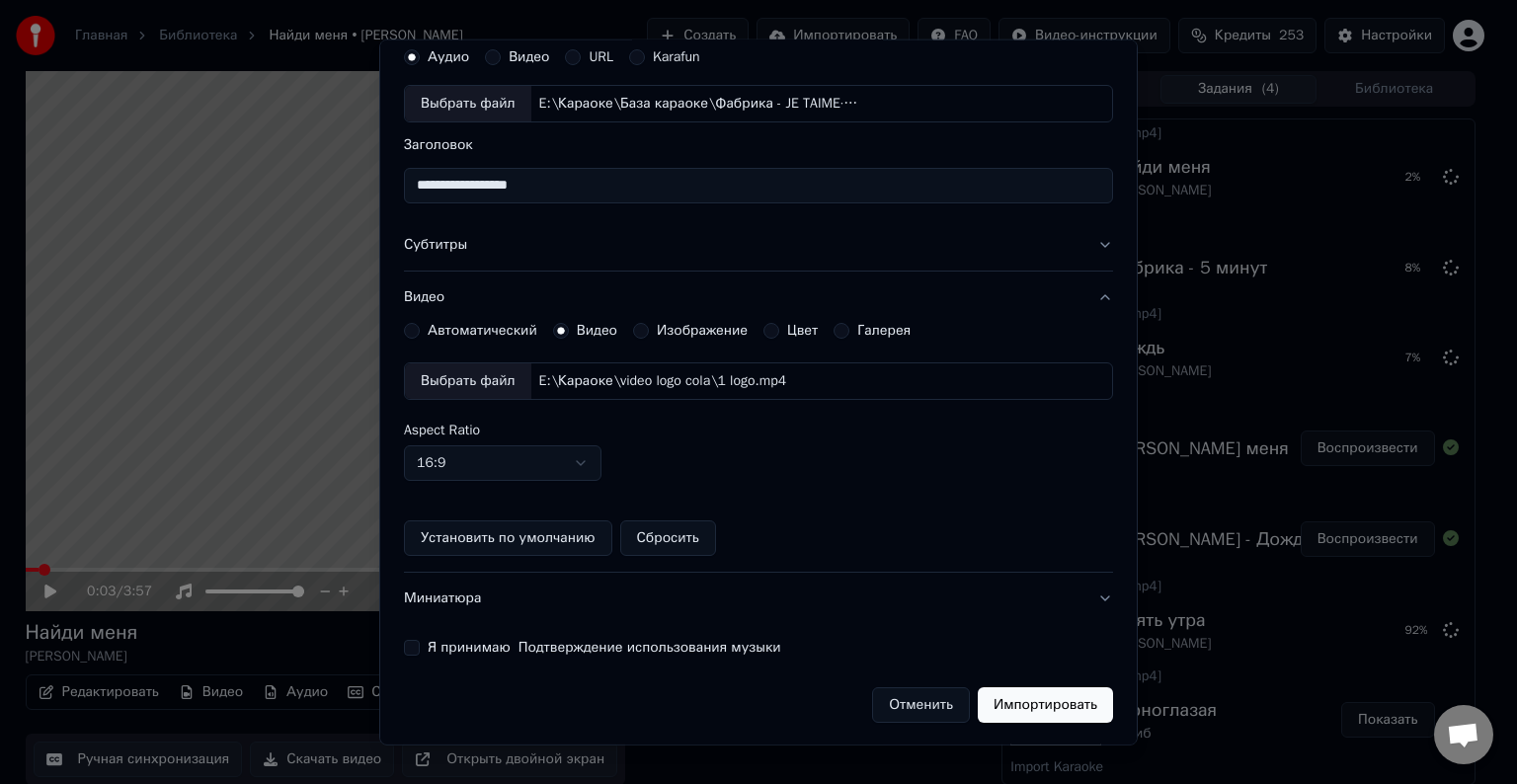 click on "Я принимаю   Подтверждение использования музыки" at bounding box center [412, 648] 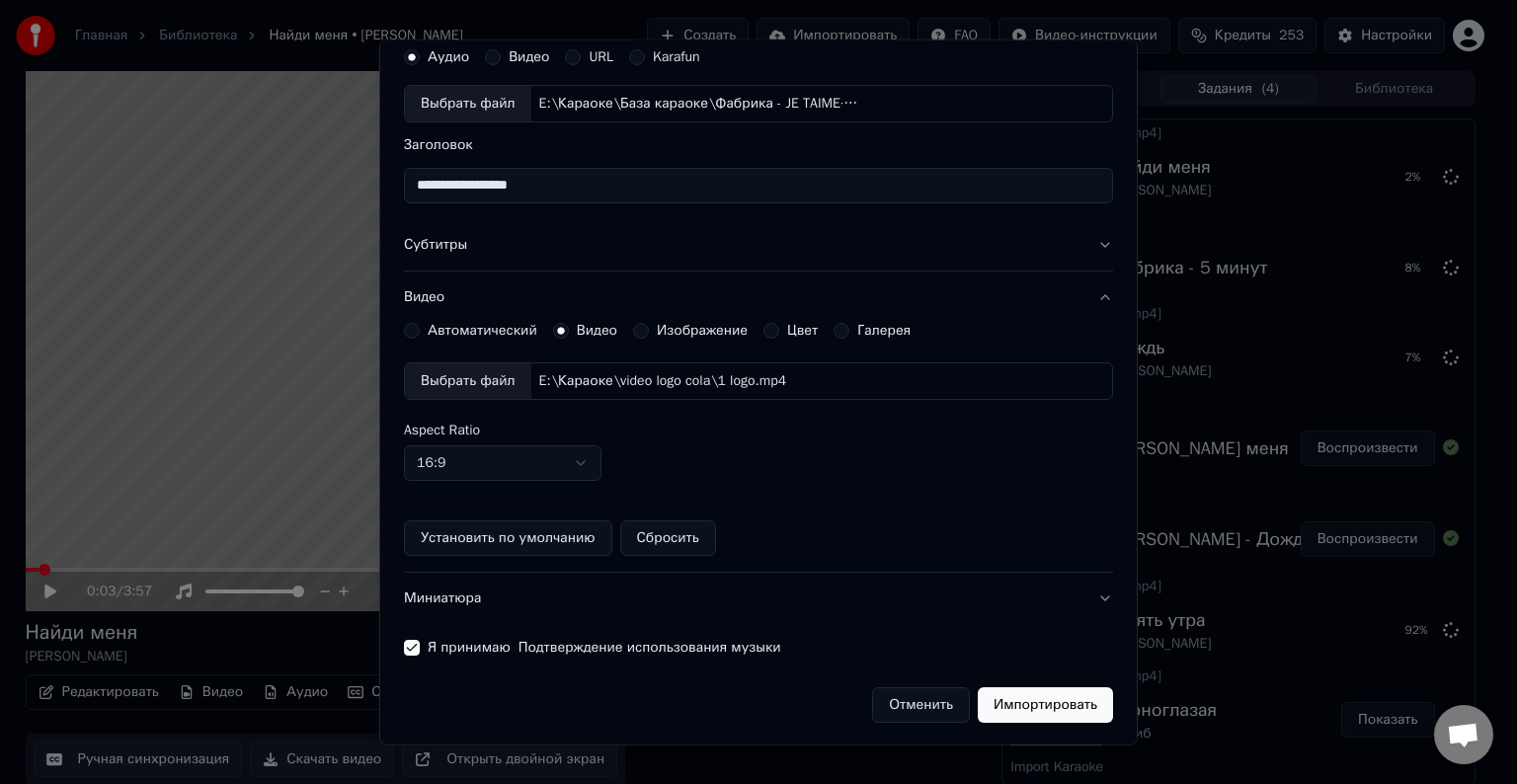 click on "Импортировать" at bounding box center [1045, 705] 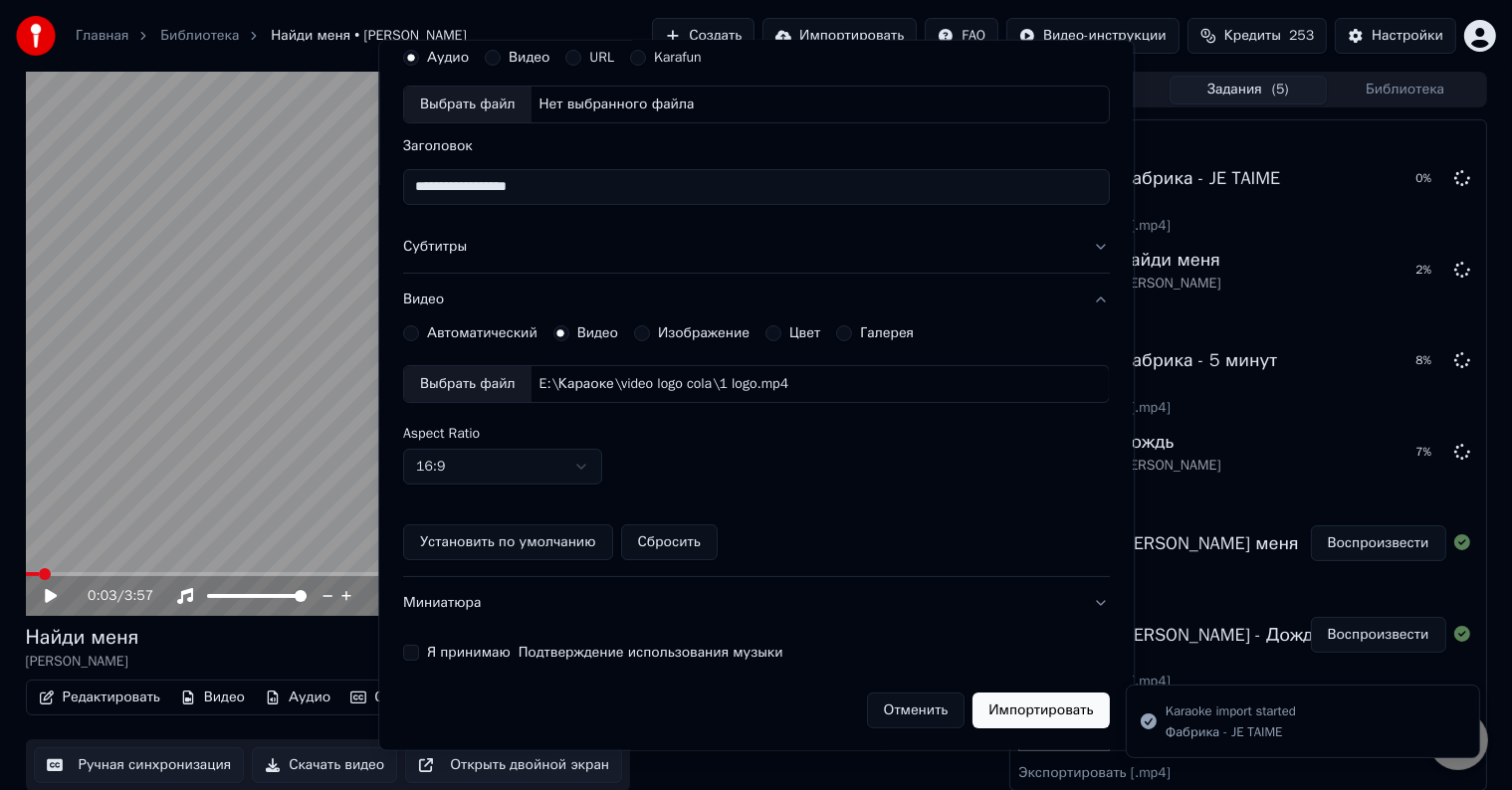 type 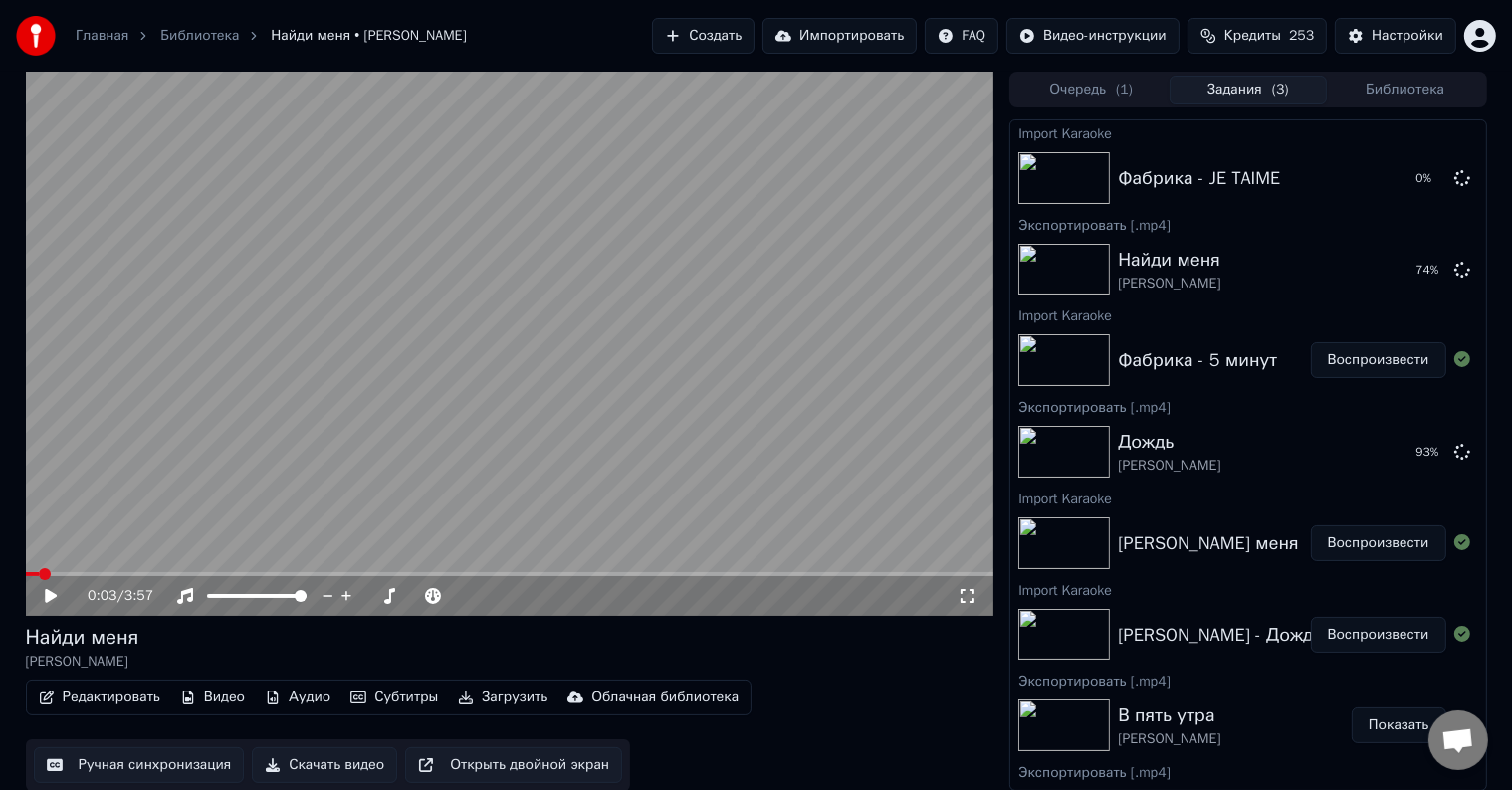 click on "Воспроизвести" at bounding box center (1379, 360) 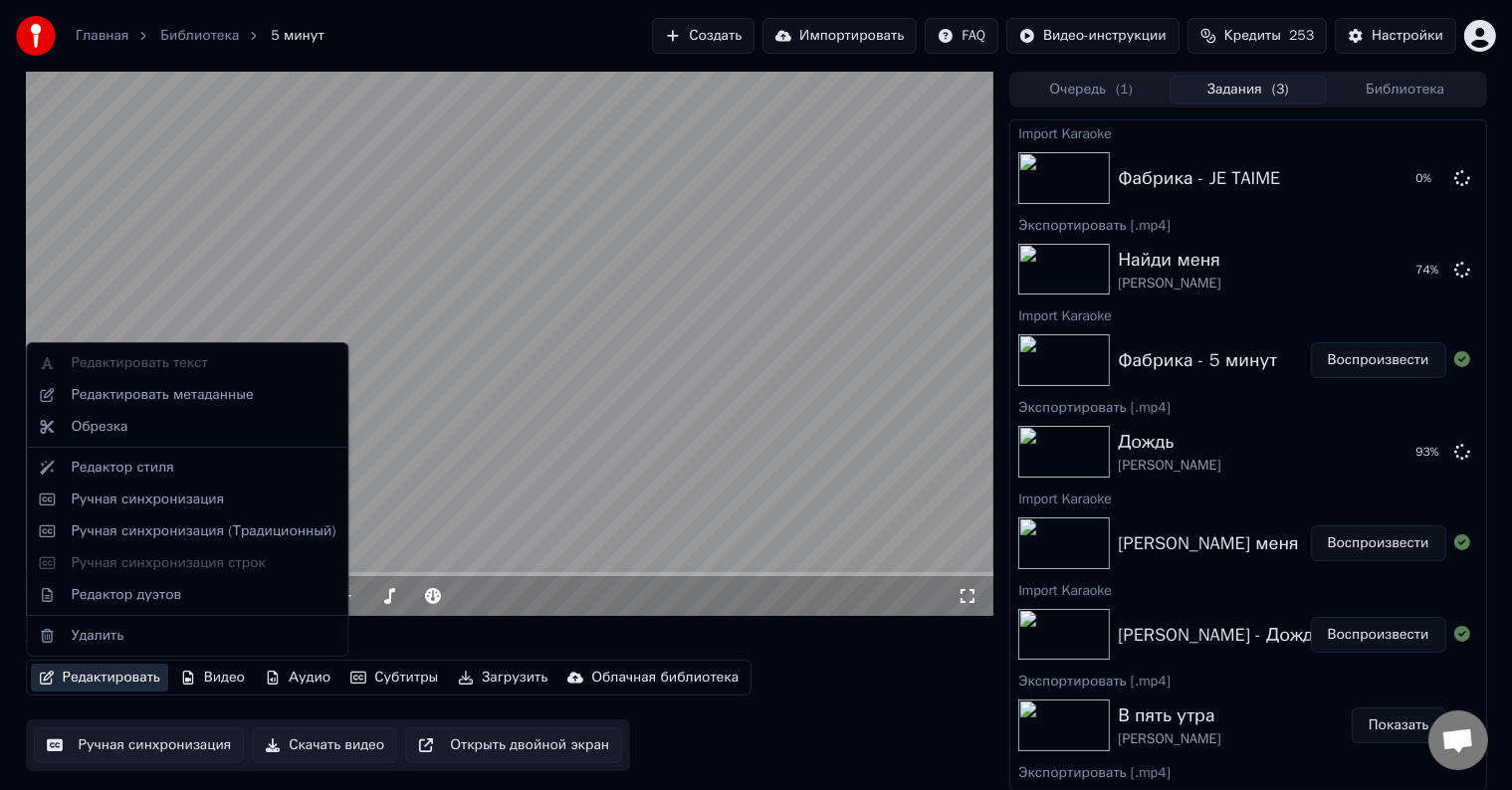click on "Редактировать" at bounding box center [100, 678] 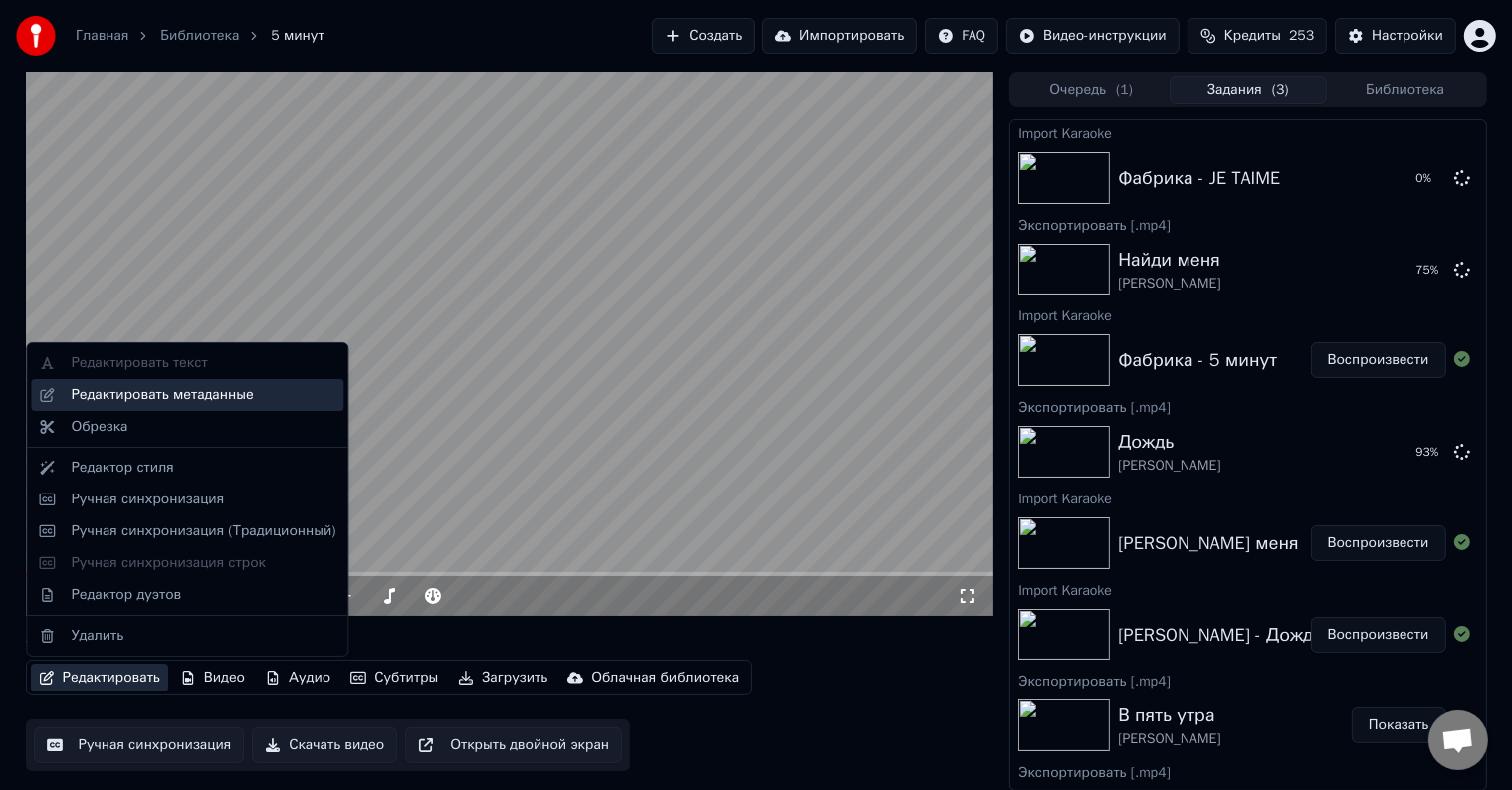 click on "Редактировать метаданные" at bounding box center [203, 395] 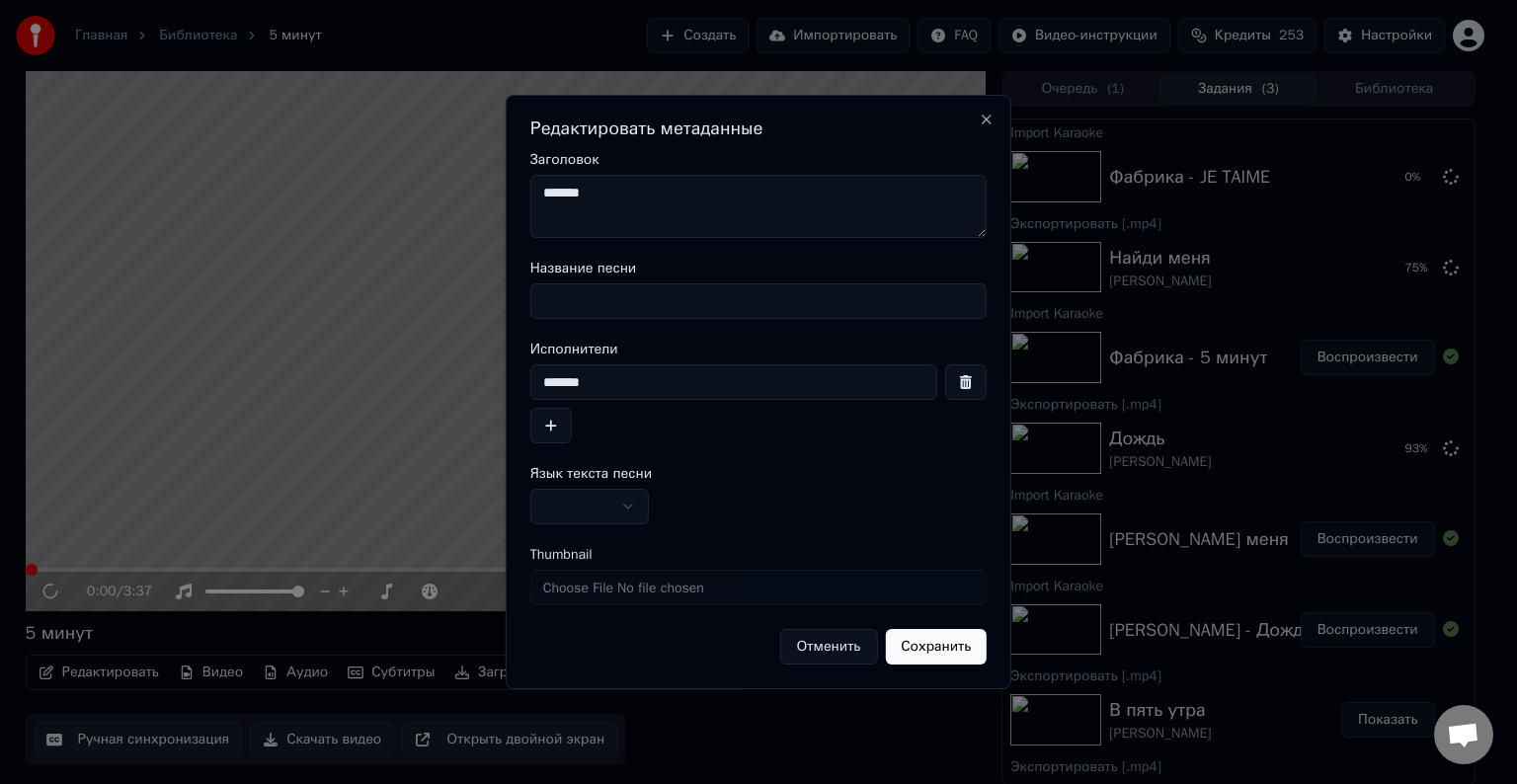 click on "Название песни" at bounding box center (758, 301) 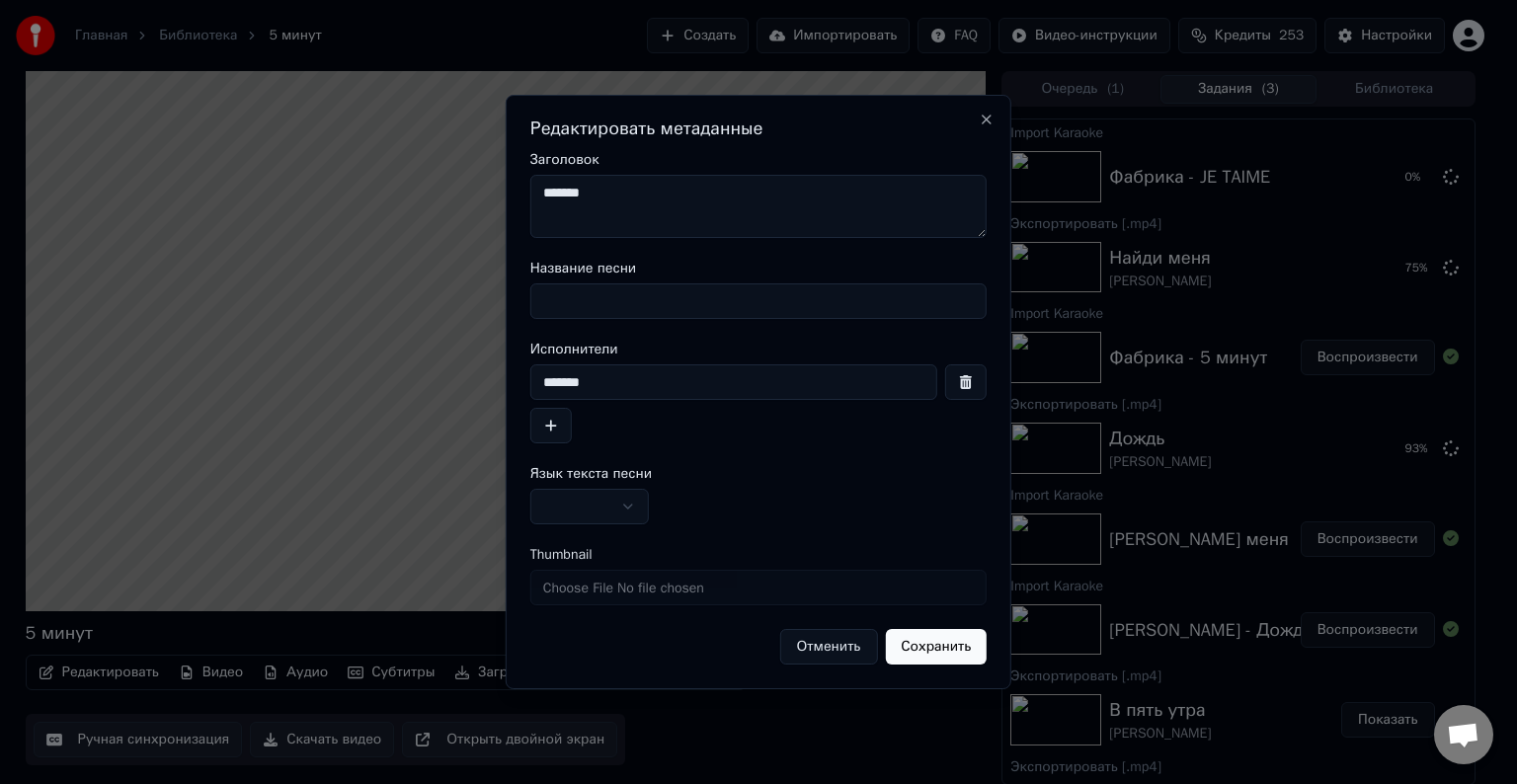paste on "*******" 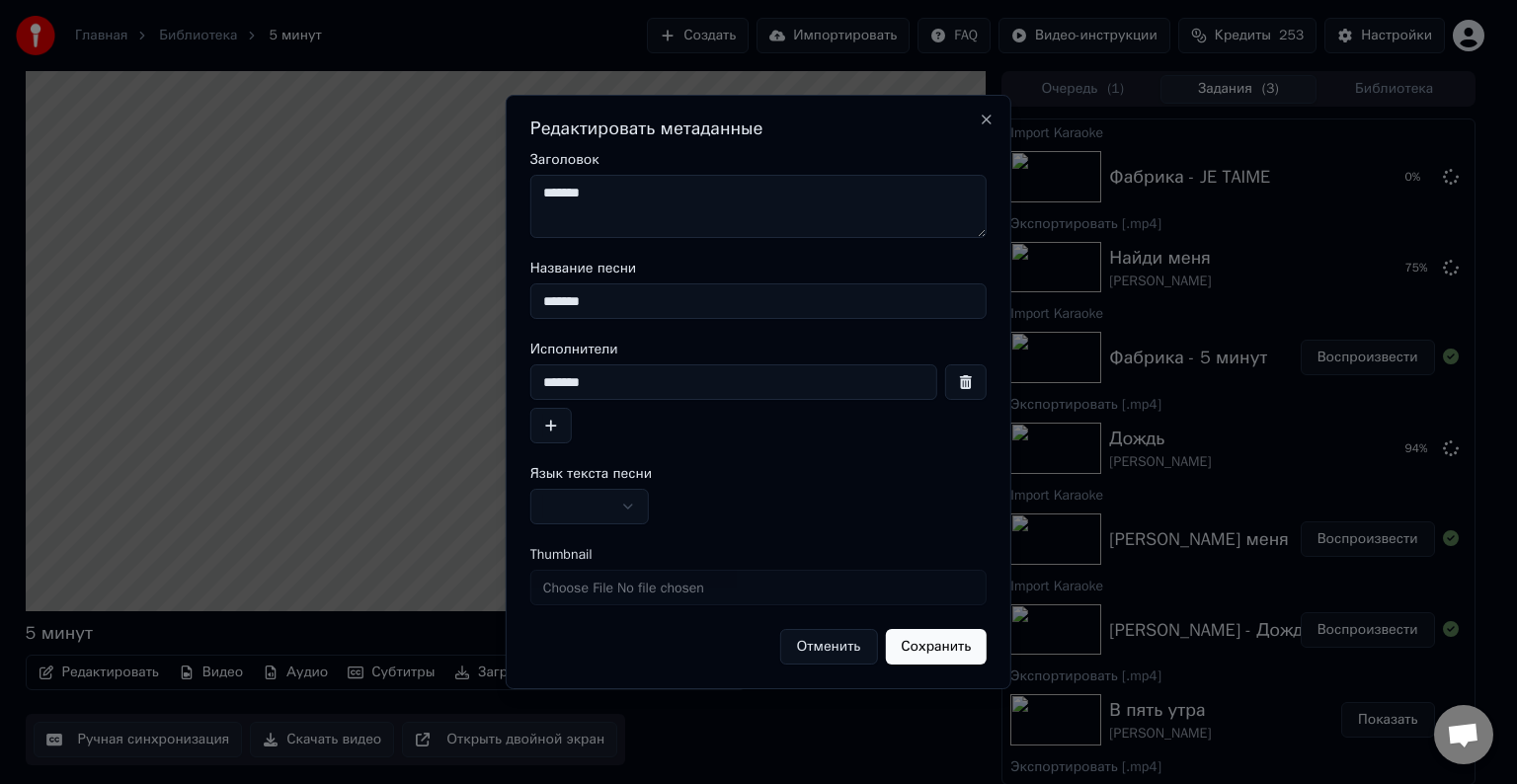 type on "*******" 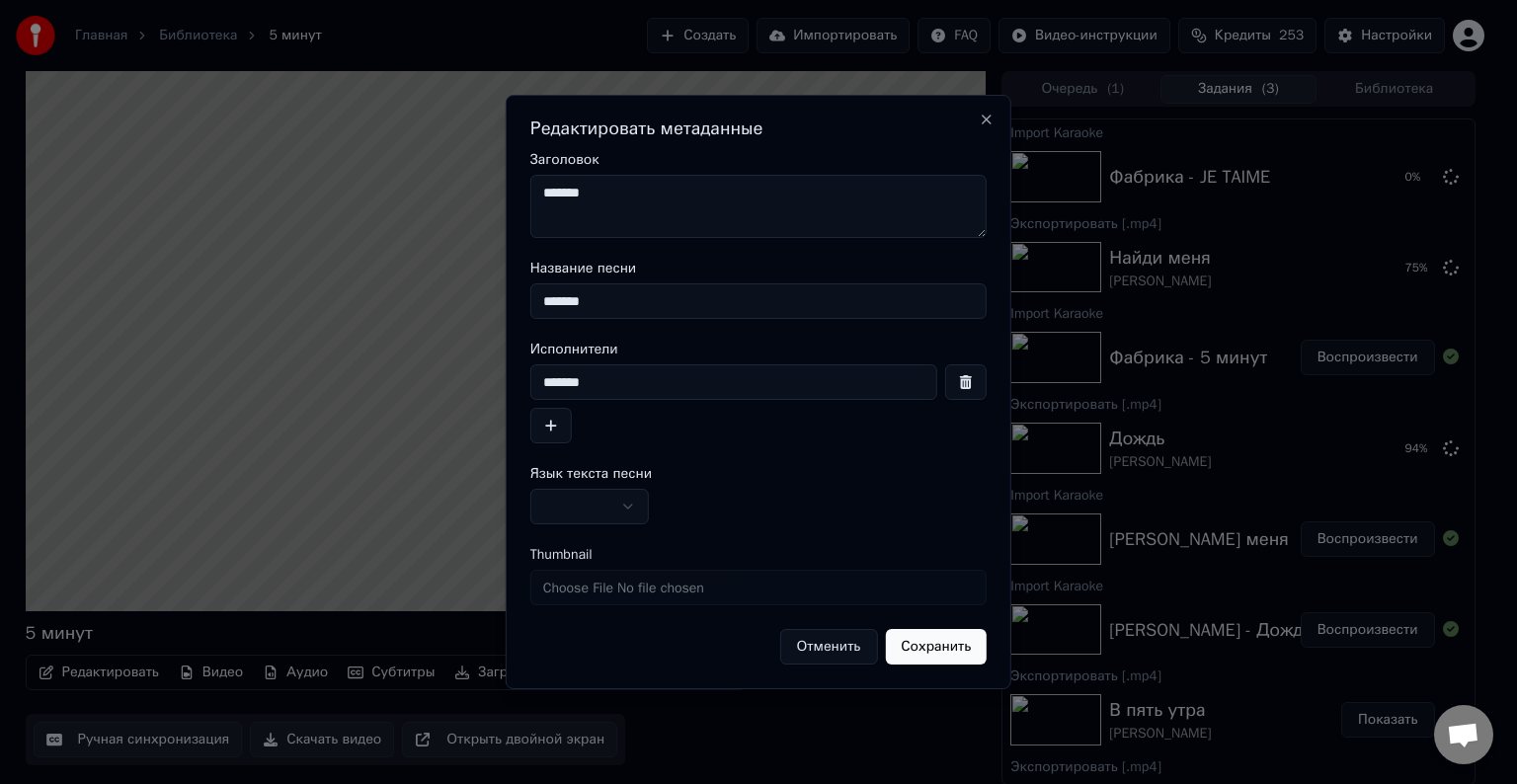click on "**********" at bounding box center [758, 392] 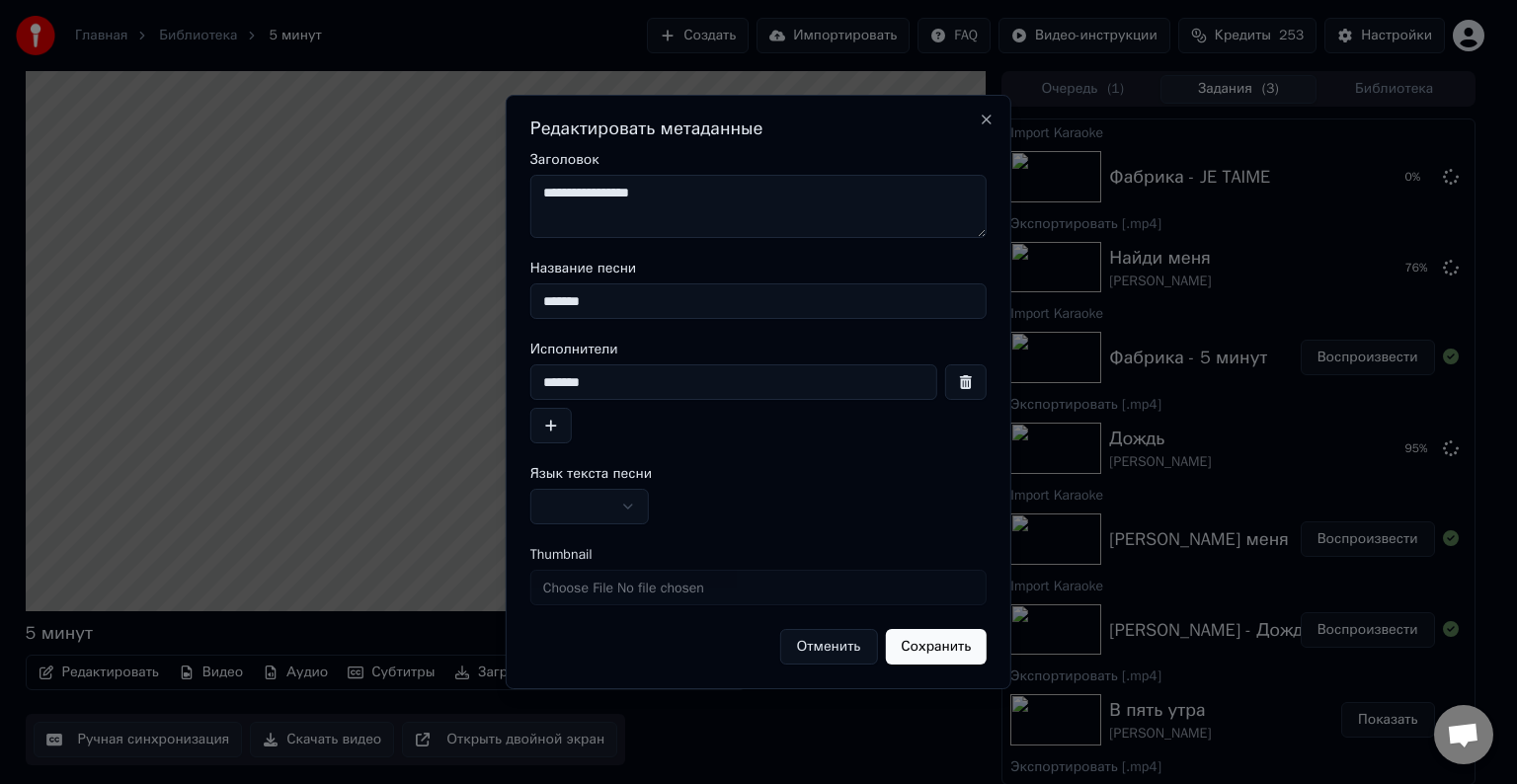 type on "**********" 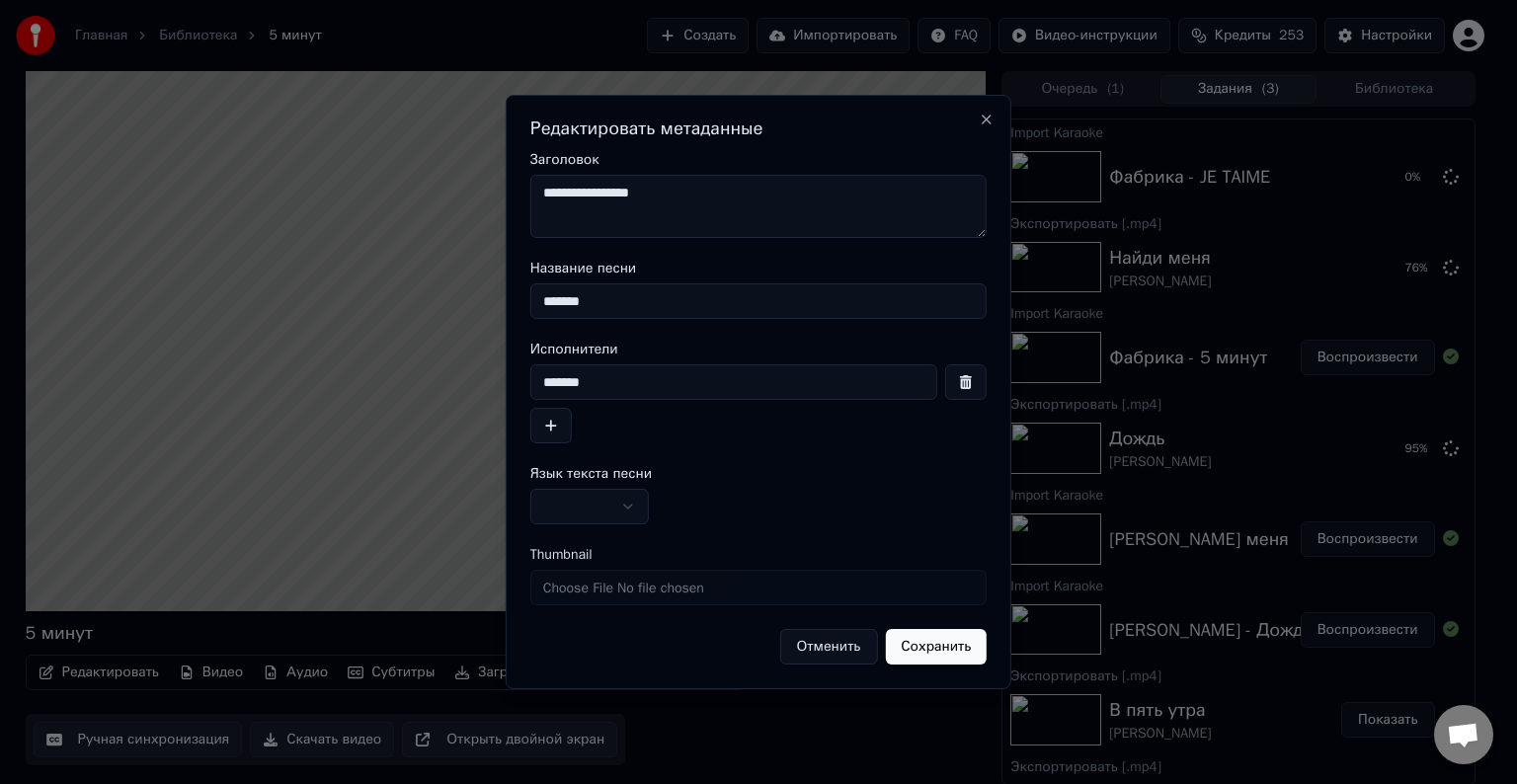 click at bounding box center (590, 507) 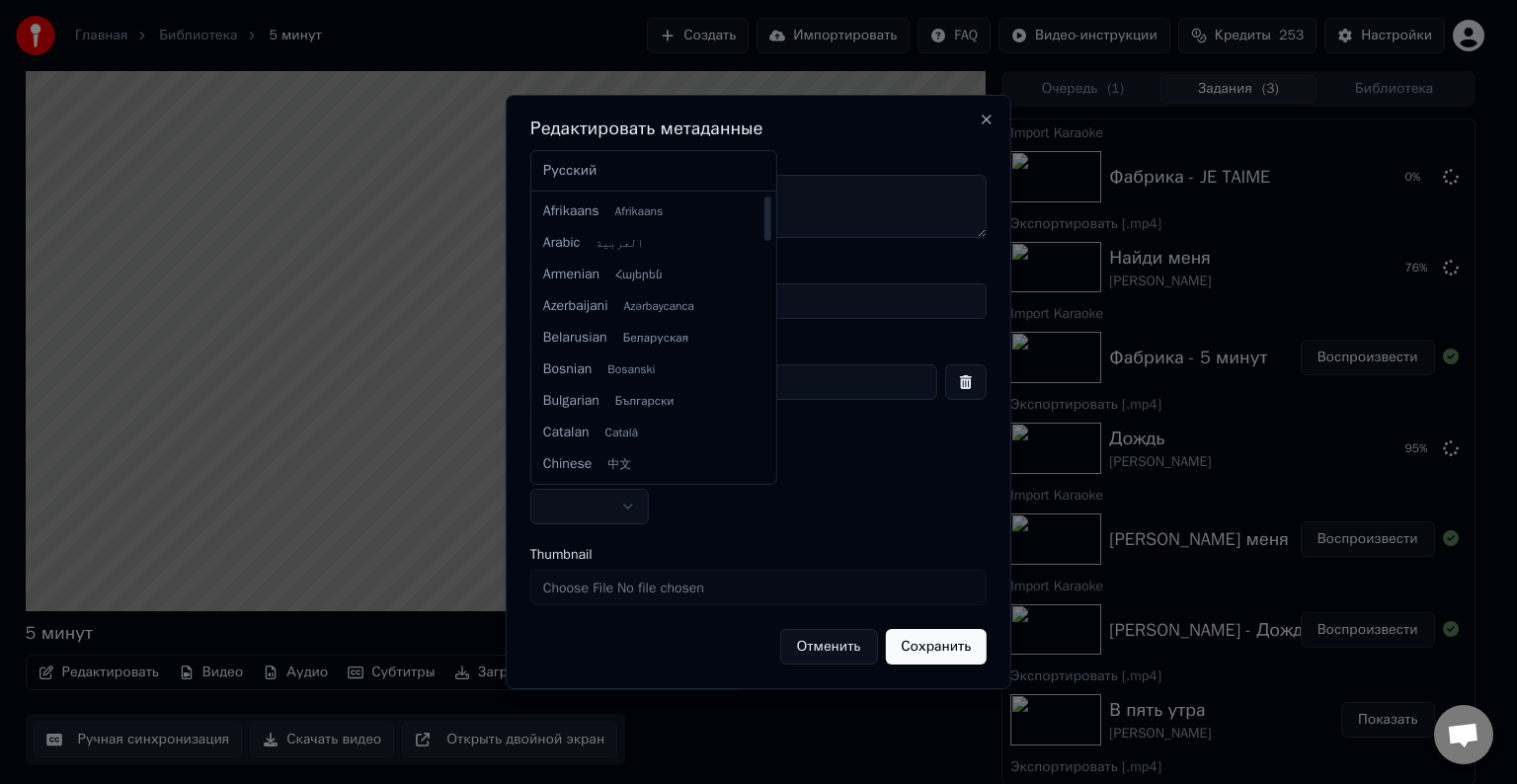 select on "**" 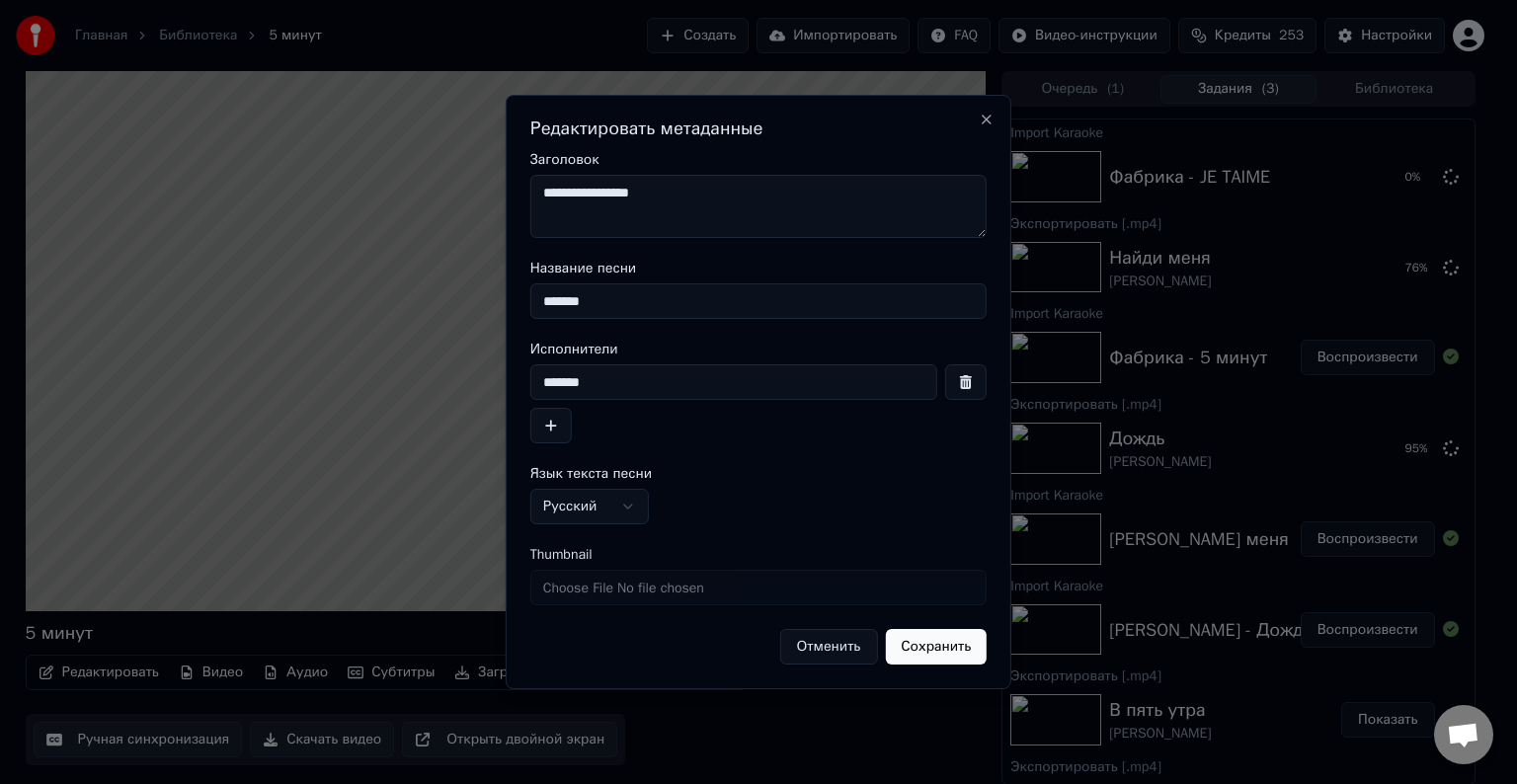 click on "Сохранить" at bounding box center [935, 647] 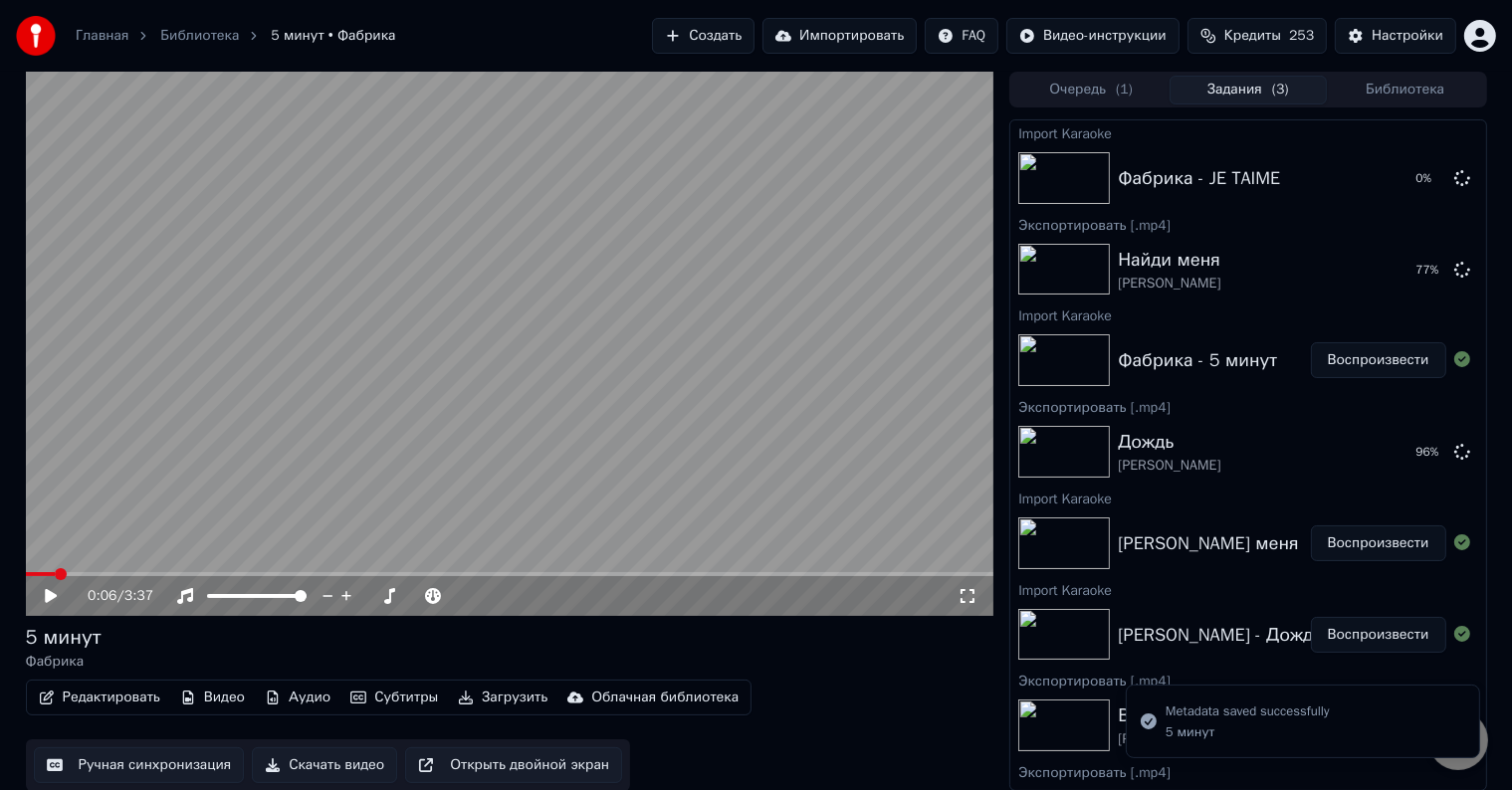 click on "Скачать видео" at bounding box center (324, 765) 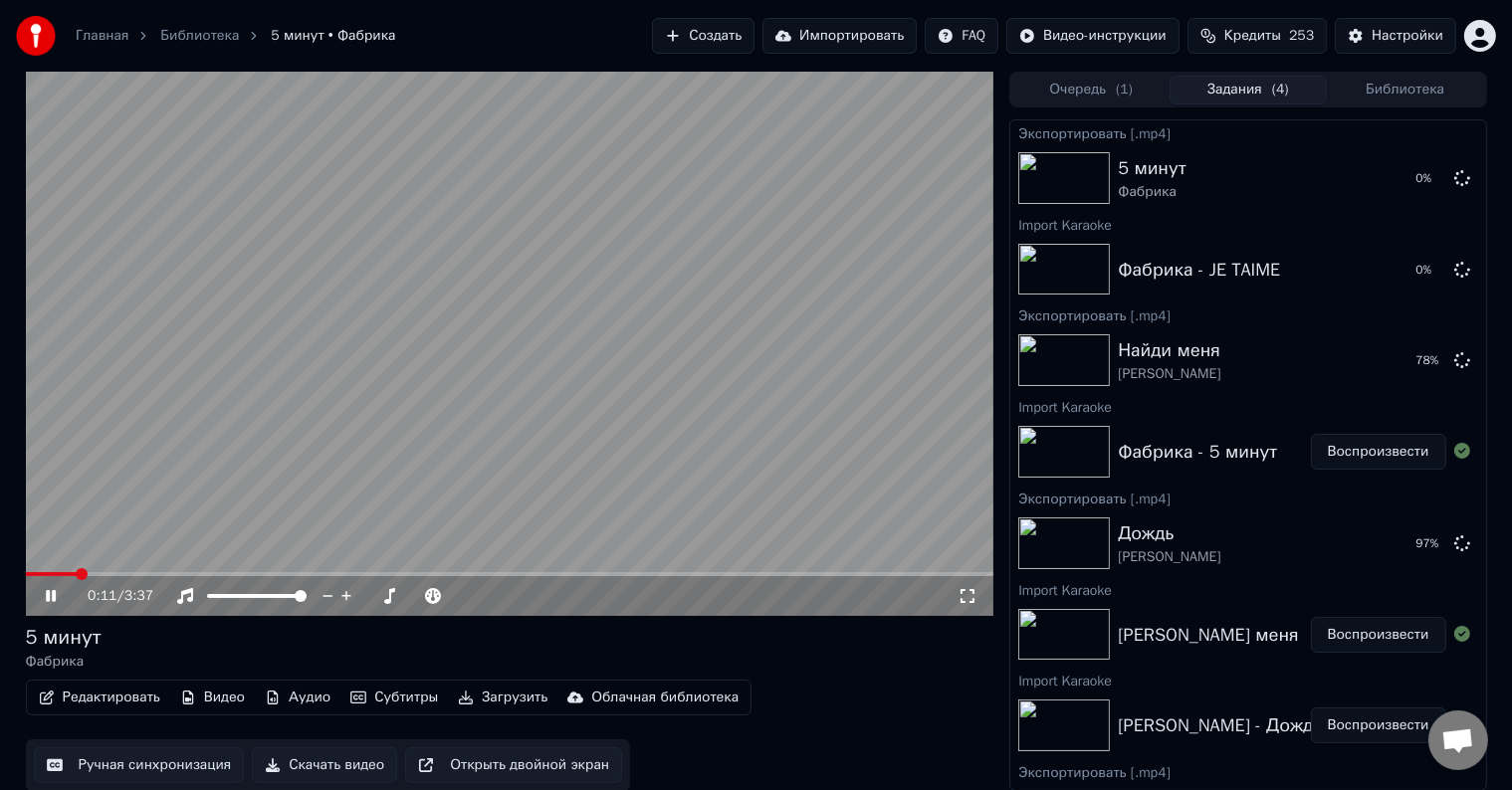 click at bounding box center (510, 343) 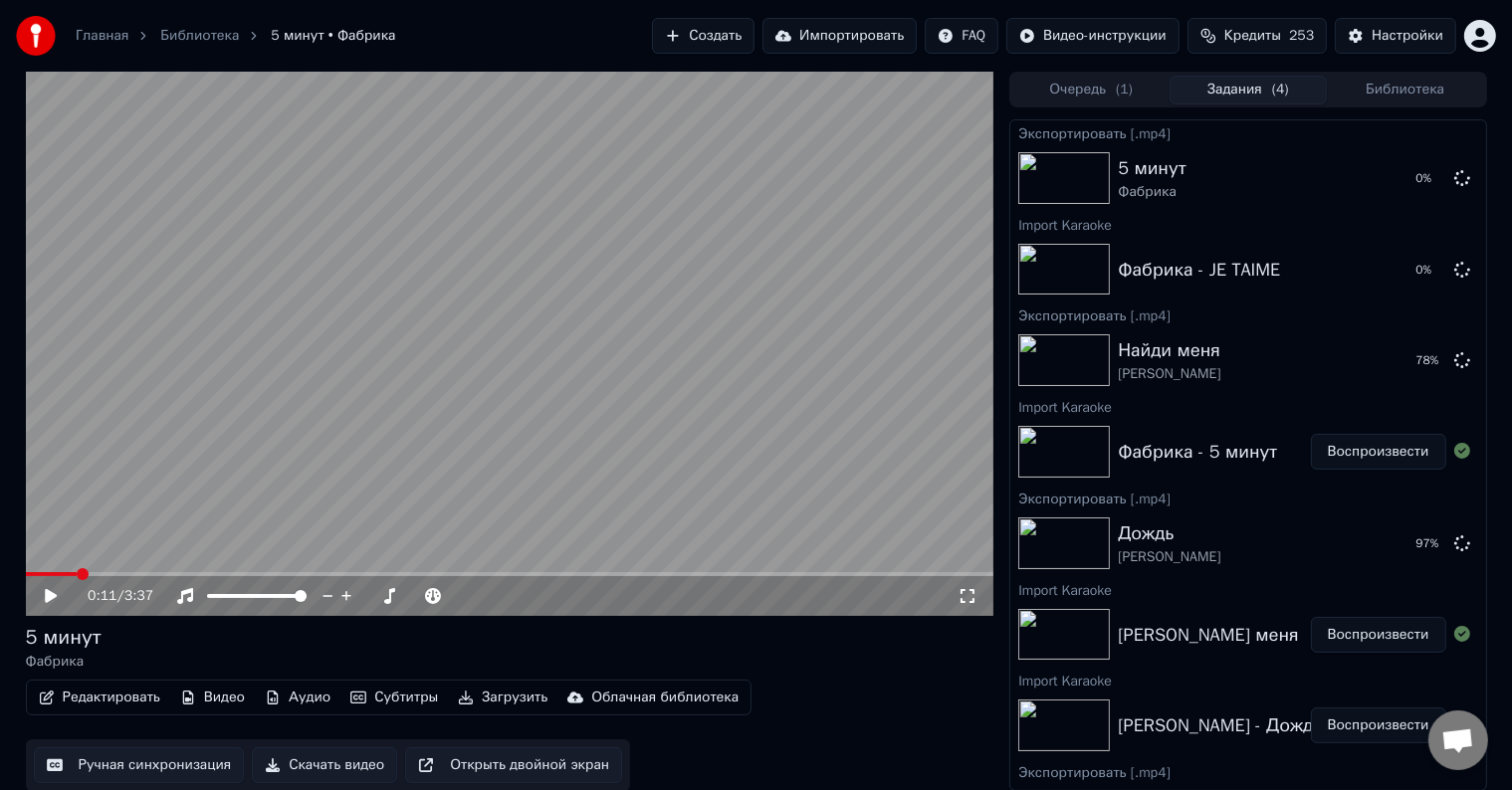click on "Импортировать" at bounding box center [839, 36] 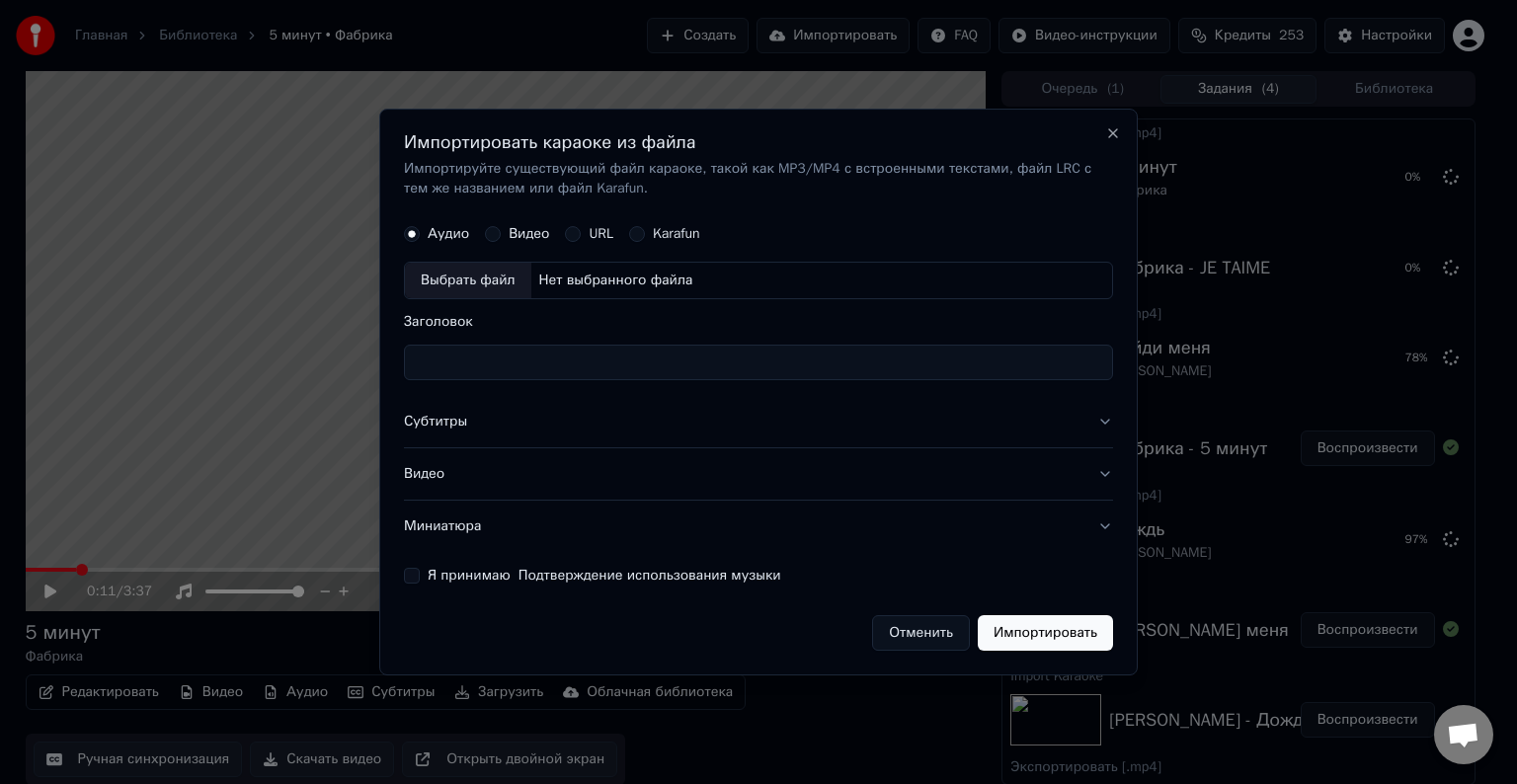 click on "Выбрать файл" at bounding box center [468, 280] 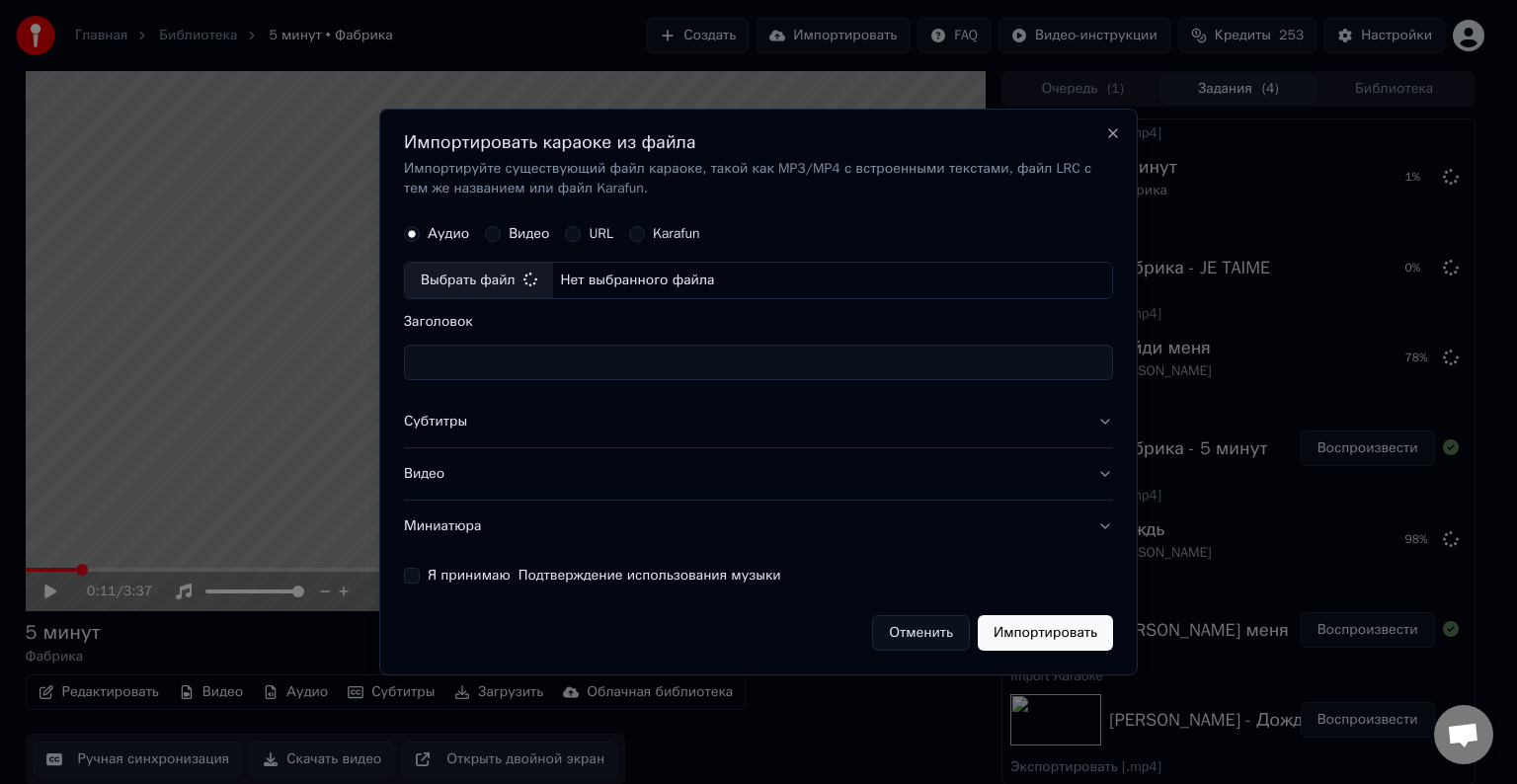 type on "**********" 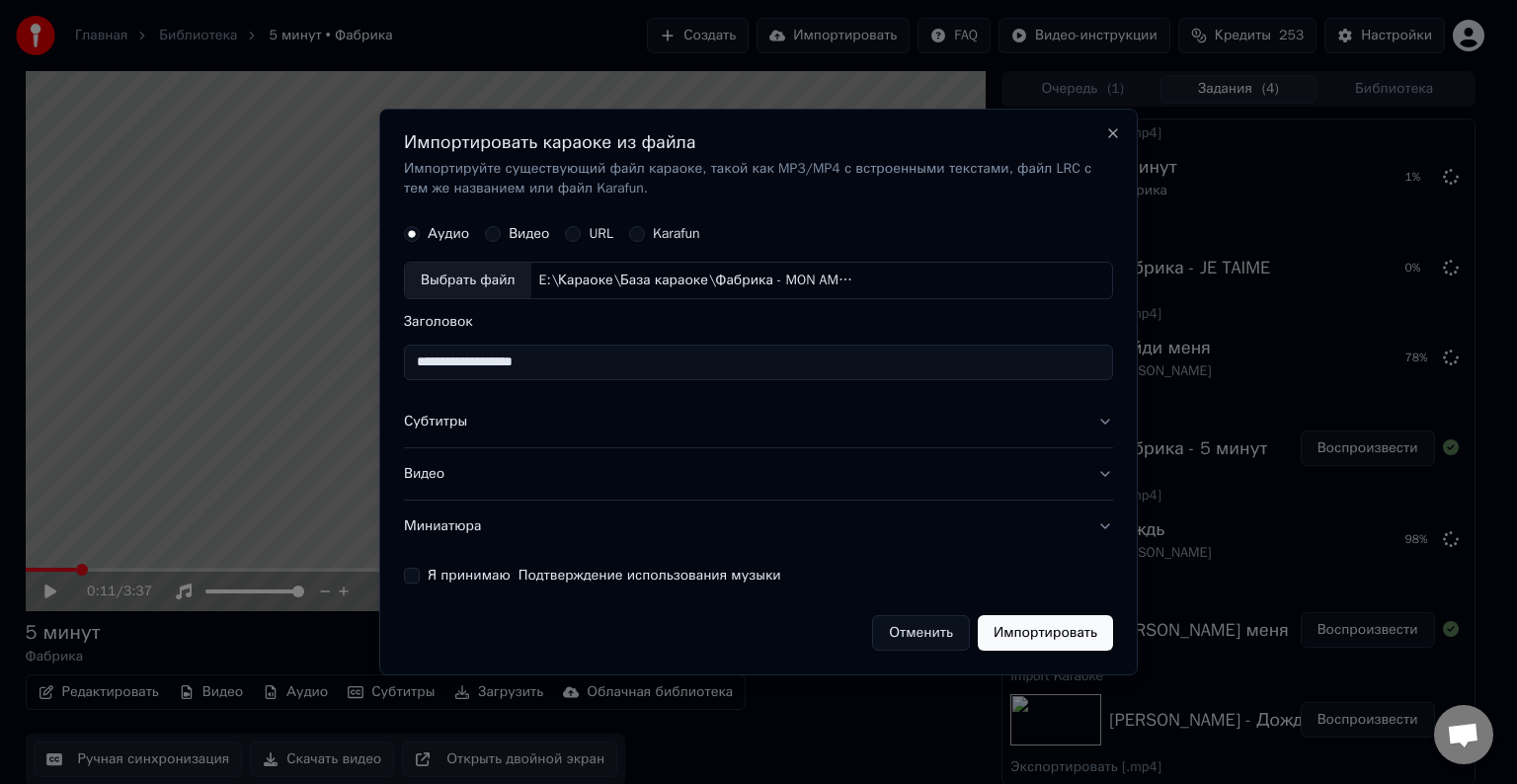 click on "Субтитры" at bounding box center (758, 422) 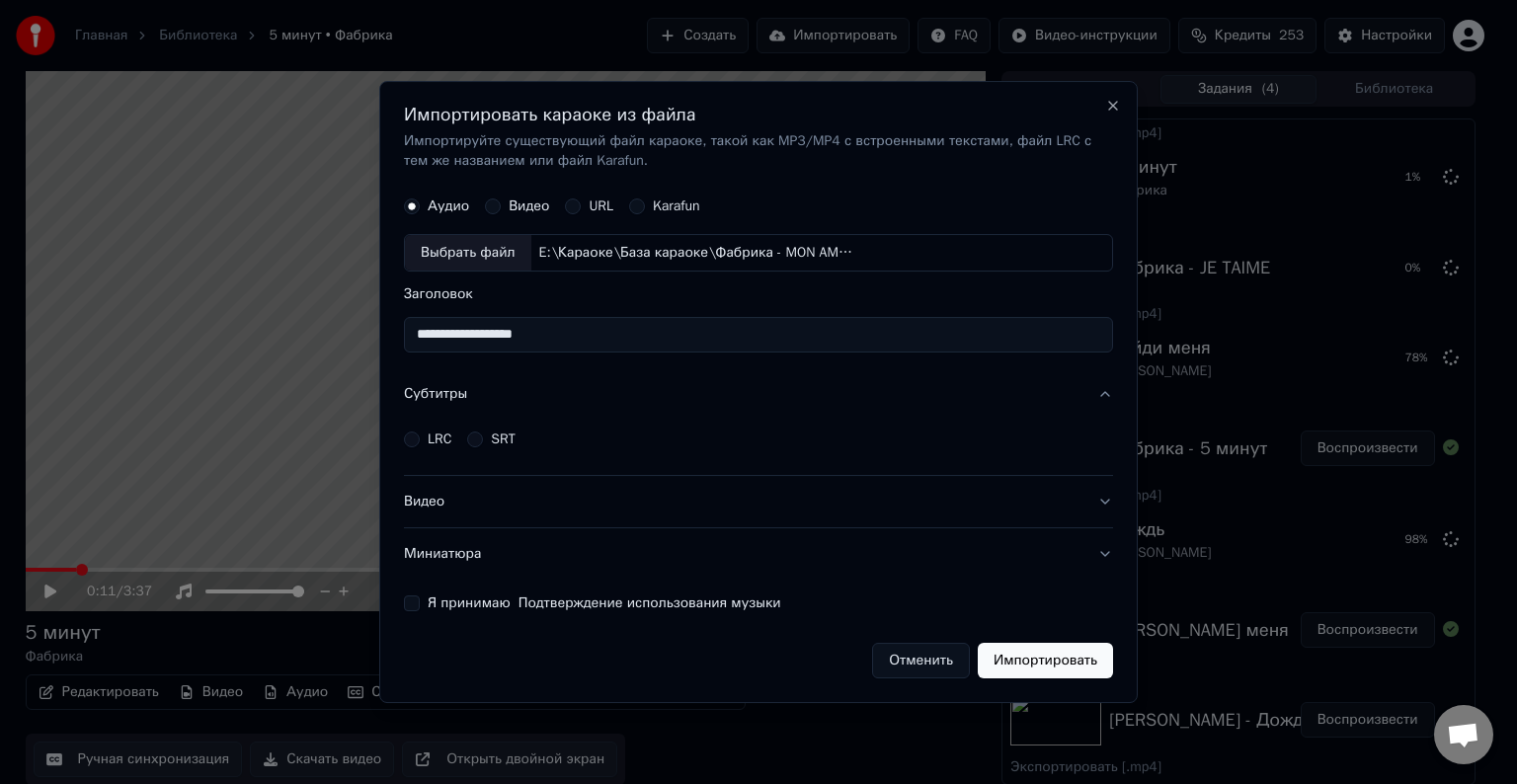 click on "LRC" at bounding box center [428, 439] 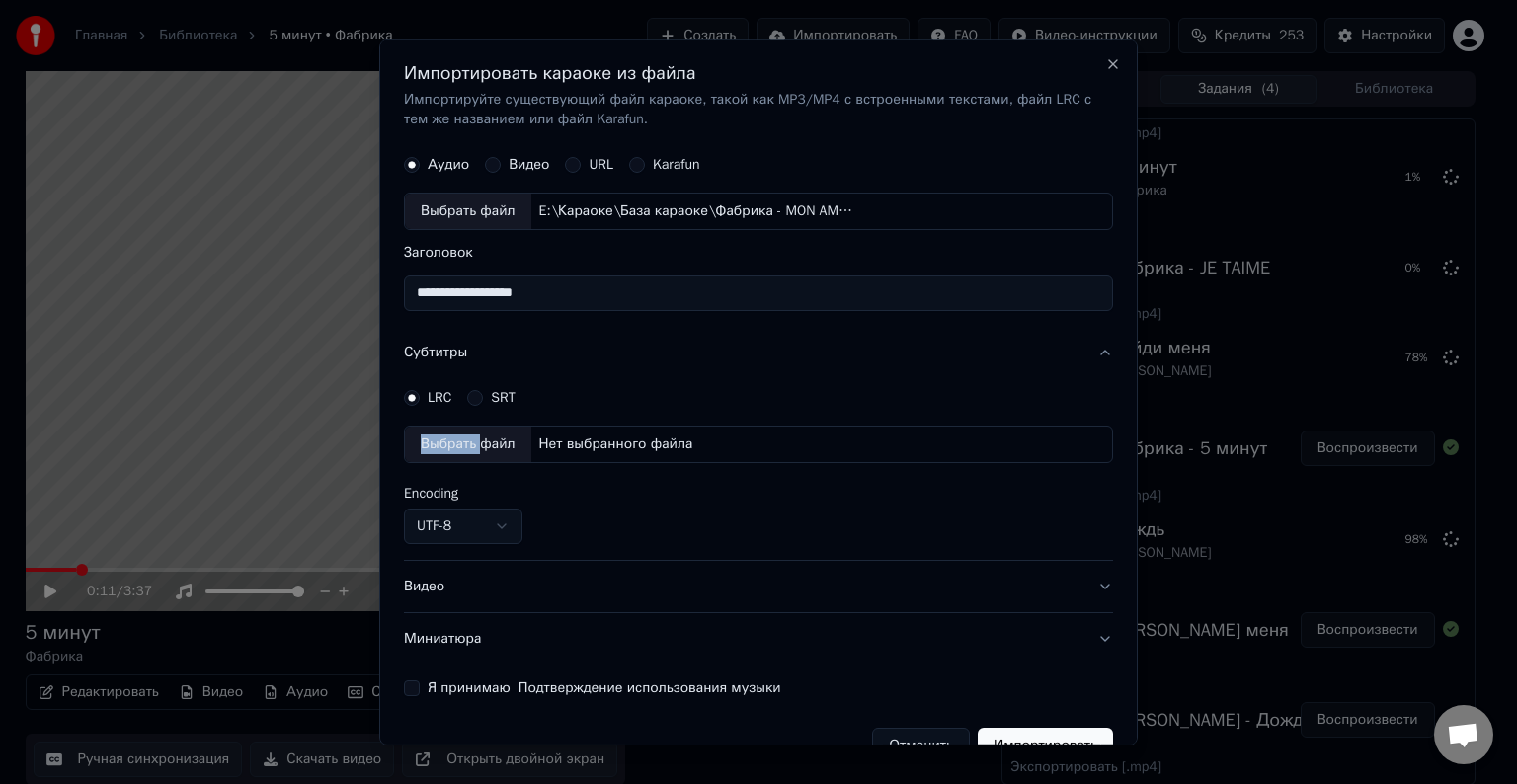 click on "Выбрать файл" at bounding box center [468, 444] 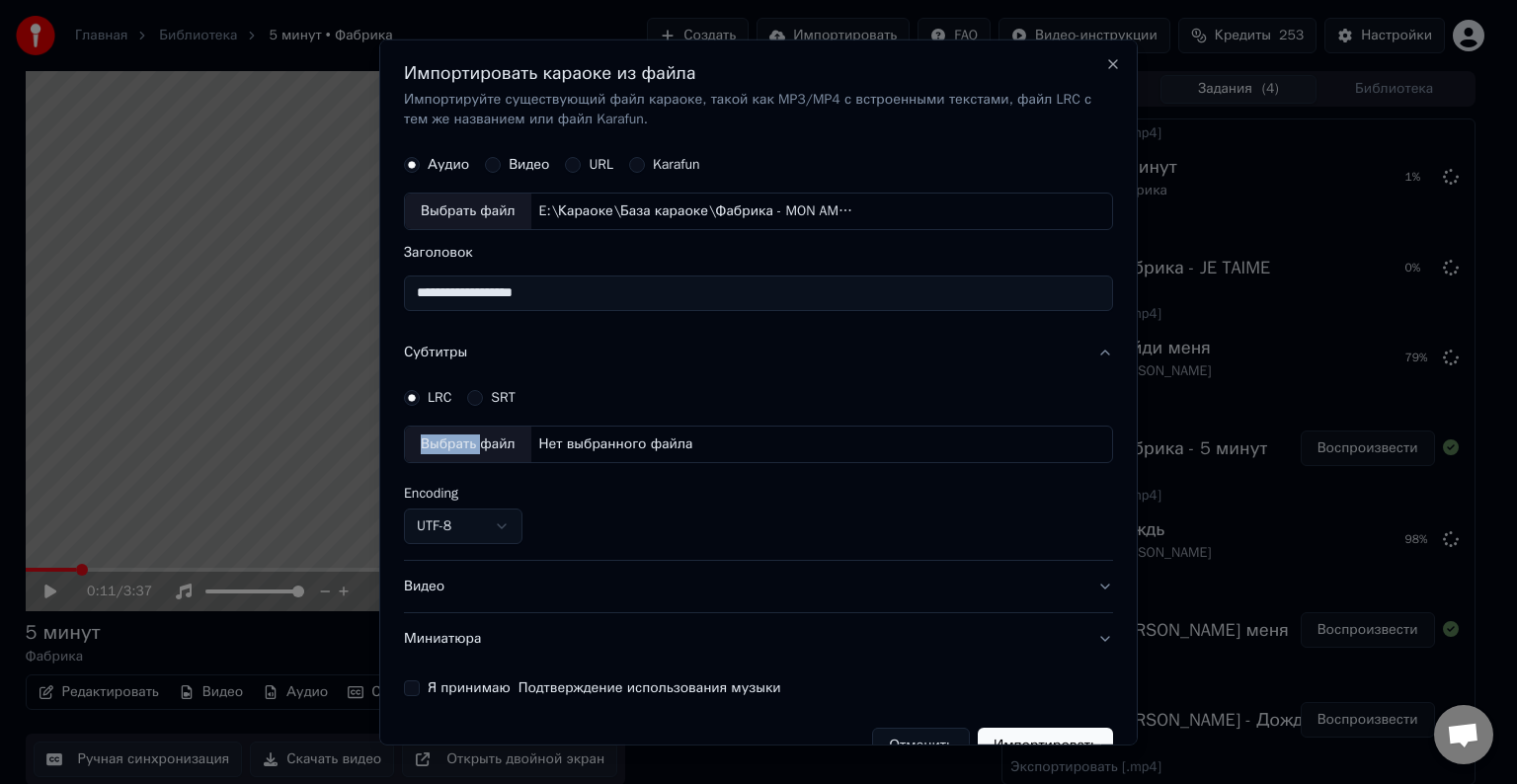 select on "**********" 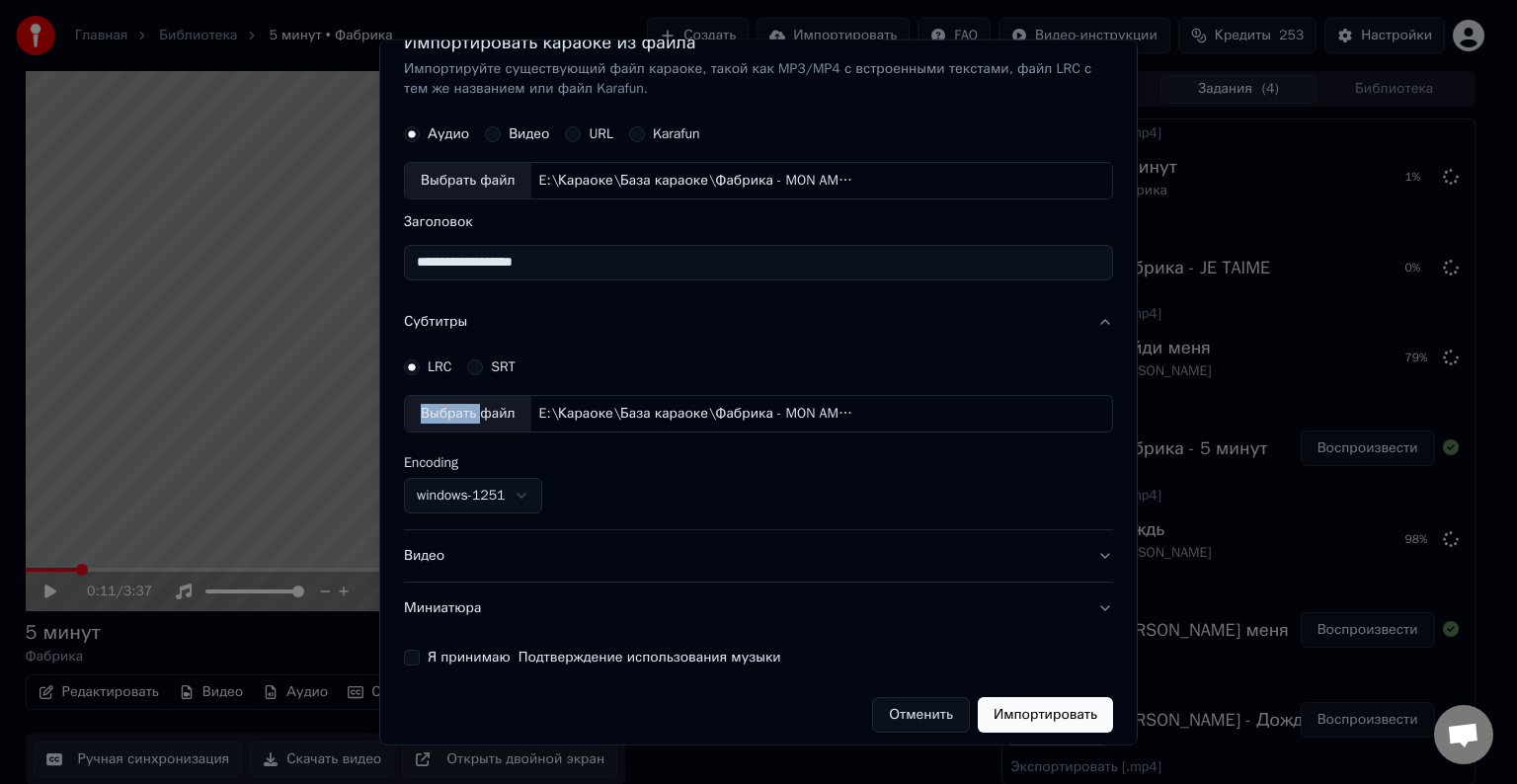 scroll, scrollTop: 40, scrollLeft: 0, axis: vertical 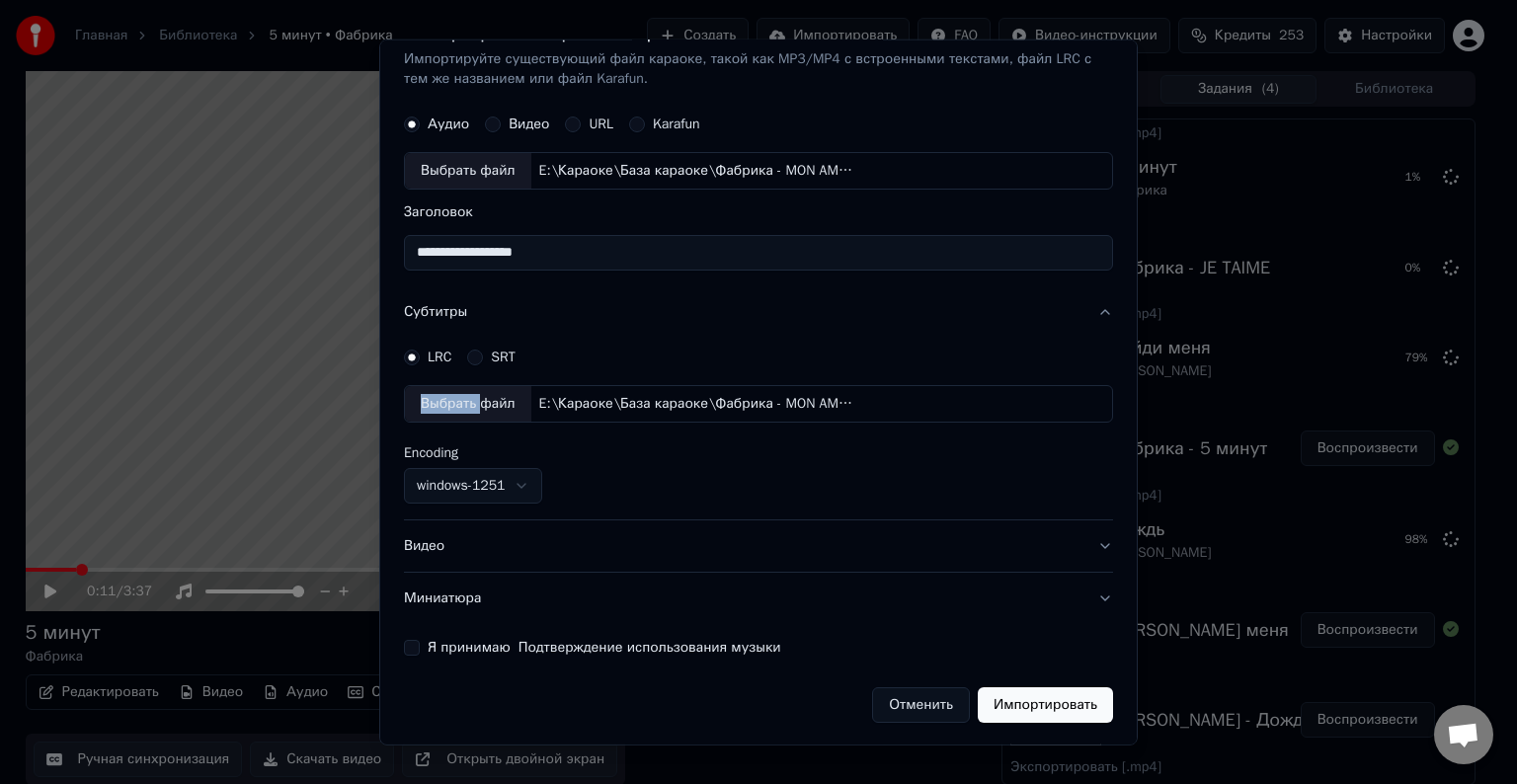 click on "Видео" at bounding box center [758, 546] 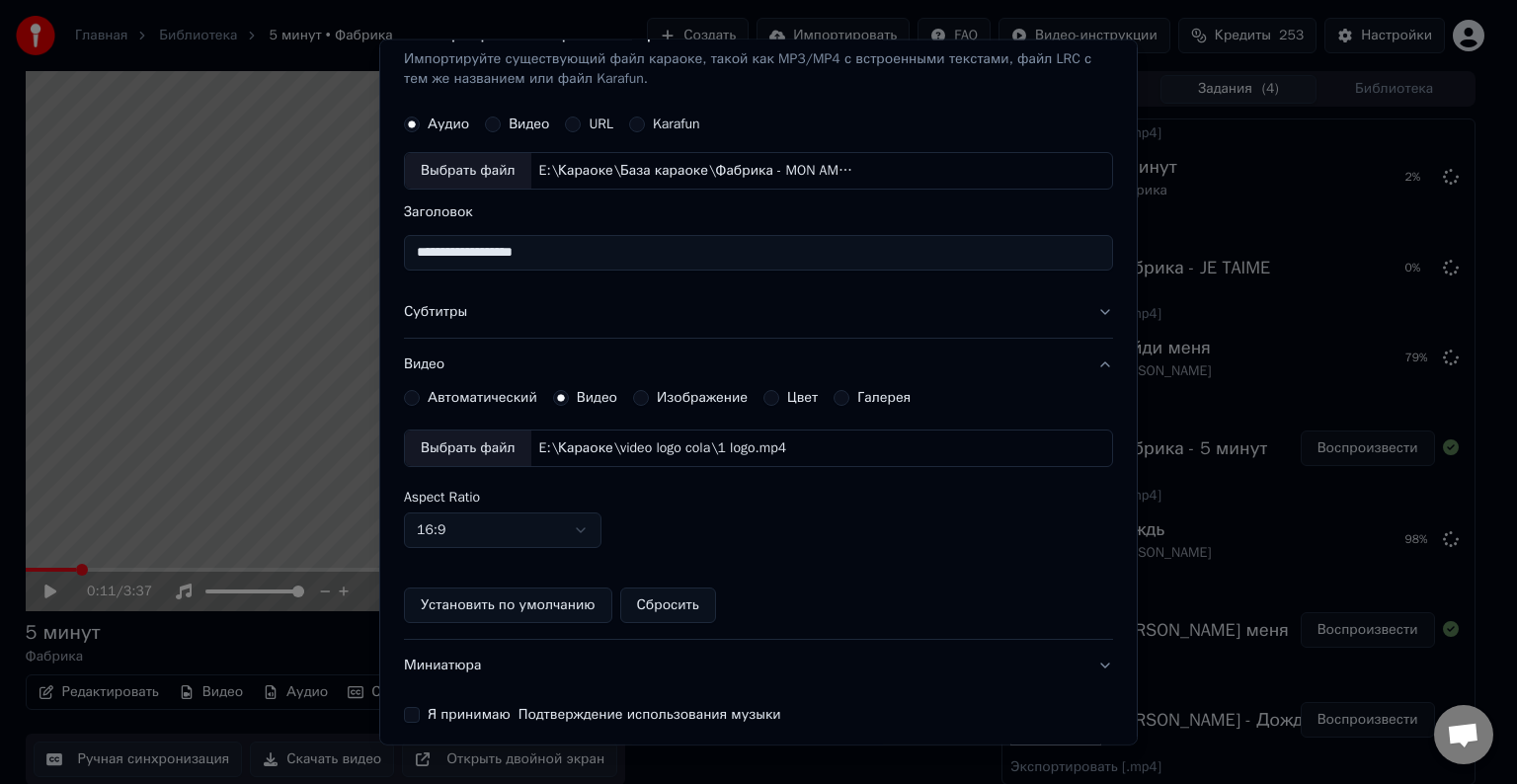 click on "Выбрать файл" at bounding box center (468, 448) 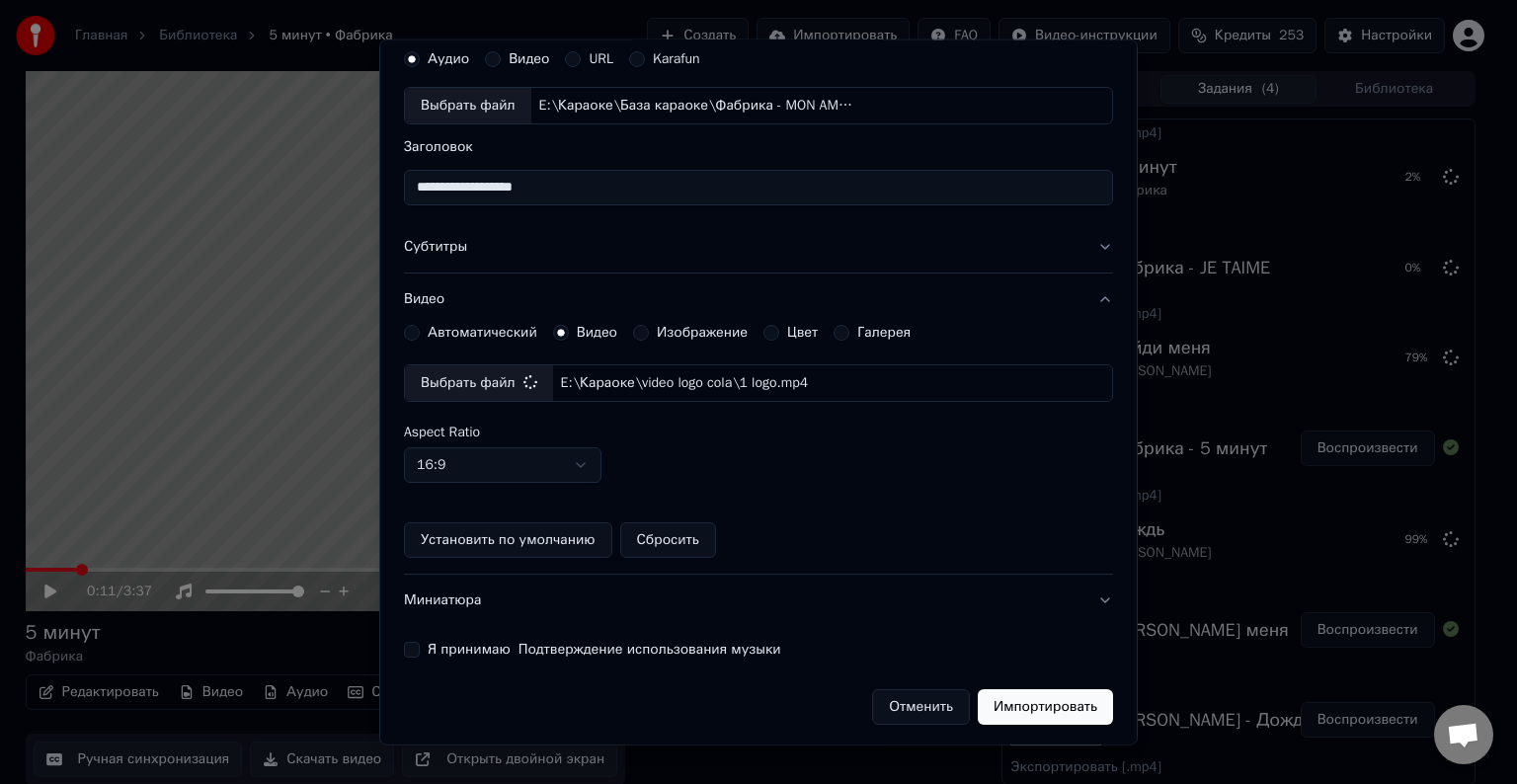 scroll, scrollTop: 108, scrollLeft: 0, axis: vertical 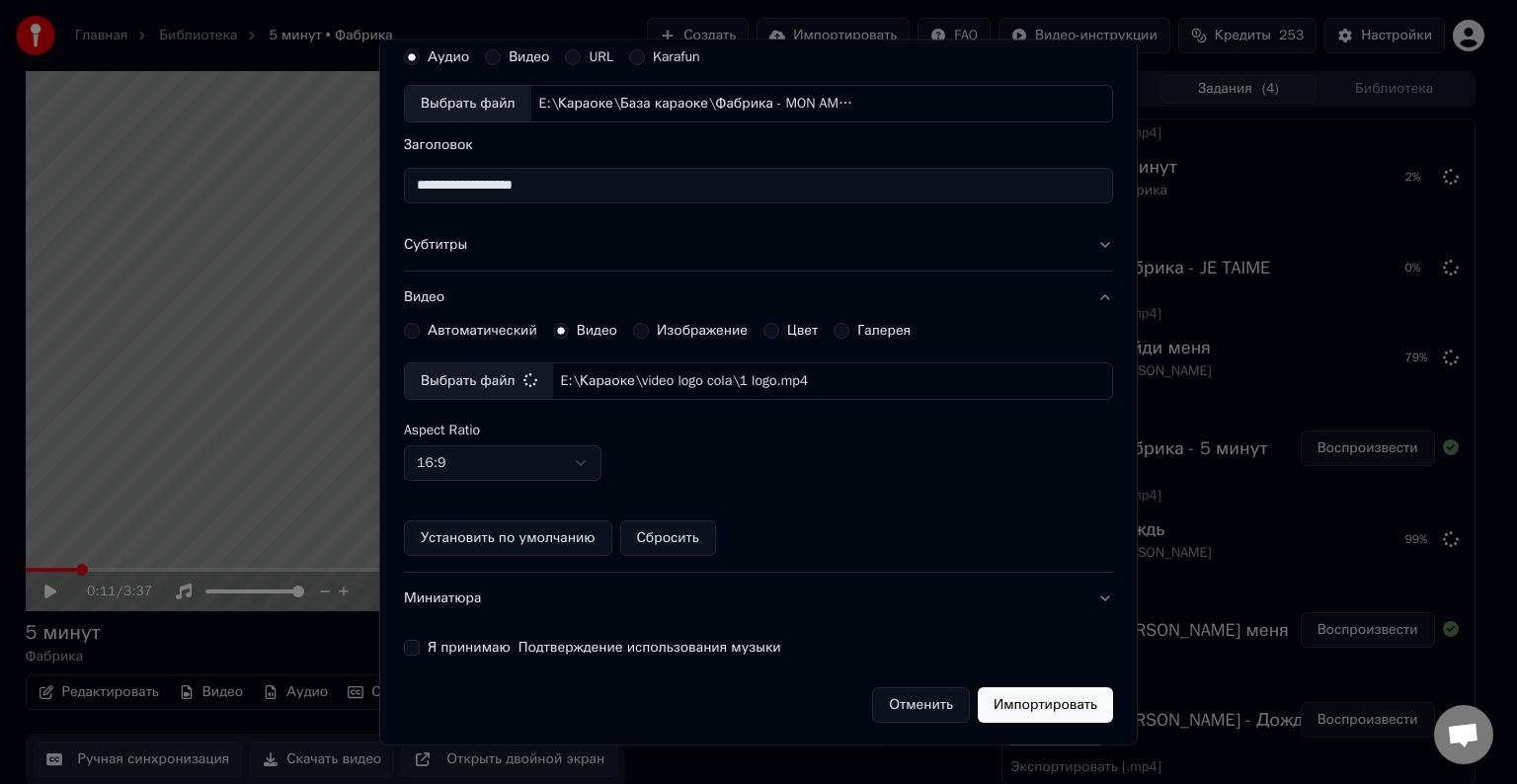 click on "Я принимаю   Подтверждение использования музыки" at bounding box center [412, 648] 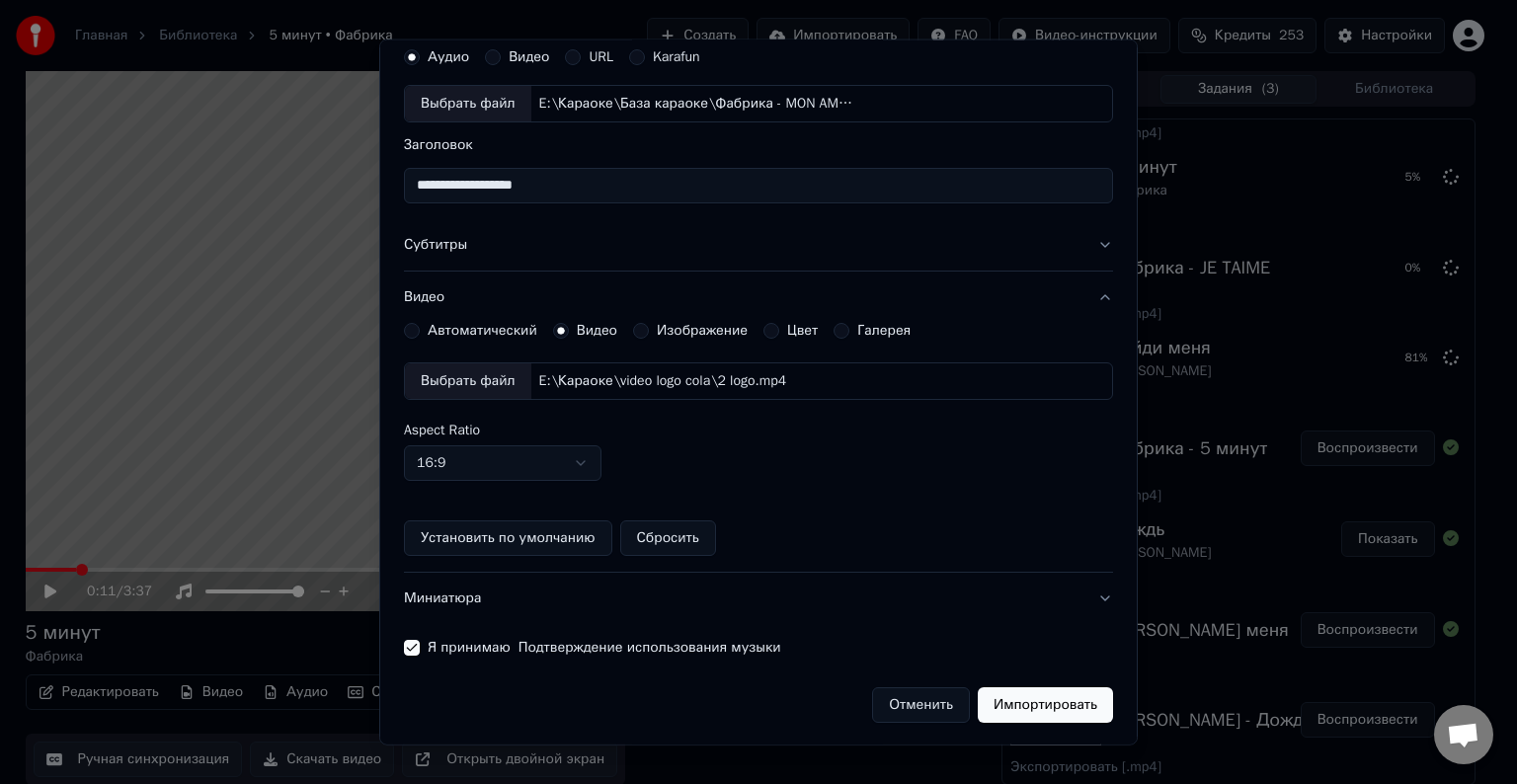 click on "Импортировать" at bounding box center [1045, 705] 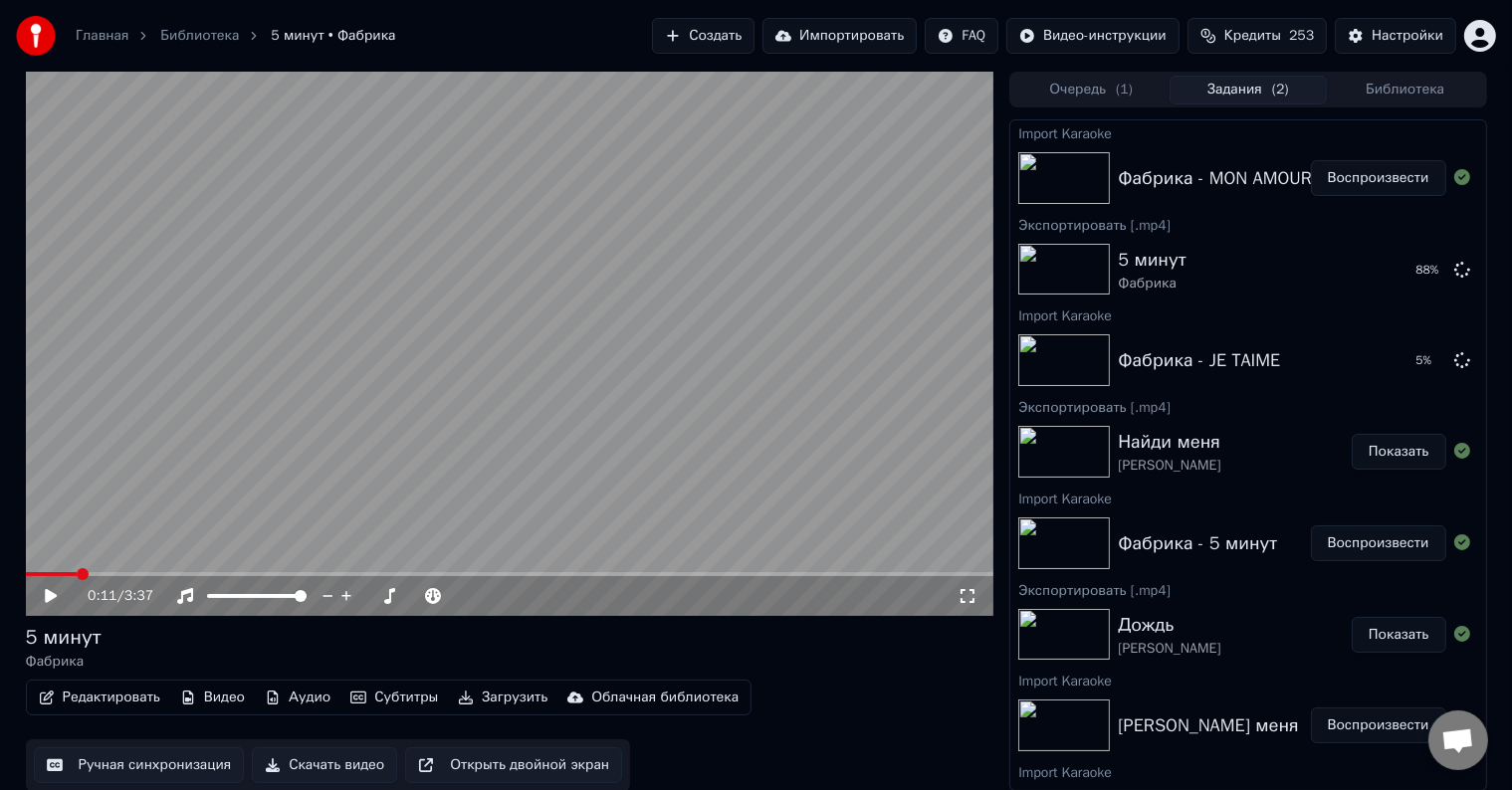 click on "Воспроизвести" at bounding box center [1379, 178] 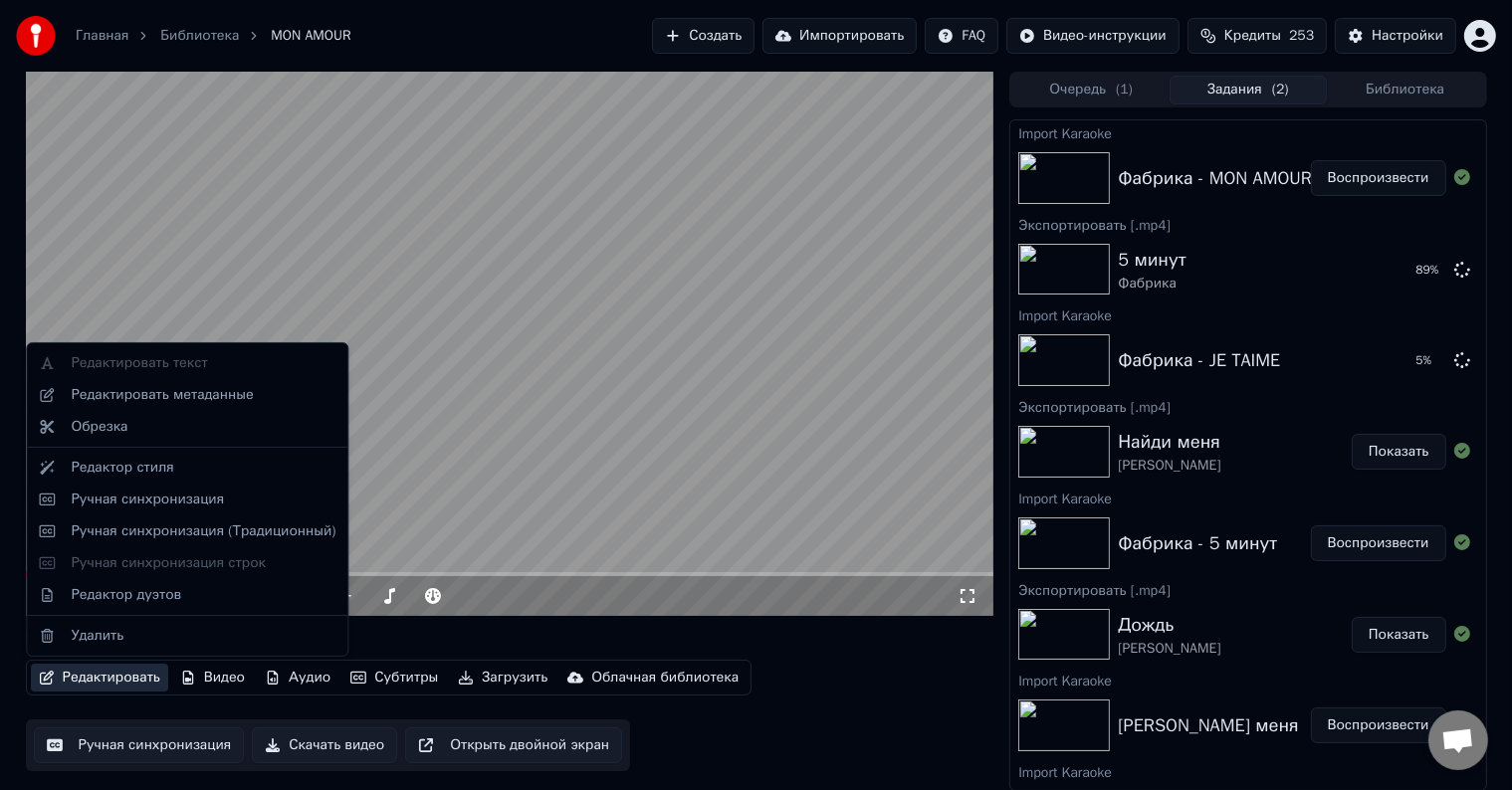 click on "Редактировать" at bounding box center [100, 678] 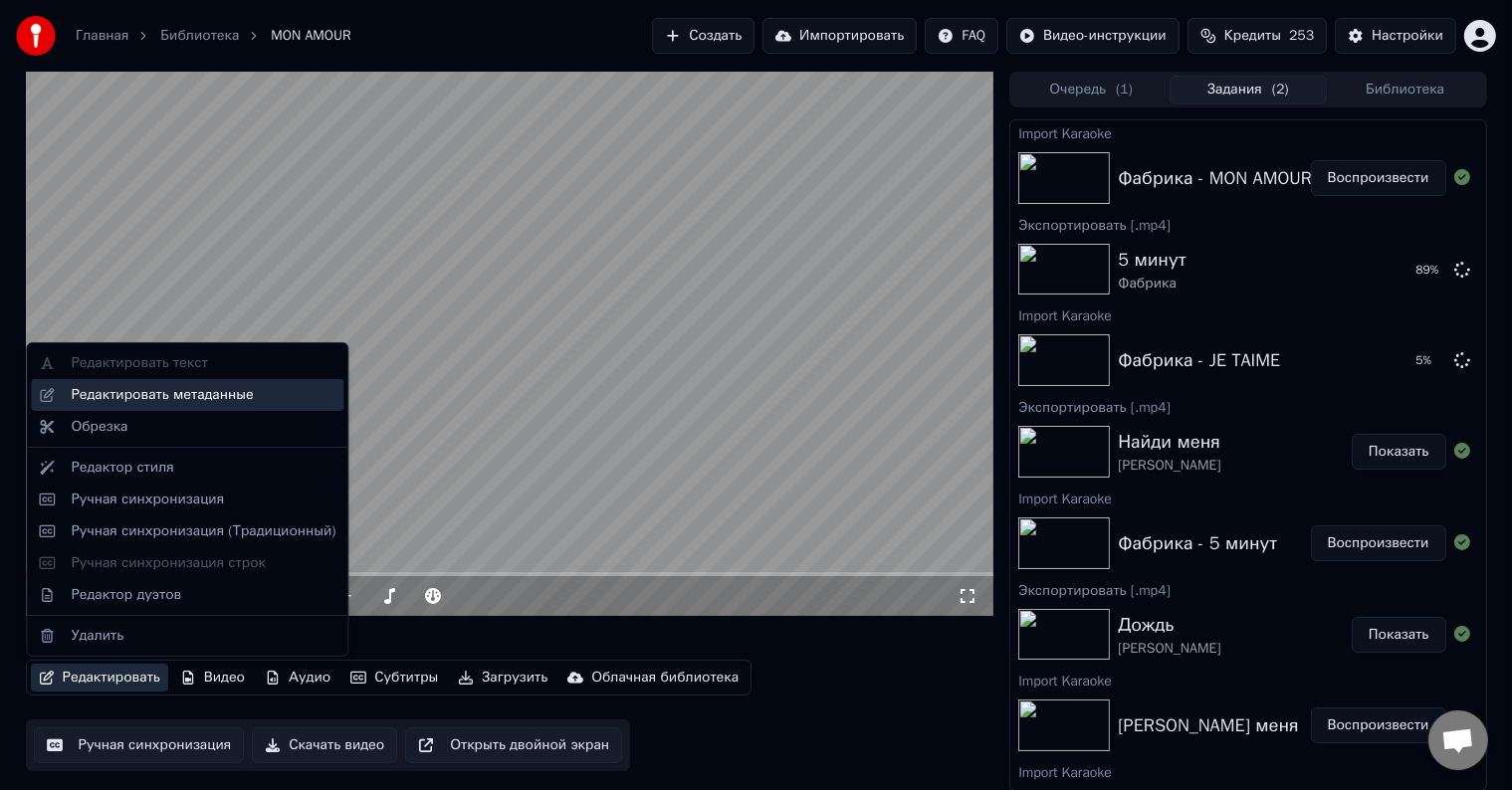 click on "Редактировать метаданные" at bounding box center (203, 395) 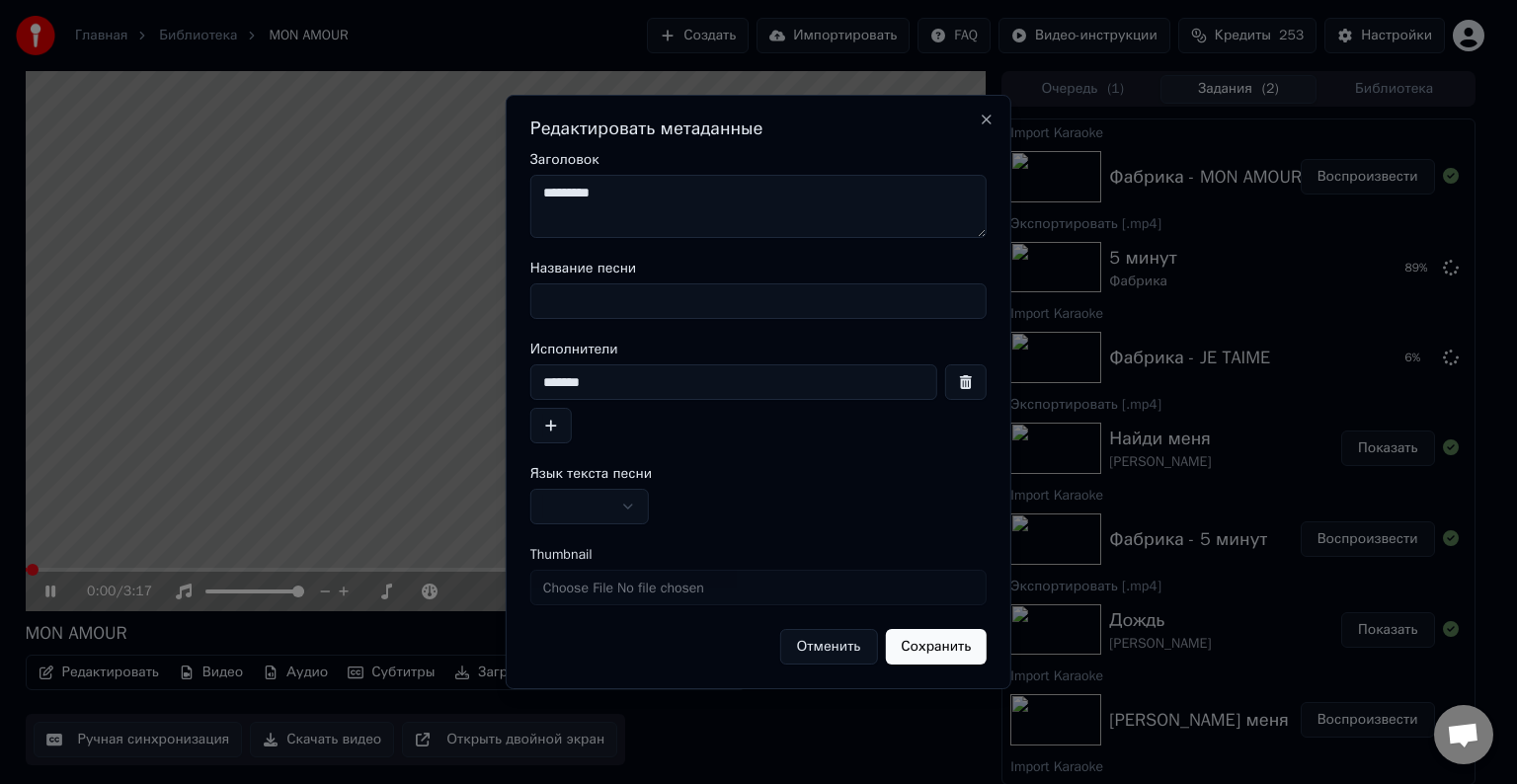 click on "Название песни" at bounding box center [758, 301] 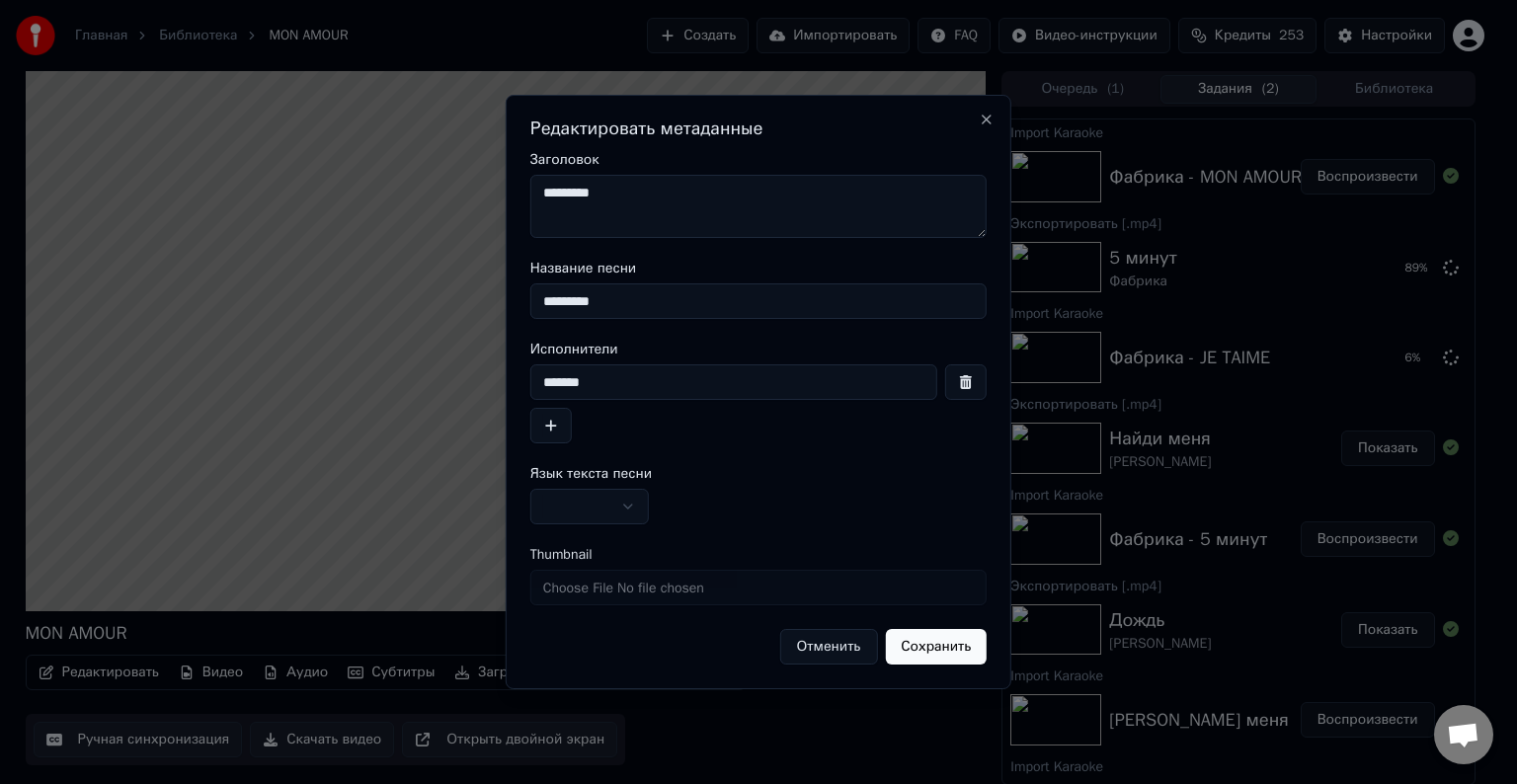 type on "*********" 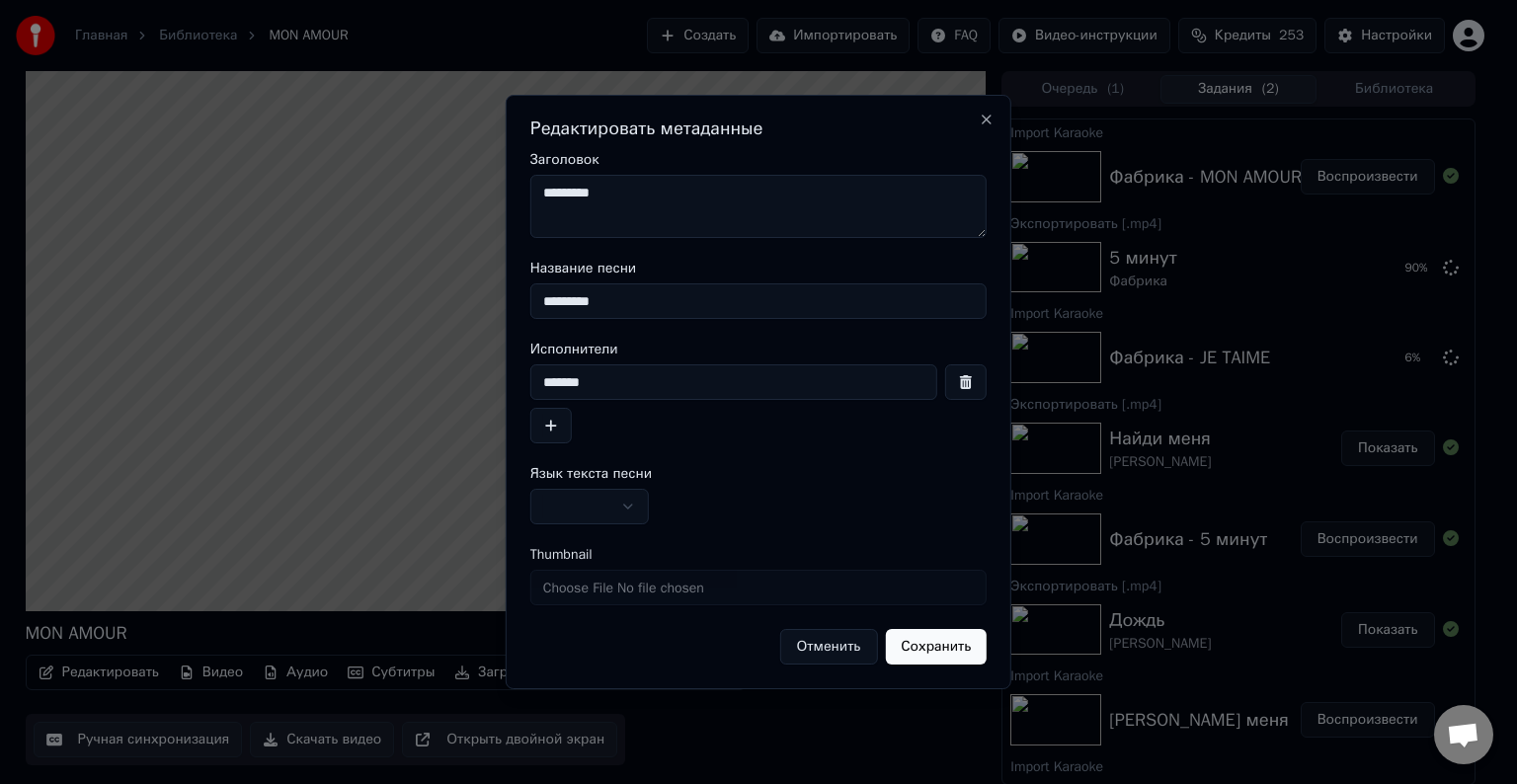 click on "*********" at bounding box center [758, 206] 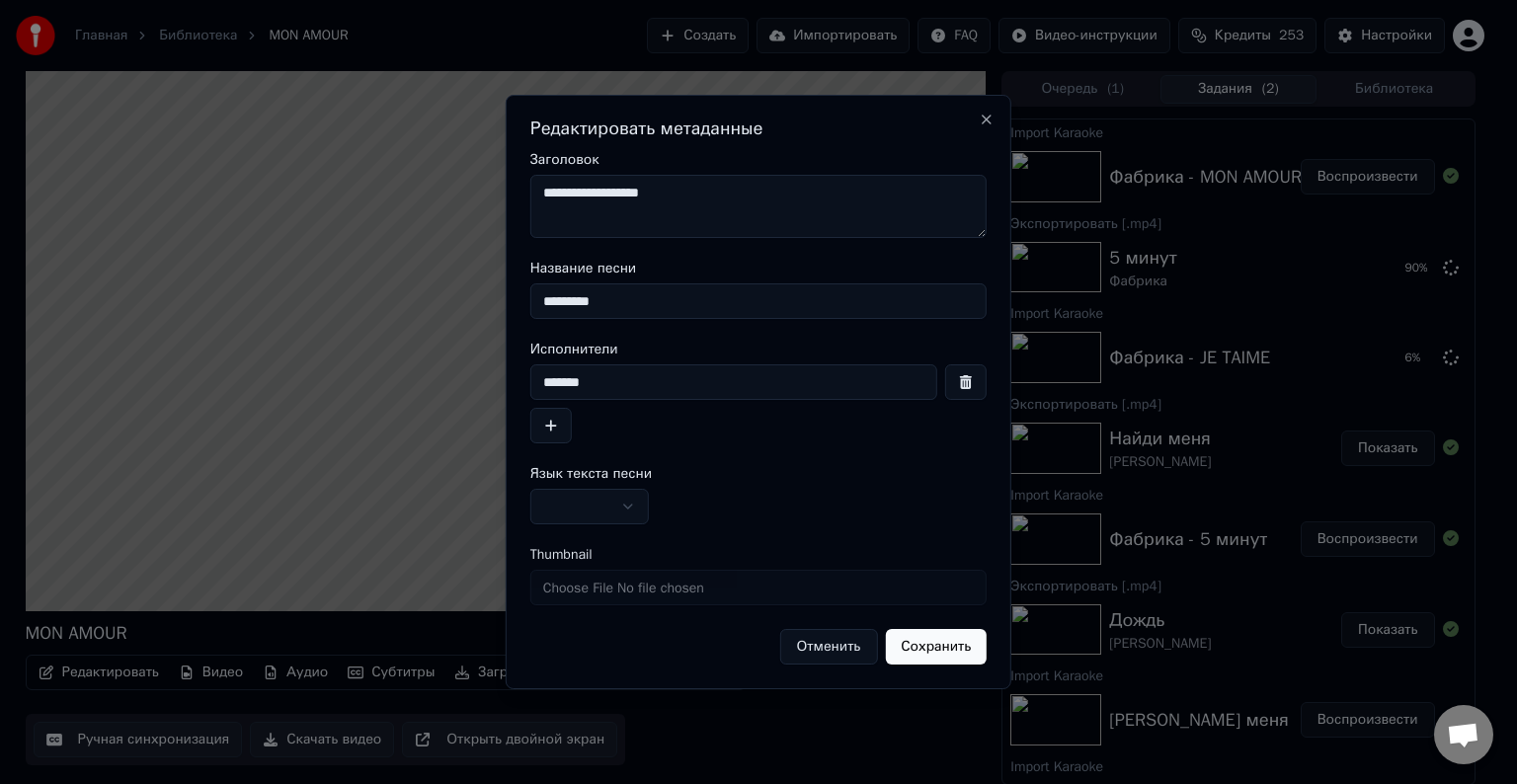type on "**********" 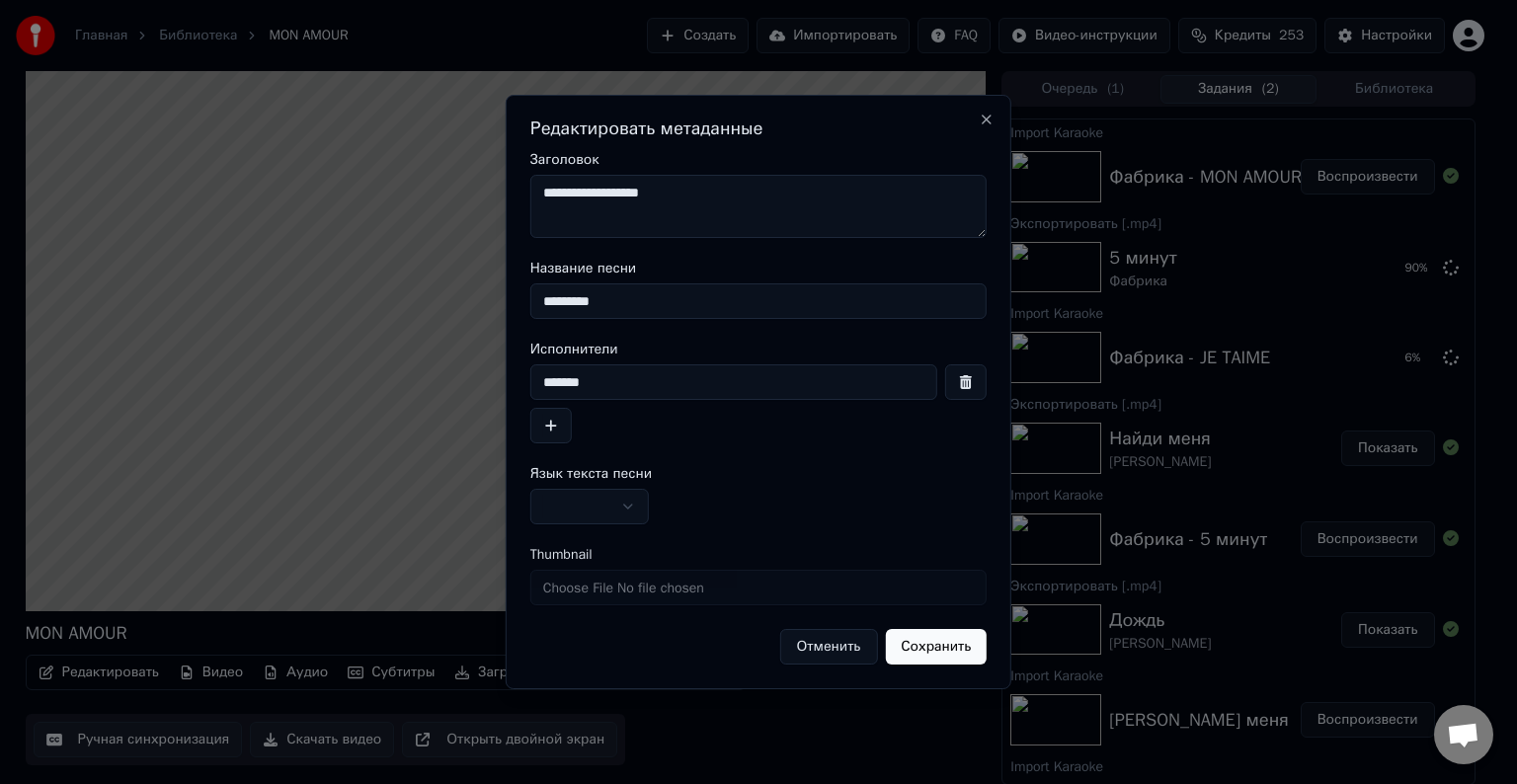 click at bounding box center (590, 507) 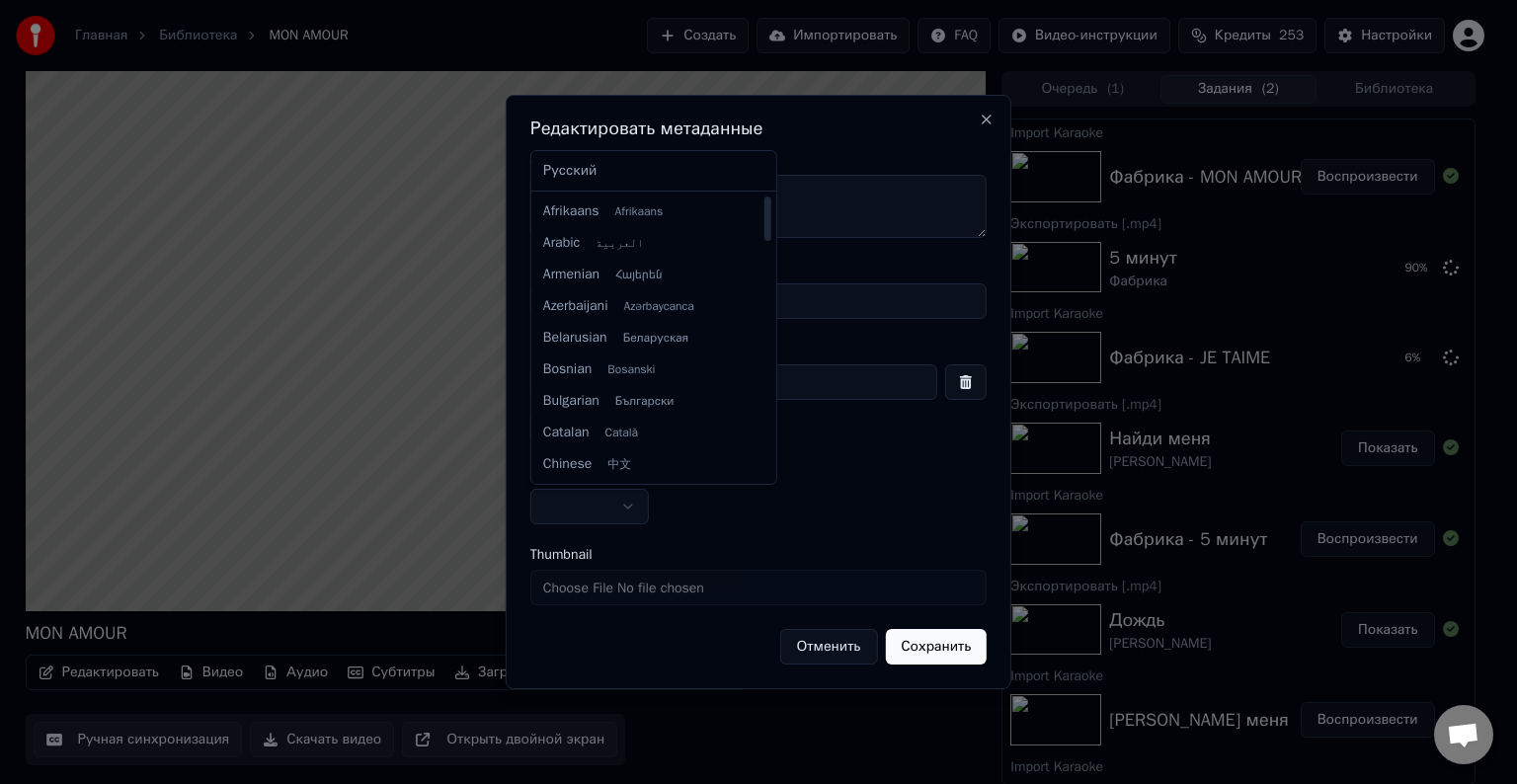 select on "**" 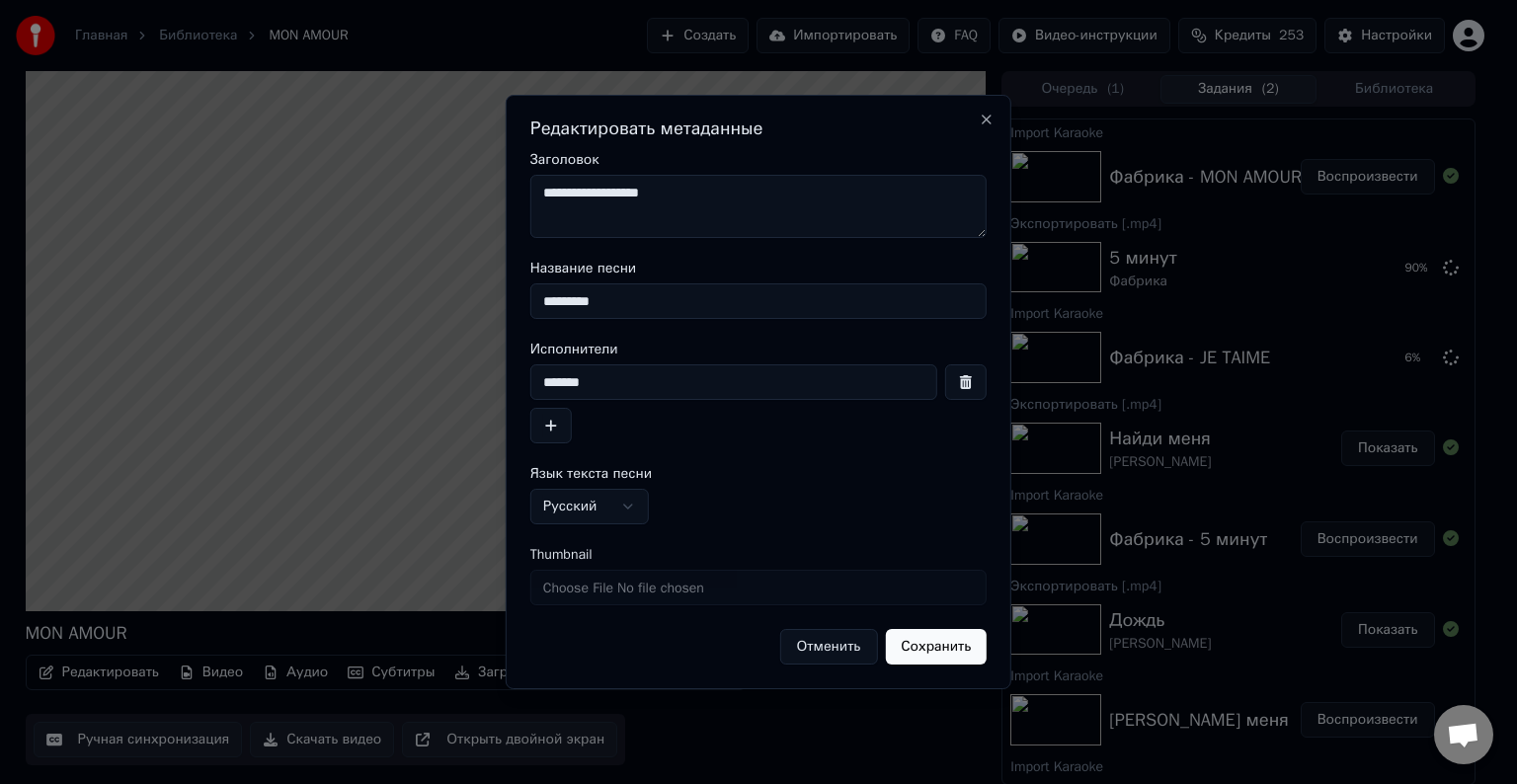 click on "Сохранить" at bounding box center [935, 647] 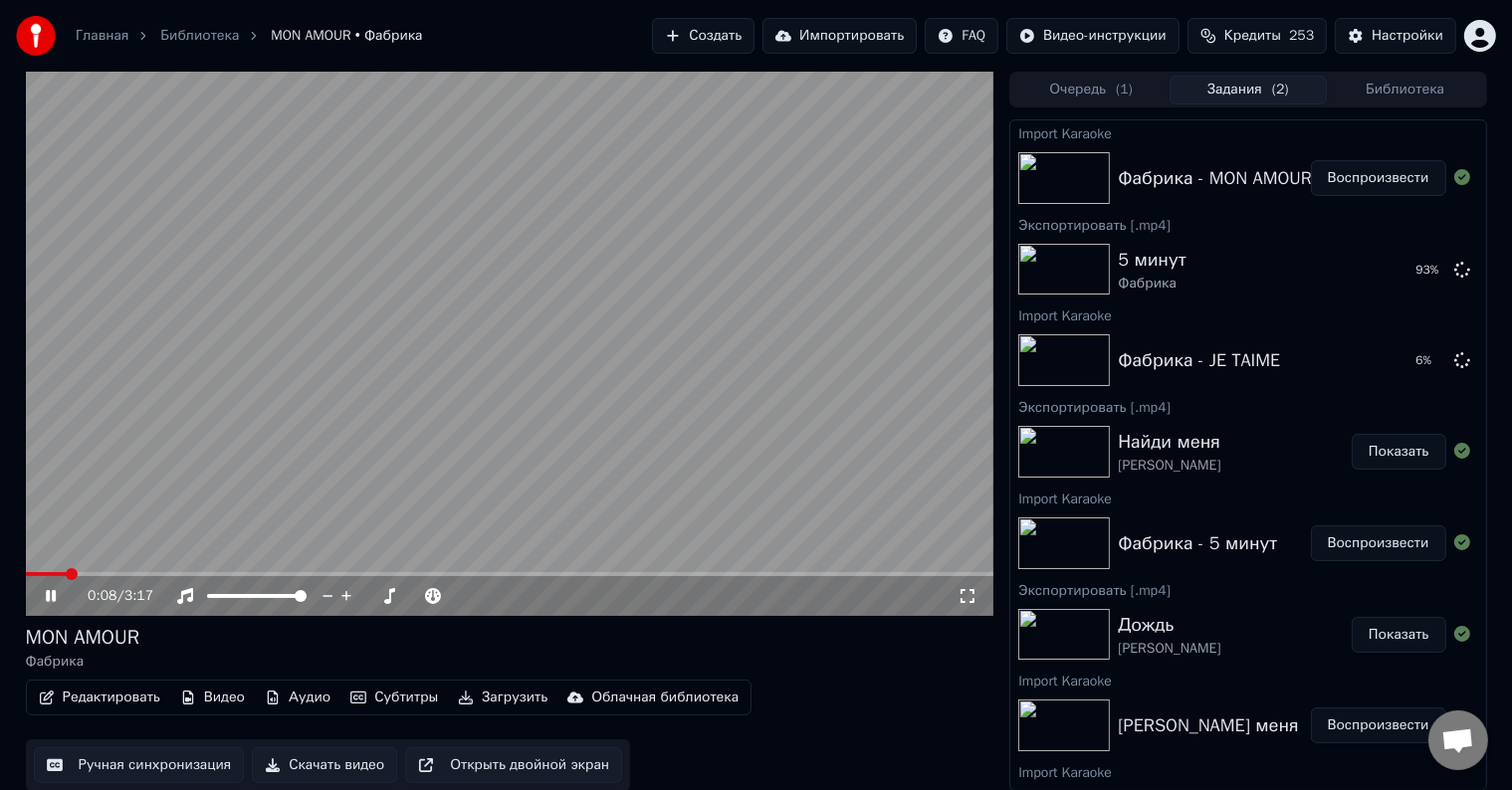 click at bounding box center (510, 574) 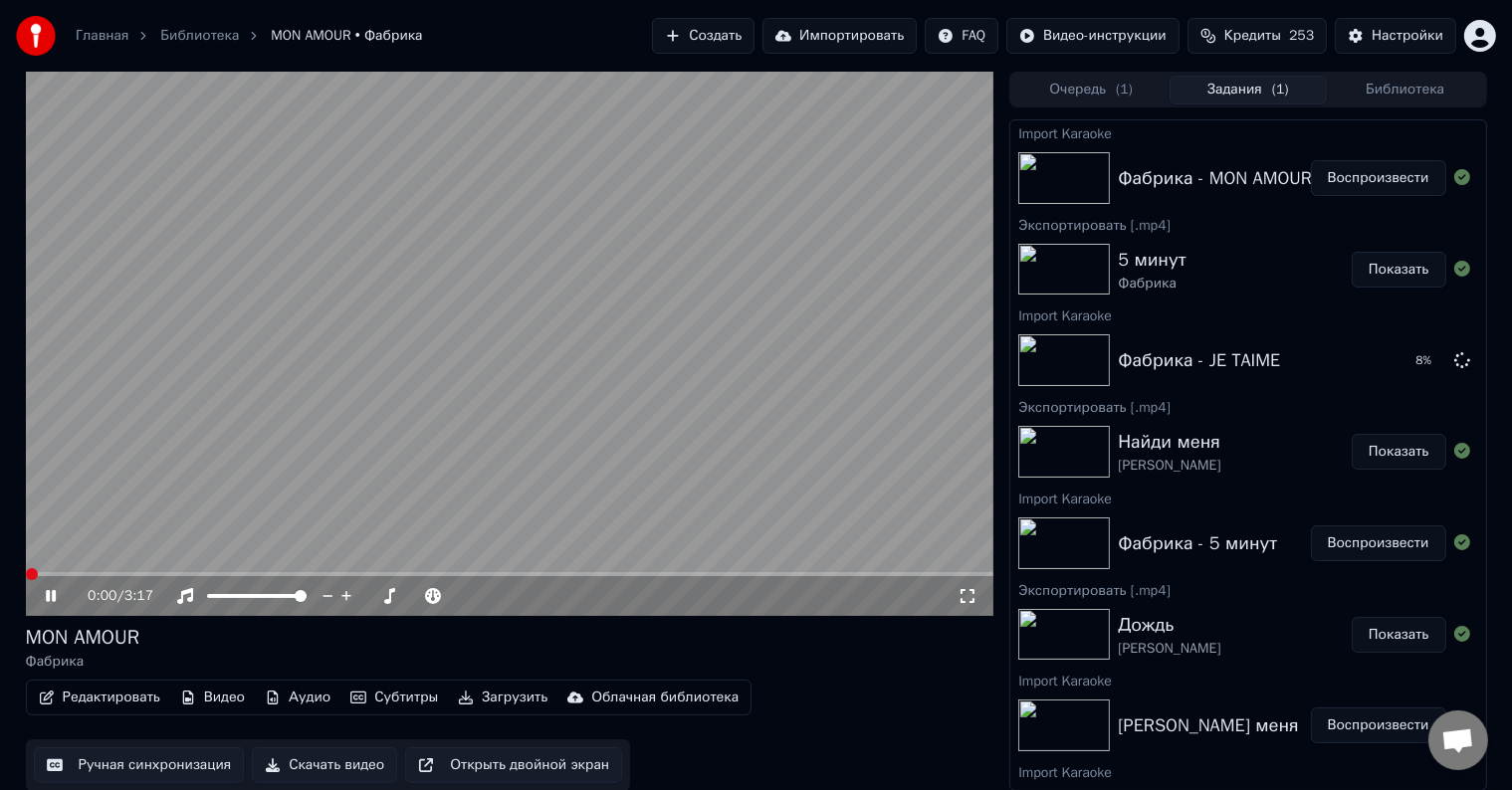 click at bounding box center (32, 574) 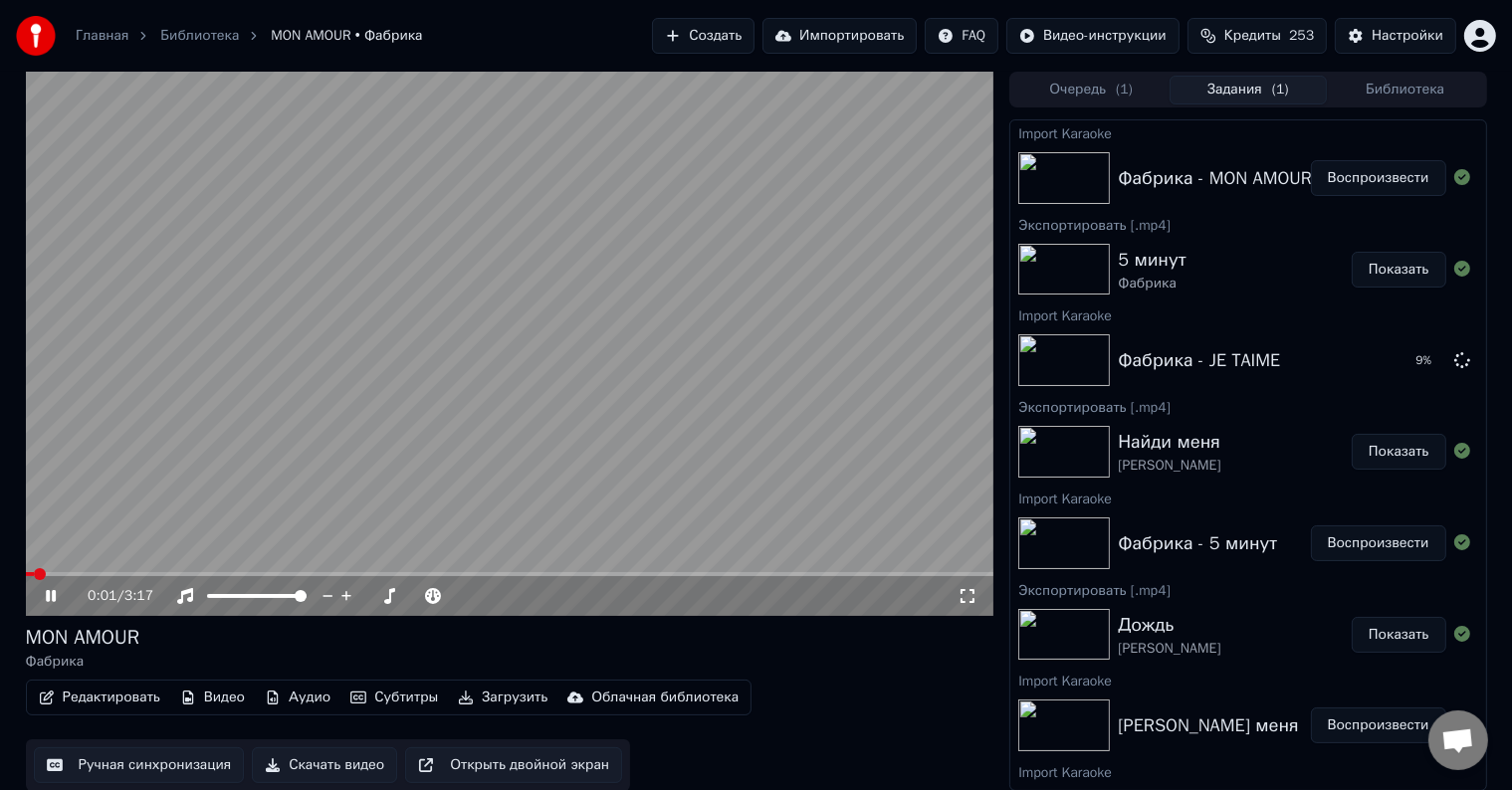 click at bounding box center [510, 343] 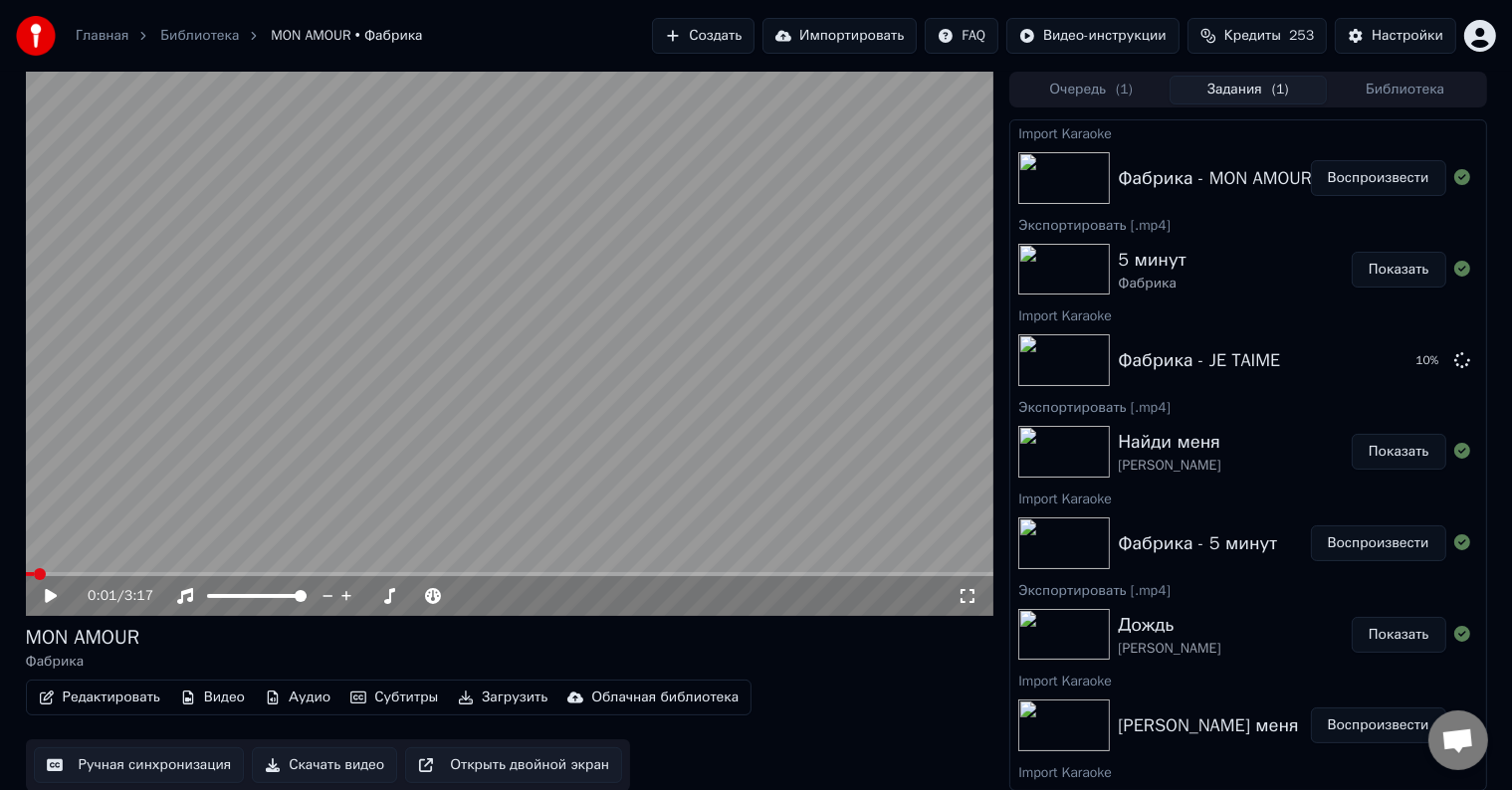 click on "Скачать видео" at bounding box center (324, 765) 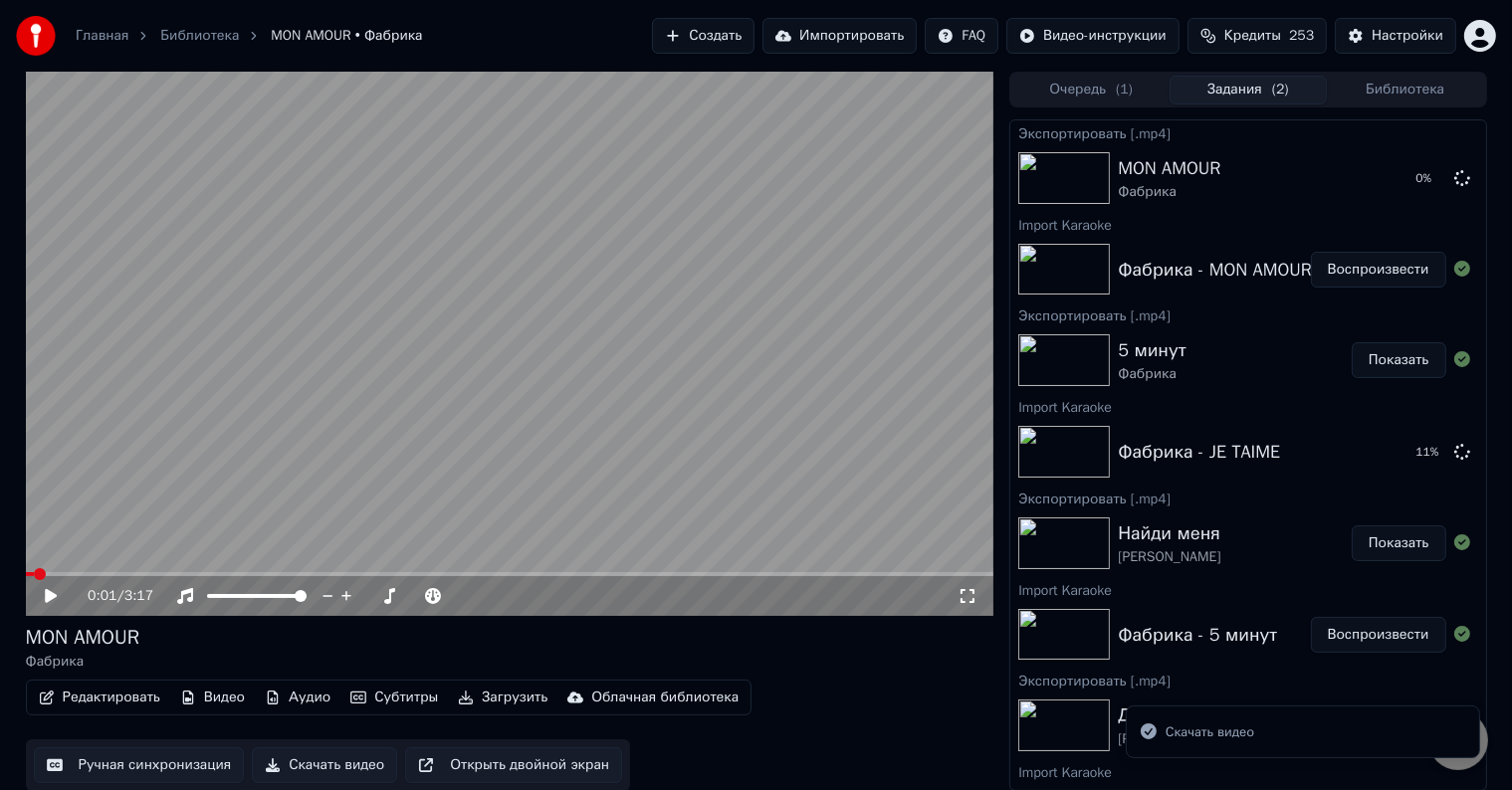 click on "Импортировать" at bounding box center (839, 36) 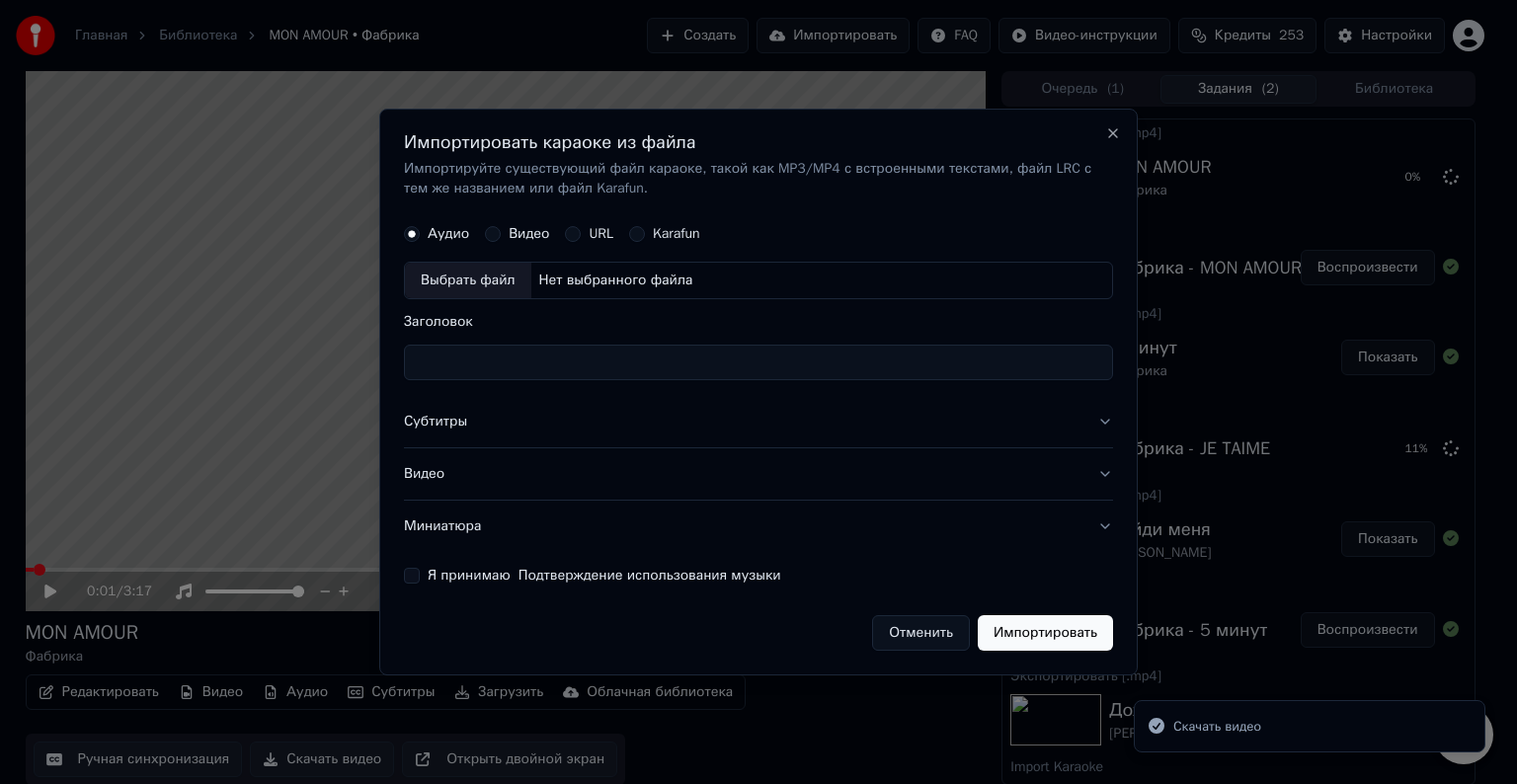click on "Выбрать файл" at bounding box center [468, 280] 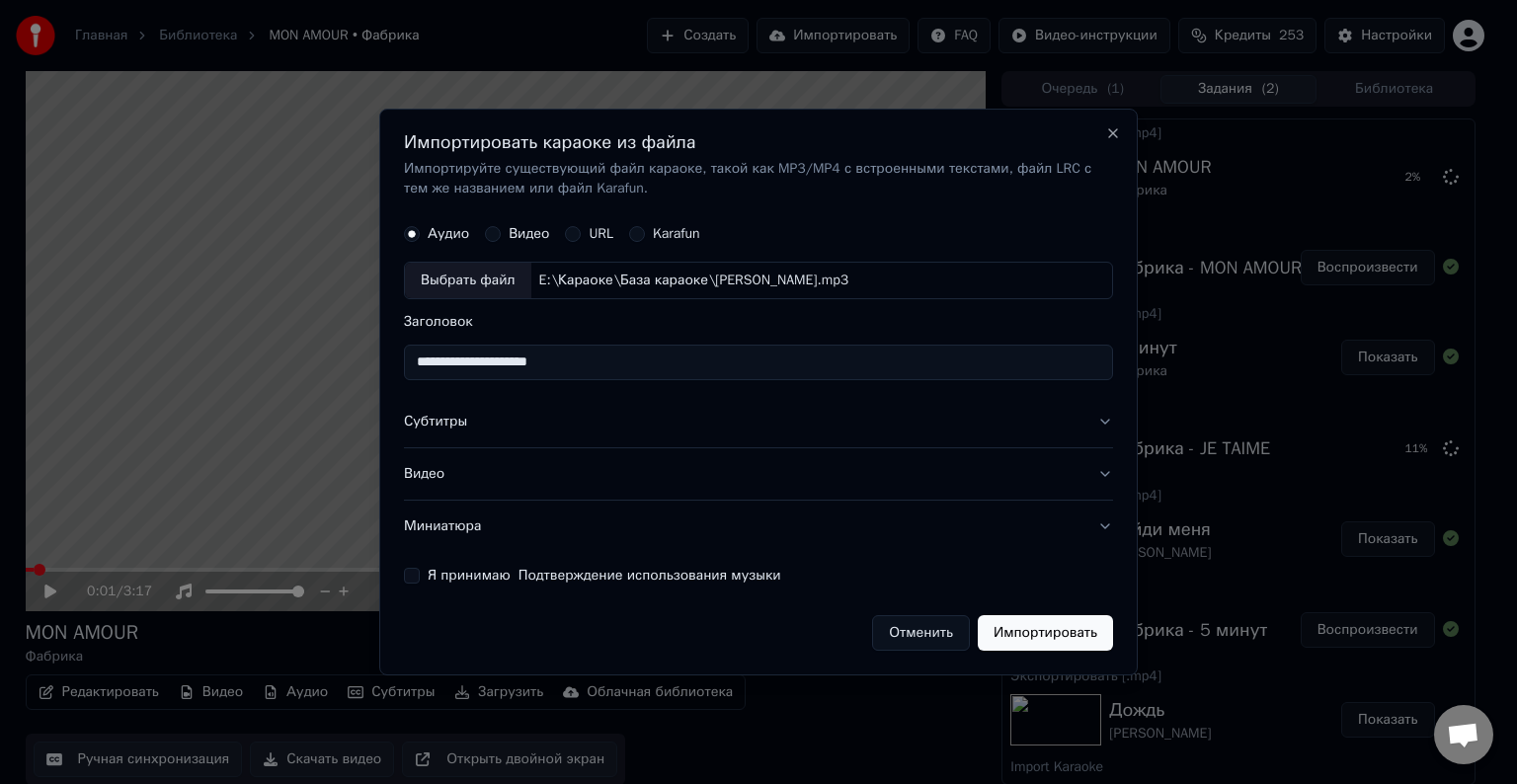 click on "**********" at bounding box center (758, 362) 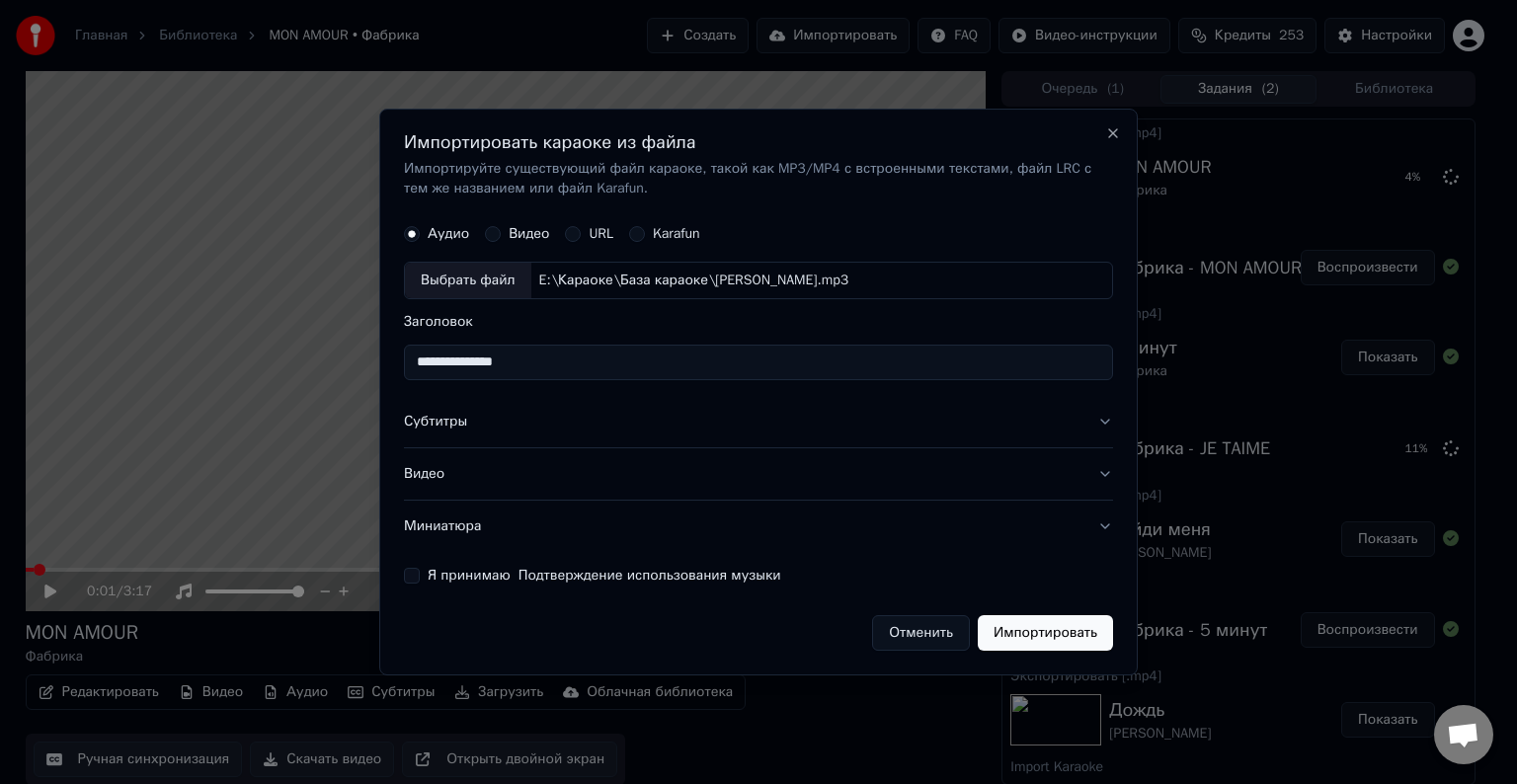 click on "**********" at bounding box center [758, 362] 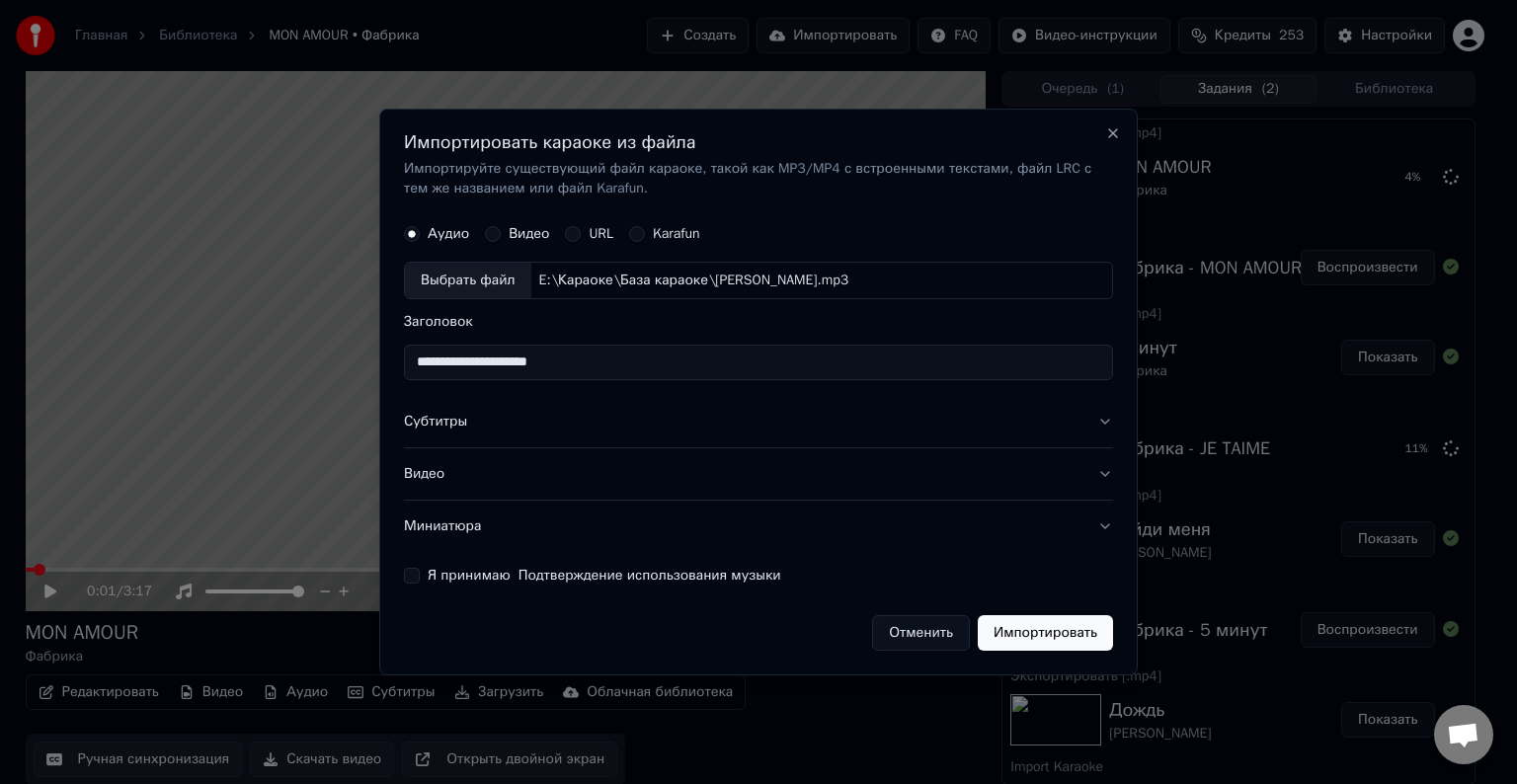 type on "**********" 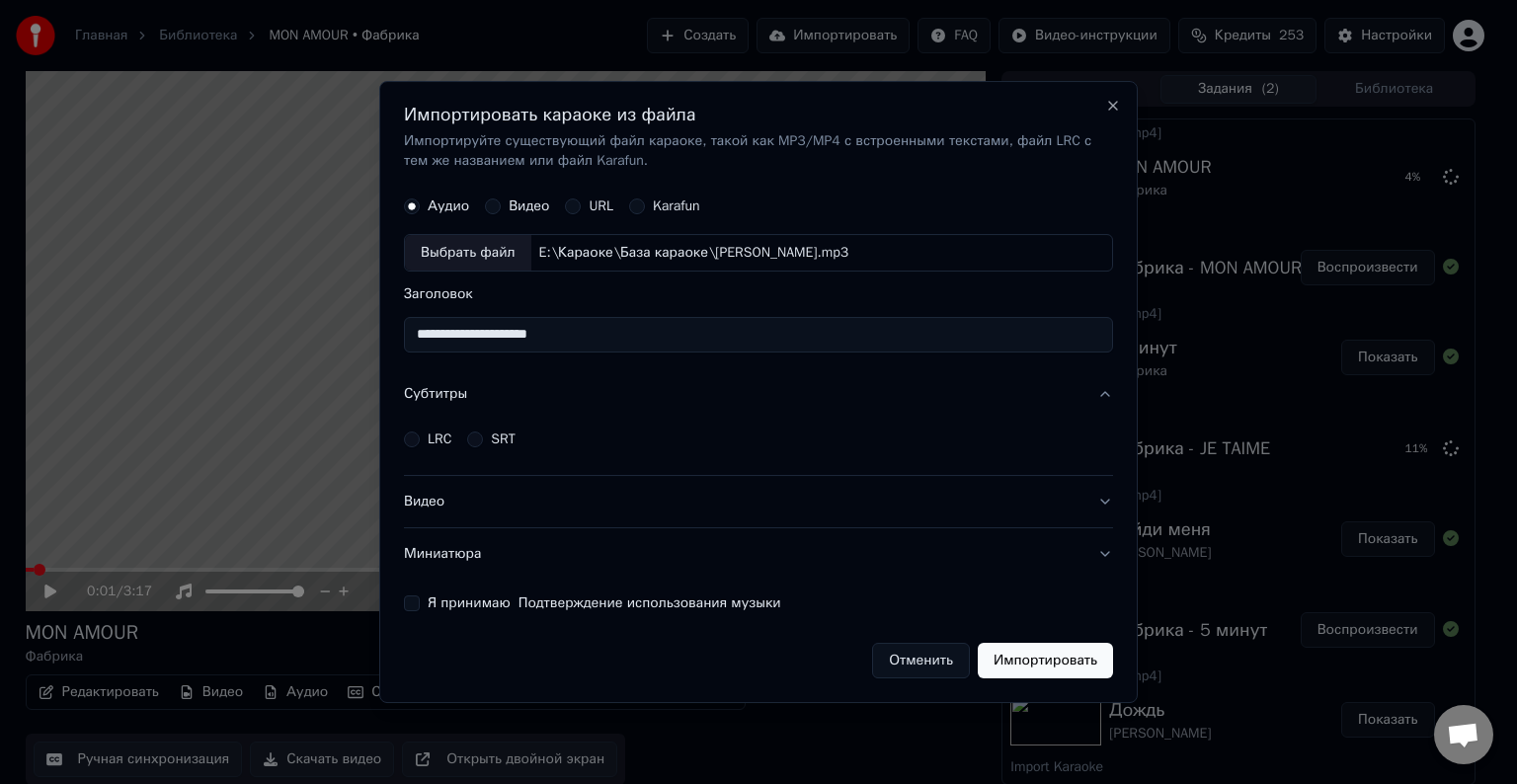 click on "LRC" at bounding box center (428, 439) 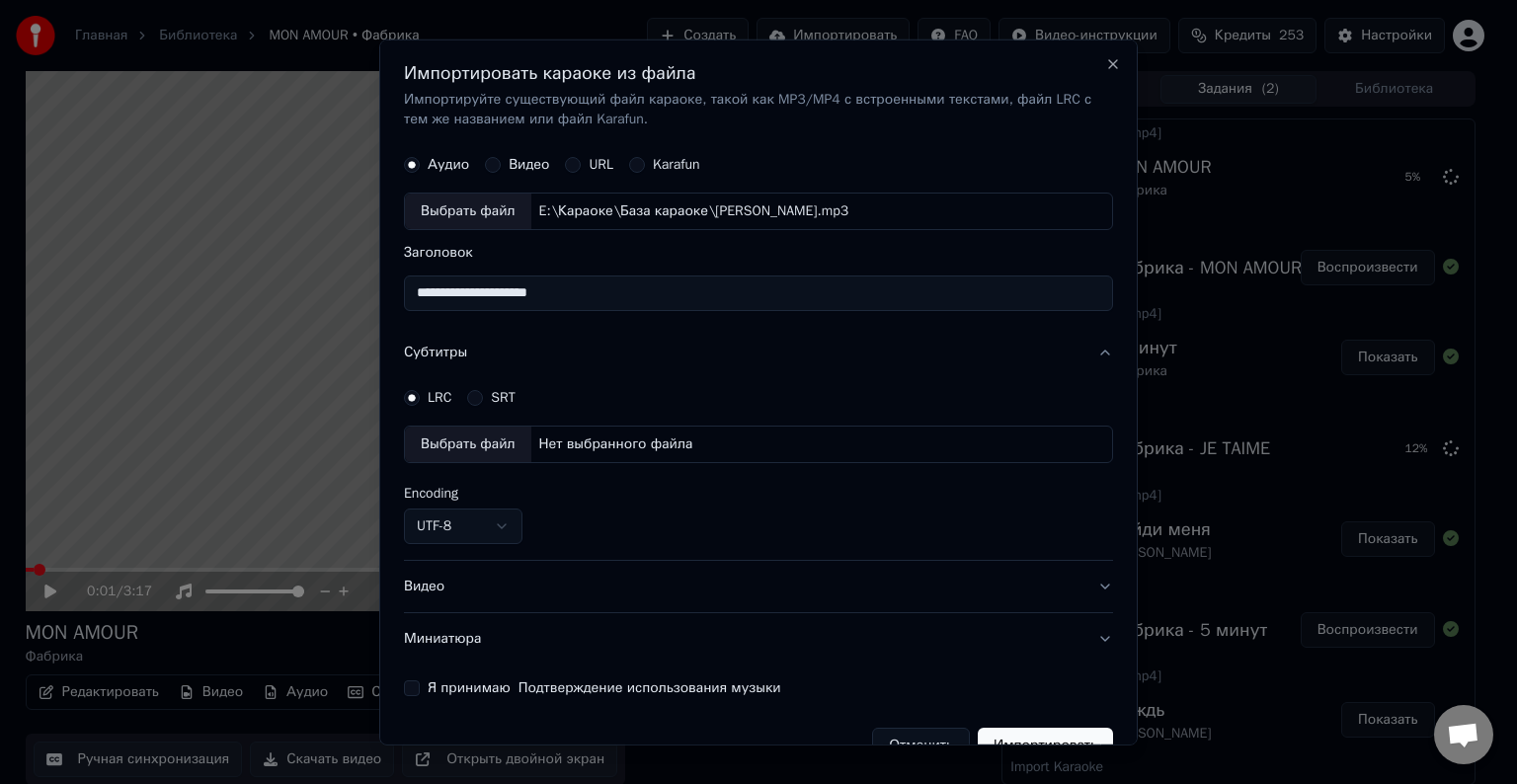 click on "Выбрать файл" at bounding box center (468, 444) 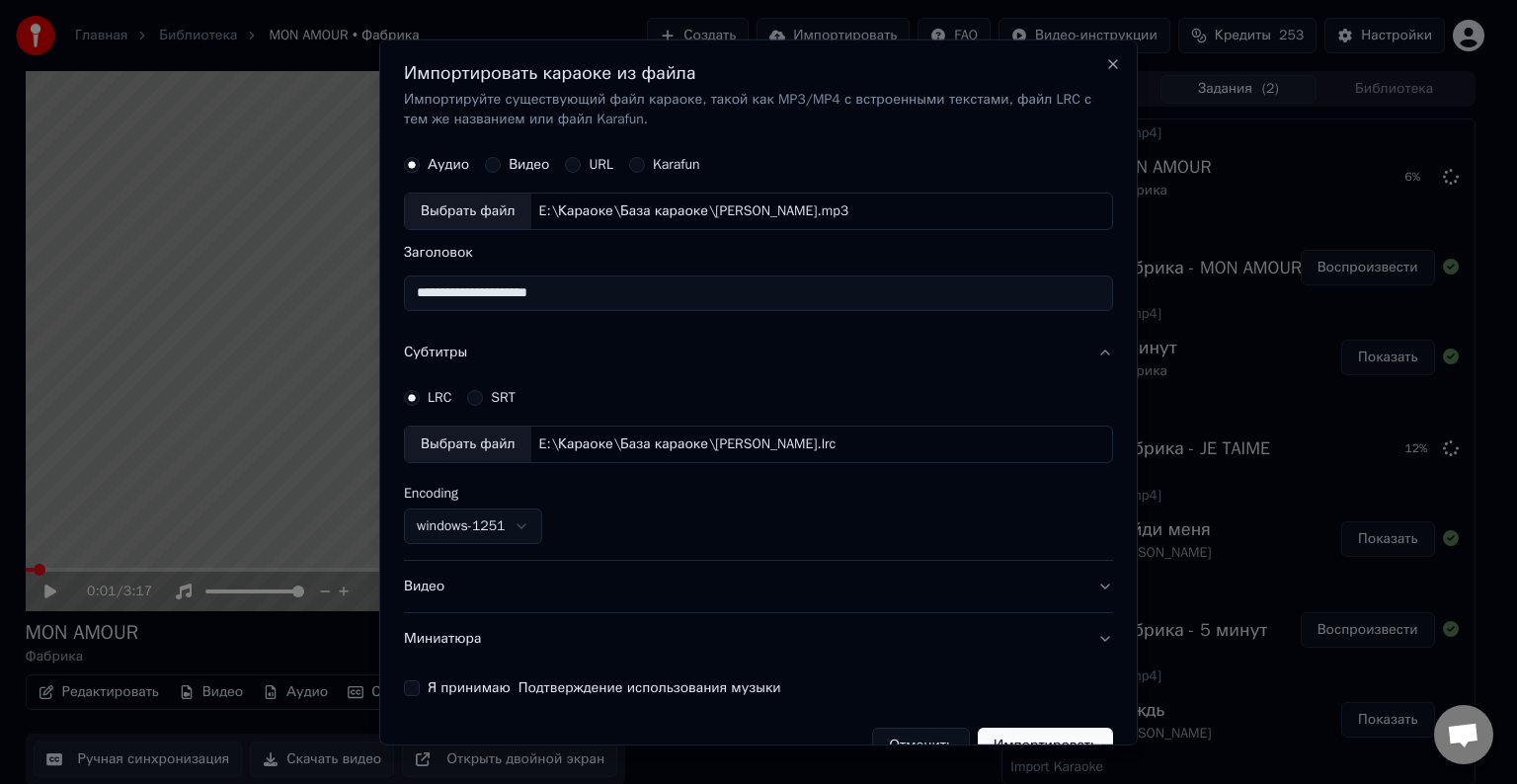 click on "Видео" at bounding box center [758, 587] 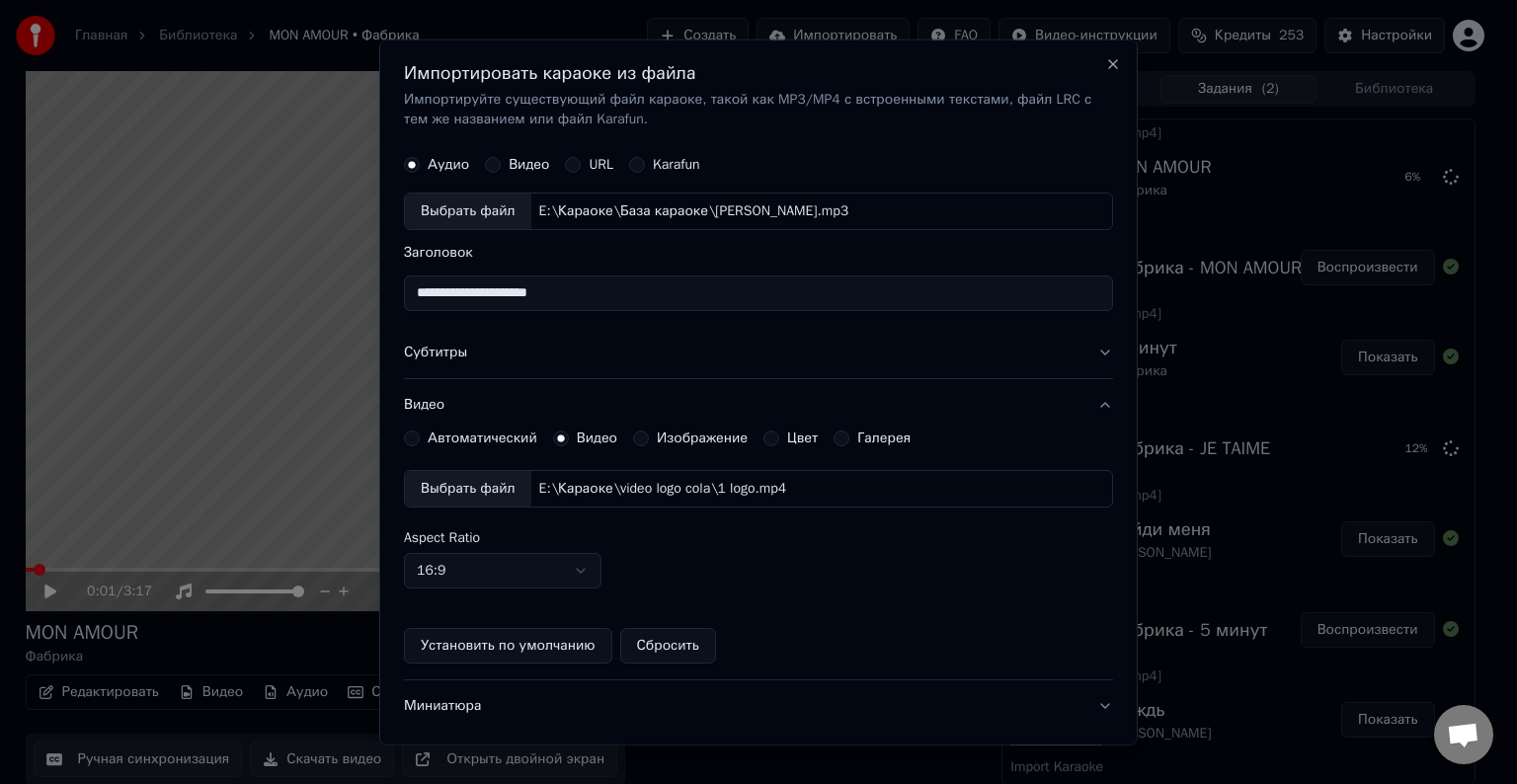 click on "Выбрать файл" at bounding box center (468, 489) 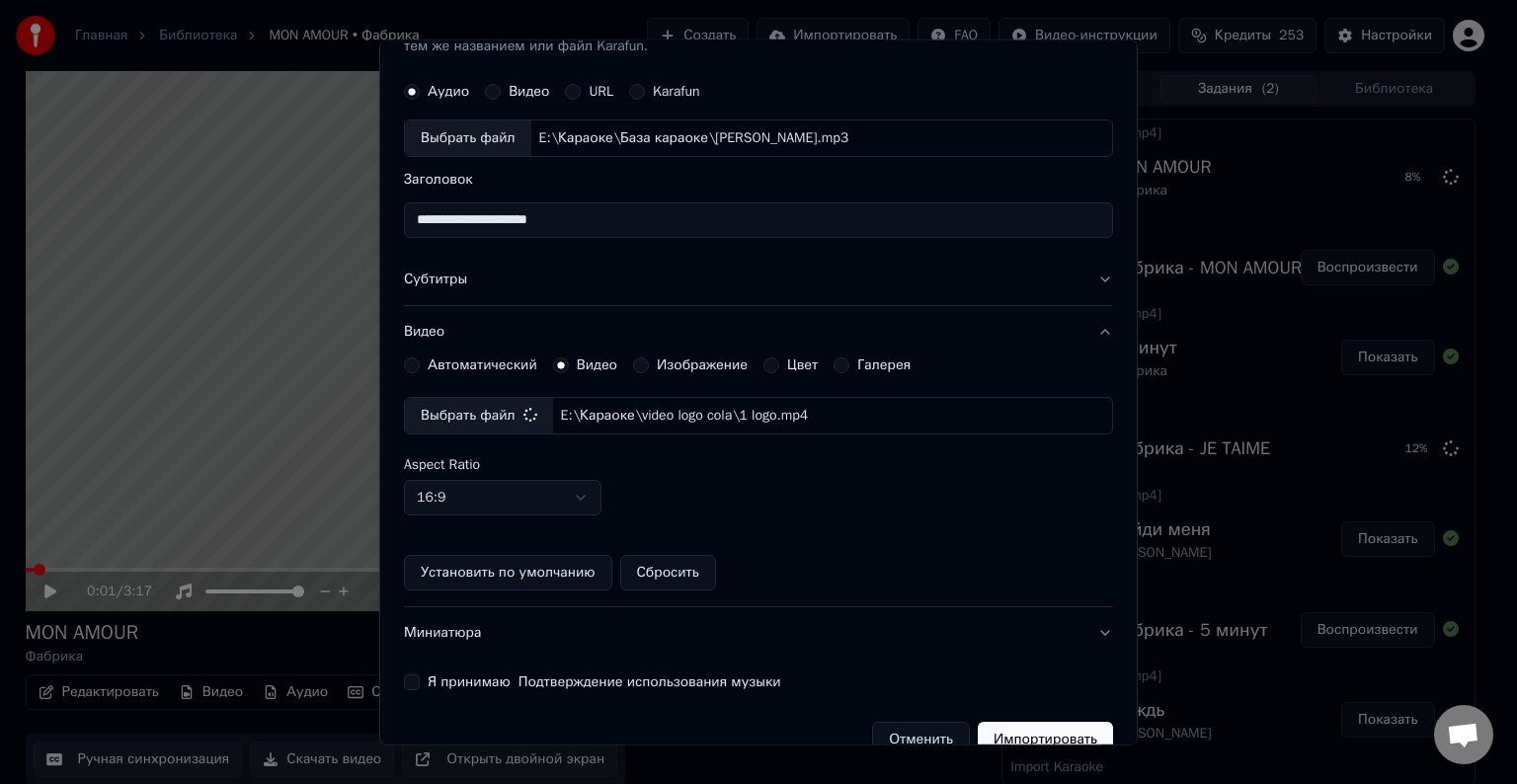 scroll, scrollTop: 108, scrollLeft: 0, axis: vertical 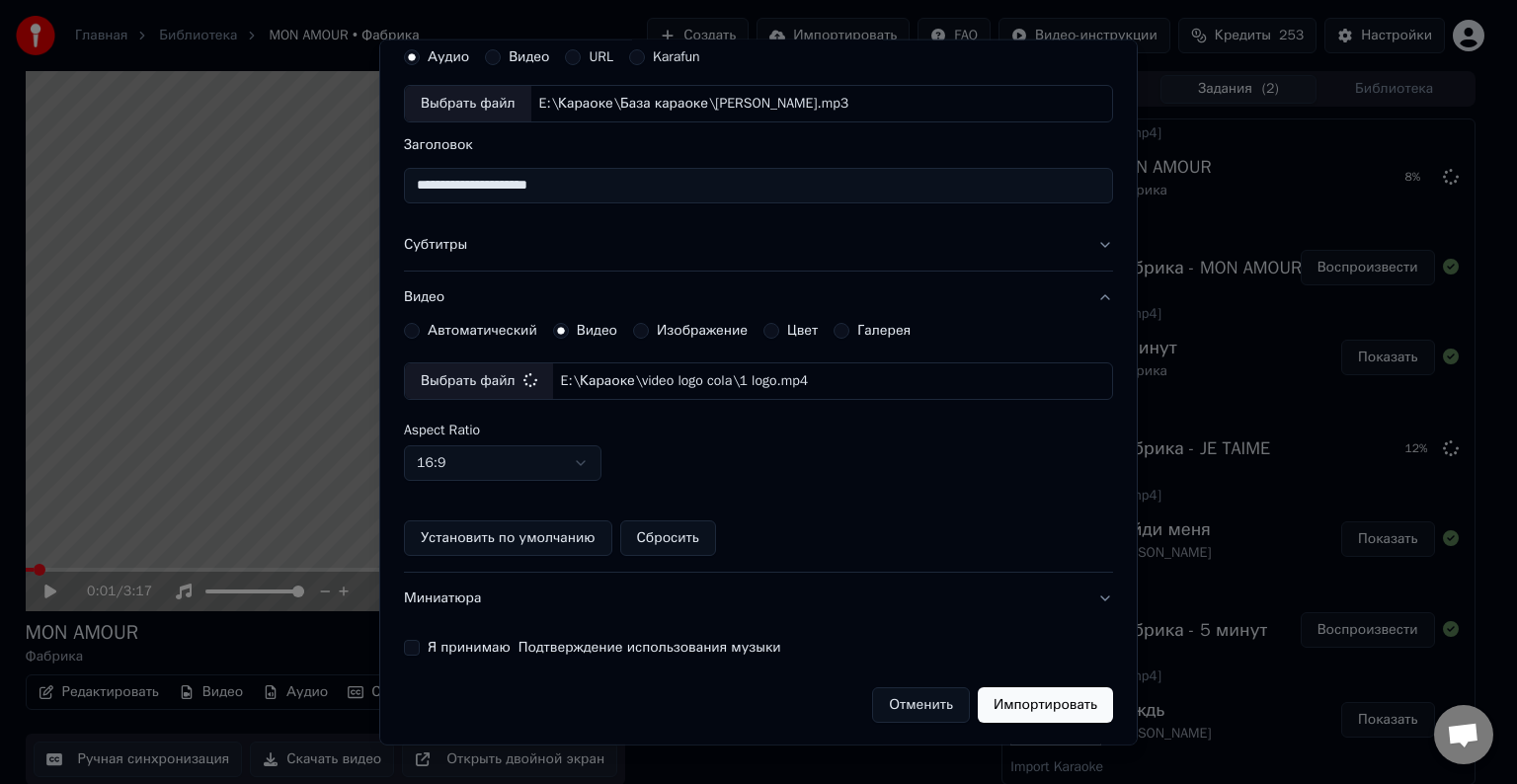 click on "Я принимаю   Подтверждение использования музыки" at bounding box center (412, 648) 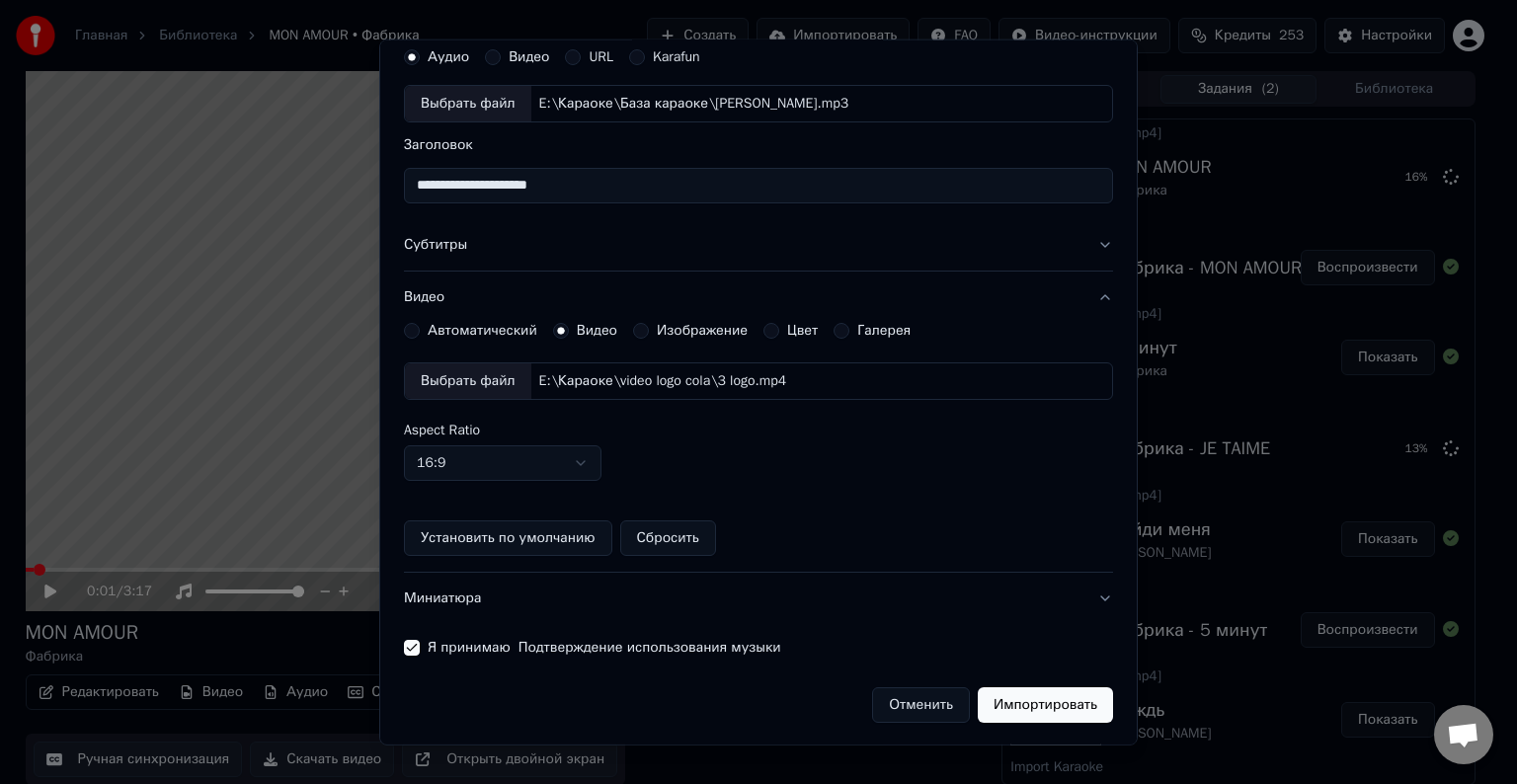 click on "Импортировать" at bounding box center (1045, 705) 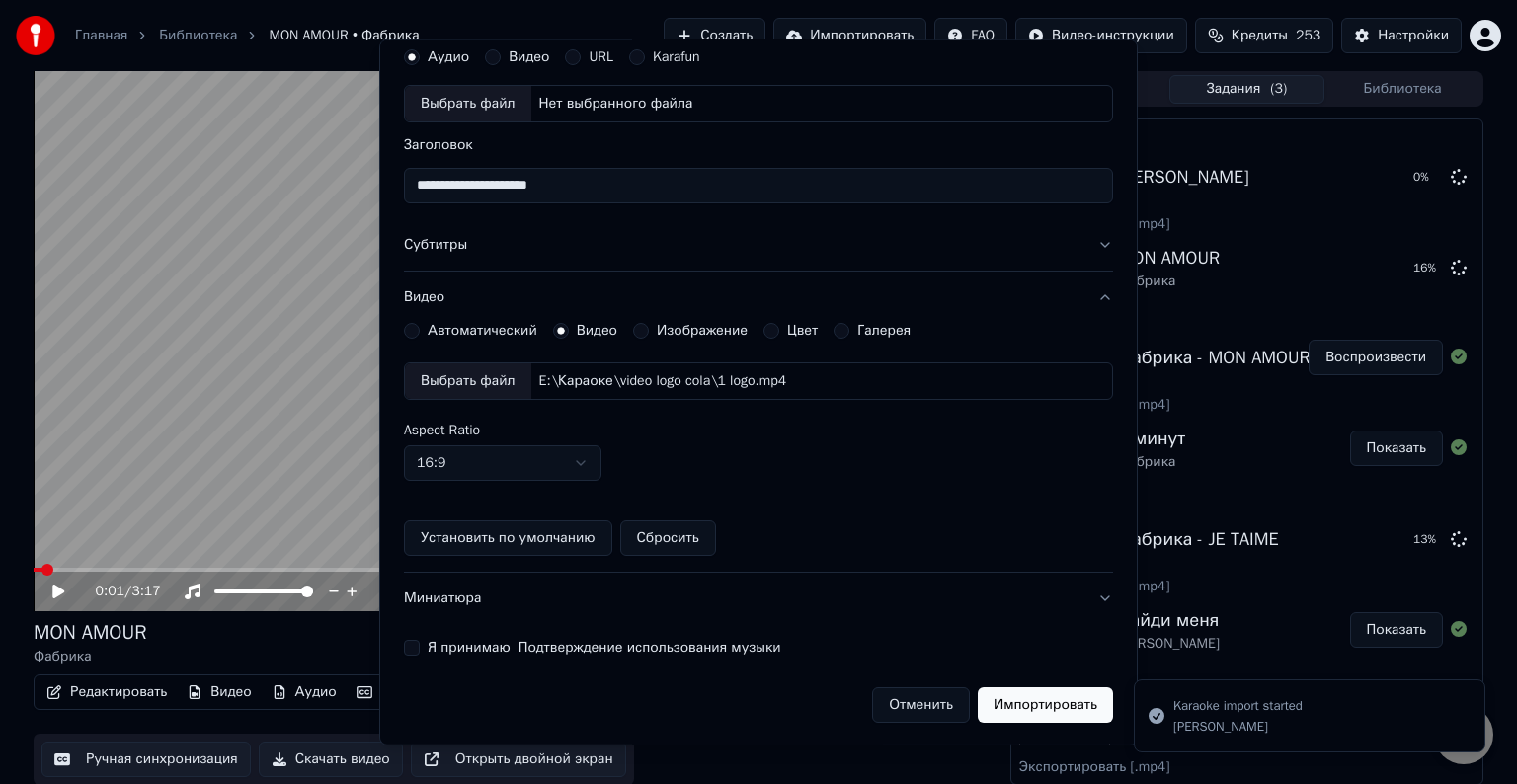type 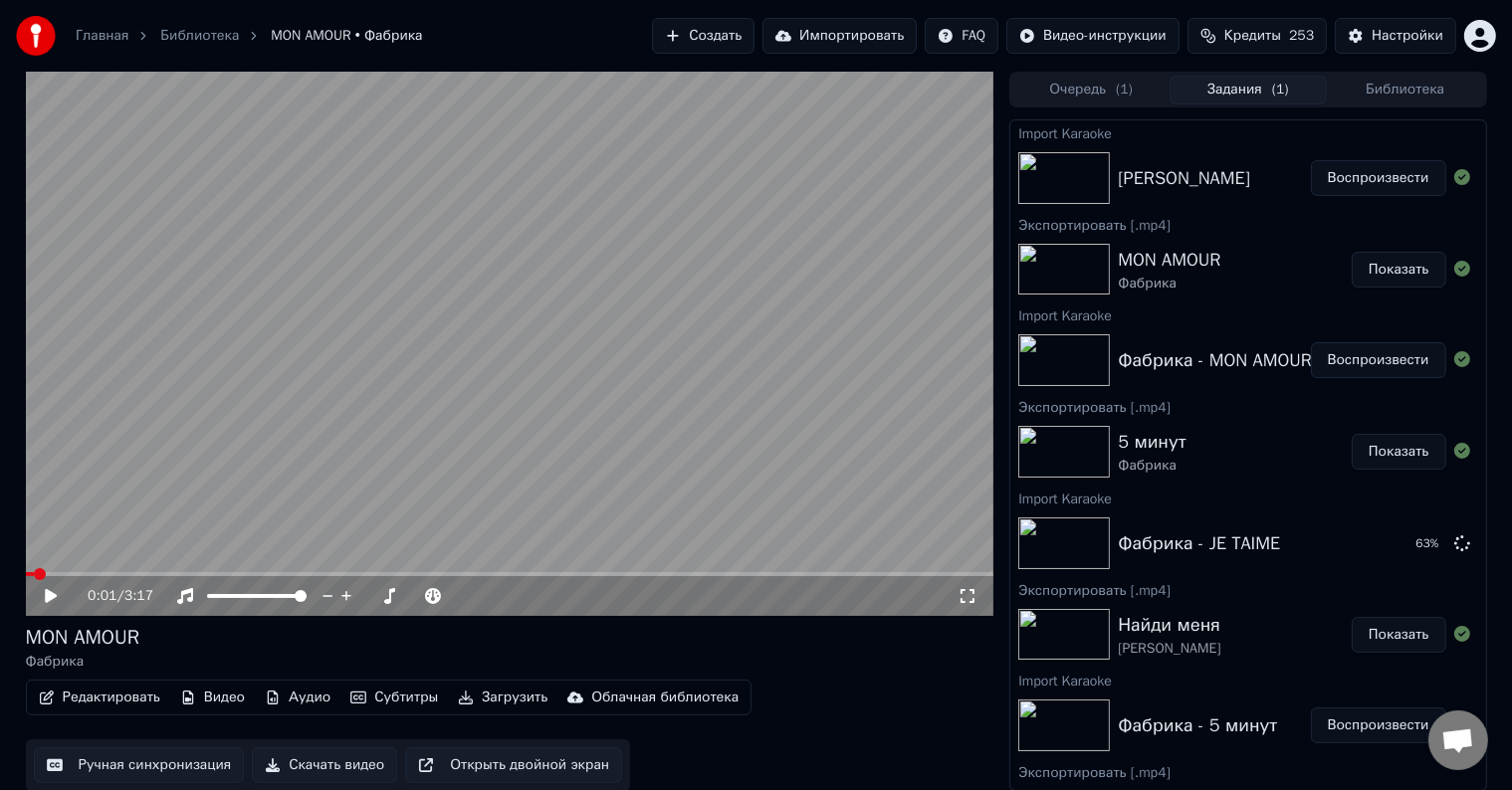 click on "Воспроизвести" at bounding box center [1379, 178] 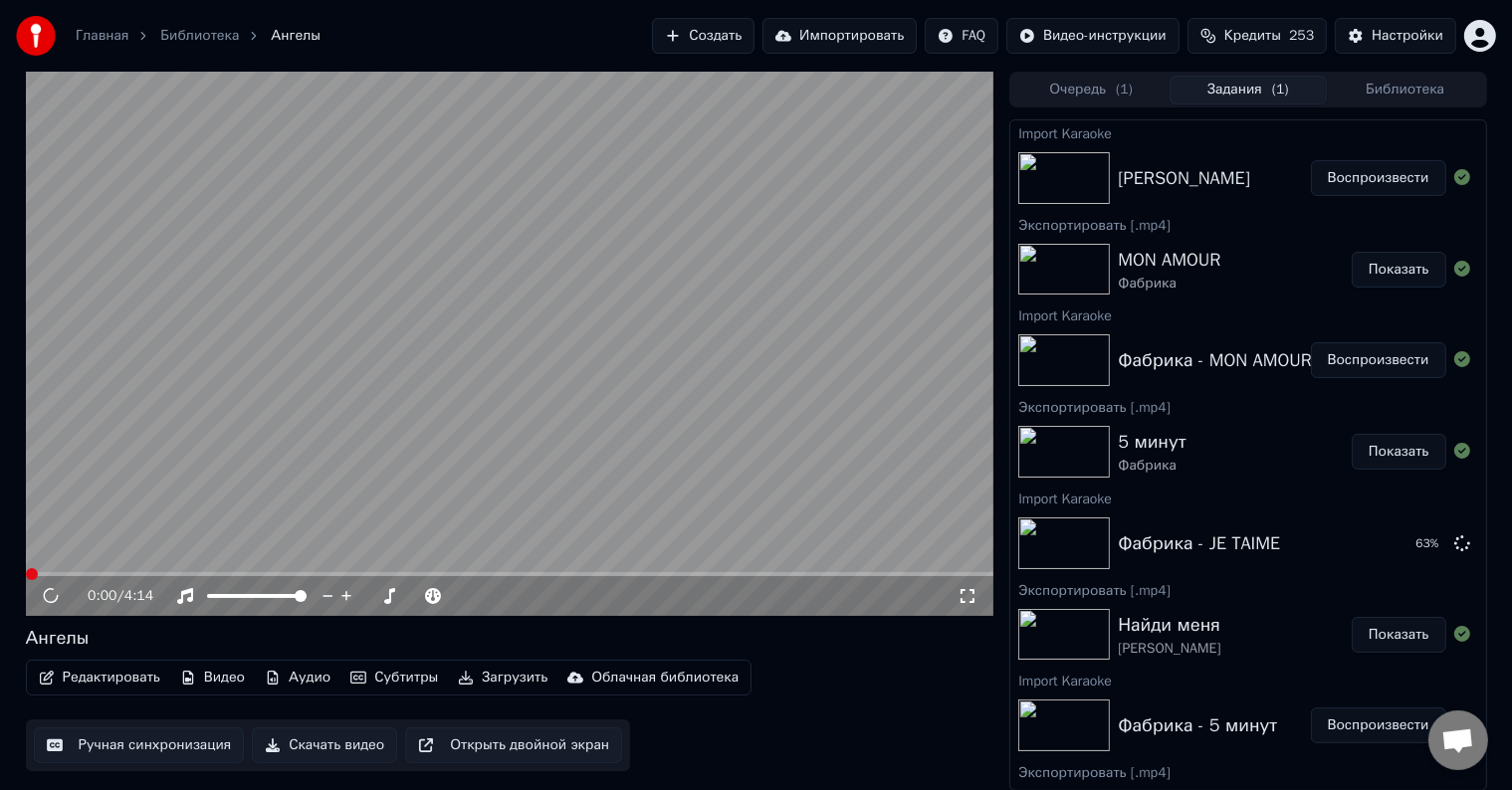 click on "Редактировать" at bounding box center (100, 678) 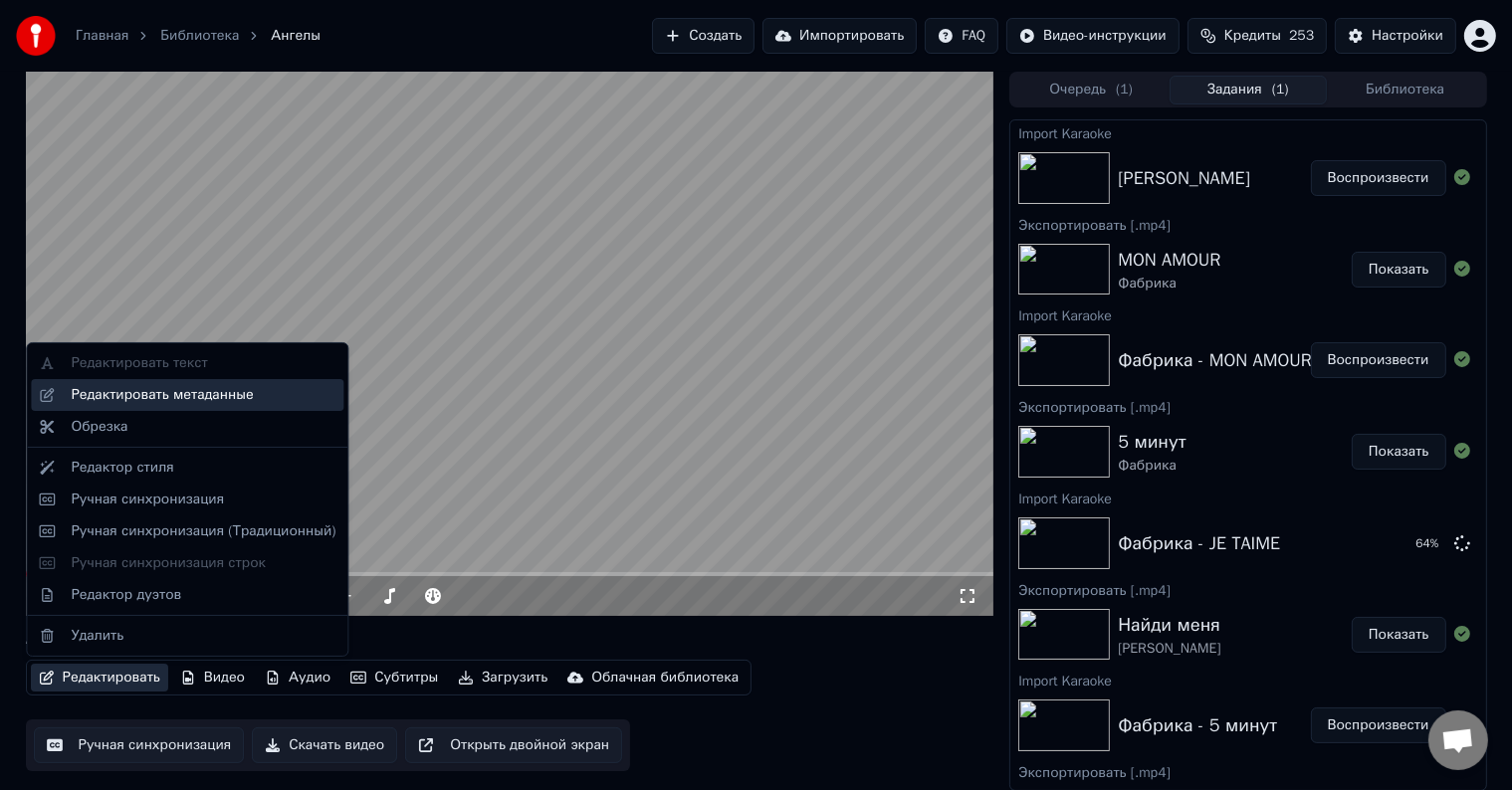 click on "Редактировать метаданные" at bounding box center [161, 395] 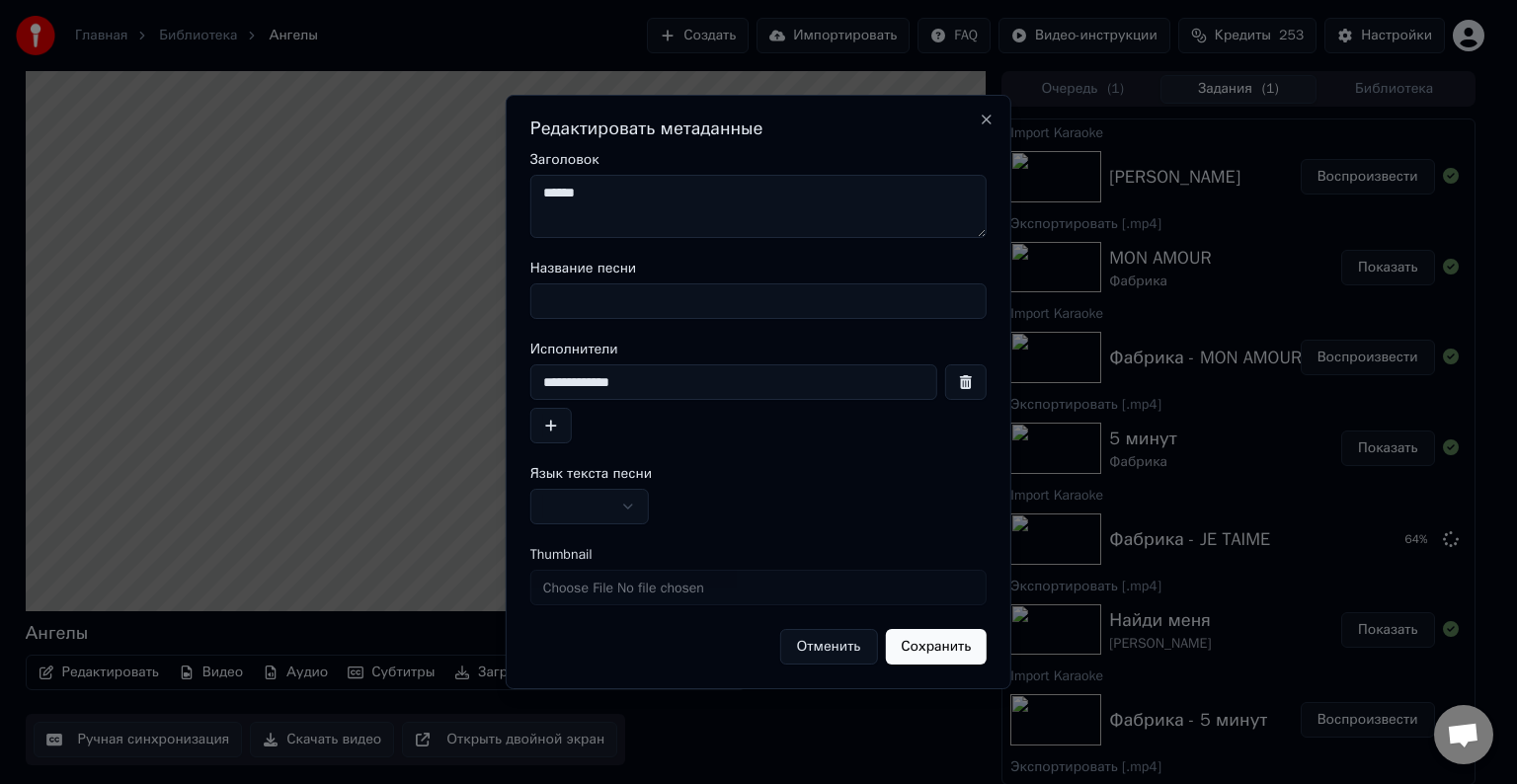 click on "Название песни" at bounding box center (758, 301) 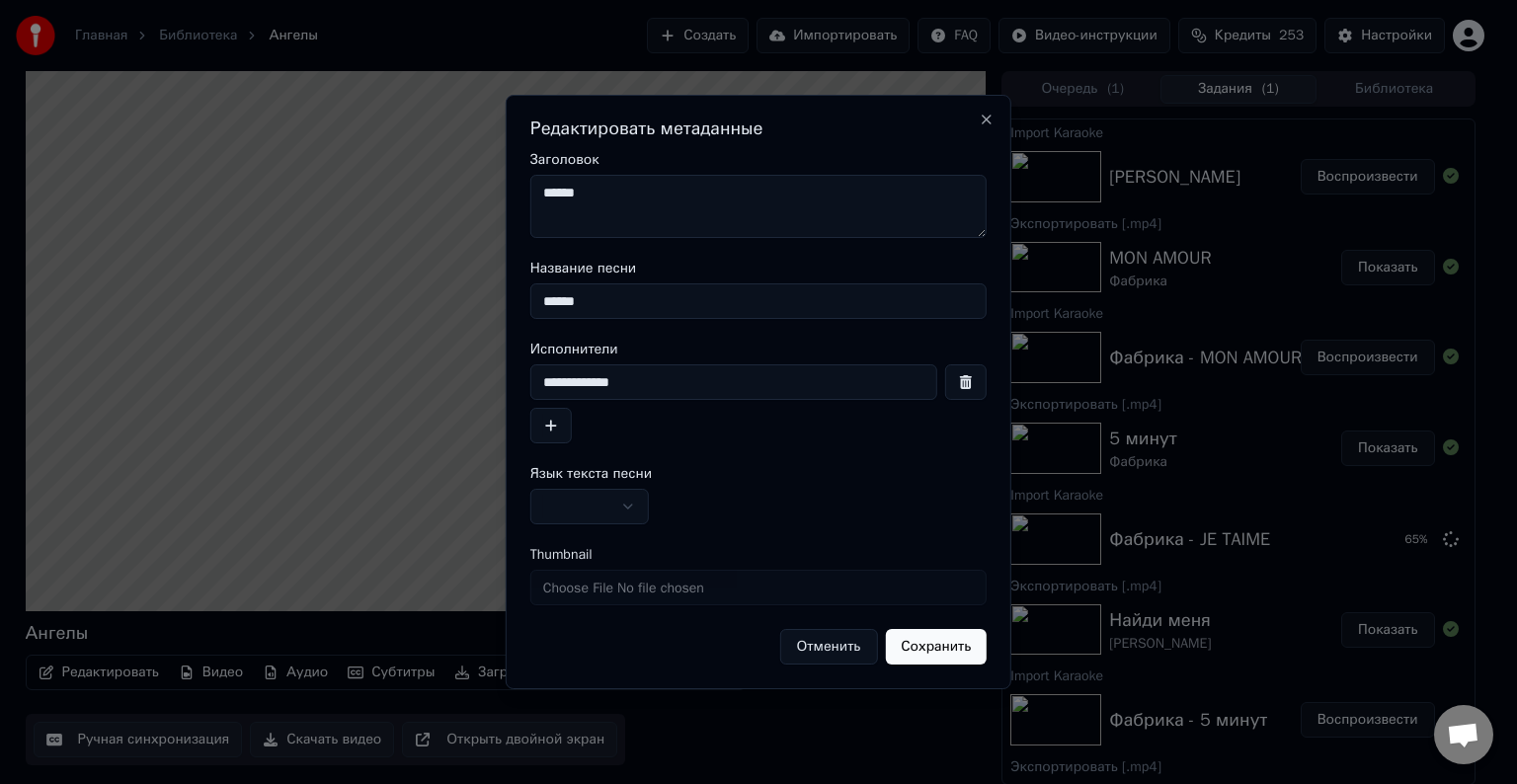 type on "******" 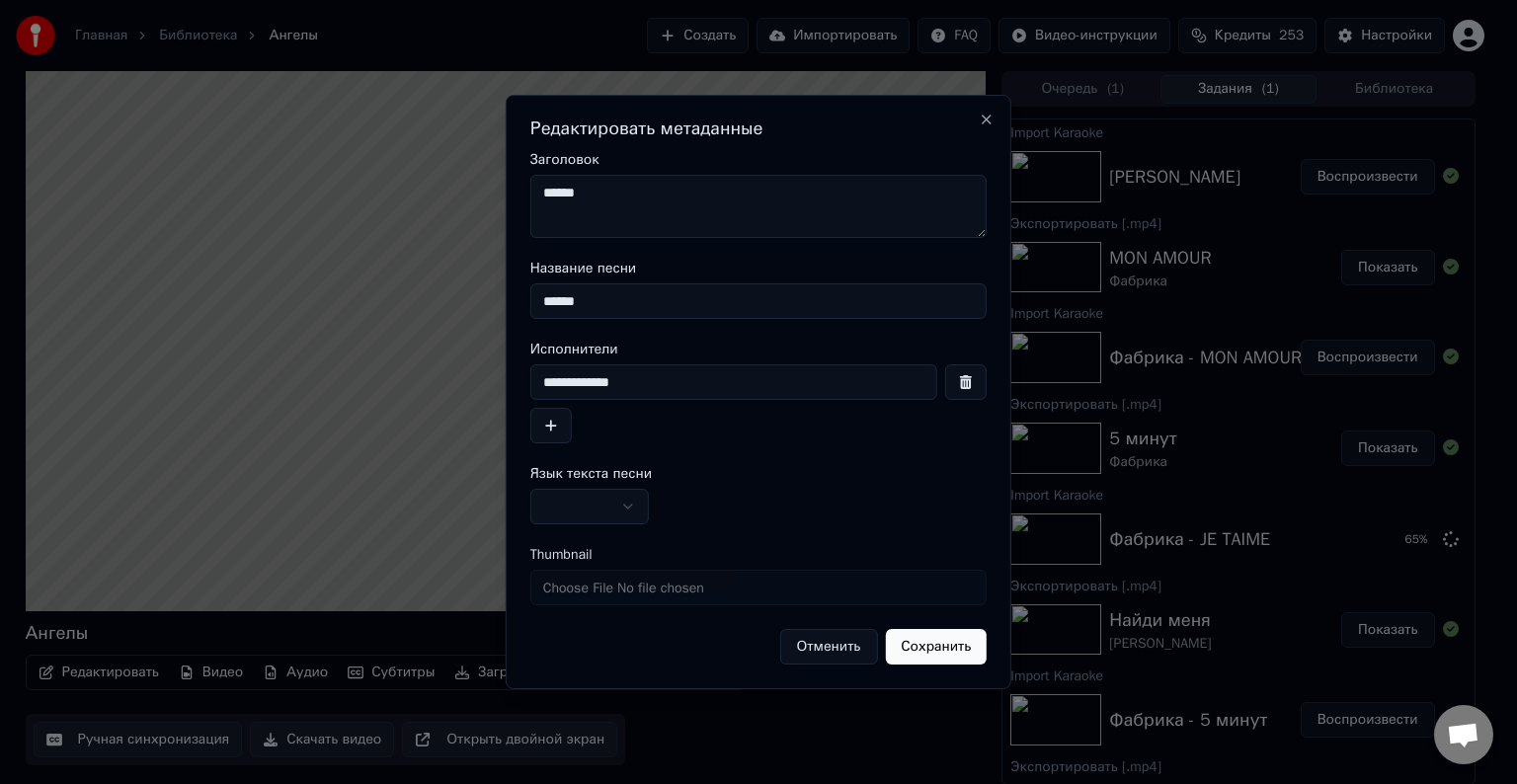 click on "******" at bounding box center (758, 206) 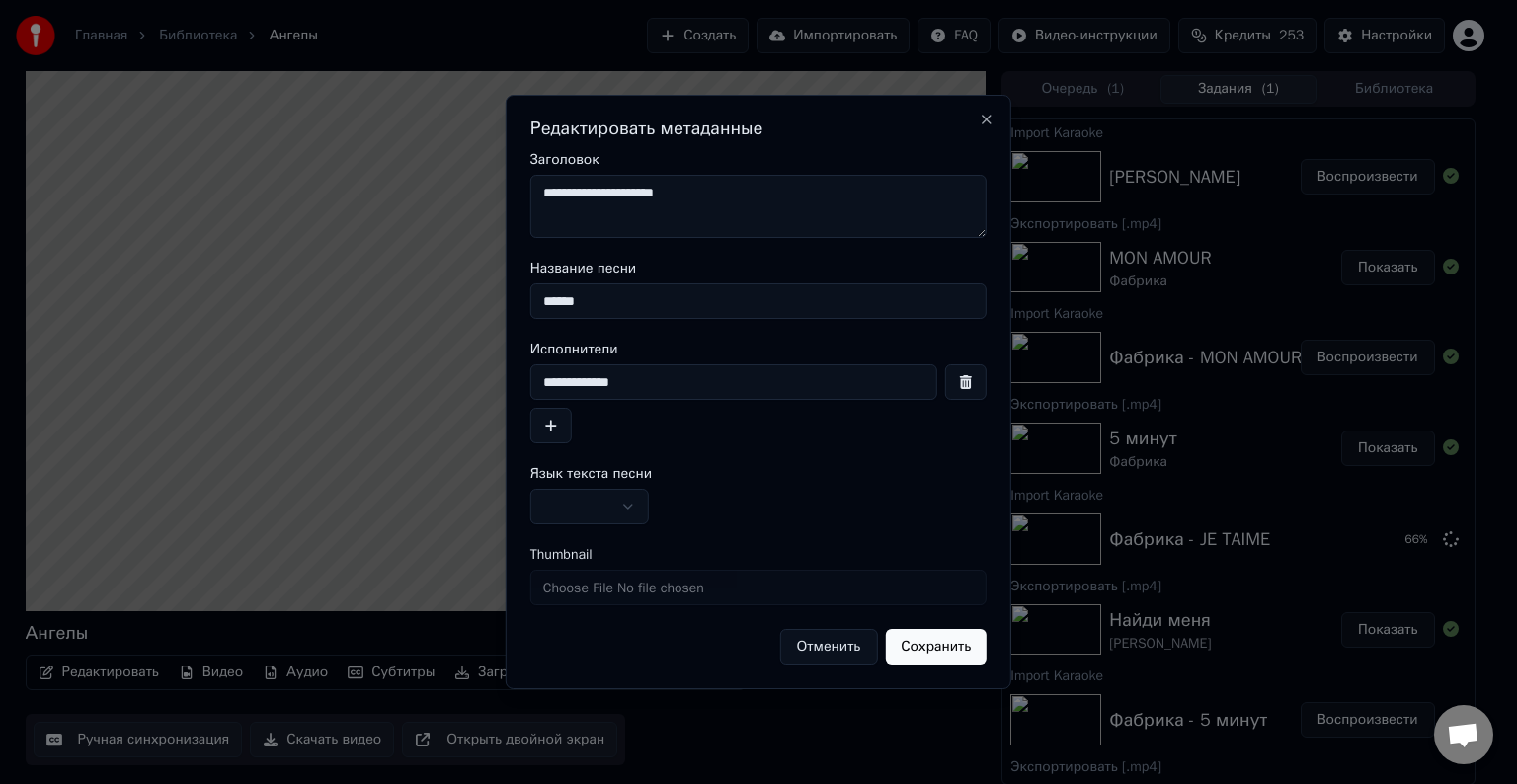 type on "**********" 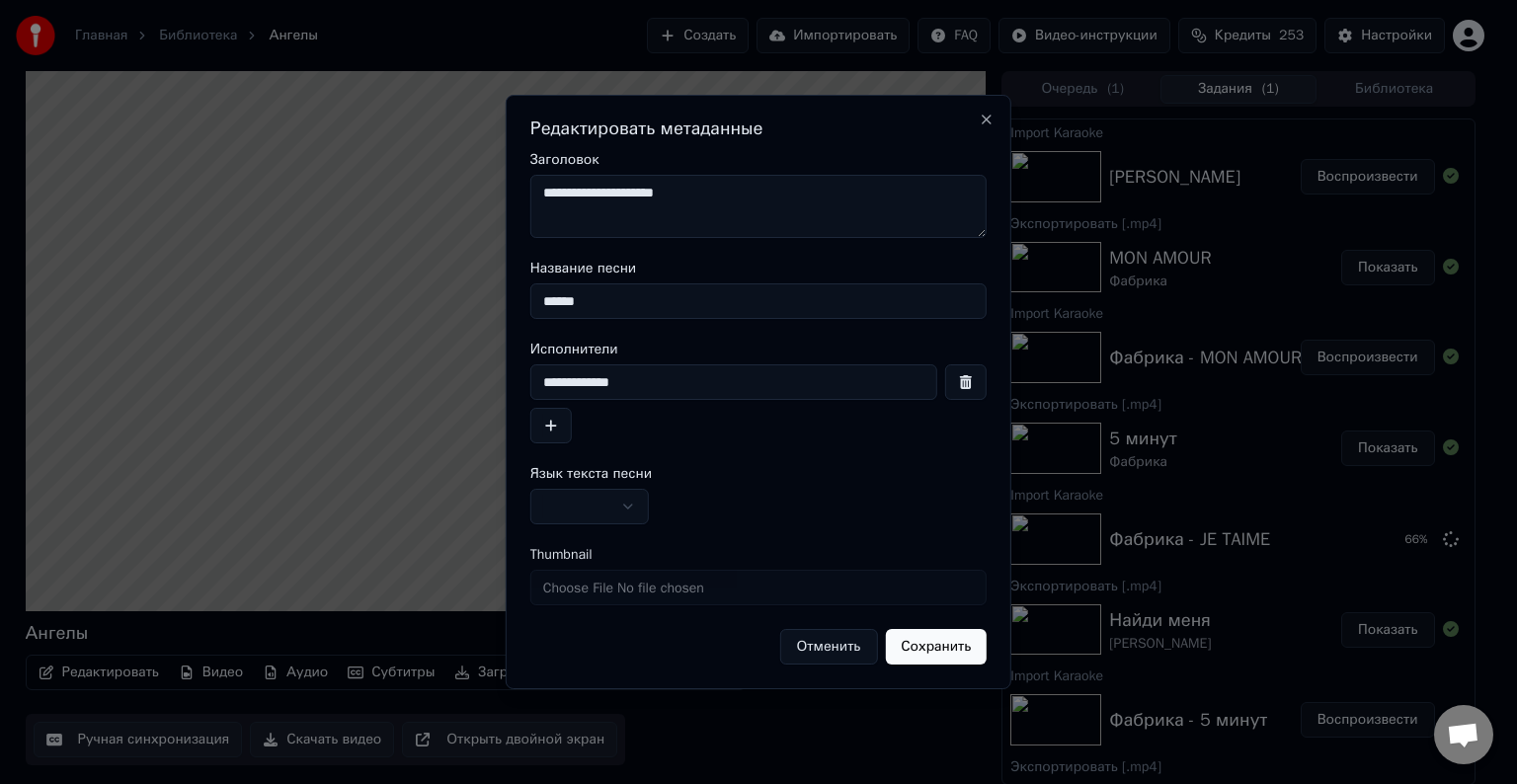 click at bounding box center [590, 507] 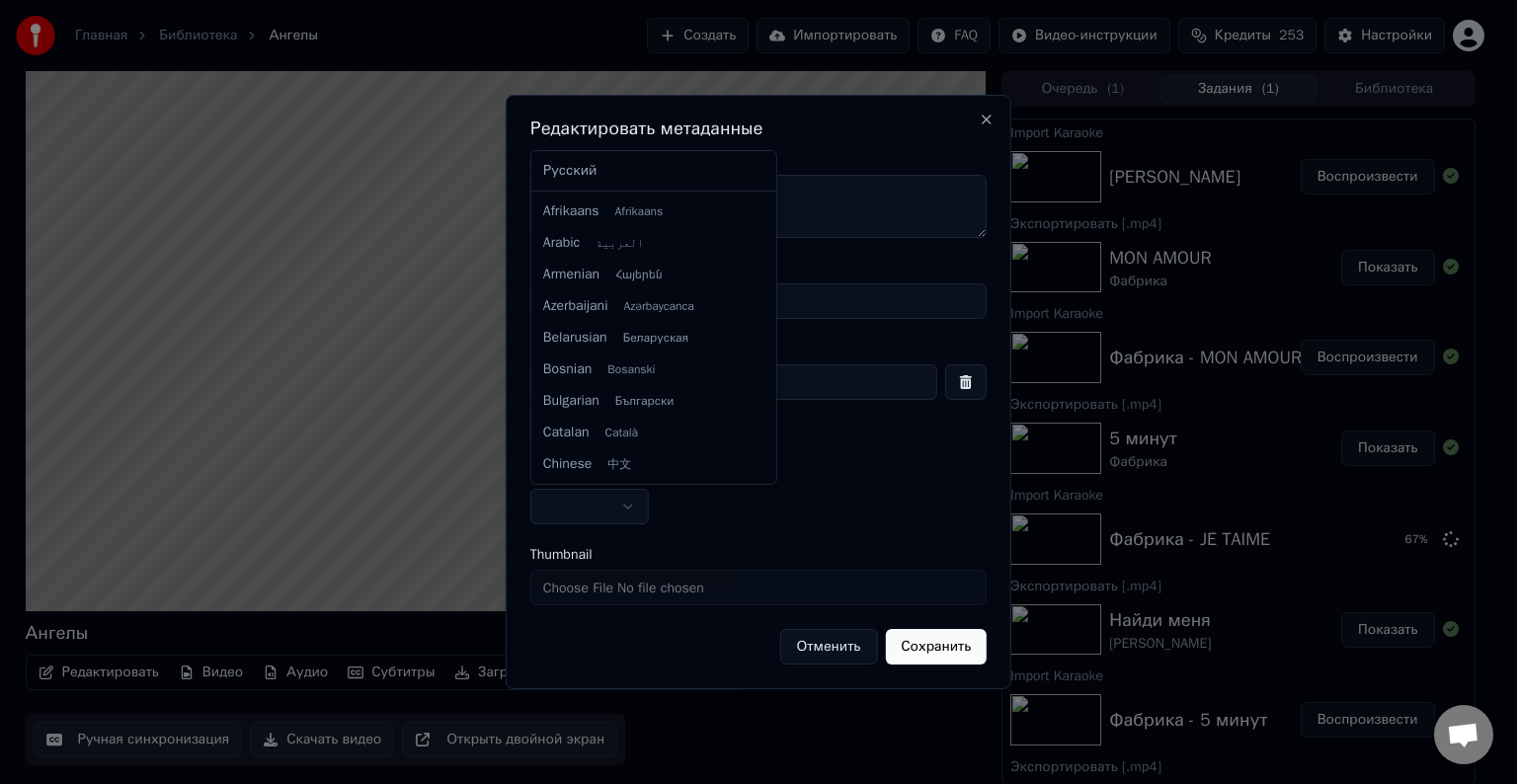 select on "**" 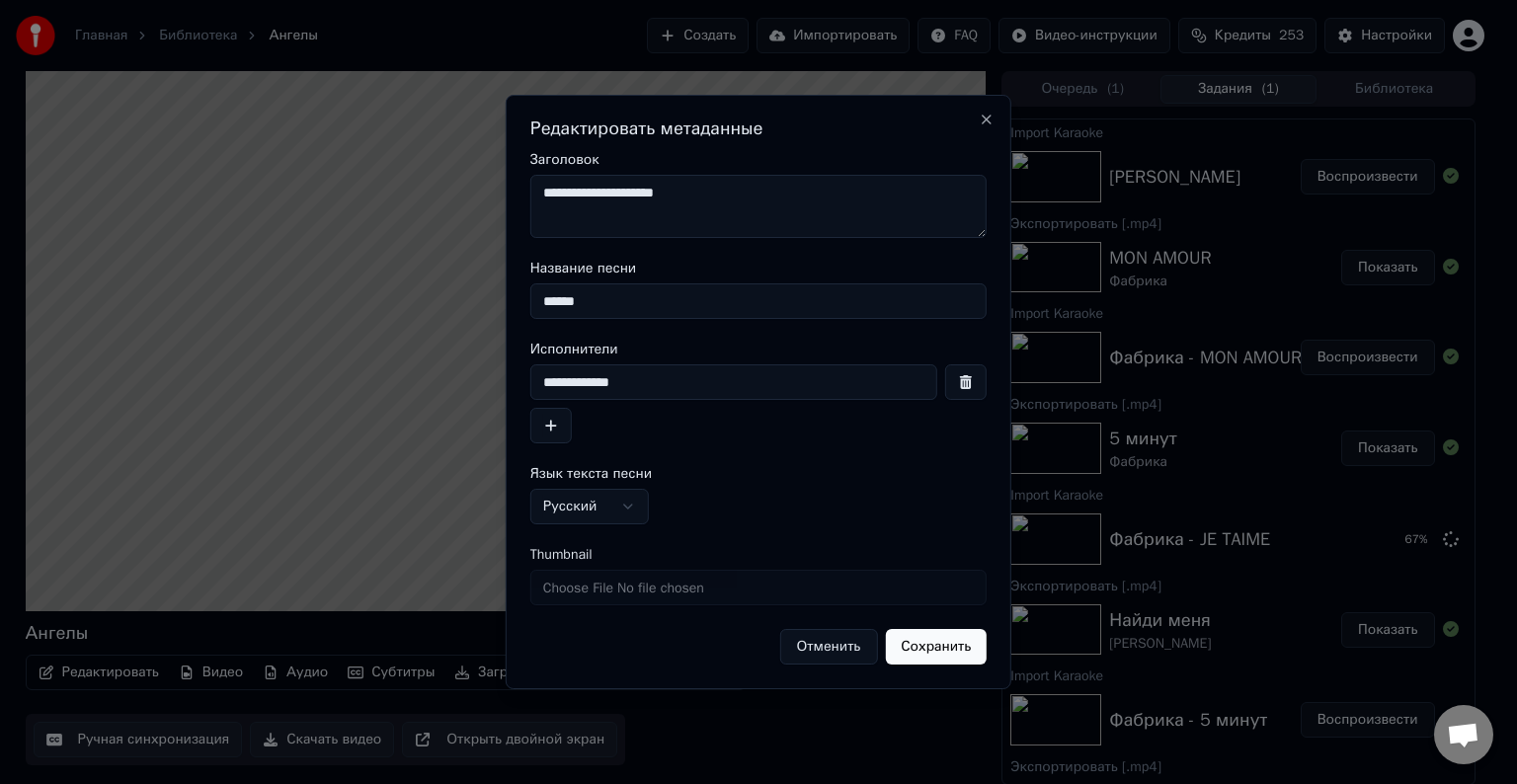 click on "Сохранить" at bounding box center (935, 647) 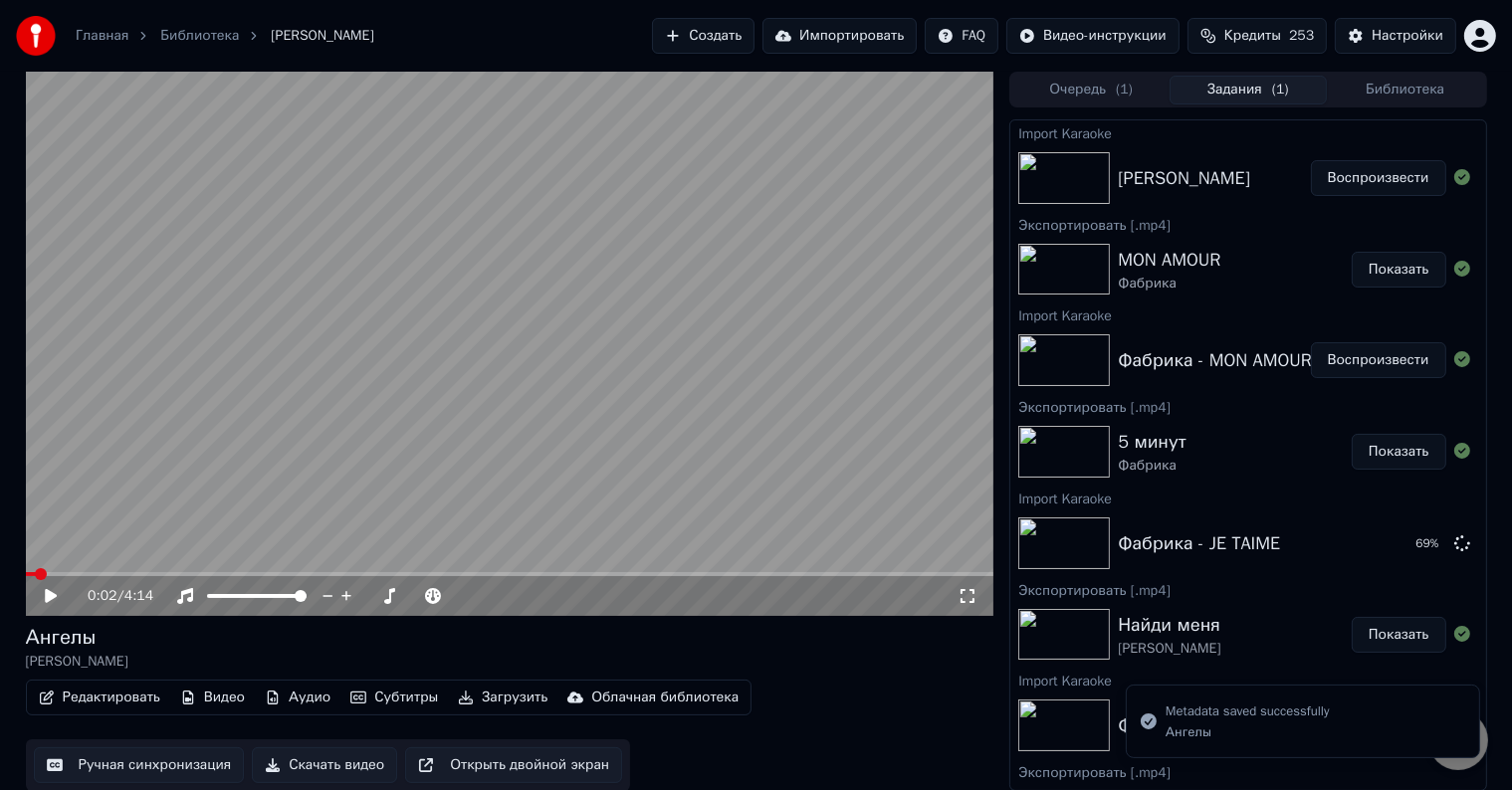 click on "Скачать видео" at bounding box center [324, 765] 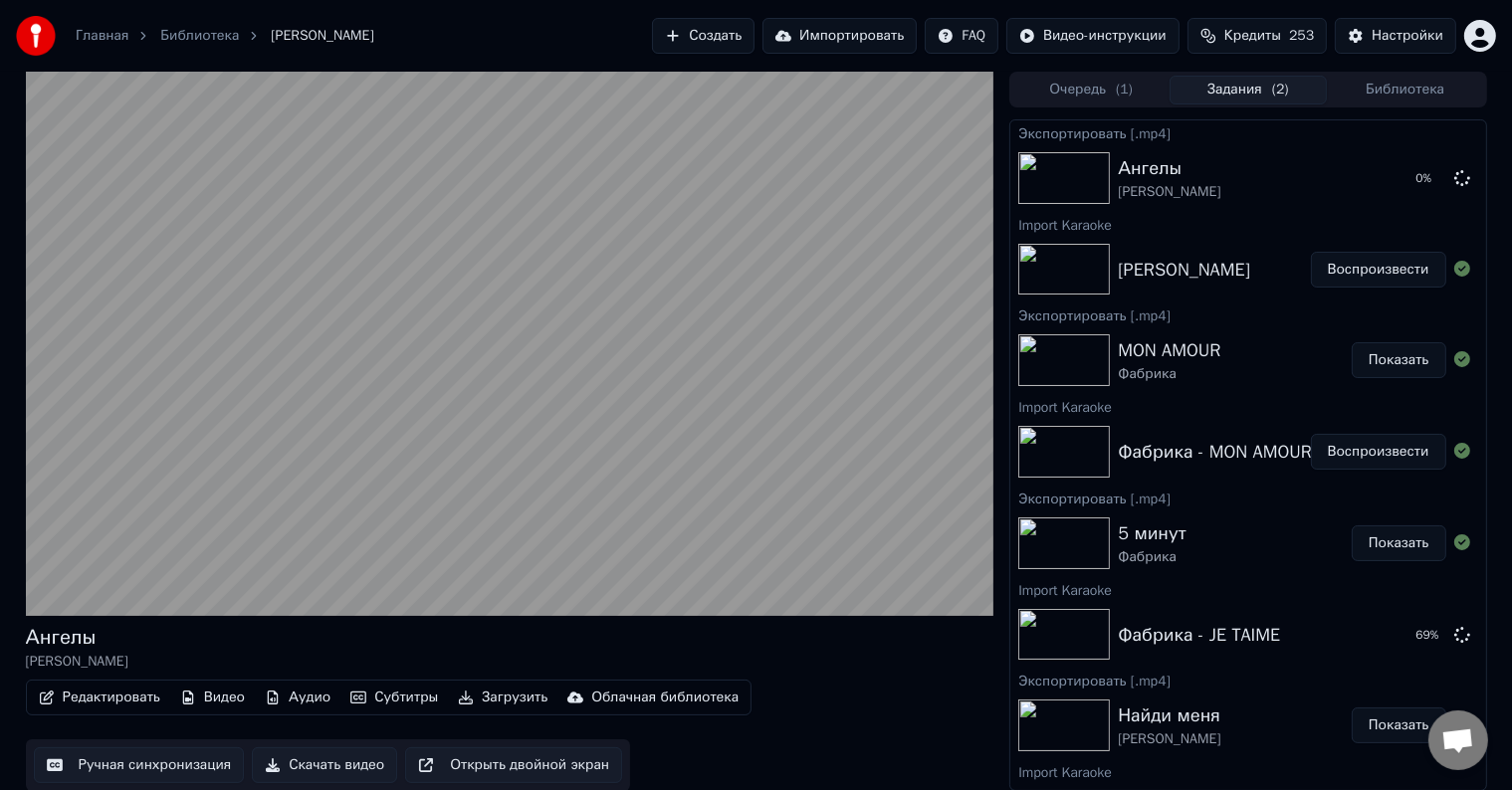 click at bounding box center (510, 343) 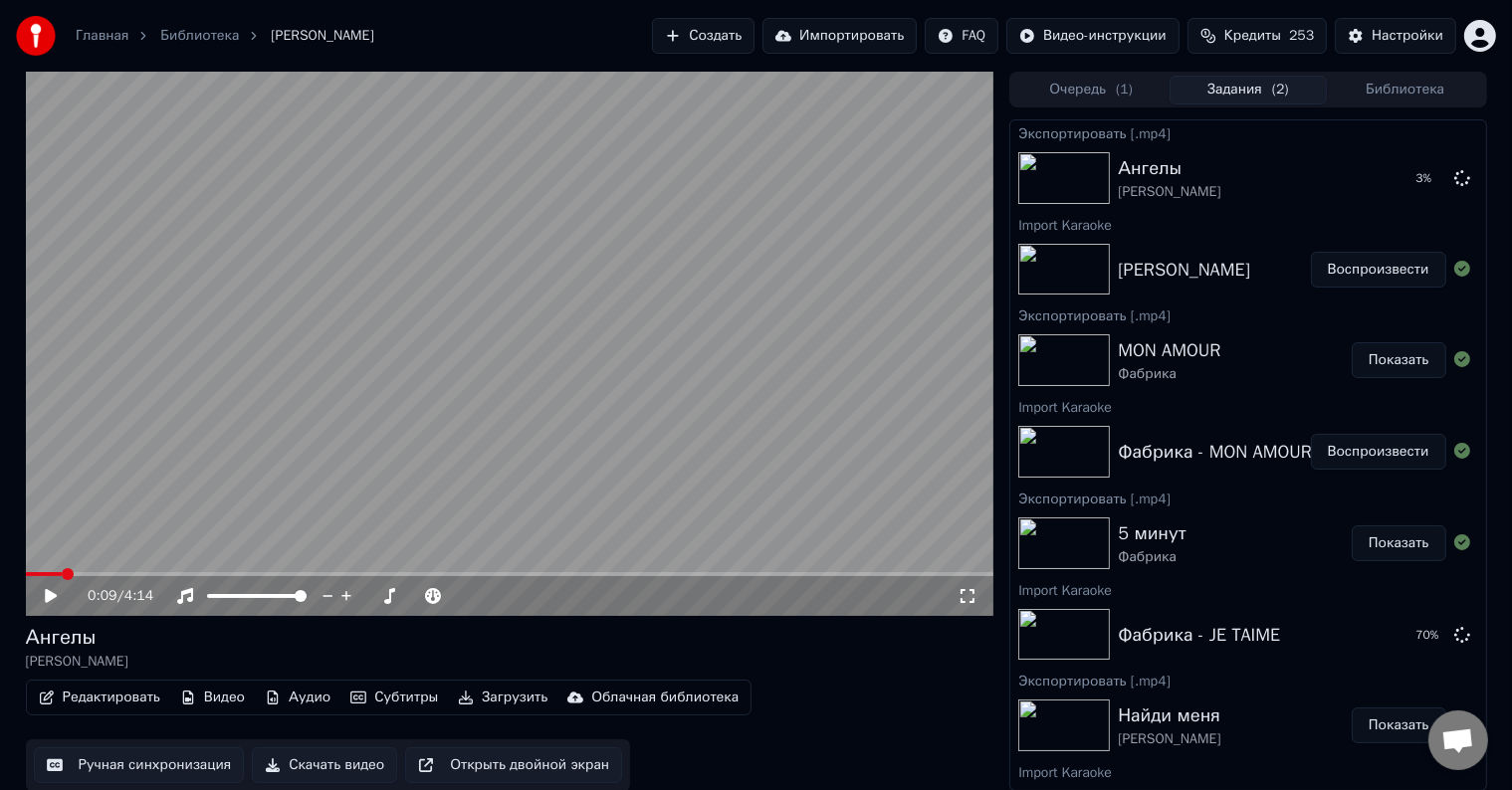 click on "Импортировать" at bounding box center [839, 36] 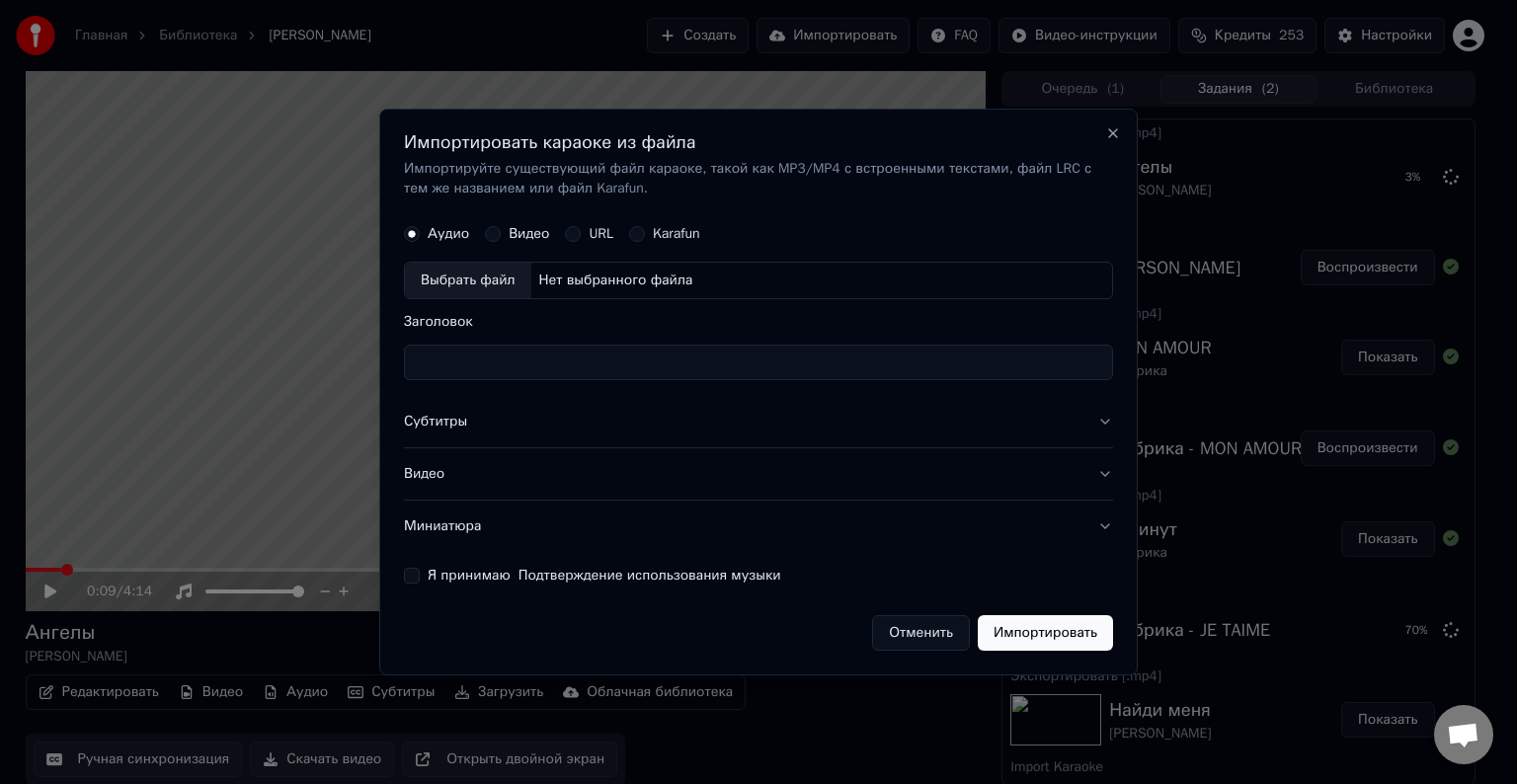 click on "Выбрать файл" at bounding box center (468, 280) 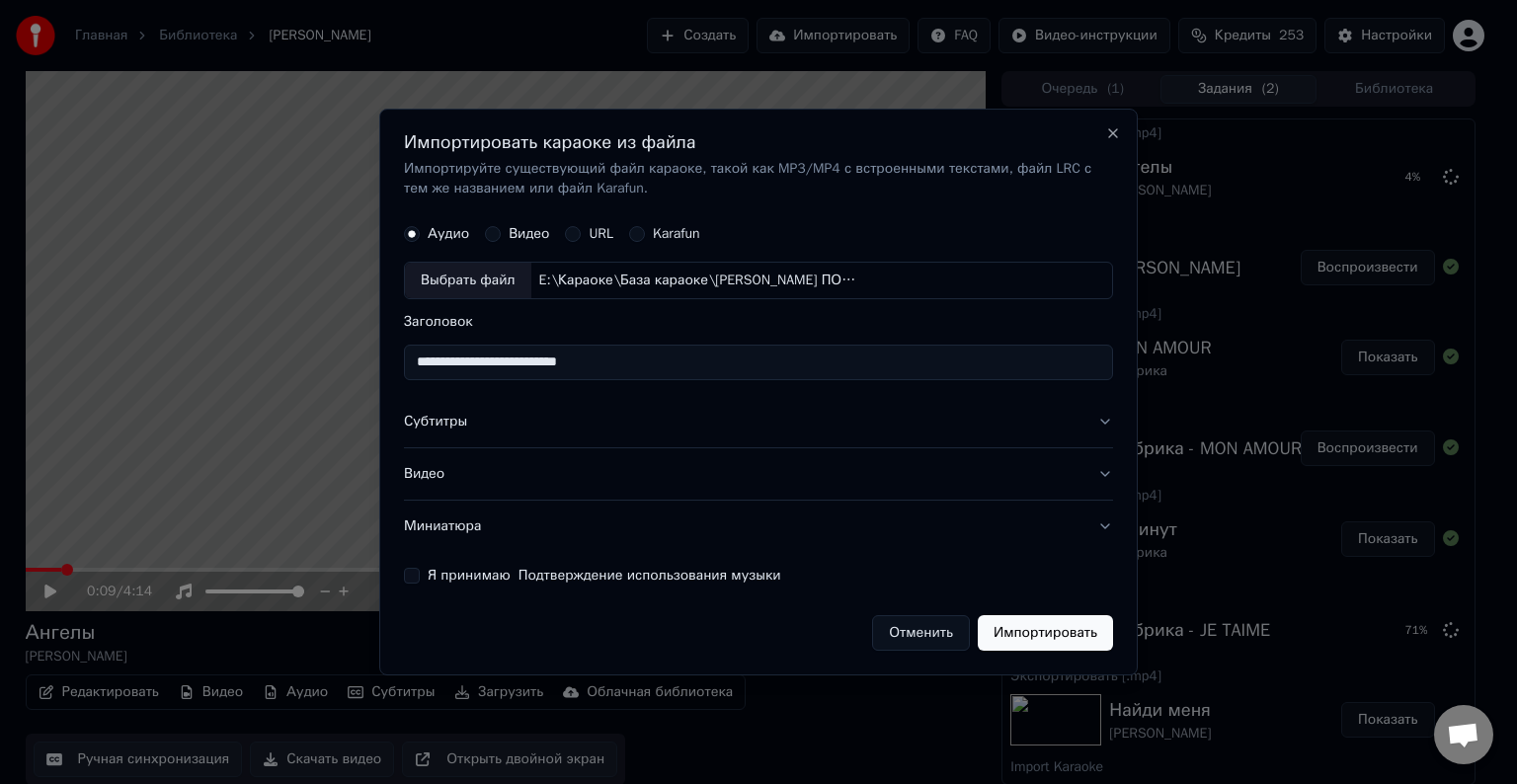 type on "**********" 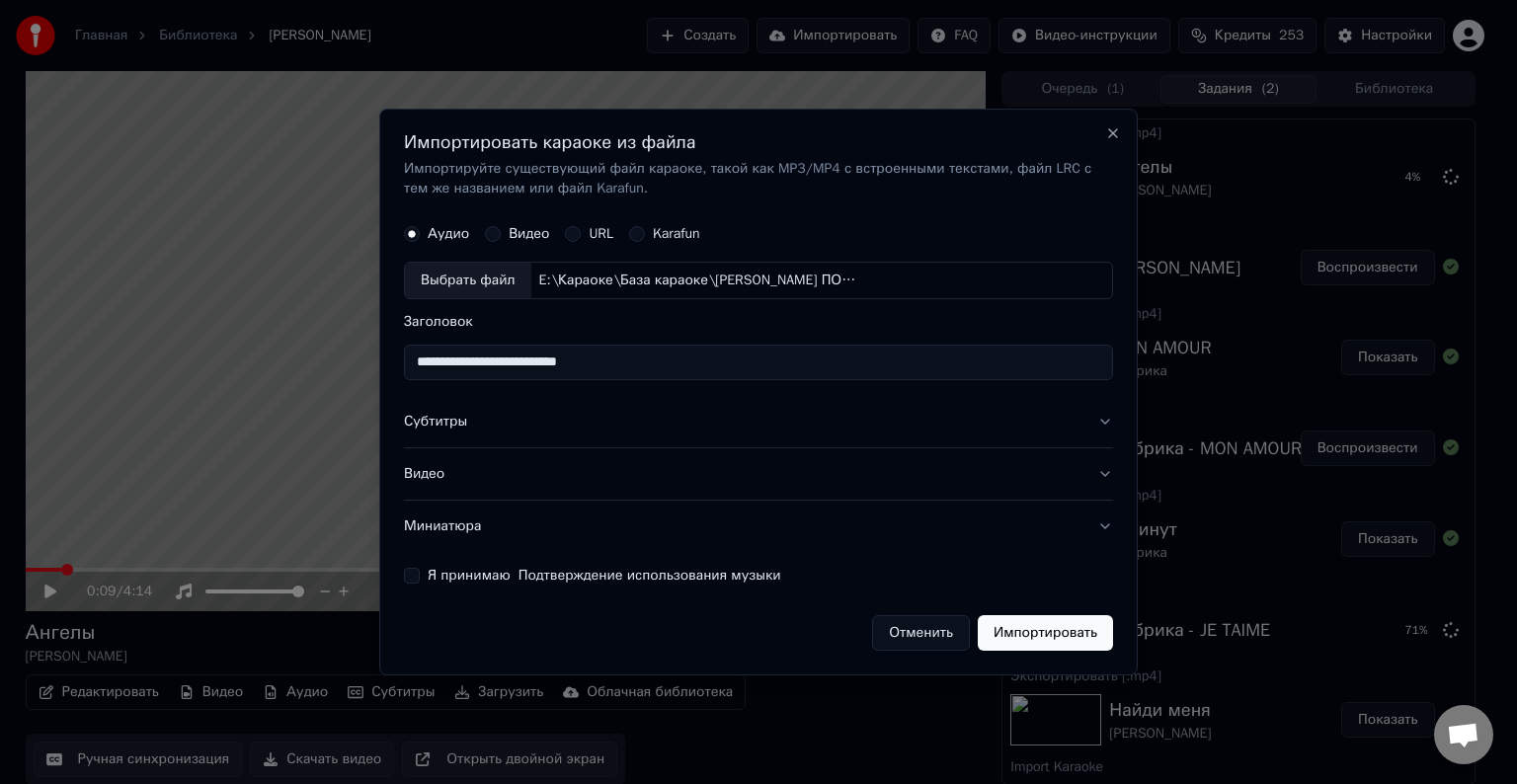 click on "Субтитры" at bounding box center [758, 422] 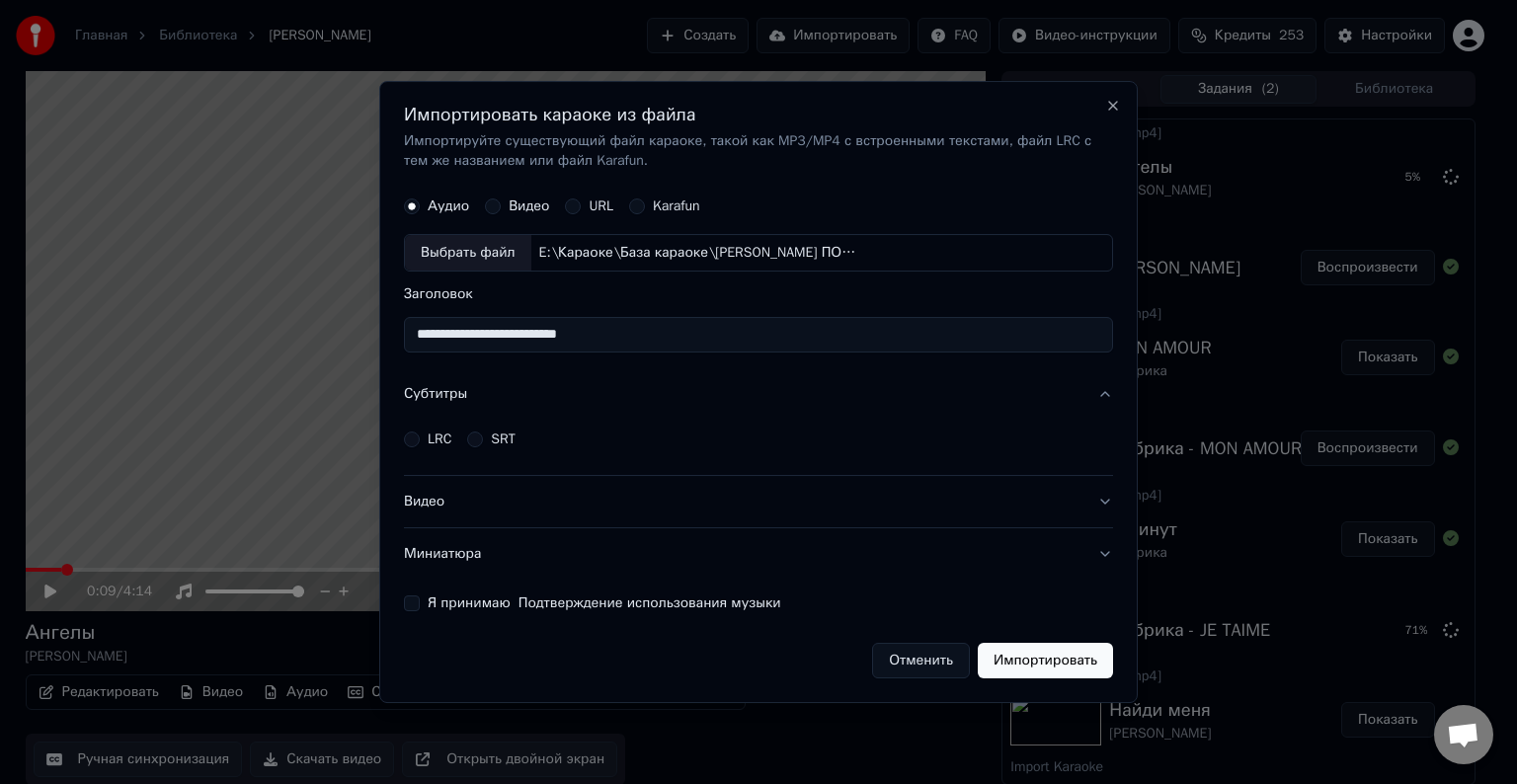 click on "LRC" at bounding box center (412, 439) 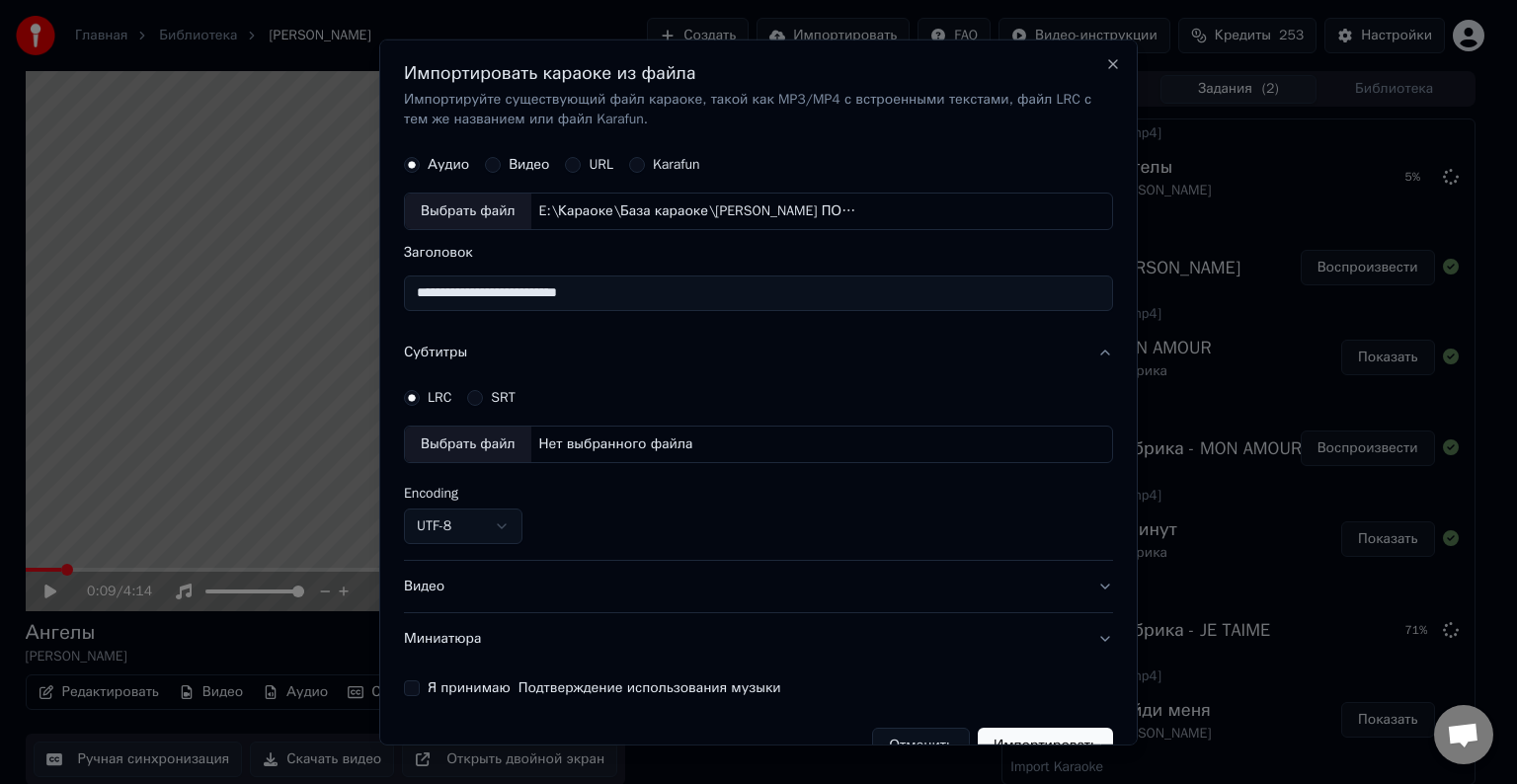 click on "Выбрать файл" at bounding box center (468, 444) 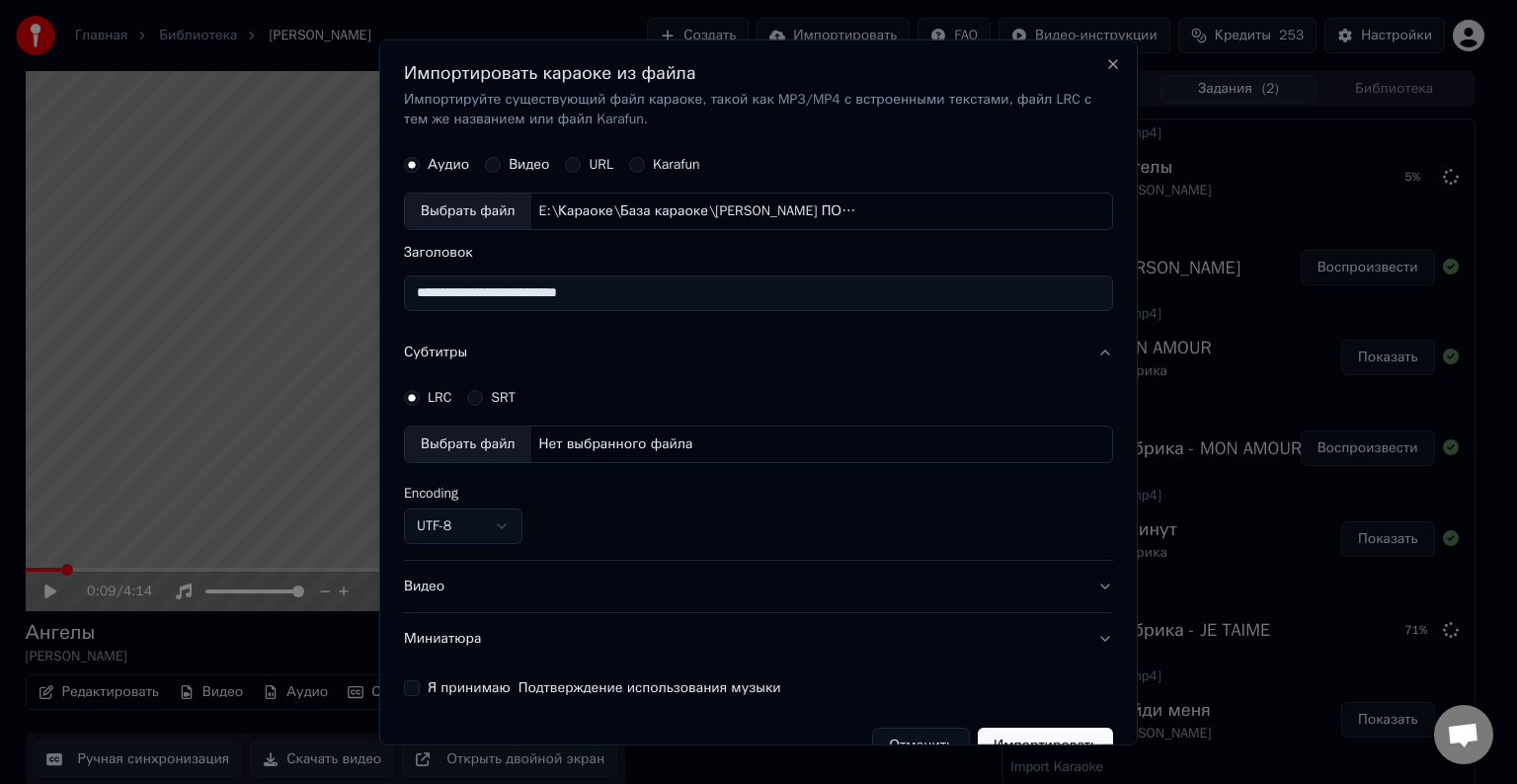 select on "**********" 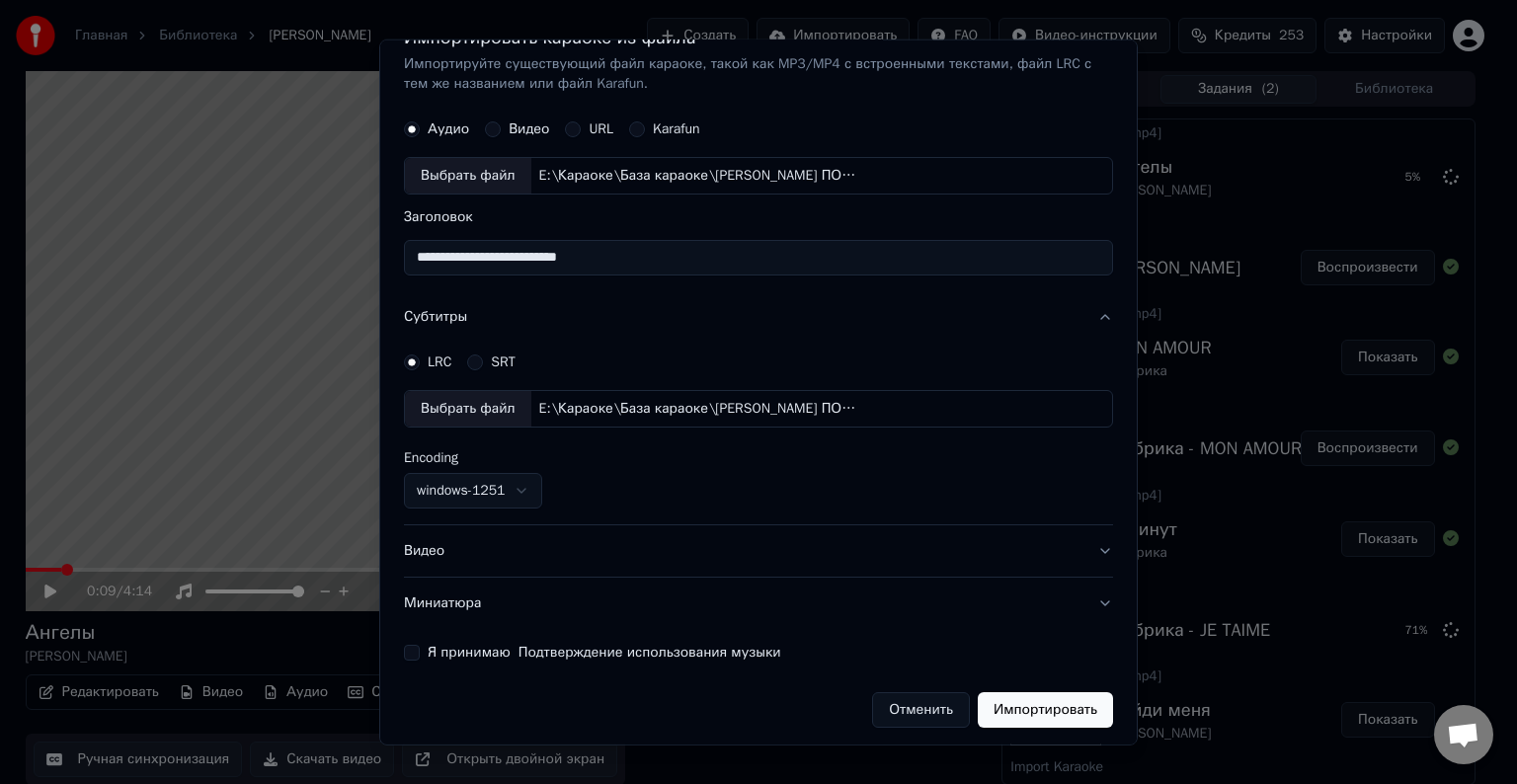 scroll, scrollTop: 40, scrollLeft: 0, axis: vertical 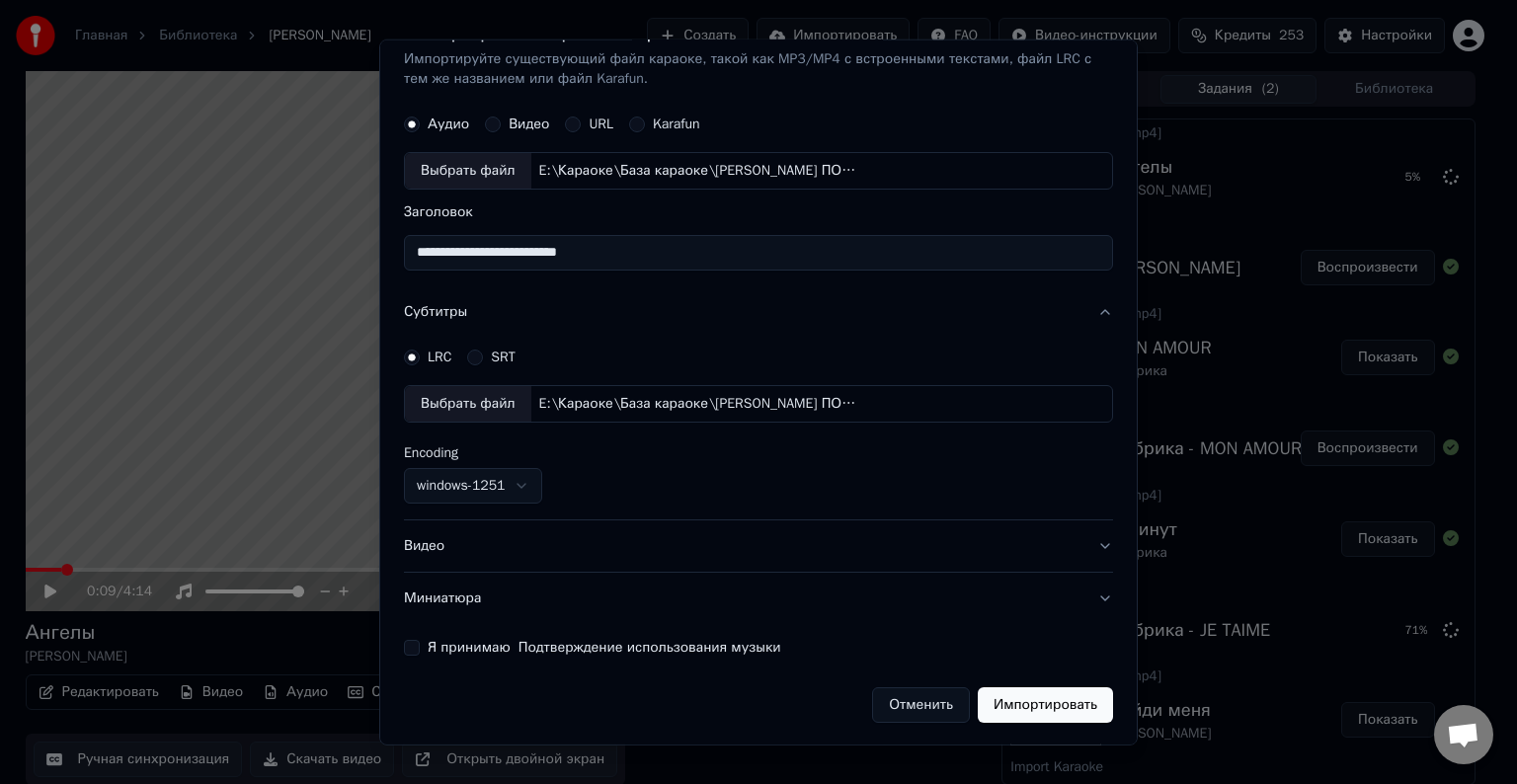 click on "Видео" at bounding box center [758, 546] 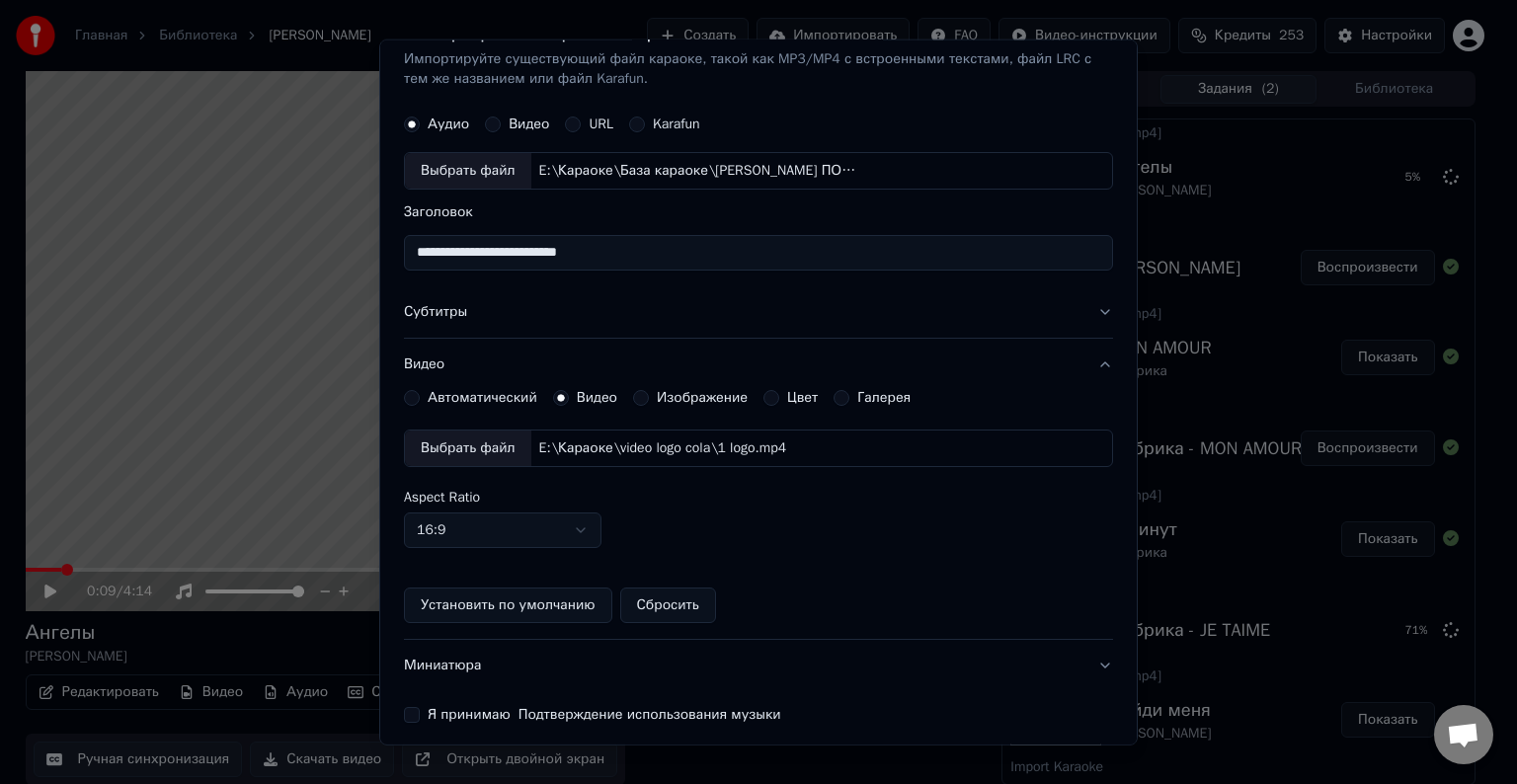 click on "Выбрать файл" at bounding box center (468, 448) 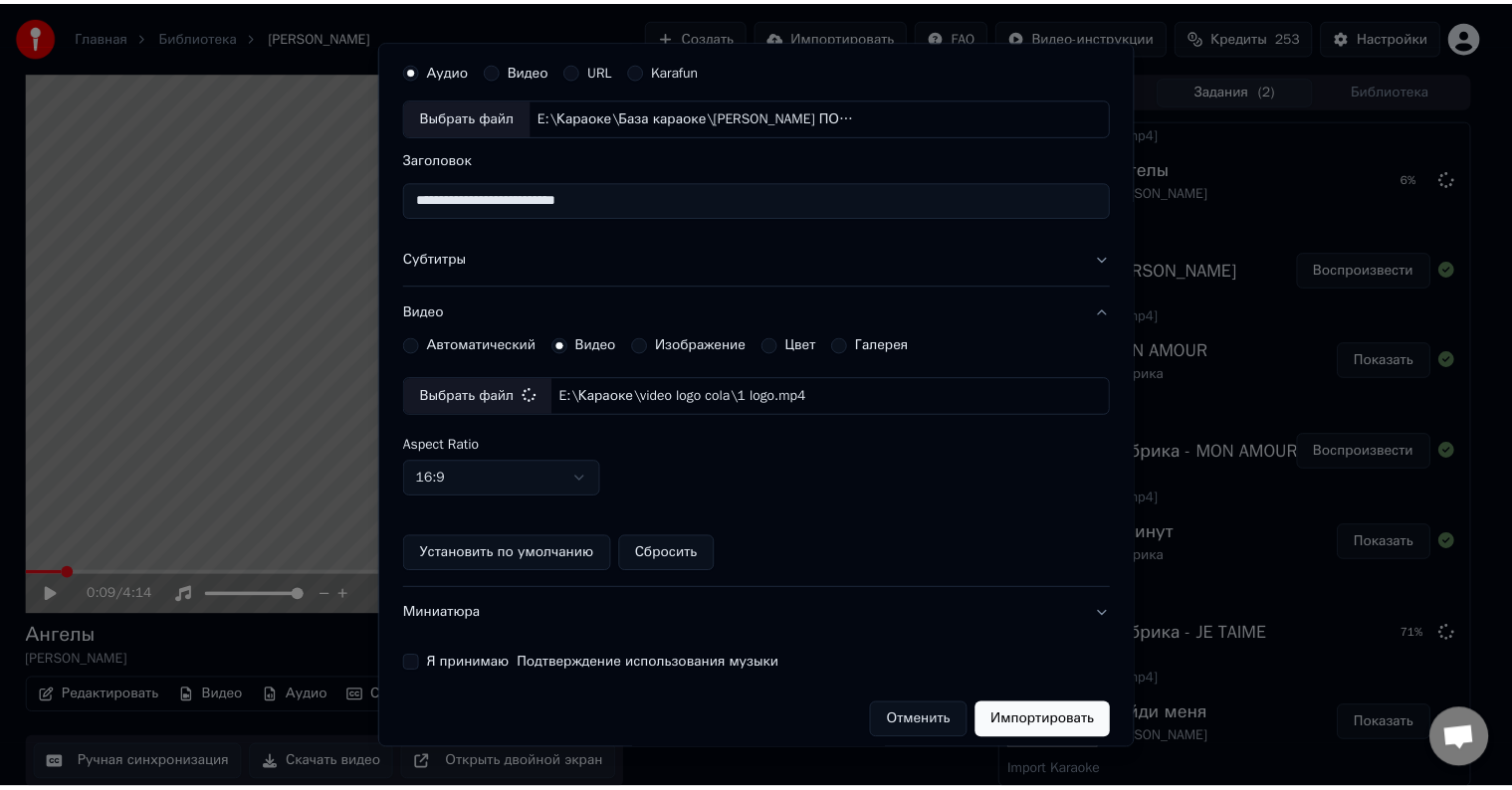scroll, scrollTop: 108, scrollLeft: 0, axis: vertical 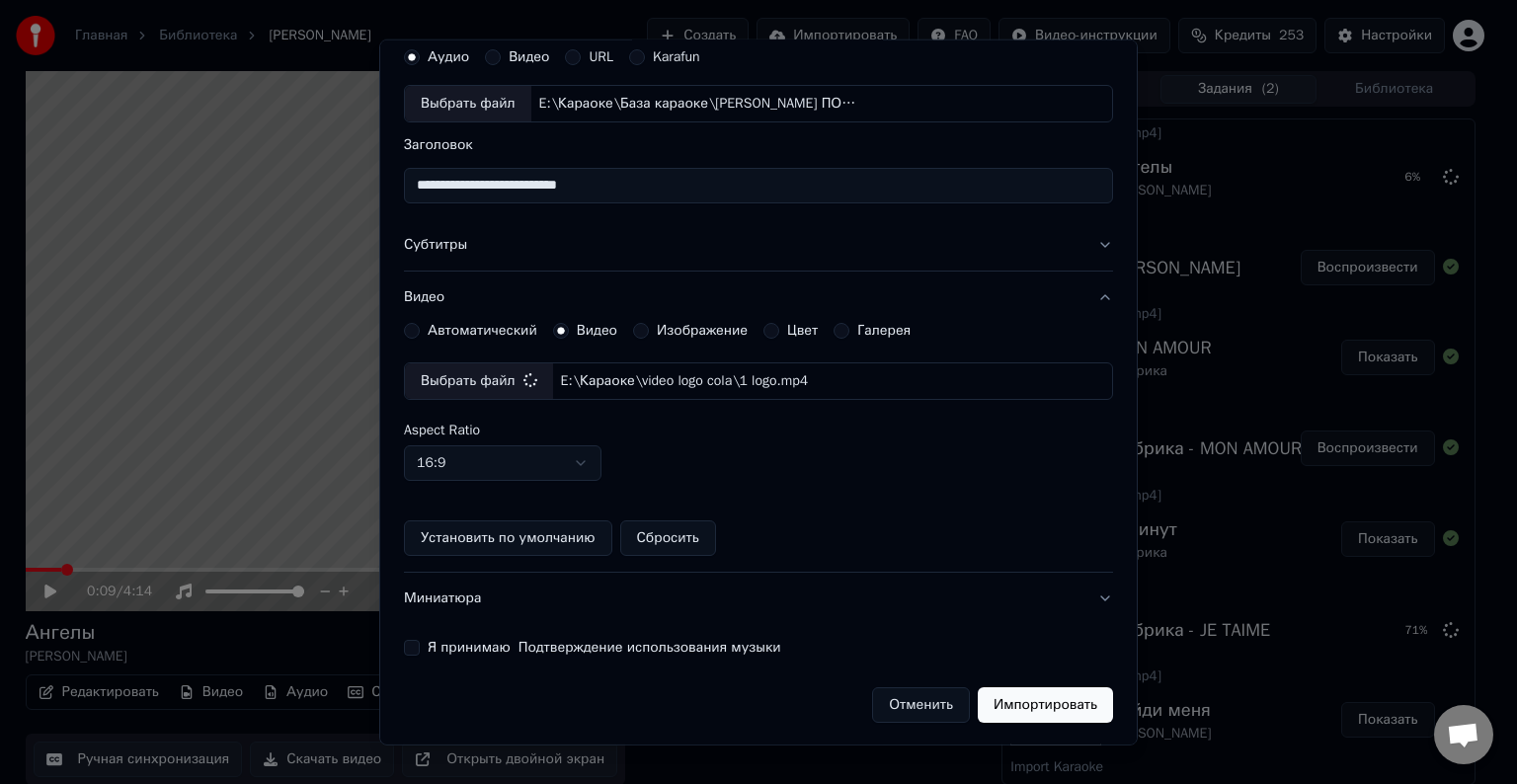 click on "Я принимаю   Подтверждение использования музыки" at bounding box center (412, 648) 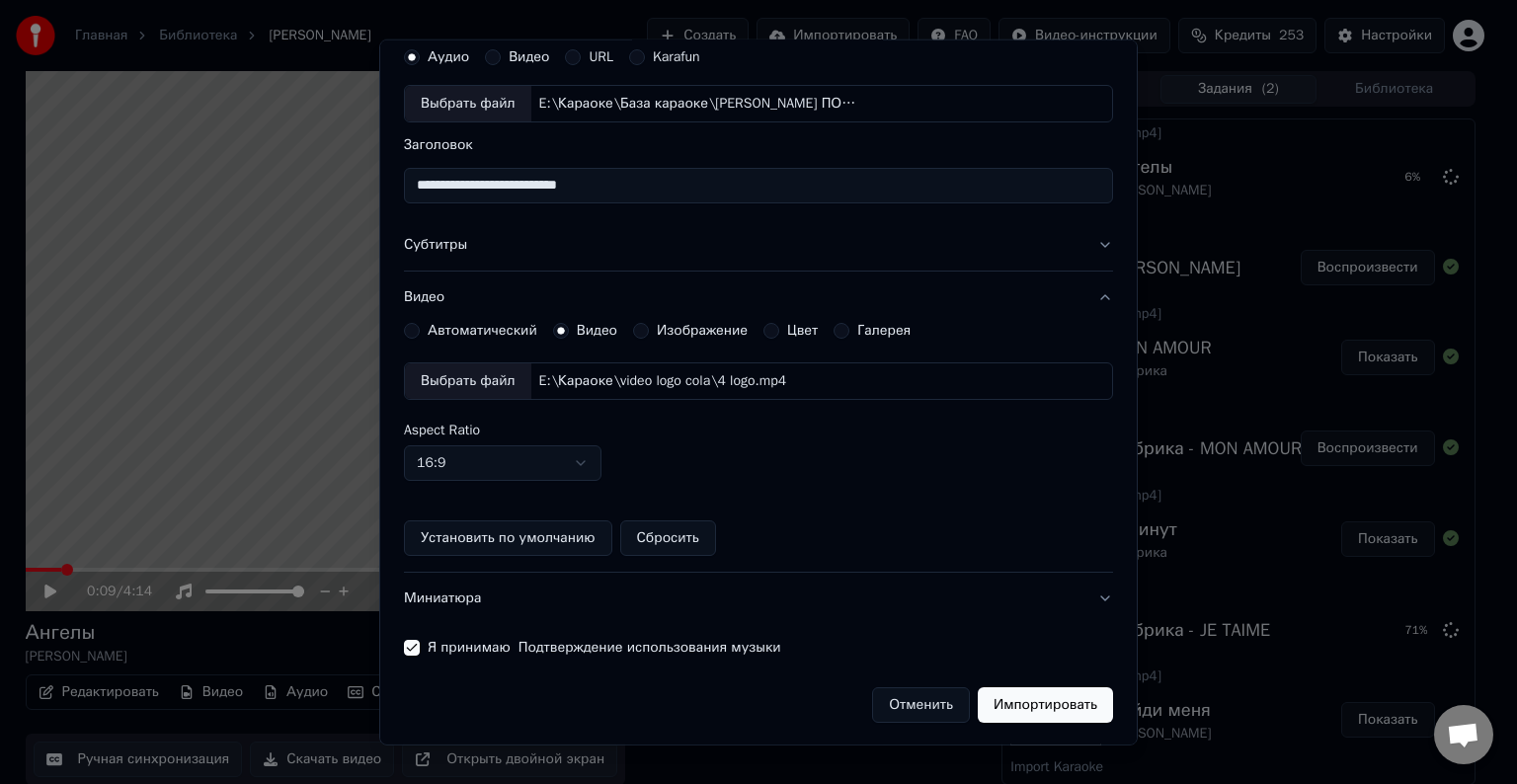 click on "Импортировать" at bounding box center (1045, 705) 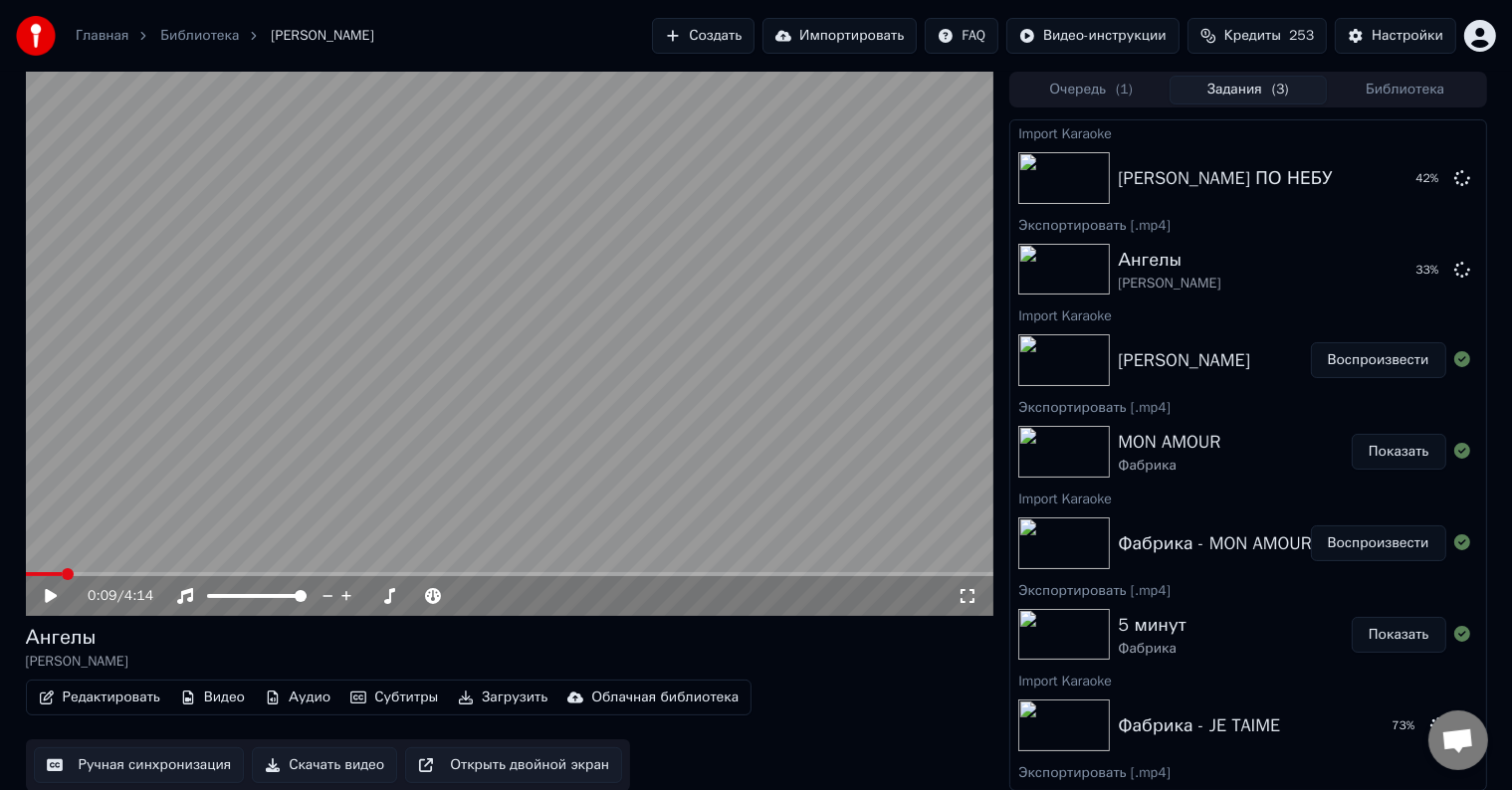 click at bounding box center (1064, 725) 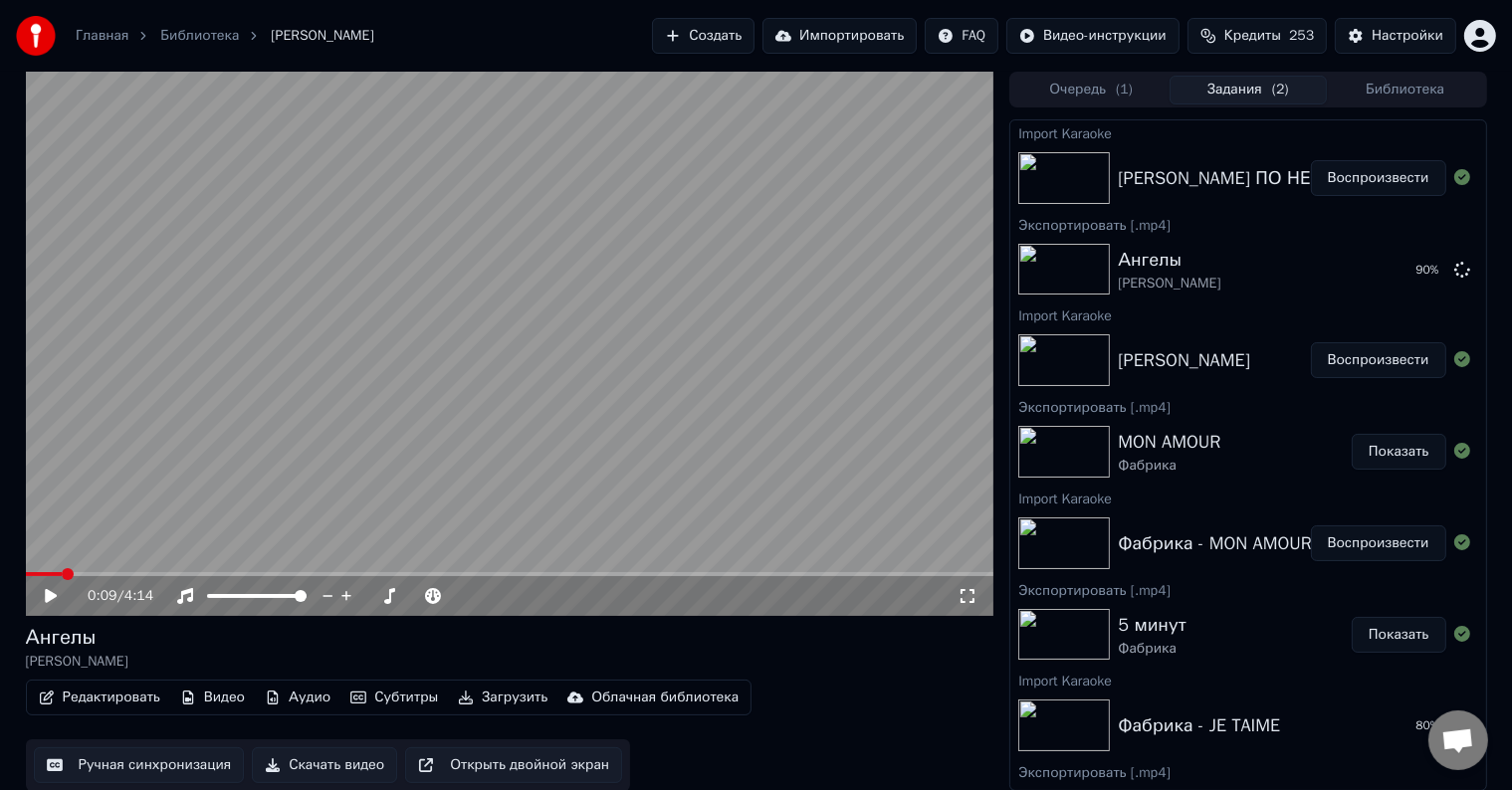 scroll, scrollTop: 398, scrollLeft: 0, axis: vertical 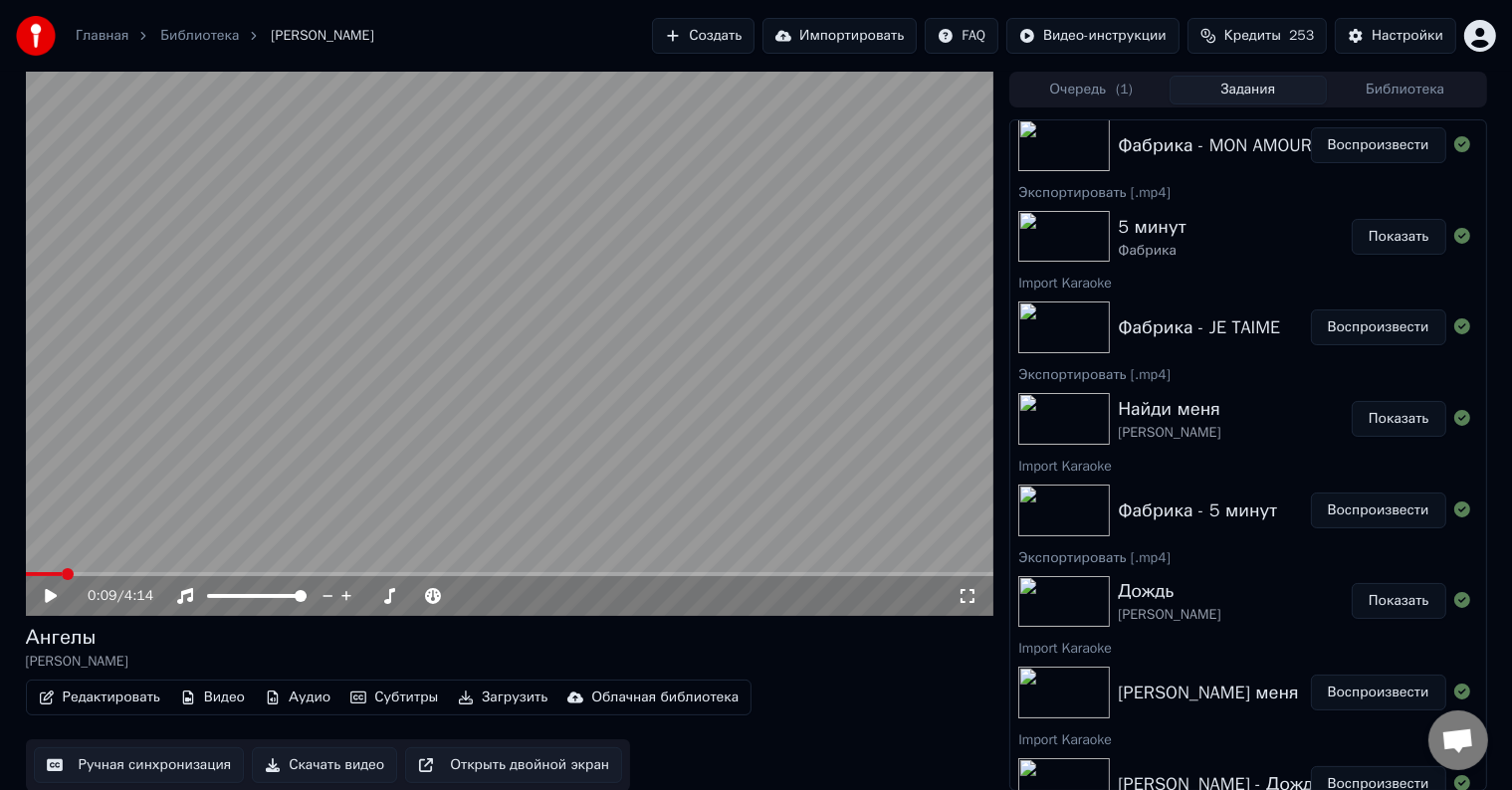 click on "Воспроизвести" at bounding box center [1379, 327] 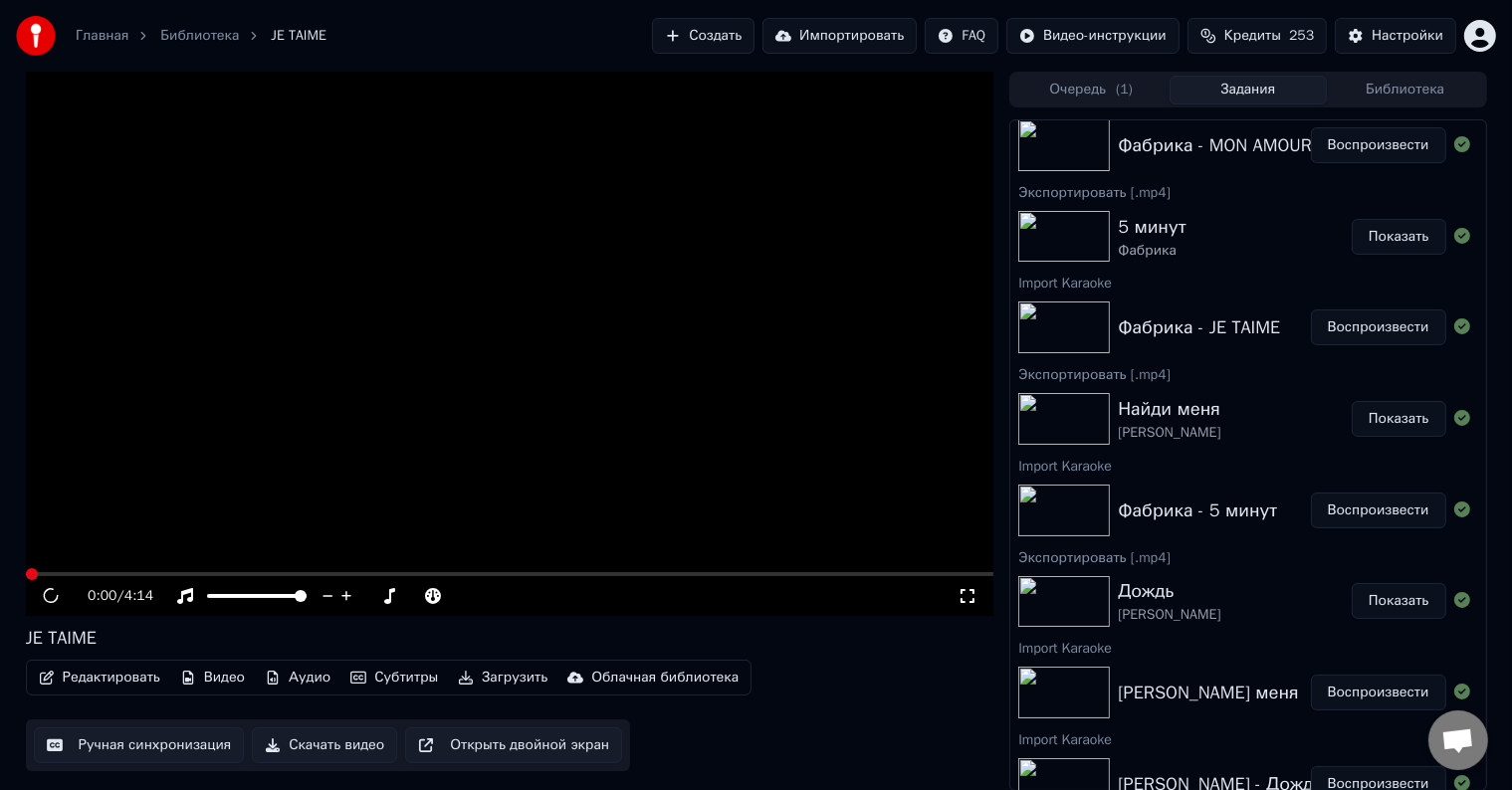 click on "Редактировать" at bounding box center (100, 678) 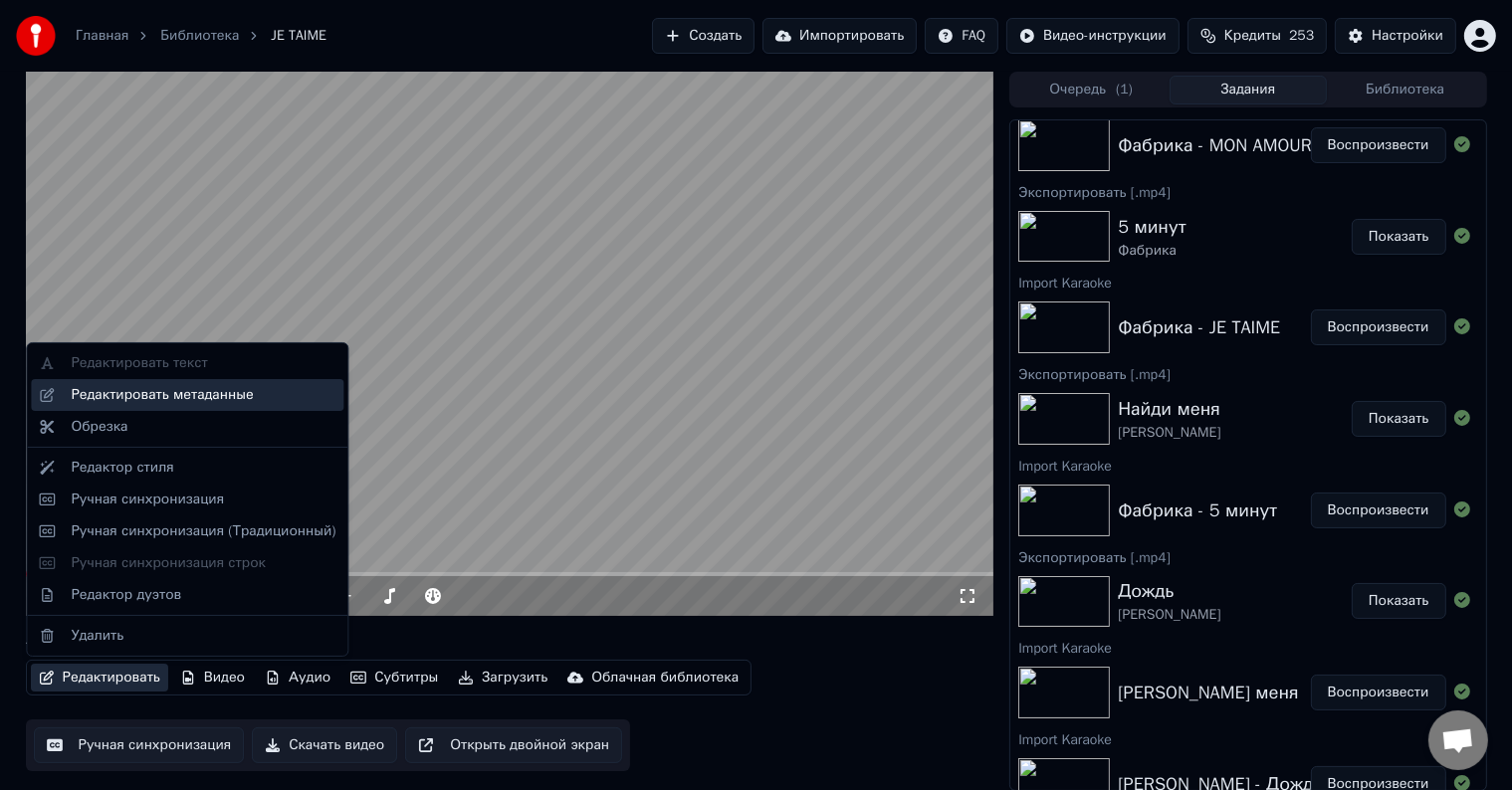 click on "Редактировать метаданные" at bounding box center [187, 395] 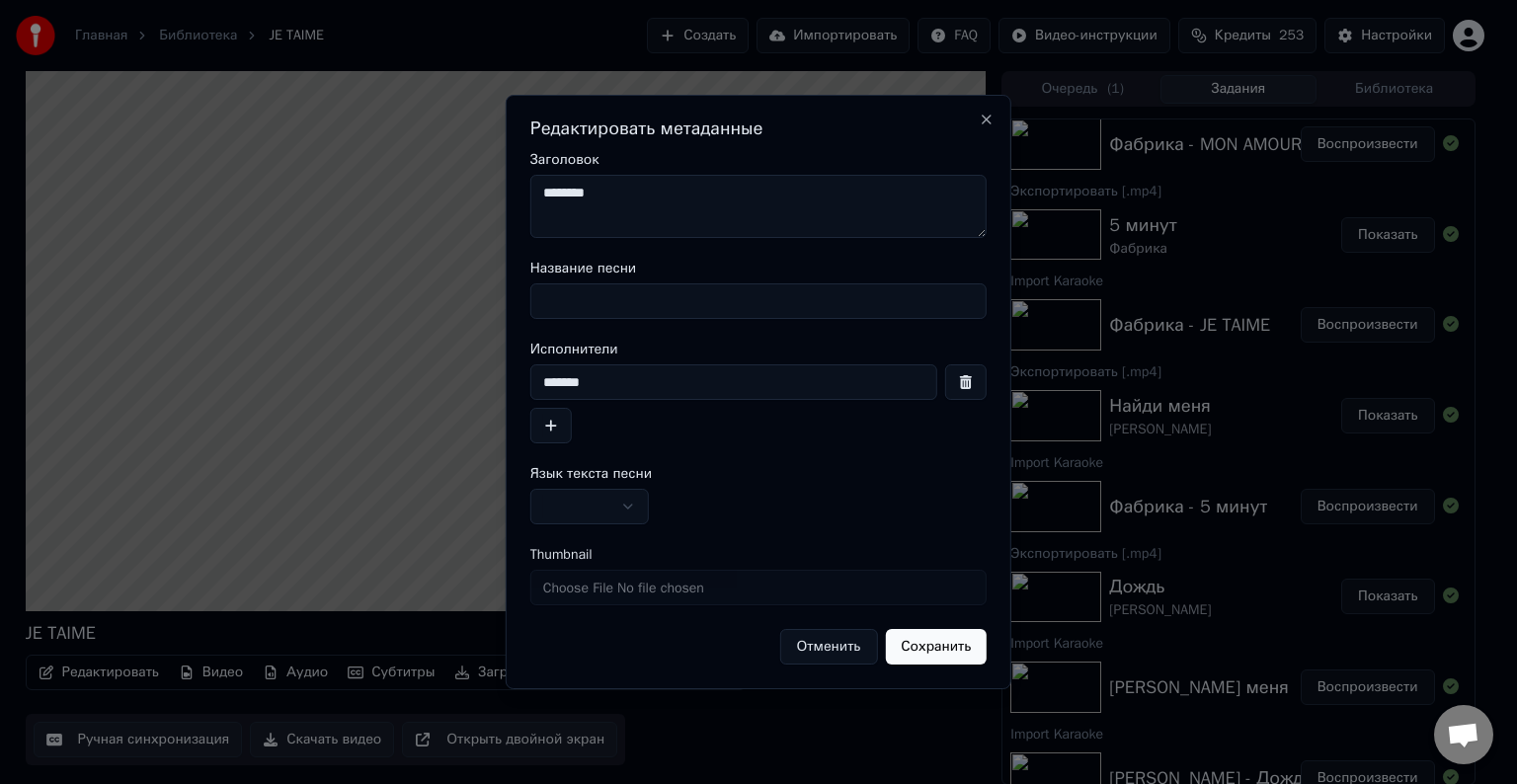 click on "Название песни" at bounding box center [758, 301] 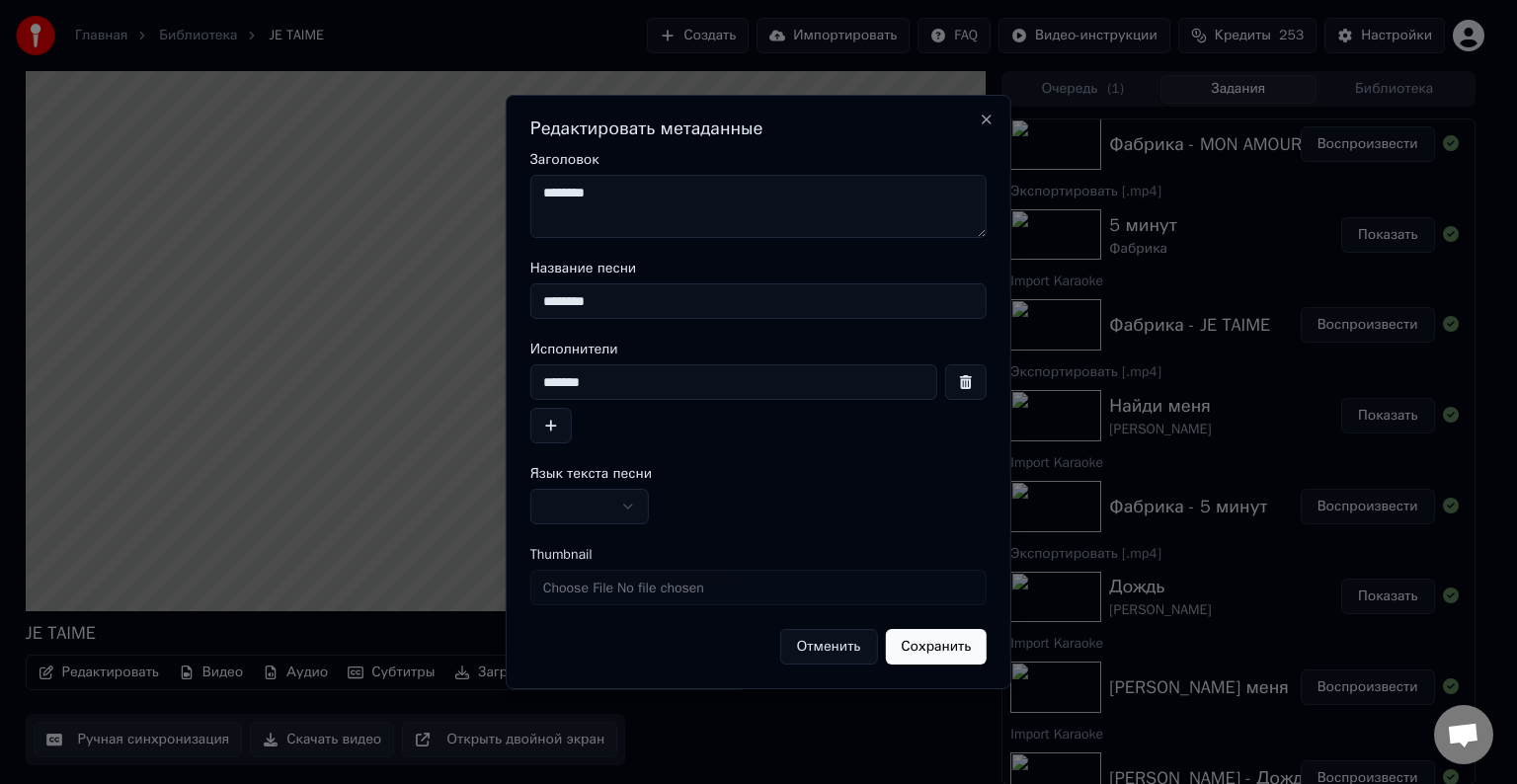 type on "********" 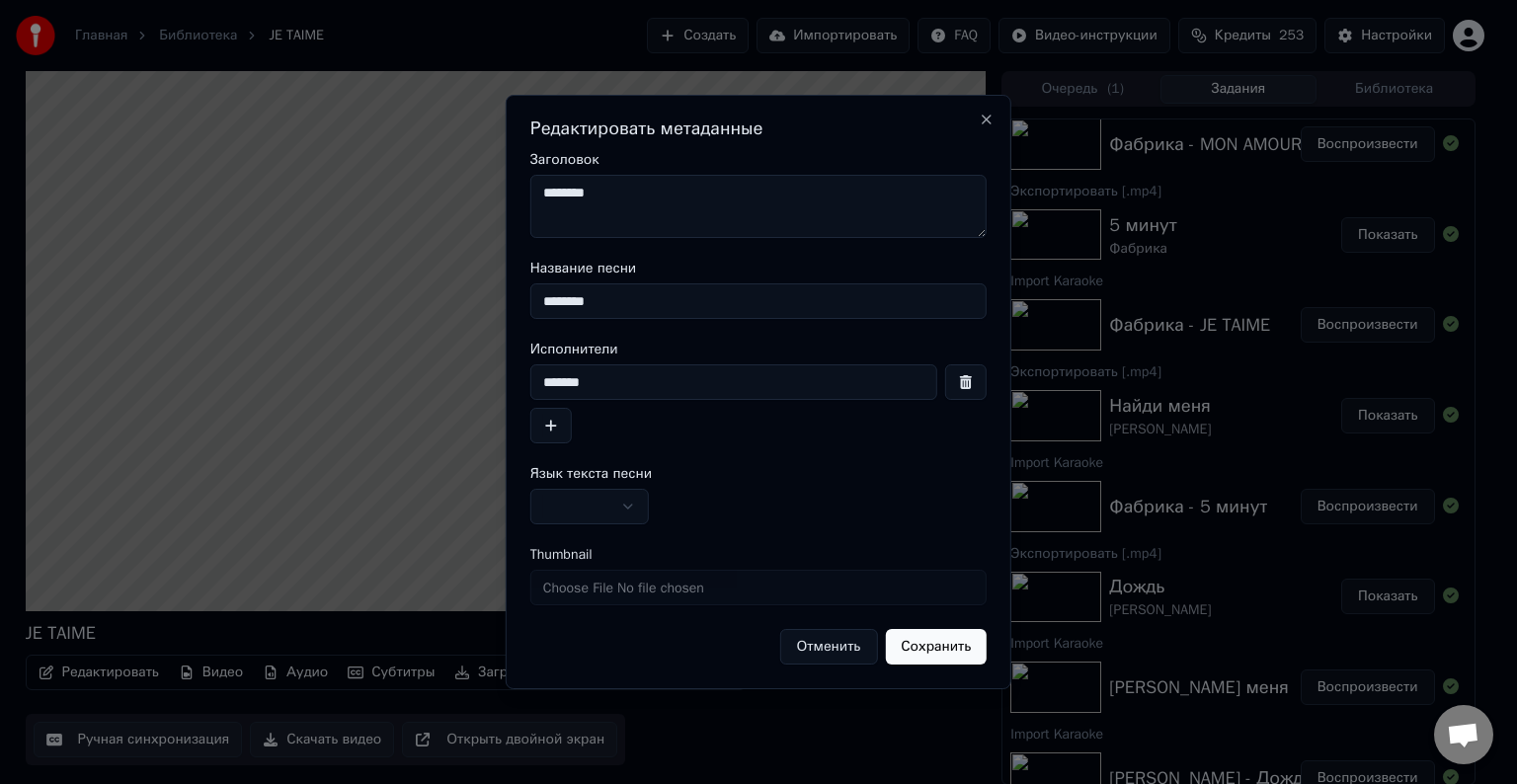 click on "********" at bounding box center (758, 206) 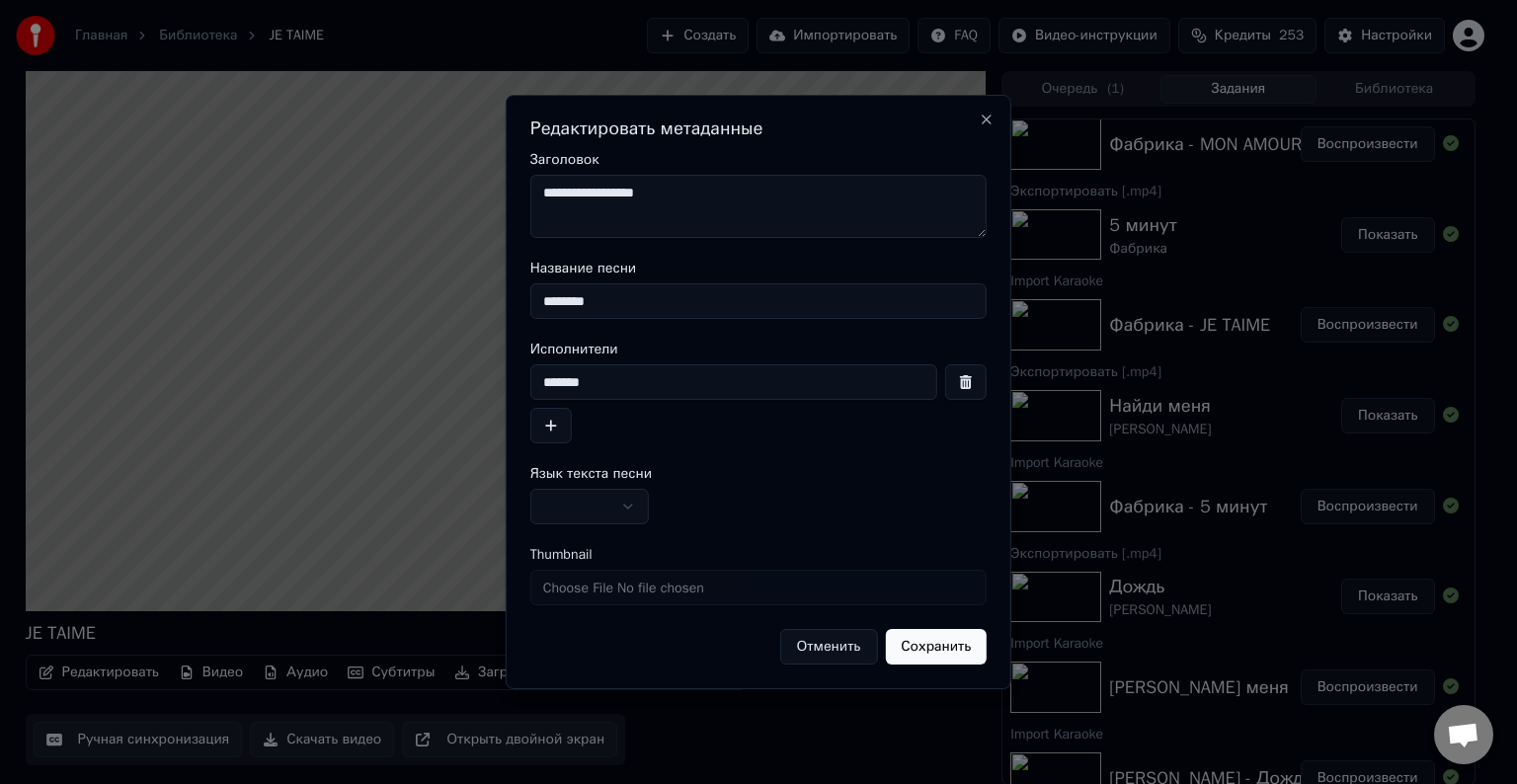 type on "**********" 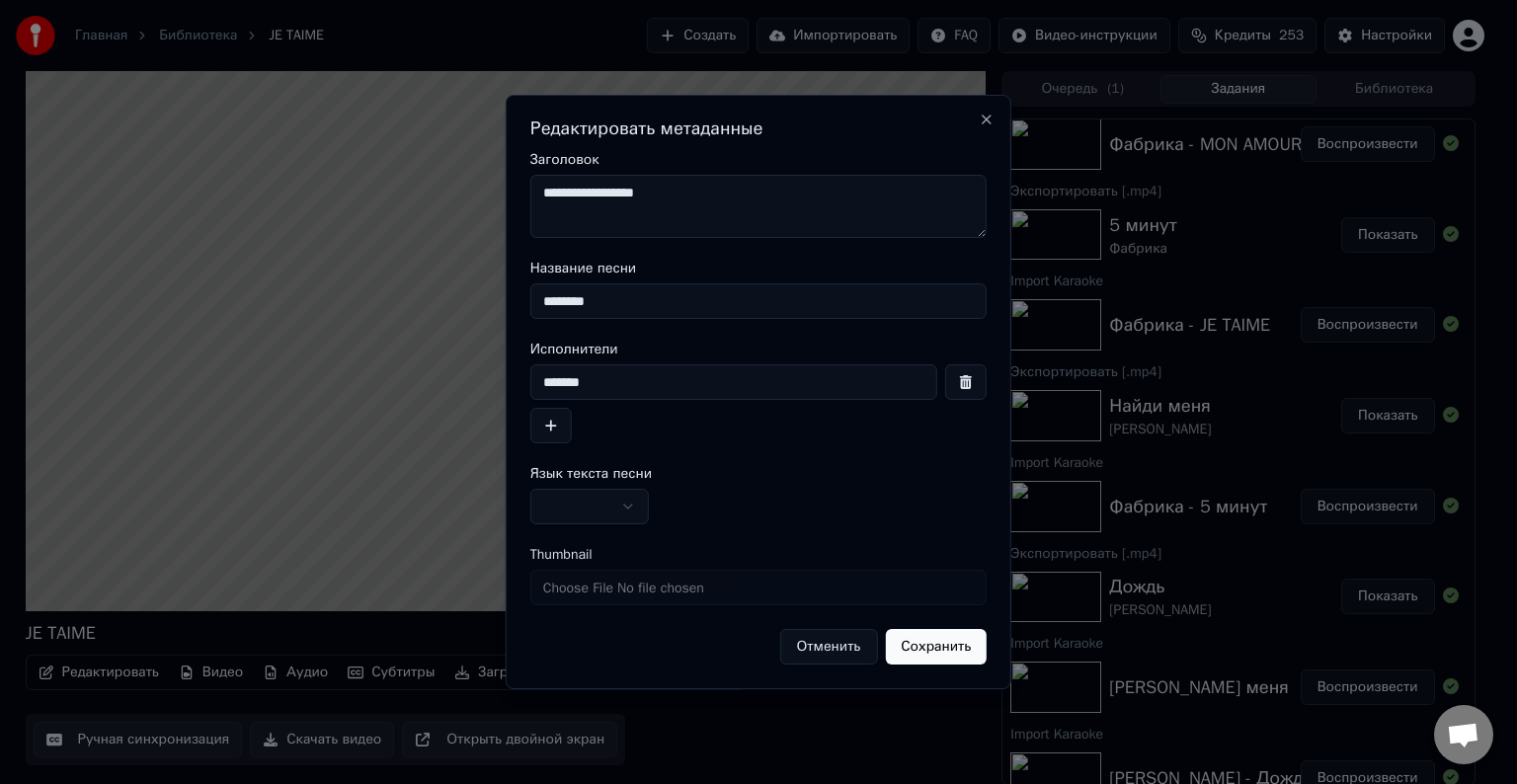 click at bounding box center (590, 507) 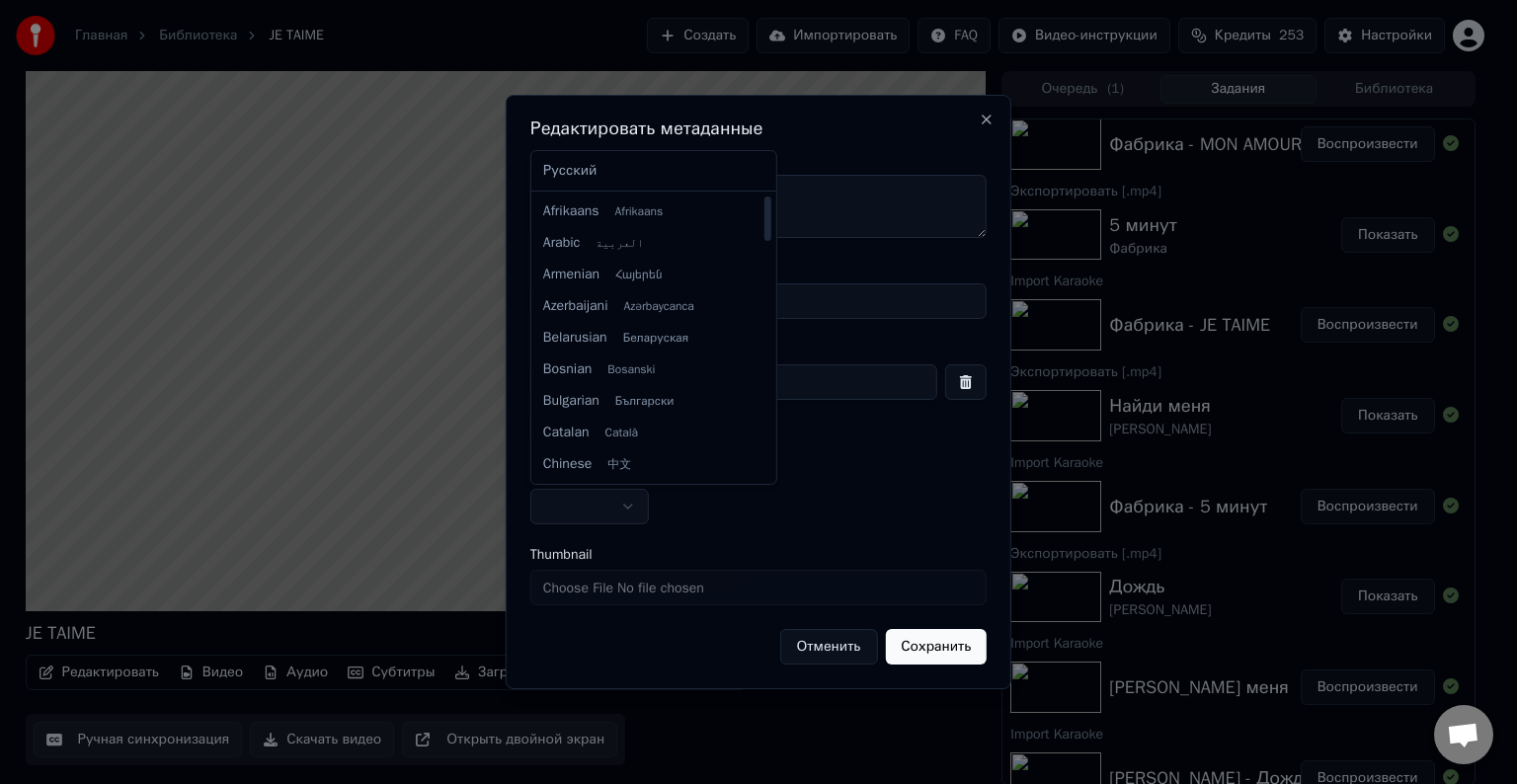 select on "**" 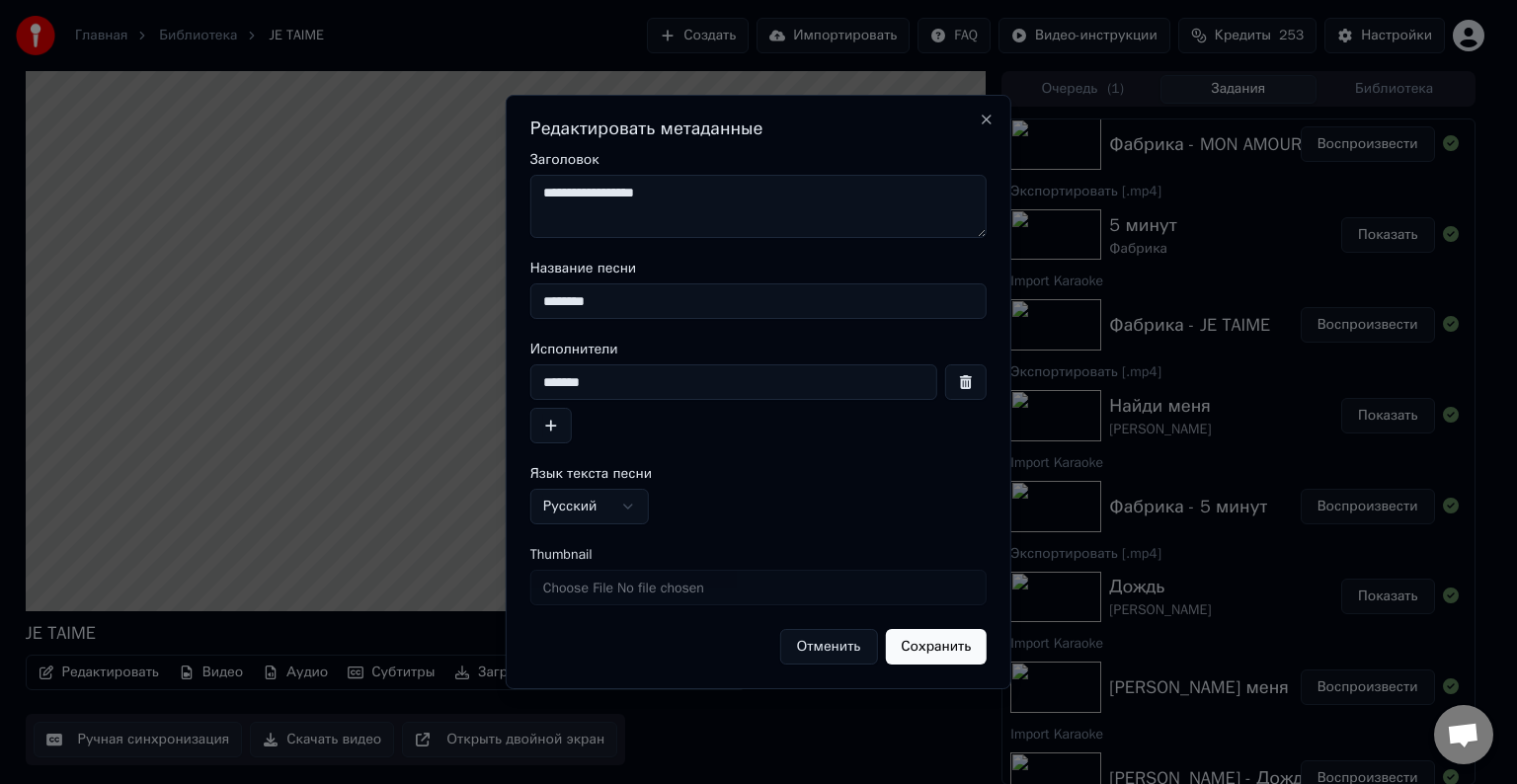 click on "Сохранить" at bounding box center [935, 647] 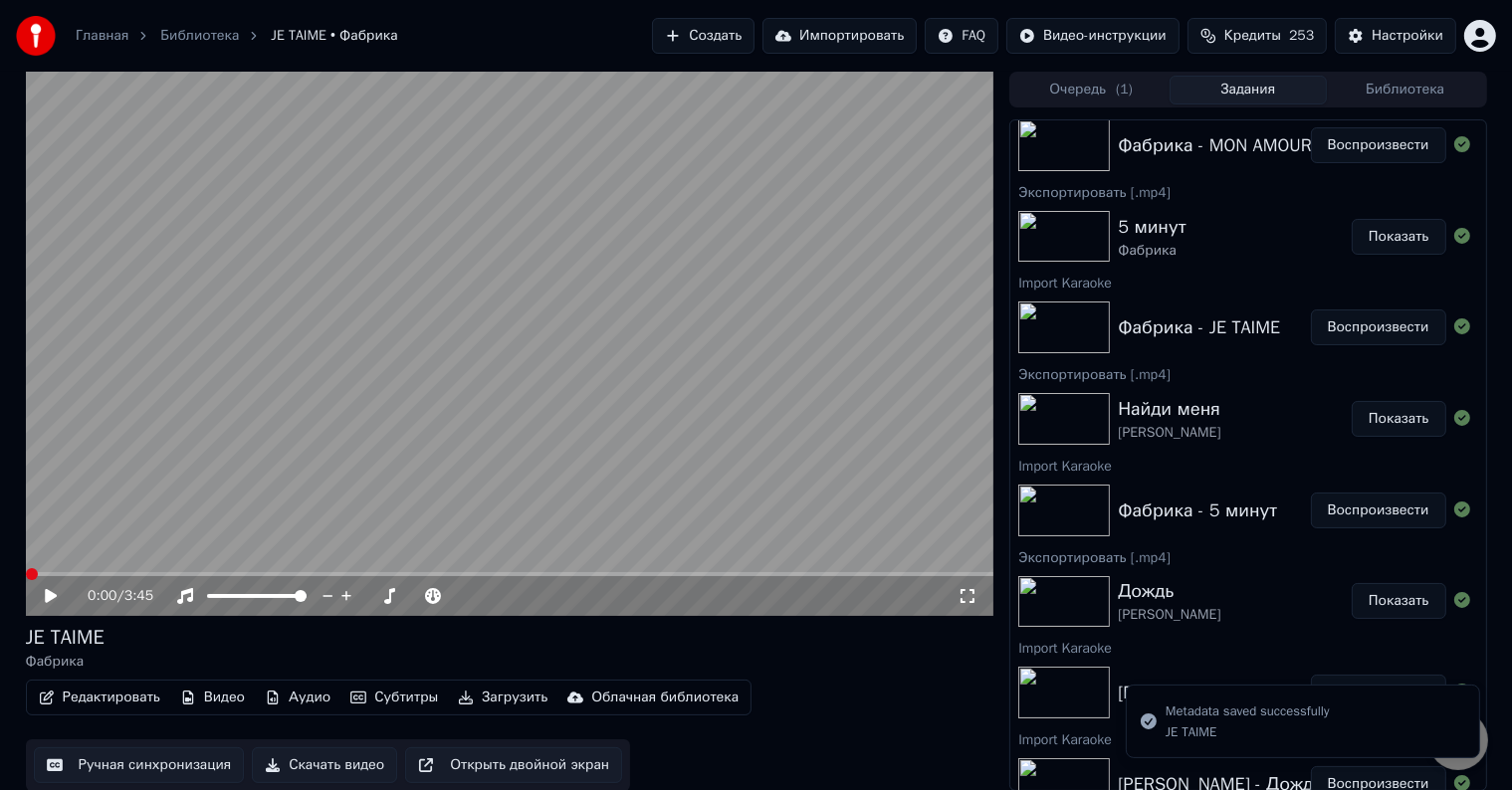 click on "Скачать видео" at bounding box center (324, 765) 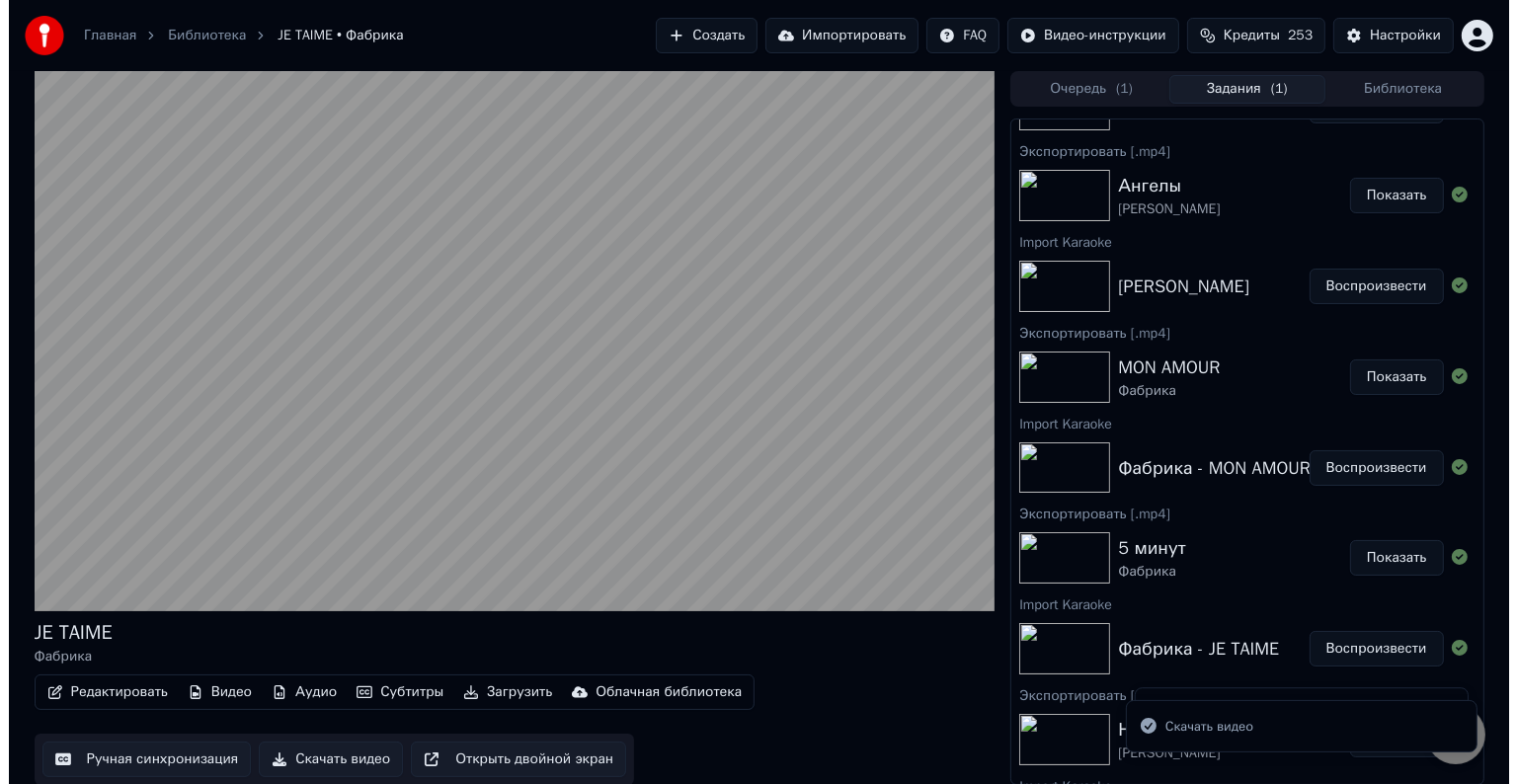 scroll, scrollTop: 0, scrollLeft: 0, axis: both 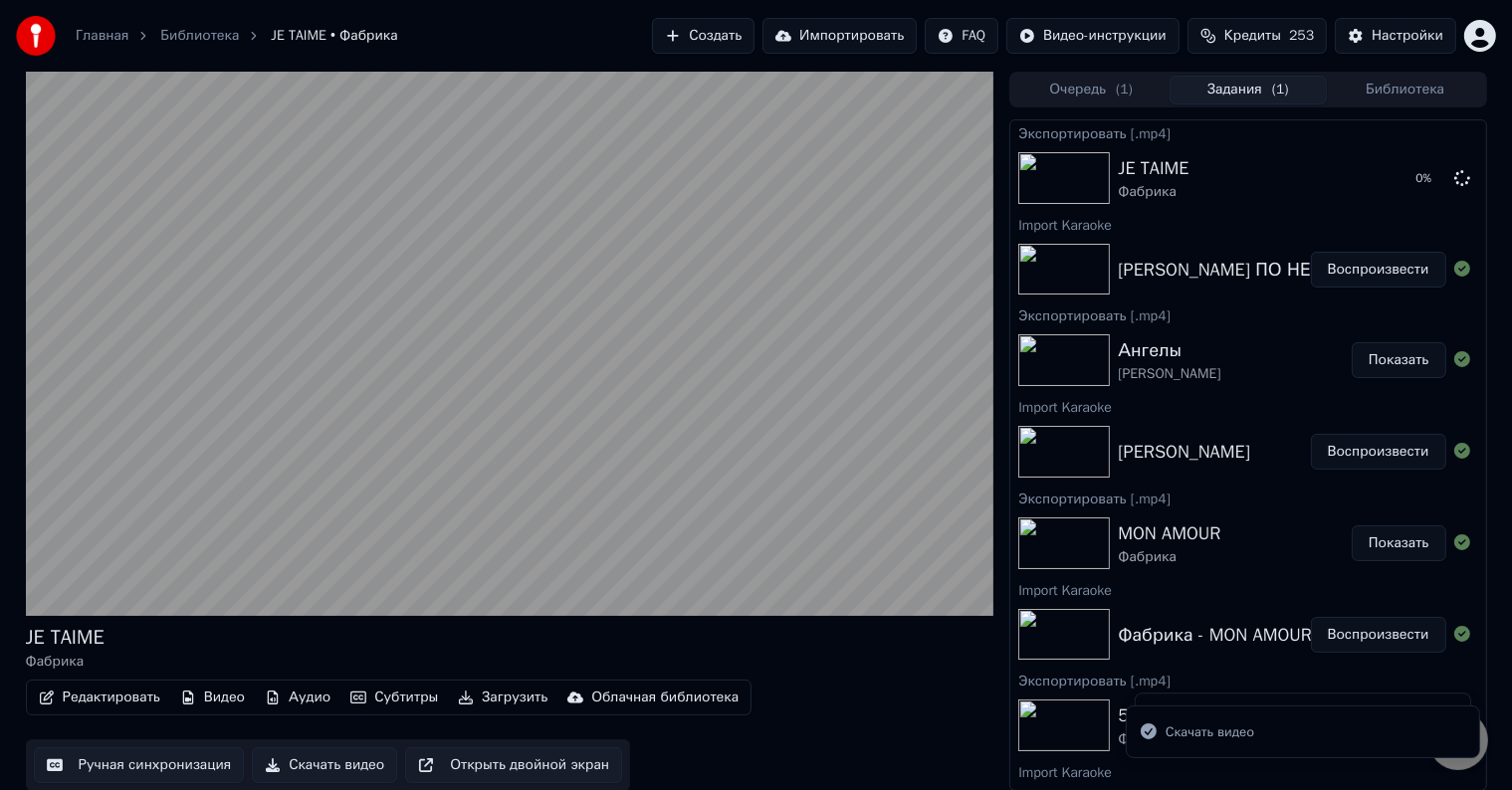 click on "Воспроизвести" at bounding box center [1379, 270] 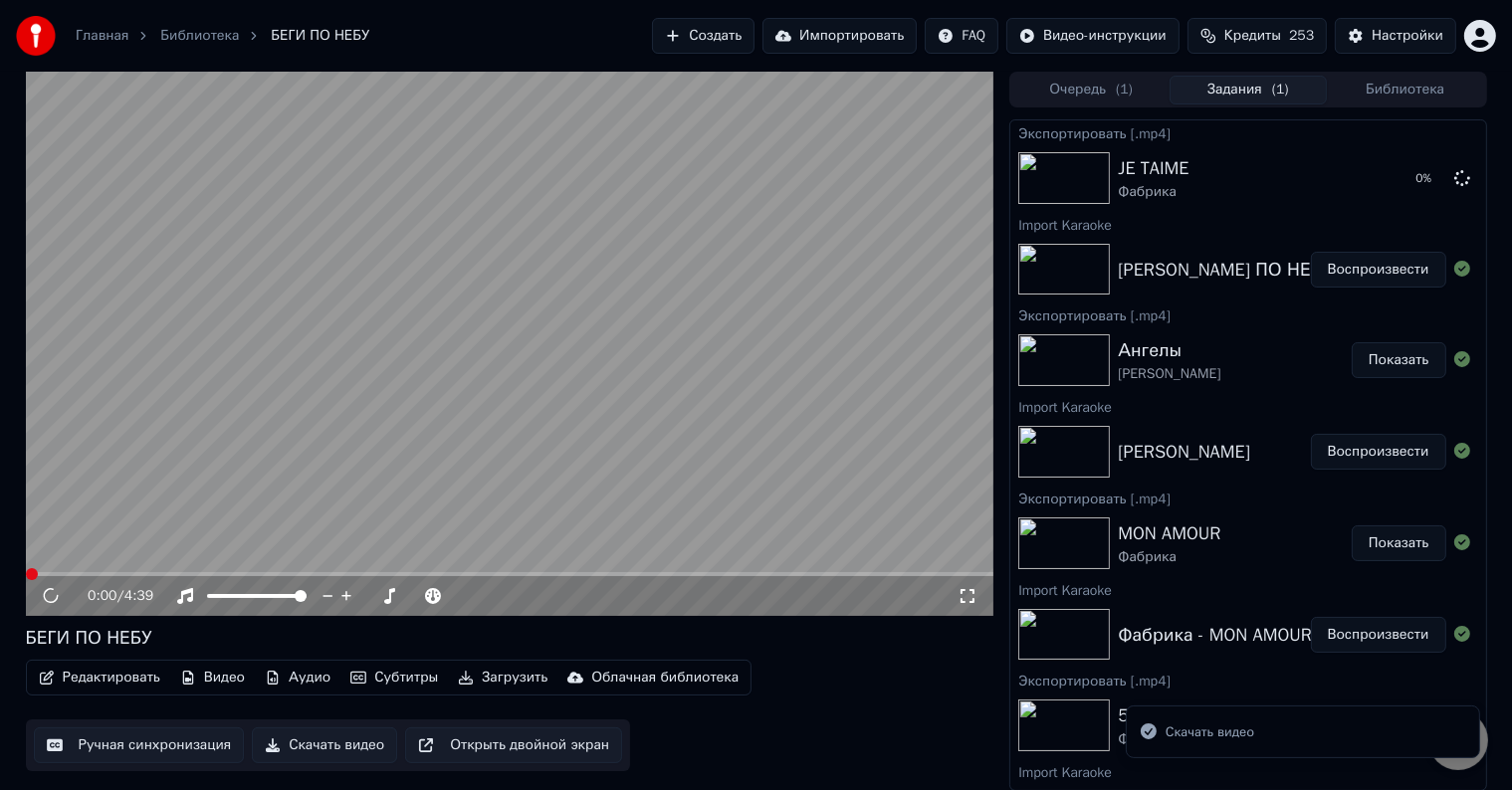 click on "Редактировать" at bounding box center (100, 678) 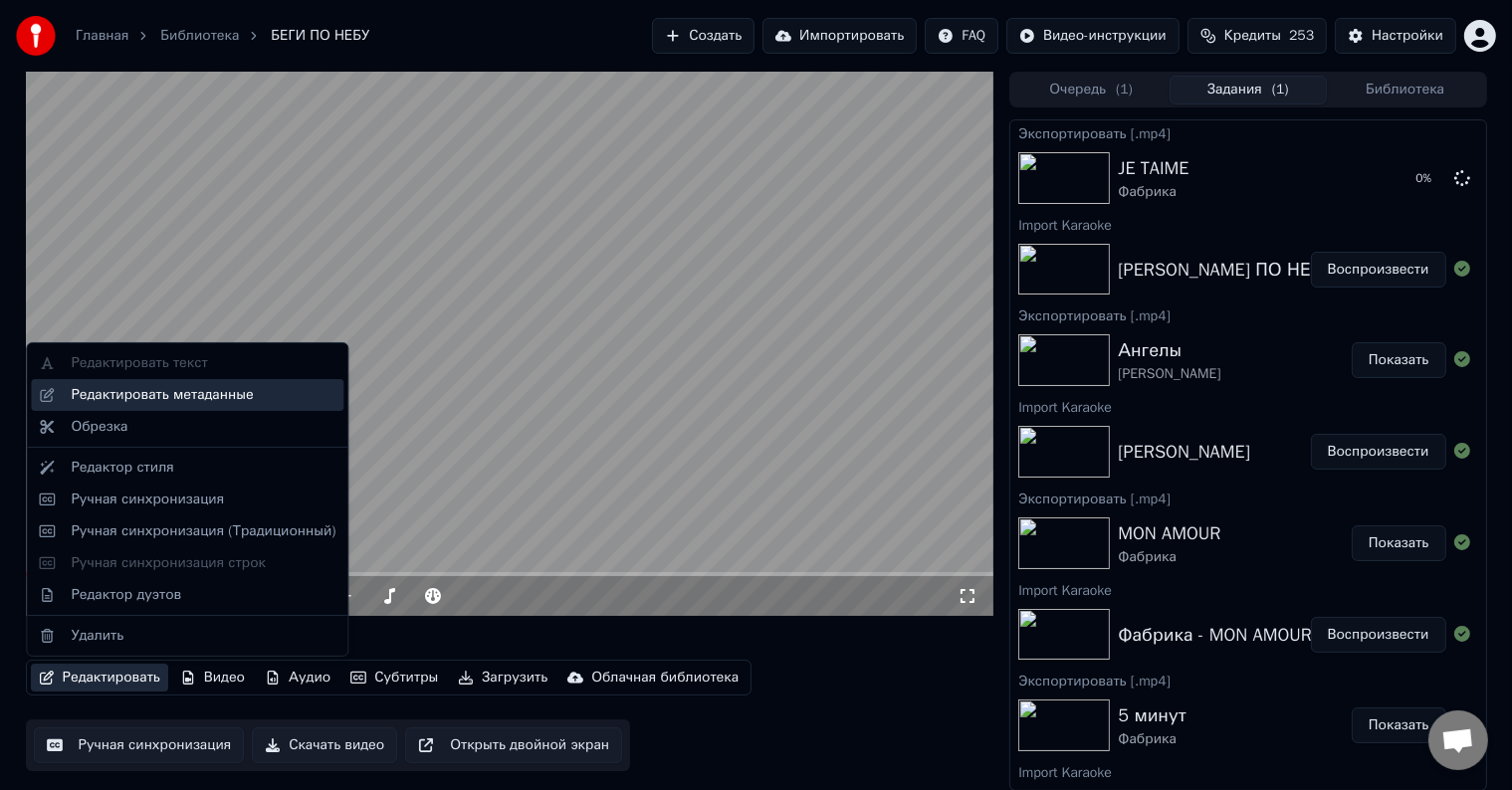 click on "Редактировать метаданные" at bounding box center (161, 395) 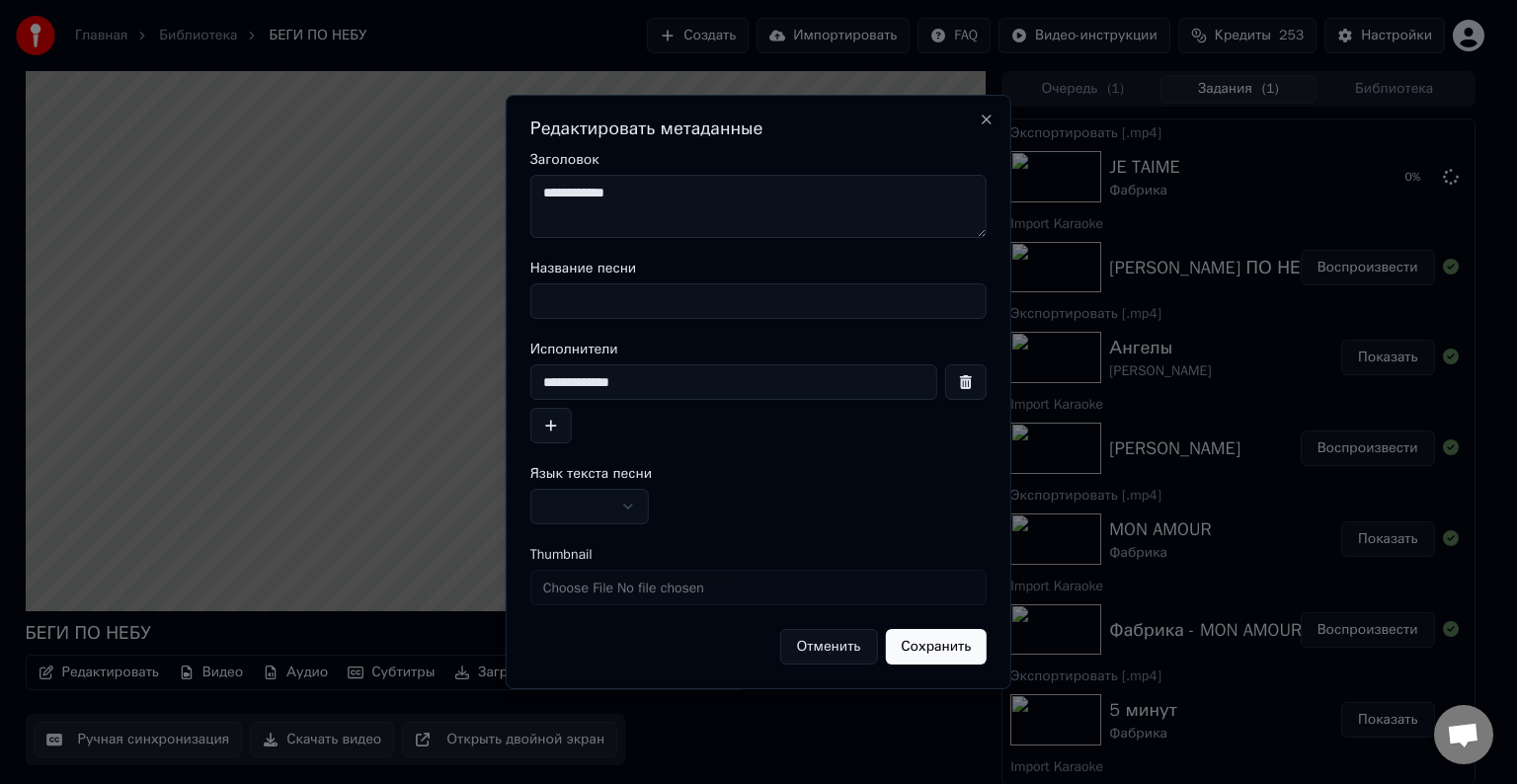 click on "Название песни" at bounding box center (758, 301) 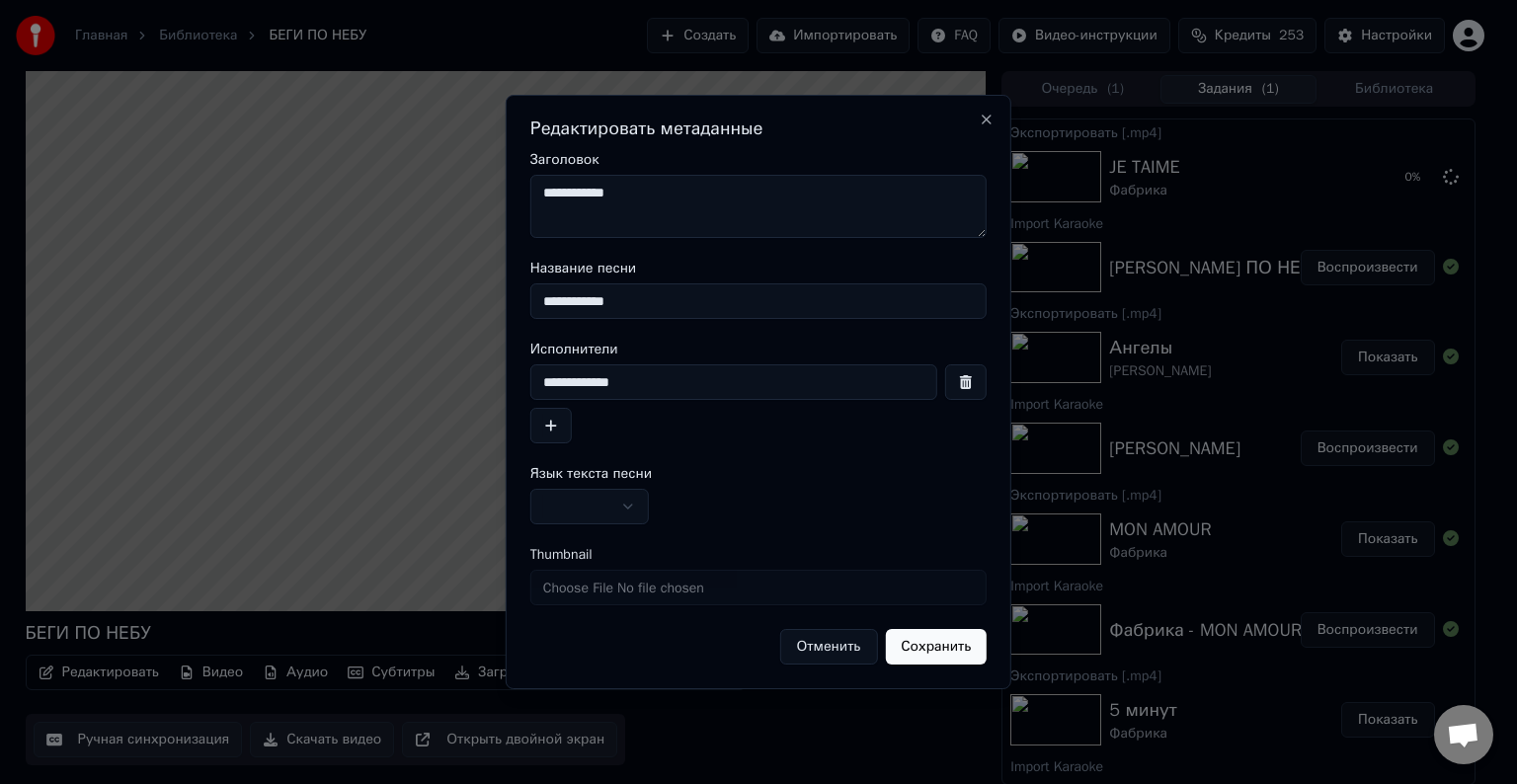 type on "**********" 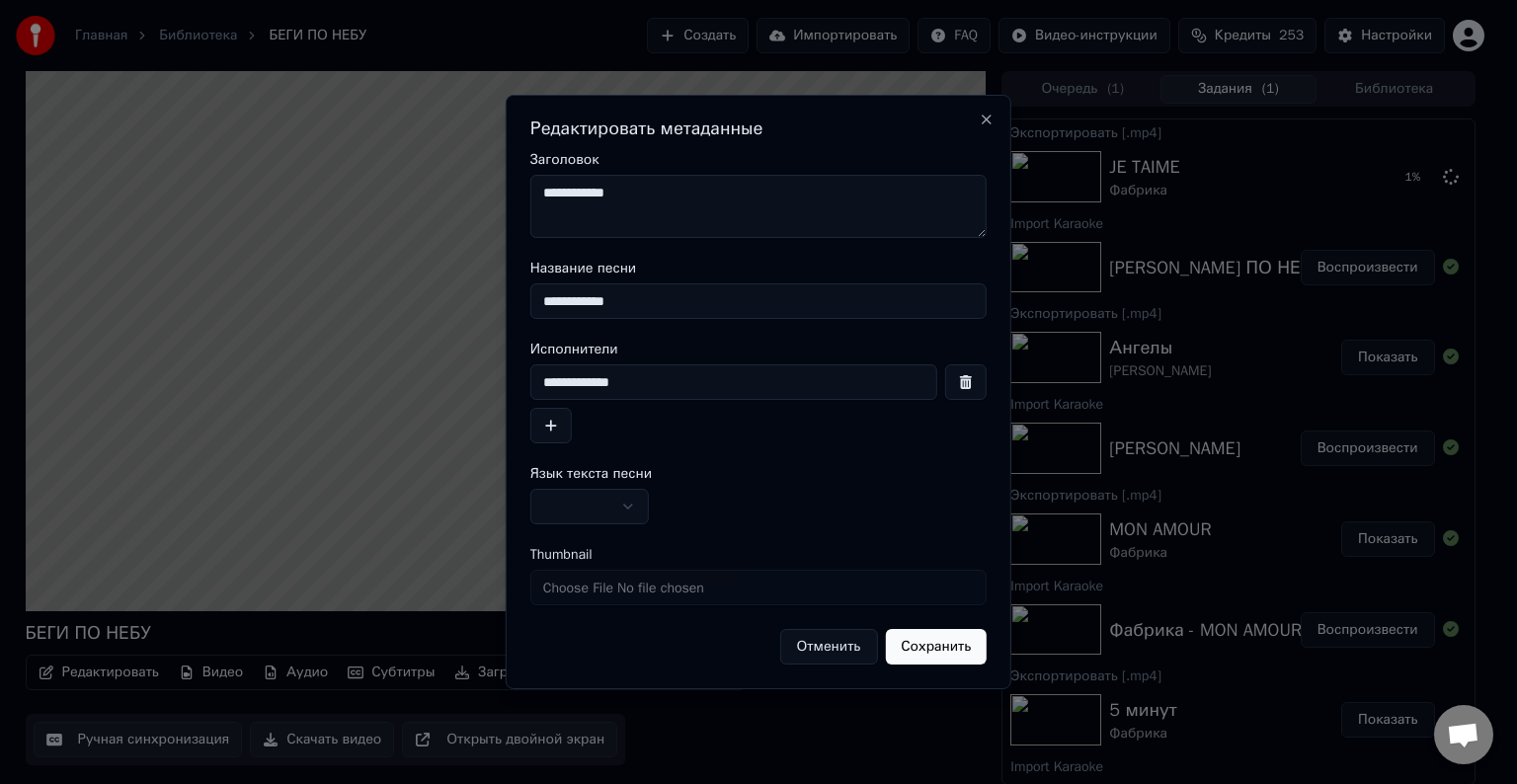 click on "**********" at bounding box center (758, 206) 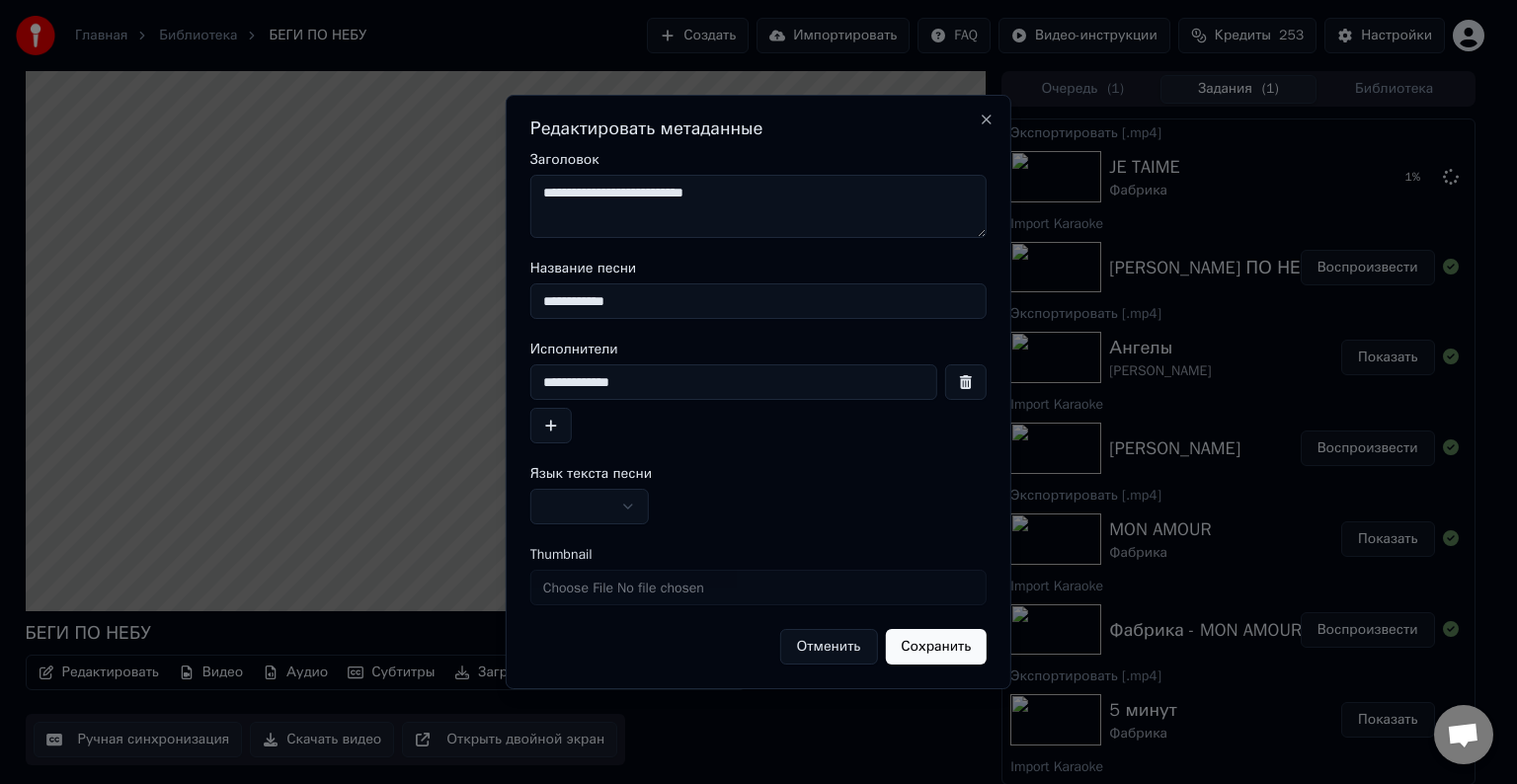 type on "**********" 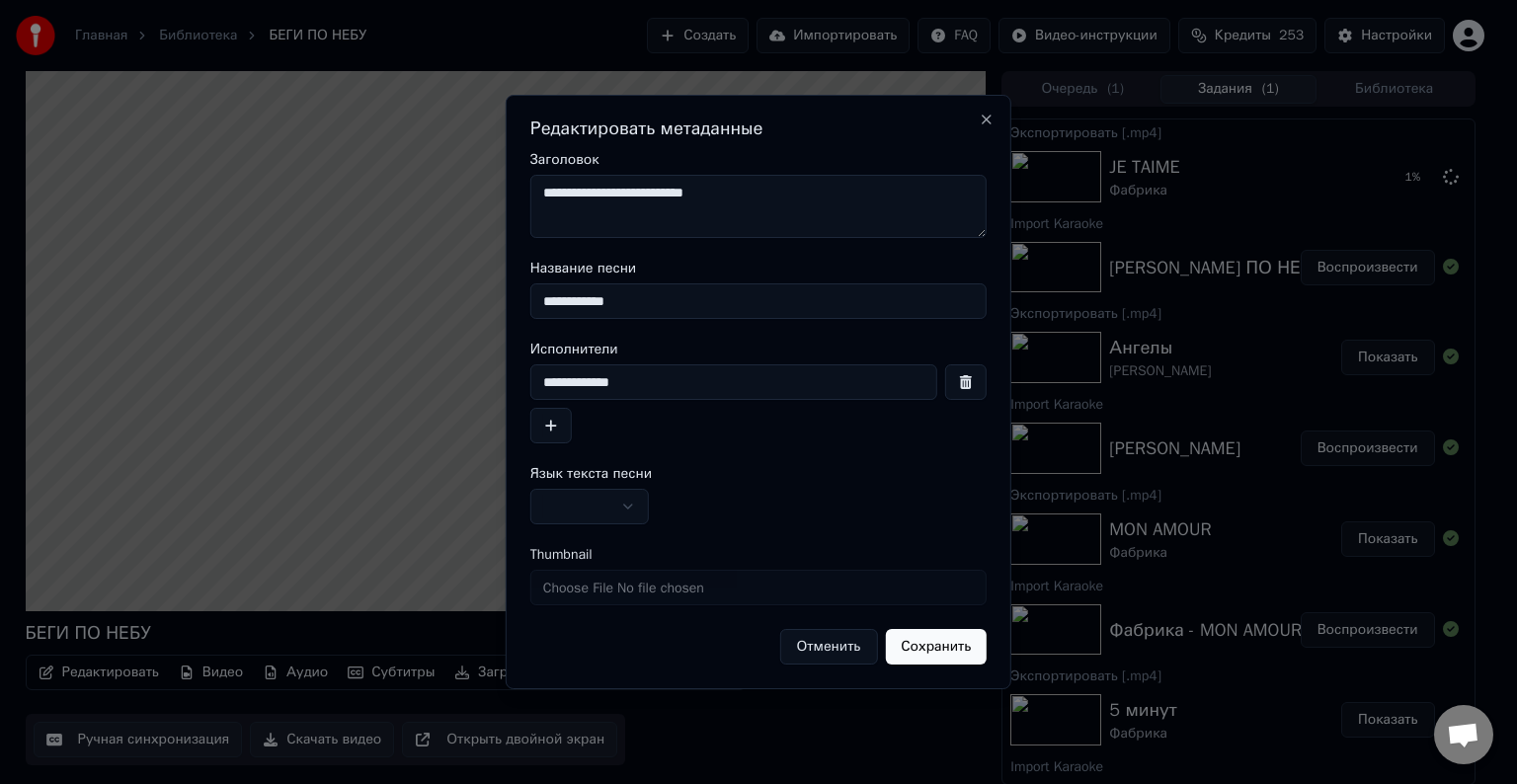click at bounding box center (590, 507) 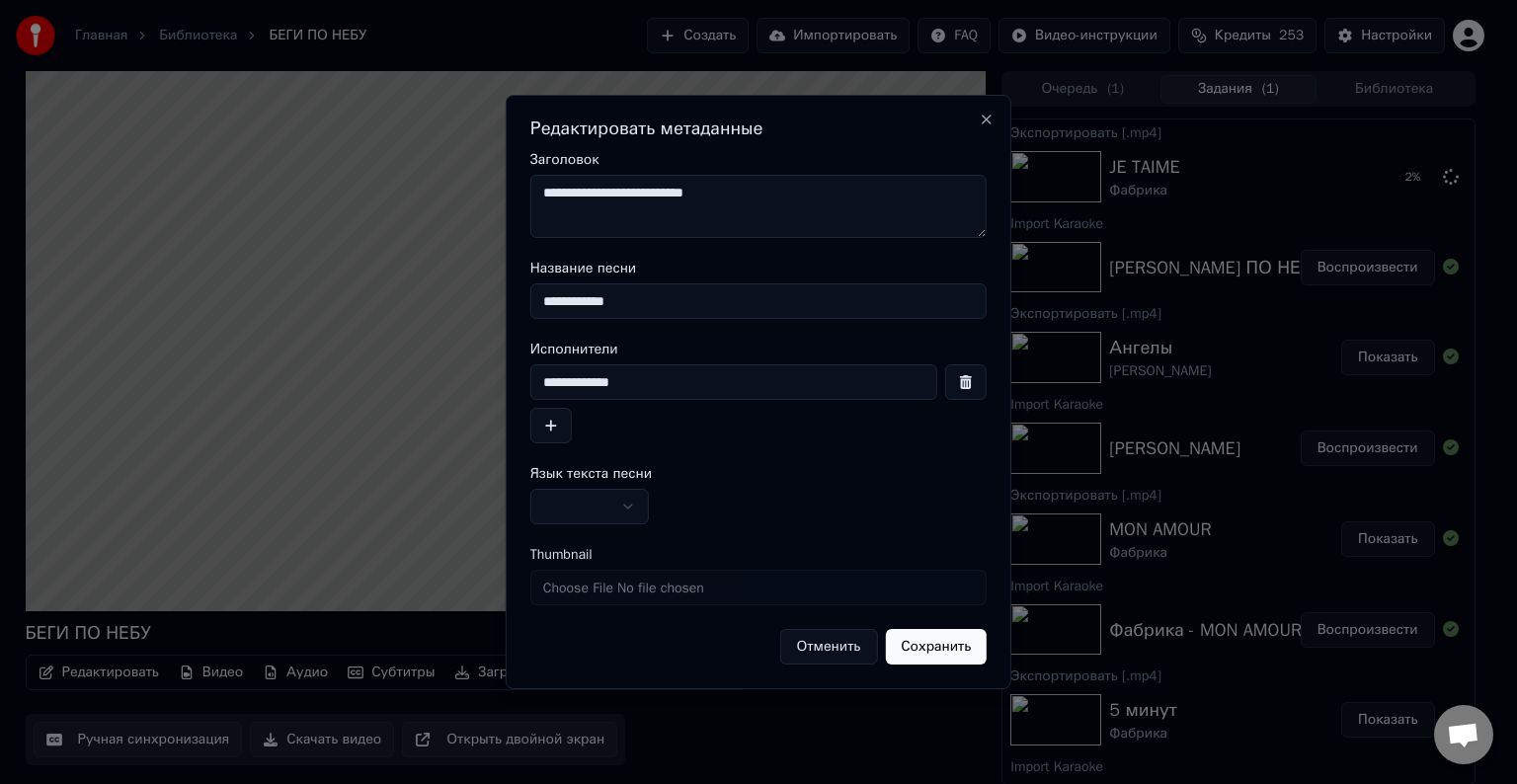click at bounding box center (590, 507) 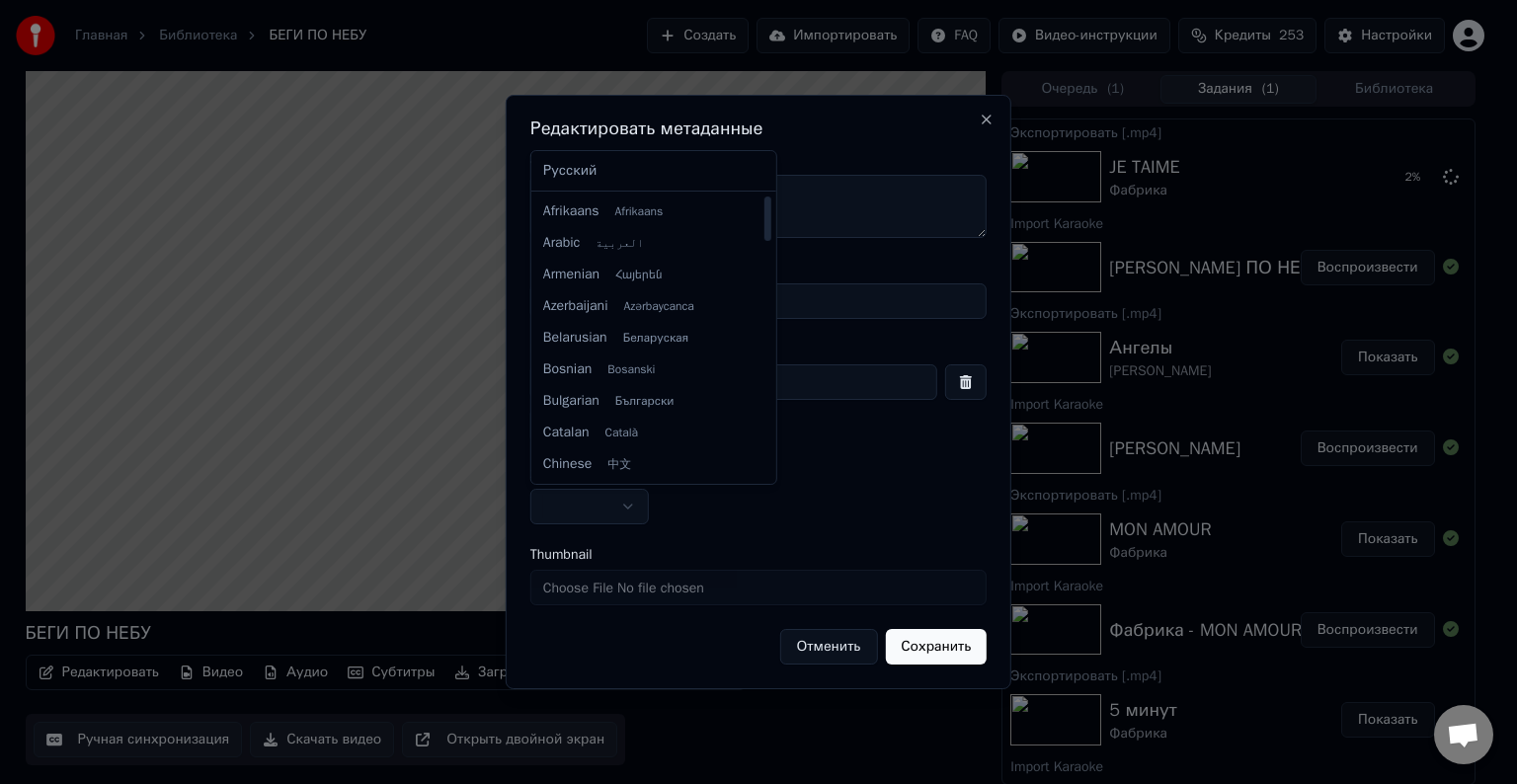 select on "**" 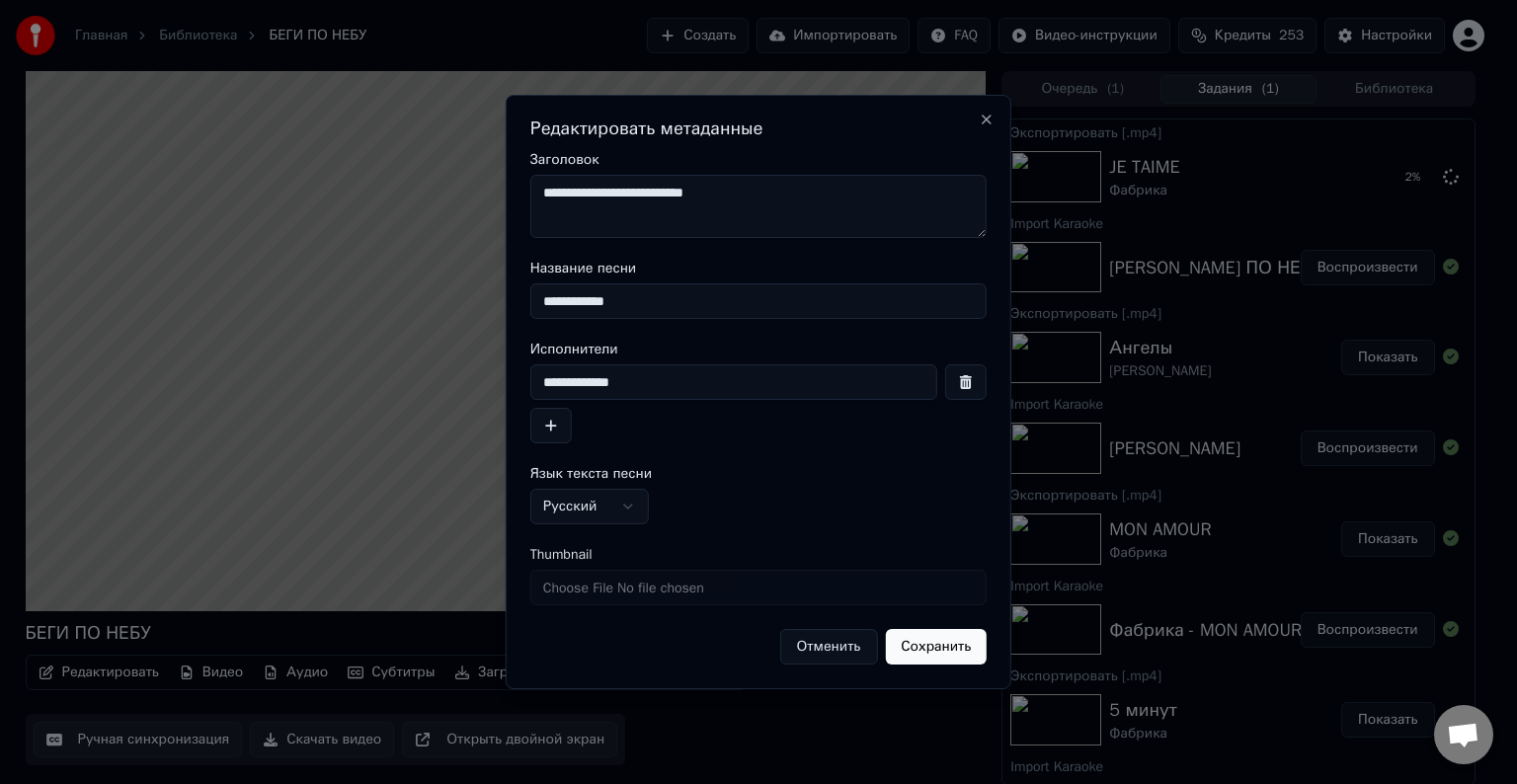 click on "Сохранить" at bounding box center (935, 647) 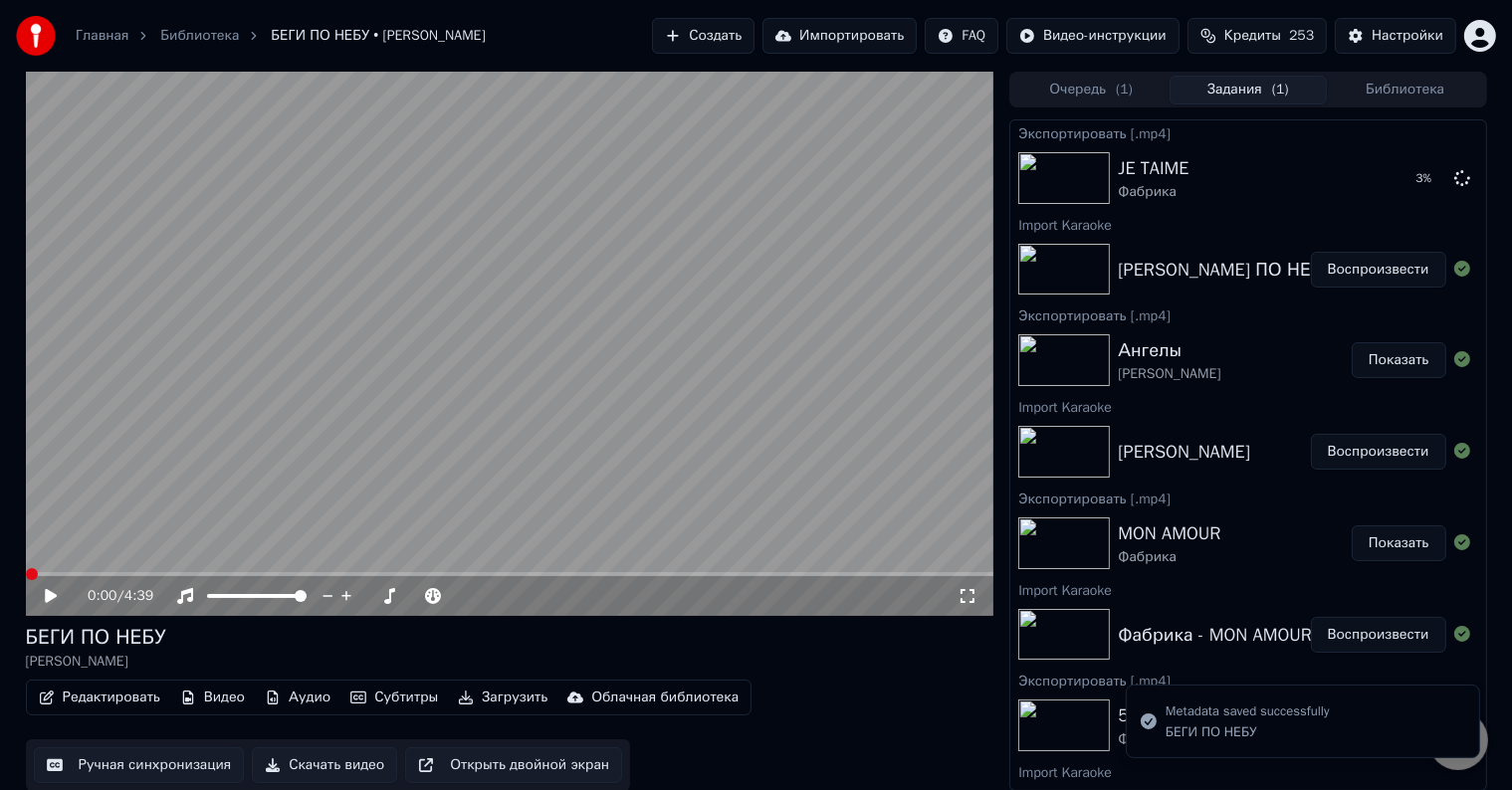 click on "Скачать видео" at bounding box center [324, 765] 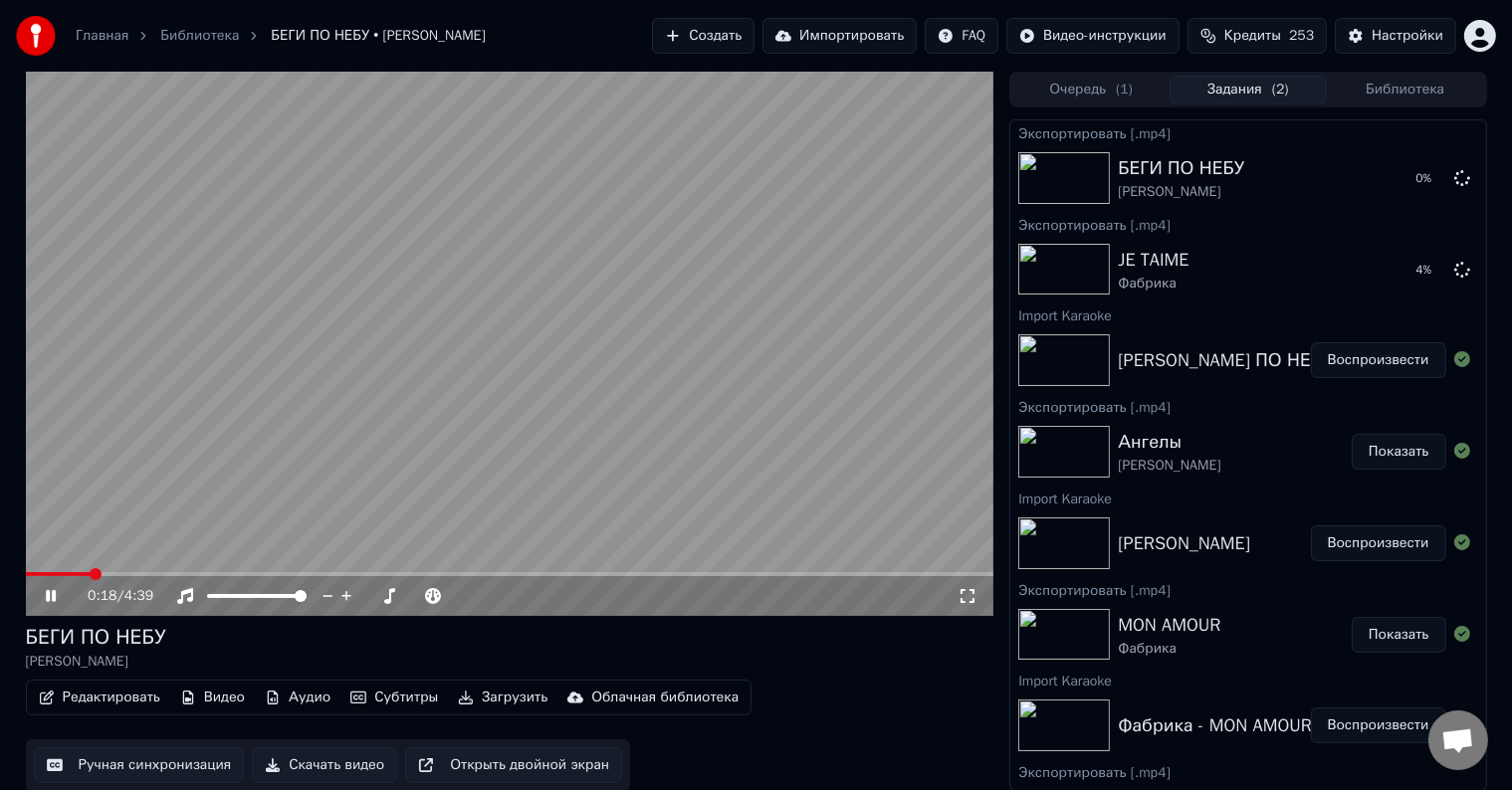 click at bounding box center (510, 343) 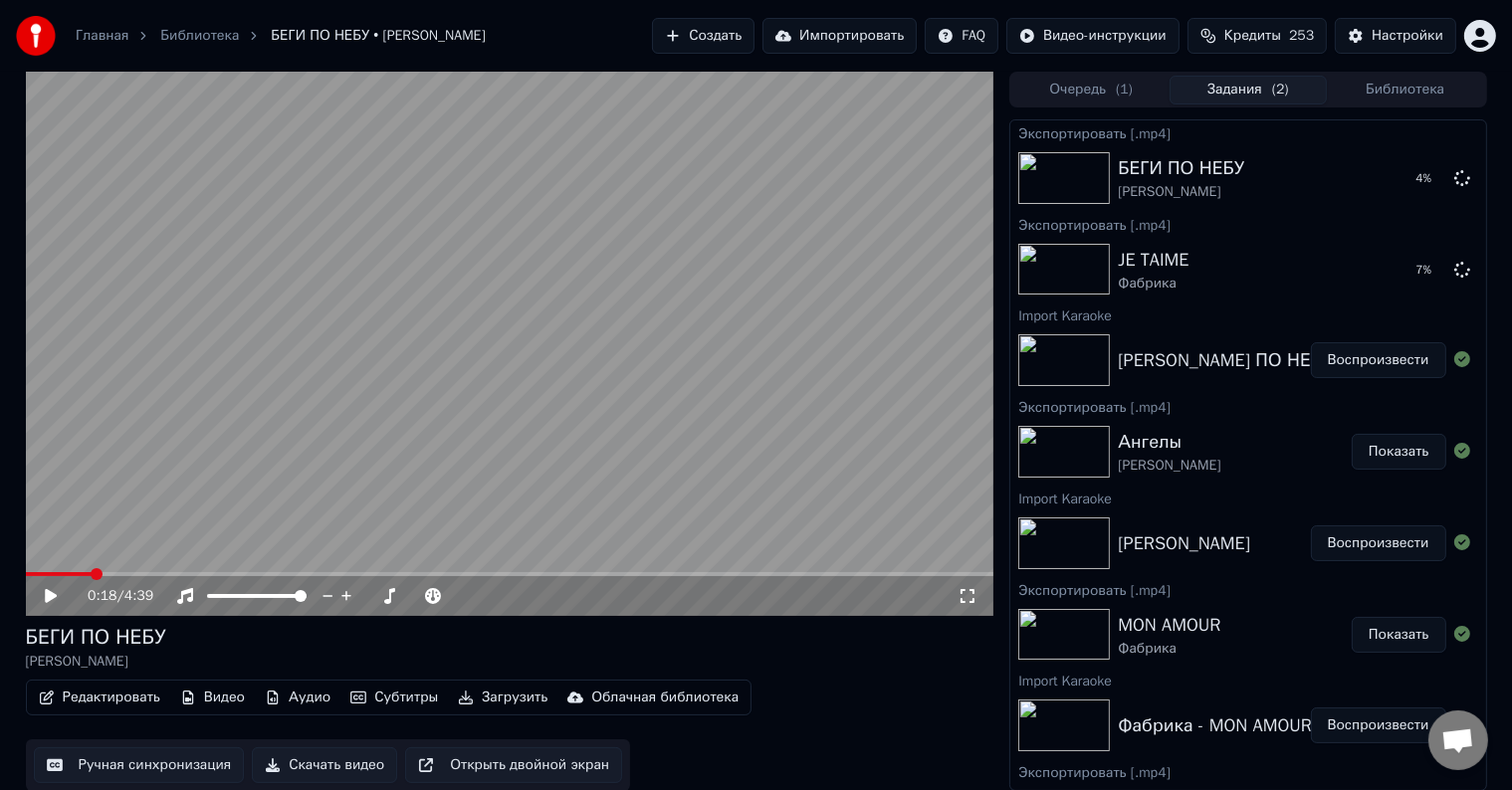 click on "Импортировать" at bounding box center (839, 36) 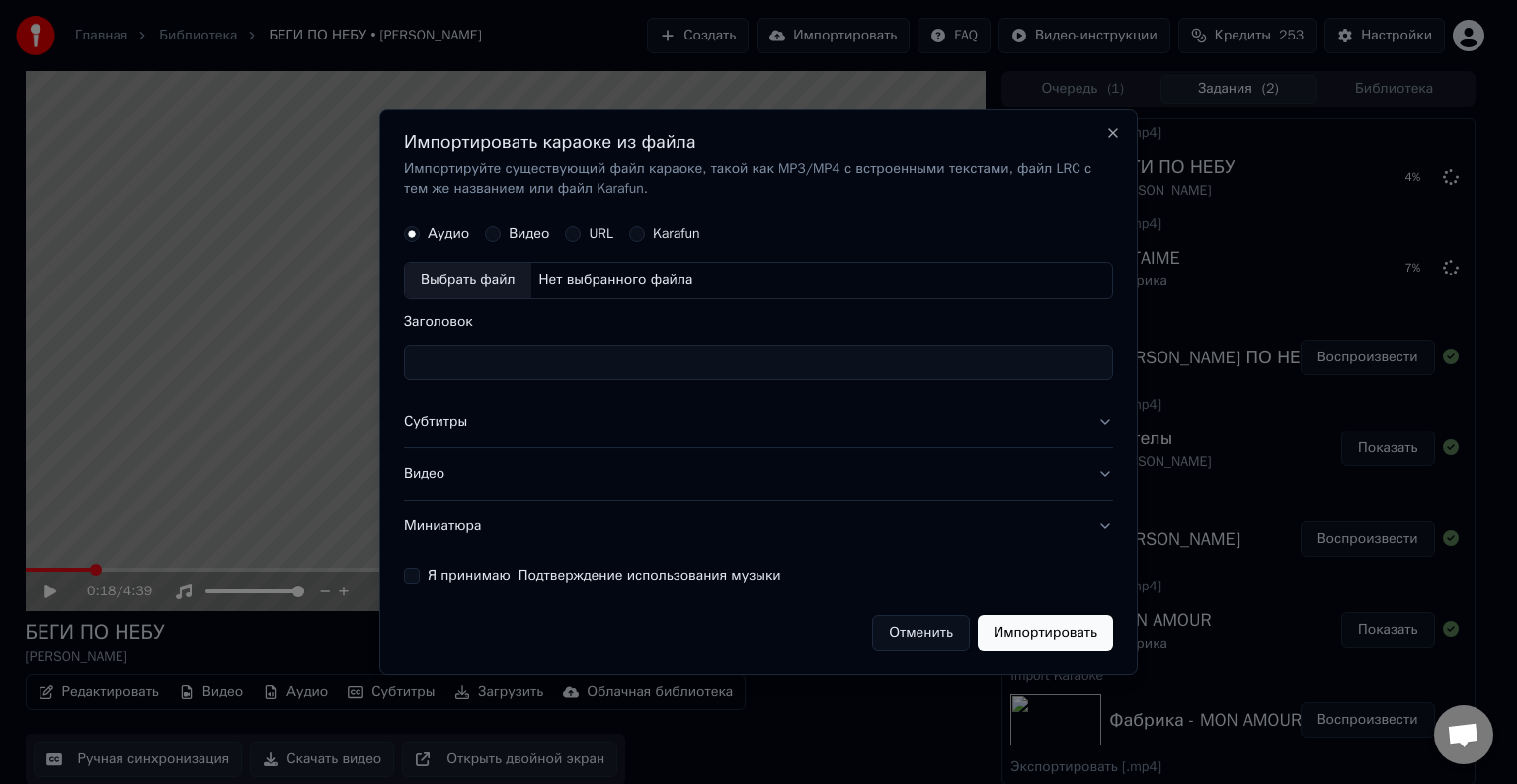 click on "Выбрать файл" at bounding box center [468, 280] 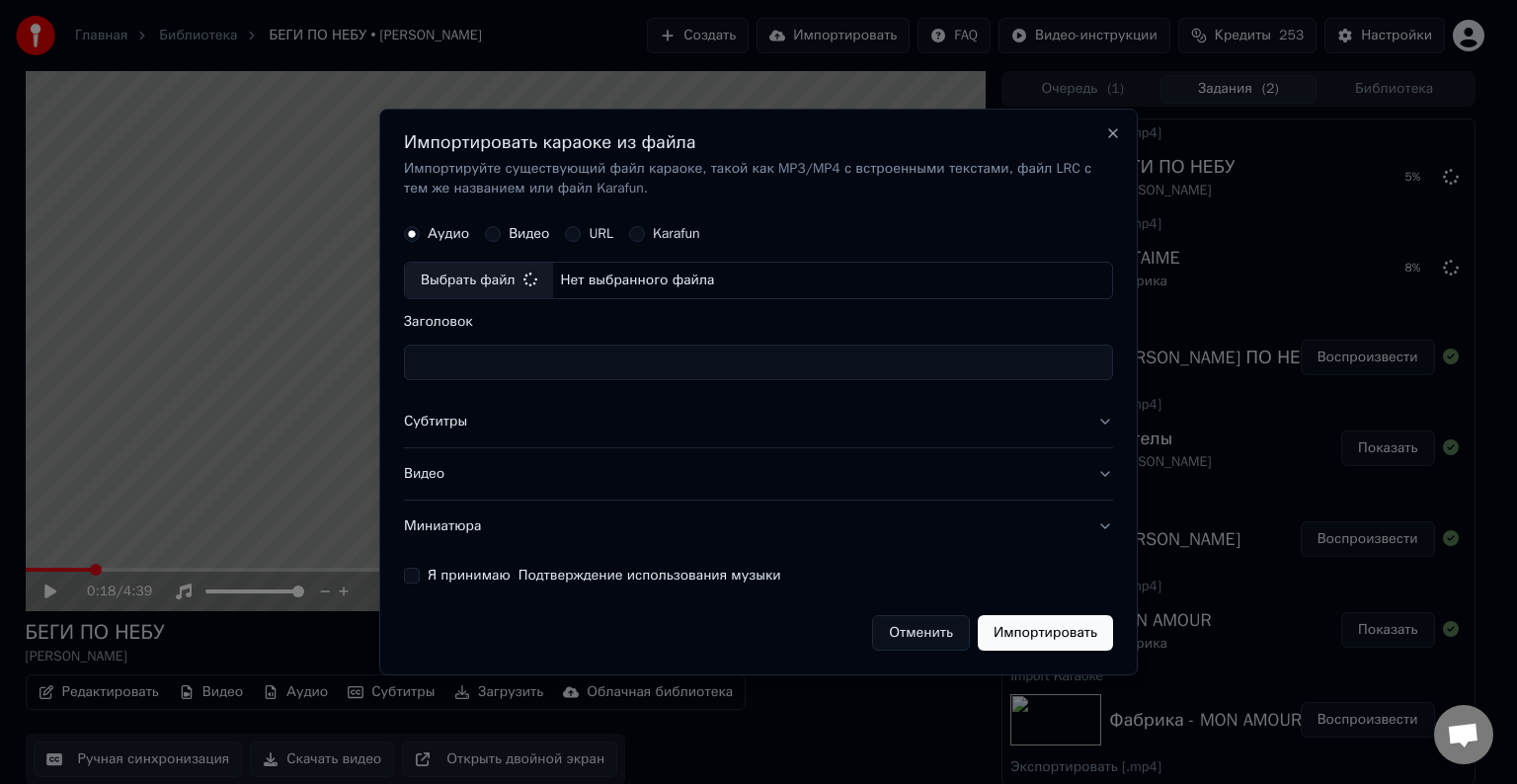type on "**********" 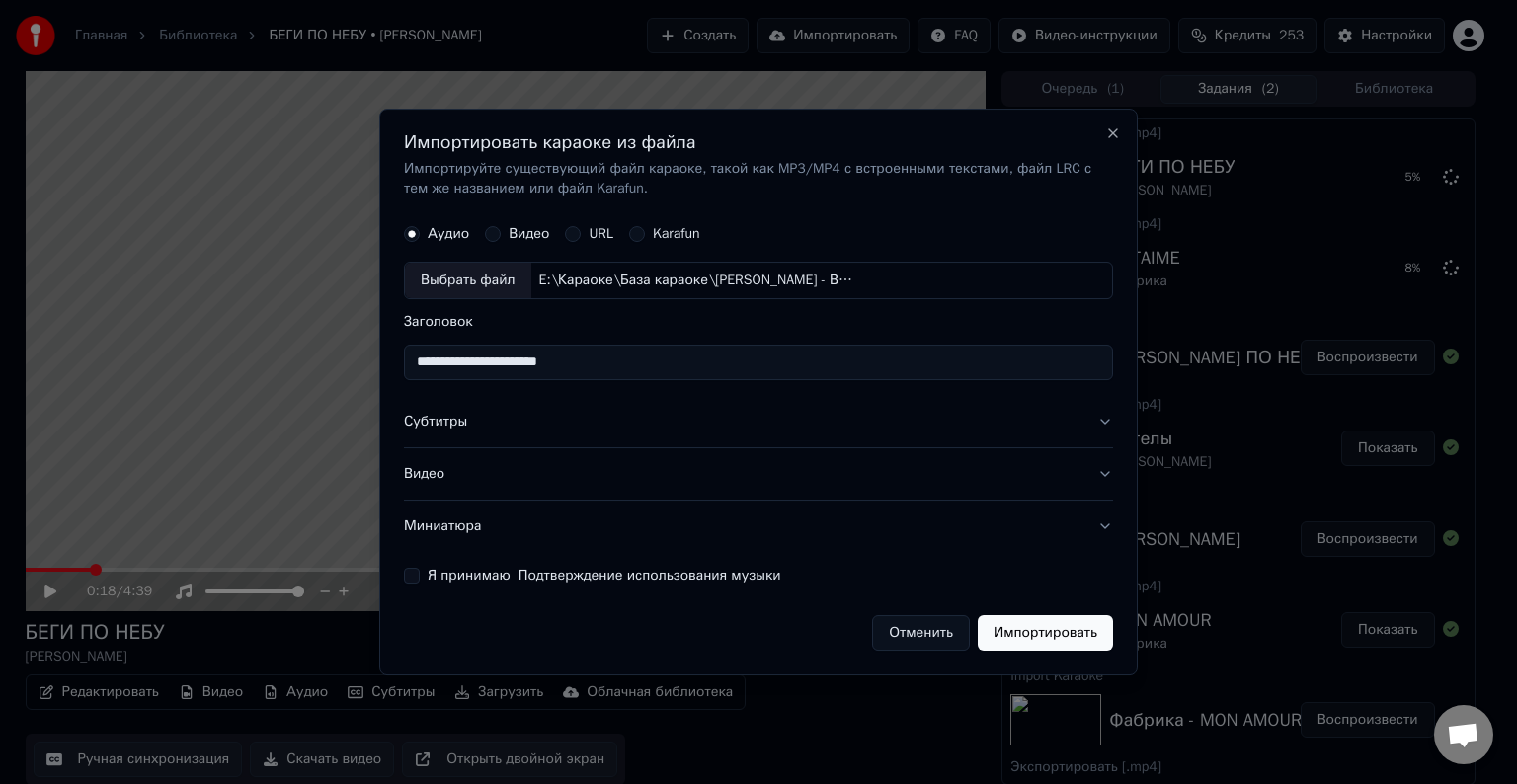 click on "Субтитры" at bounding box center (758, 422) 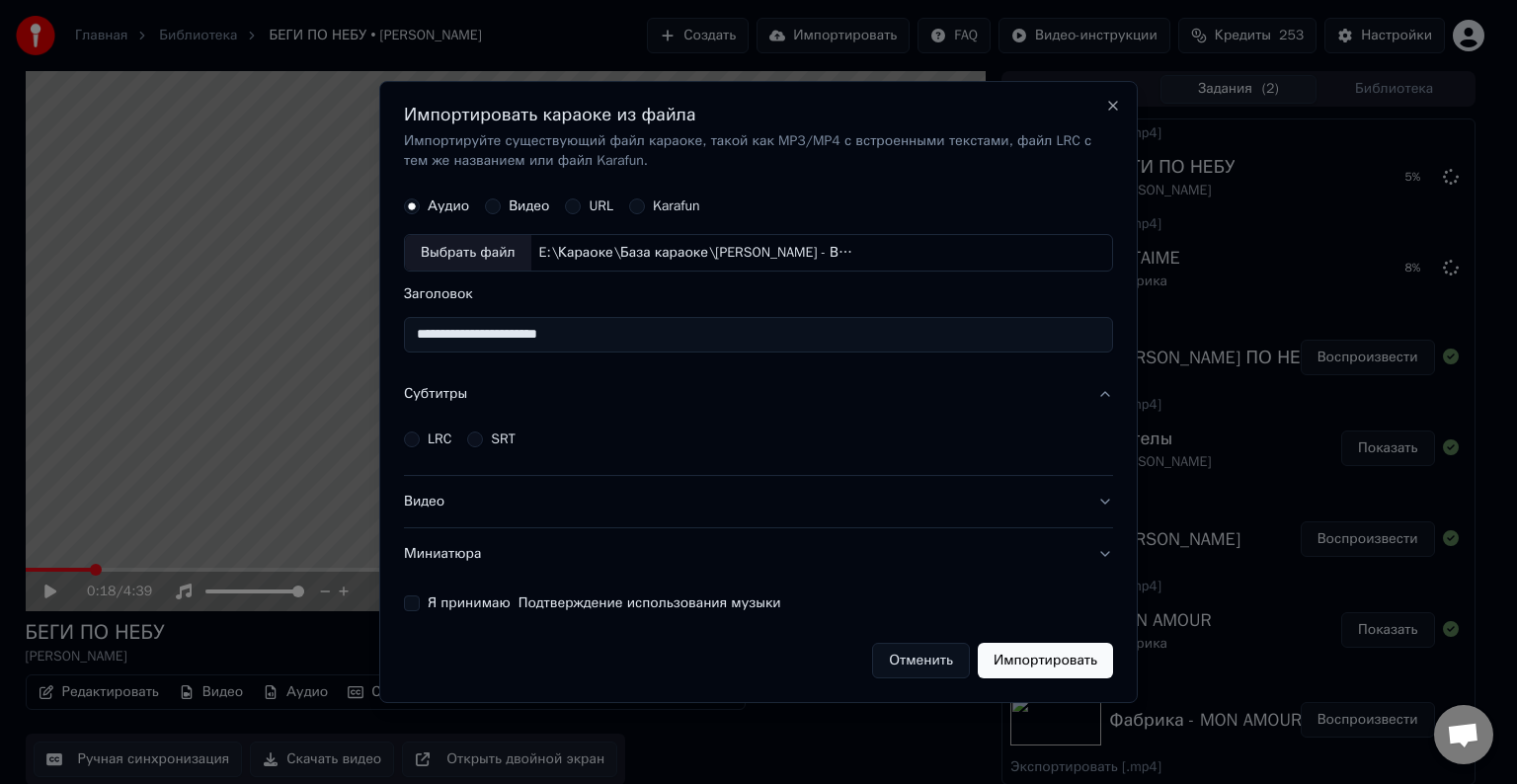 click on "LRC" at bounding box center [412, 439] 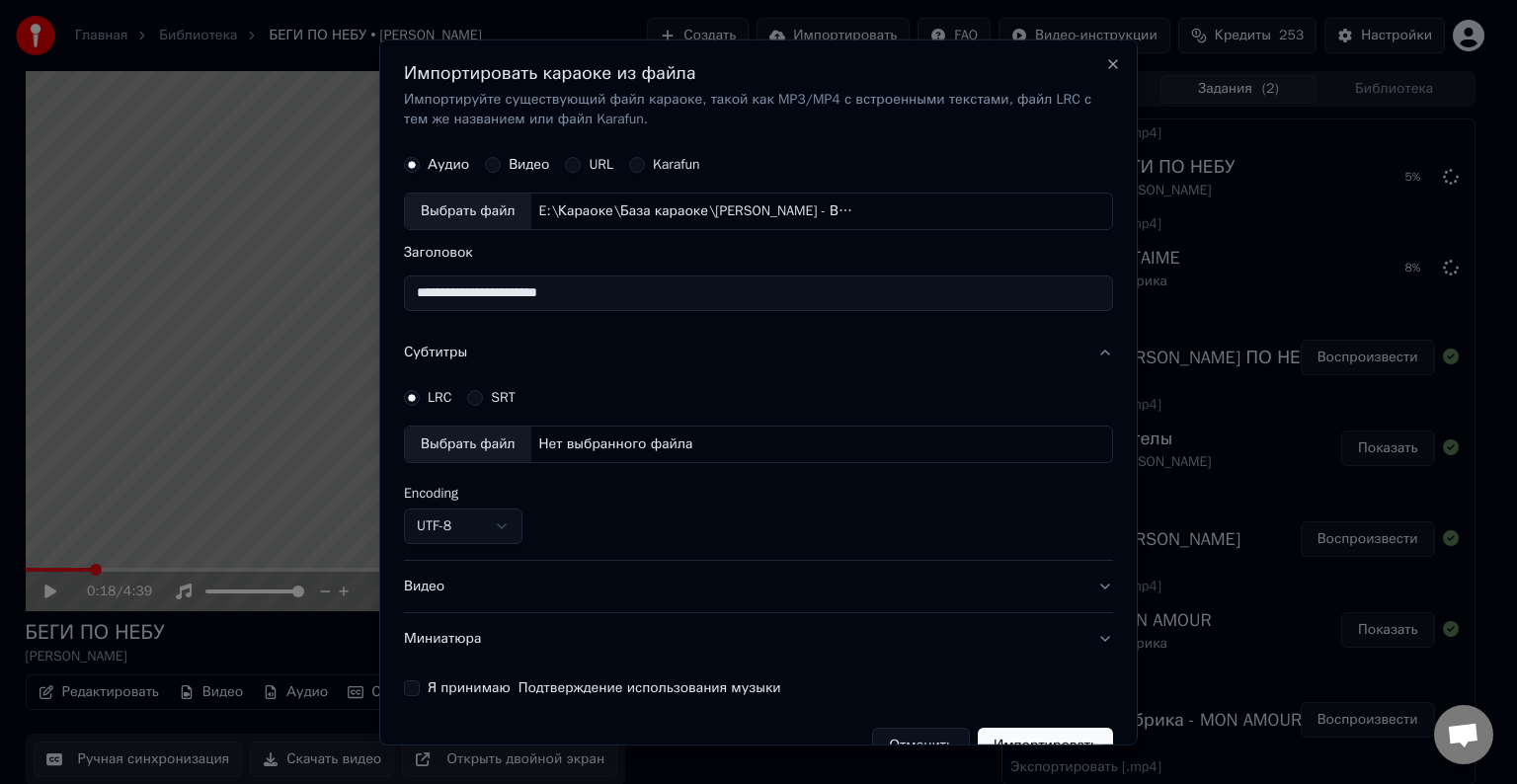 click on "Выбрать файл" at bounding box center (468, 444) 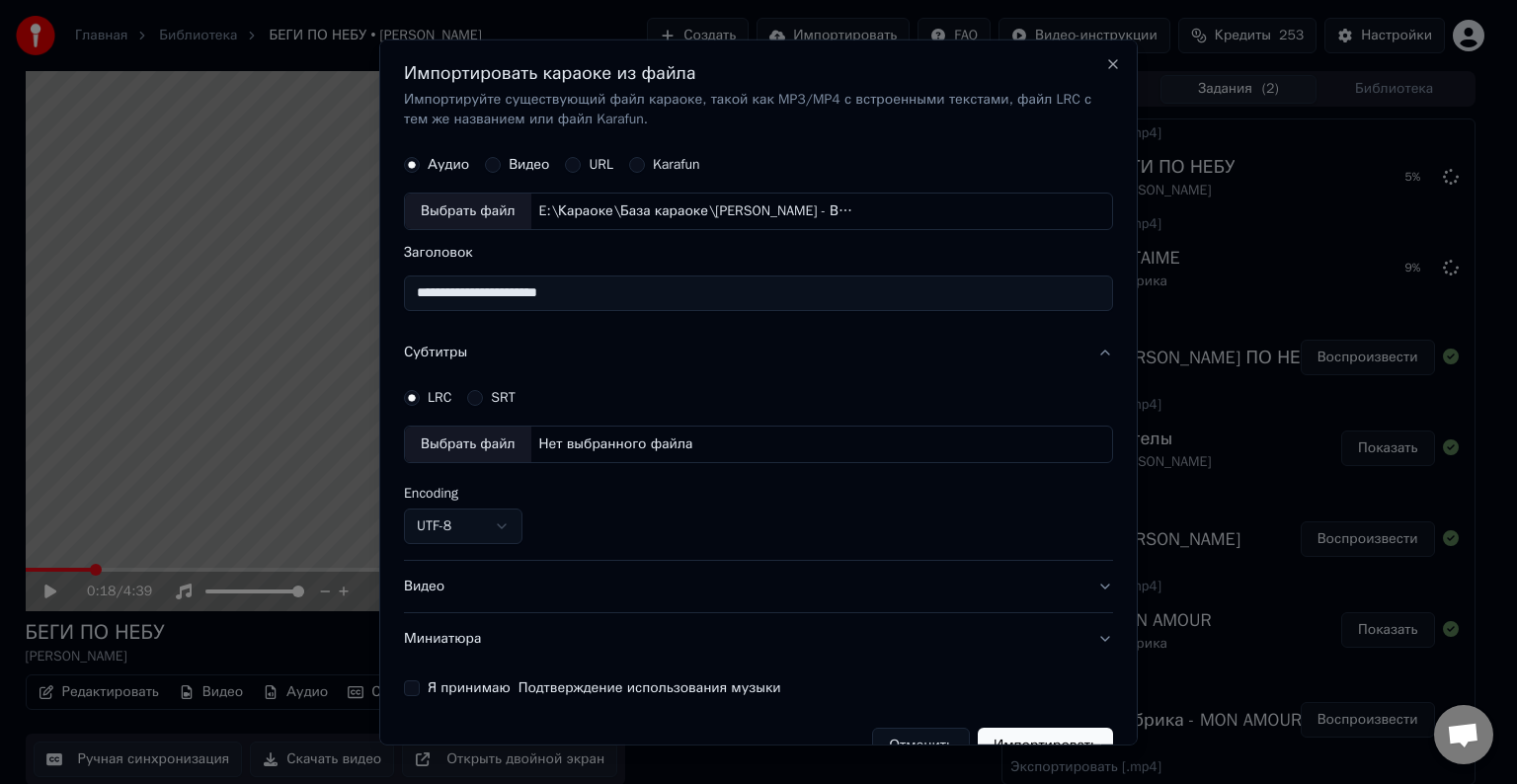 select on "**********" 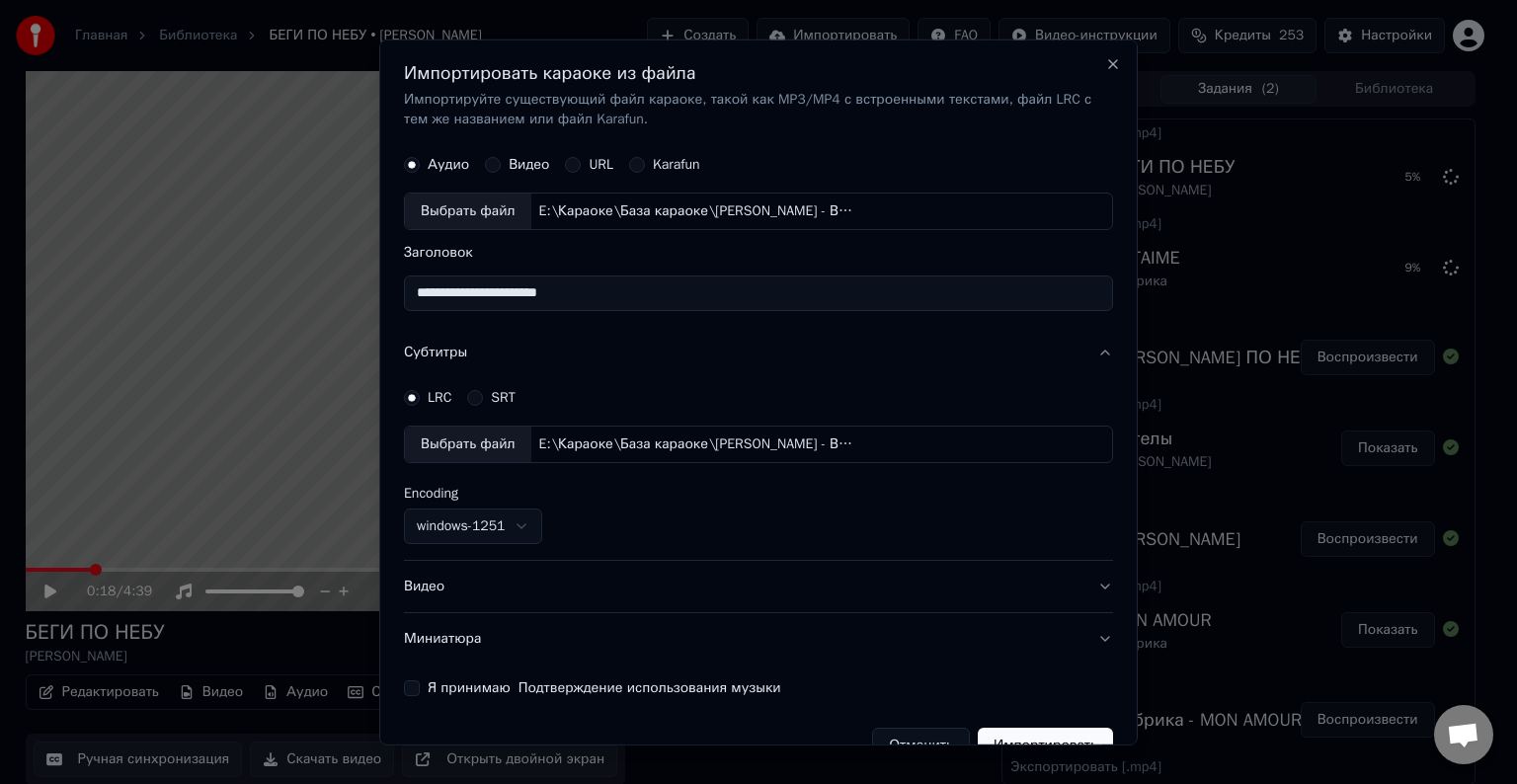 click on "**********" at bounding box center [758, 293] 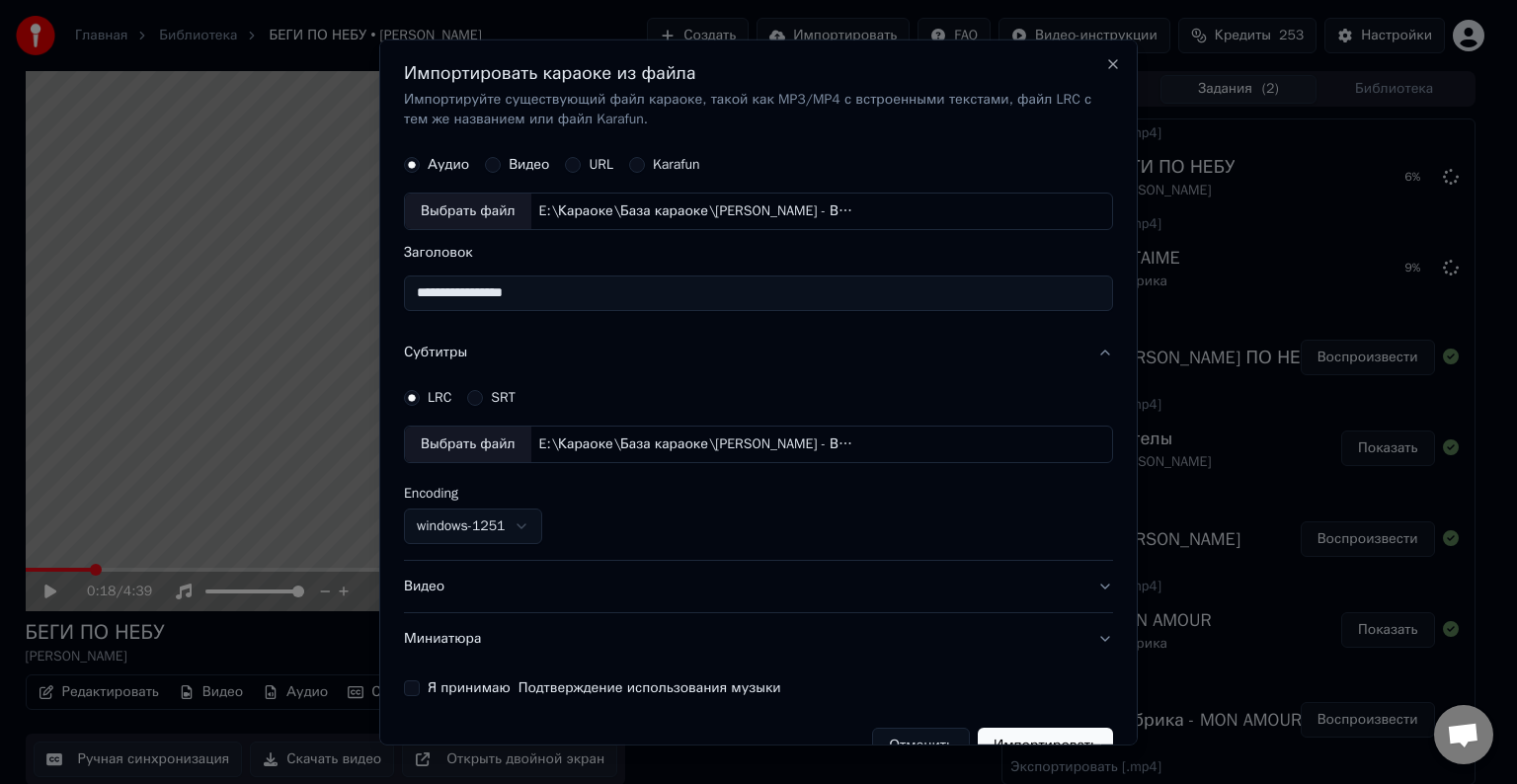 click on "**********" at bounding box center (758, 293) 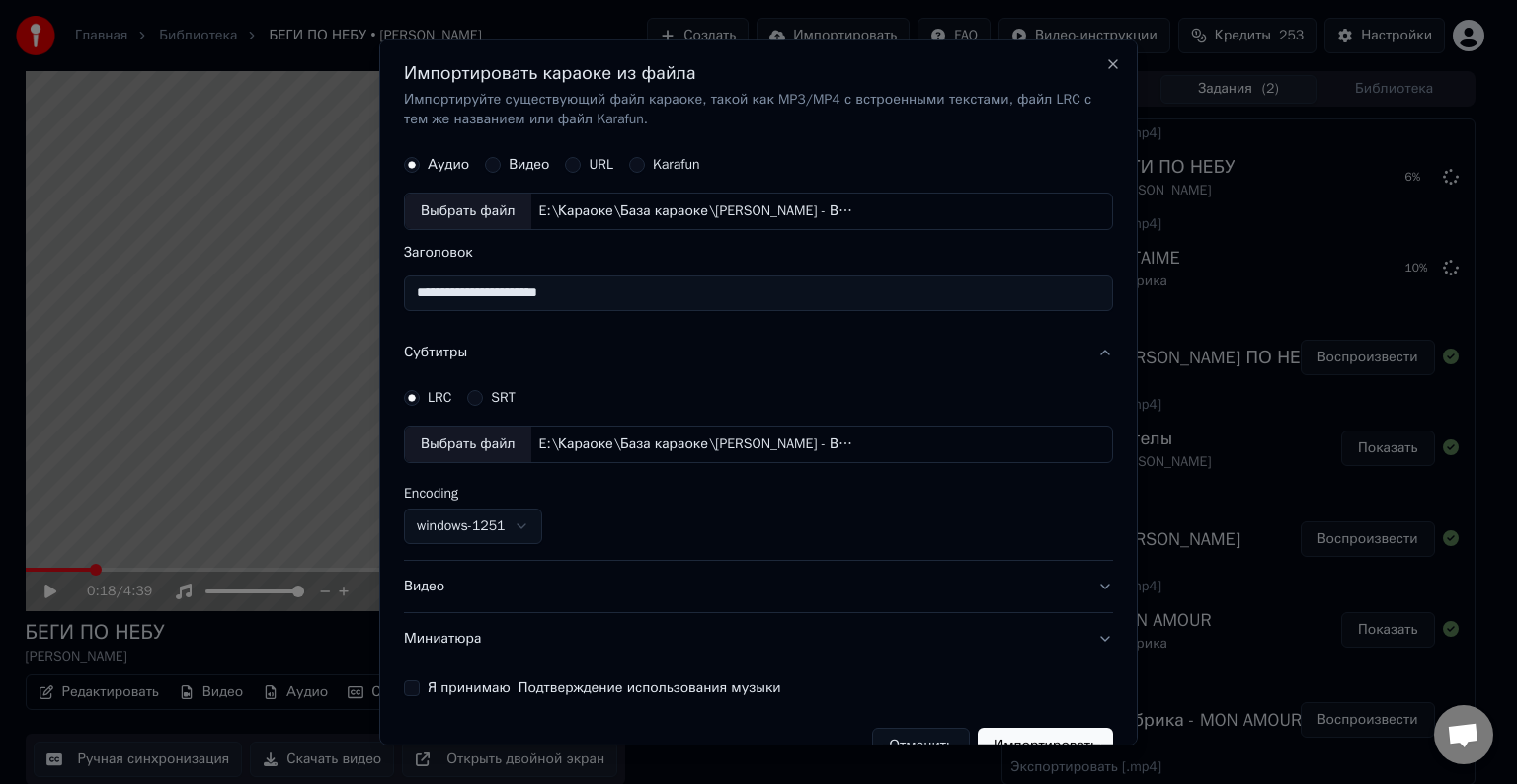 type on "**********" 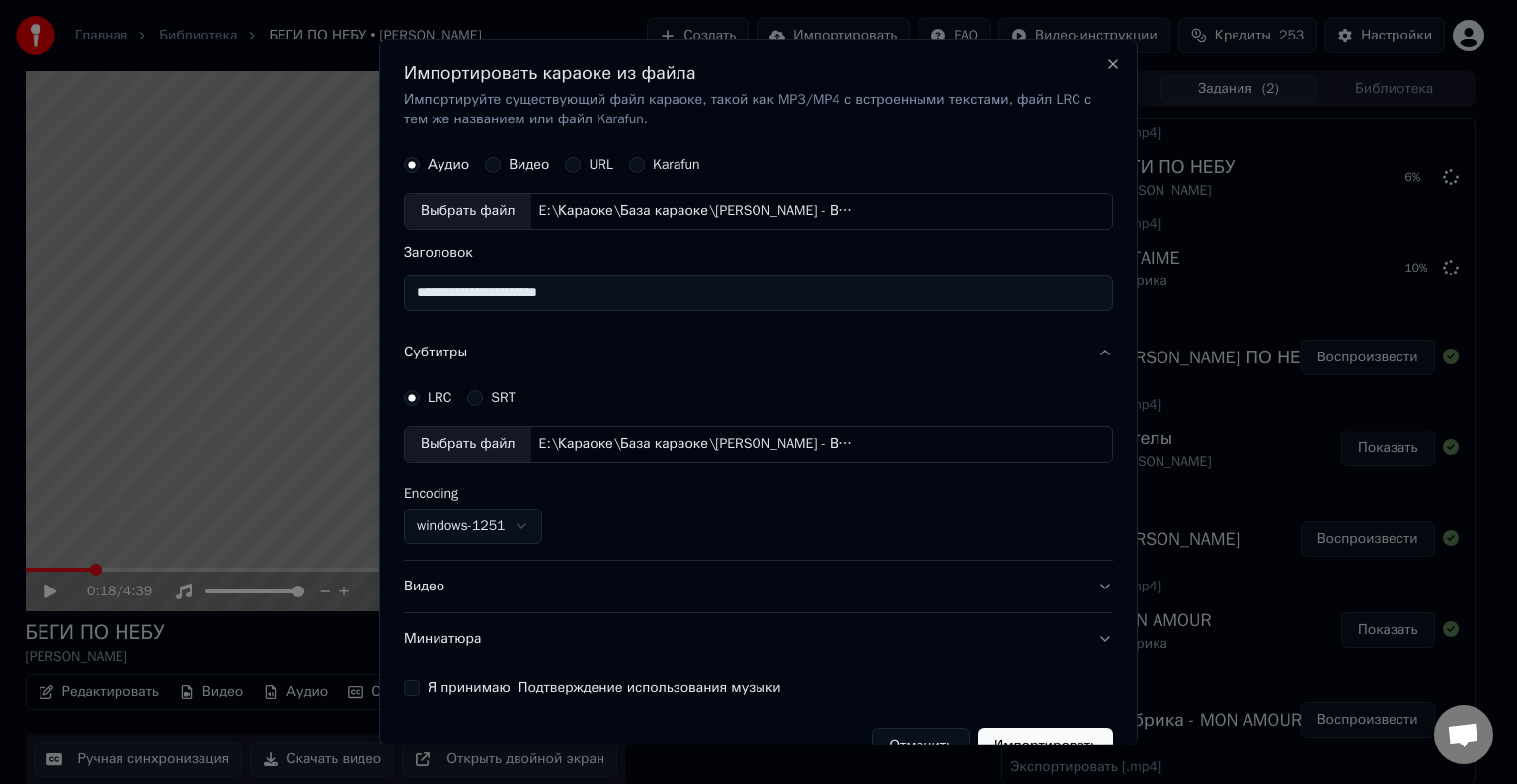 click on "Видео" at bounding box center (758, 587) 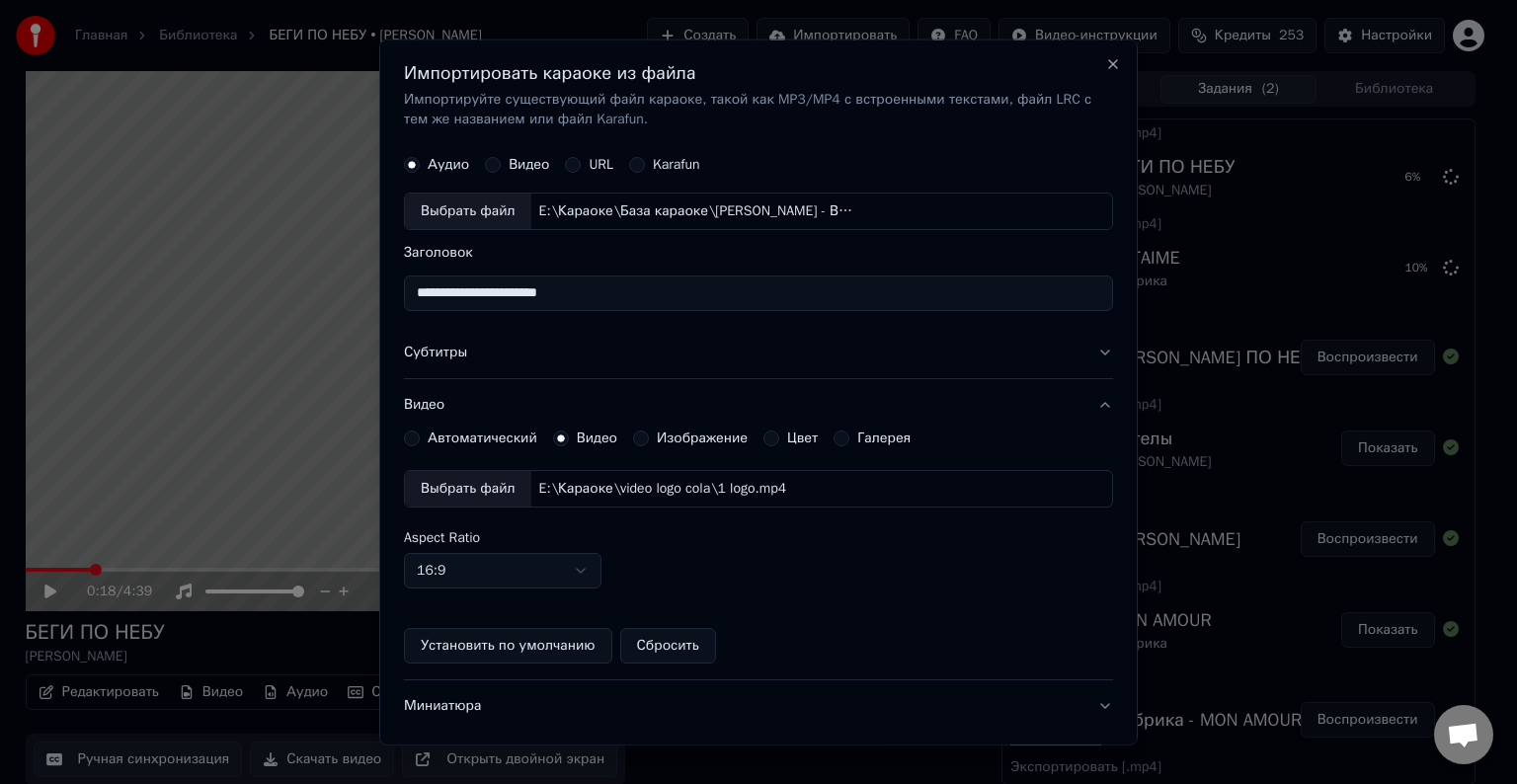 click on "Выбрать файл" at bounding box center (468, 489) 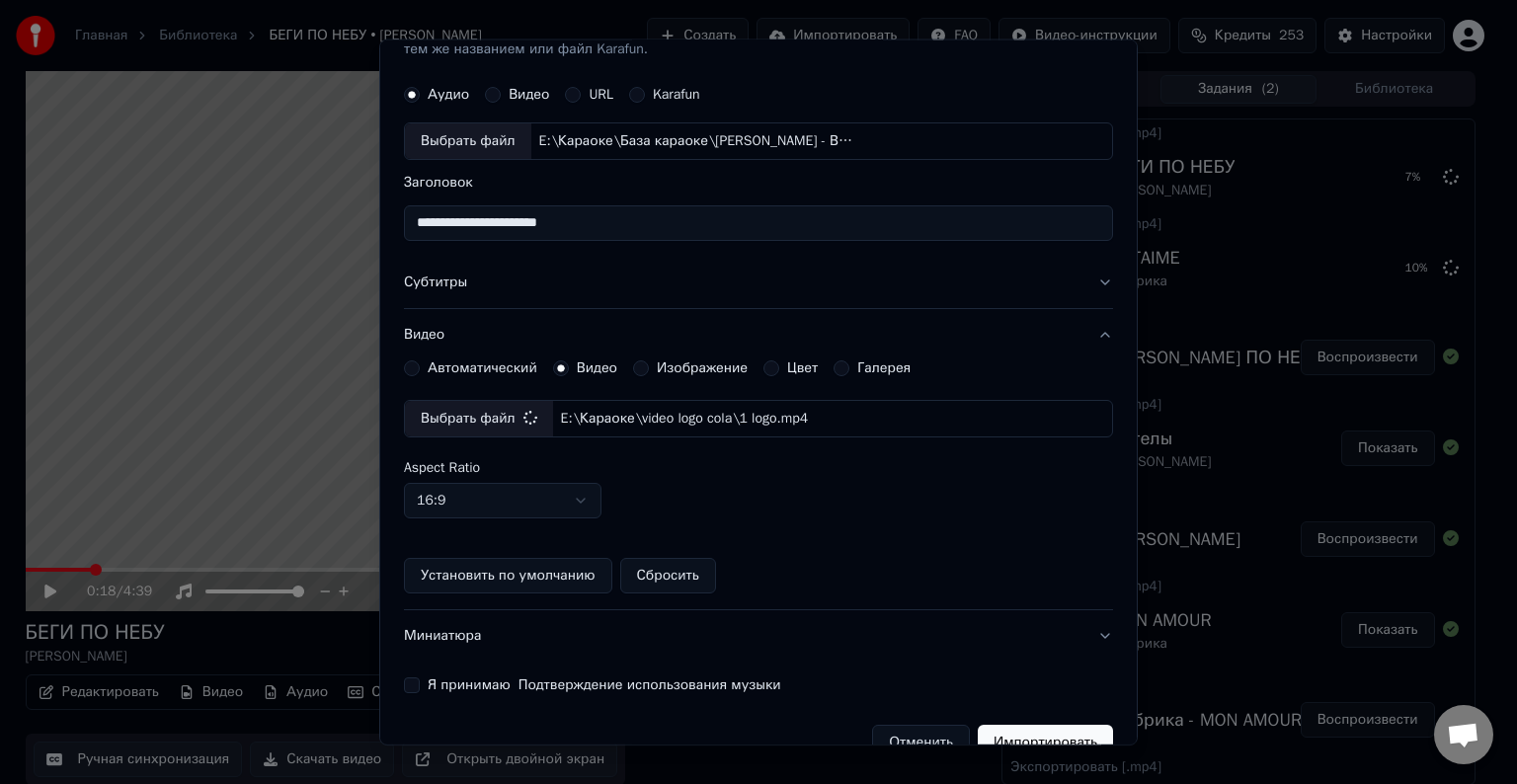 scroll, scrollTop: 108, scrollLeft: 0, axis: vertical 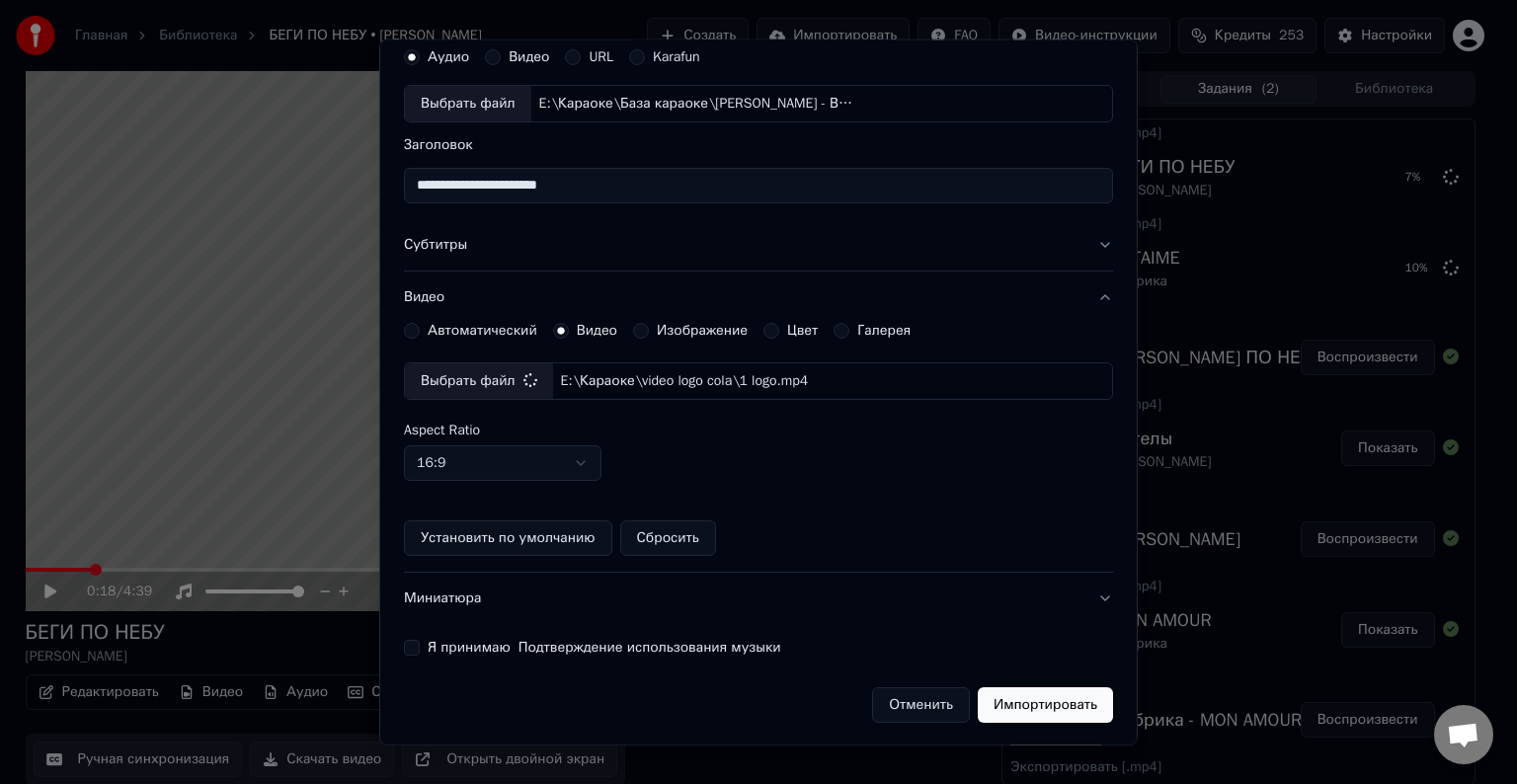 click on "Я принимаю   Подтверждение использования музыки" at bounding box center [412, 648] 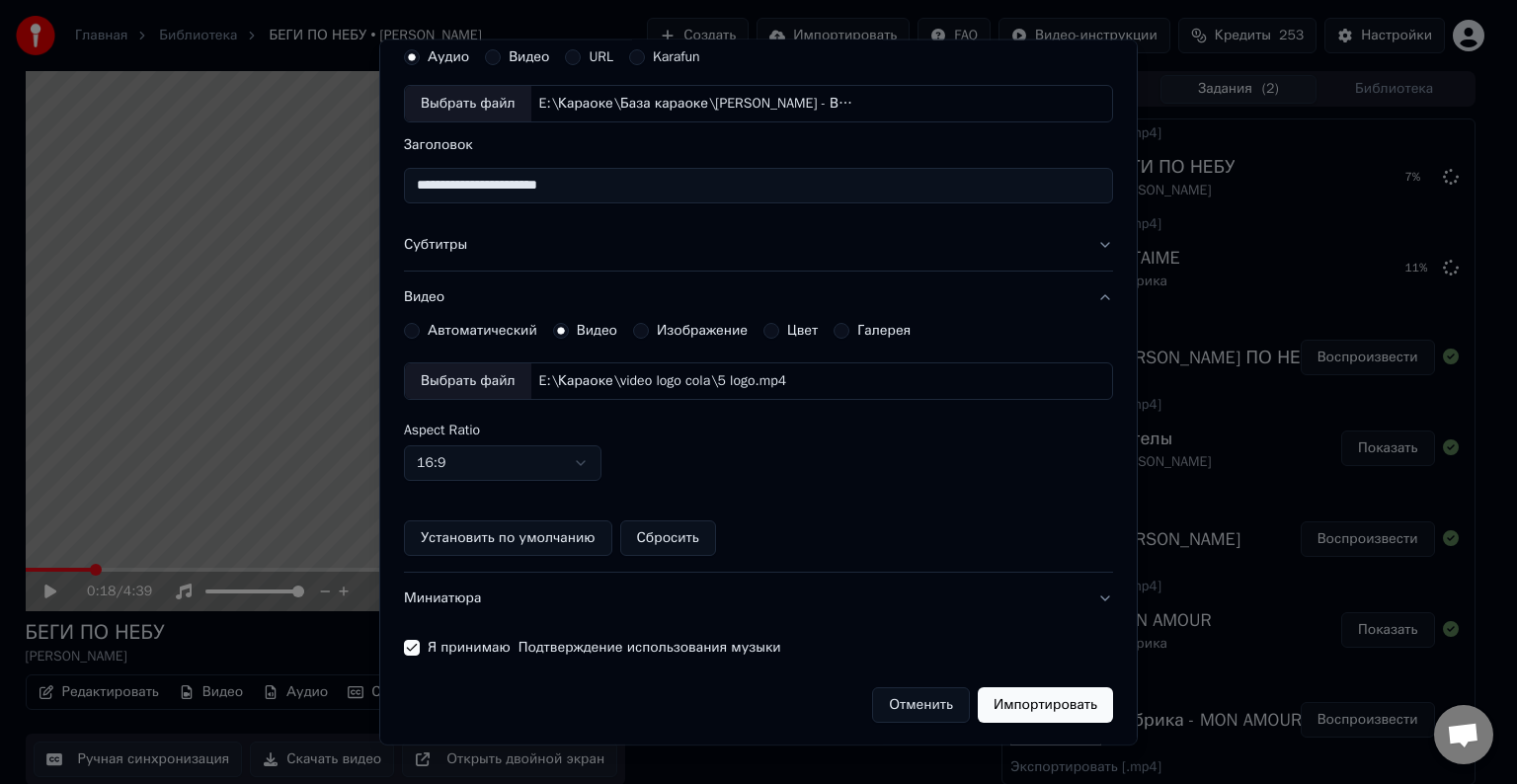 click on "Импортировать" at bounding box center (1045, 705) 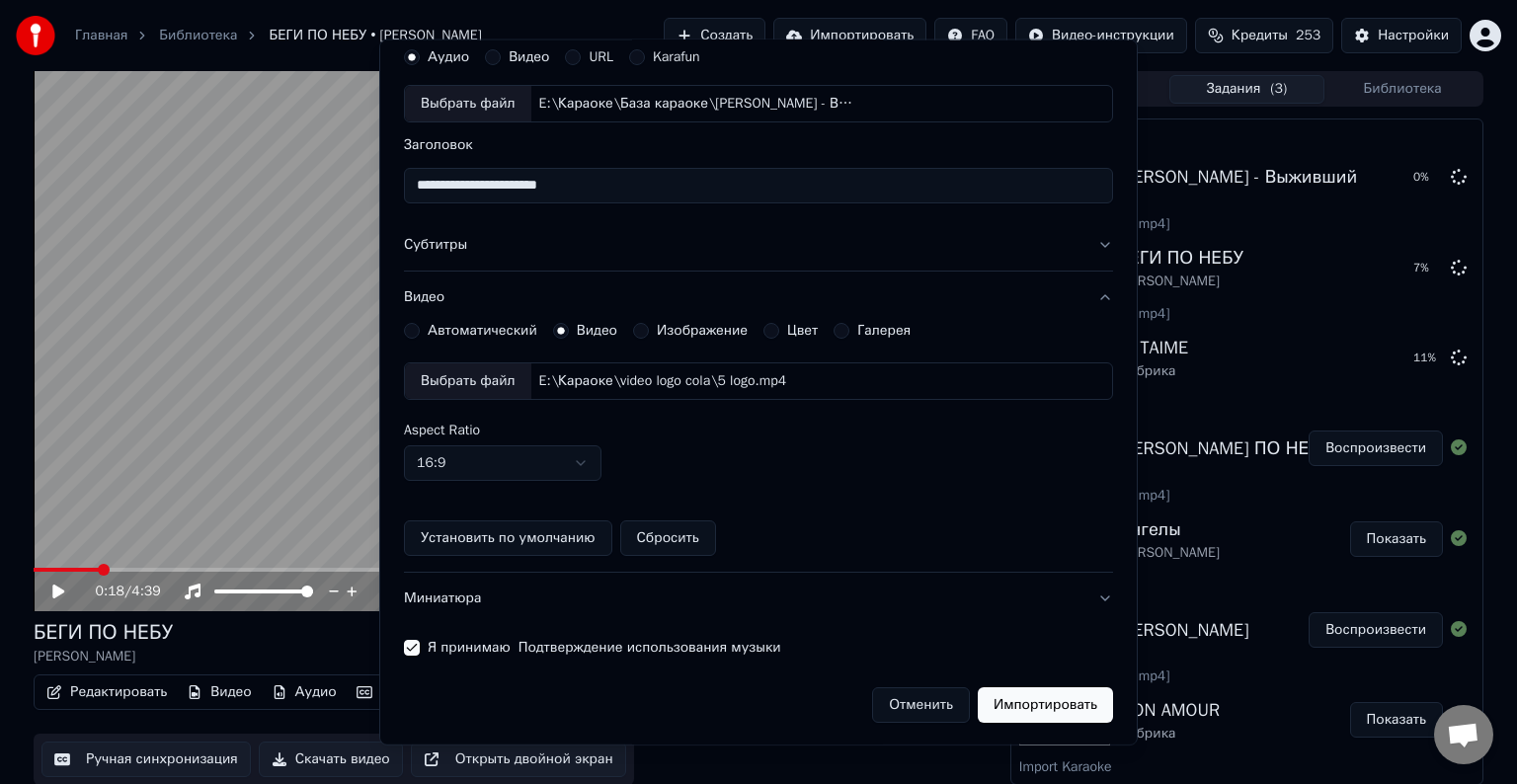 type 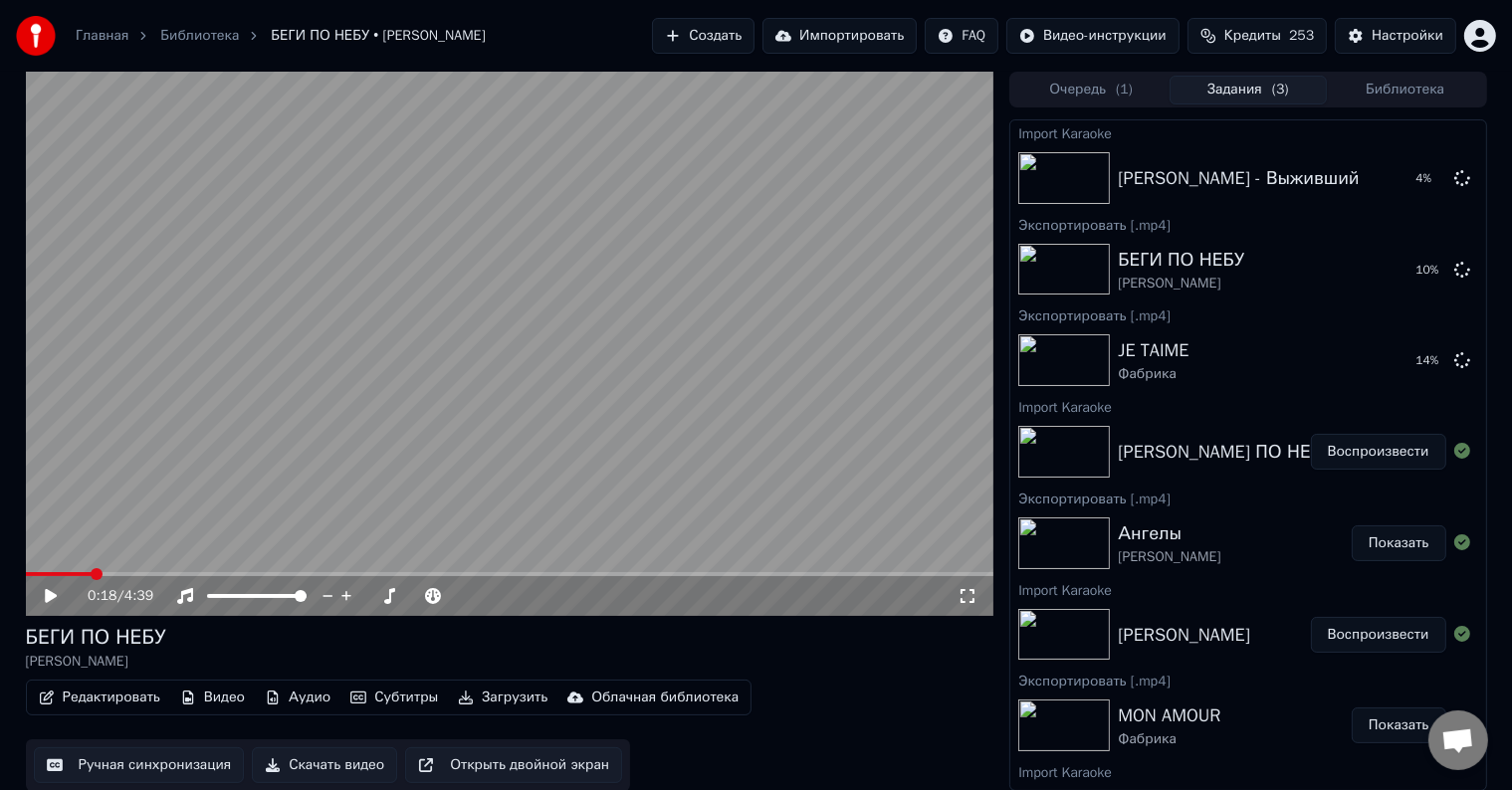 click on "Импортировать" at bounding box center (839, 36) 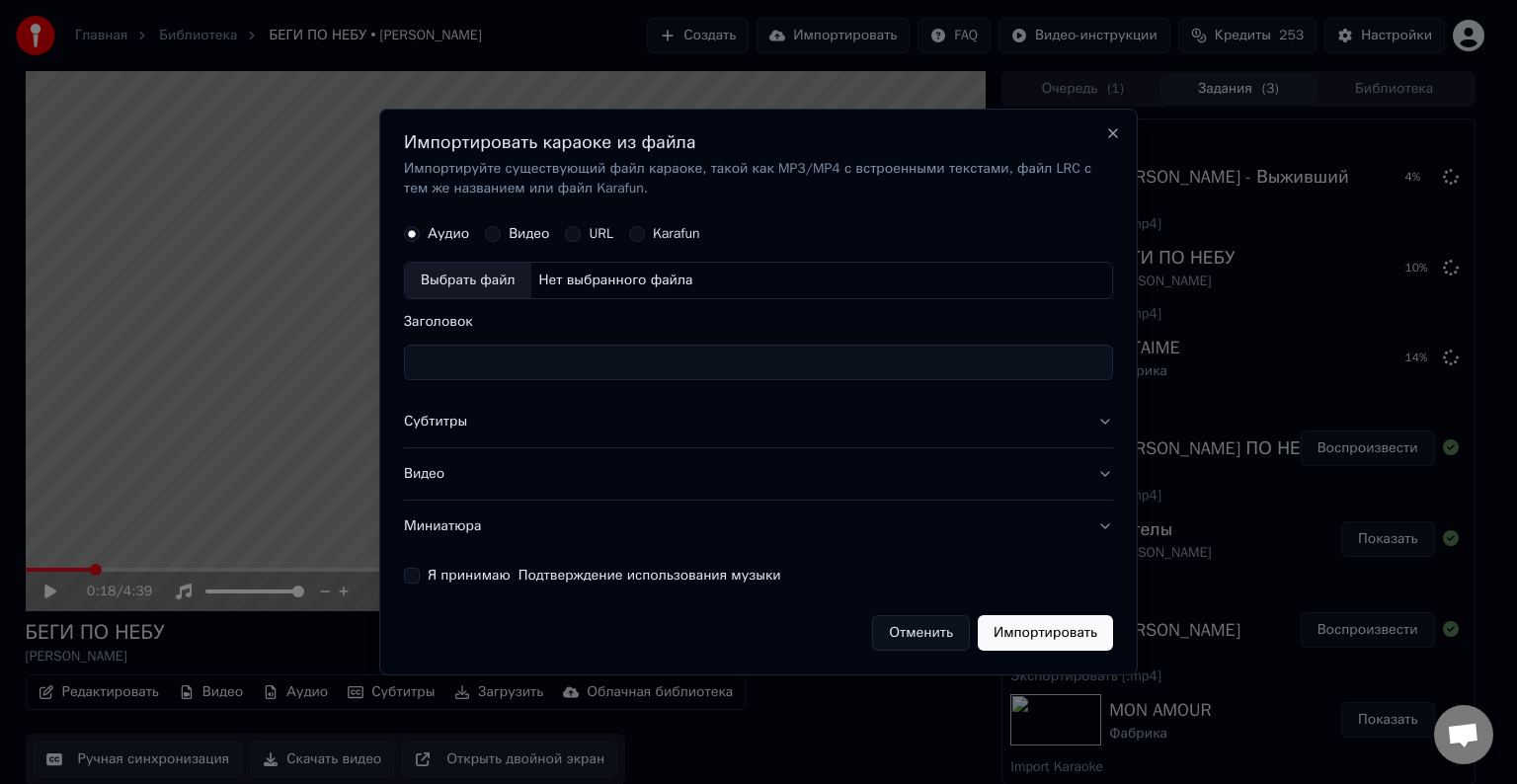 click on "Выбрать файл" at bounding box center [468, 280] 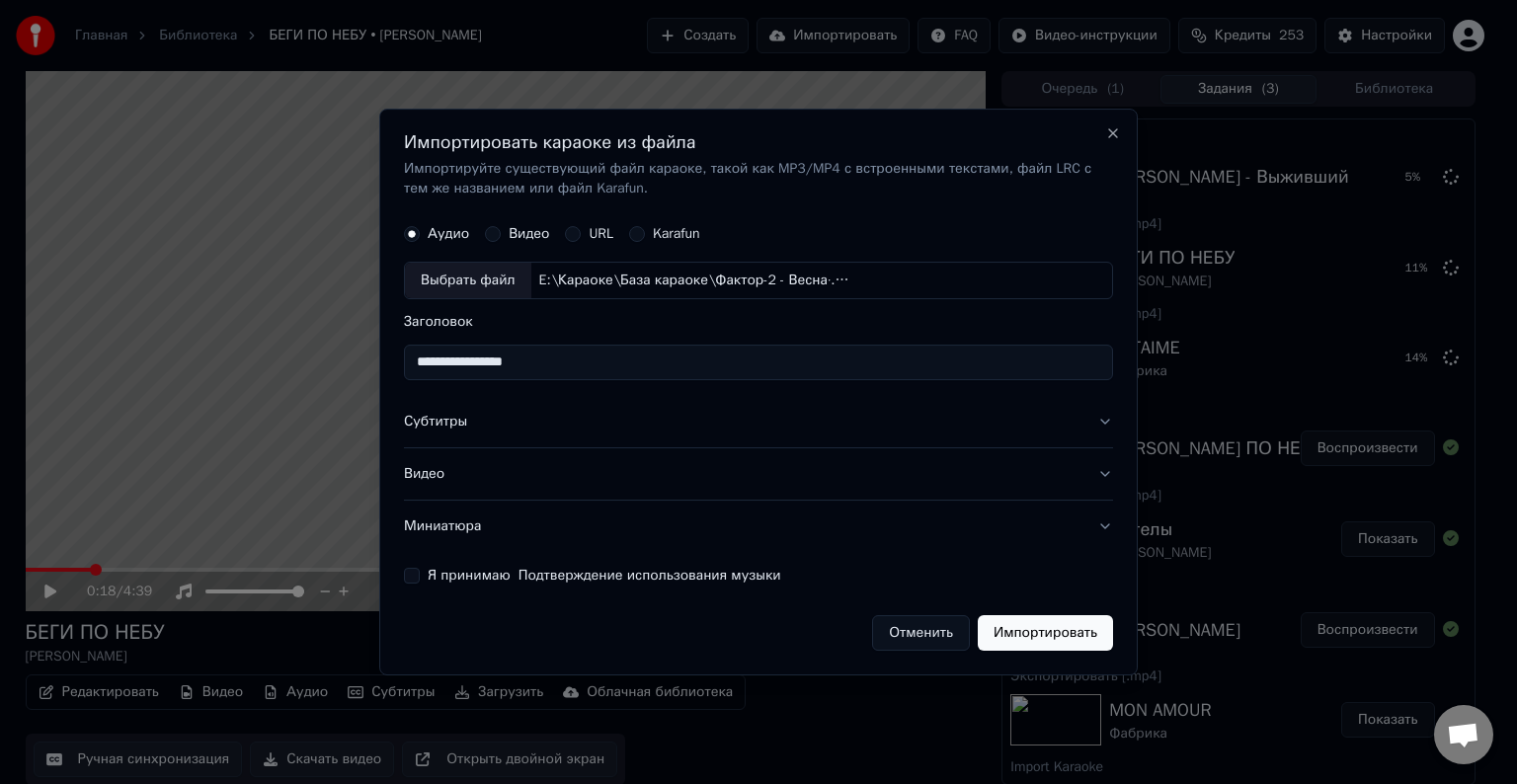 click on "**********" at bounding box center (758, 362) 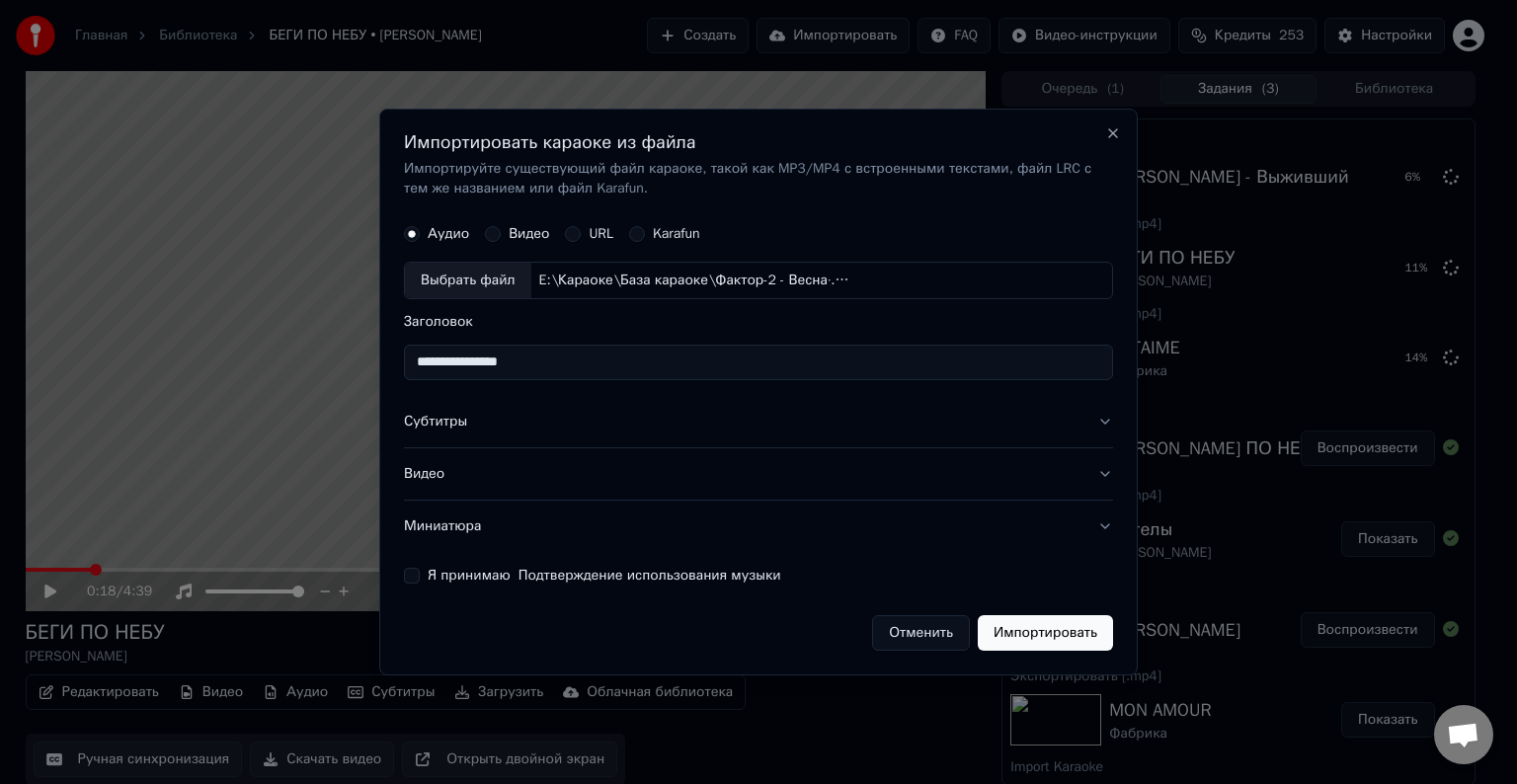 type on "**********" 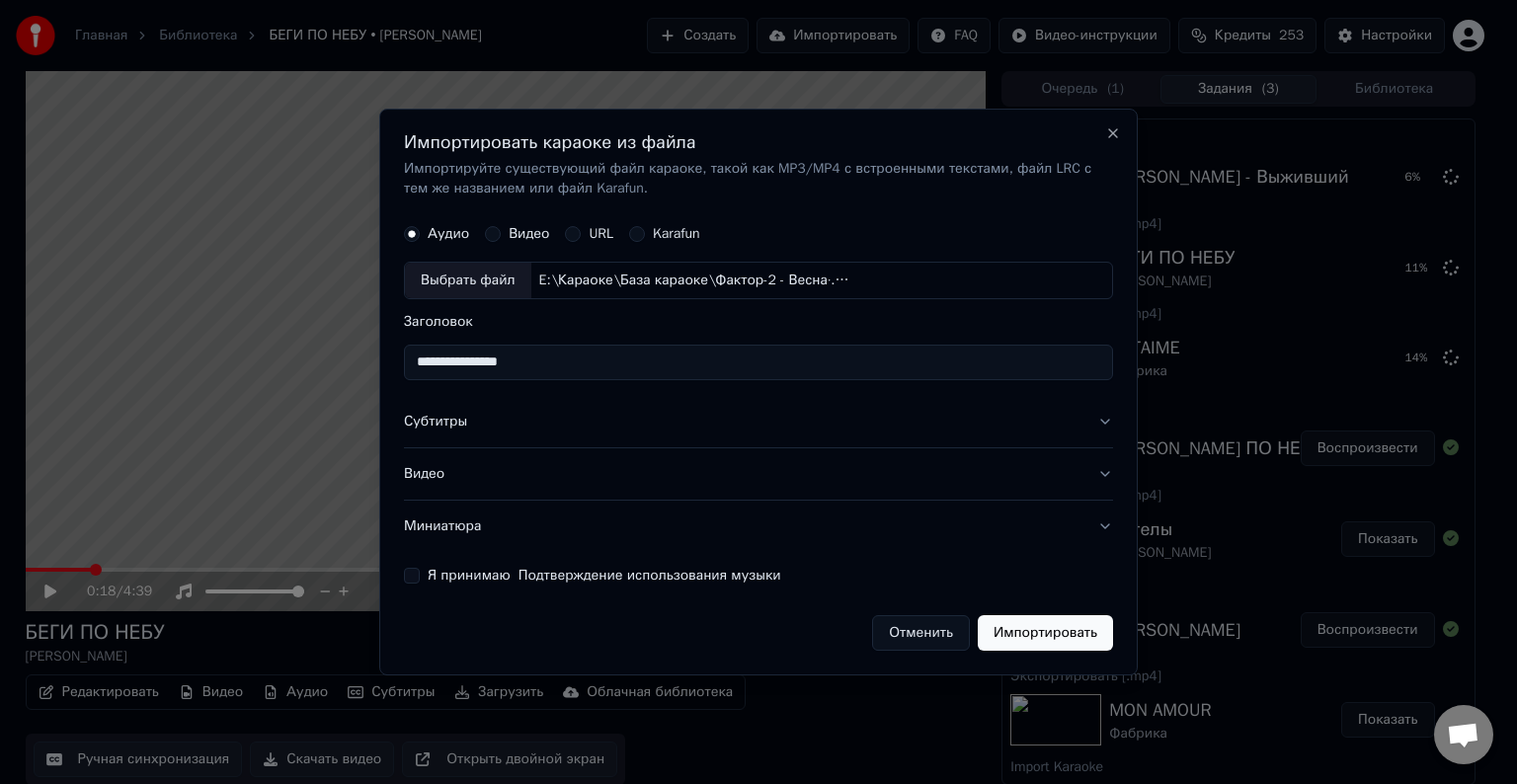 click on "Субтитры" at bounding box center [758, 422] 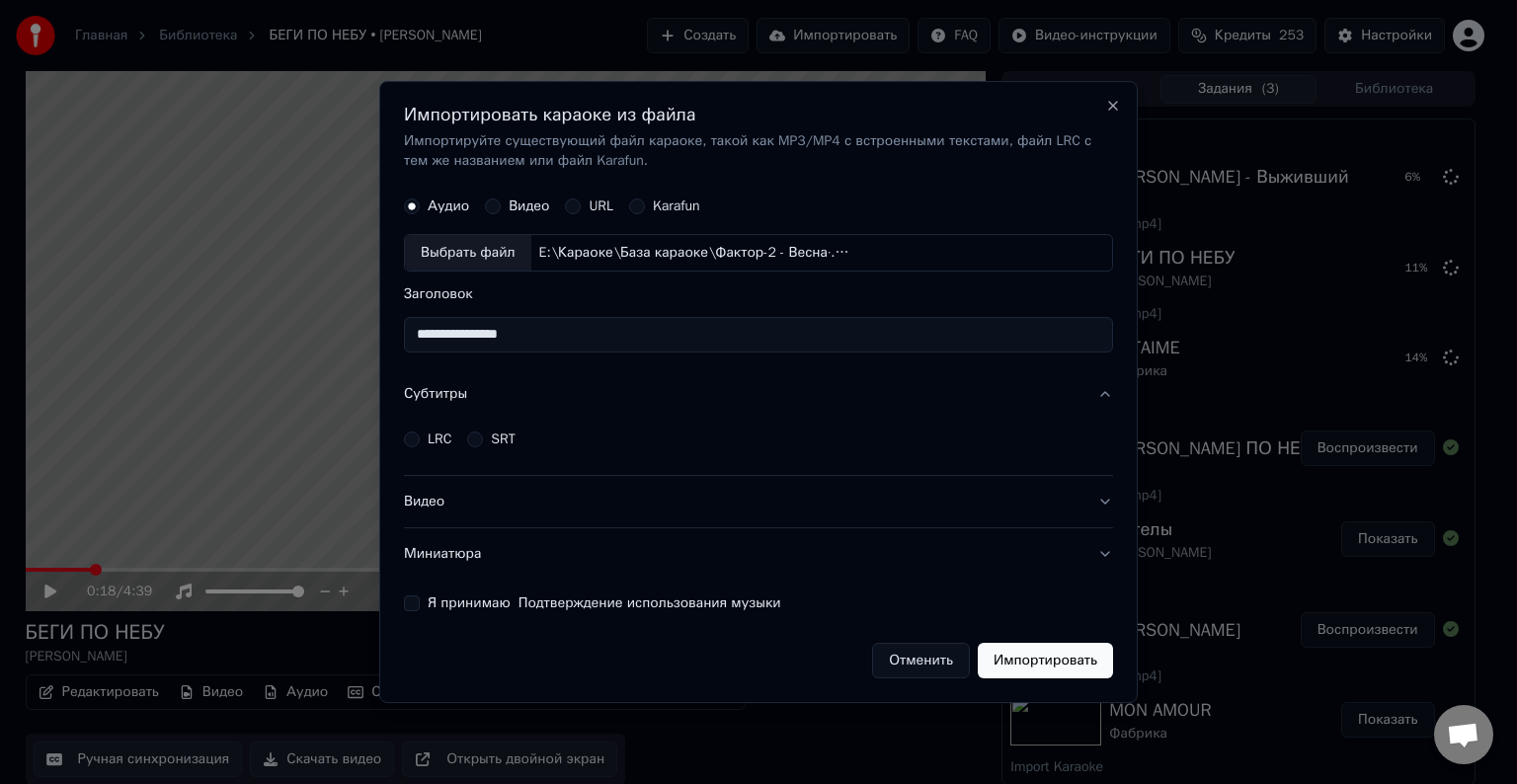 click on "LRC" at bounding box center [439, 439] 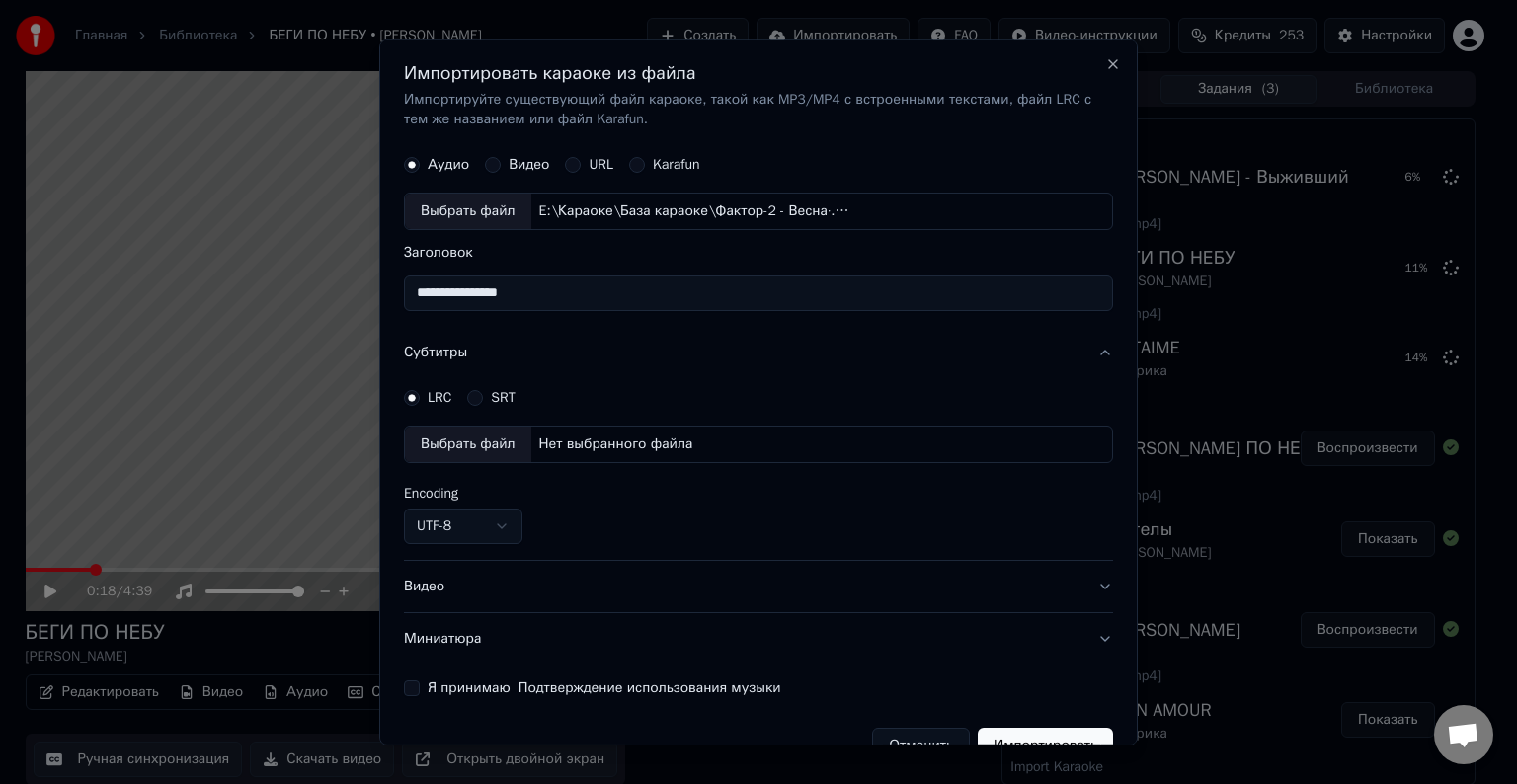 click on "Выбрать файл" at bounding box center (468, 444) 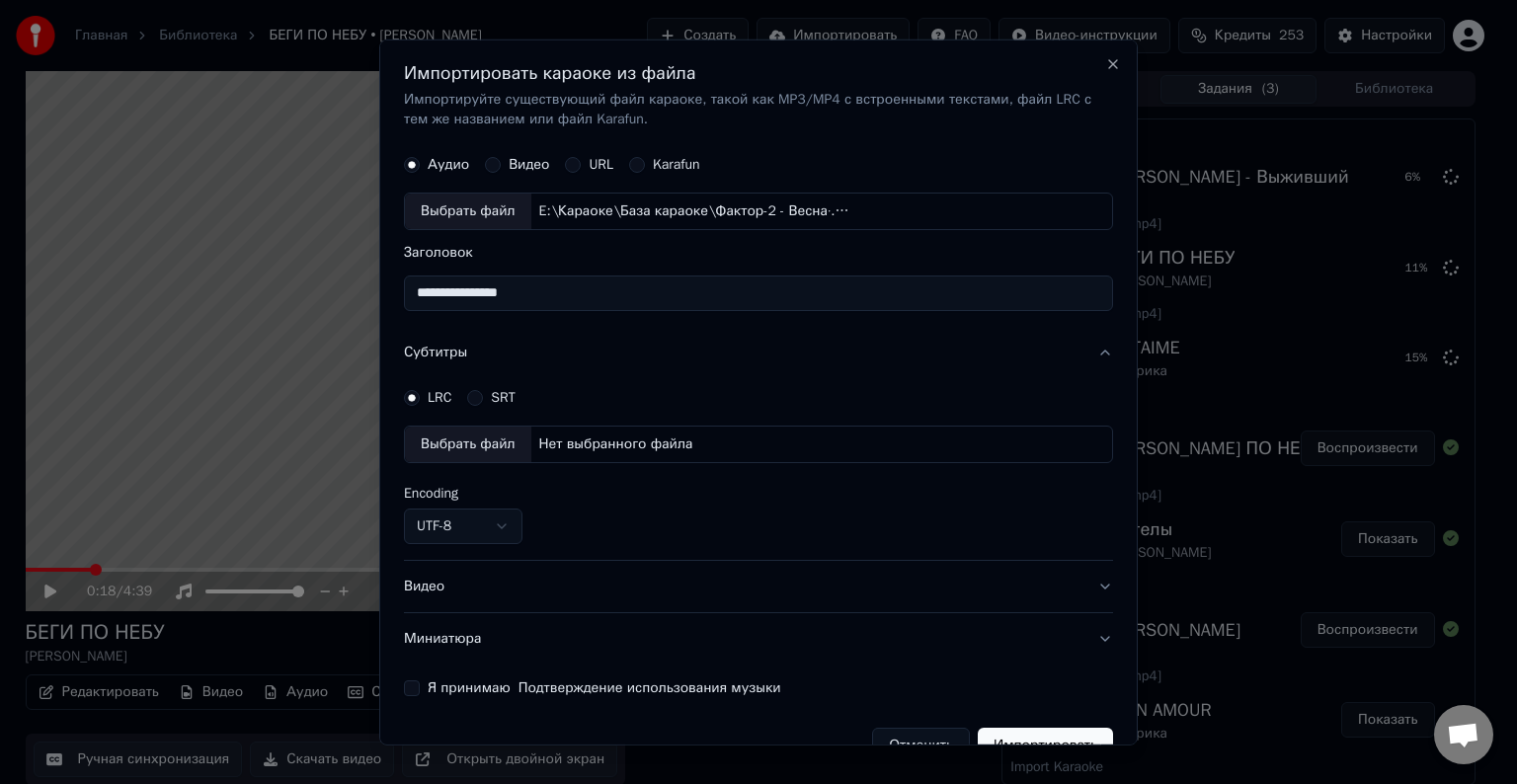 select on "**********" 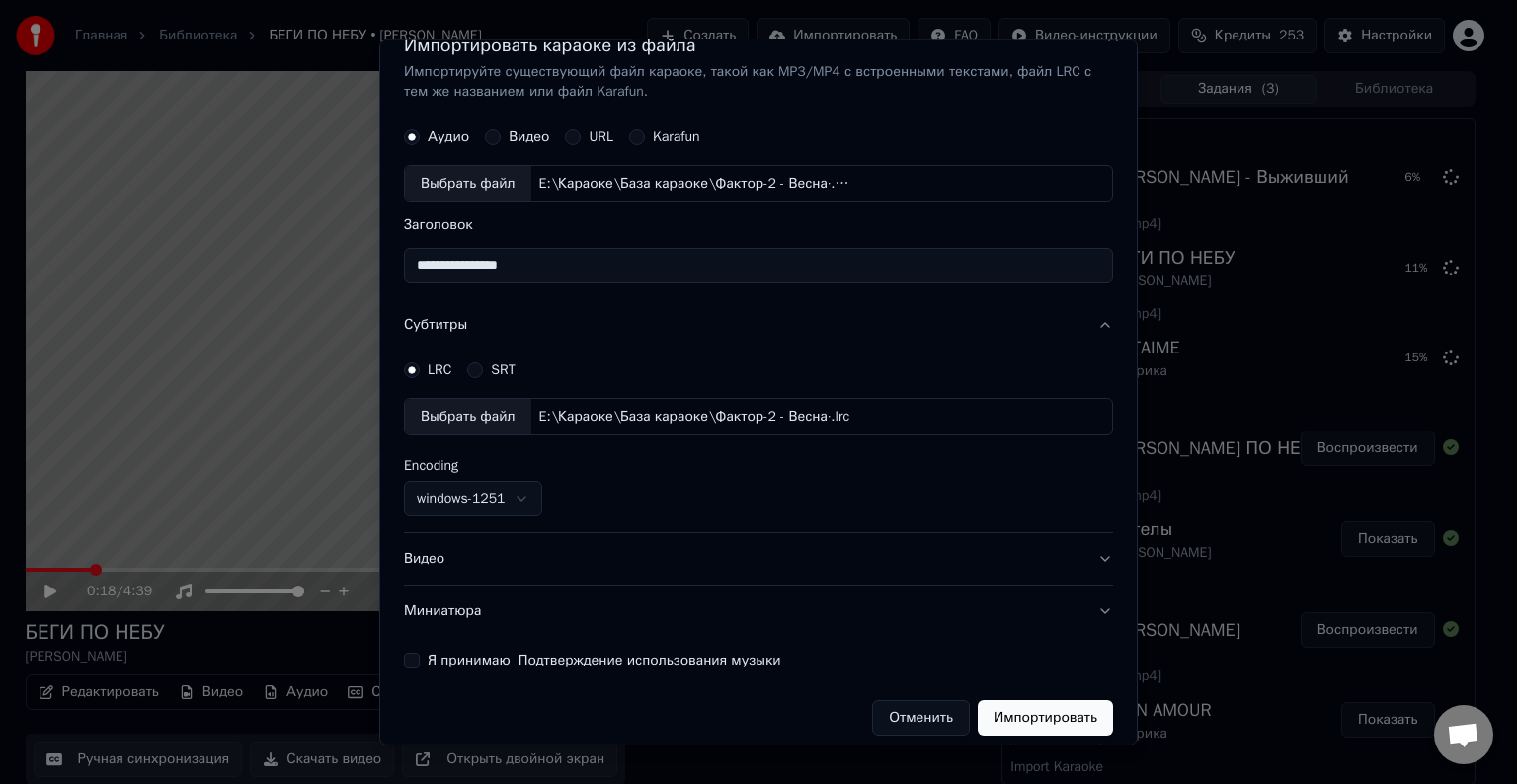scroll, scrollTop: 40, scrollLeft: 0, axis: vertical 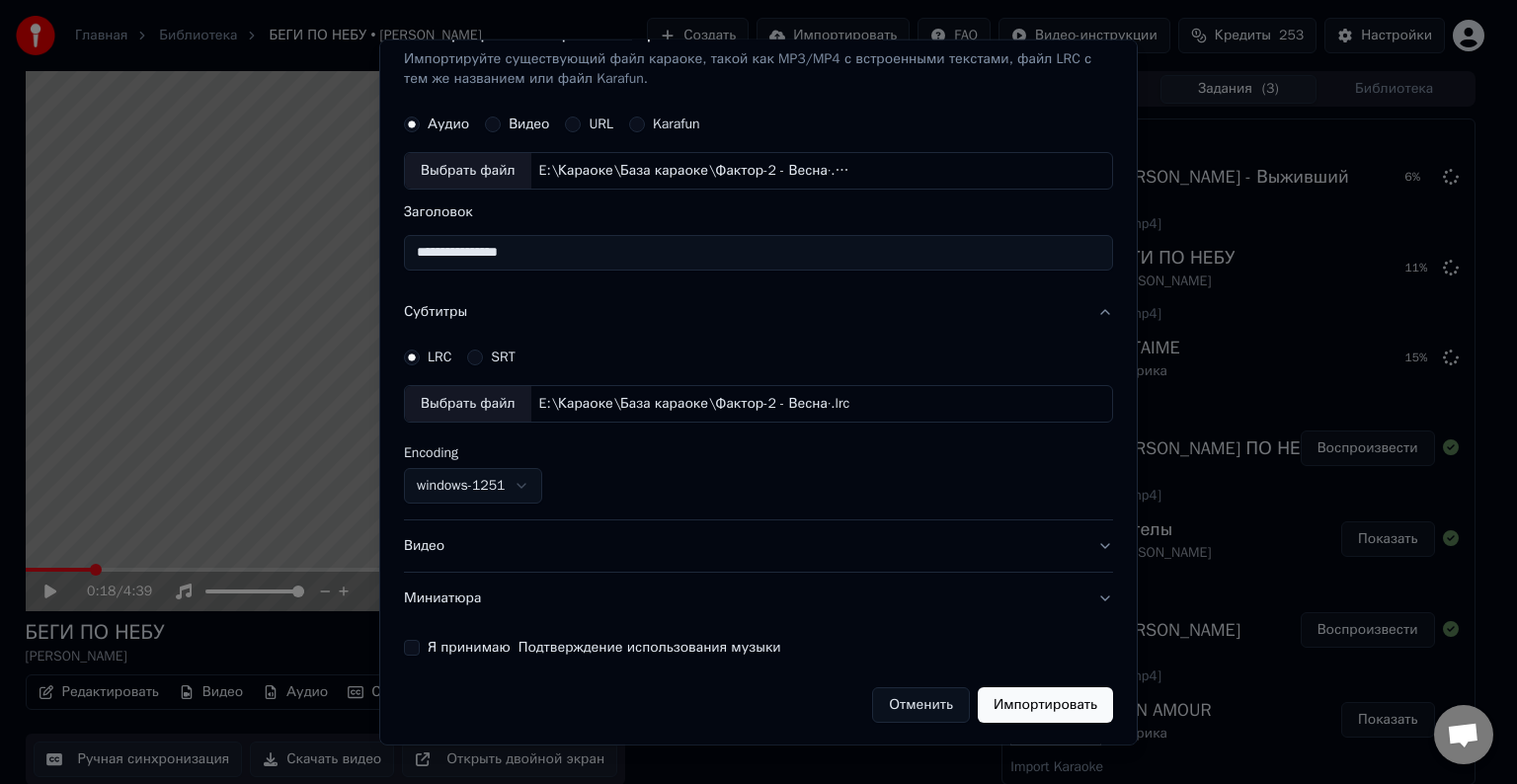 click on "Видео" at bounding box center [758, 546] 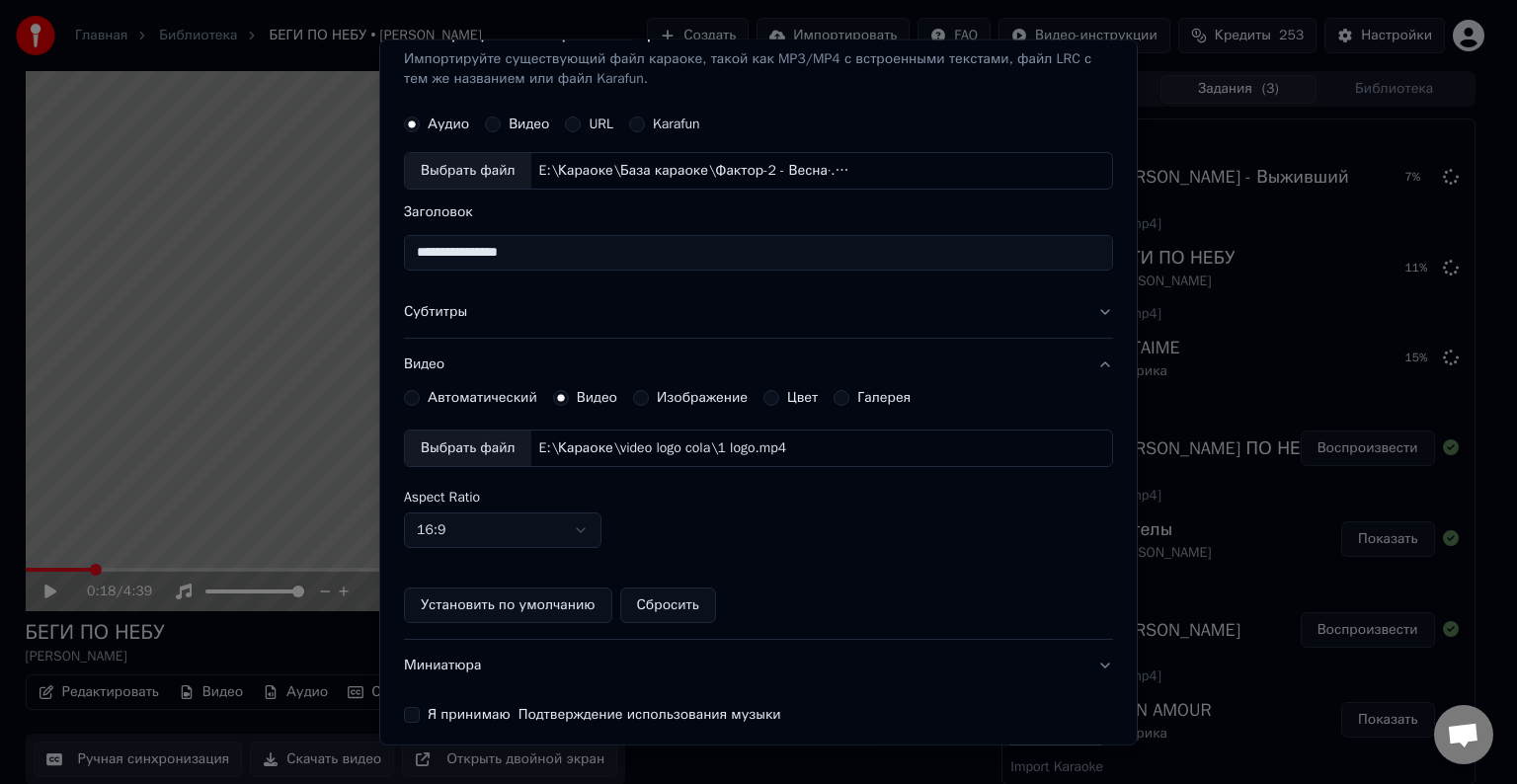 click on "Выбрать файл" at bounding box center [468, 448] 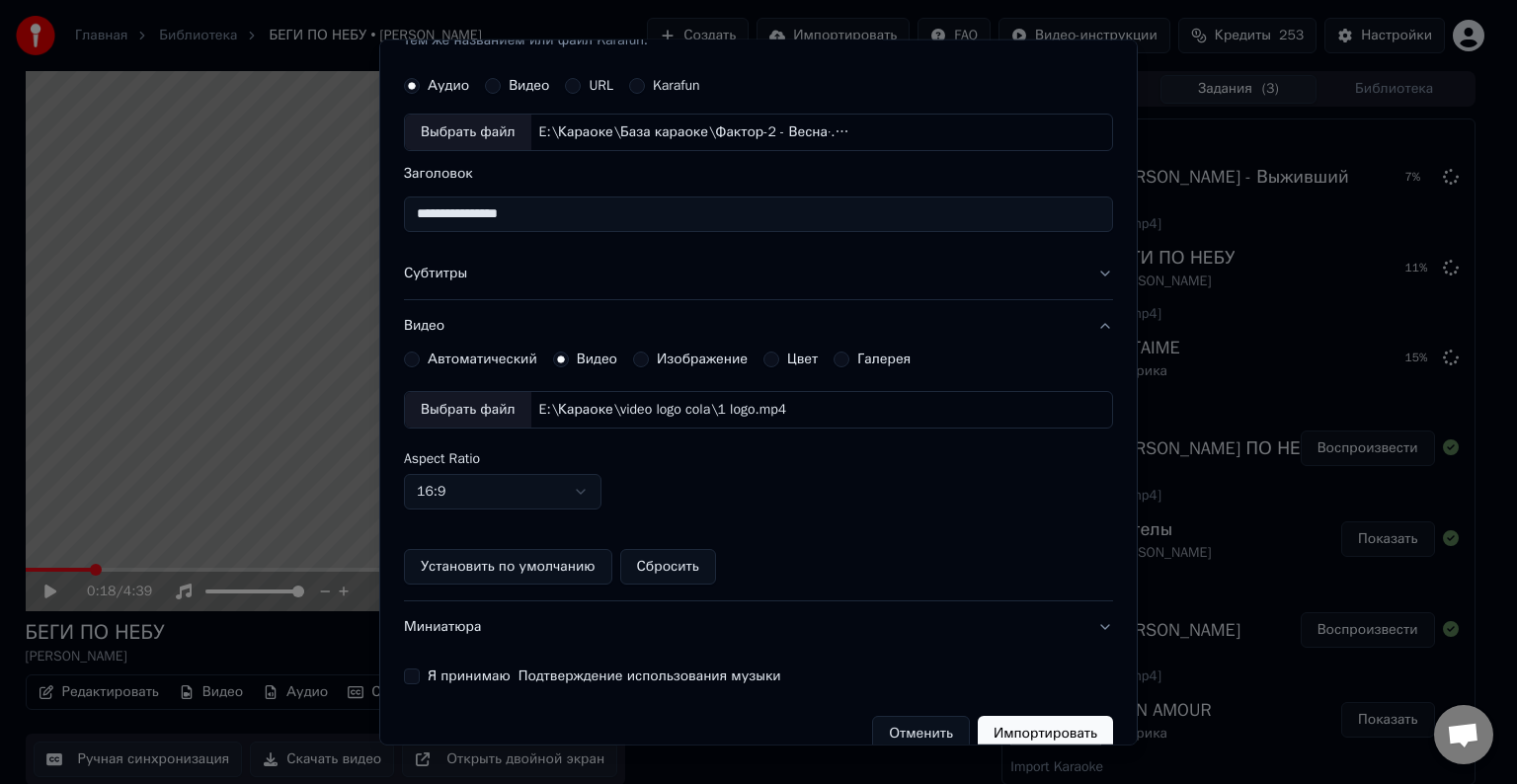 scroll, scrollTop: 108, scrollLeft: 0, axis: vertical 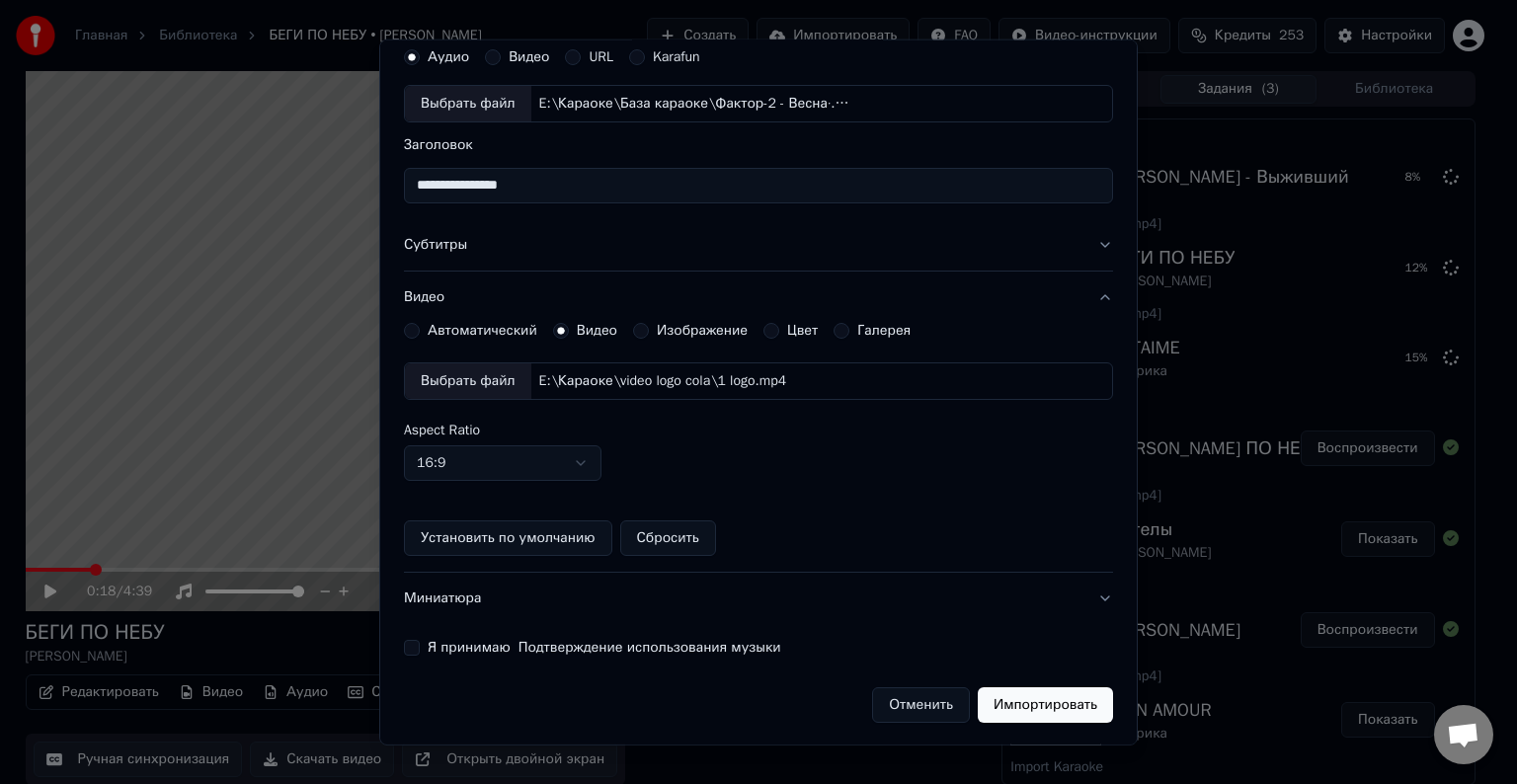 click on "Я принимаю   Подтверждение использования музыки" at bounding box center [412, 648] 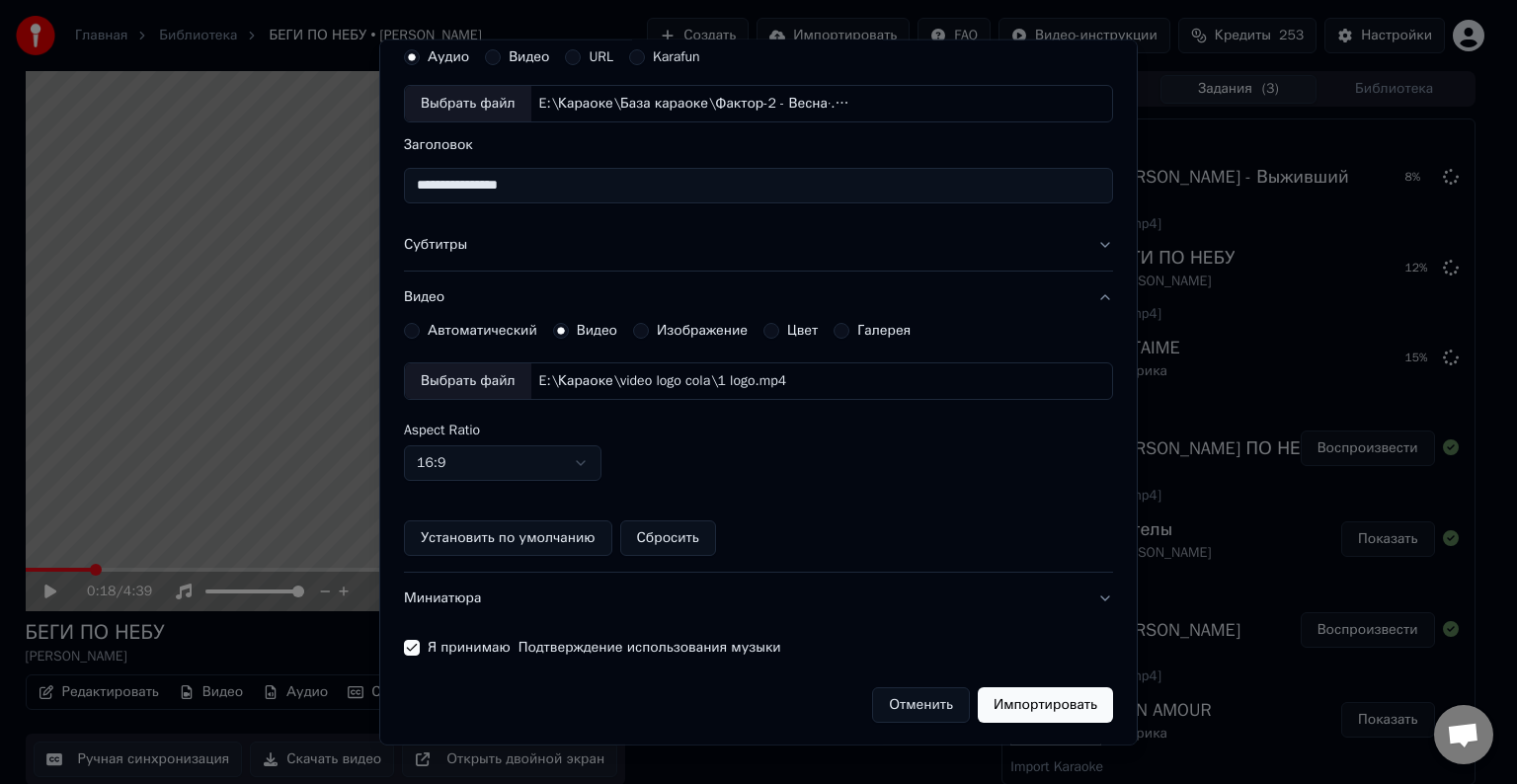 click on "Импортировать" at bounding box center [1045, 705] 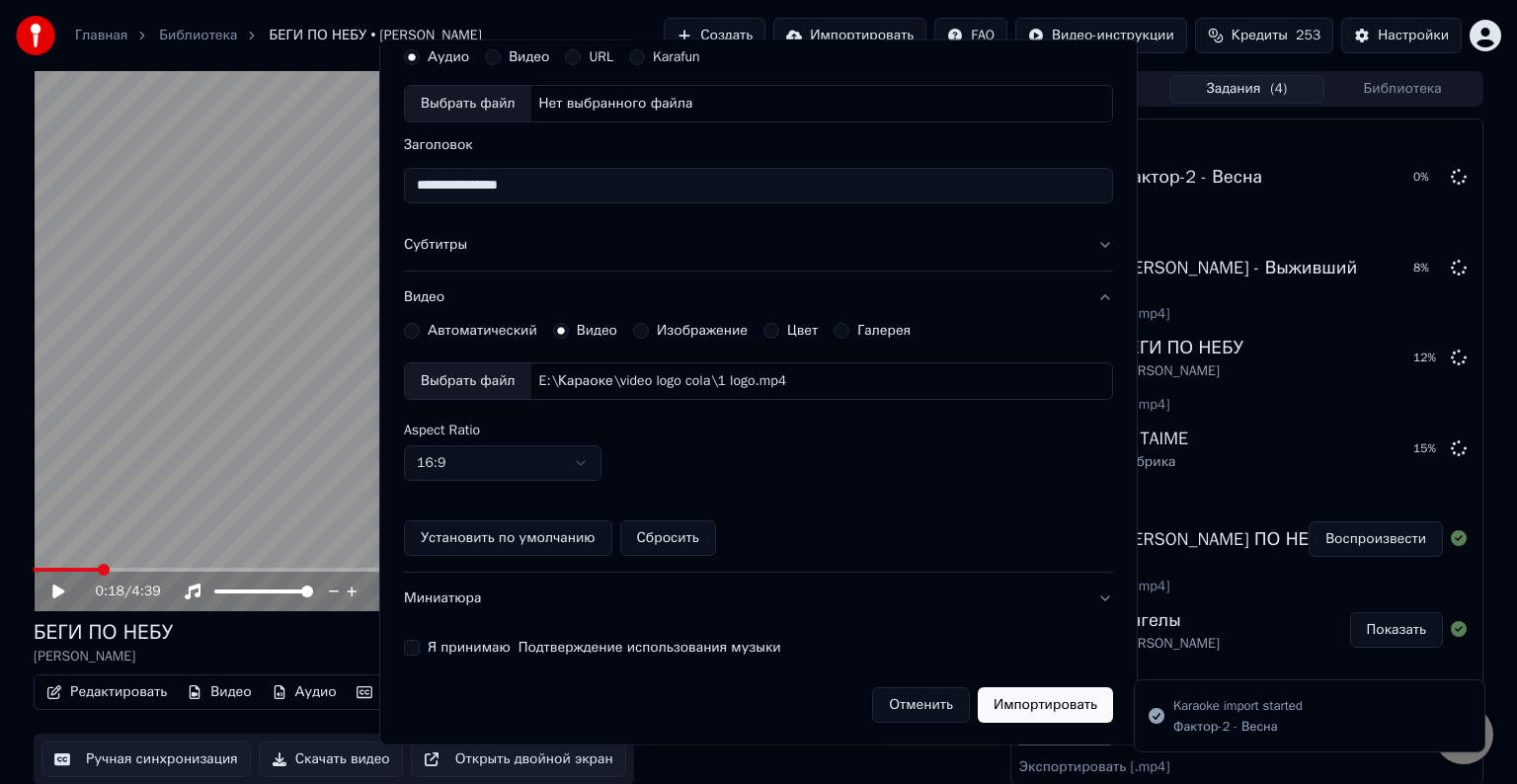 type 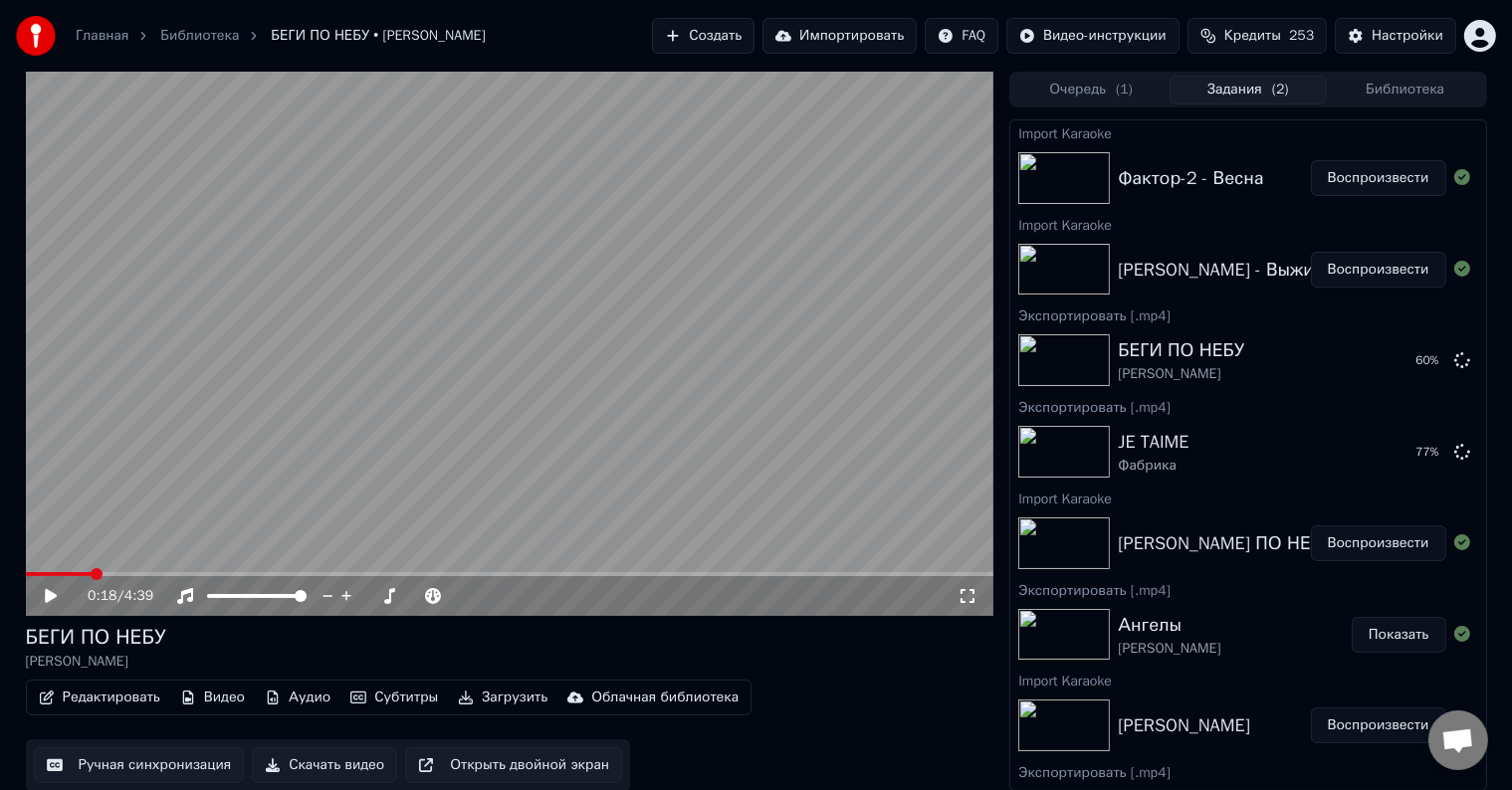 click on "Воспроизвести" at bounding box center [1379, 270] 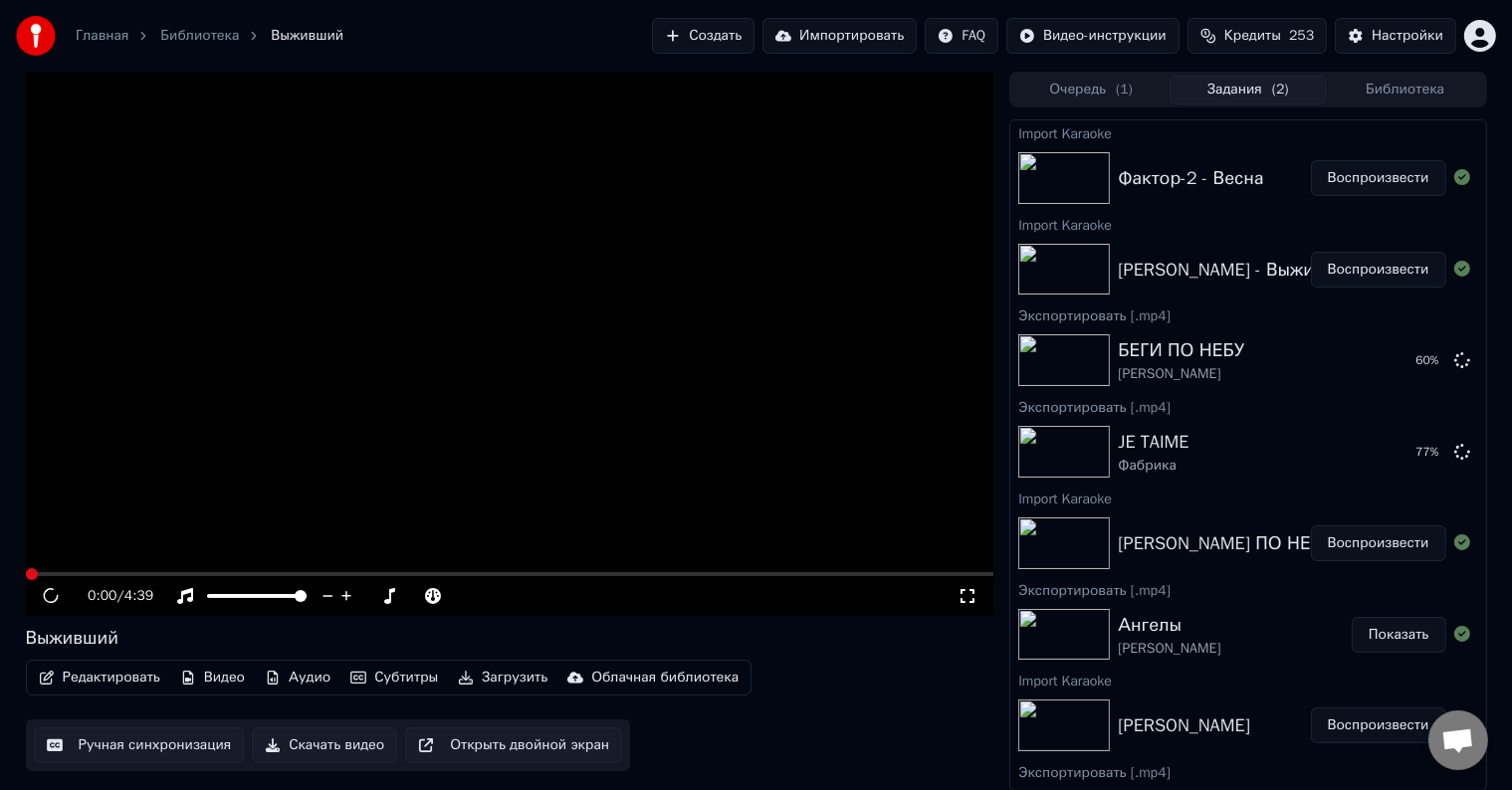 click on "Редактировать" at bounding box center [100, 678] 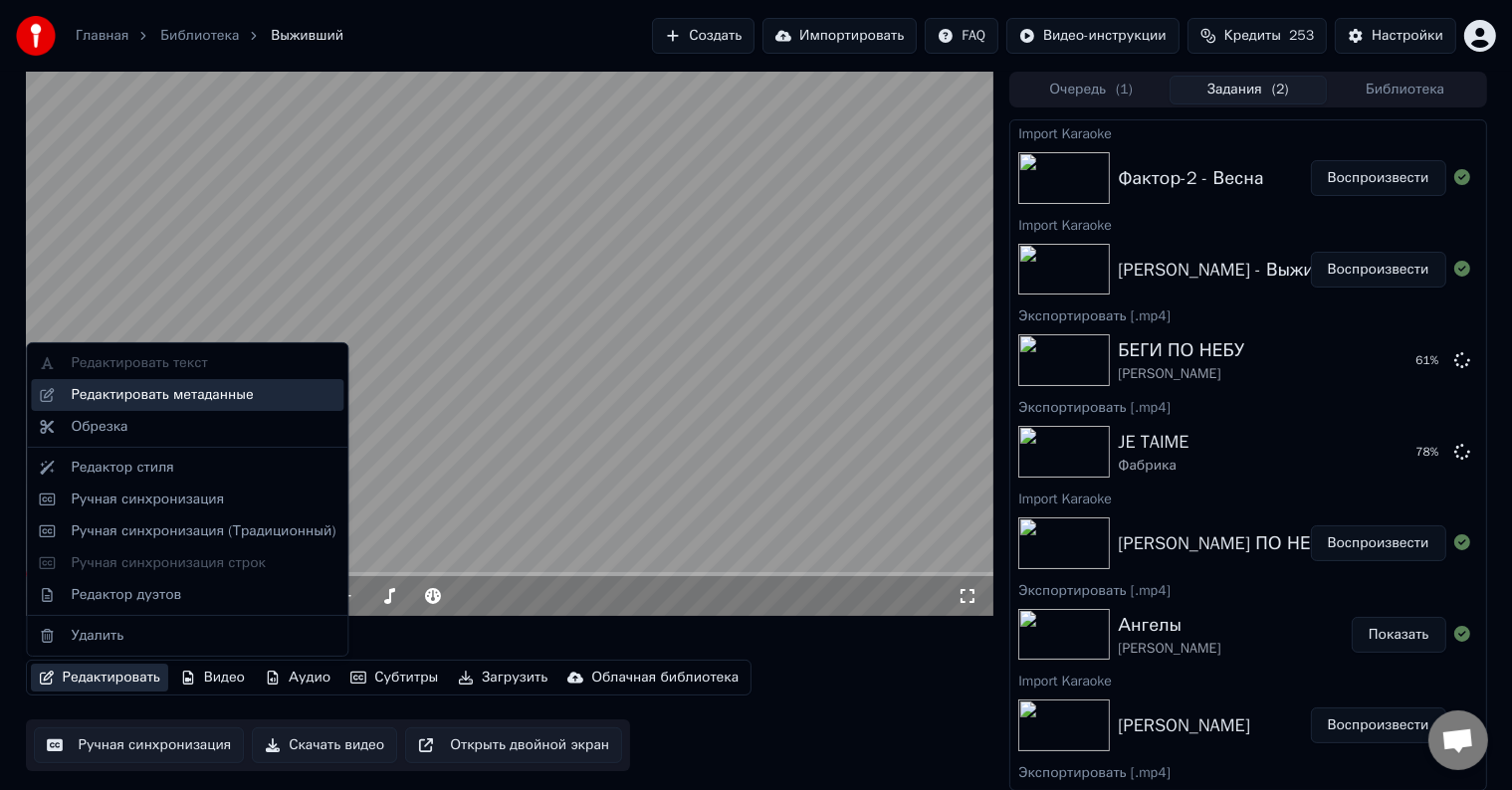 click on "Редактировать метаданные" at bounding box center (161, 395) 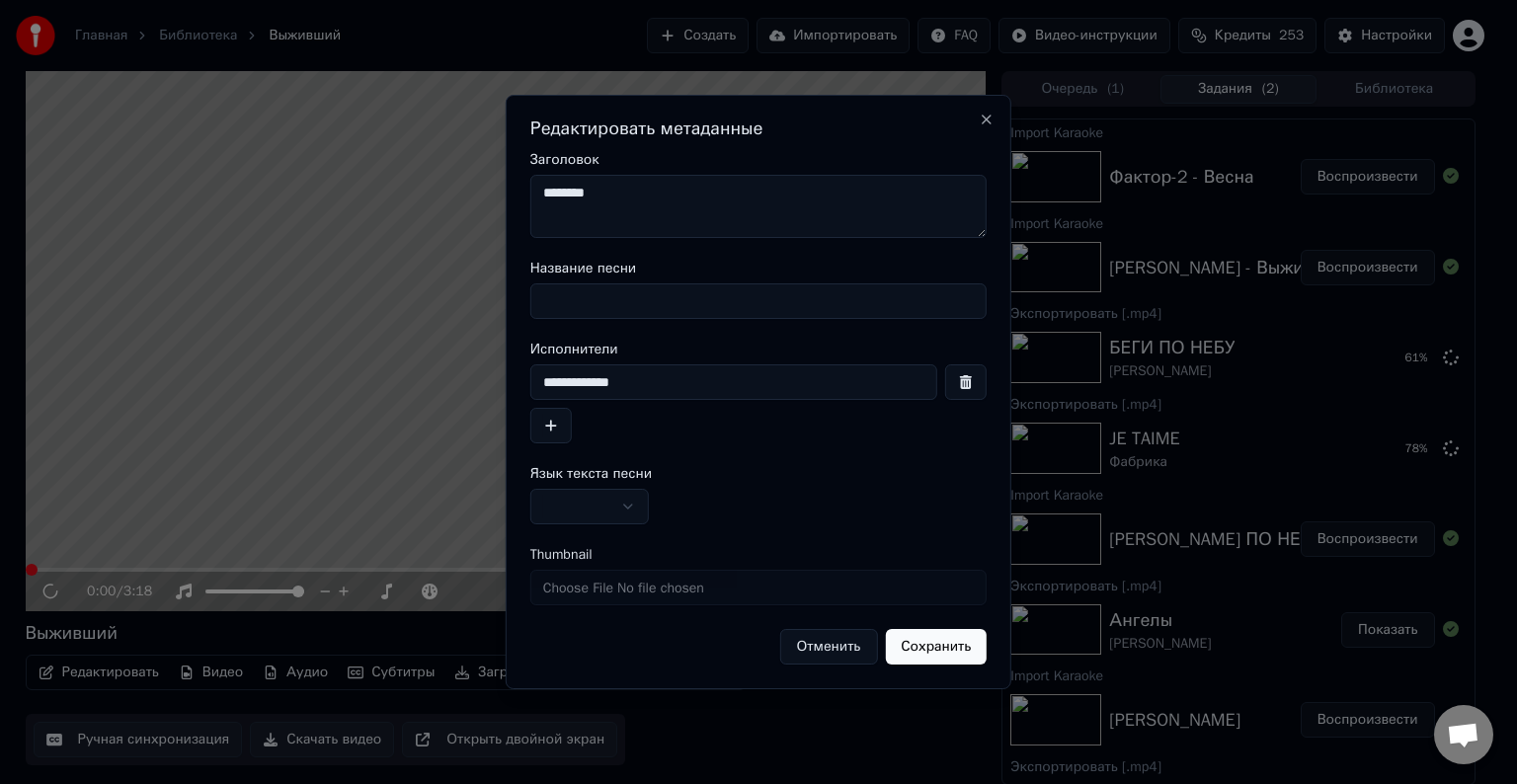 click on "Название песни" at bounding box center (758, 301) 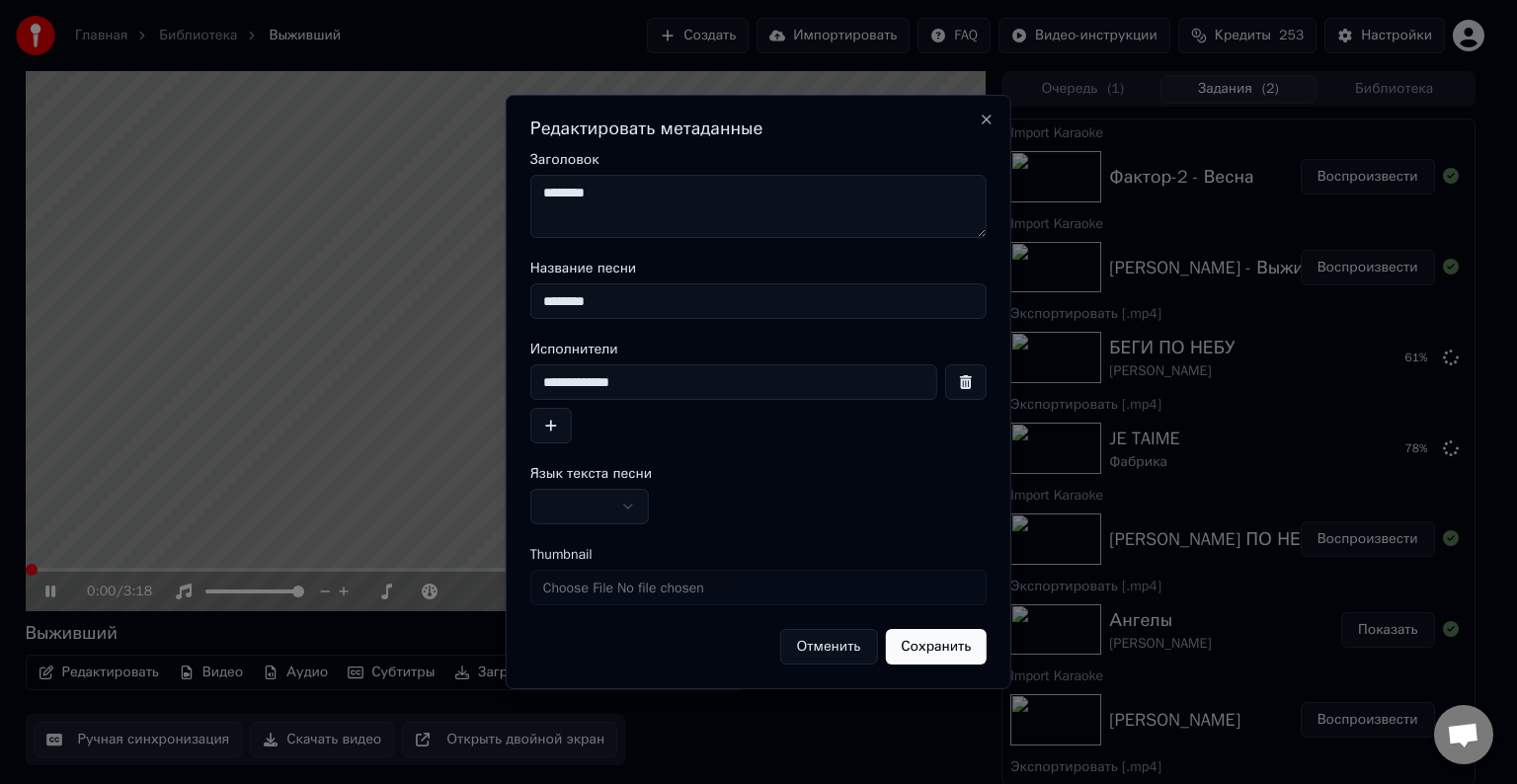 type on "********" 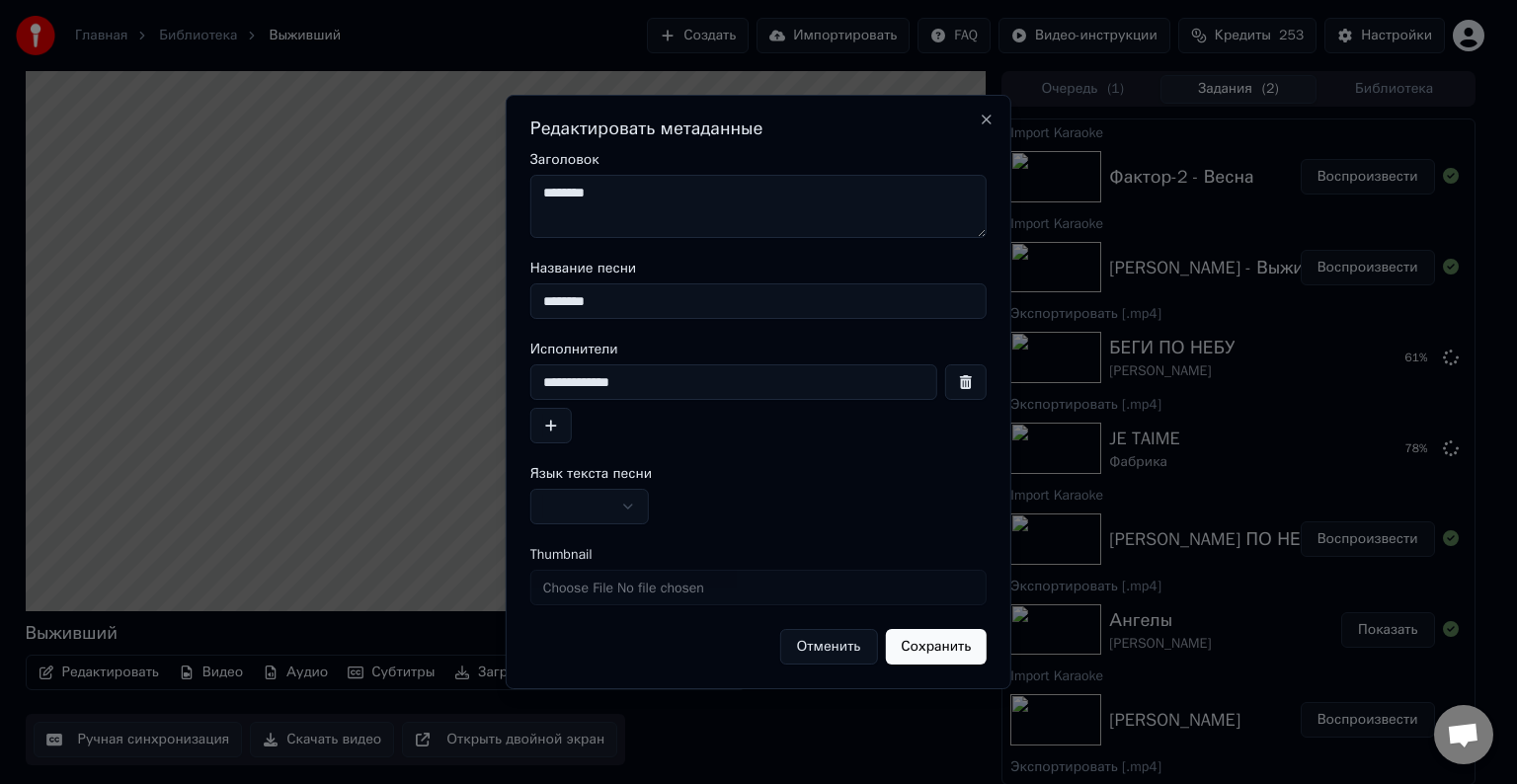 click on "********" at bounding box center (758, 206) 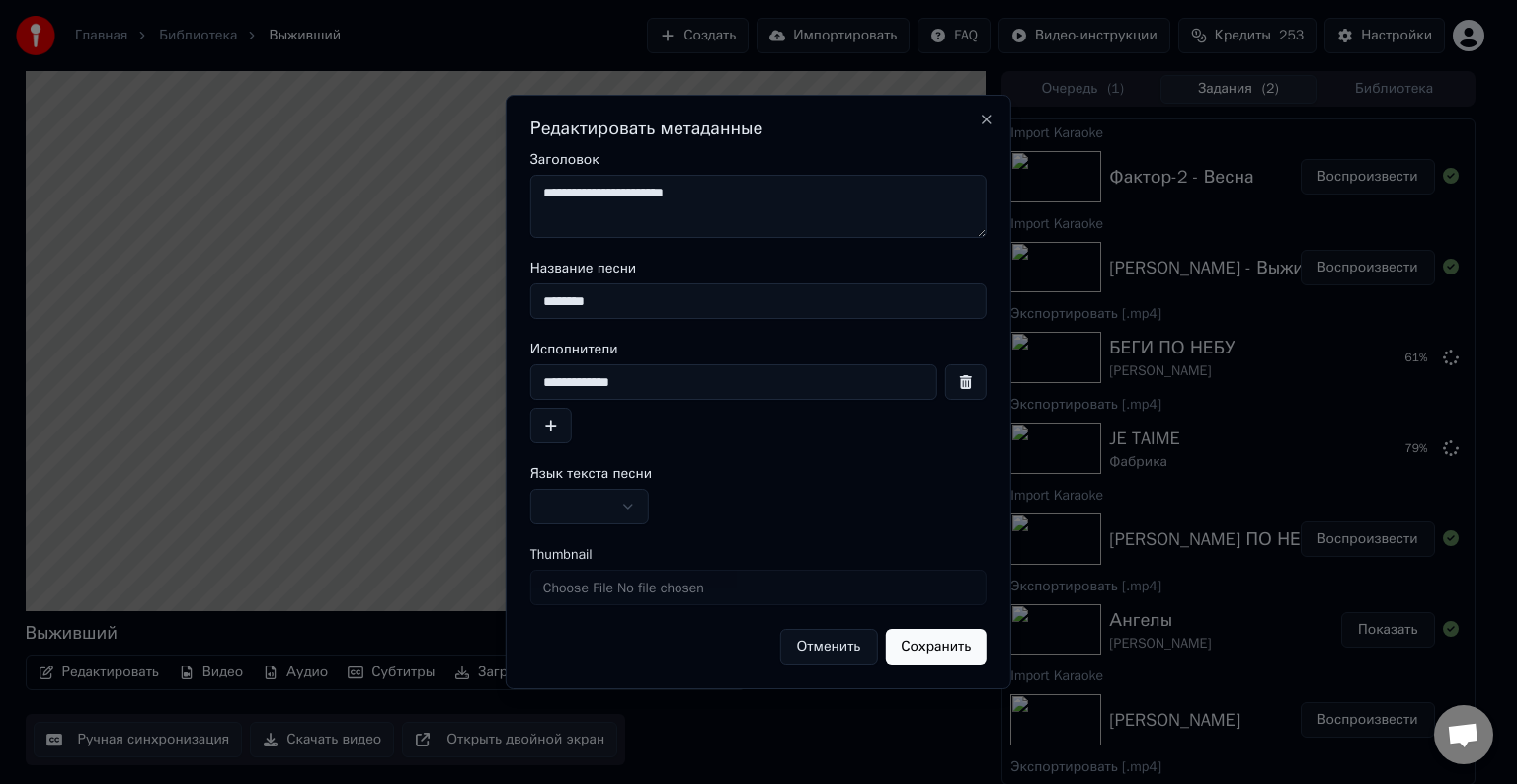 type on "**********" 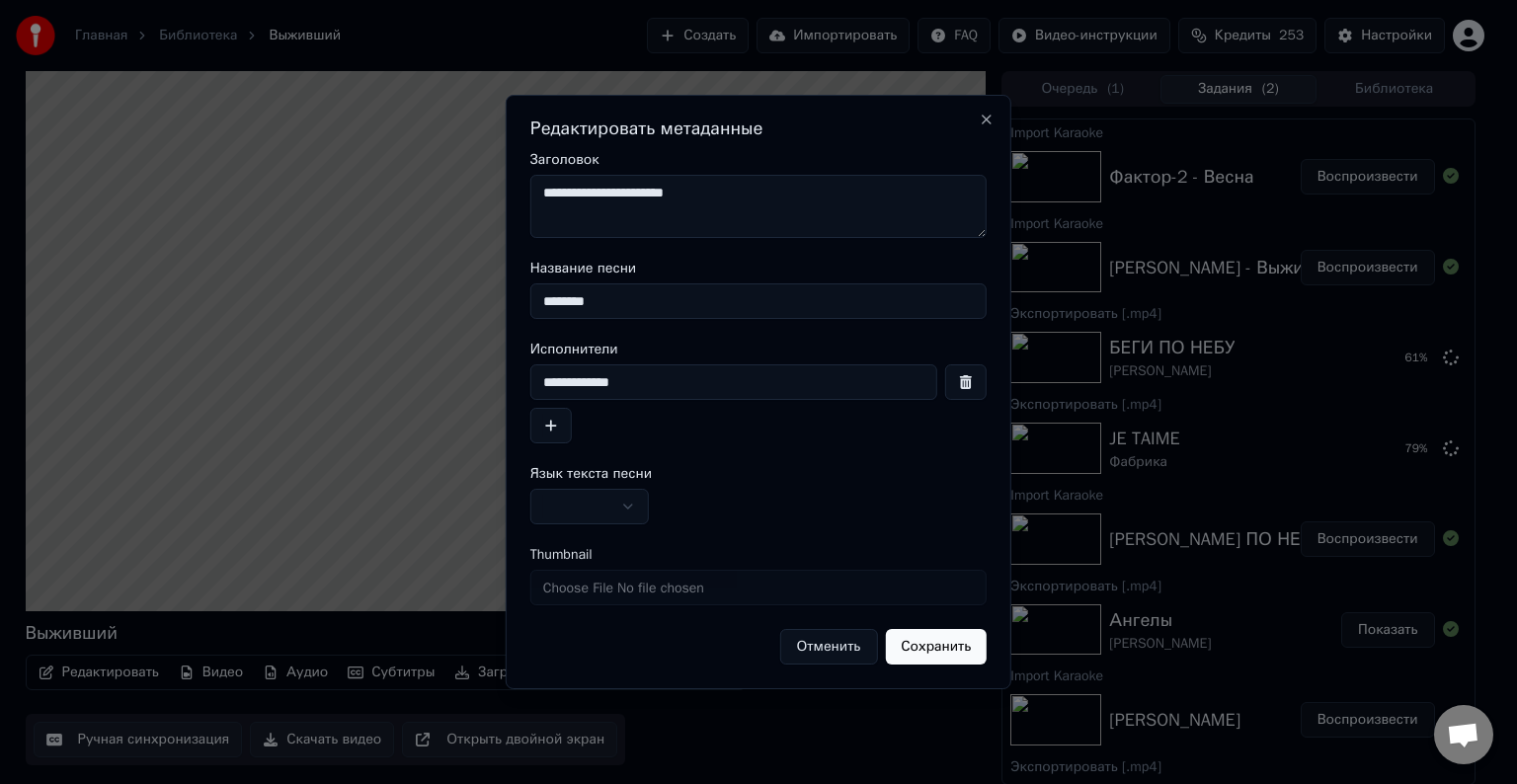 click at bounding box center [590, 507] 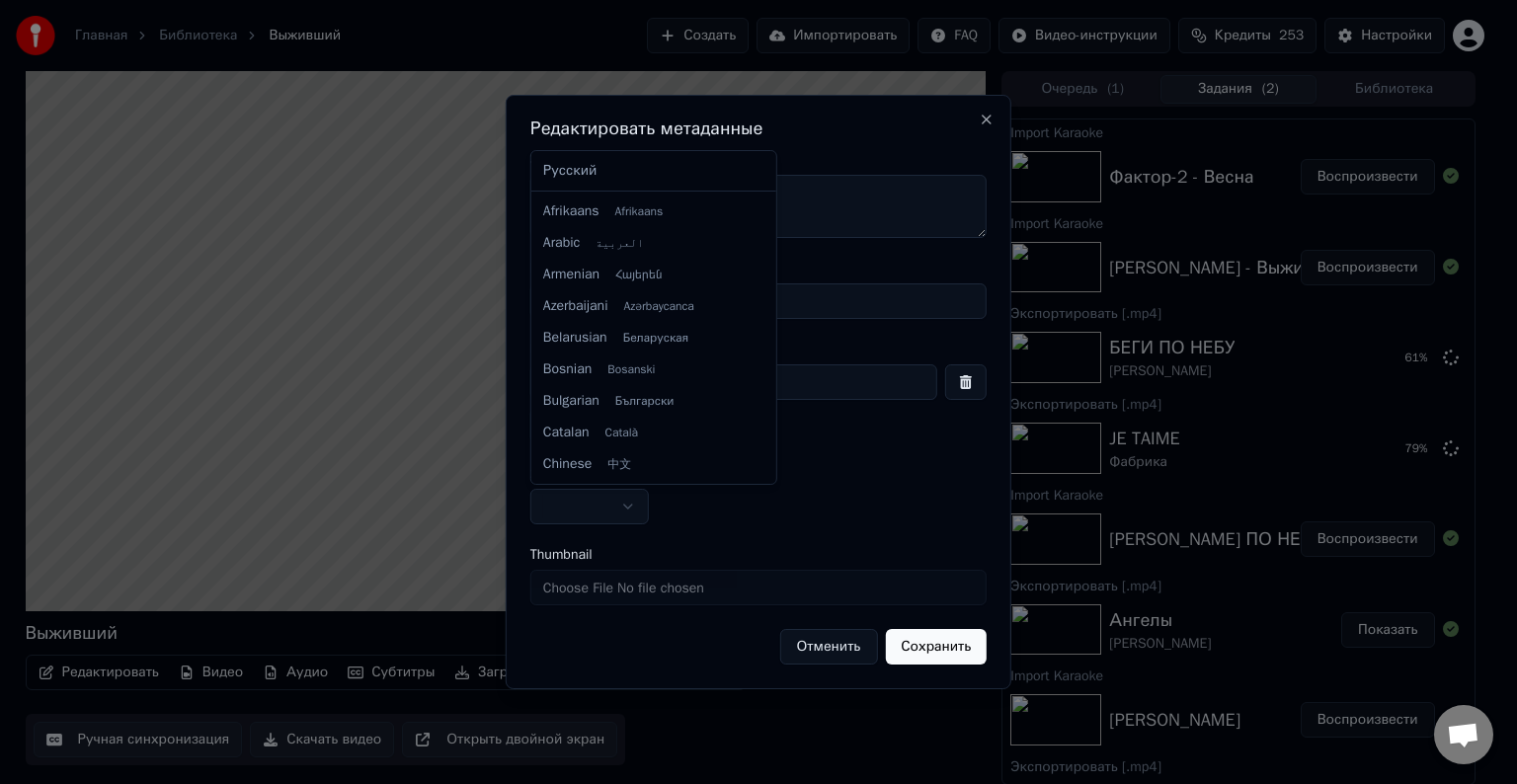 select on "**" 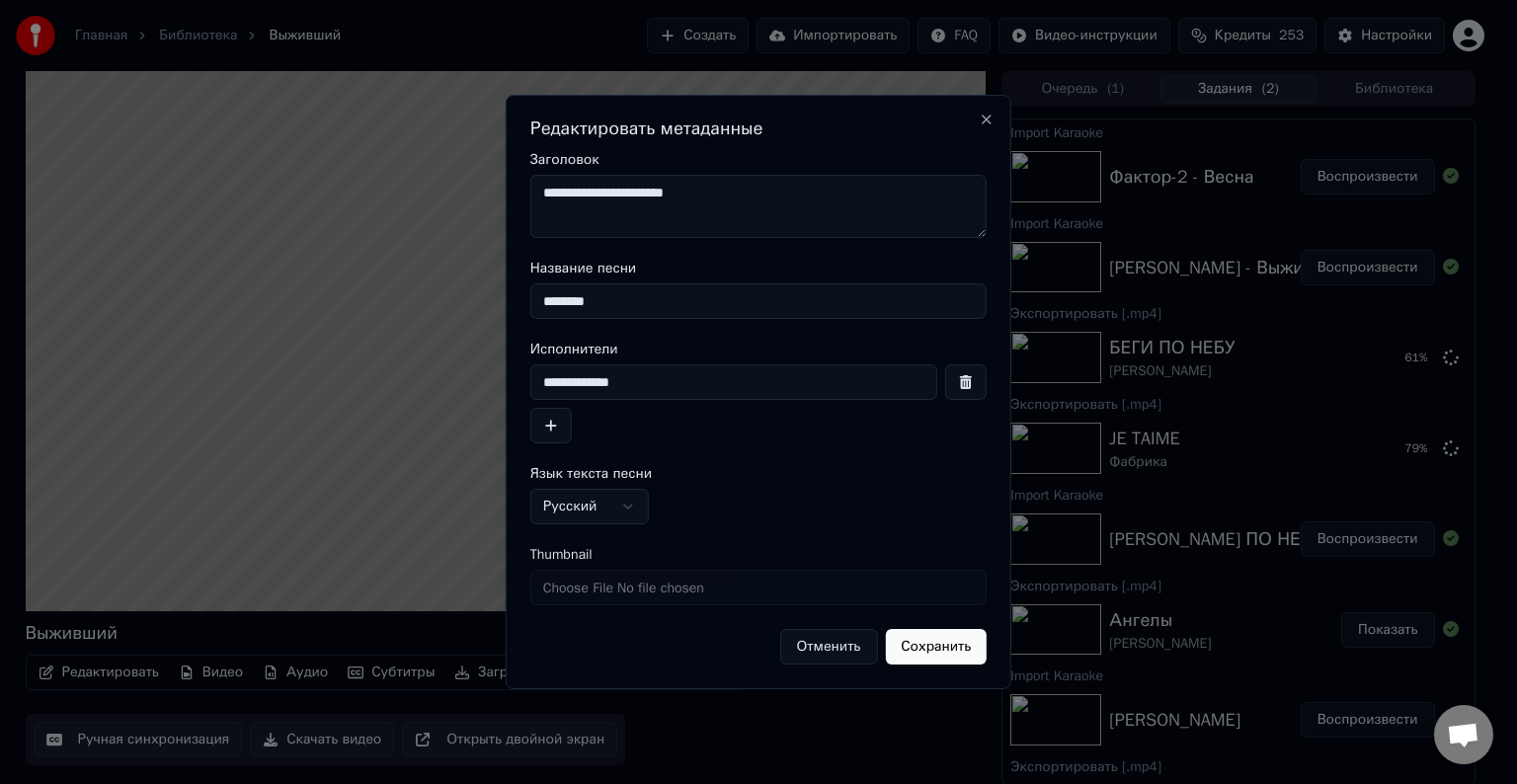 click on "Сохранить" at bounding box center [935, 647] 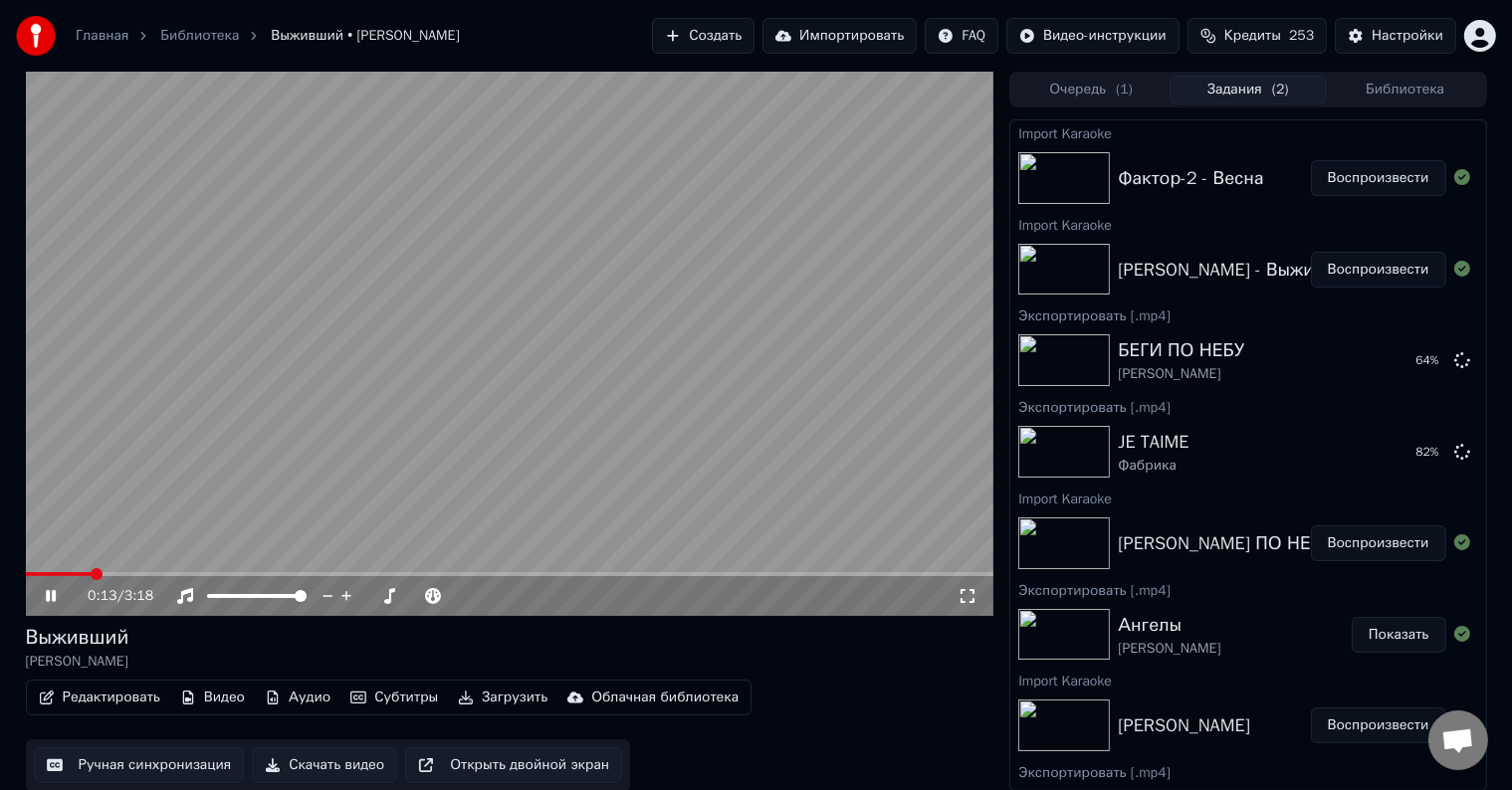 click at bounding box center [510, 343] 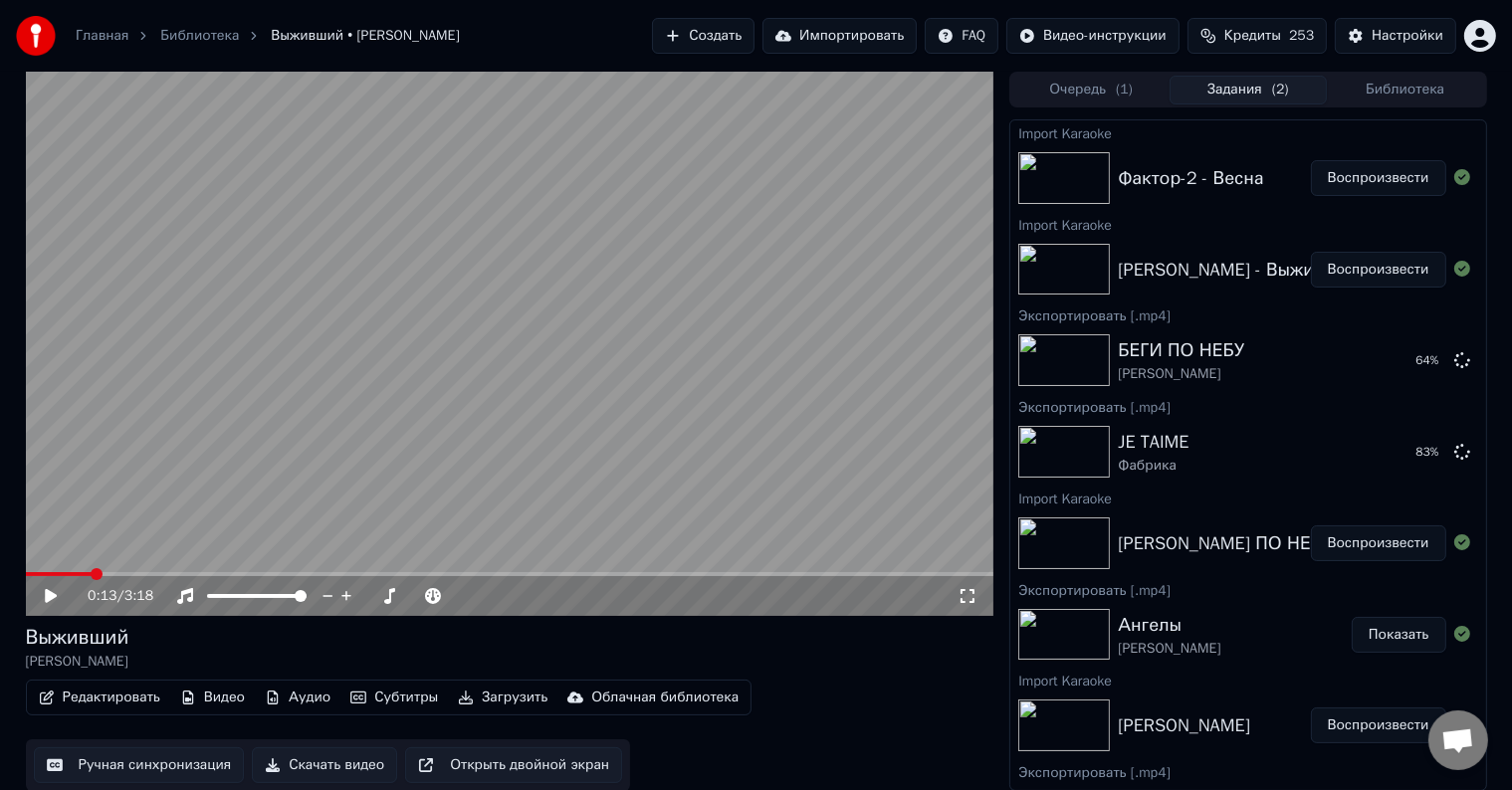click on "Скачать видео" at bounding box center (324, 765) 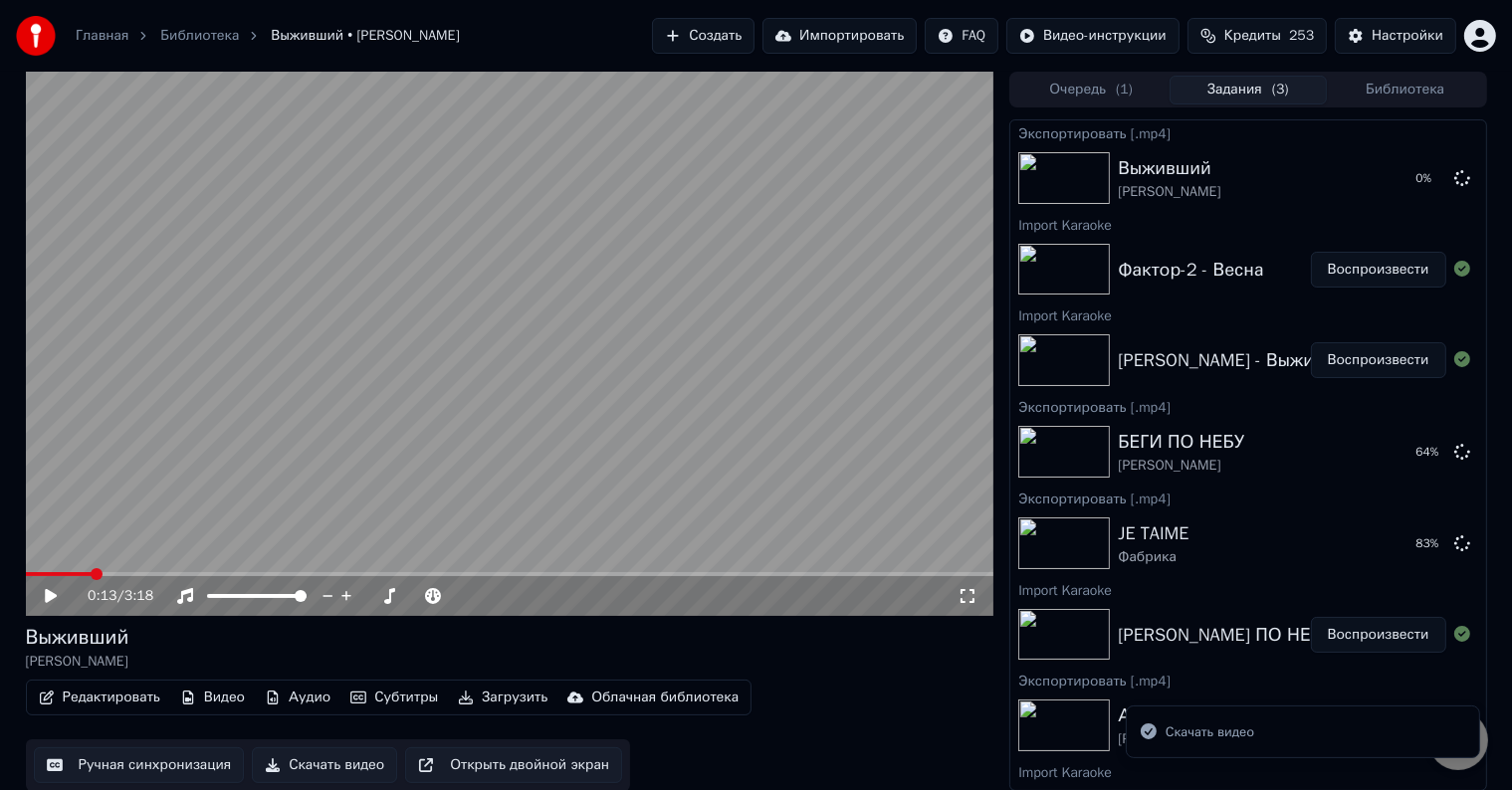 click on "Воспроизвести" at bounding box center (1379, 270) 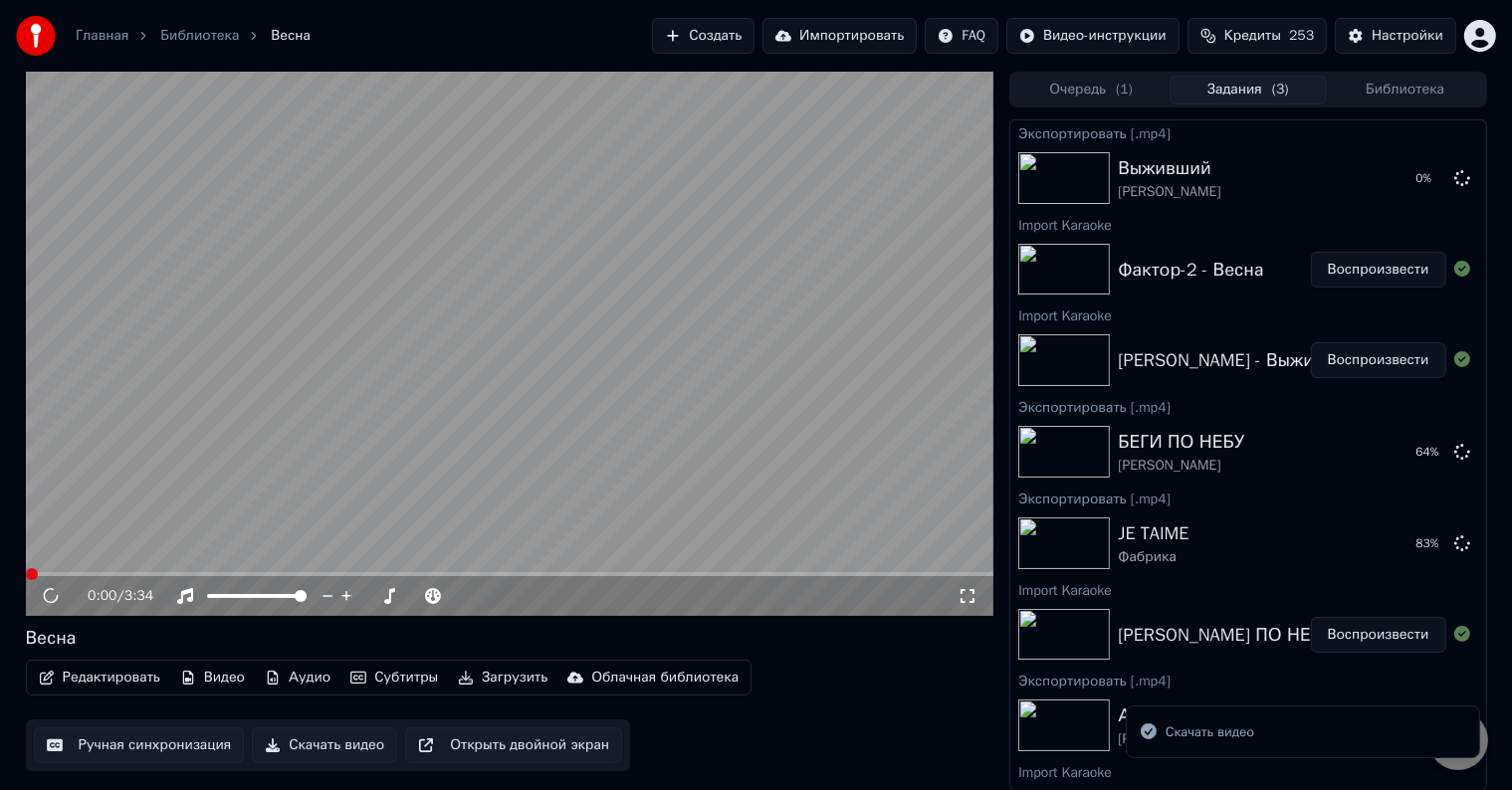 click on "Редактировать" at bounding box center (100, 678) 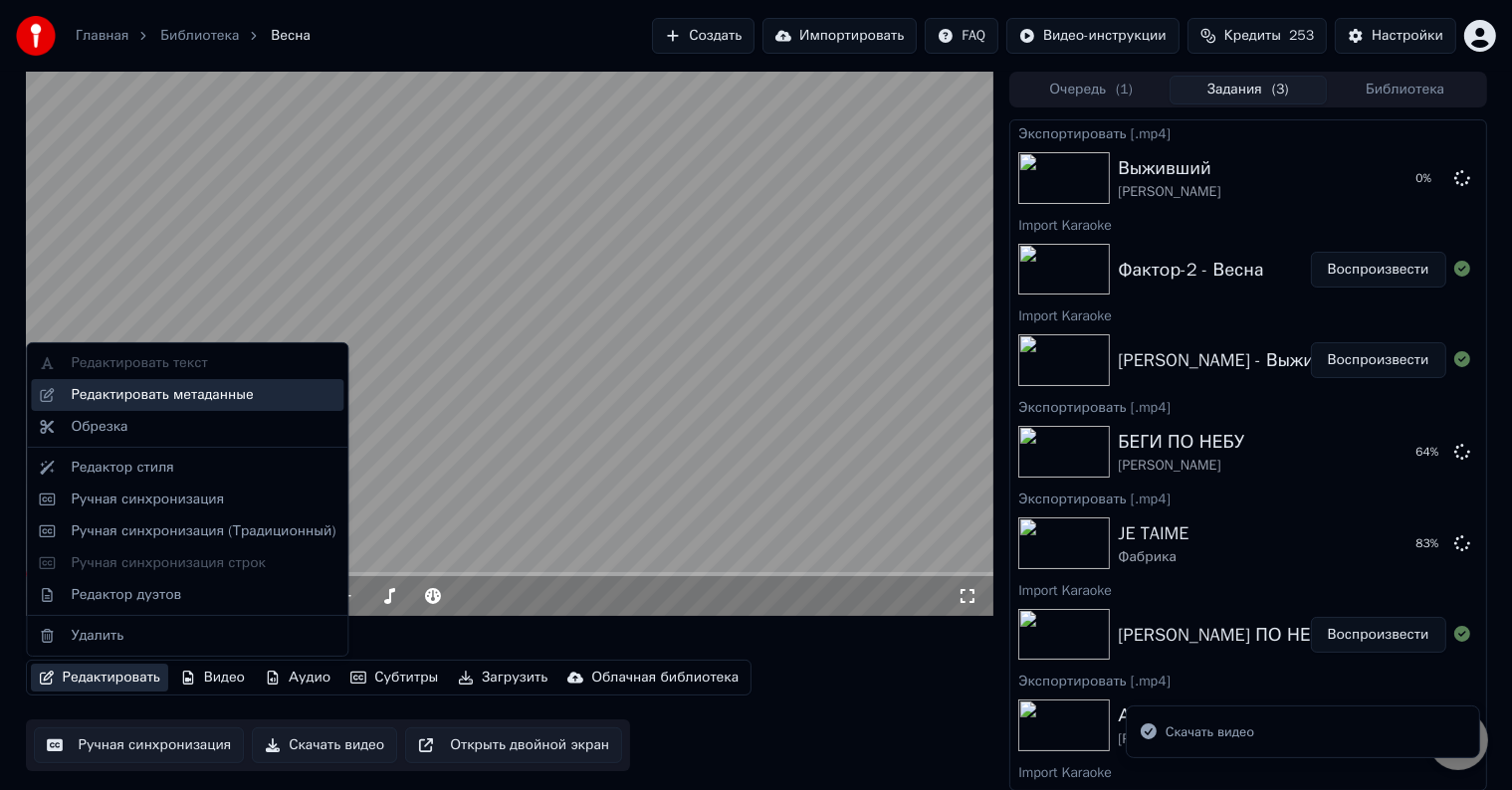 click on "Редактировать метаданные" at bounding box center (203, 395) 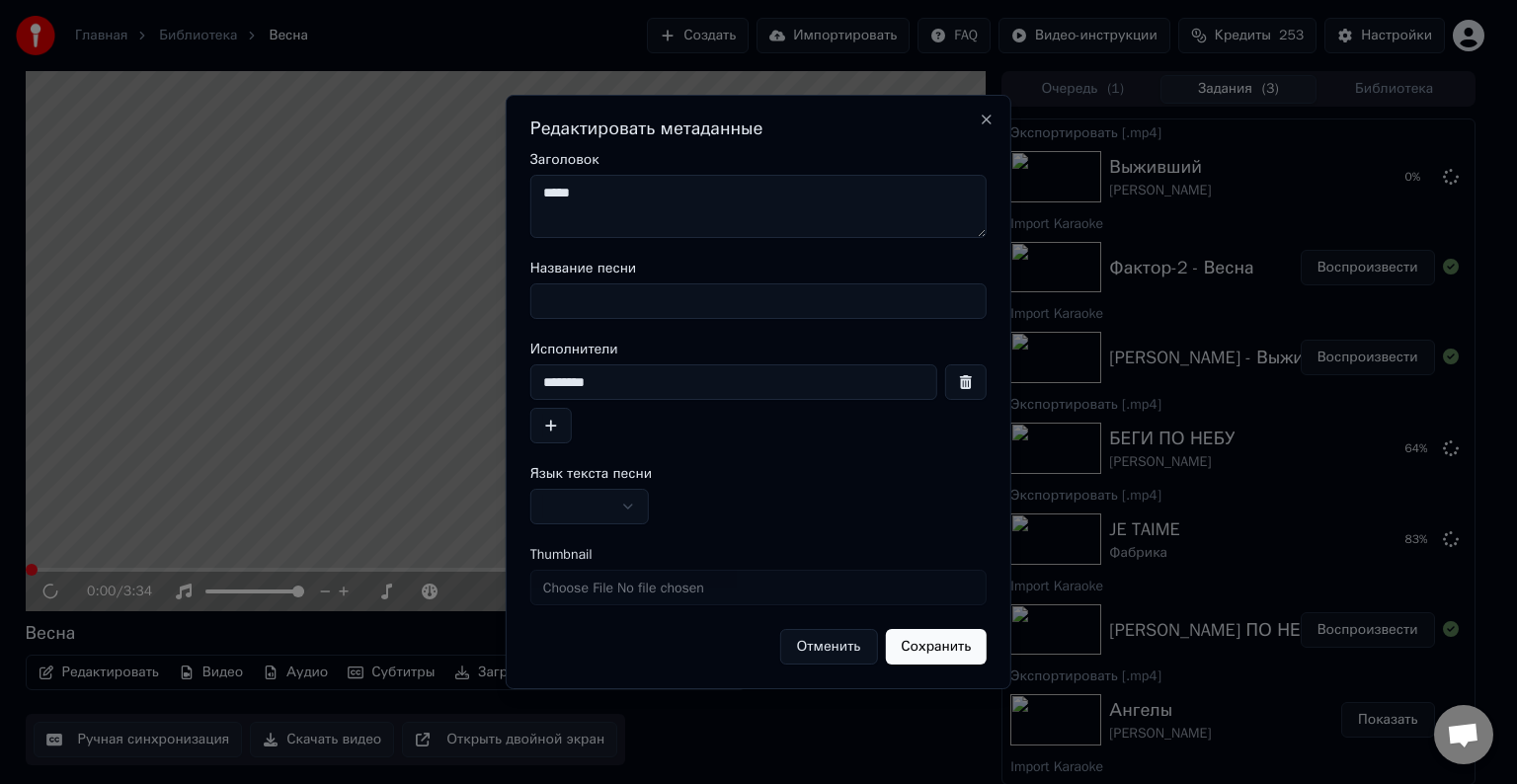 click on "Название песни" at bounding box center (758, 290) 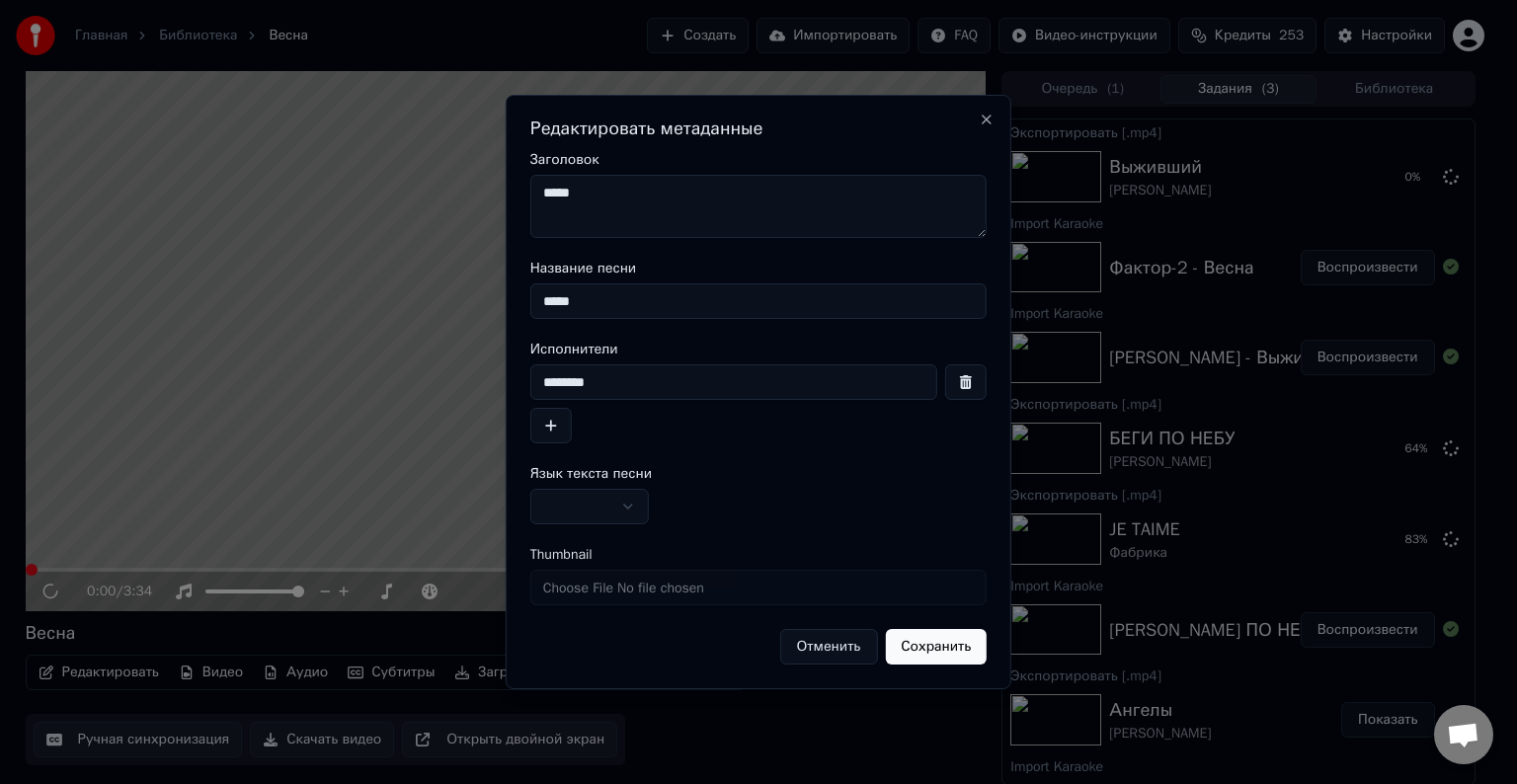 type on "*****" 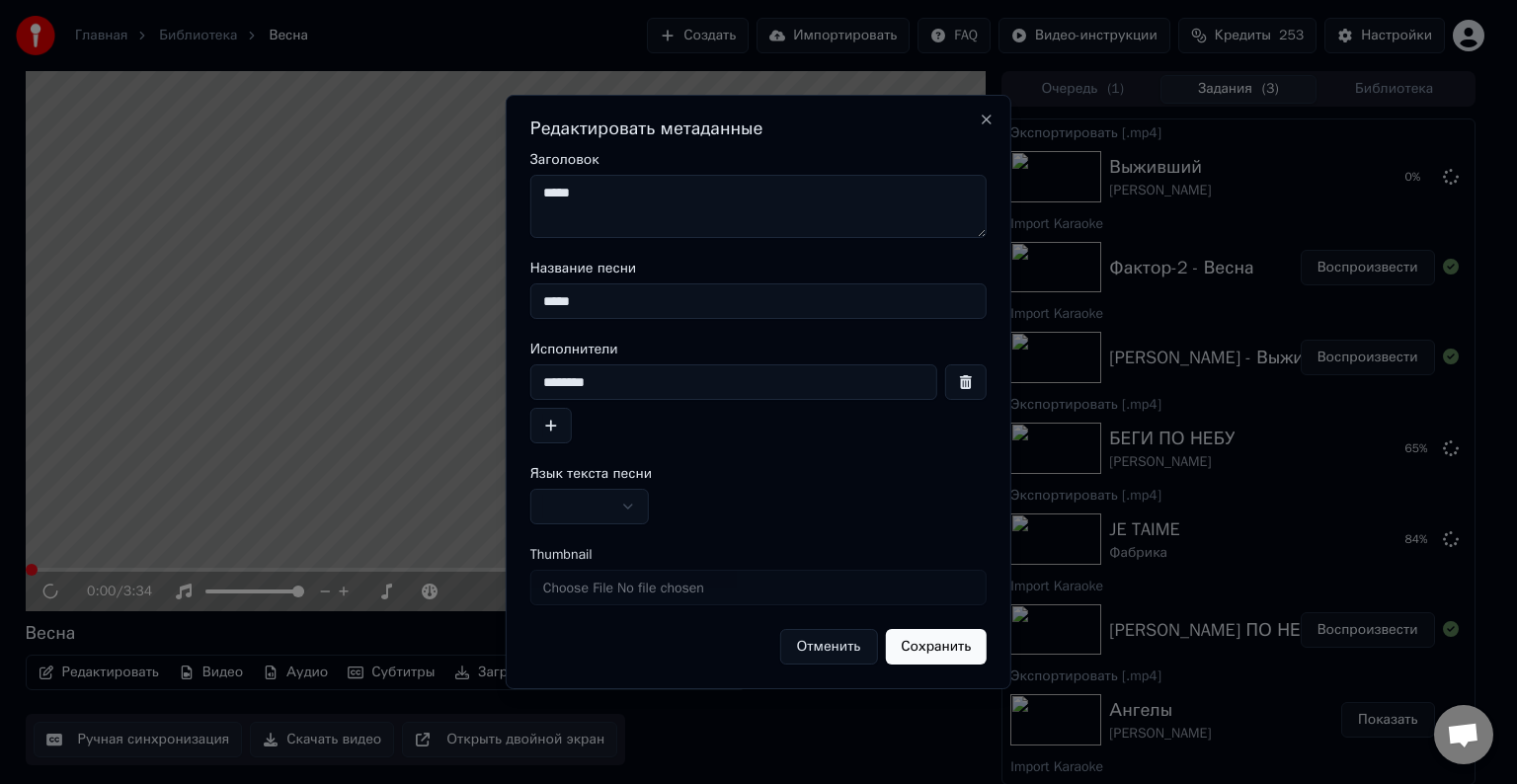 click on "*****" at bounding box center (758, 206) 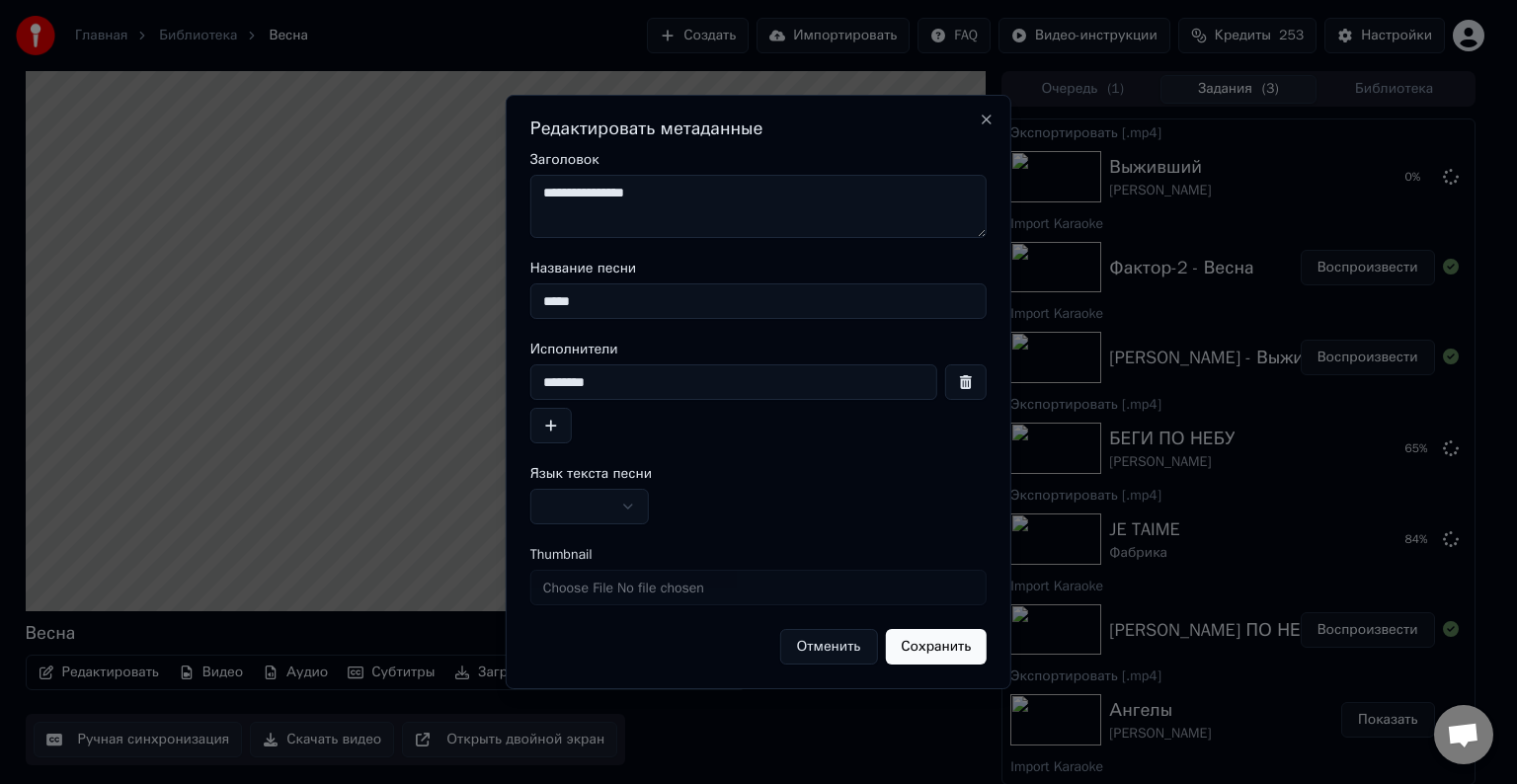 type on "**********" 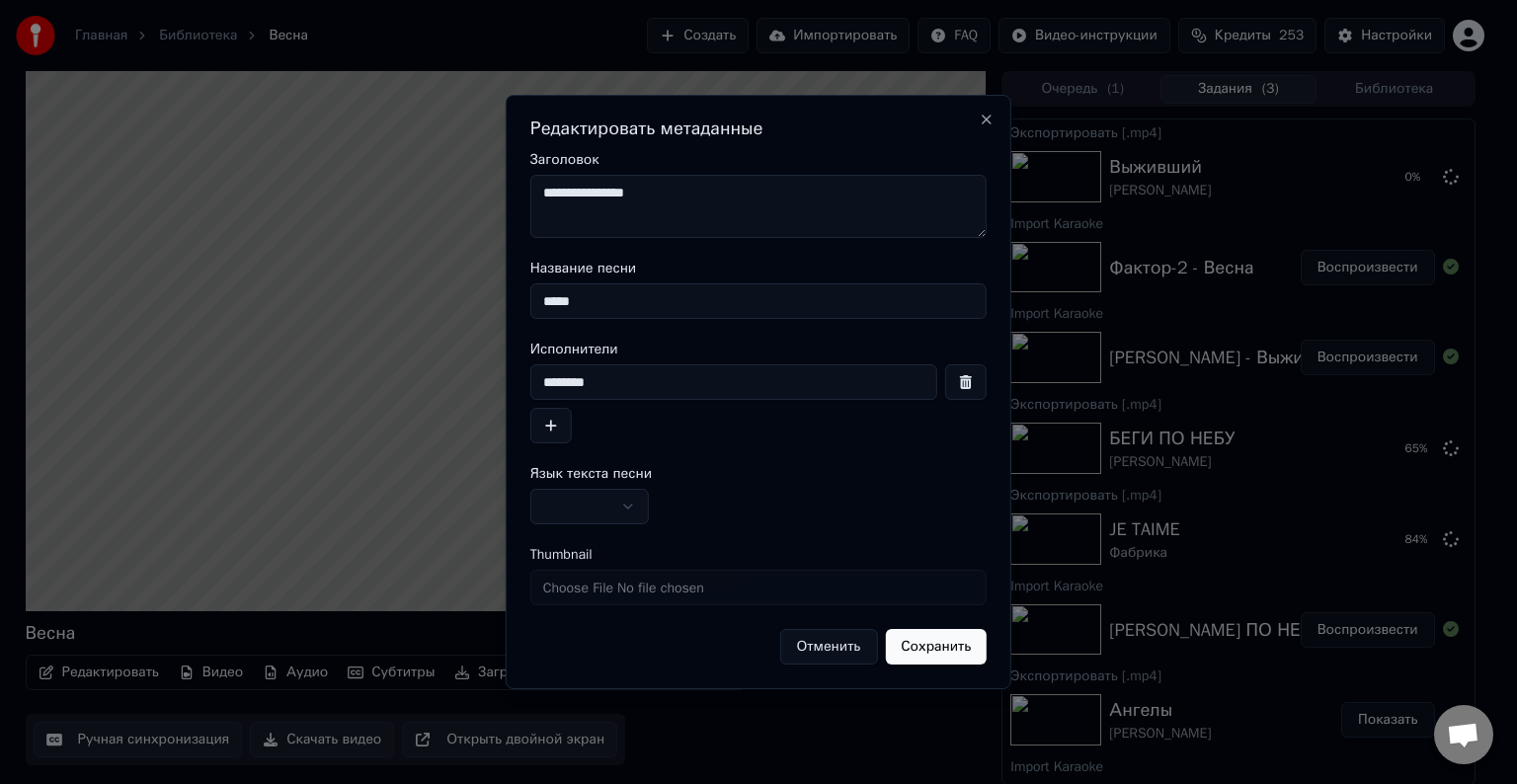 click on "Главная Библиотека Весна Создать Импортировать FAQ Видео-инструкции Кредиты 253 Настройки Весна Редактировать Видео Аудио Субтитры Загрузить Облачная библиотека Ручная синхронизация Скачать видео Открыть двойной экран Очередь ( 1 ) Задания ( 3 ) Библиотека Экспортировать [.mp4] Выживший [PERSON_NAME] 0 % Import Karaoke Фактор-2 - Весна Воспроизвести Import Karaoke [PERSON_NAME] - Выживший Воспроизвести Экспортировать [.mp4] БЕГИ ПО НЕБУ [PERSON_NAME] 65 % Экспортировать [.mp4] JE TAIME Фабрика 84 % Import Karaoke [PERSON_NAME] ПО НЕБУ Воспроизвести Экспортировать [.mp4] Ангелы Показать" at bounding box center [750, 392] 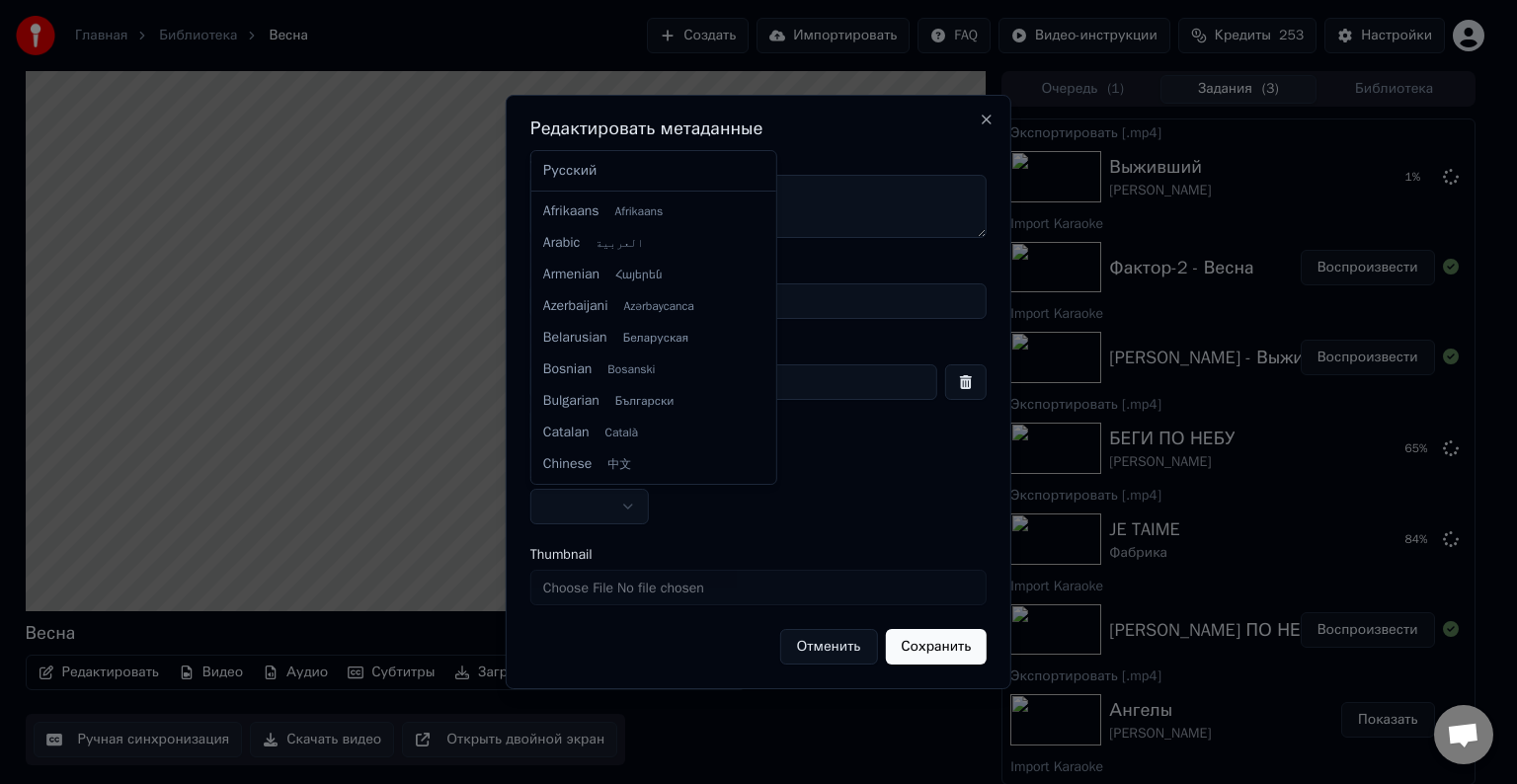 select on "**" 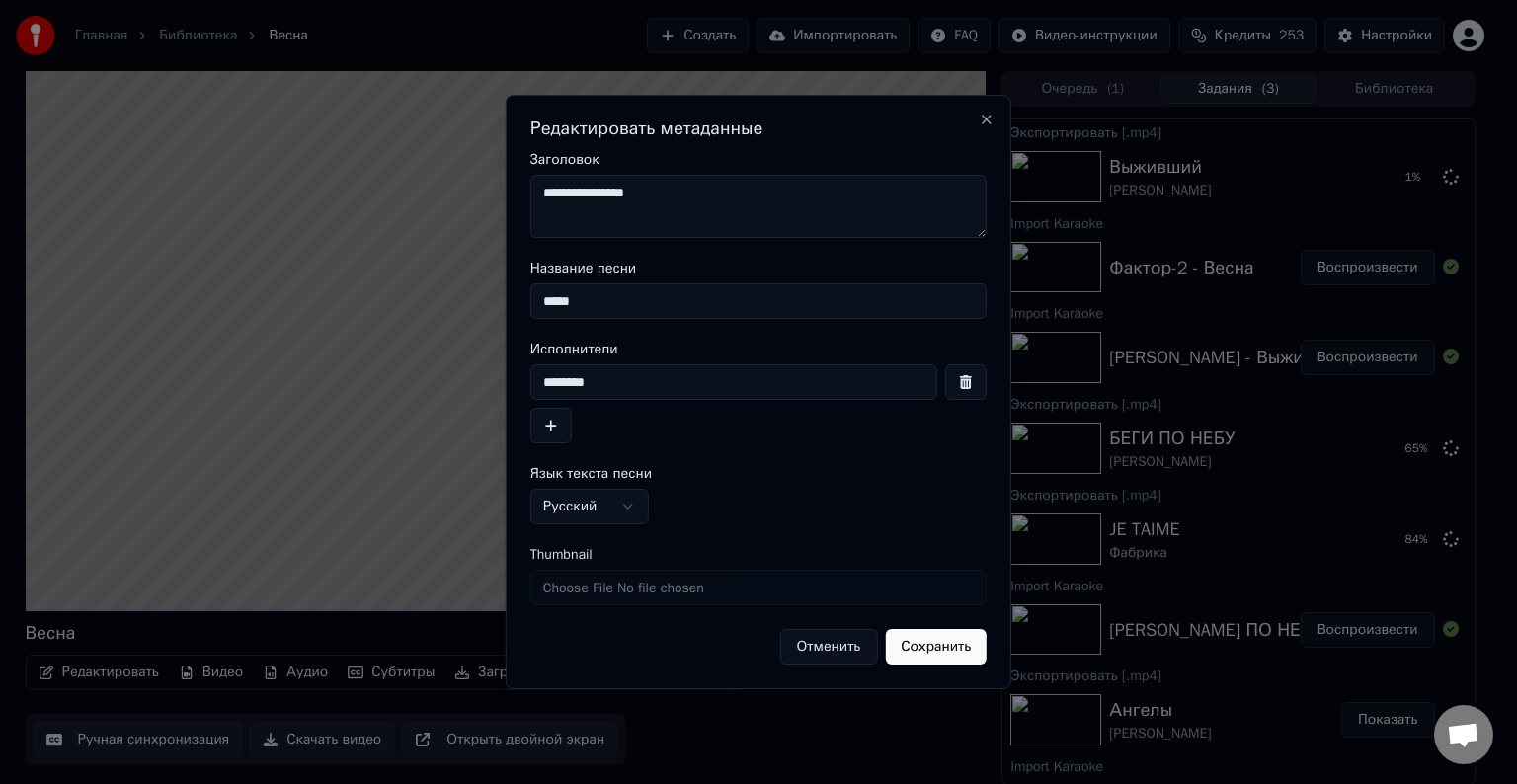 click on "Сохранить" at bounding box center (935, 647) 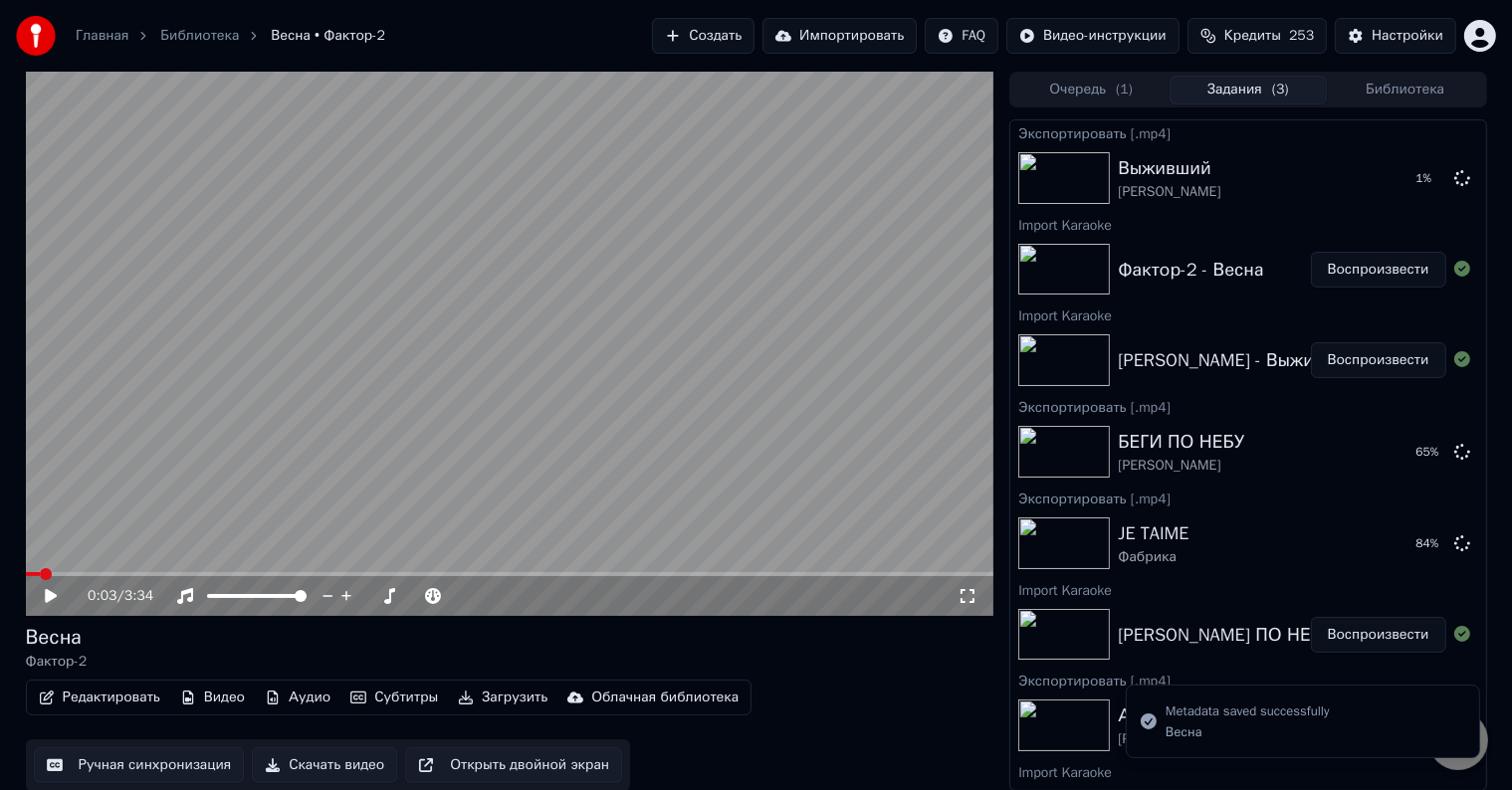 click on "Ручная синхронизация Скачать видео Открыть двойной экран" at bounding box center [328, 765] 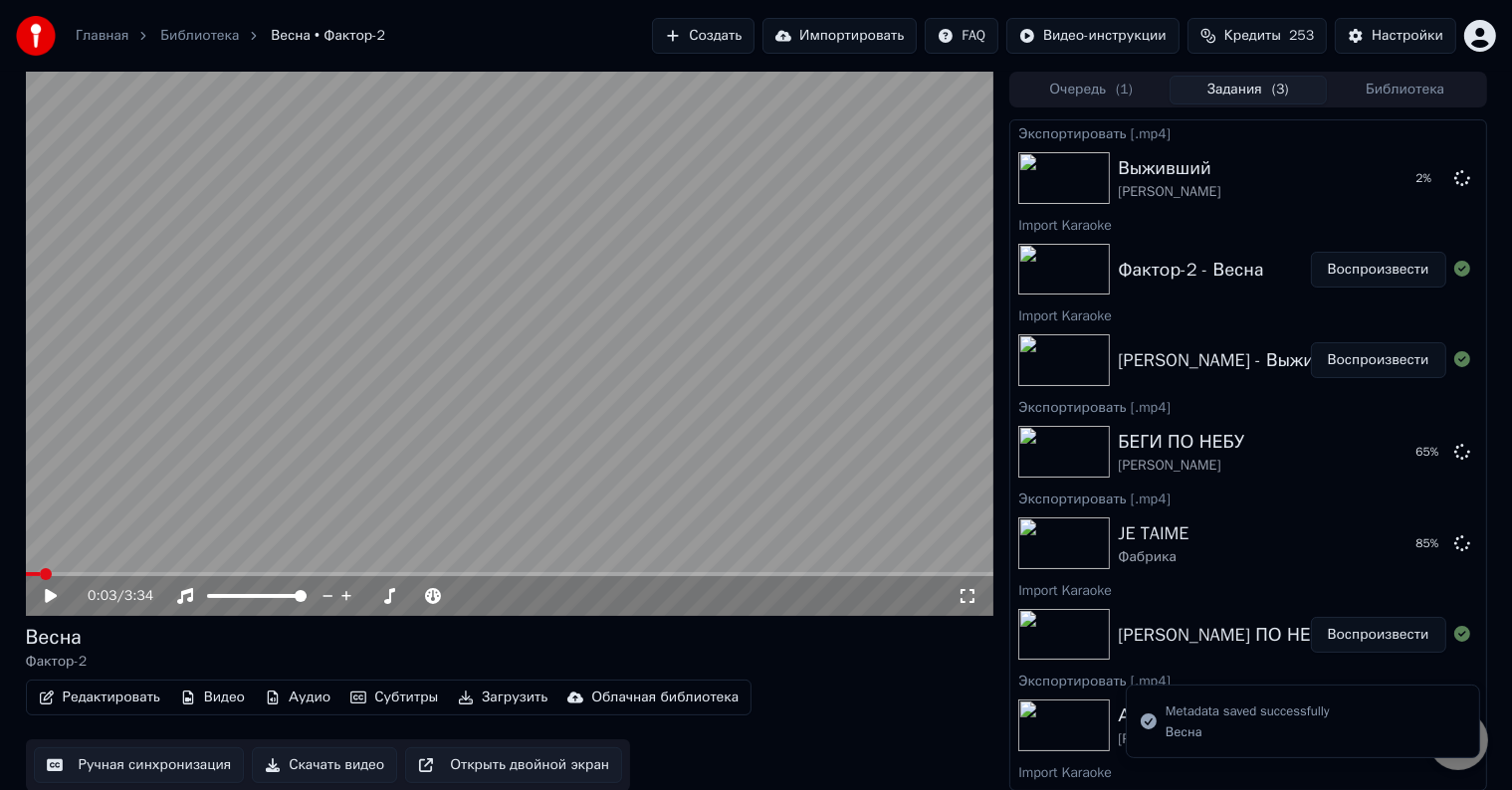 click on "Скачать видео" at bounding box center (324, 765) 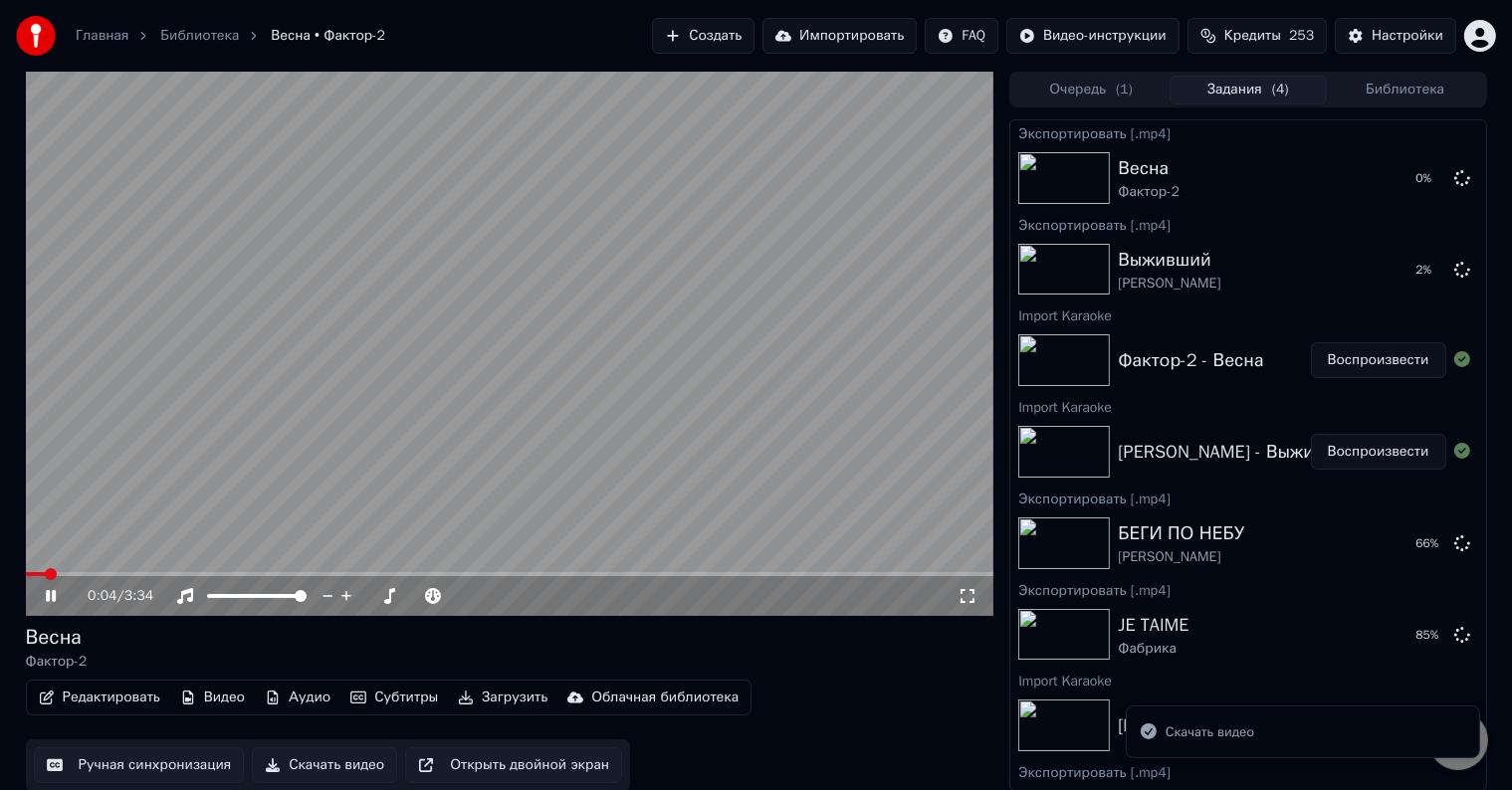 click at bounding box center [510, 343] 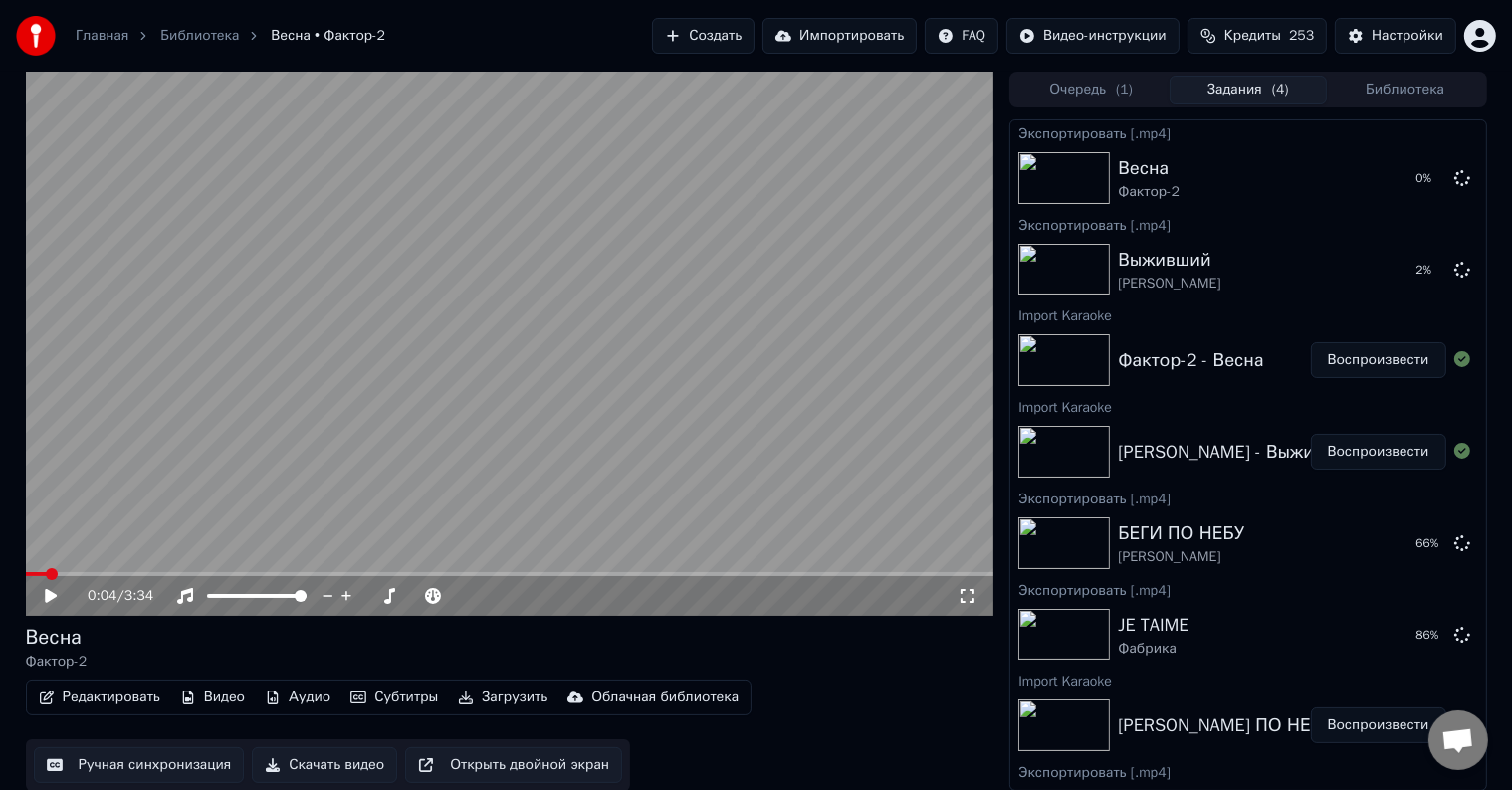 click on "Импортировать" at bounding box center [839, 36] 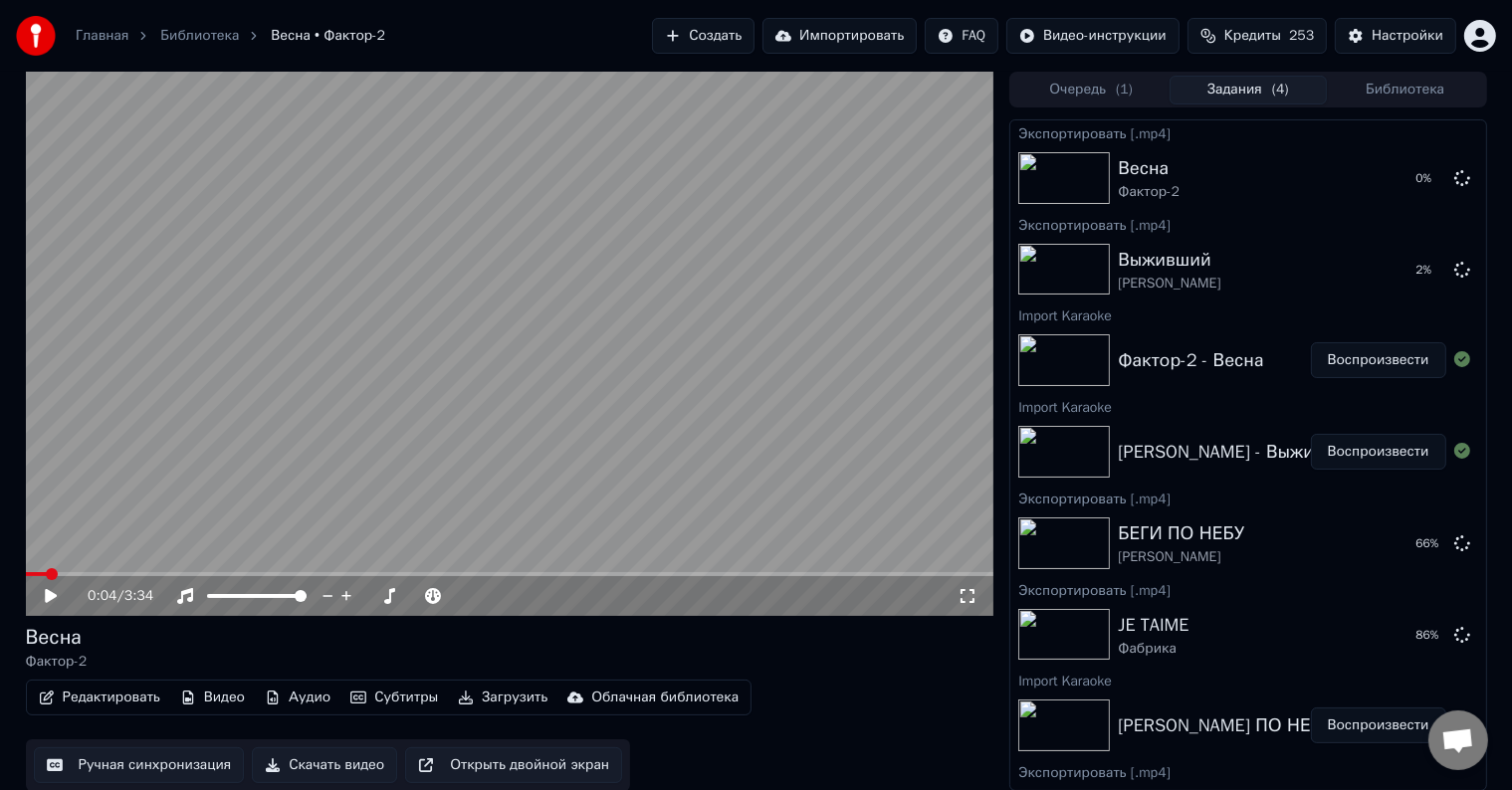 click on "Импортировать" at bounding box center [839, 36] 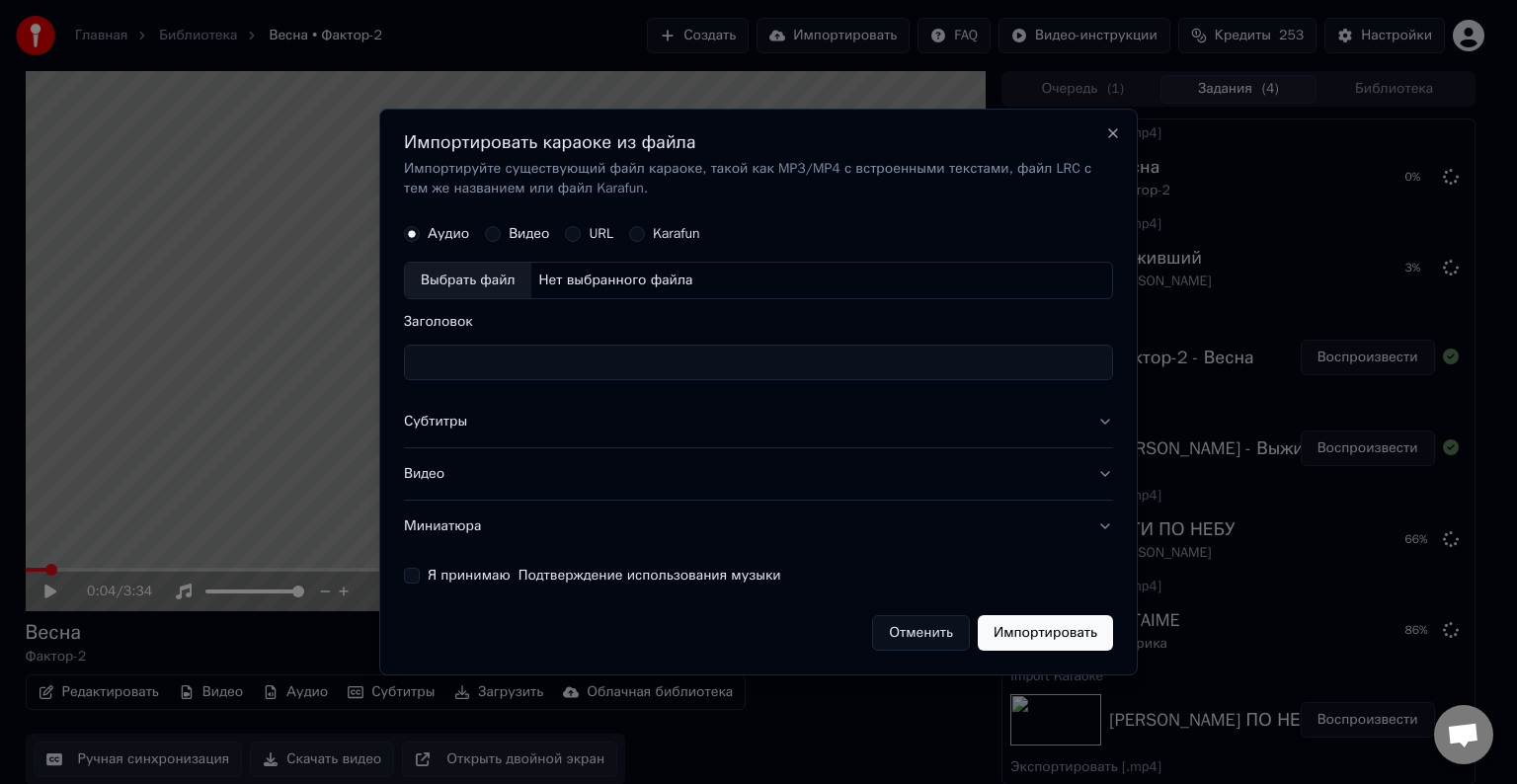 click on "Выбрать файл" at bounding box center [468, 280] 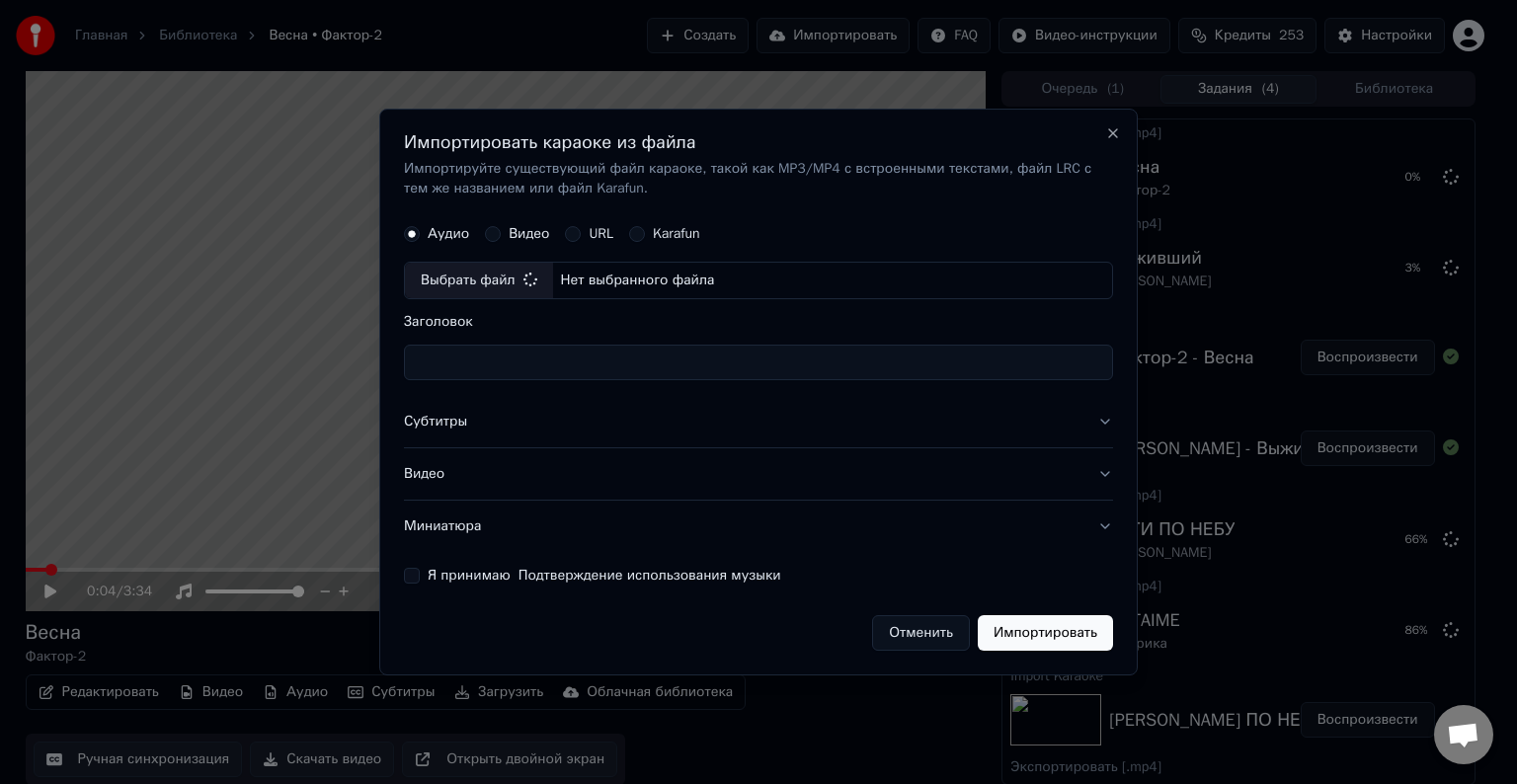 click on "Субтитры" at bounding box center [758, 422] 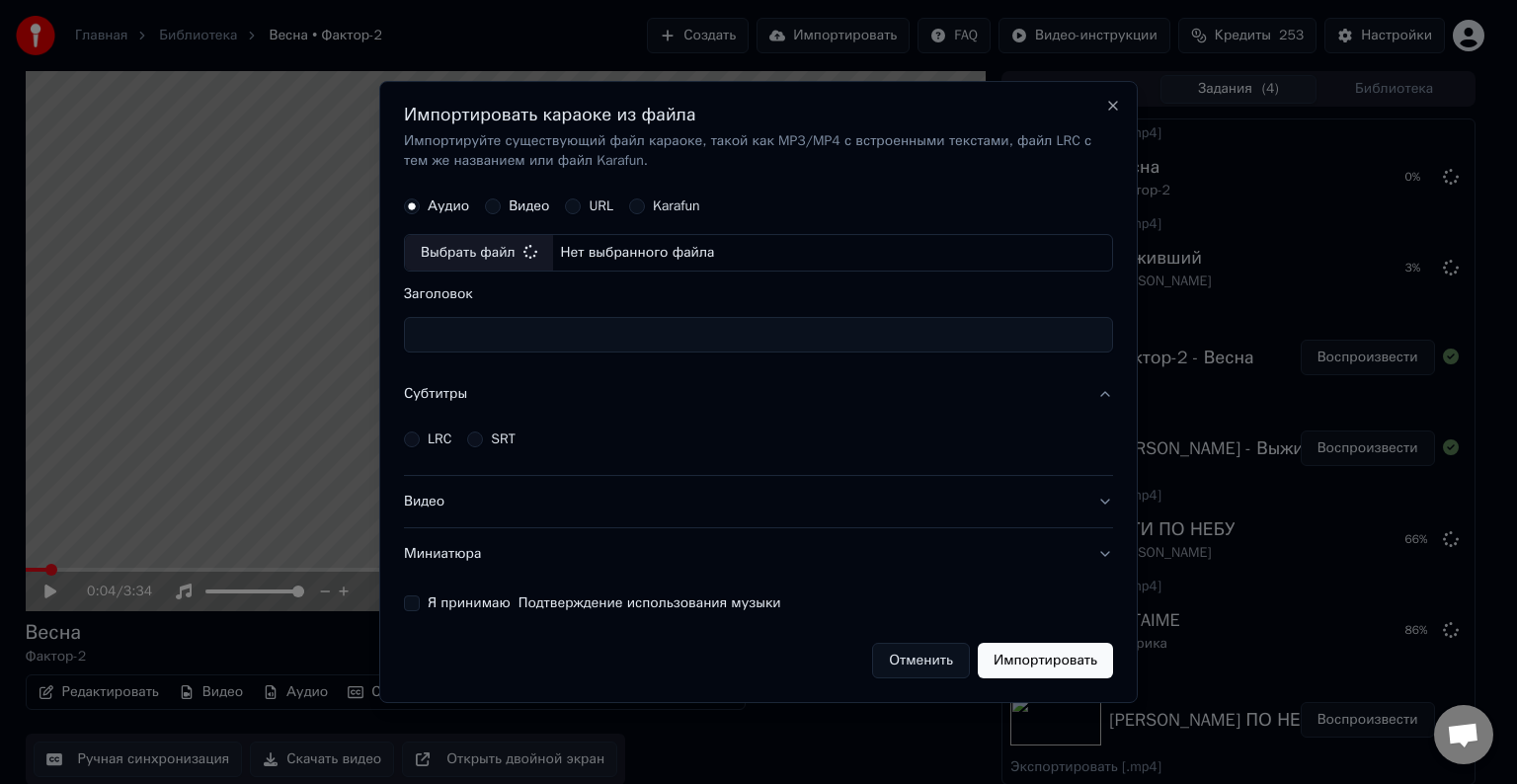 click on "LRC" at bounding box center [439, 439] 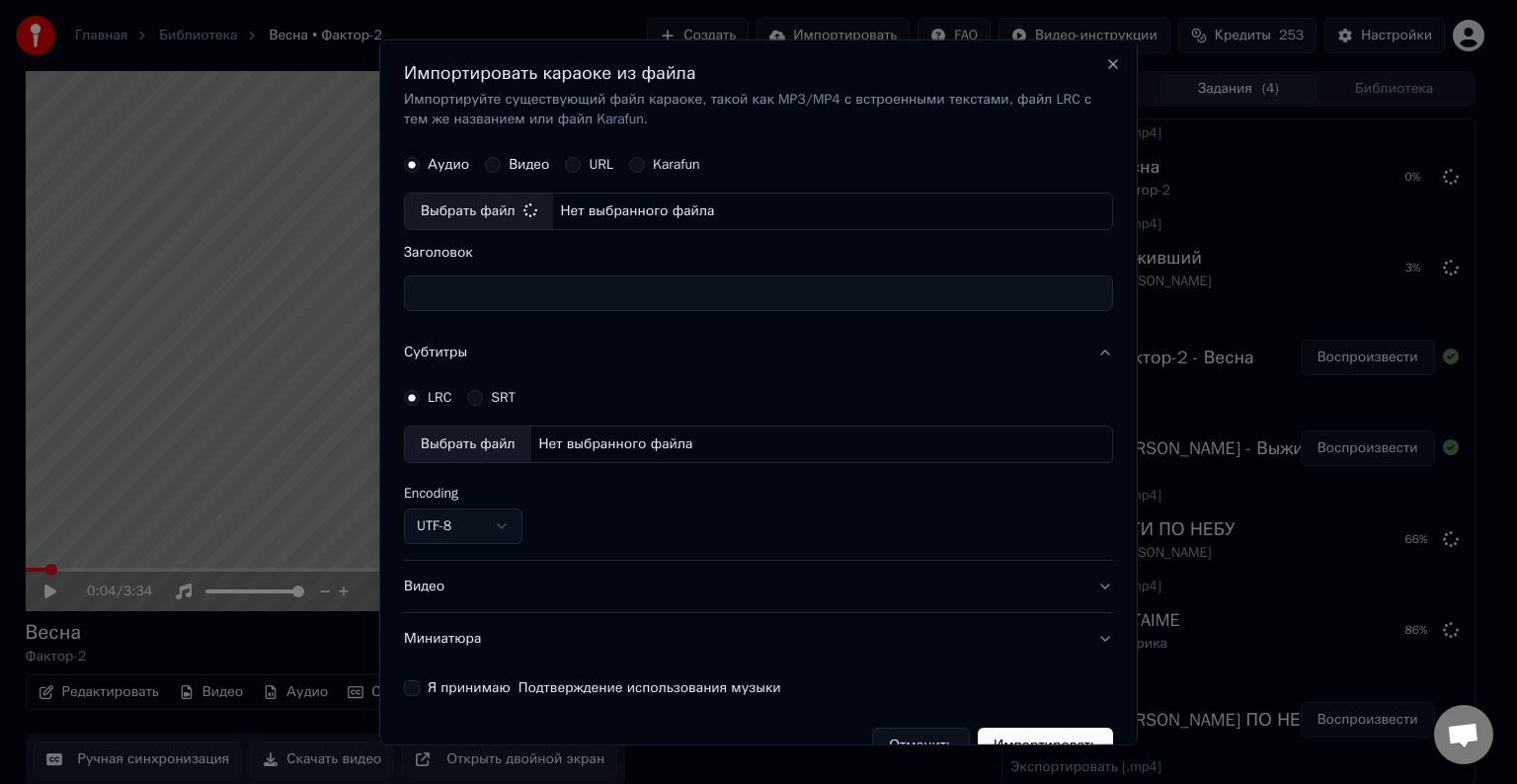 type on "**********" 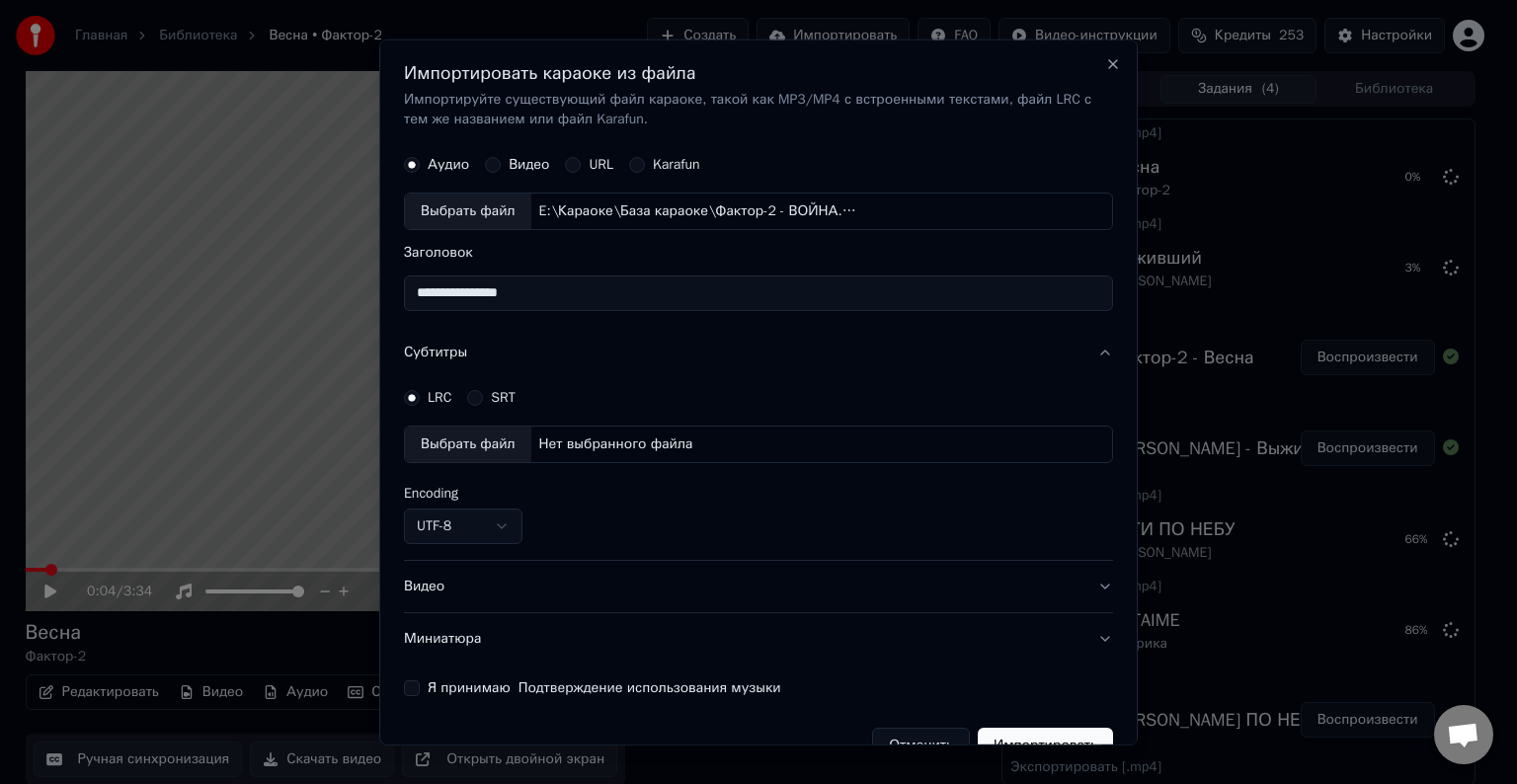 click on "Выбрать файл" at bounding box center (468, 444) 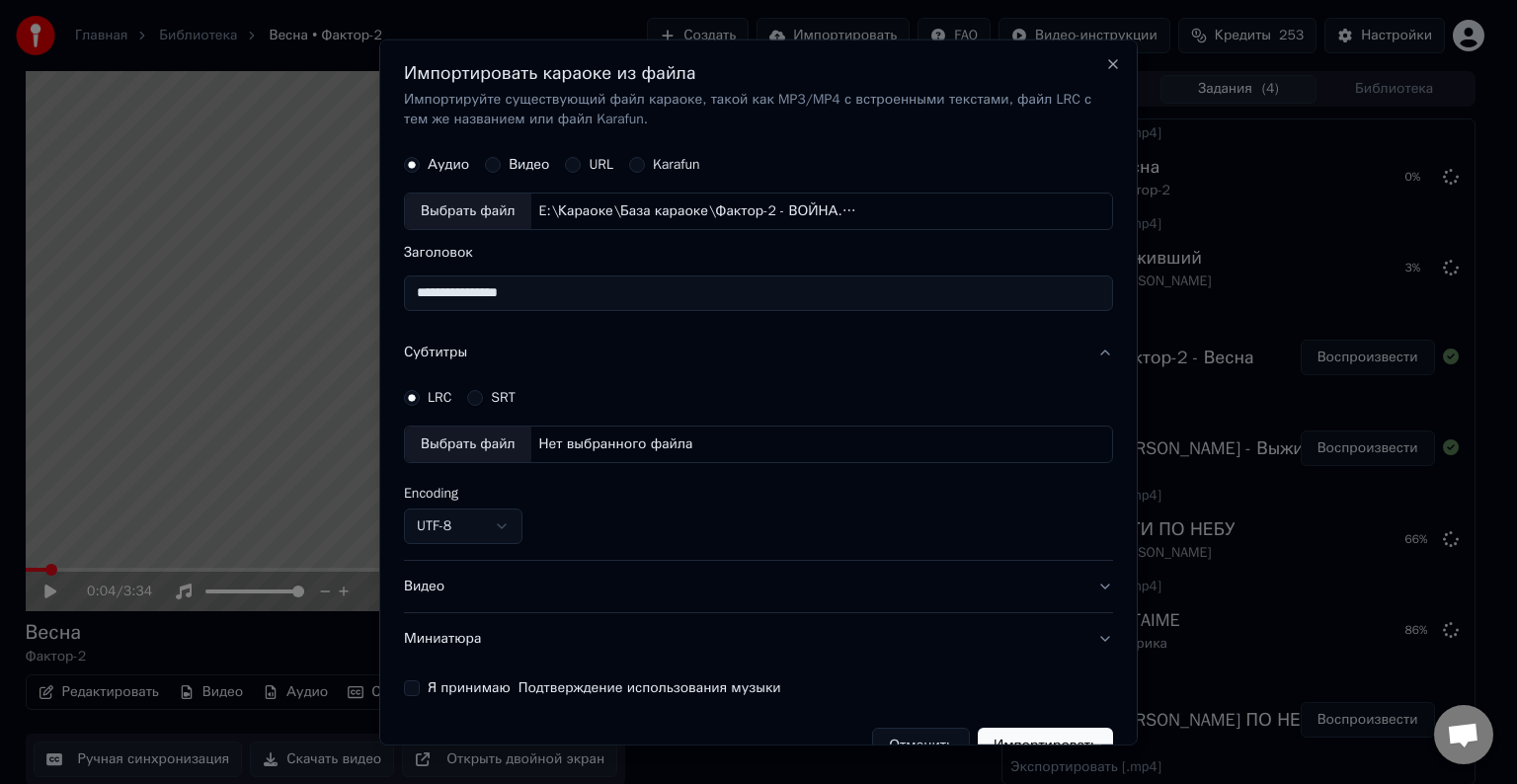 select on "**********" 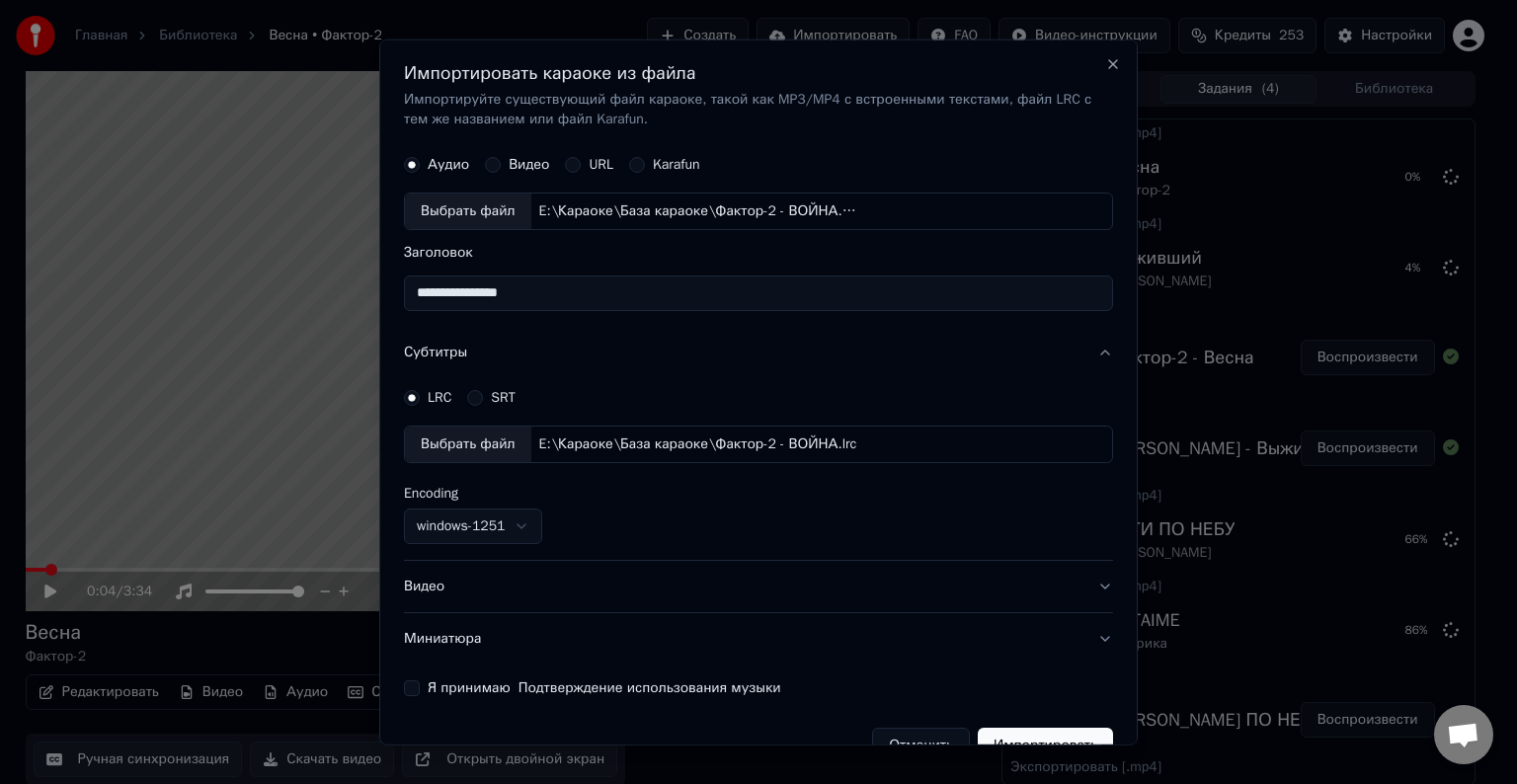click on "Видео" at bounding box center (758, 587) 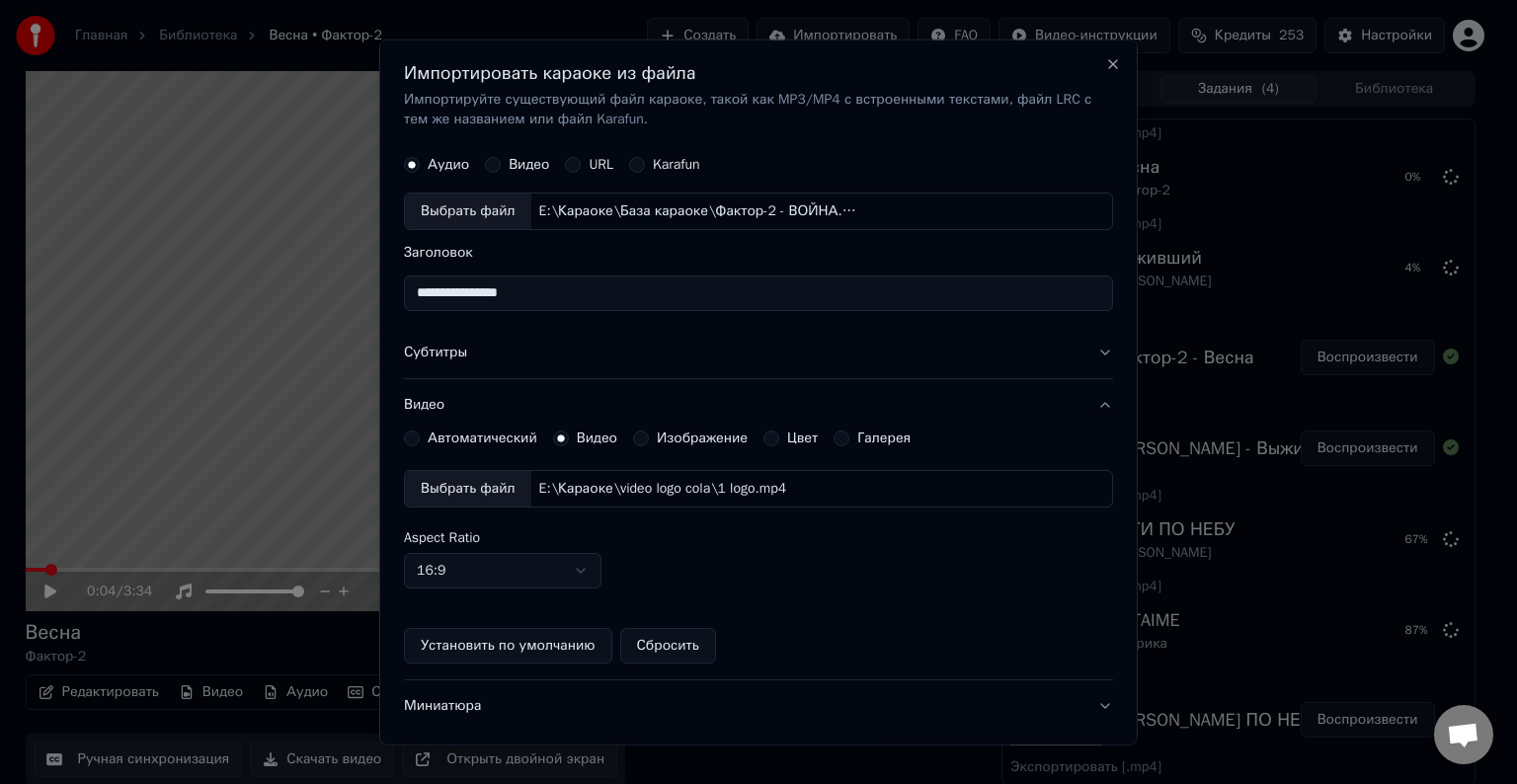 click on "Выбрать файл" at bounding box center [468, 489] 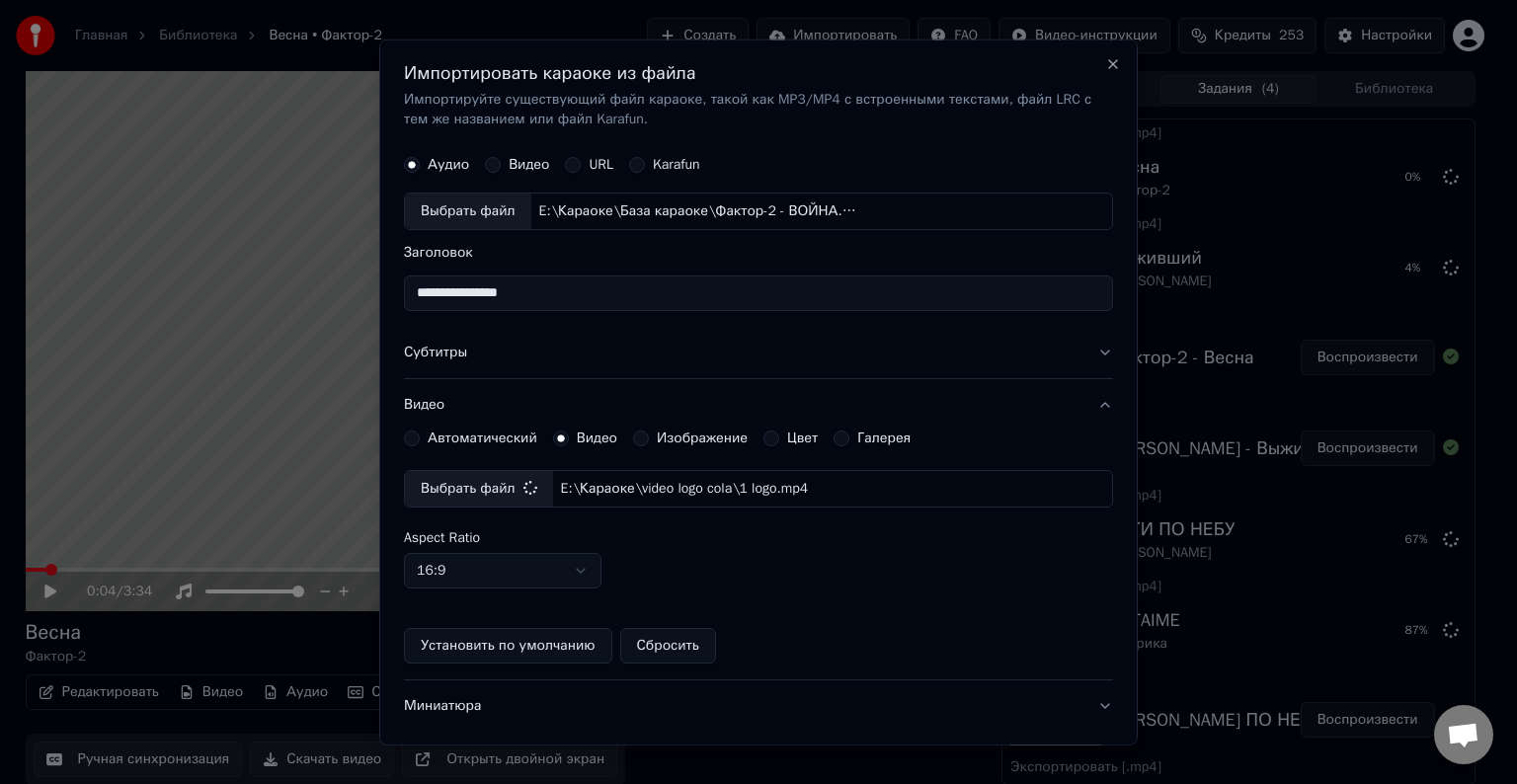 scroll, scrollTop: 108, scrollLeft: 0, axis: vertical 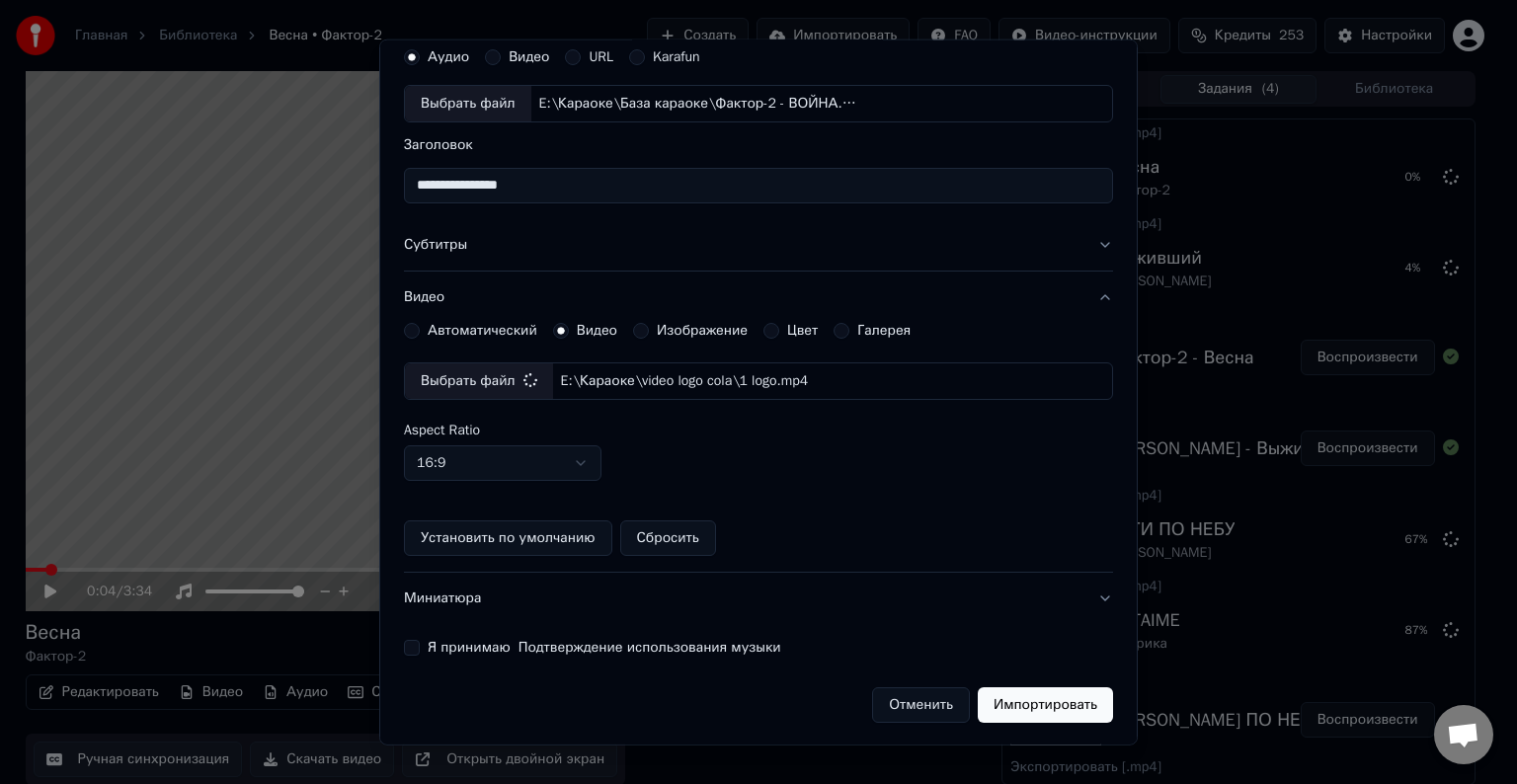 click on "Я принимаю   Подтверждение использования музыки" at bounding box center [412, 648] 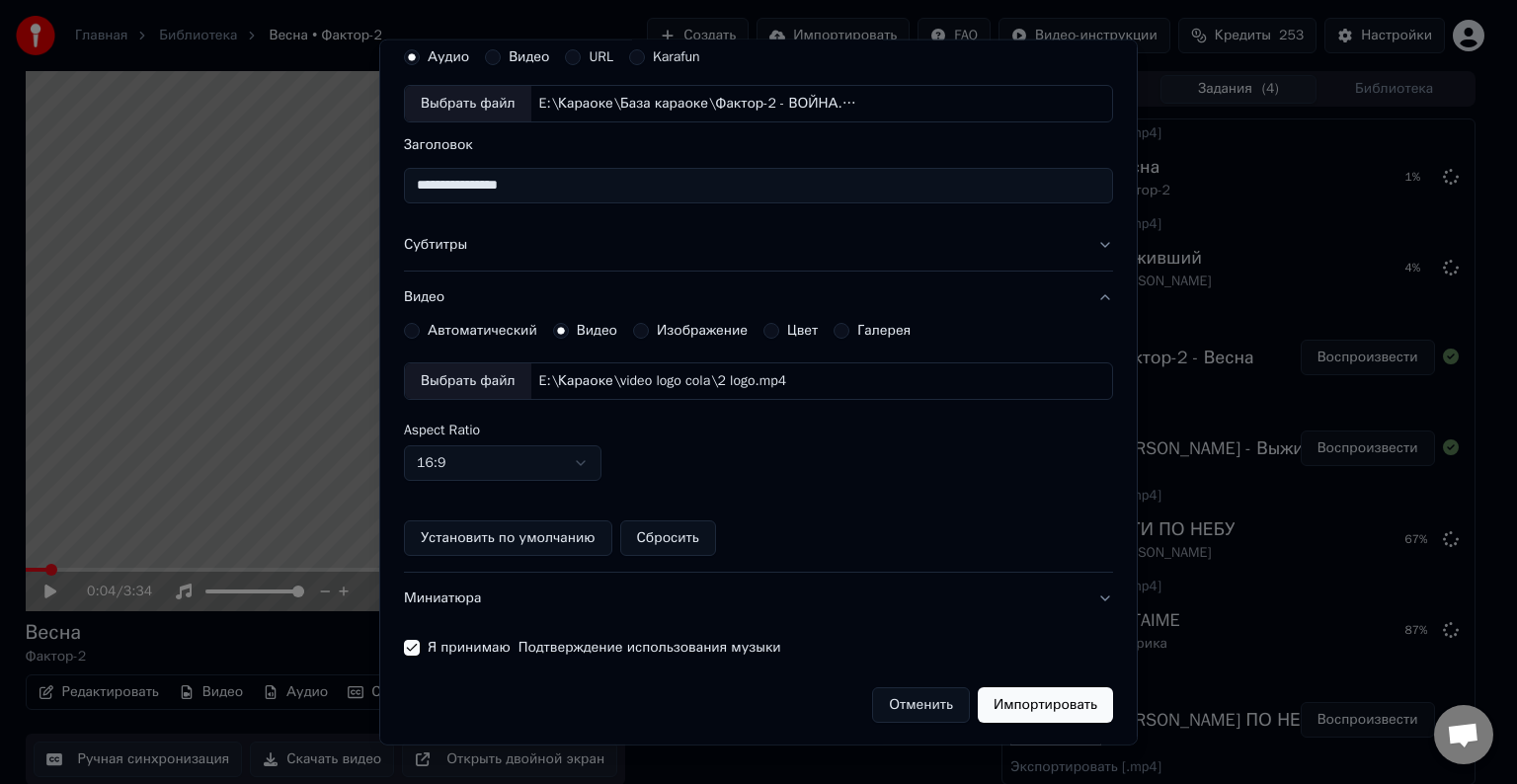 click on "Импортировать" at bounding box center (1045, 705) 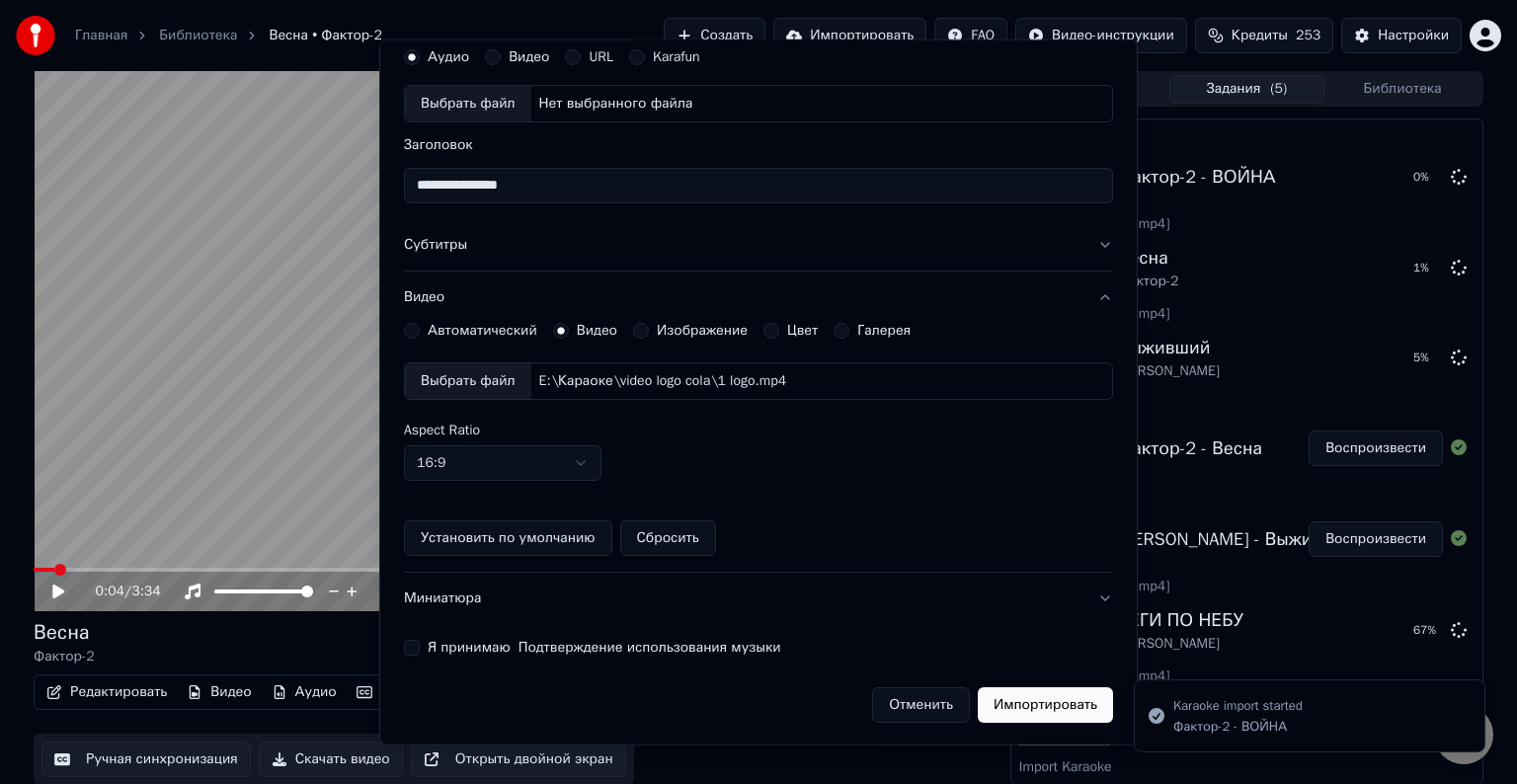 type 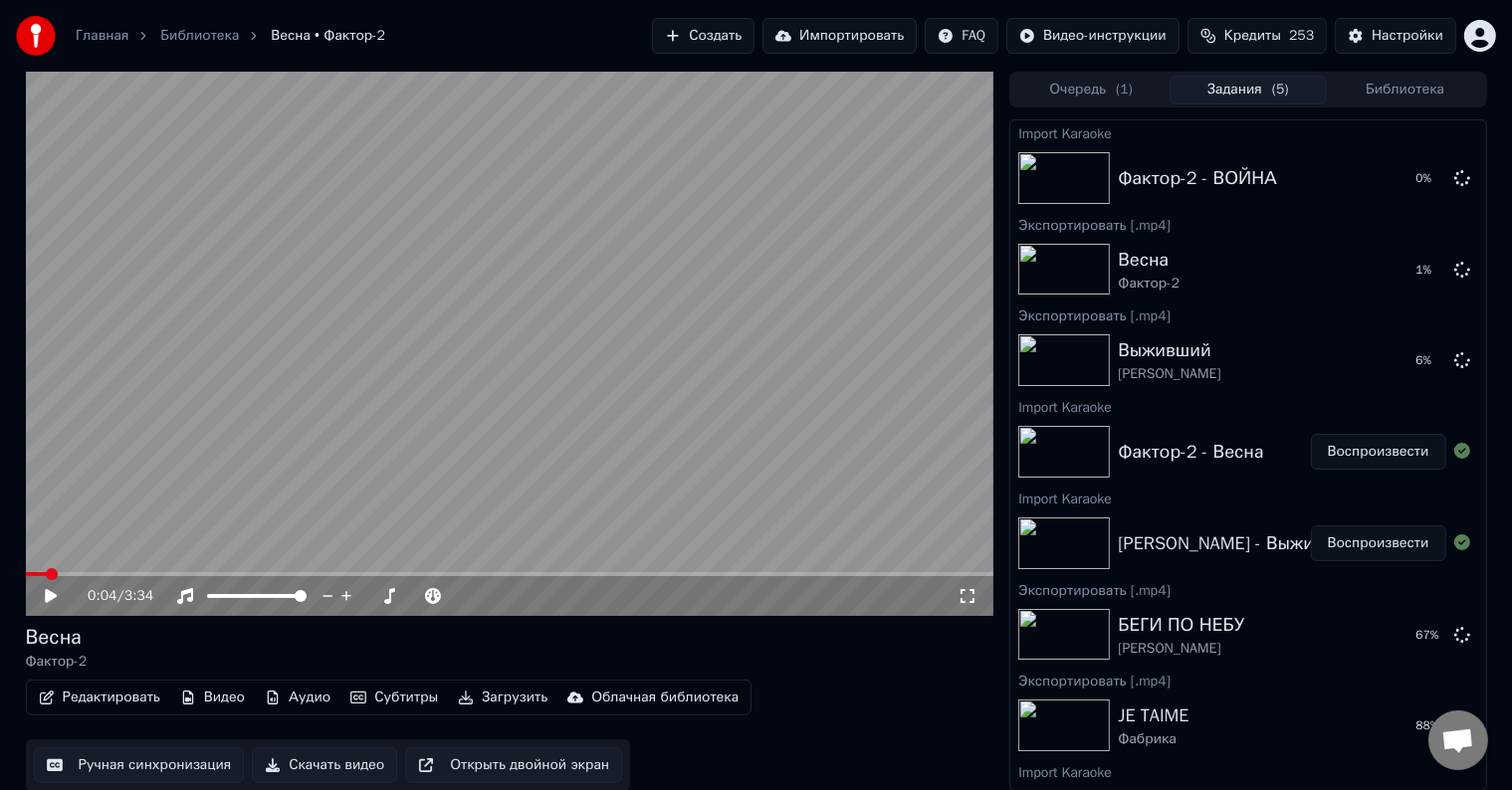 click on "Импортировать" at bounding box center [839, 36] 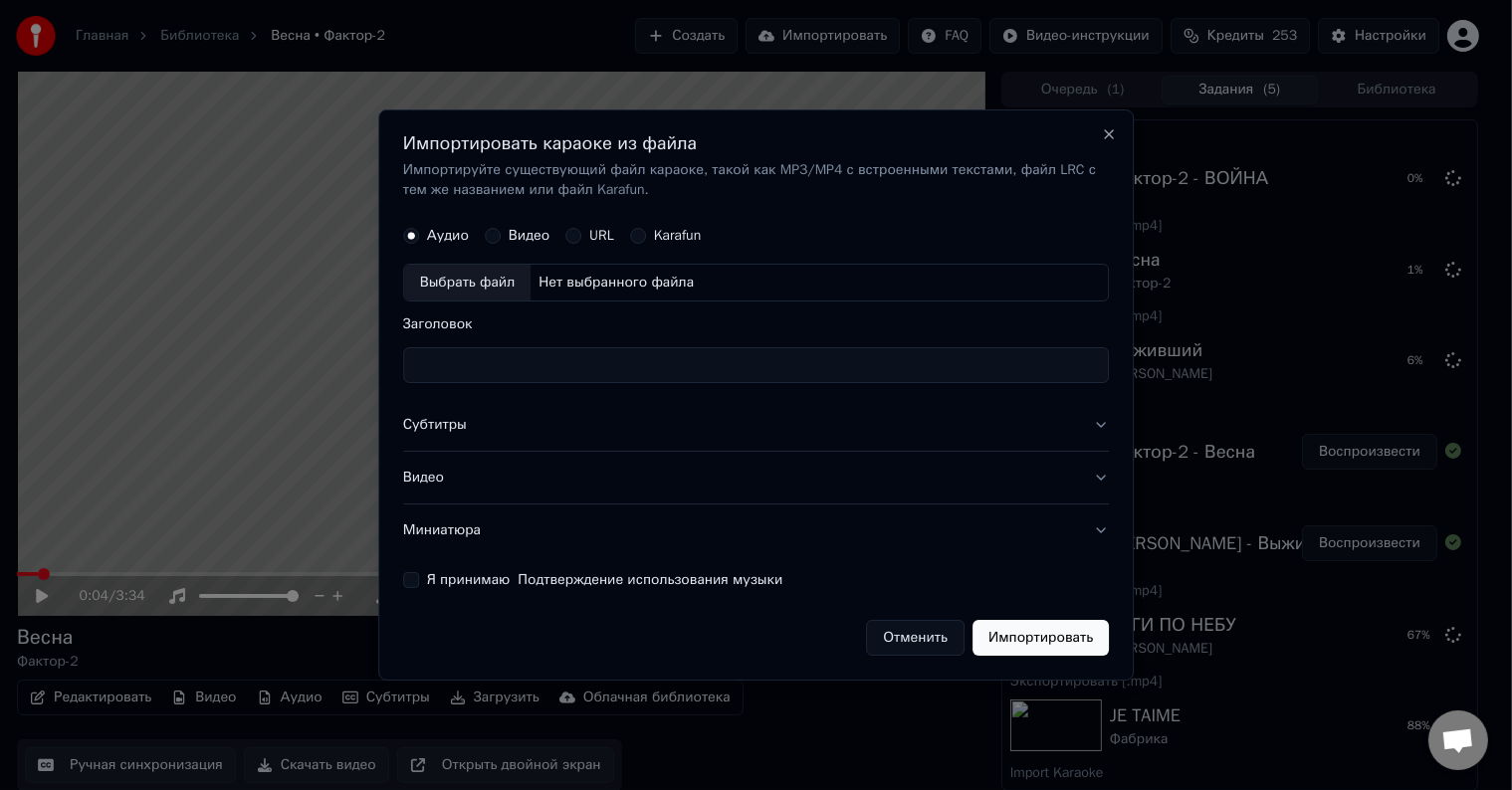 click on "Выбрать файл" at bounding box center (468, 283) 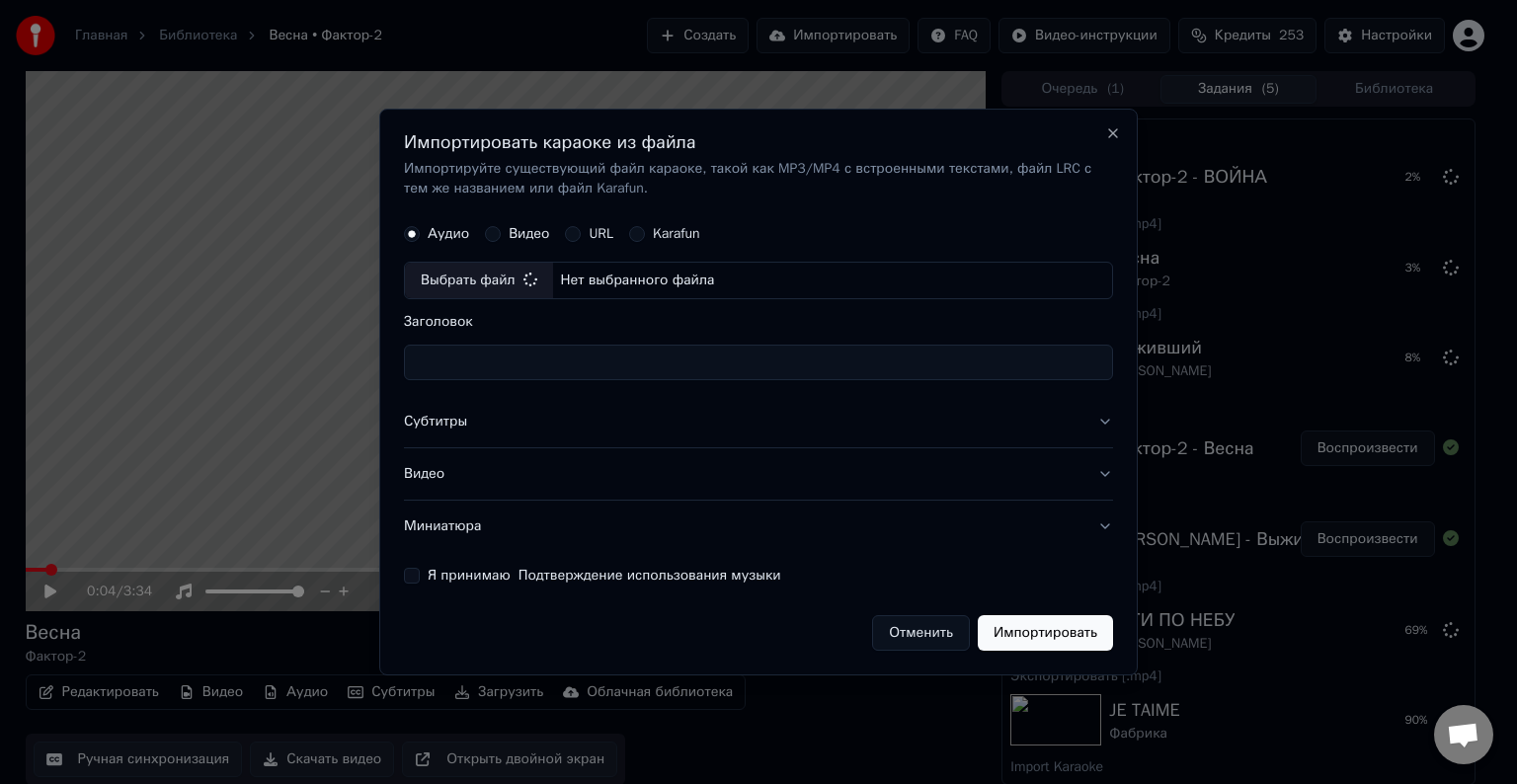 click on "Субтитры" at bounding box center (758, 422) 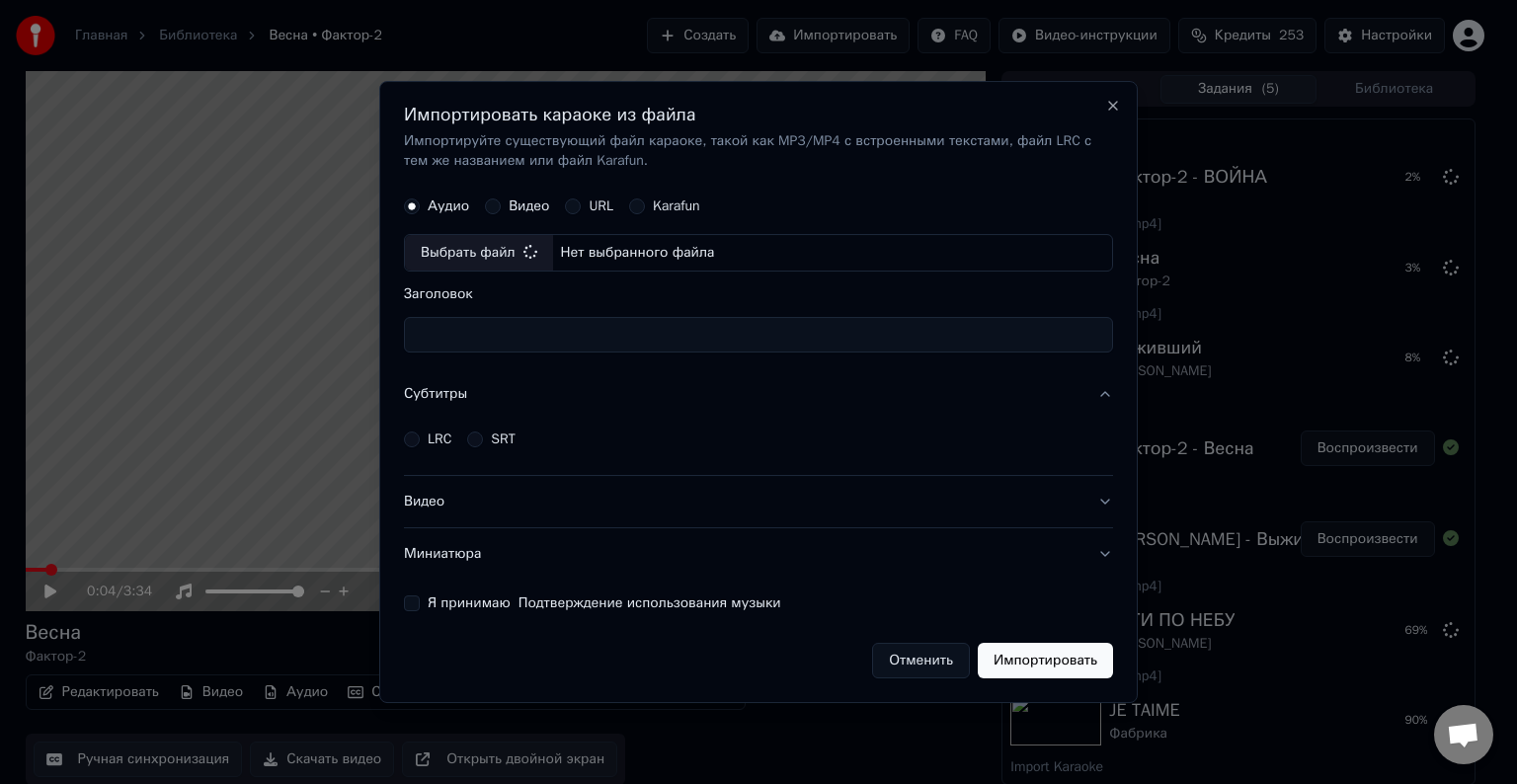 click on "LRC" at bounding box center (439, 439) 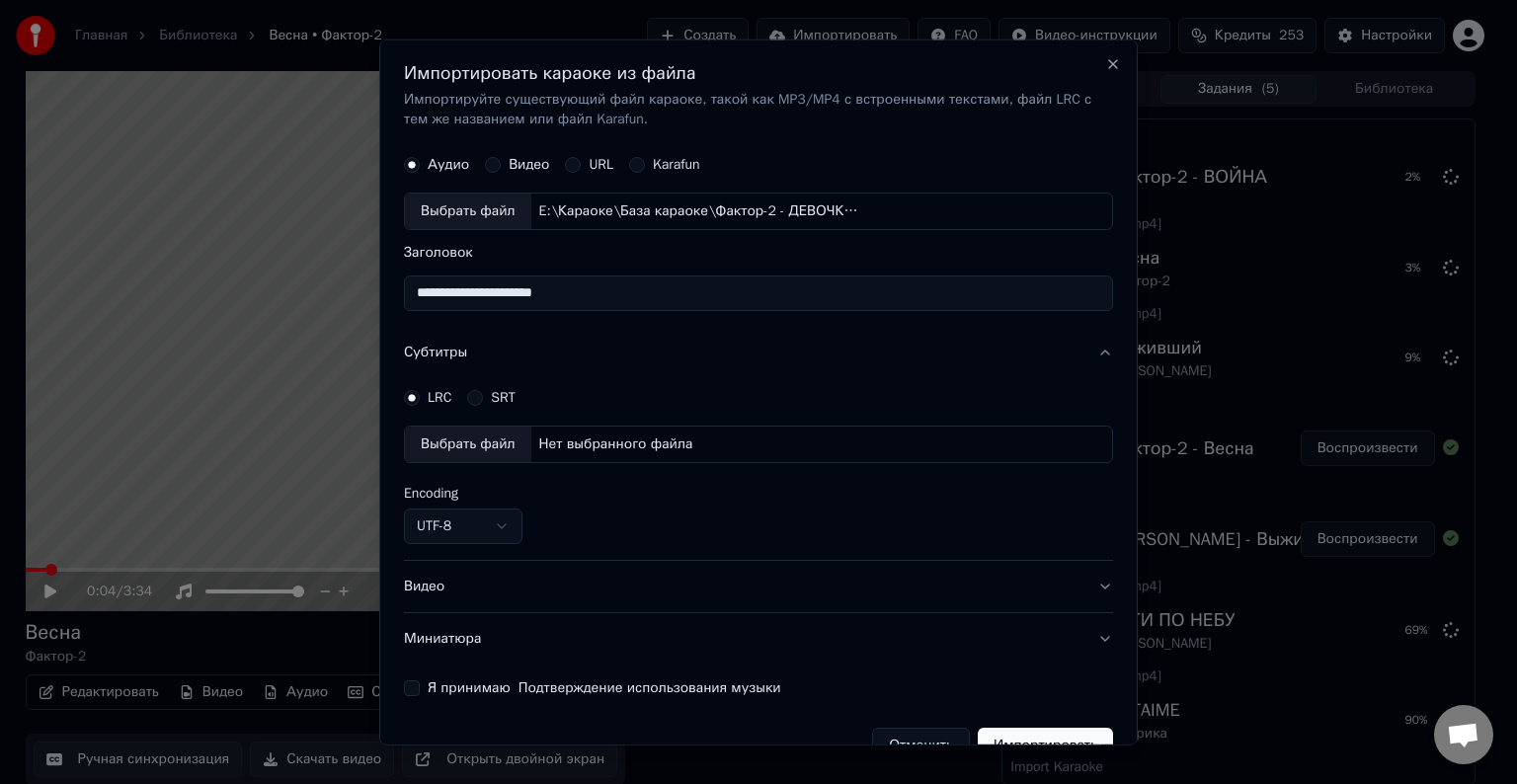 type on "**********" 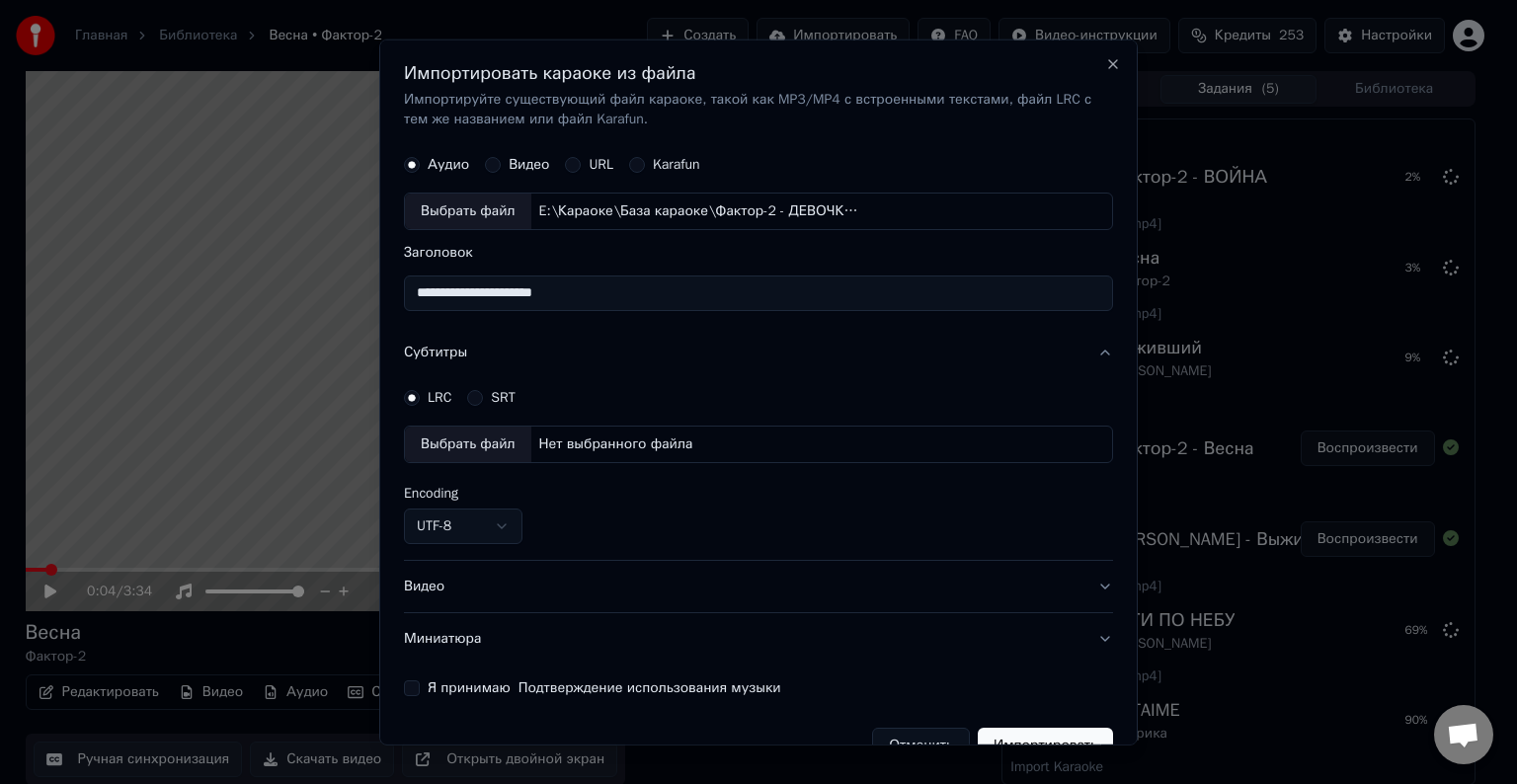 click on "Выбрать файл" at bounding box center [468, 444] 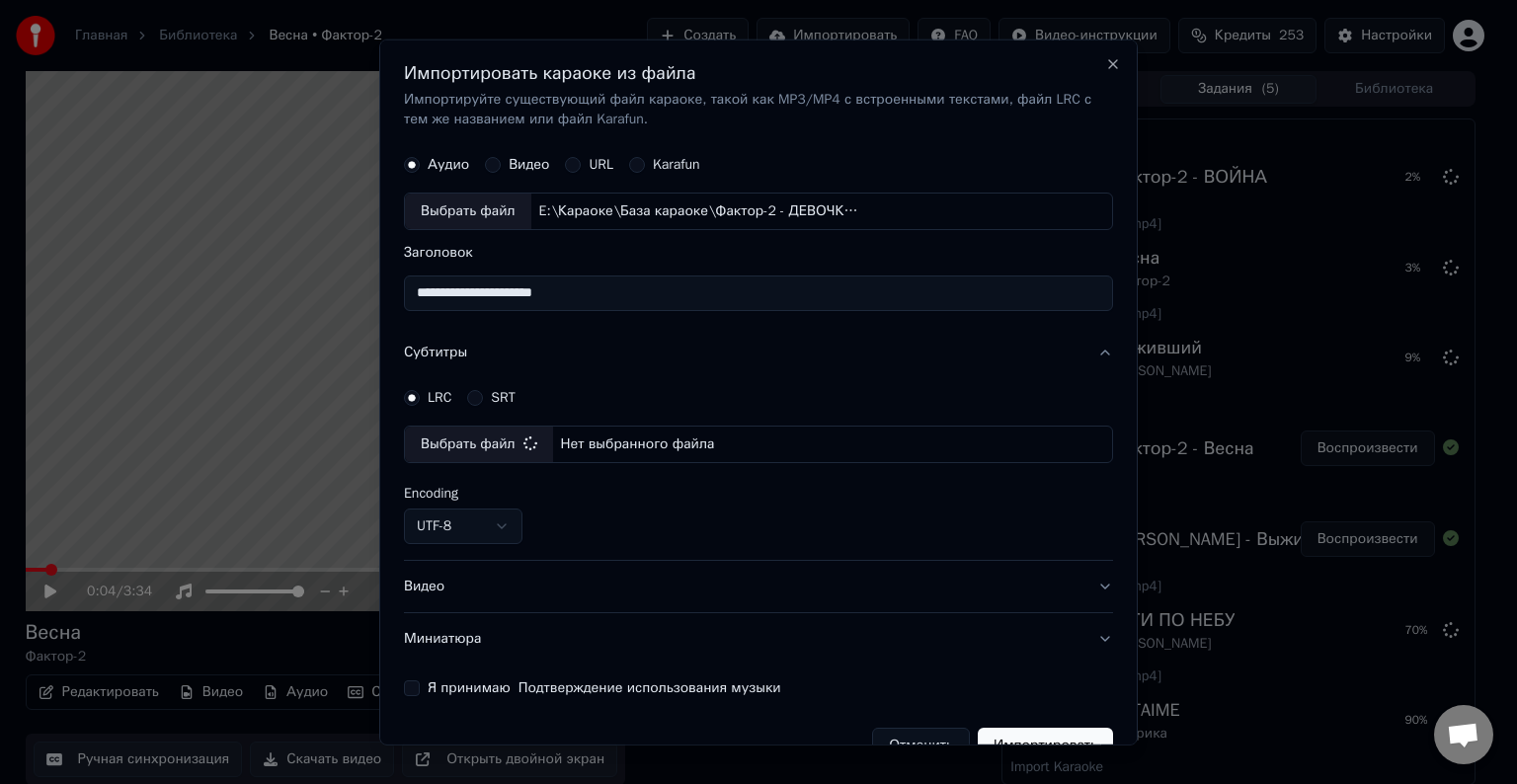 scroll, scrollTop: 40, scrollLeft: 0, axis: vertical 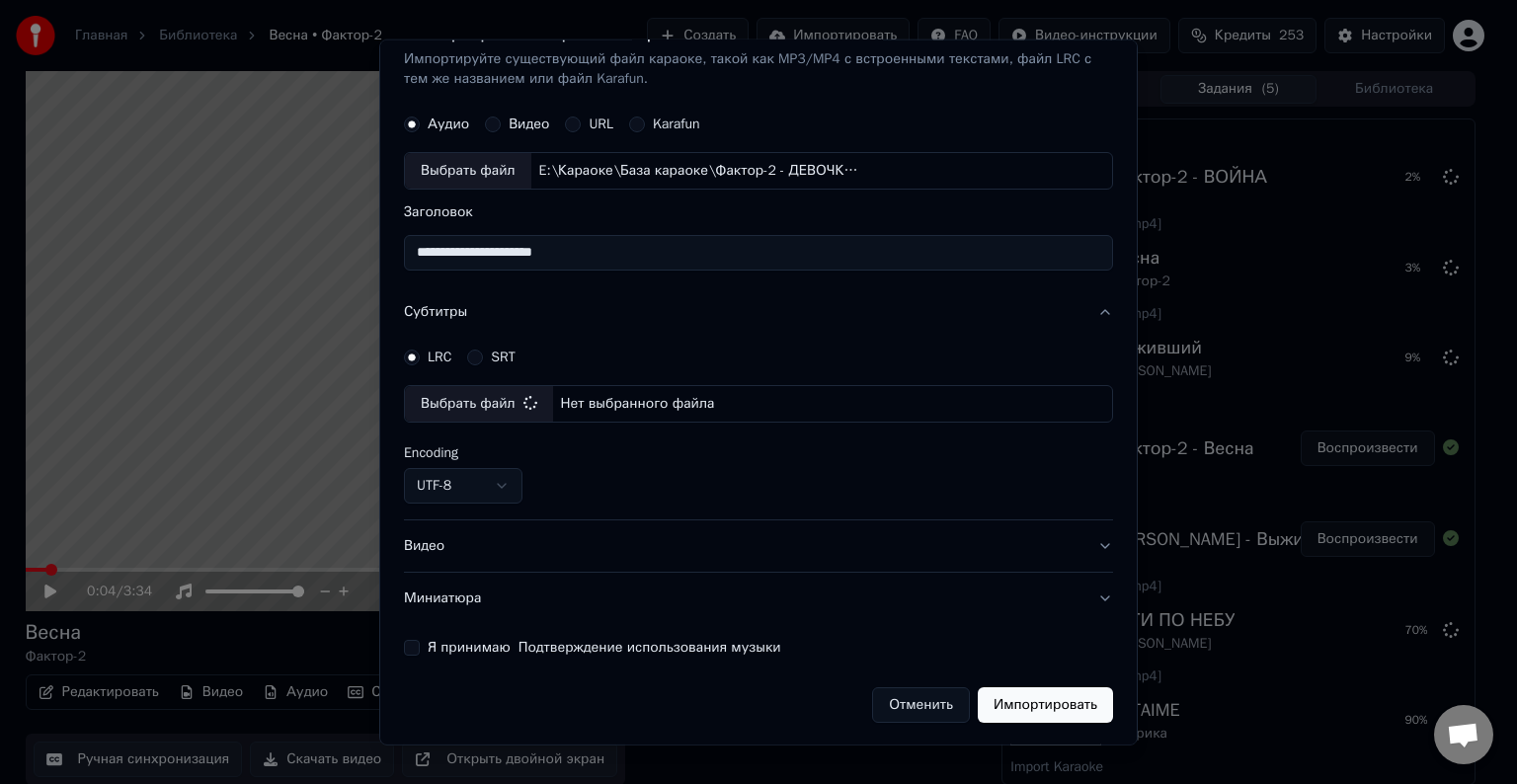 select on "**********" 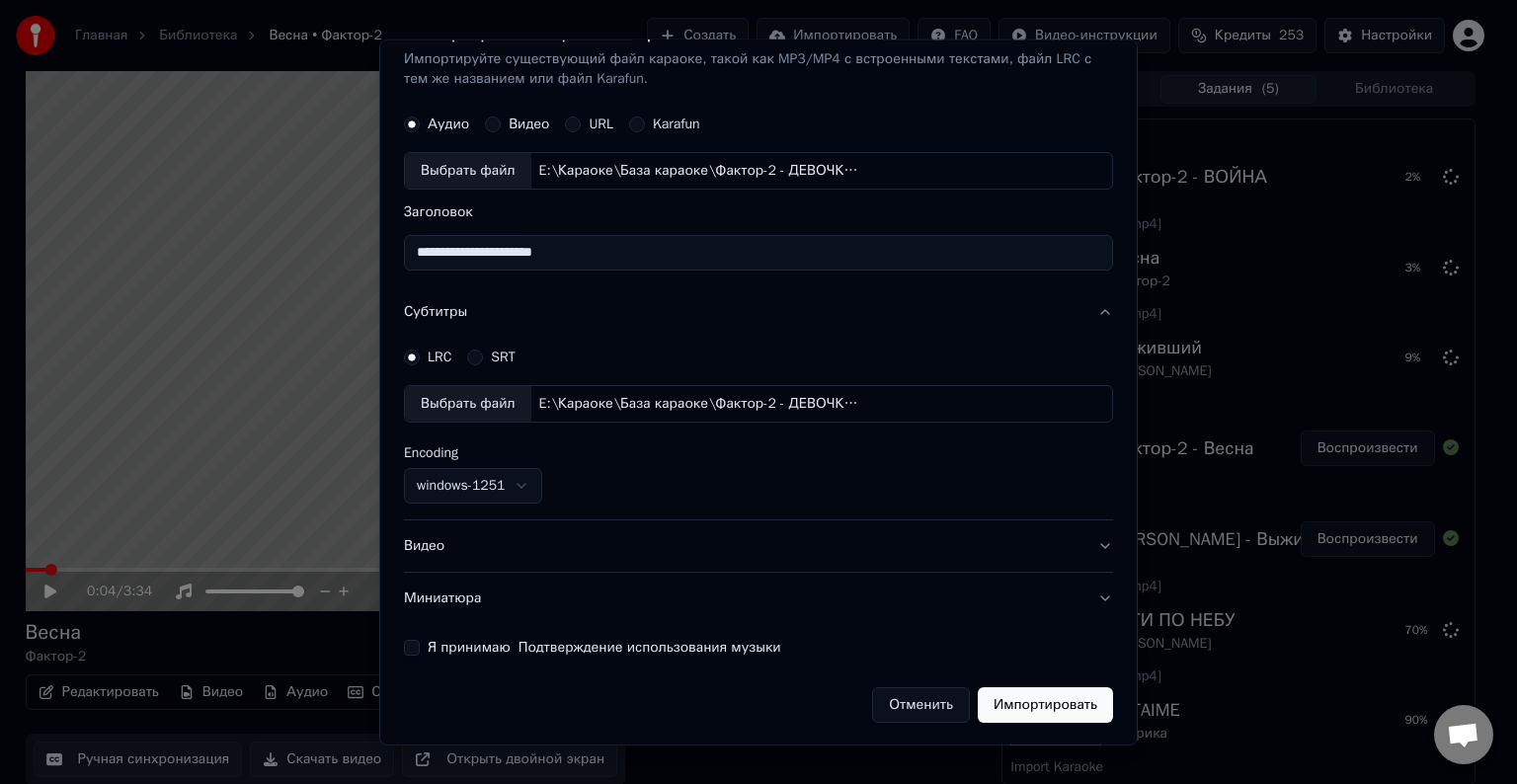 click on "Видео" at bounding box center (758, 546) 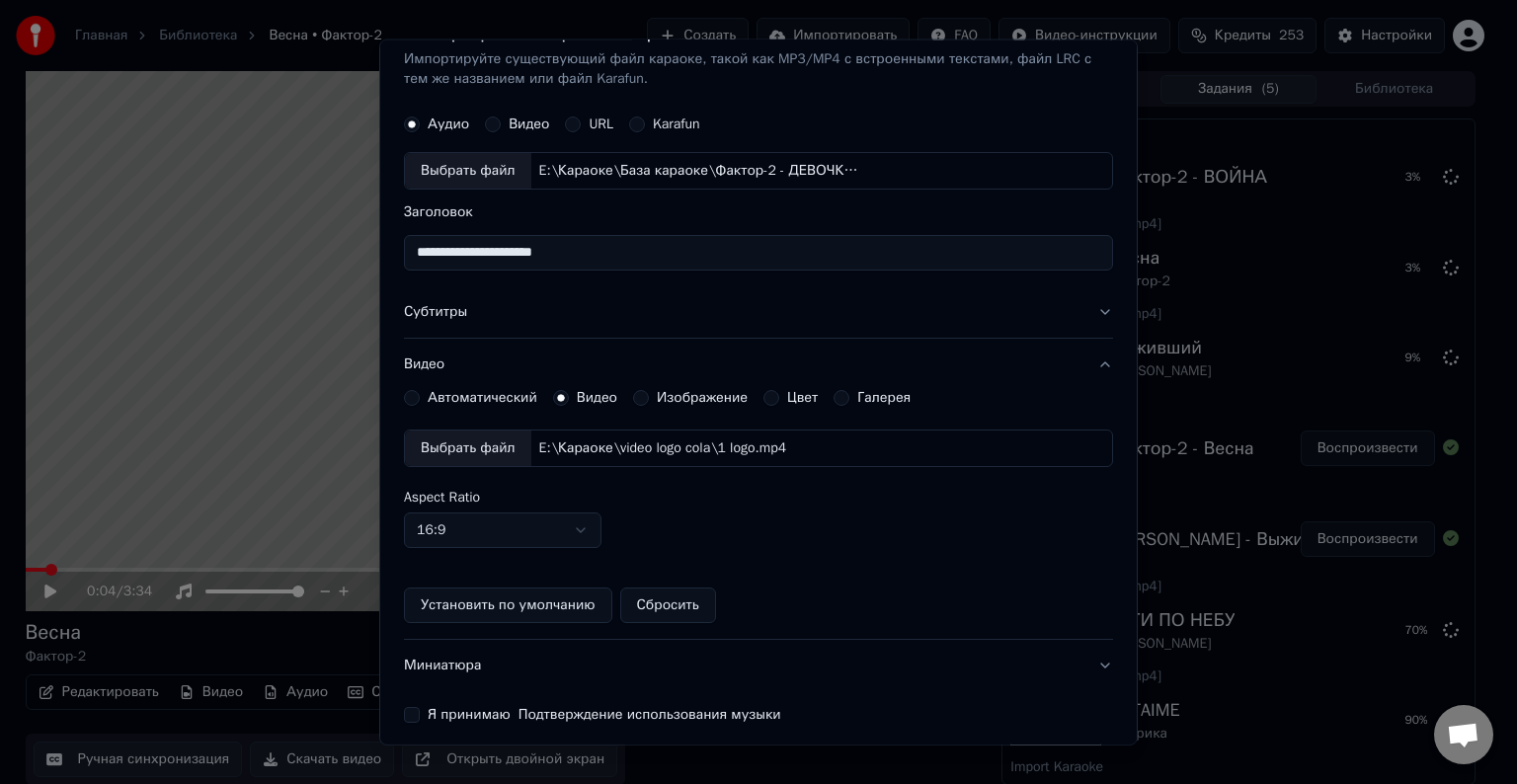 click on "Автоматический Видео Изображение Цвет Галерея Выбрать файл E:\Караоке\video logo cola\1 logo.mp4 Aspect Ratio 16:9 **** **** *** *** *** Установить по умолчанию Сбросить" at bounding box center (758, 507) 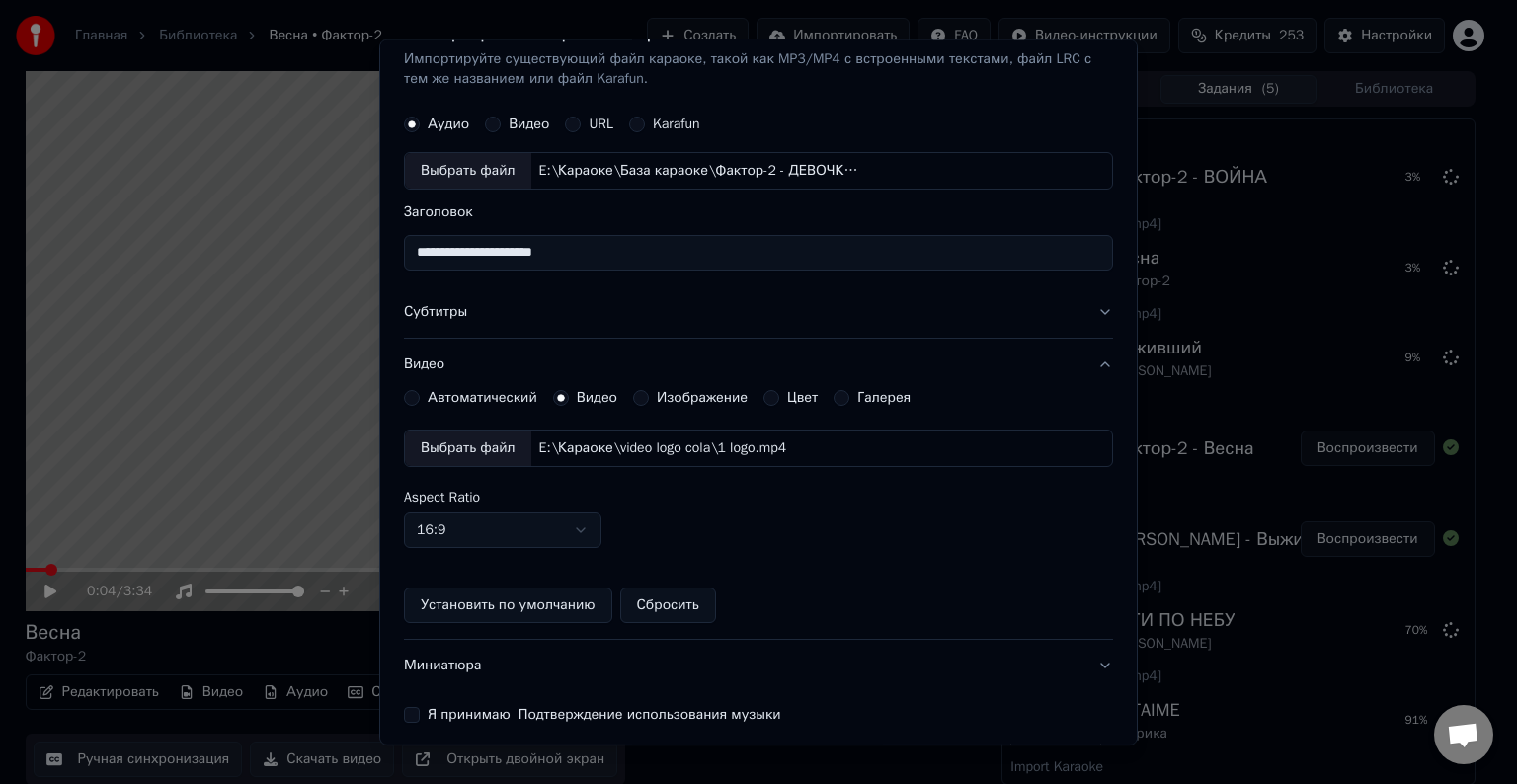 click on "Выбрать файл" at bounding box center (468, 448) 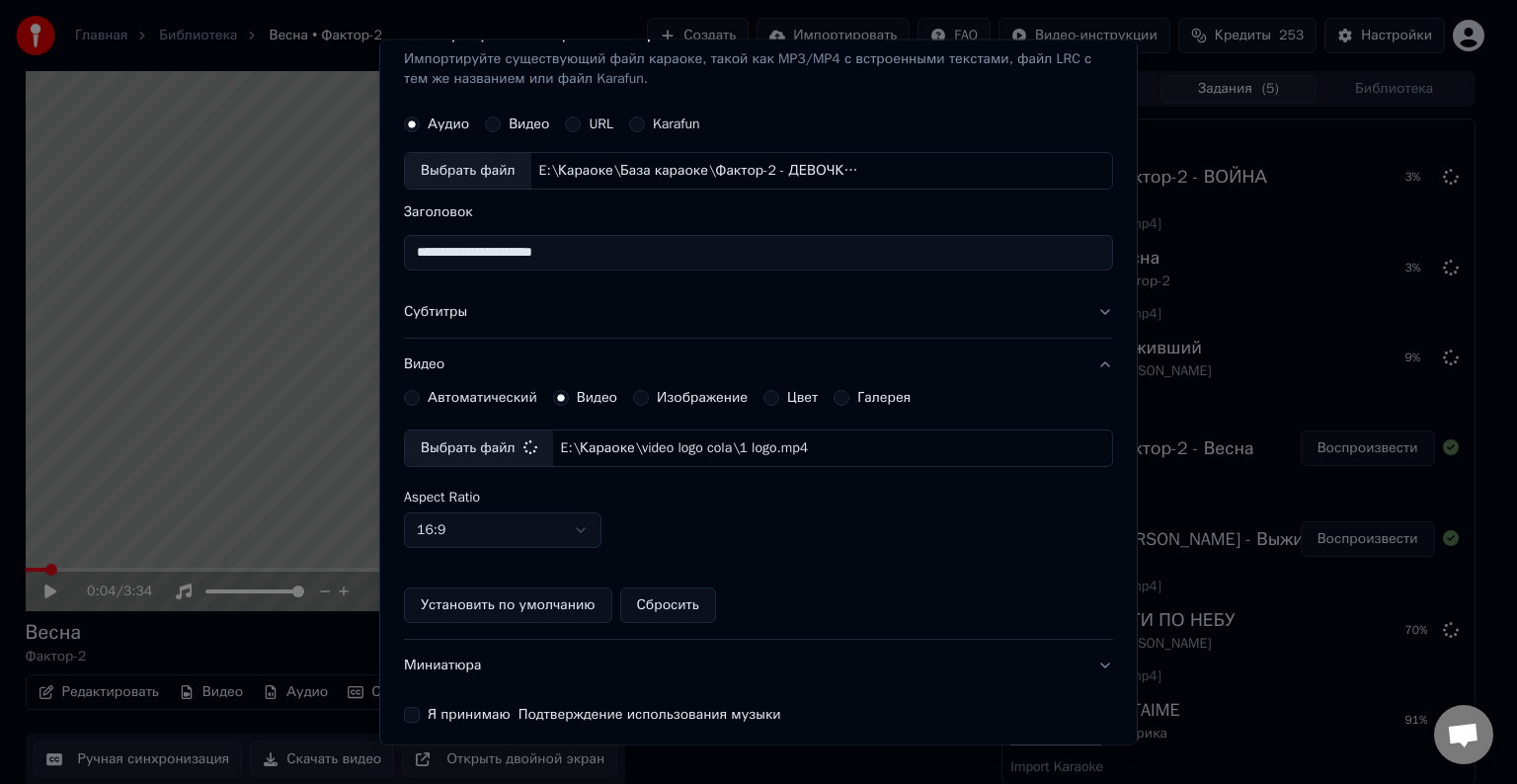 scroll, scrollTop: 108, scrollLeft: 0, axis: vertical 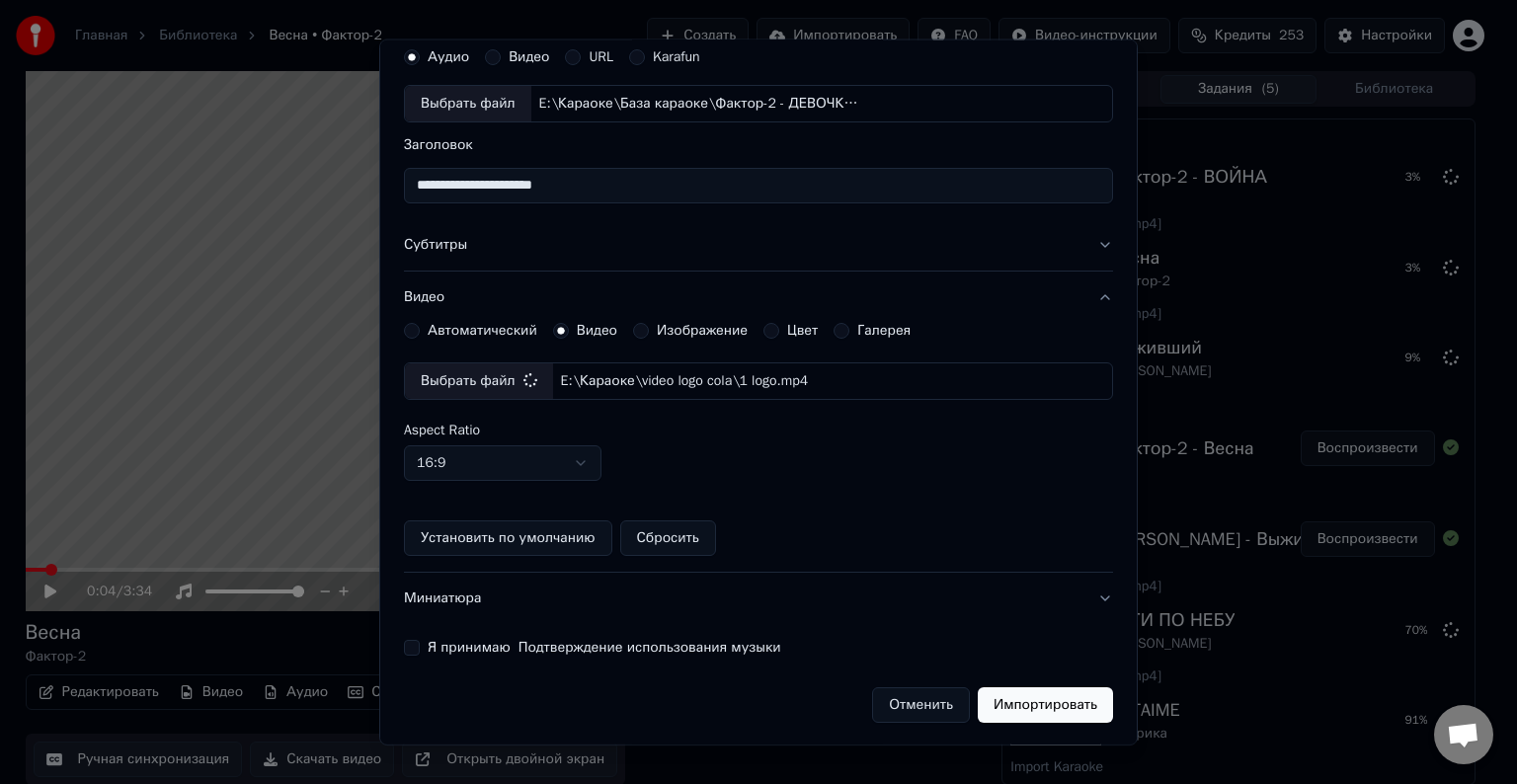 click on "Я принимаю   Подтверждение использования музыки" at bounding box center [412, 648] 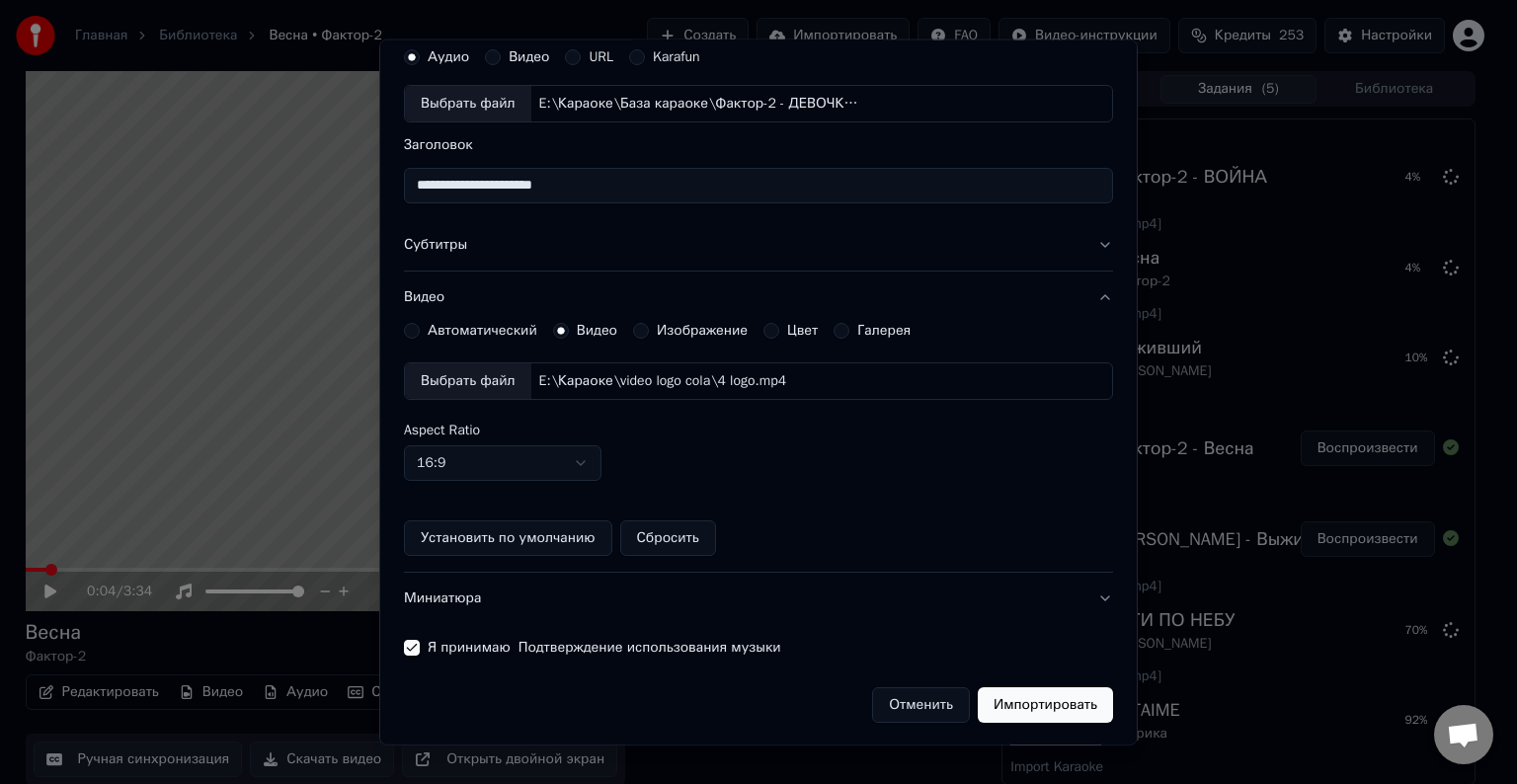 click on "Импортировать" at bounding box center [1045, 705] 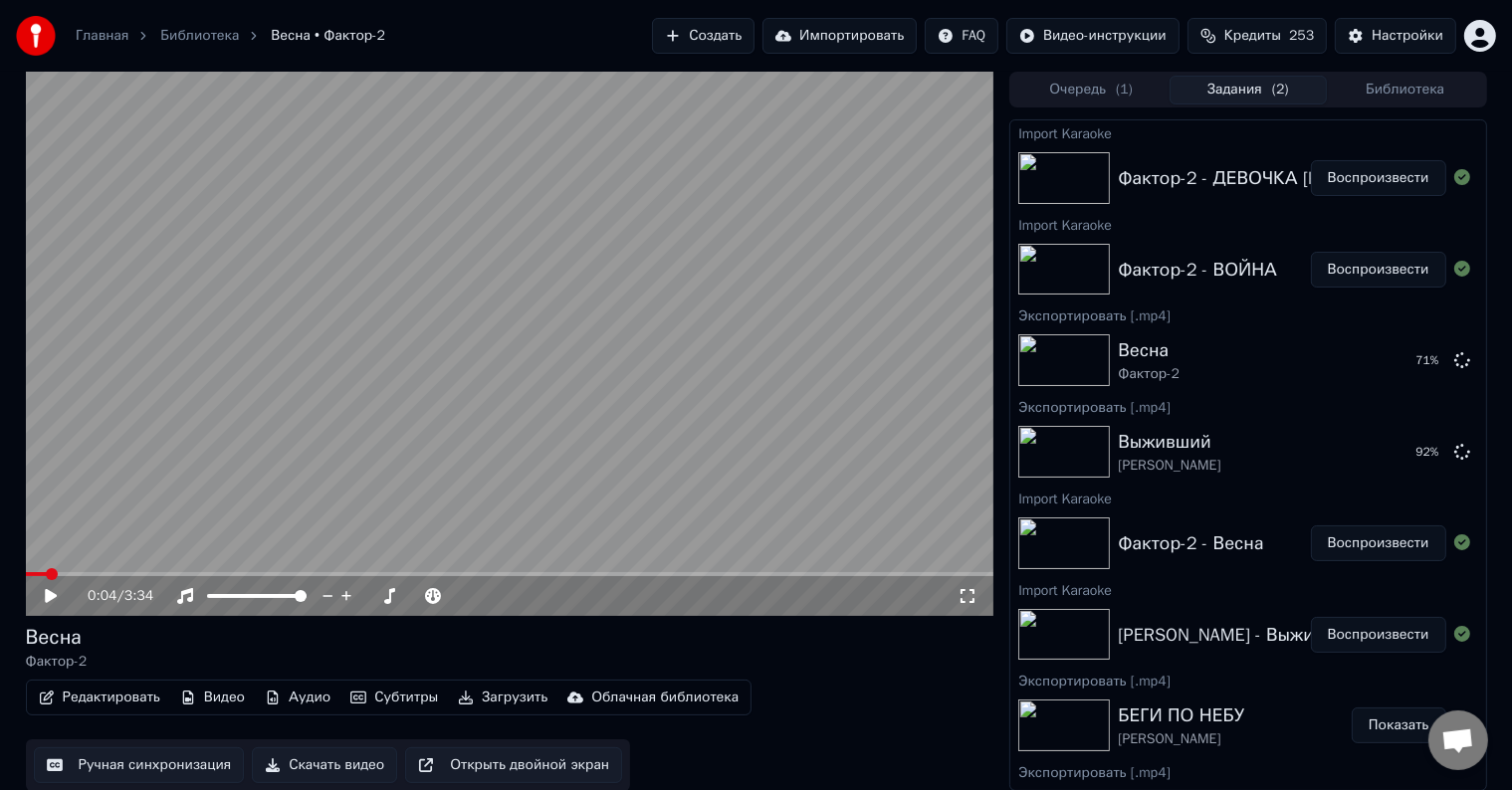 drag, startPoint x: 1422, startPoint y: 265, endPoint x: 1288, endPoint y: 295, distance: 137.31715 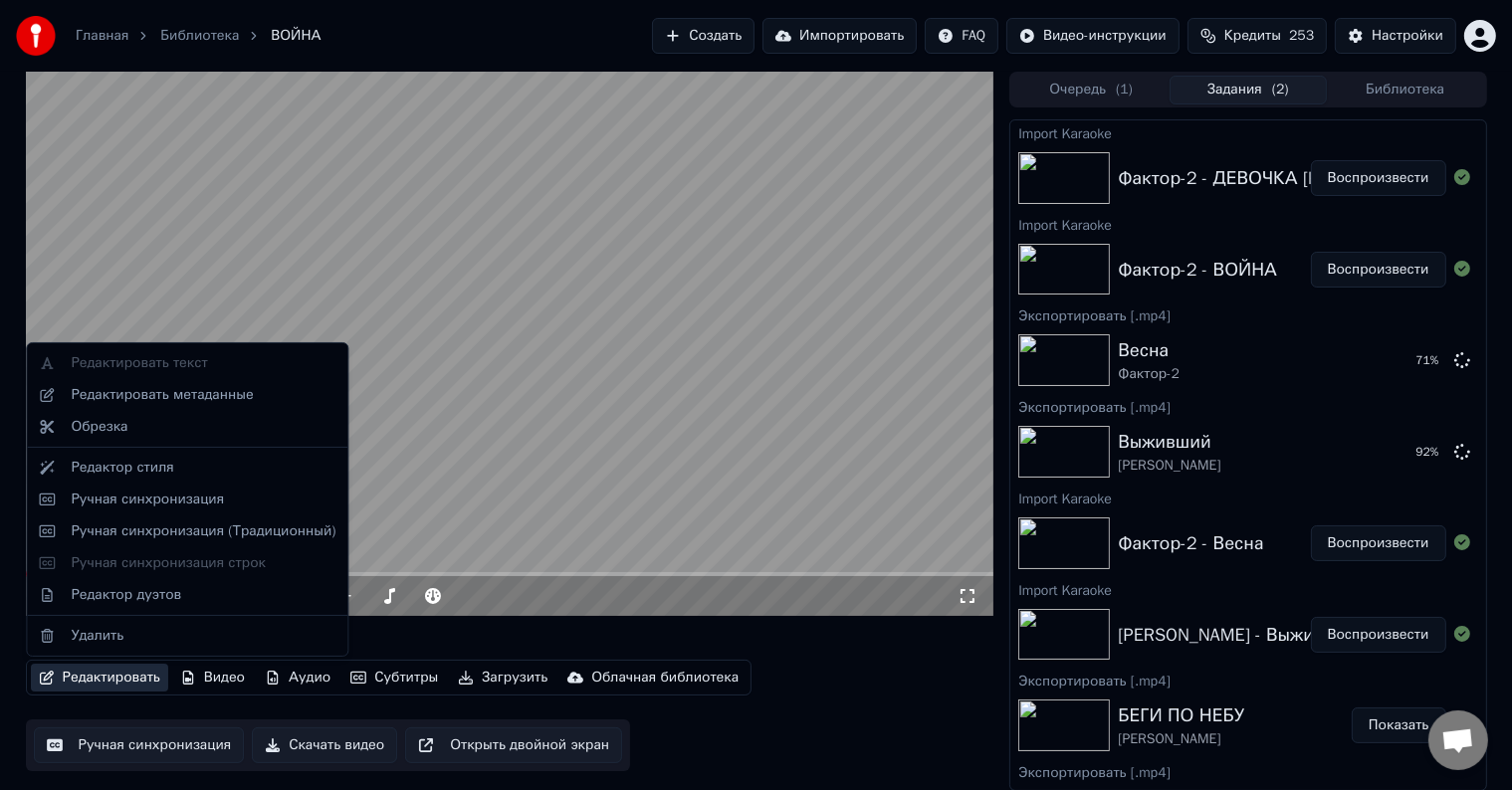 click on "Редактировать" at bounding box center [100, 678] 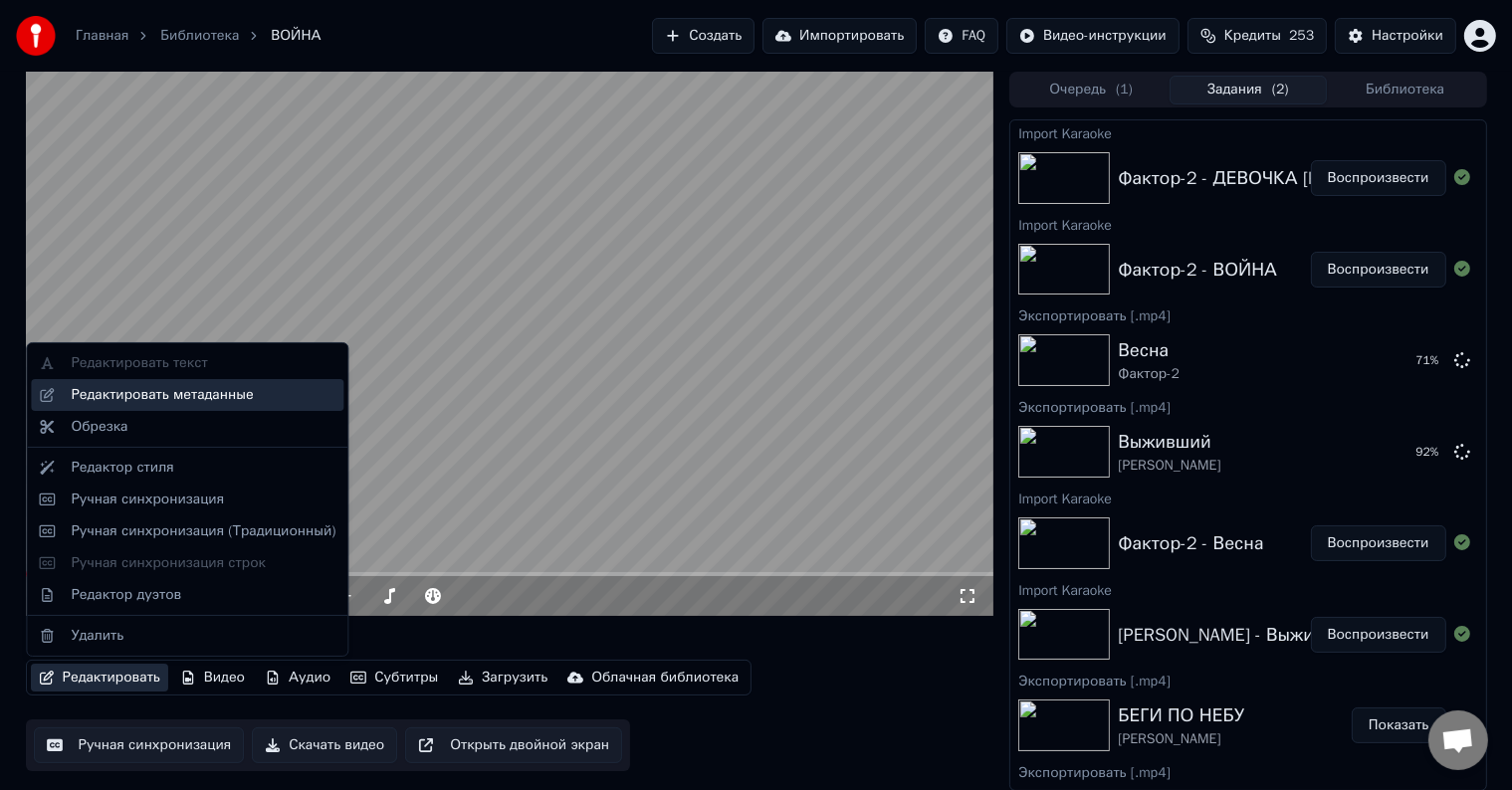 click on "Редактировать метаданные" at bounding box center (161, 395) 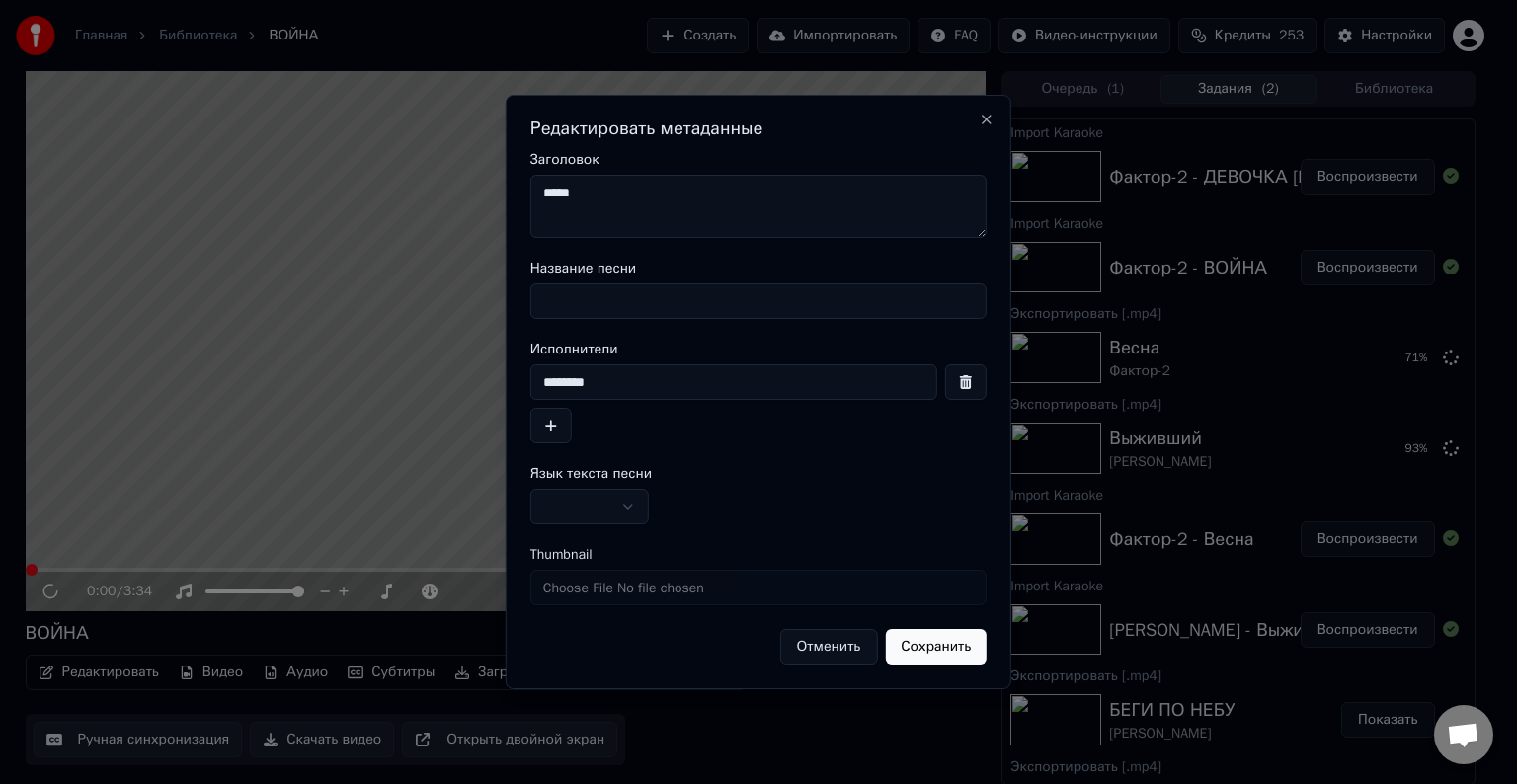 click on "Название песни" at bounding box center (758, 301) 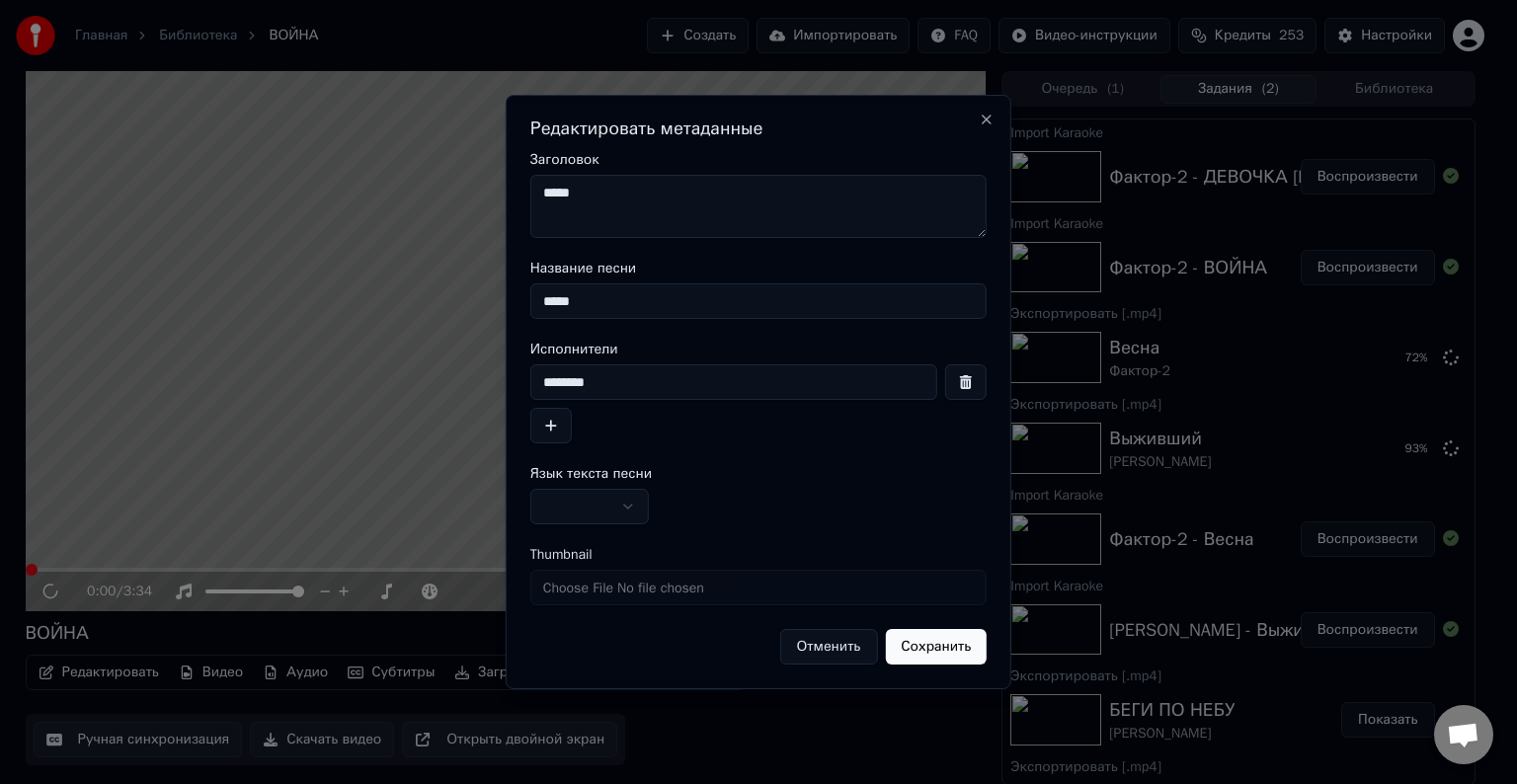 type on "*****" 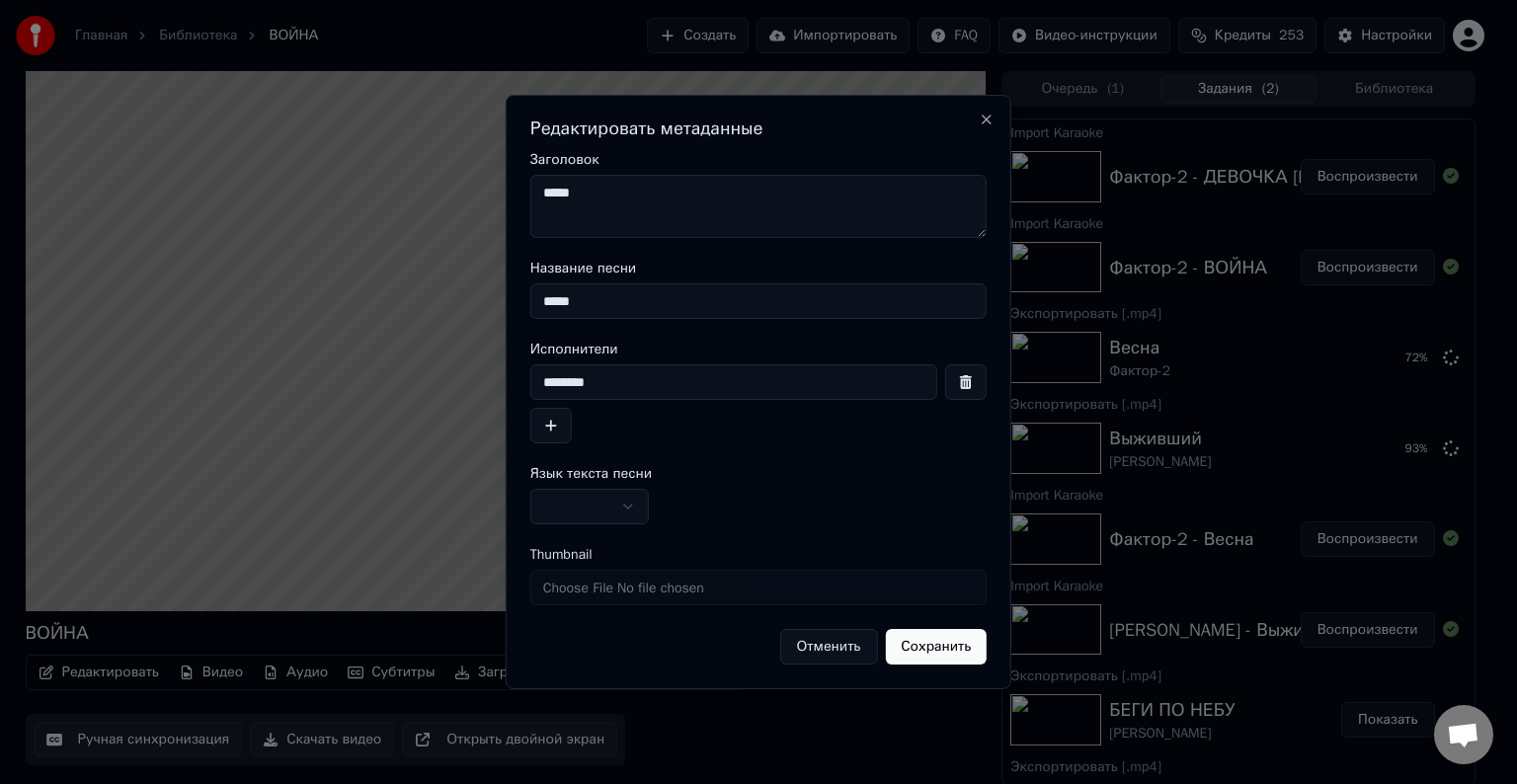 paste on "********" 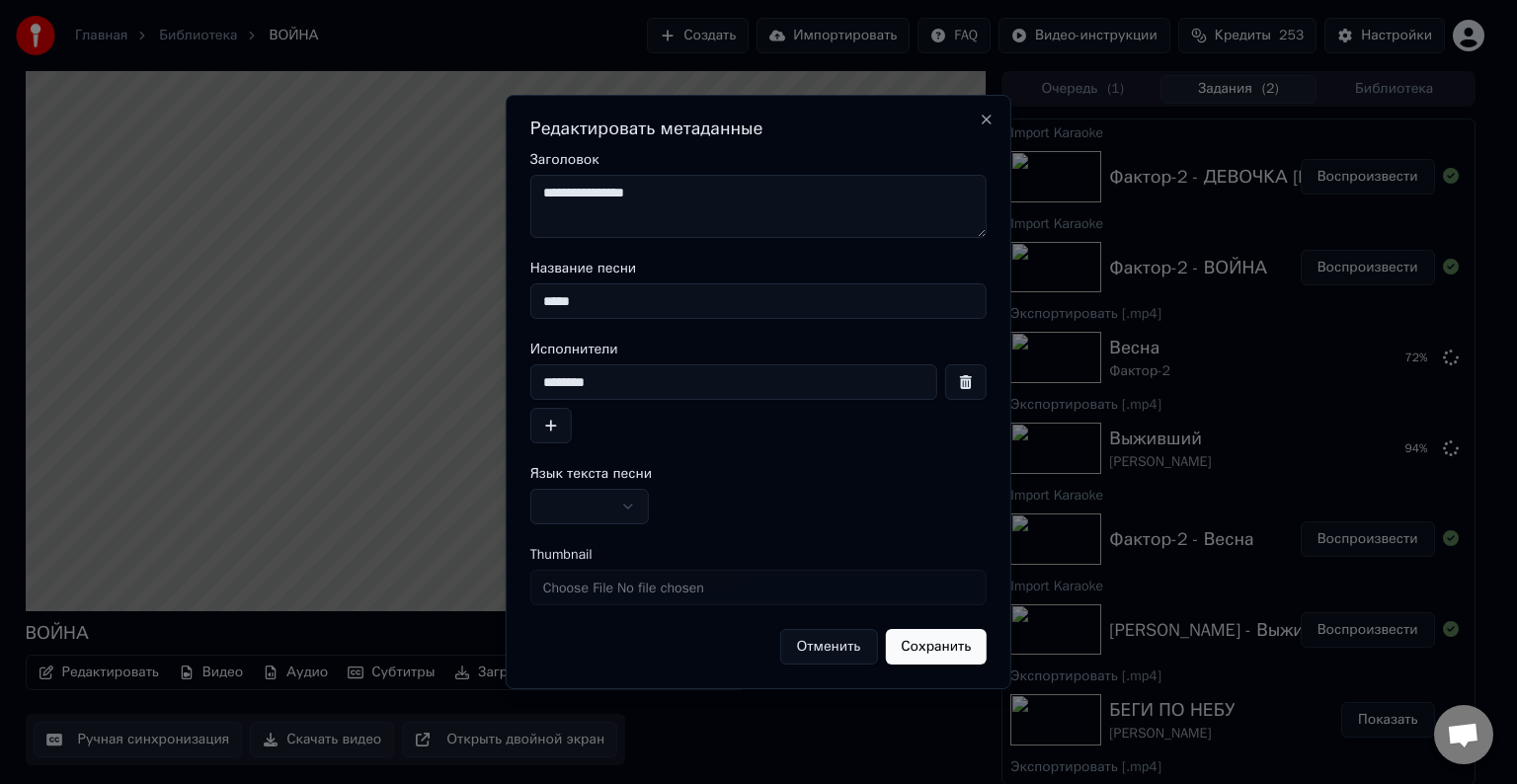 type on "**********" 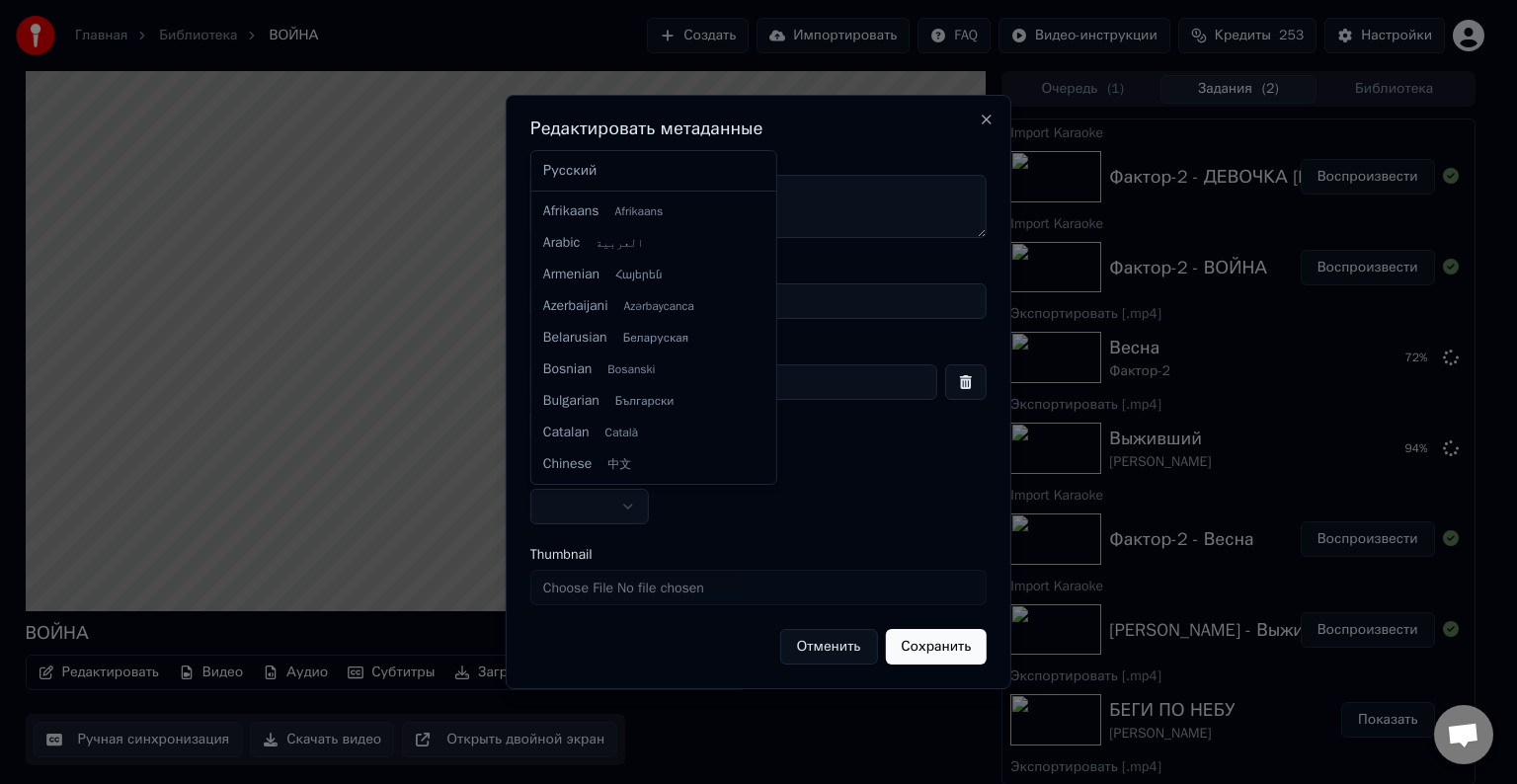 click at bounding box center (590, 507) 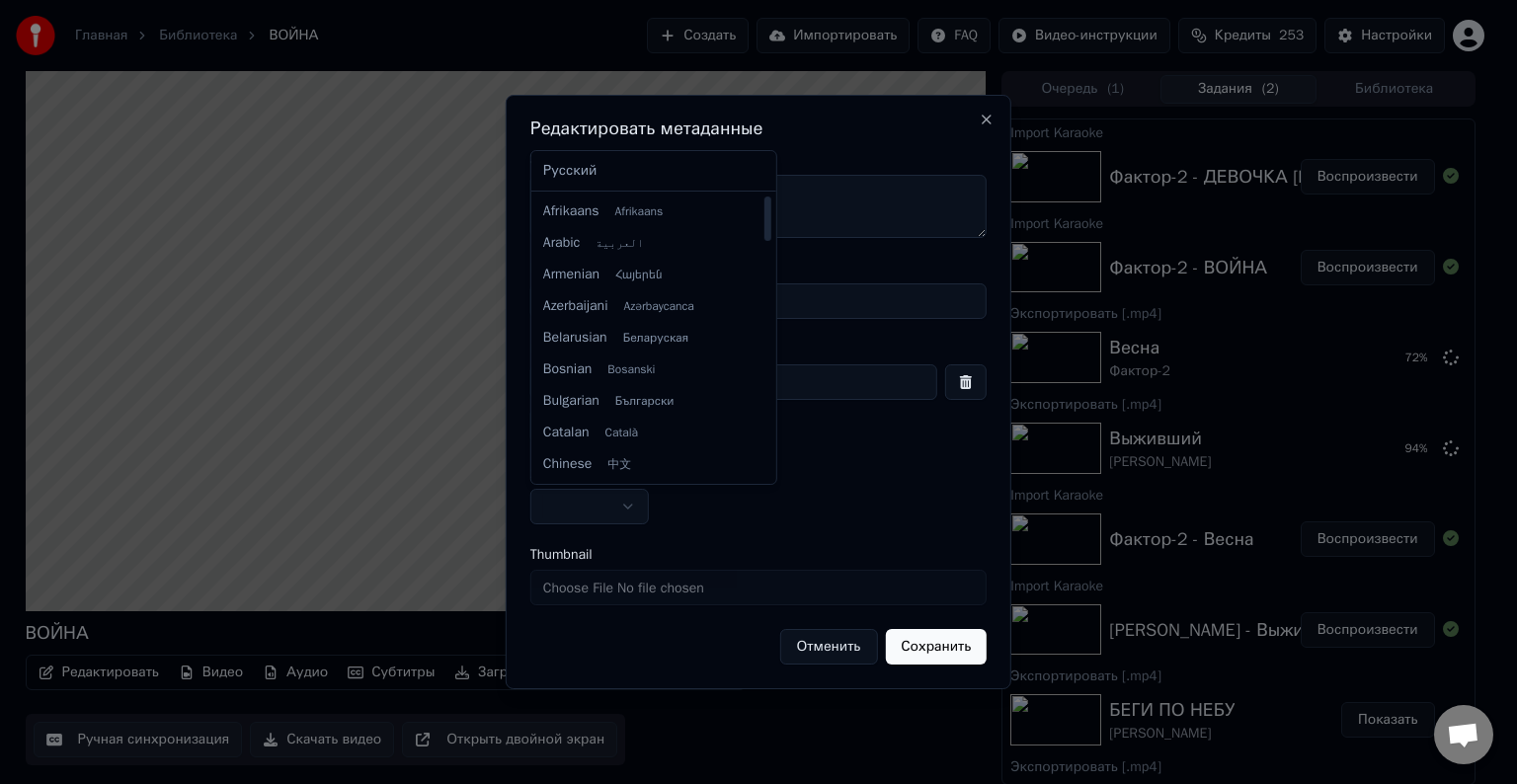 select on "**" 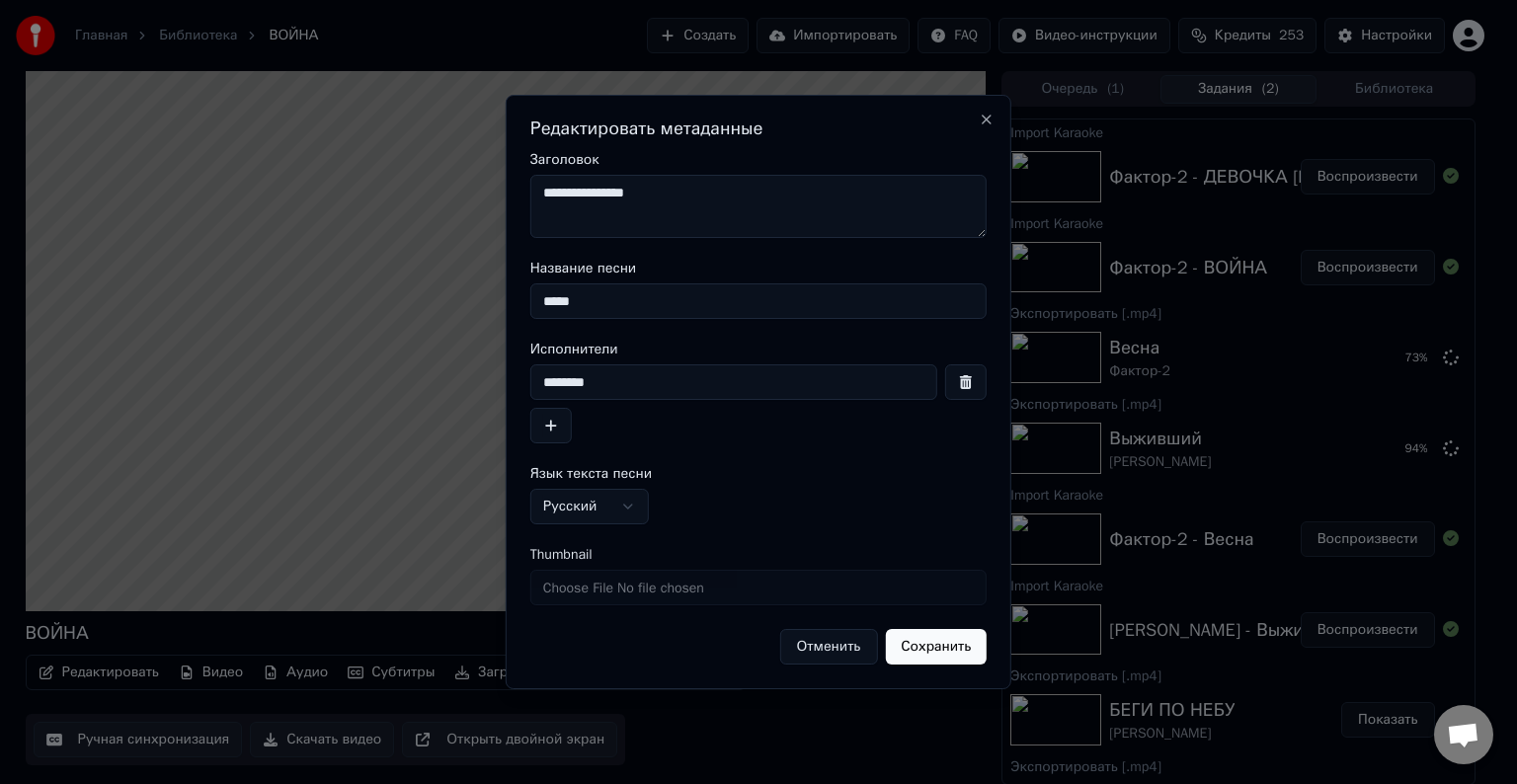 click on "Сохранить" at bounding box center (935, 647) 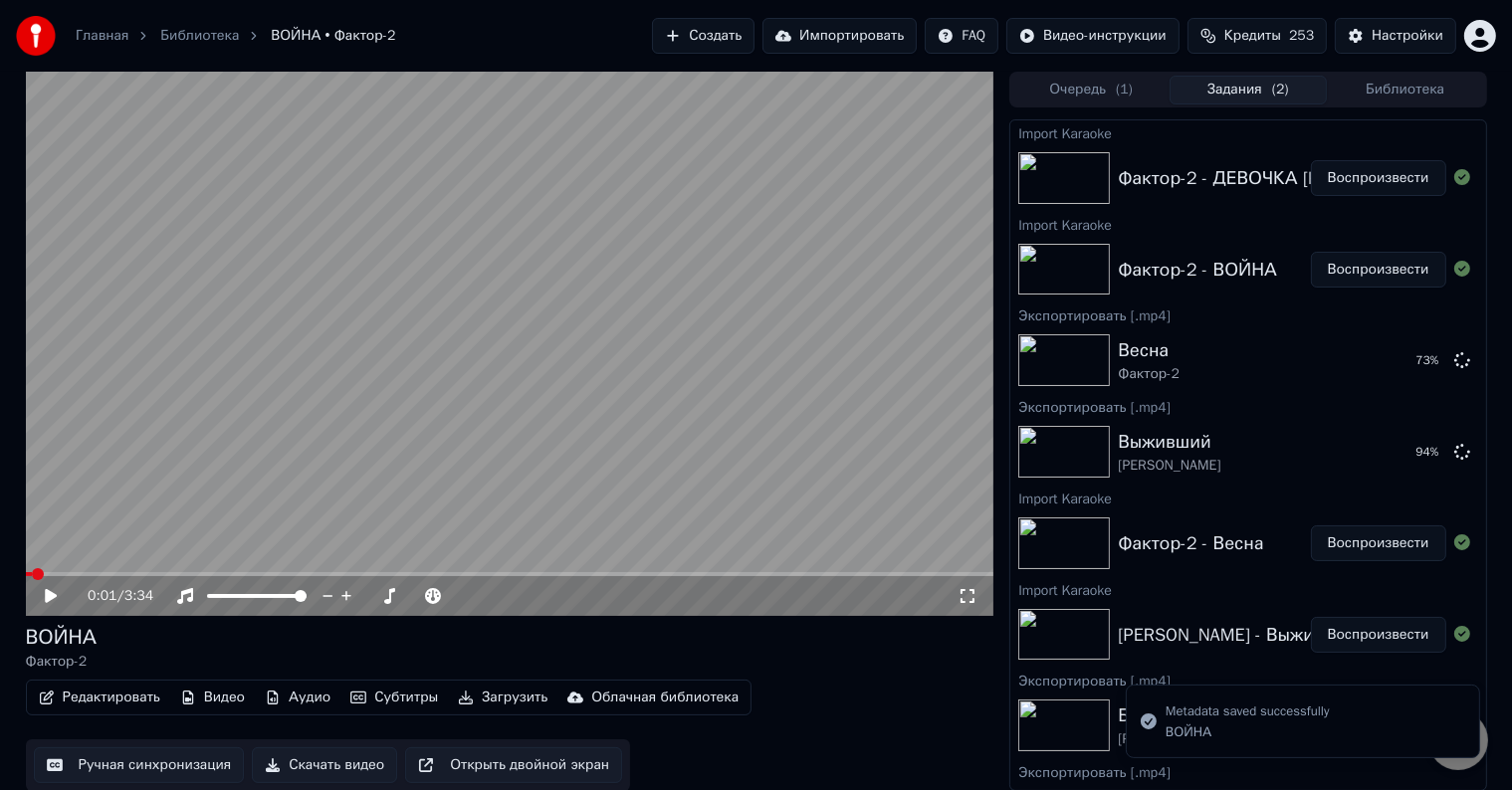 click on "Воспроизвести" at bounding box center (1379, 178) 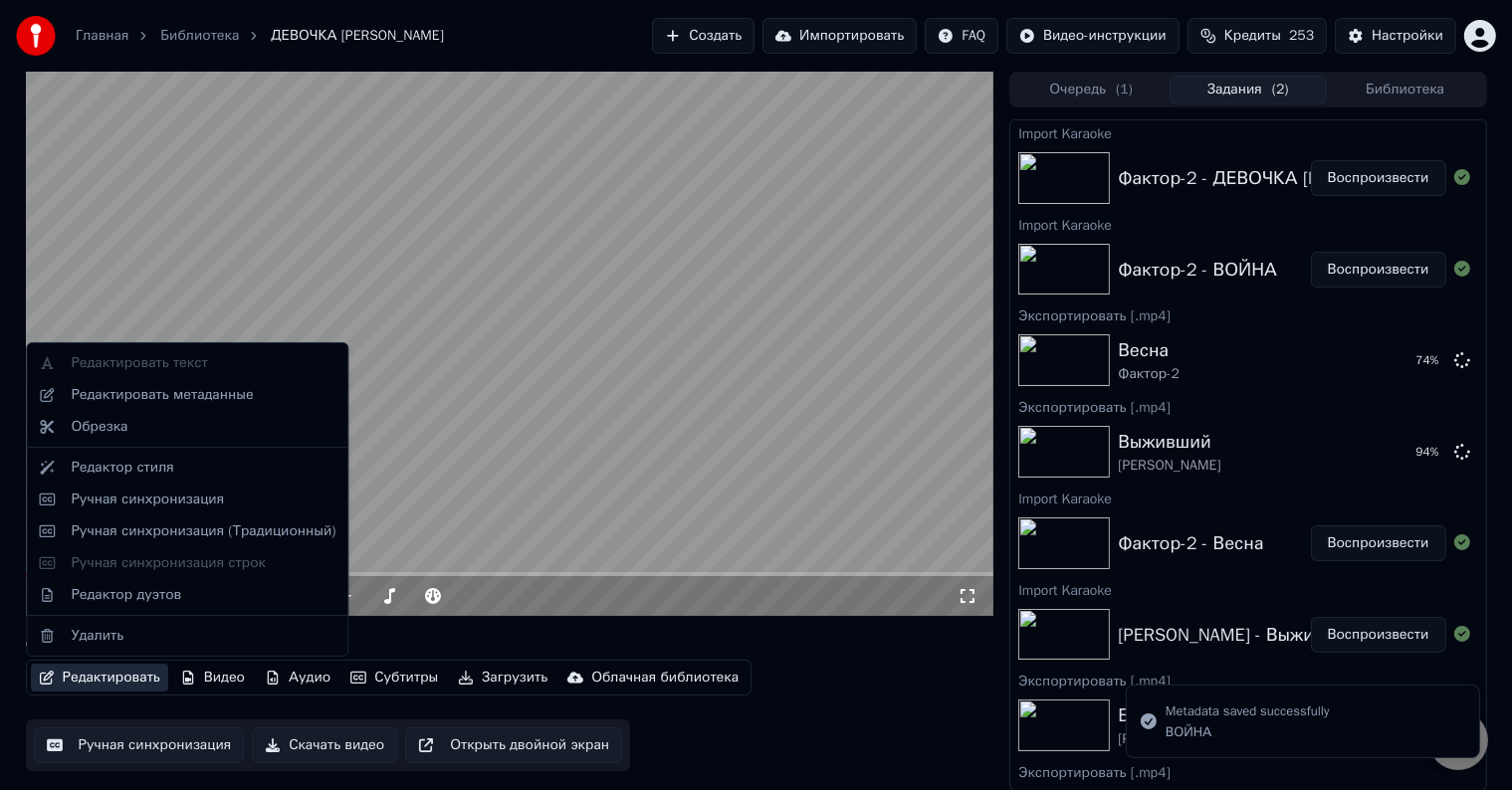 click on "Редактировать" at bounding box center (100, 678) 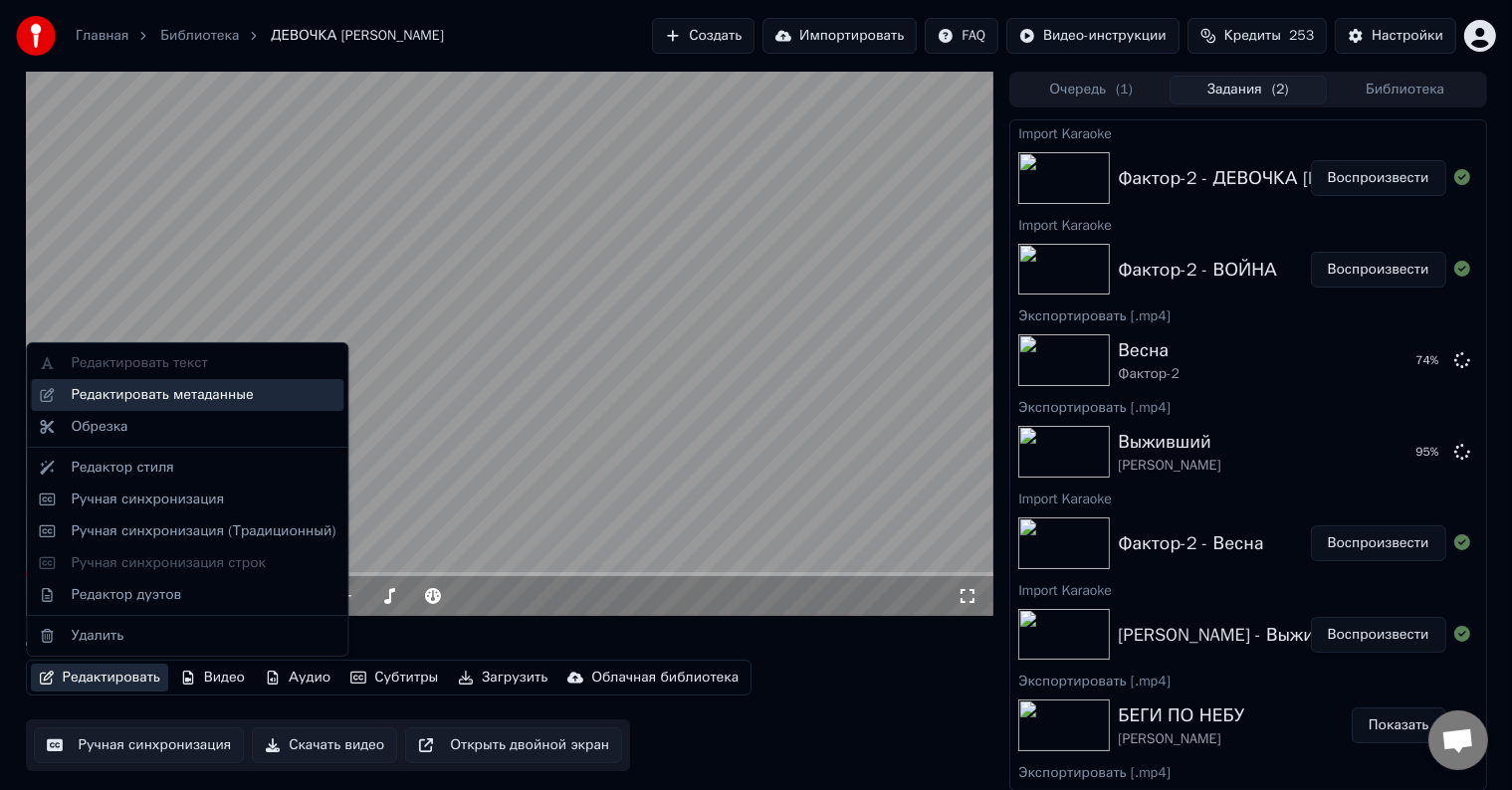 click on "Редактировать метаданные" at bounding box center [161, 395] 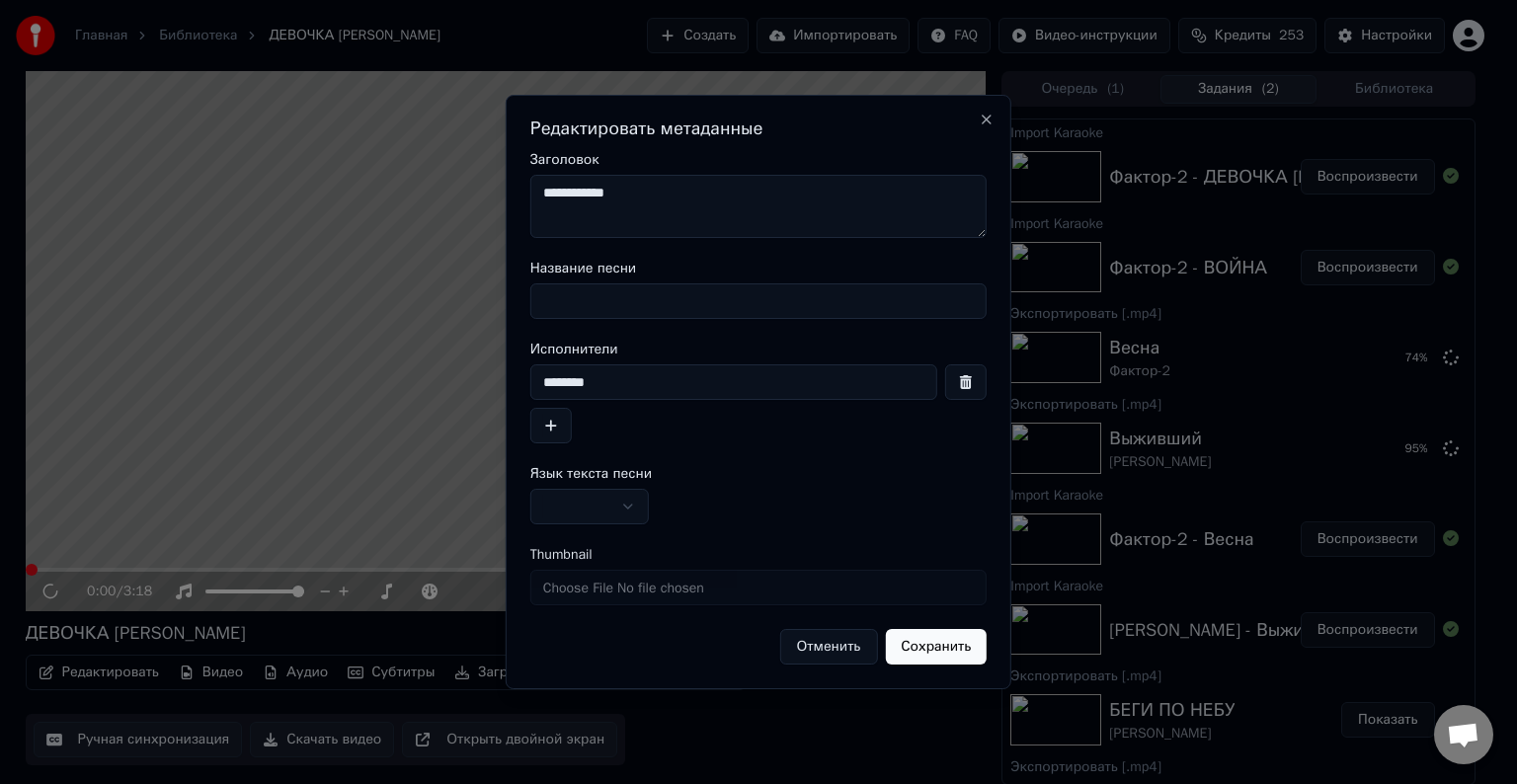 click on "Название песни" at bounding box center (758, 301) 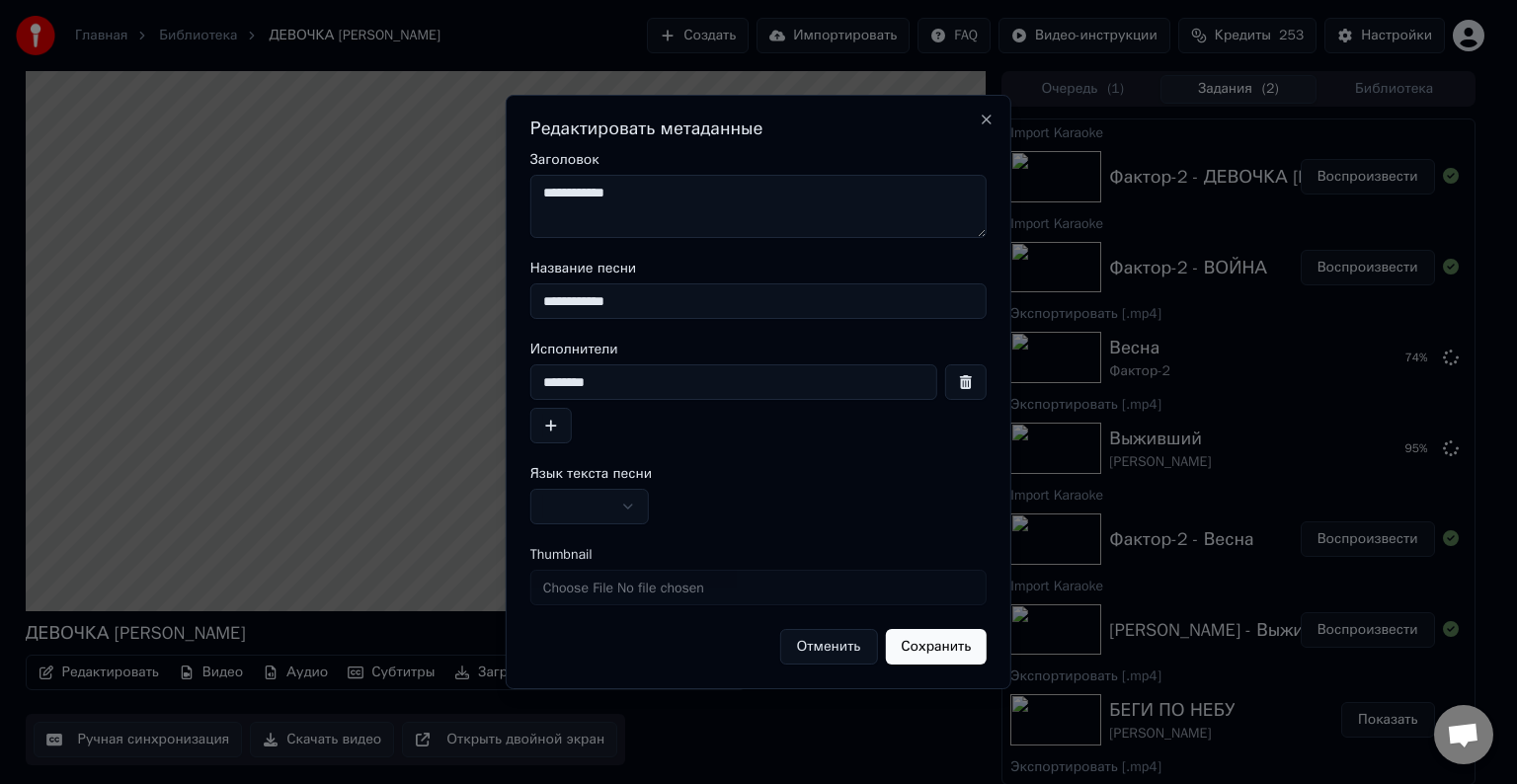type on "**********" 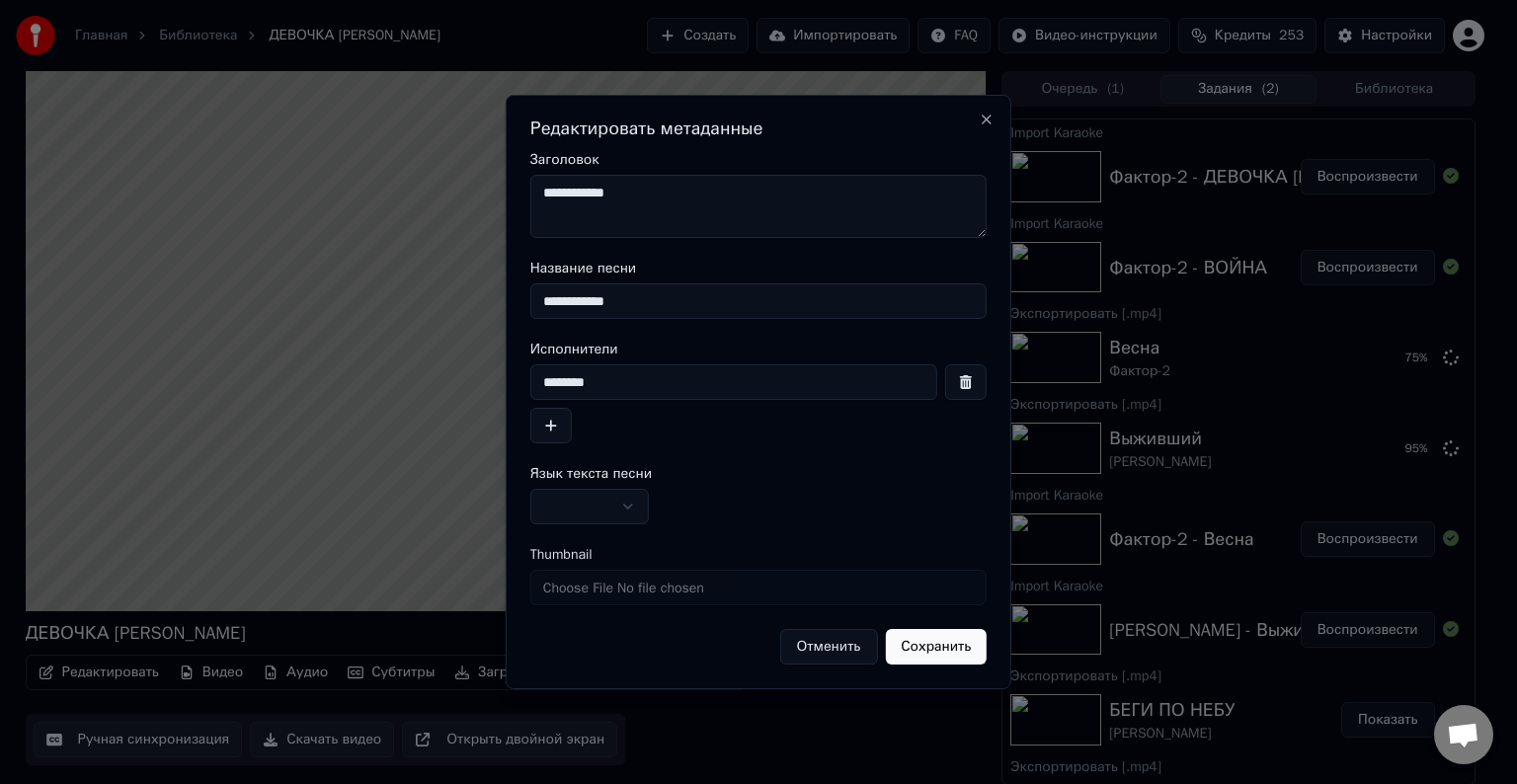 click on "**********" at bounding box center [758, 206] 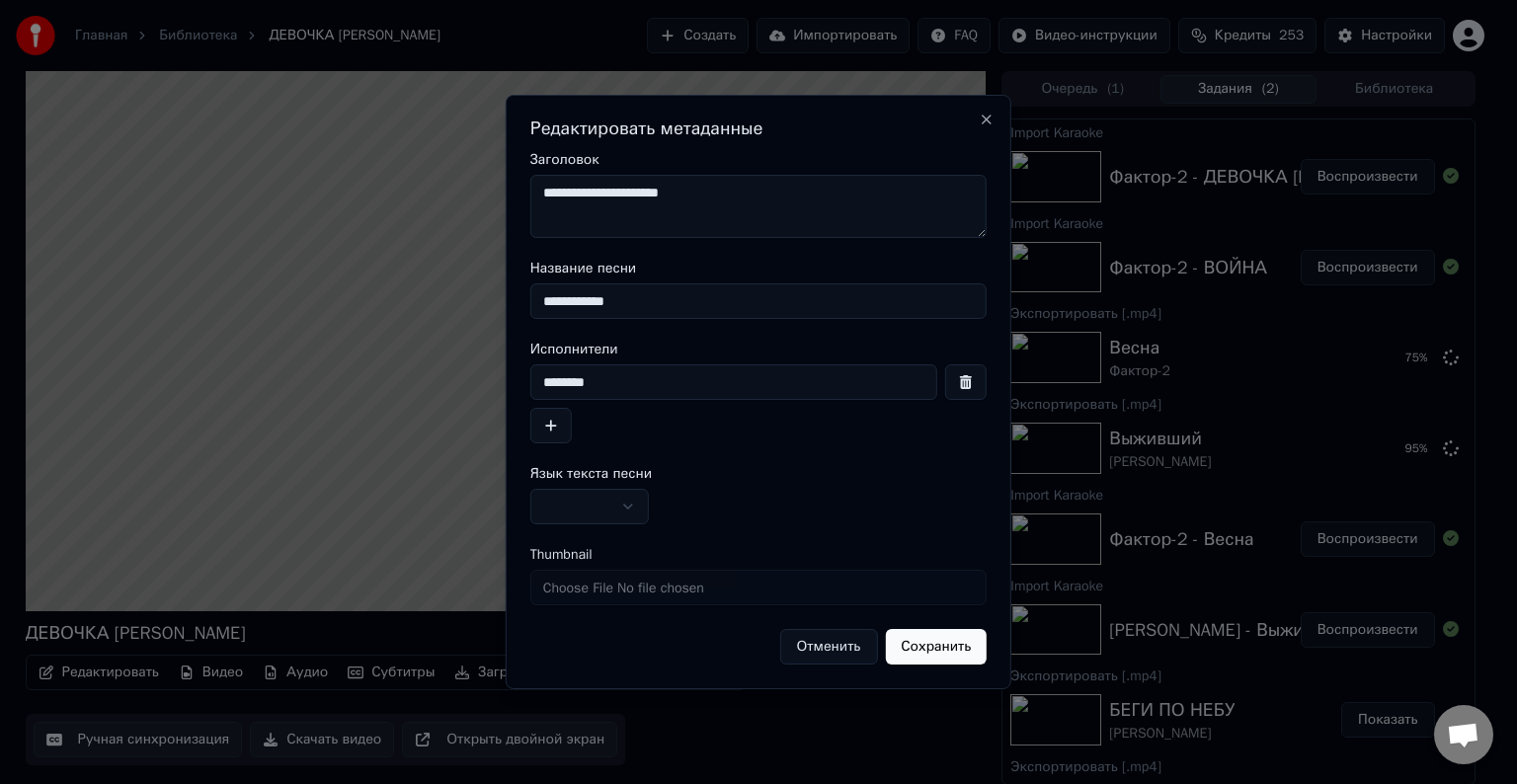 type on "**********" 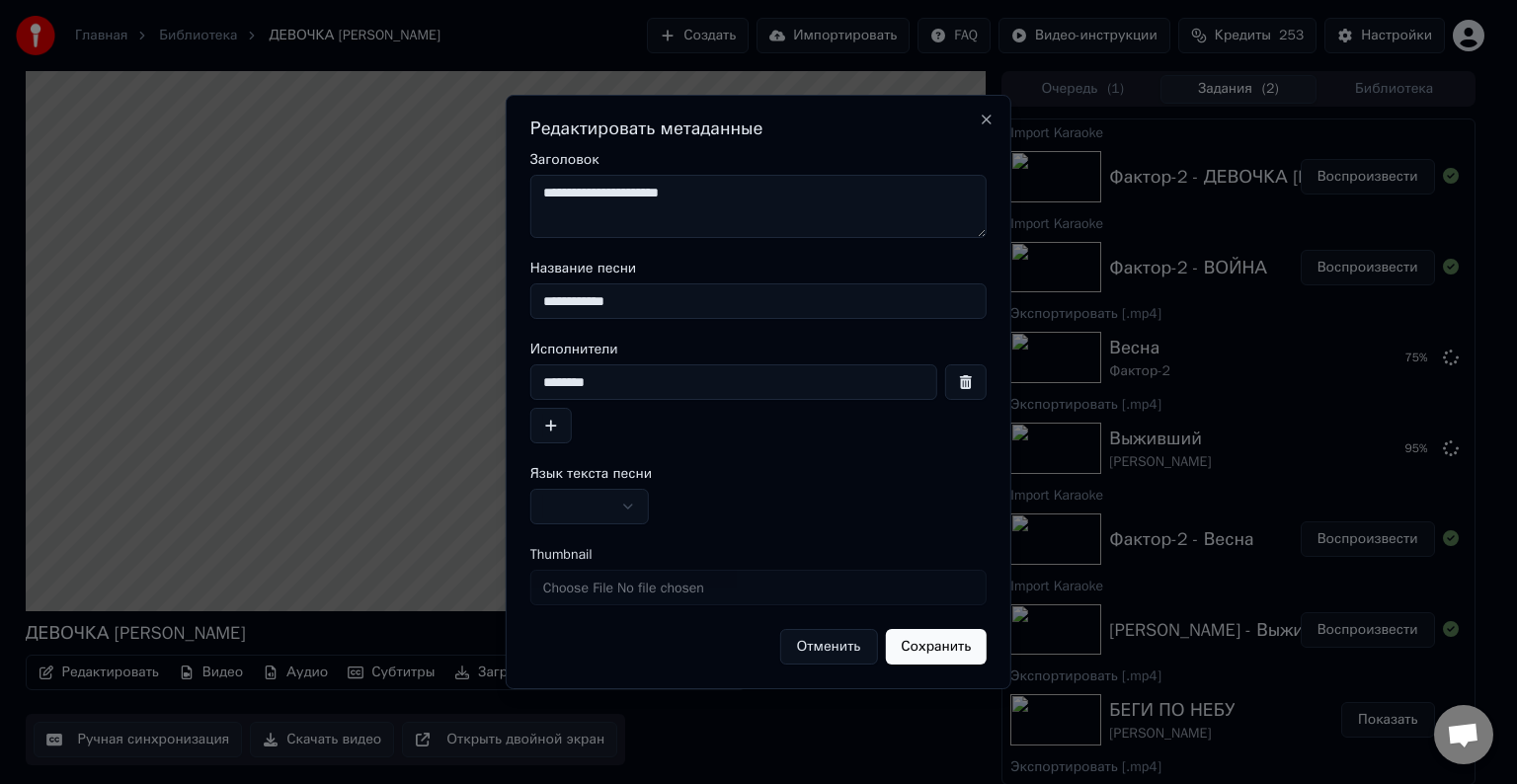 click on "Главная Библиотека ДЕВОЧКА [PERSON_NAME] Создать Импортировать FAQ Видео-инструкции Кредиты 253 Настройки ДЕВОЧКА [PERSON_NAME] Редактировать Видео [PERSON_NAME] Загрузить Облачная библиотека Ручная синхронизация Скачать видео Открыть двойной экран Очередь ( 1 ) Задания ( 2 ) Библиотека Import Karaoke Фактор-2 - ДЕВОЧКА [PERSON_NAME] Воспроизвести Import Karaoke Фактор-2 - ВОЙНА Воспроизвести Экспортировать [.mp4] Весна Фактор-2 75 % Экспортировать [.mp4] Выживший [PERSON_NAME] 95 % Import Karaoke Фактор-2 - Весна Воспроизвести Import Karaoke [PERSON_NAME] - Выживший Воспроизвести Экспортировать [.mp4] БЕГИ ПО НЕБУ JE TAIME" at bounding box center [750, 392] 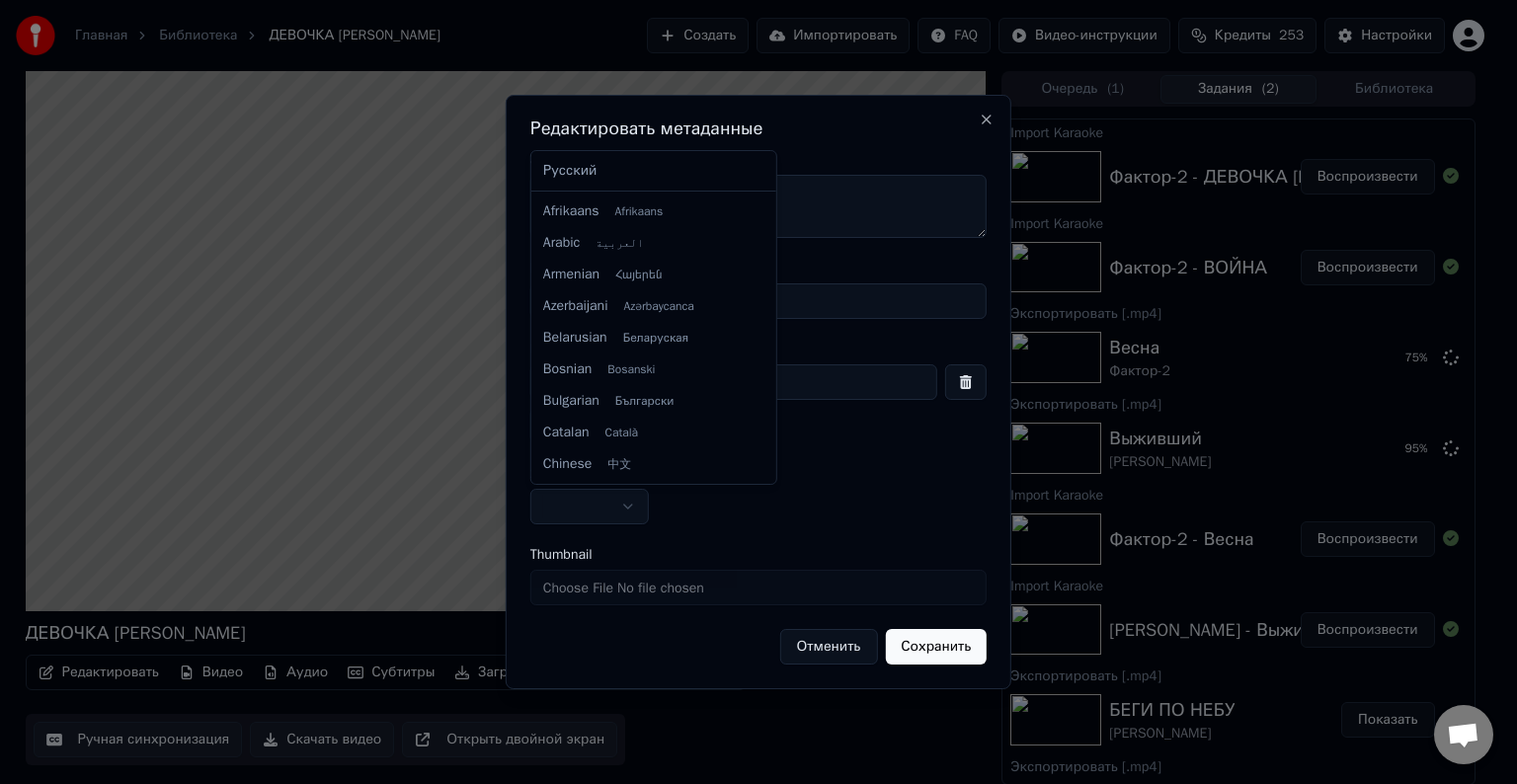 select on "**" 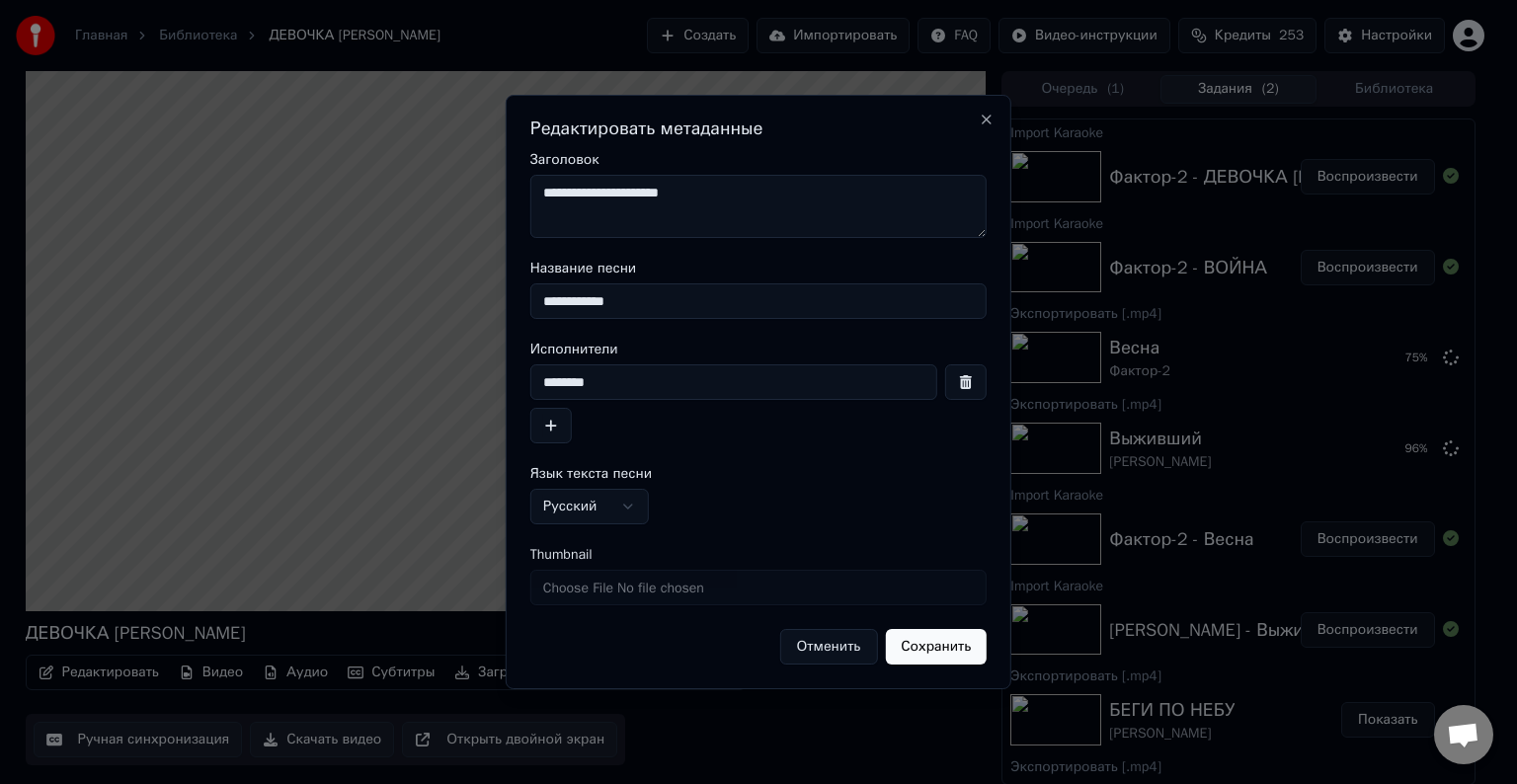 click on "Сохранить" at bounding box center [935, 647] 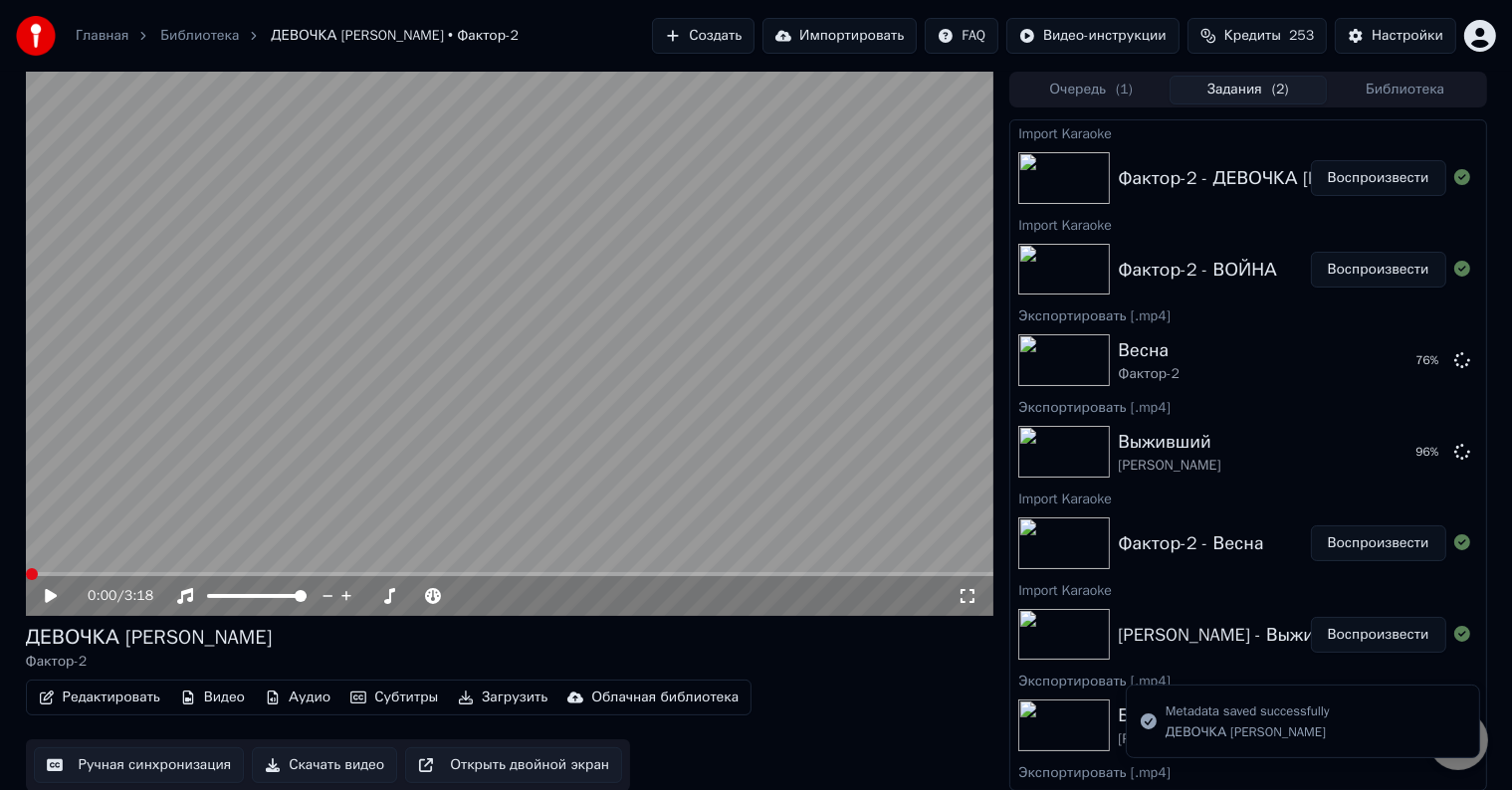 click on "Воспроизвести" at bounding box center (1379, 270) 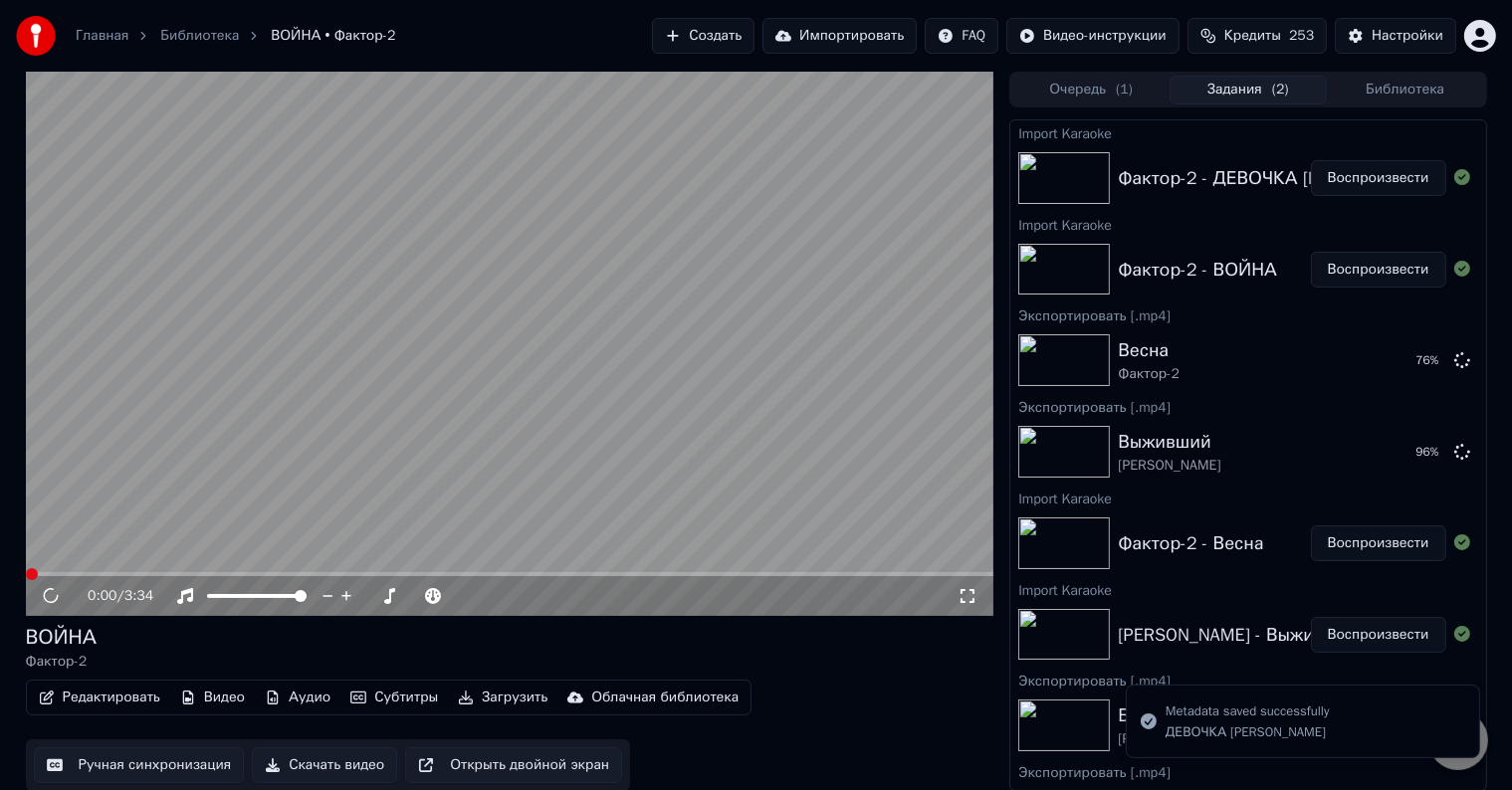 click on "Скачать видео" at bounding box center [324, 765] 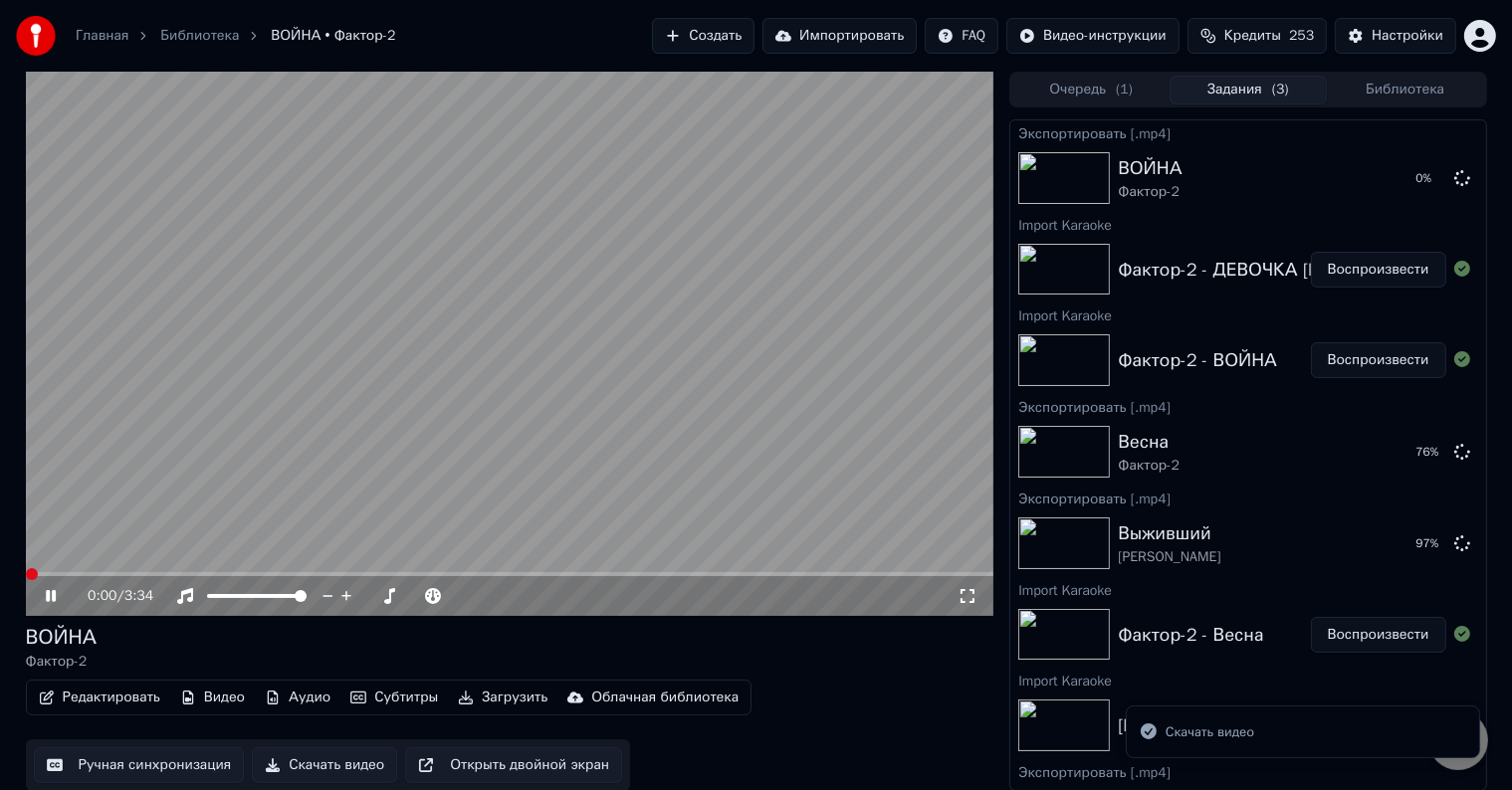 click on "Воспроизвести" at bounding box center (1379, 270) 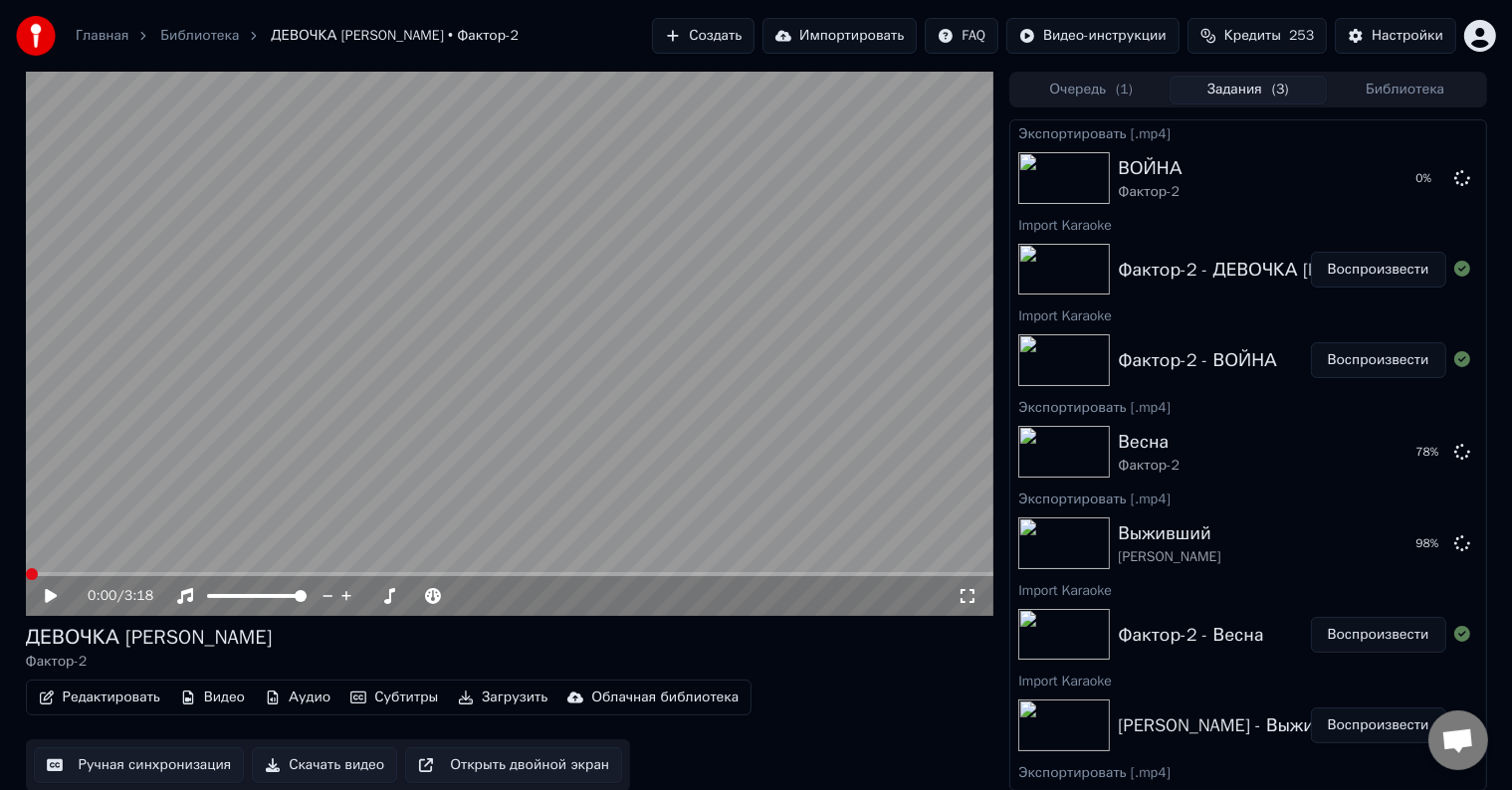click at bounding box center [510, 343] 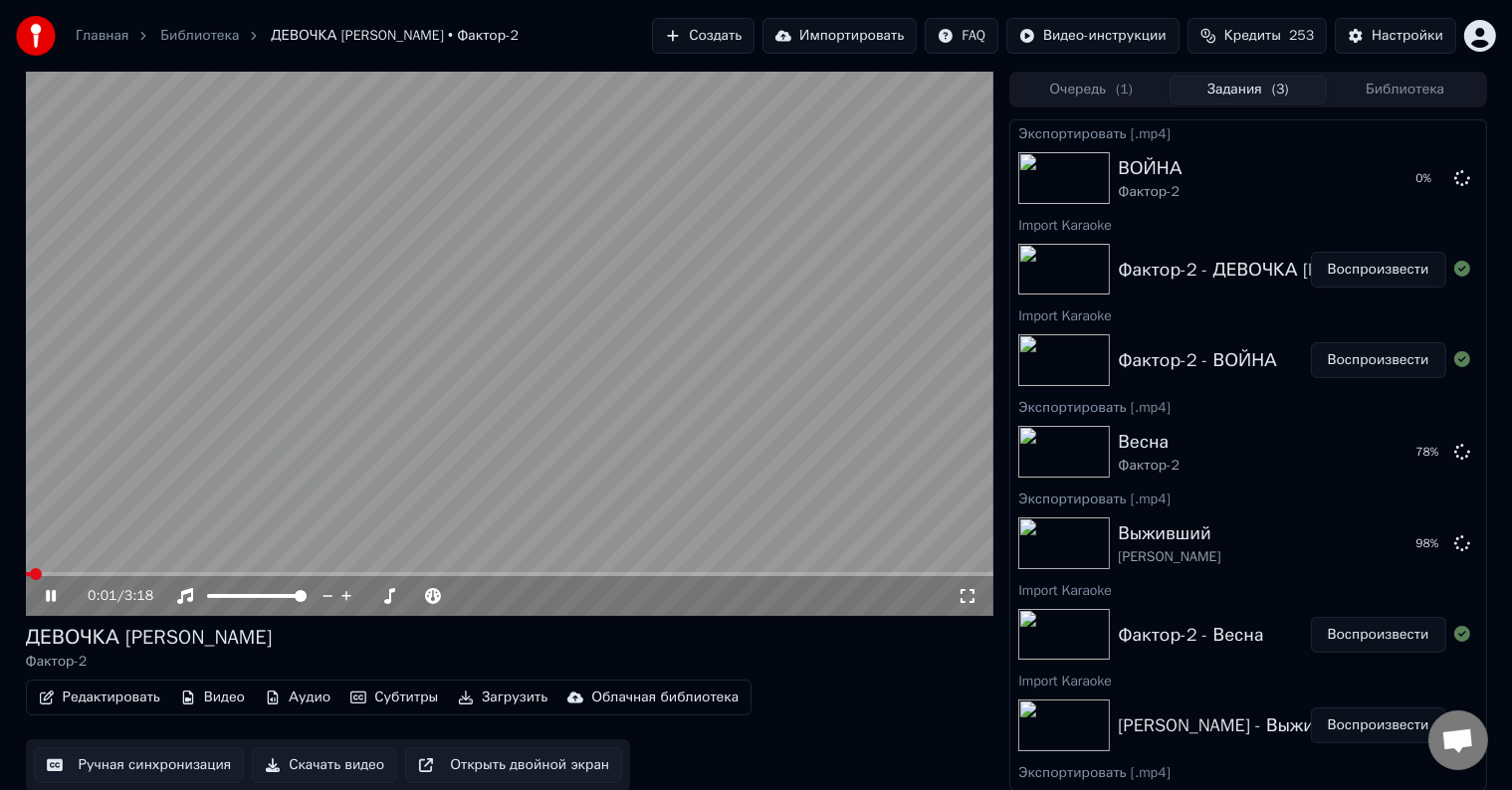 click at bounding box center [510, 343] 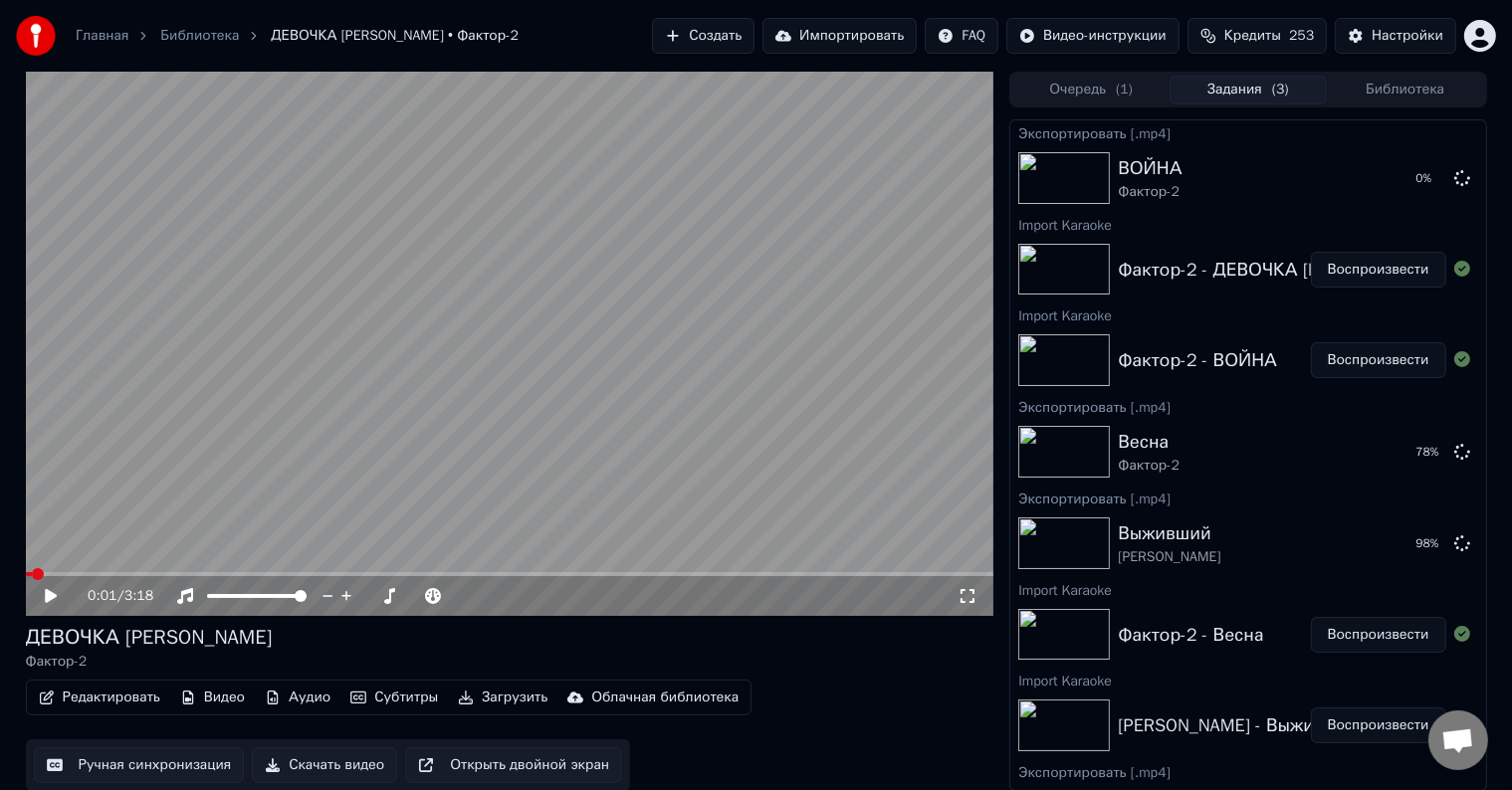 click on "Скачать видео" at bounding box center [324, 765] 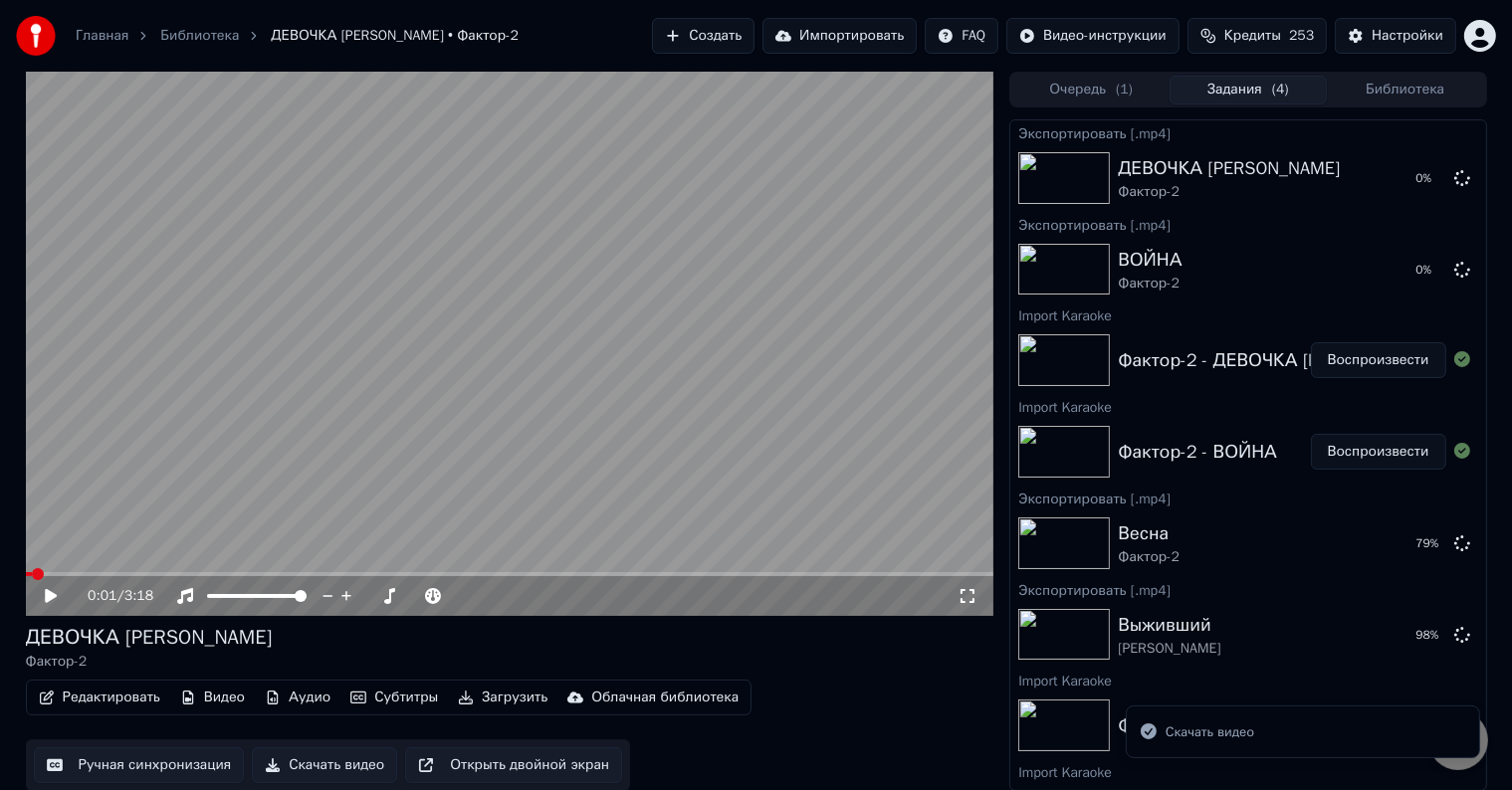 click on "Воспроизвести" at bounding box center [1379, 452] 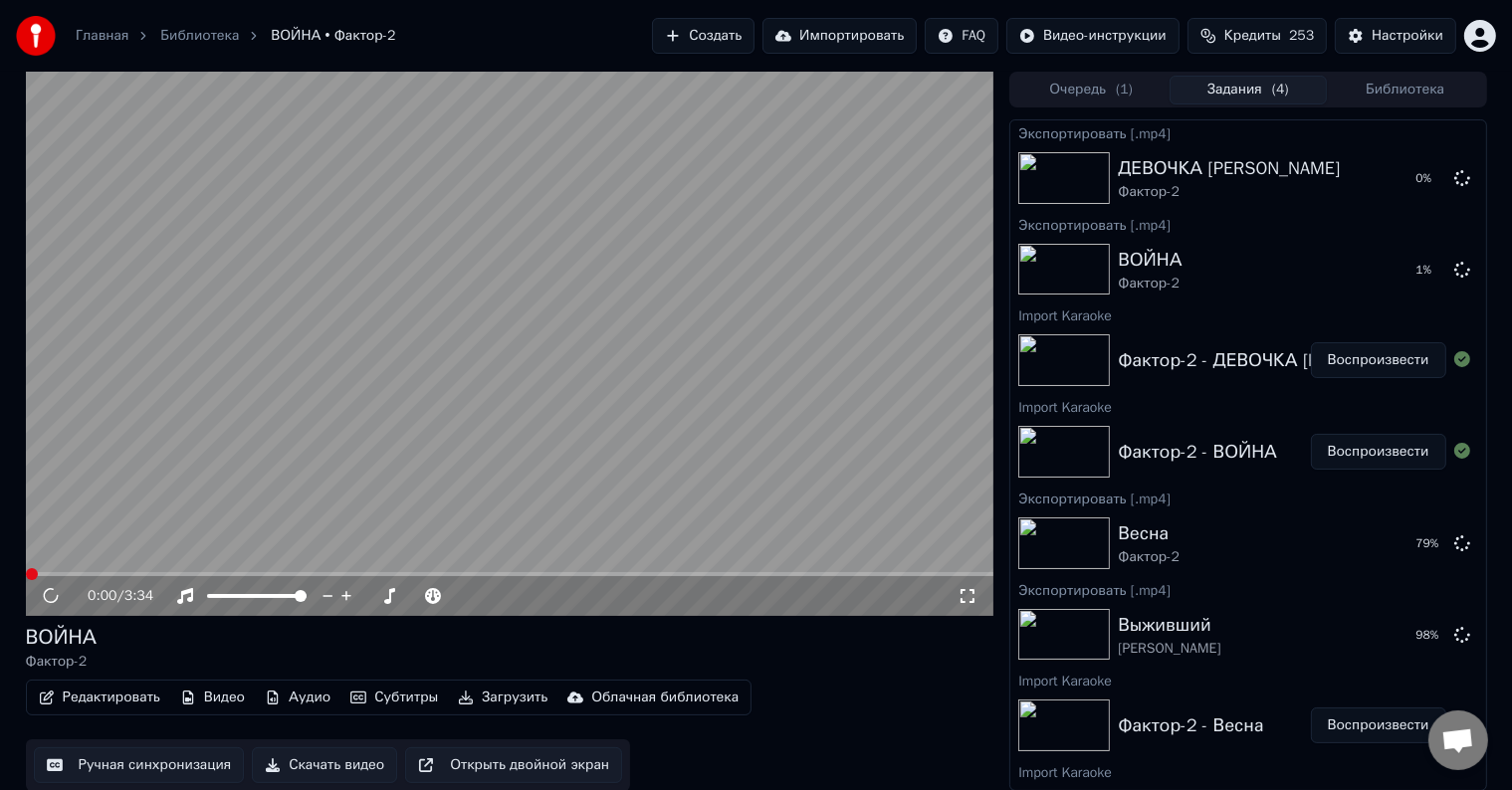 click on "Воспроизвести" at bounding box center [1379, 360] 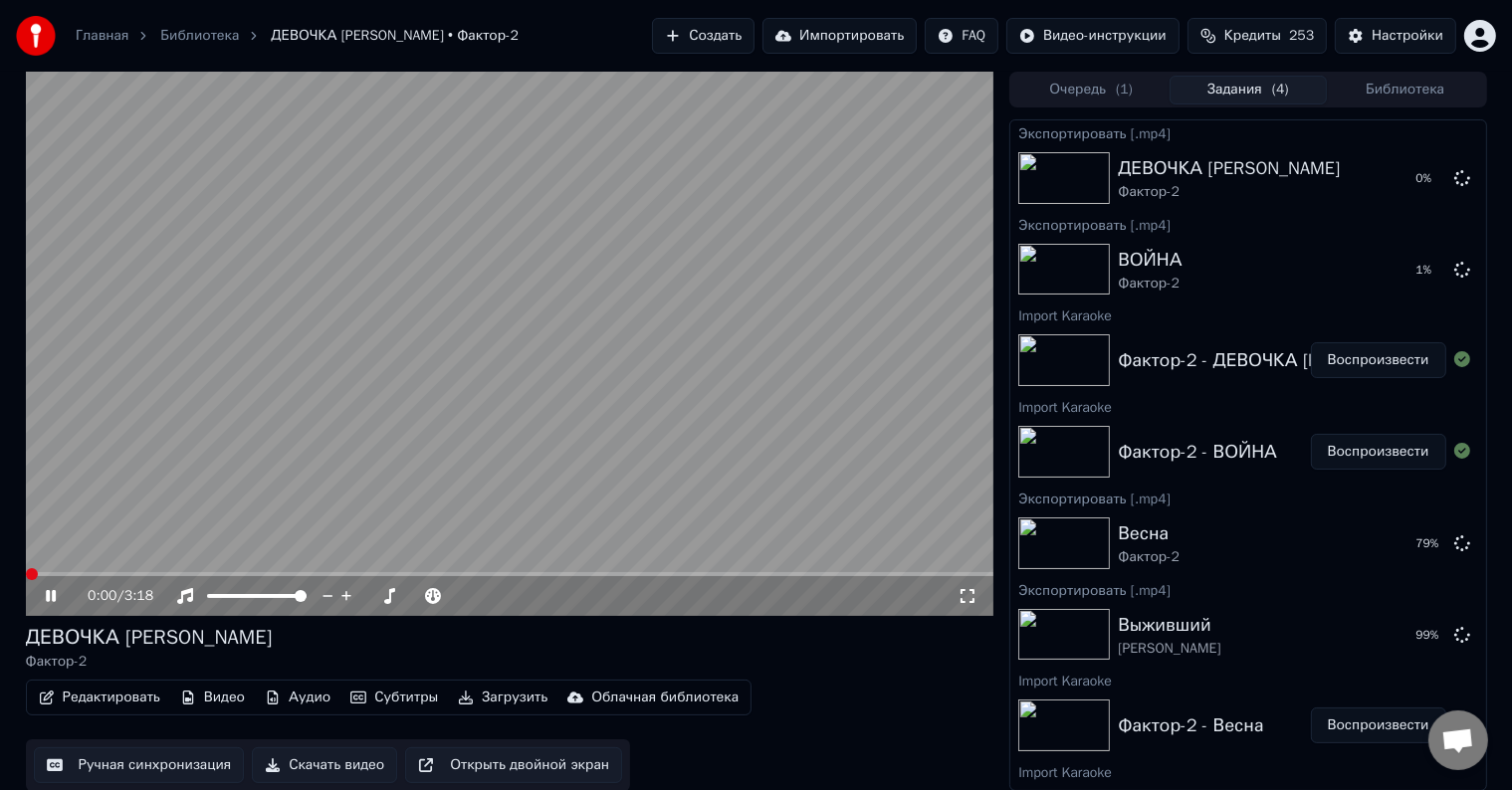 click at bounding box center [510, 343] 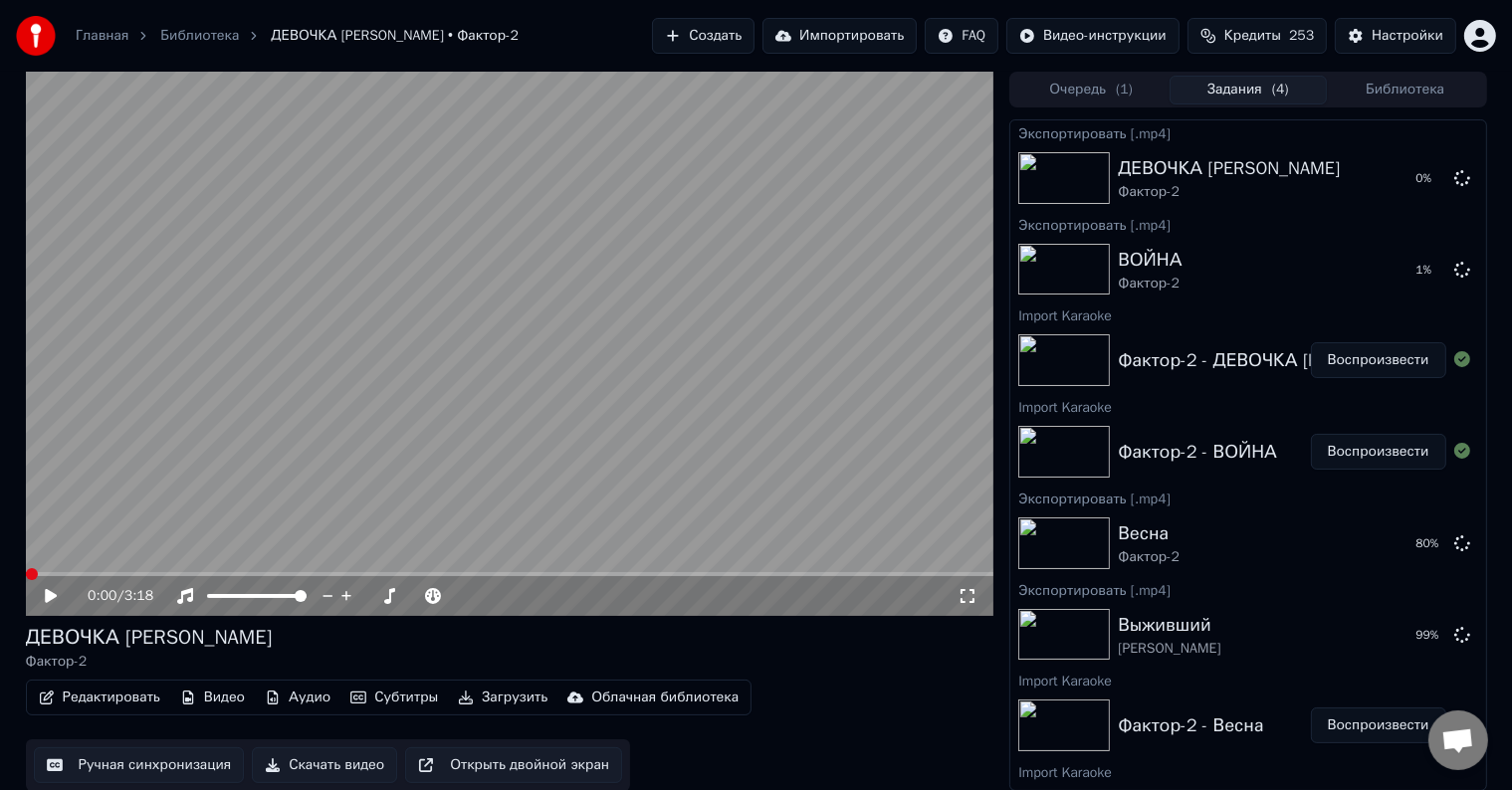 click on "Импортировать" at bounding box center (839, 36) 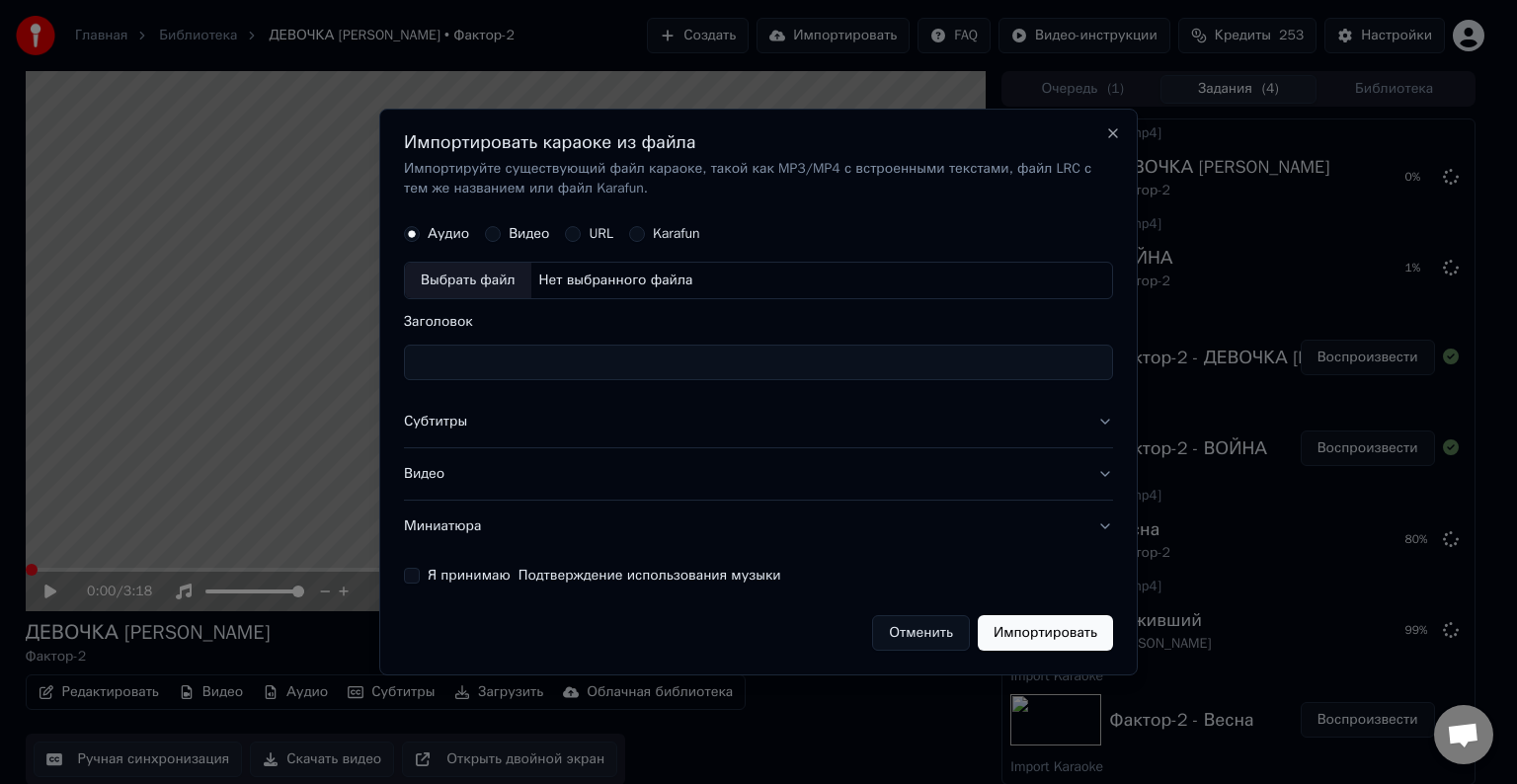 click on "Выбрать файл" at bounding box center (468, 280) 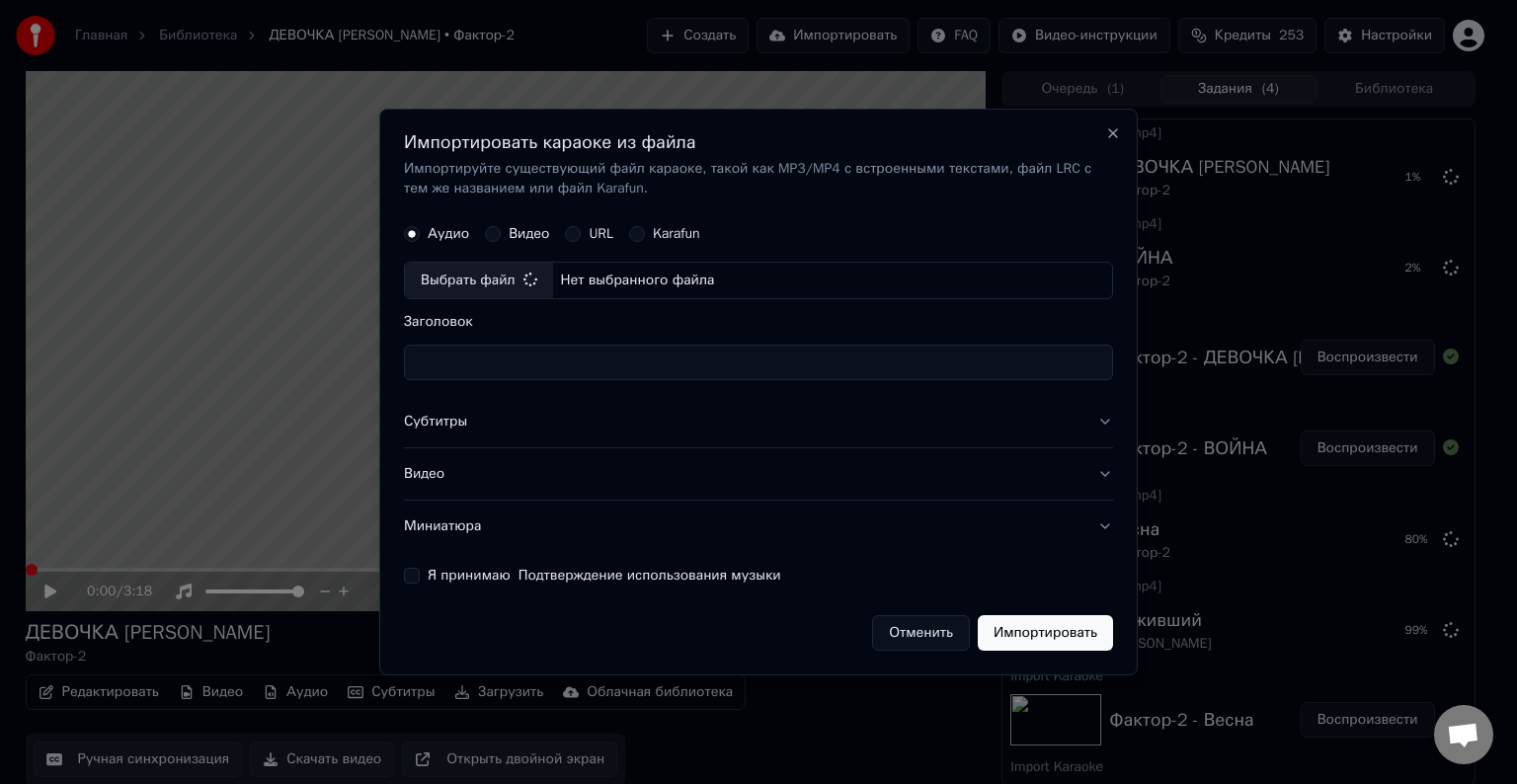 click on "Субтитры" at bounding box center (758, 422) 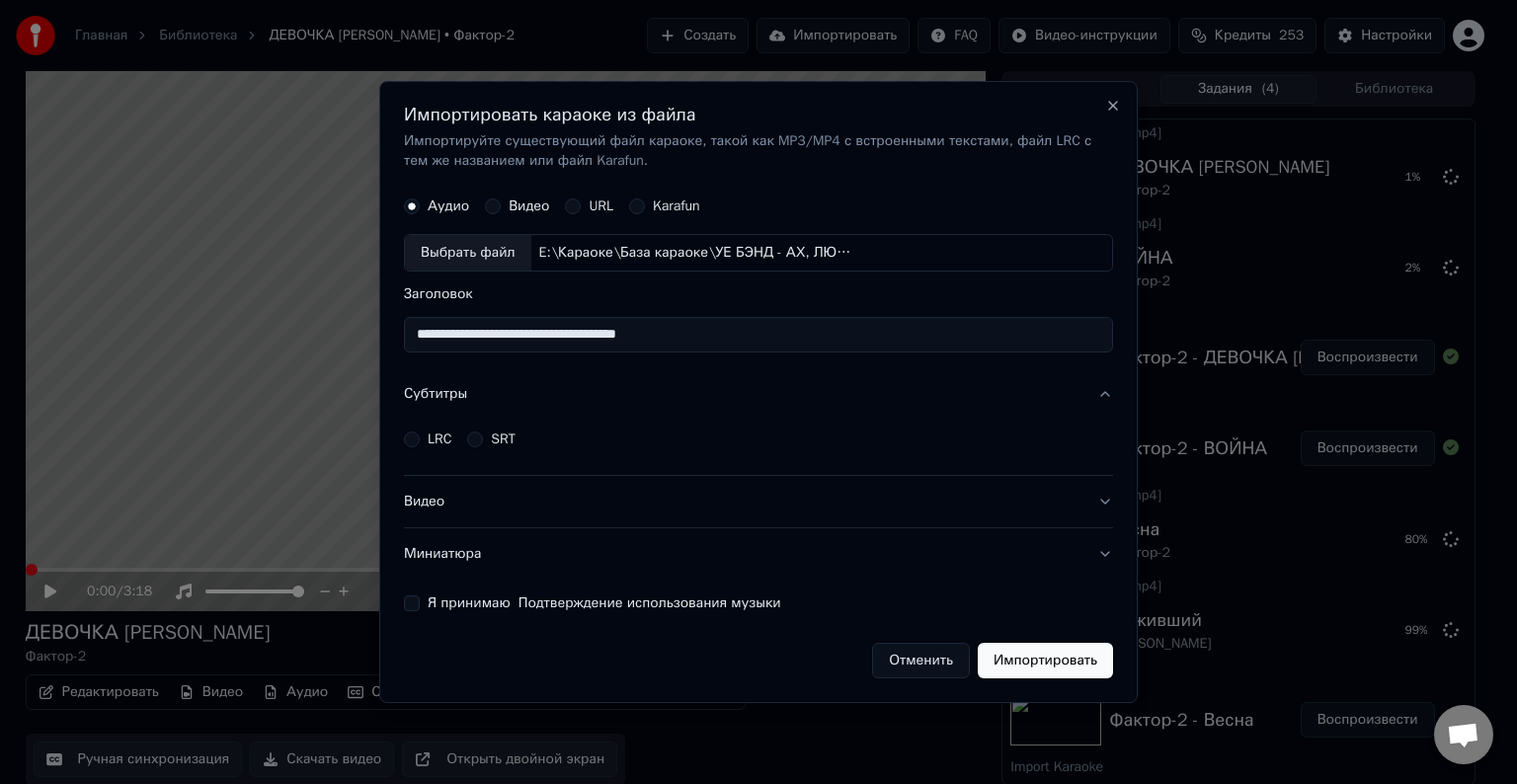 type on "**********" 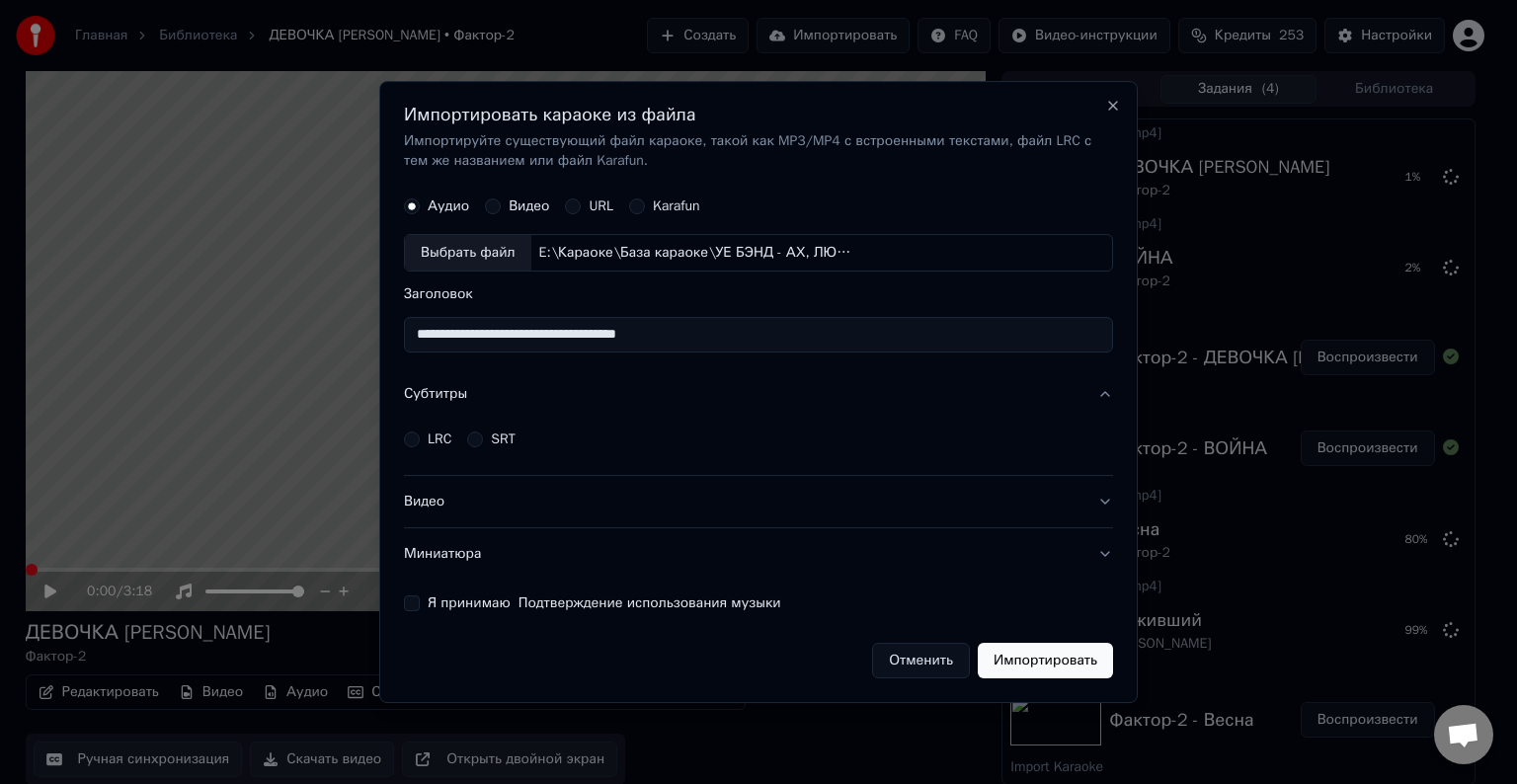 click on "LRC" at bounding box center (428, 439) 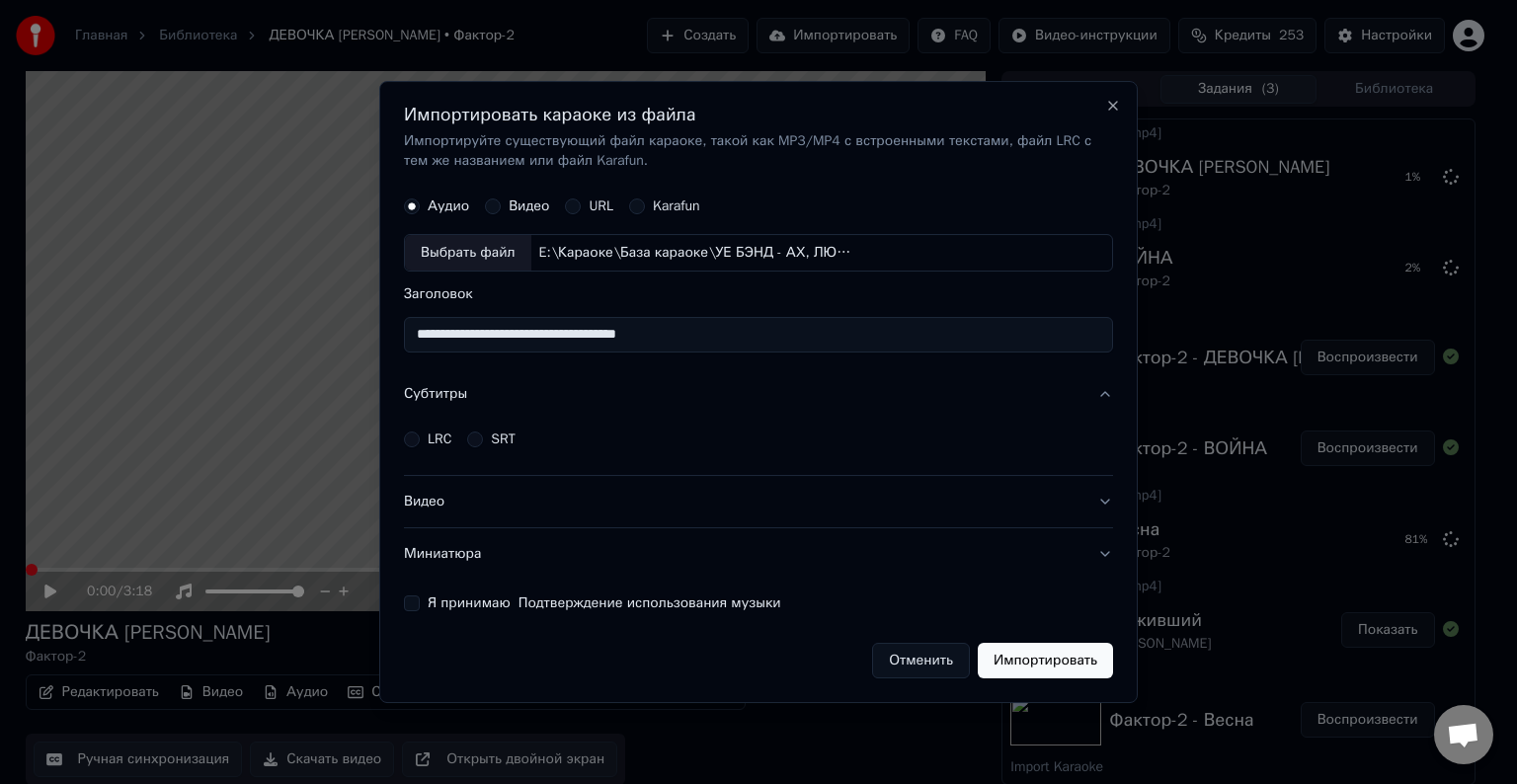 click on "LRC" at bounding box center (412, 439) 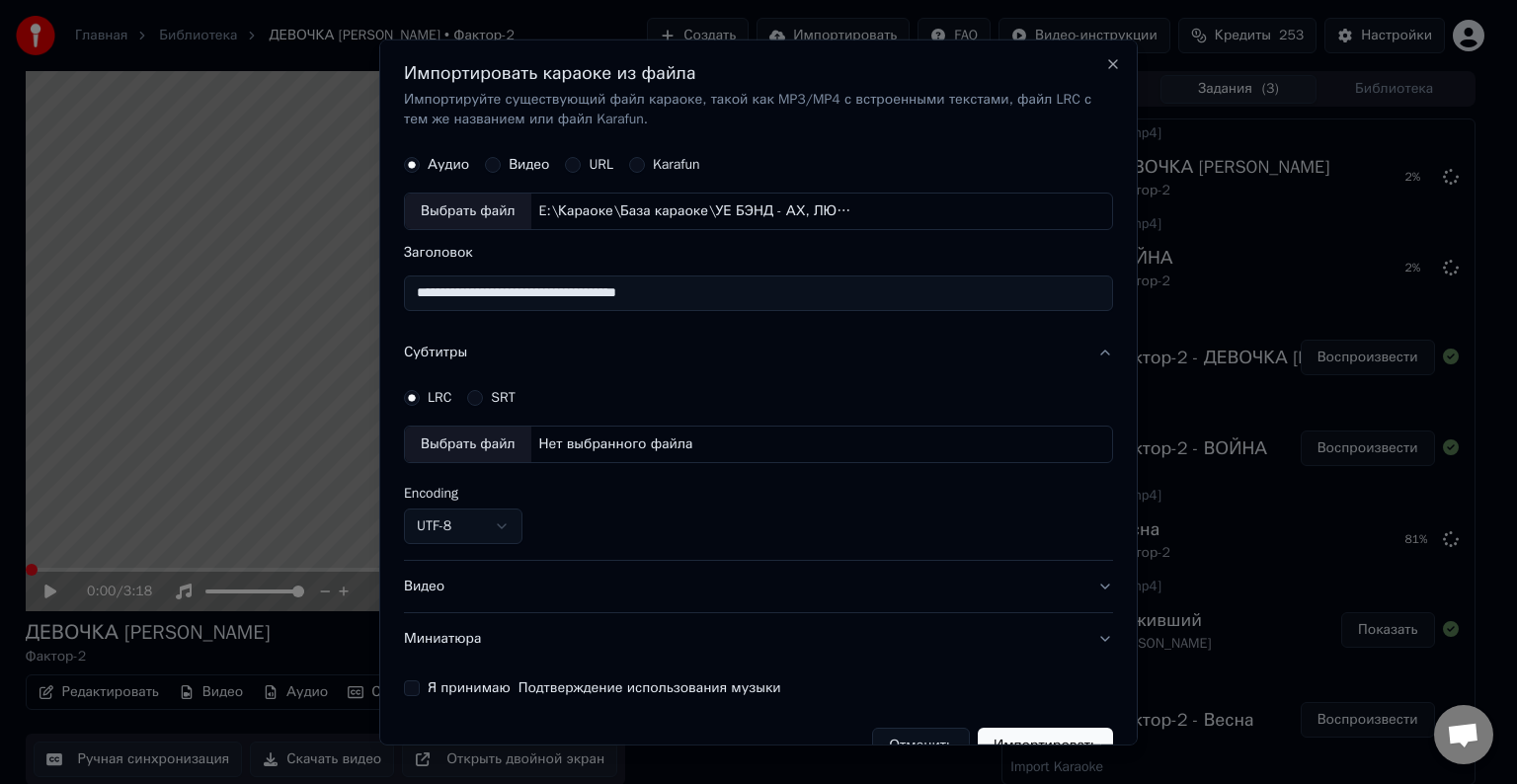 click on "Выбрать файл" at bounding box center (468, 444) 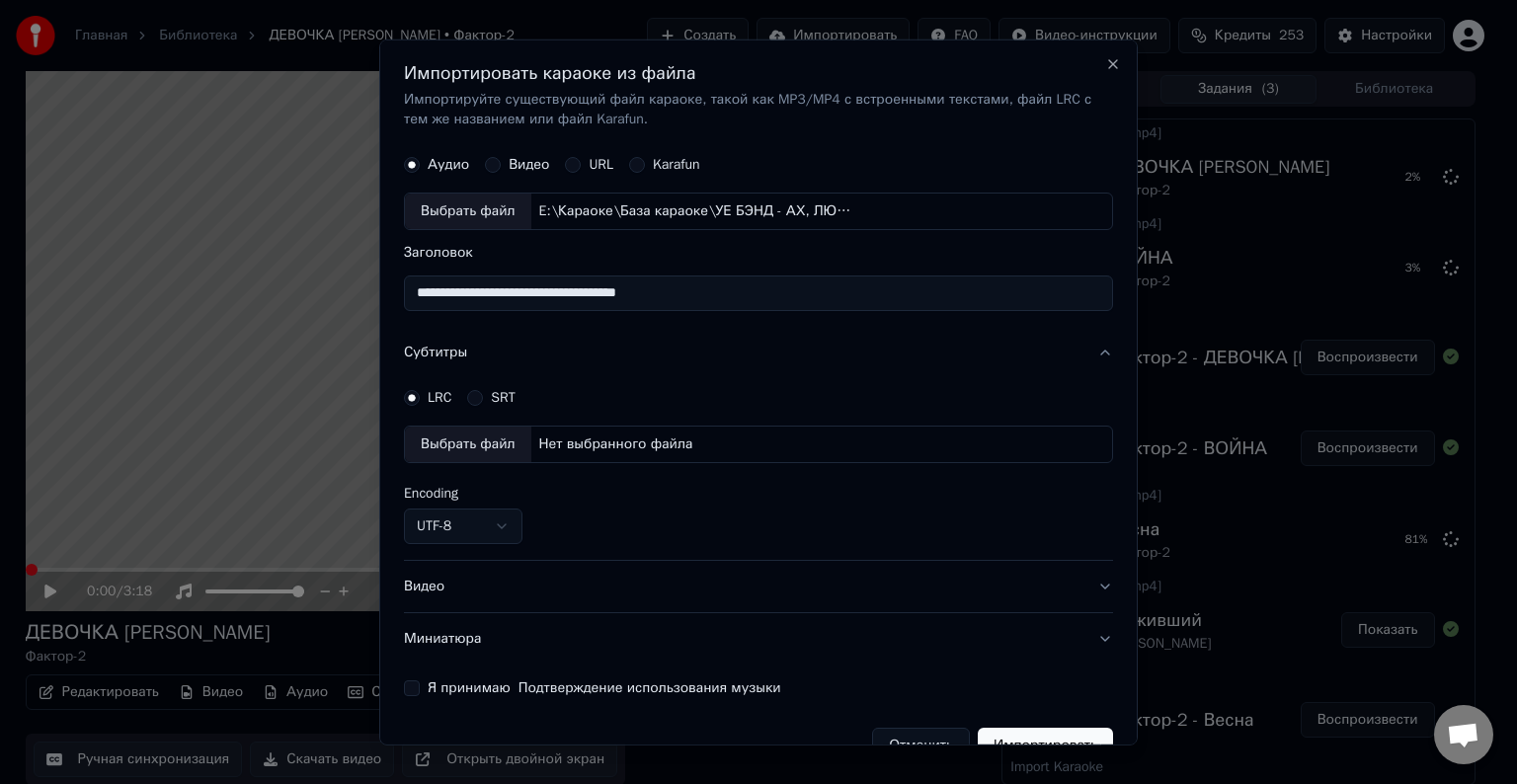 select on "**********" 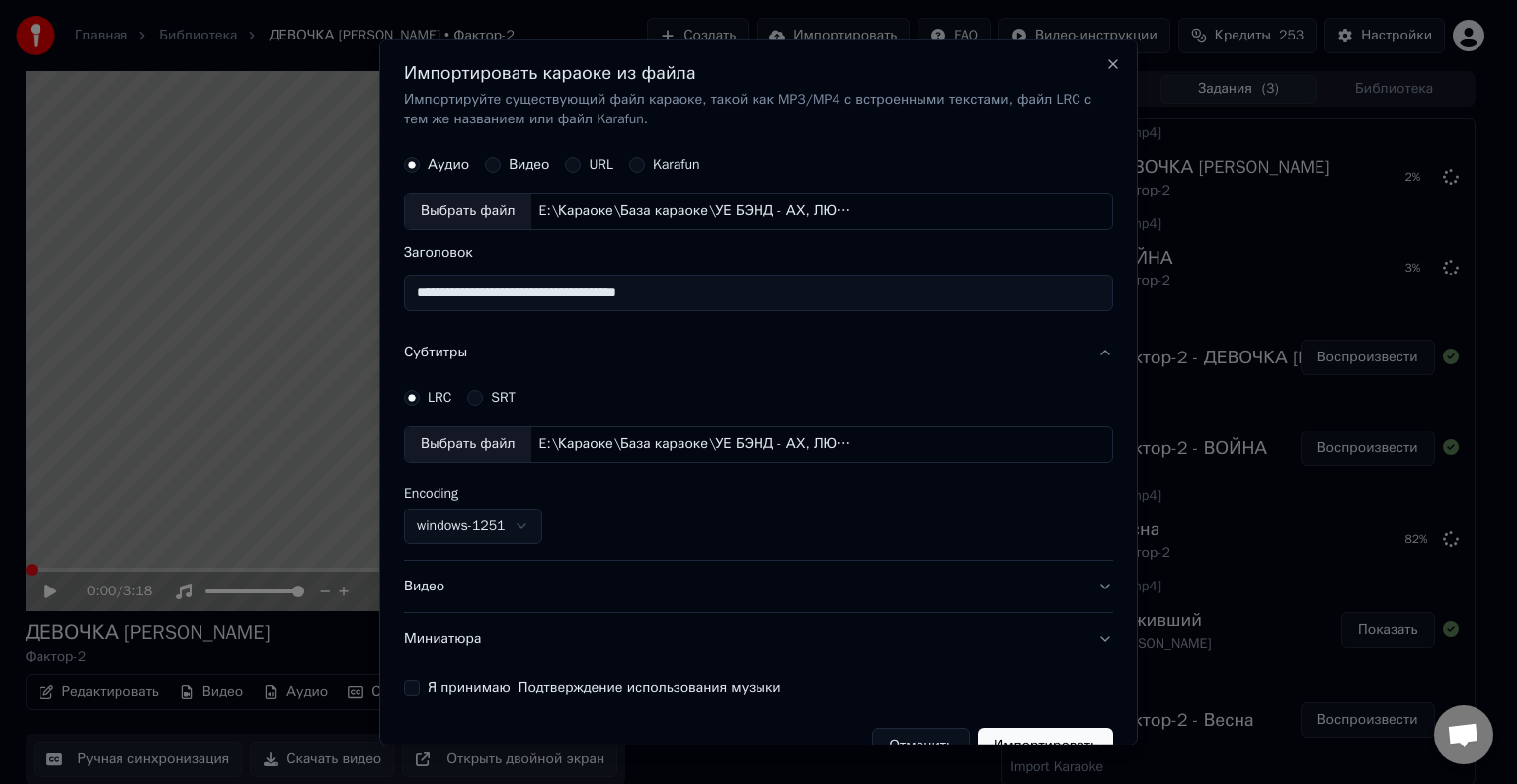 click on "Видео" at bounding box center (758, 587) 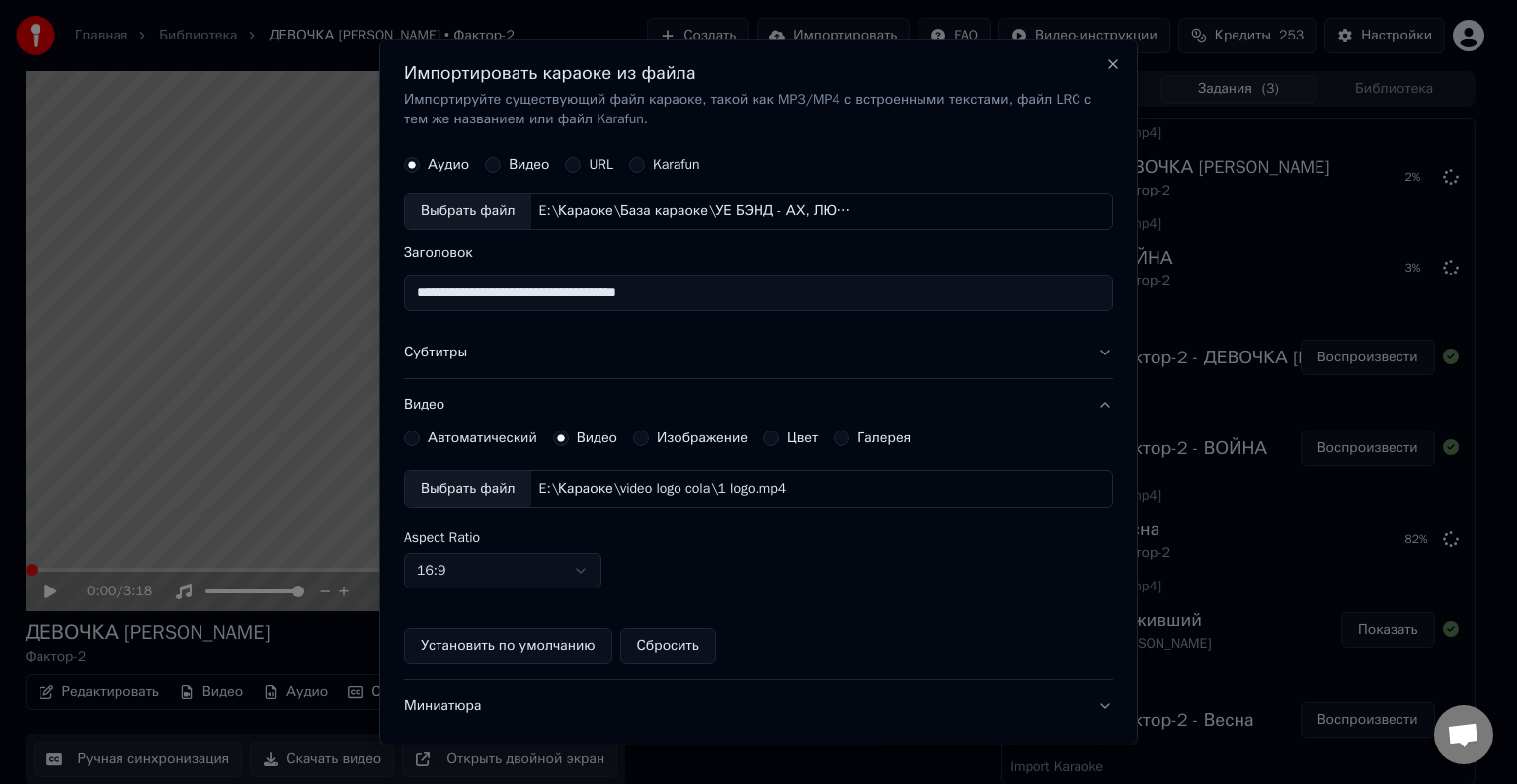 click on "Выбрать файл" at bounding box center [468, 489] 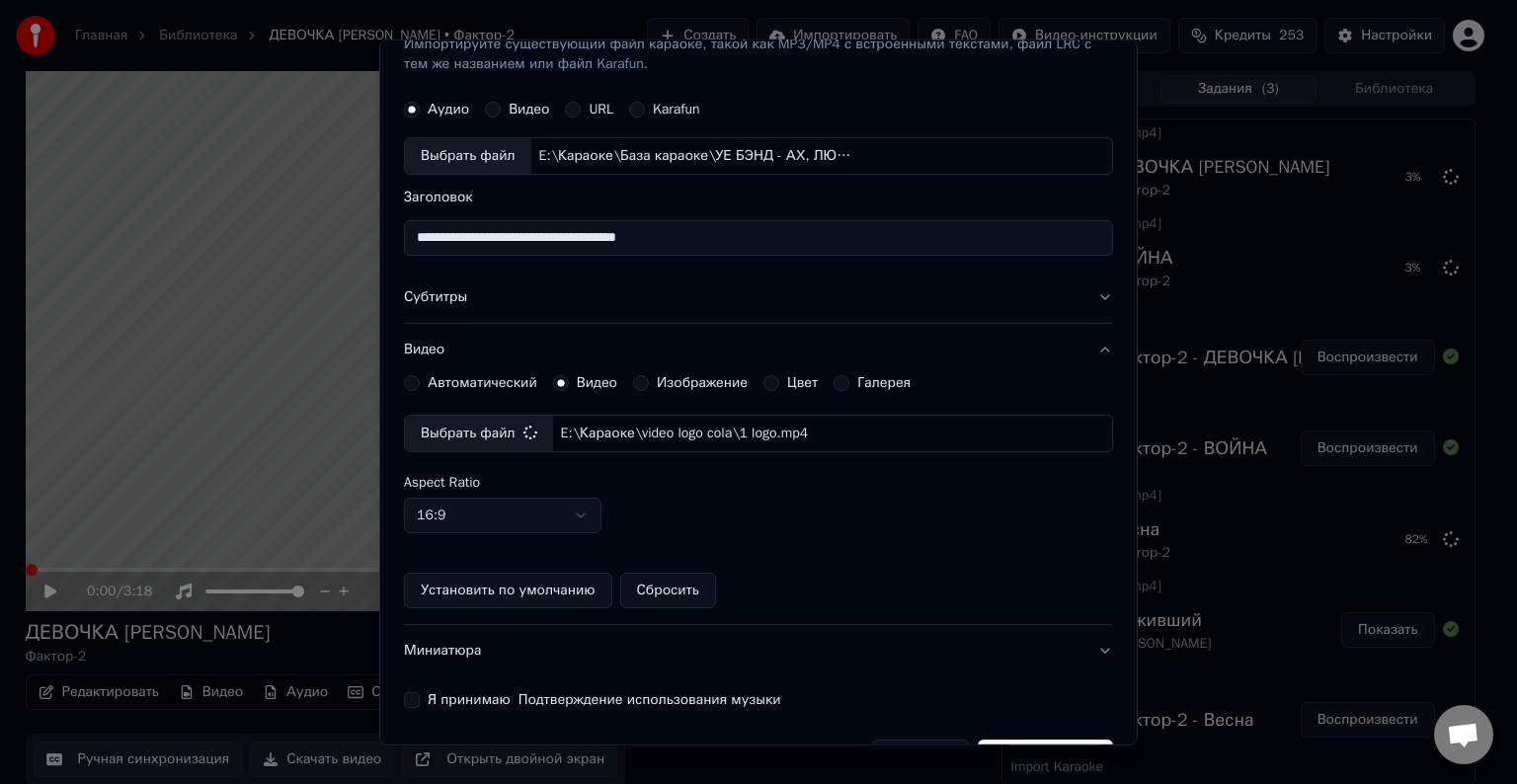 scroll, scrollTop: 108, scrollLeft: 0, axis: vertical 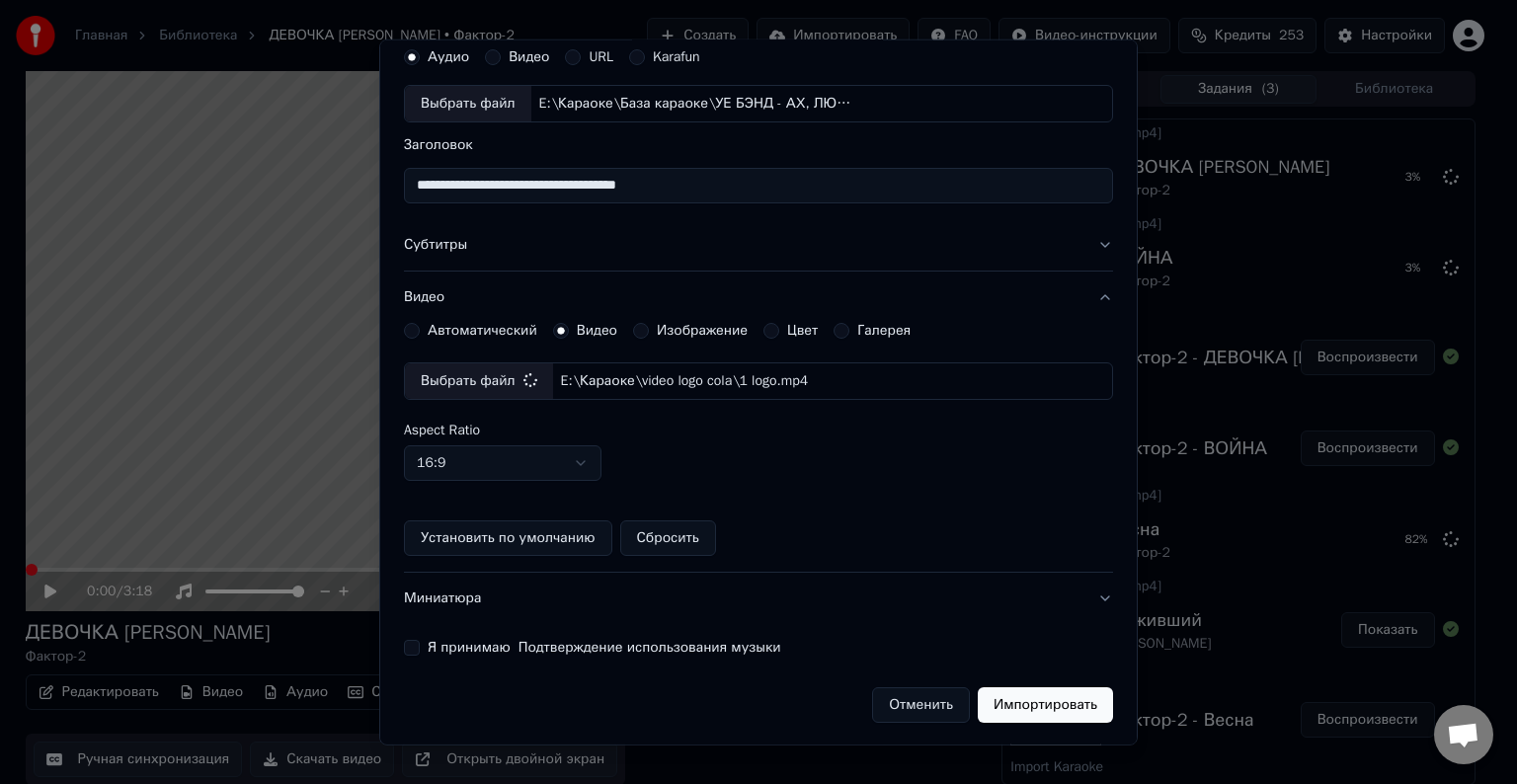 click on "Я принимаю   Подтверждение использования музыки" at bounding box center [412, 648] 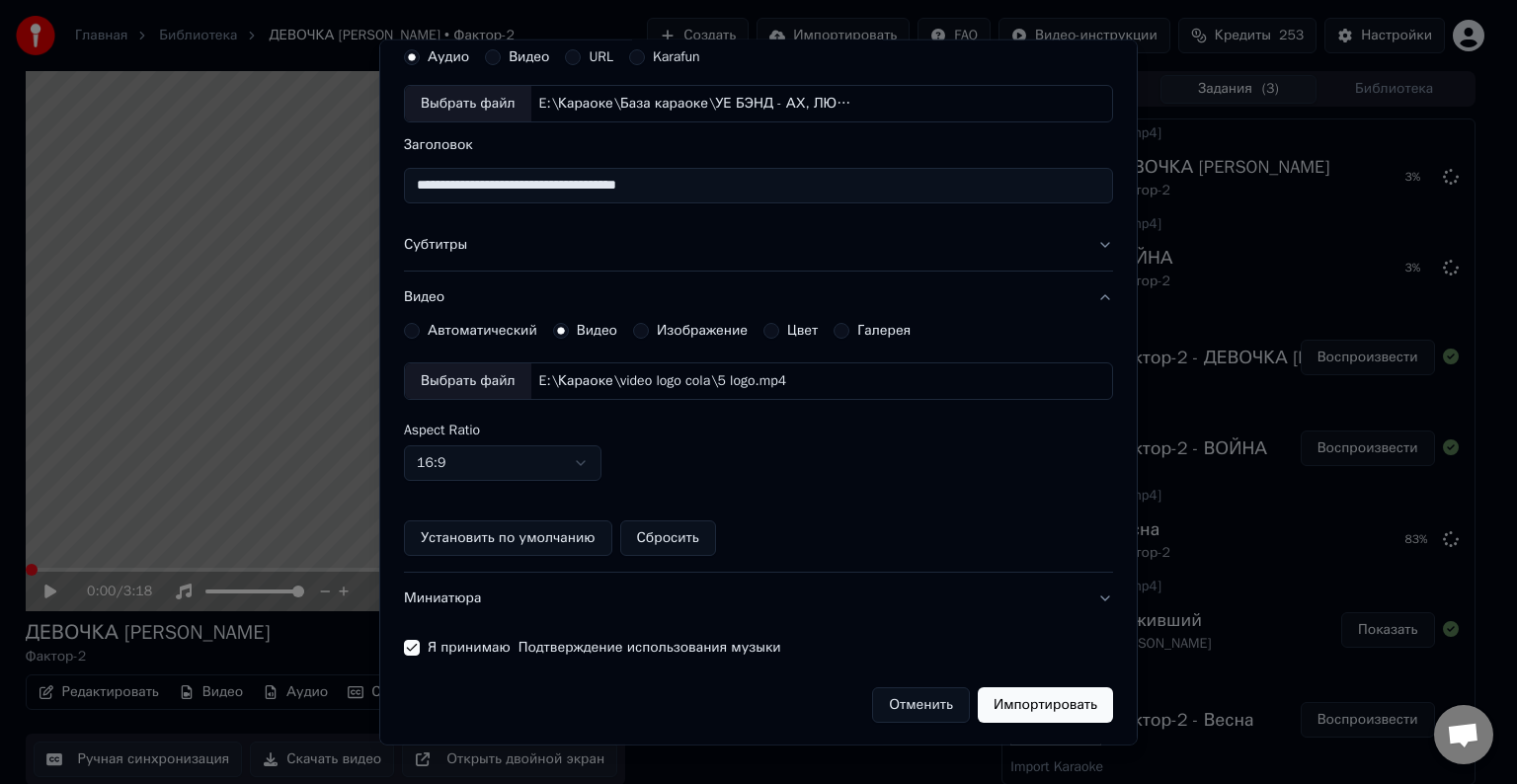 click on "Импортировать" at bounding box center [1045, 705] 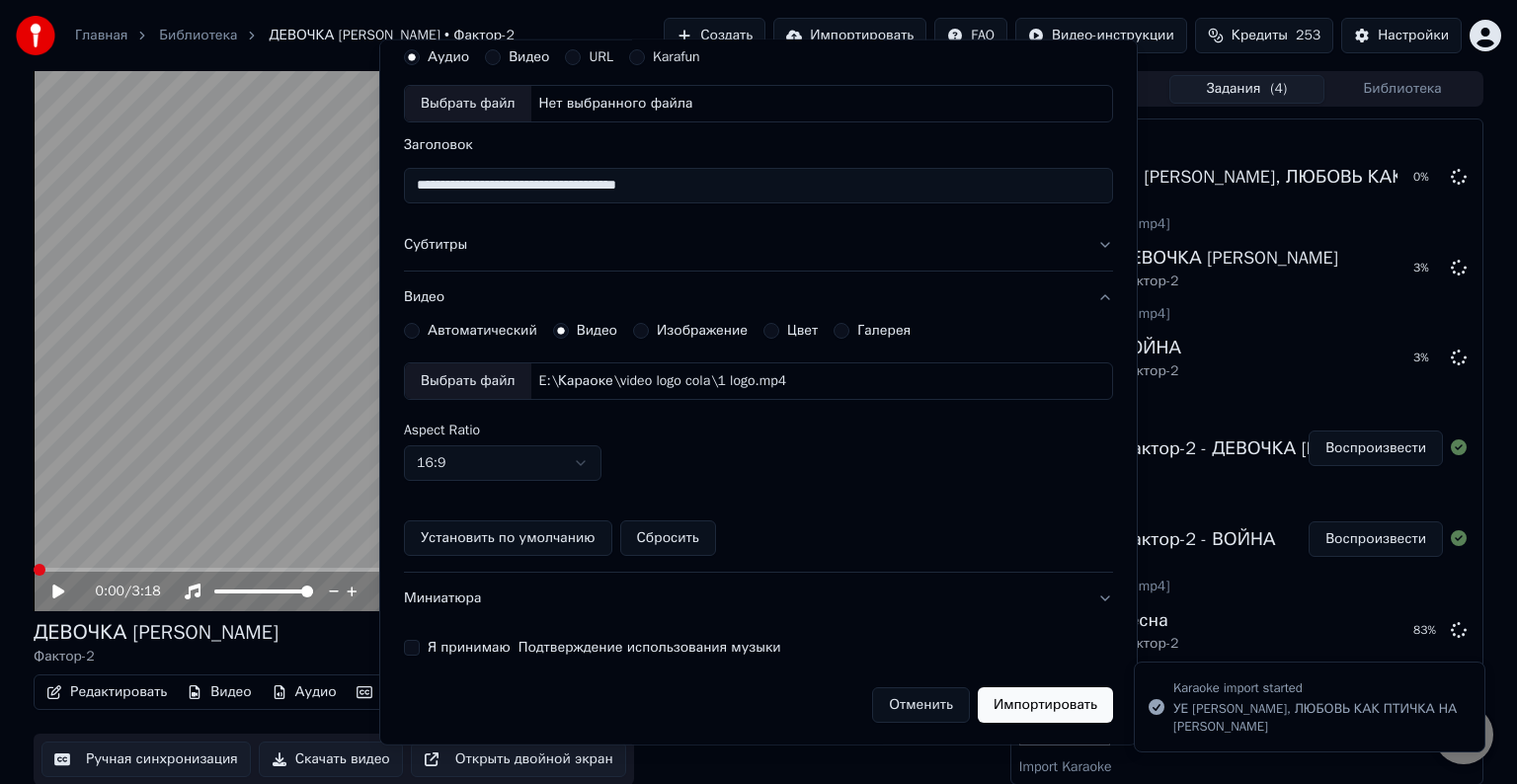 type 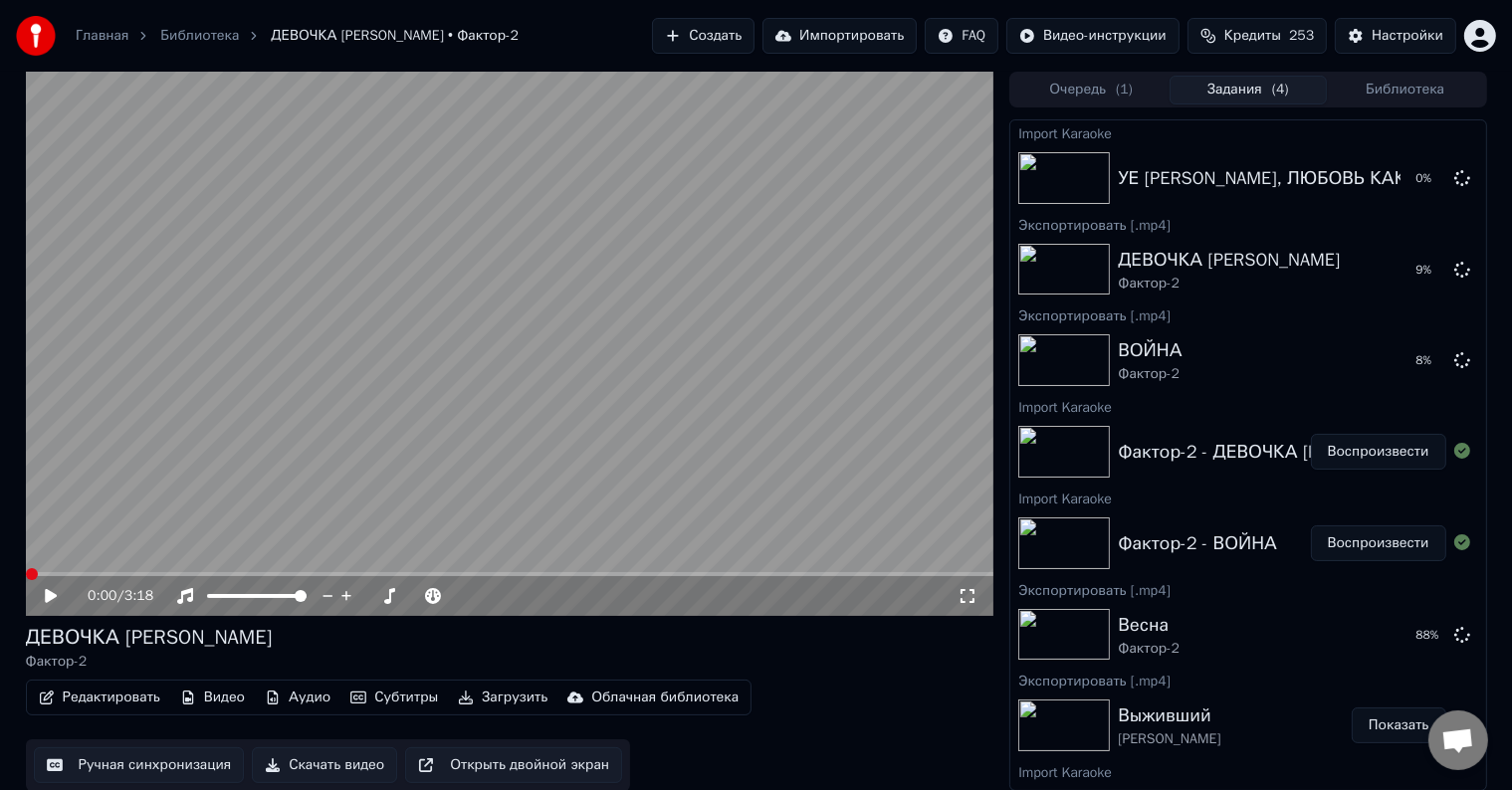 click on "Импортировать" at bounding box center (839, 36) 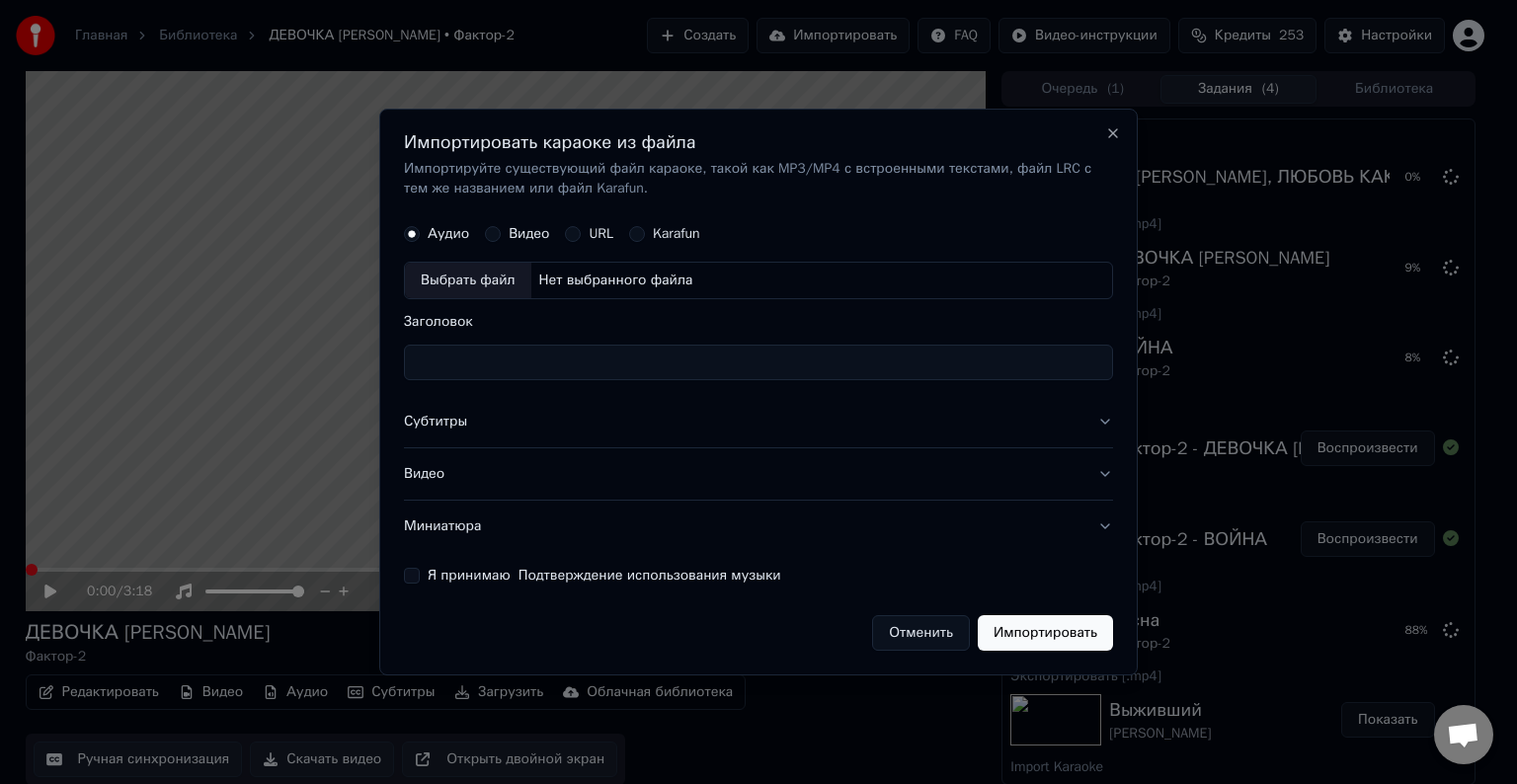 click on "Выбрать файл" at bounding box center [468, 280] 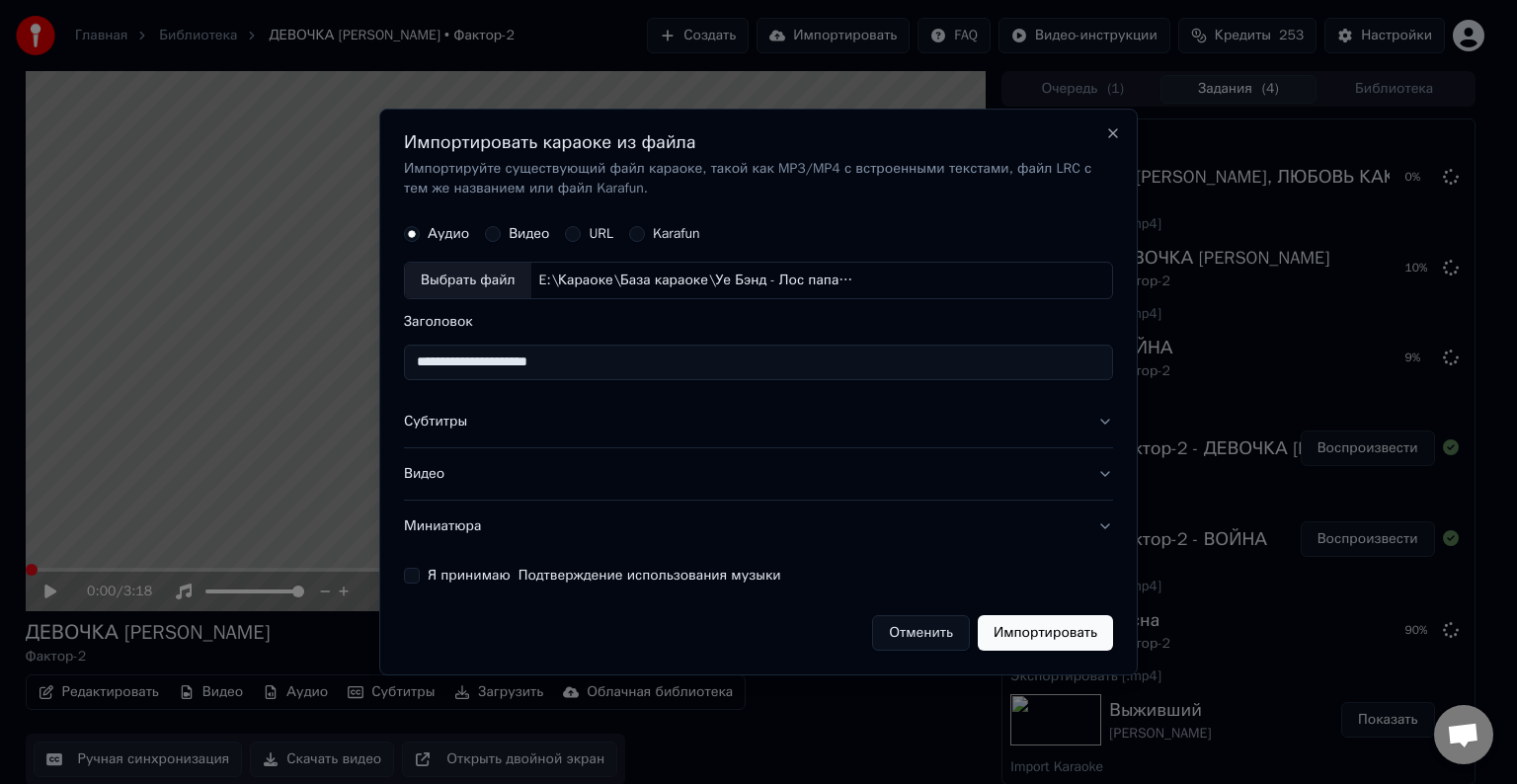 click on "**********" at bounding box center [758, 362] 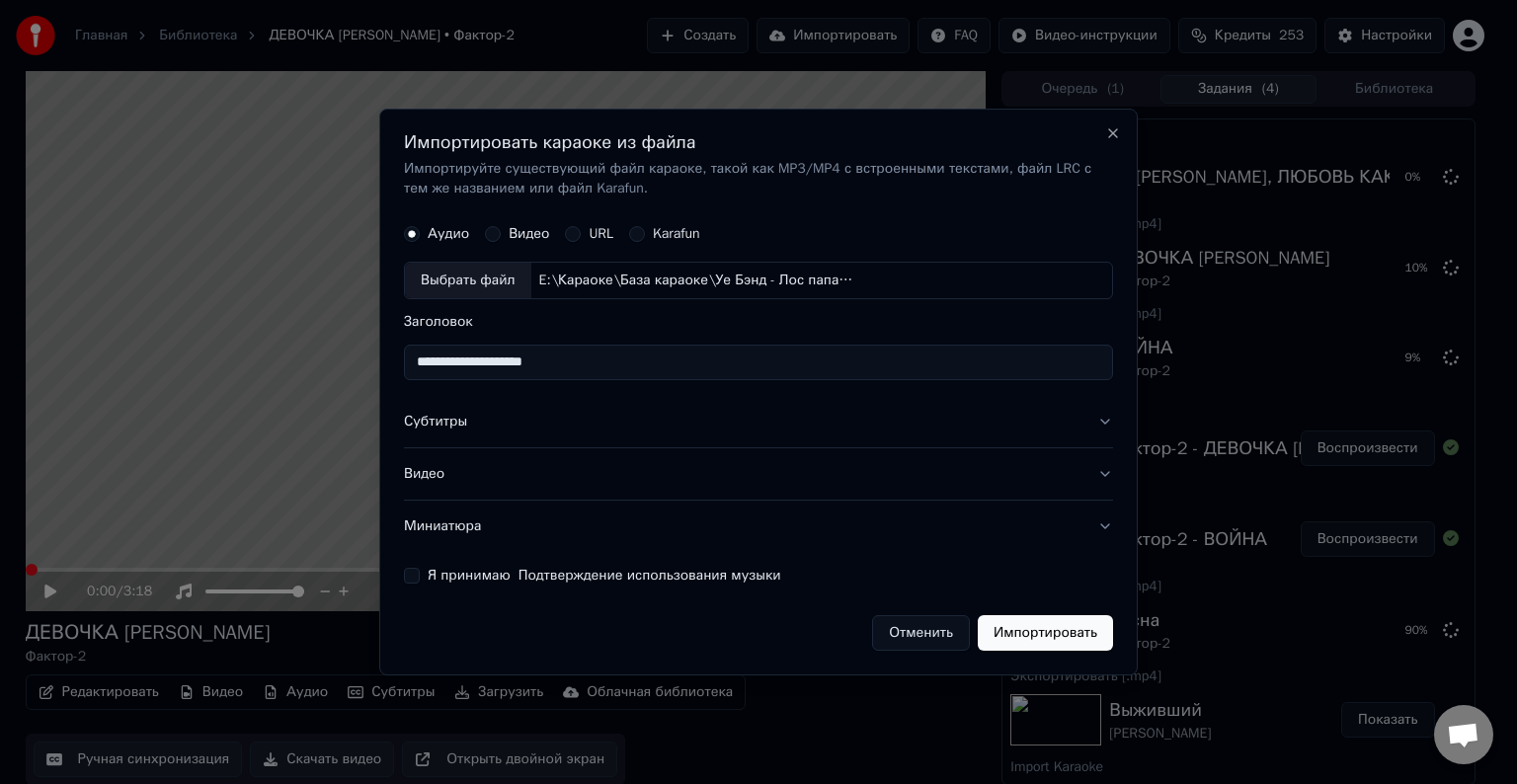 type on "**********" 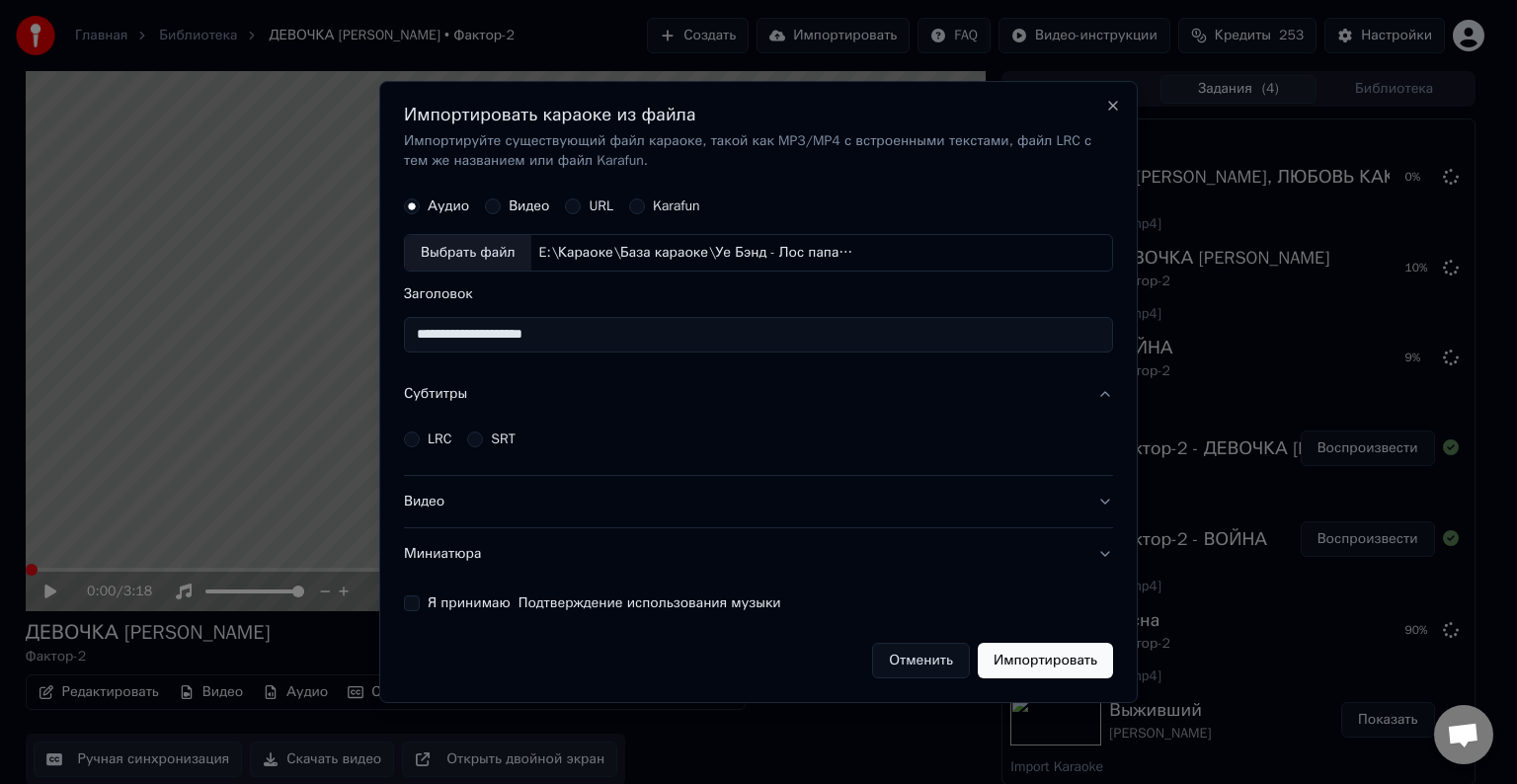 click on "LRC" at bounding box center [439, 439] 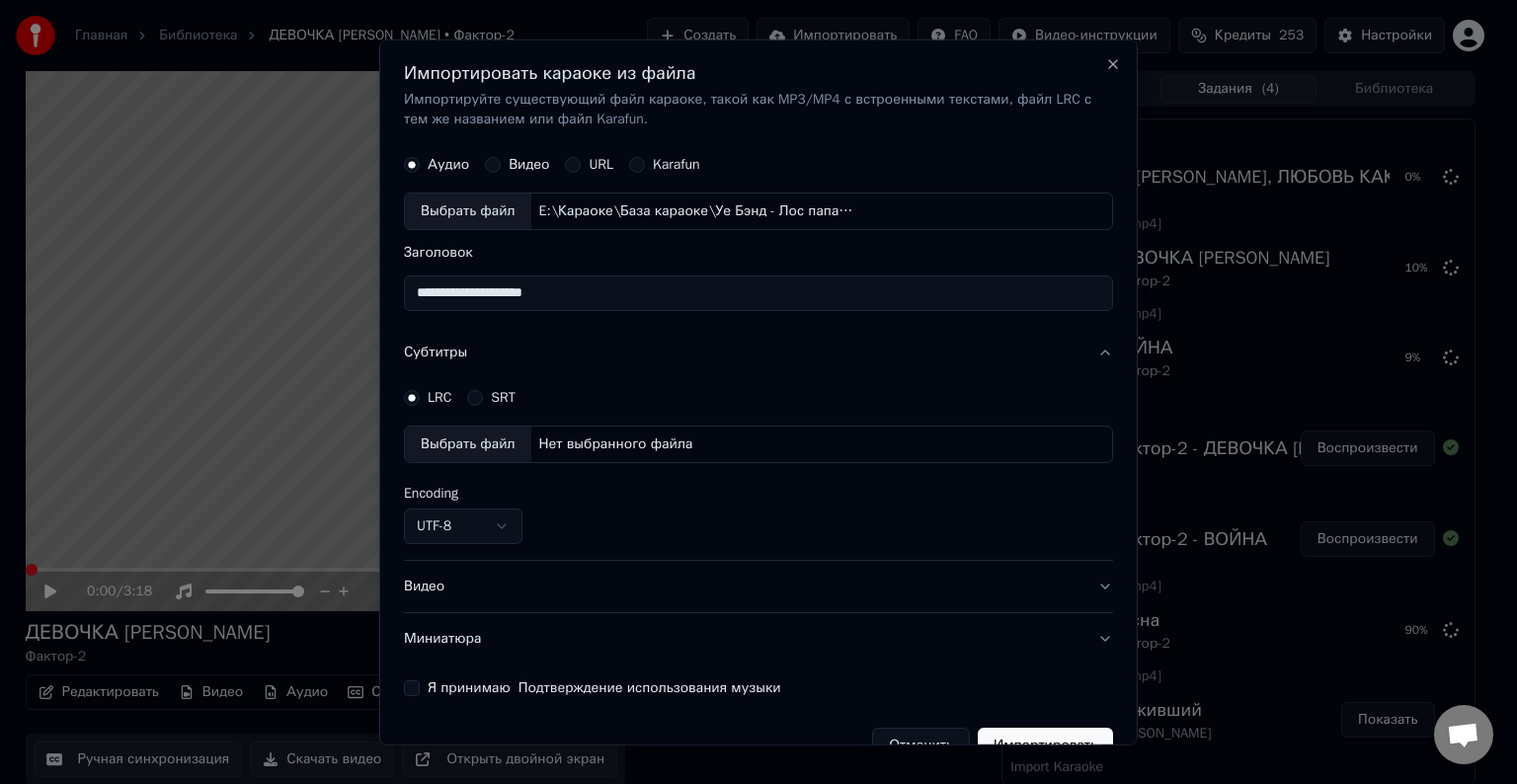 click on "Выбрать файл" at bounding box center [468, 444] 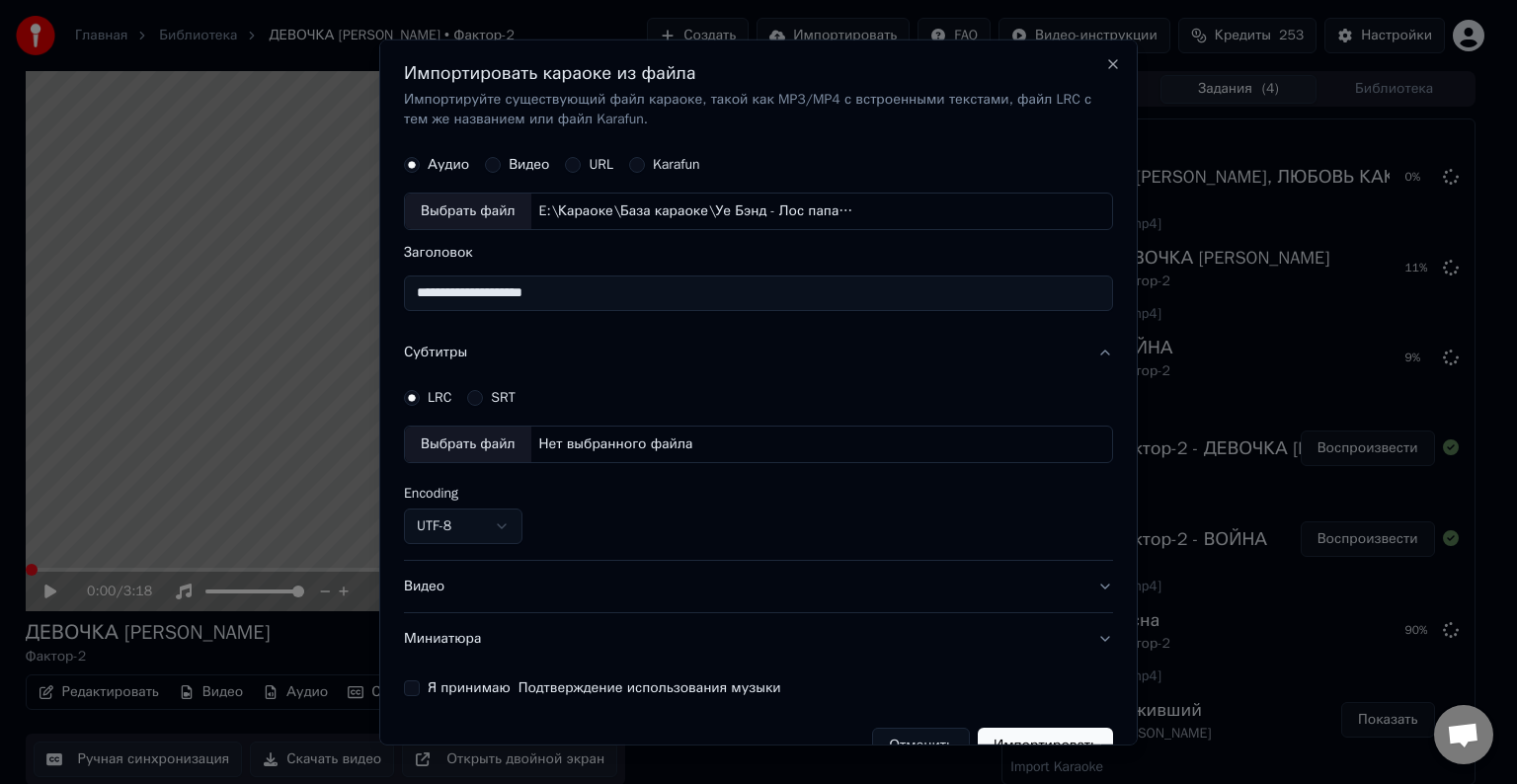 select on "**********" 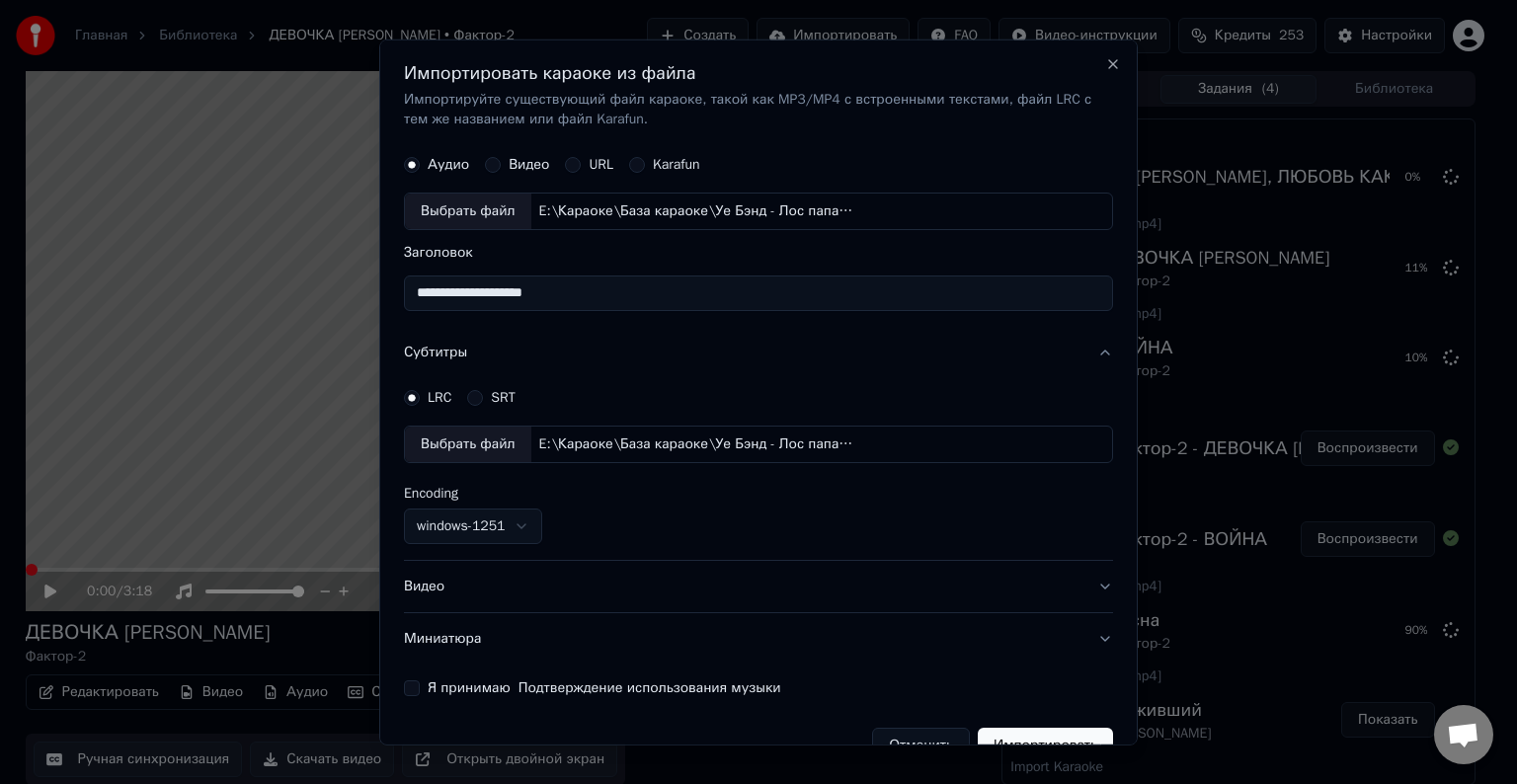 click on "Видео" at bounding box center (758, 587) 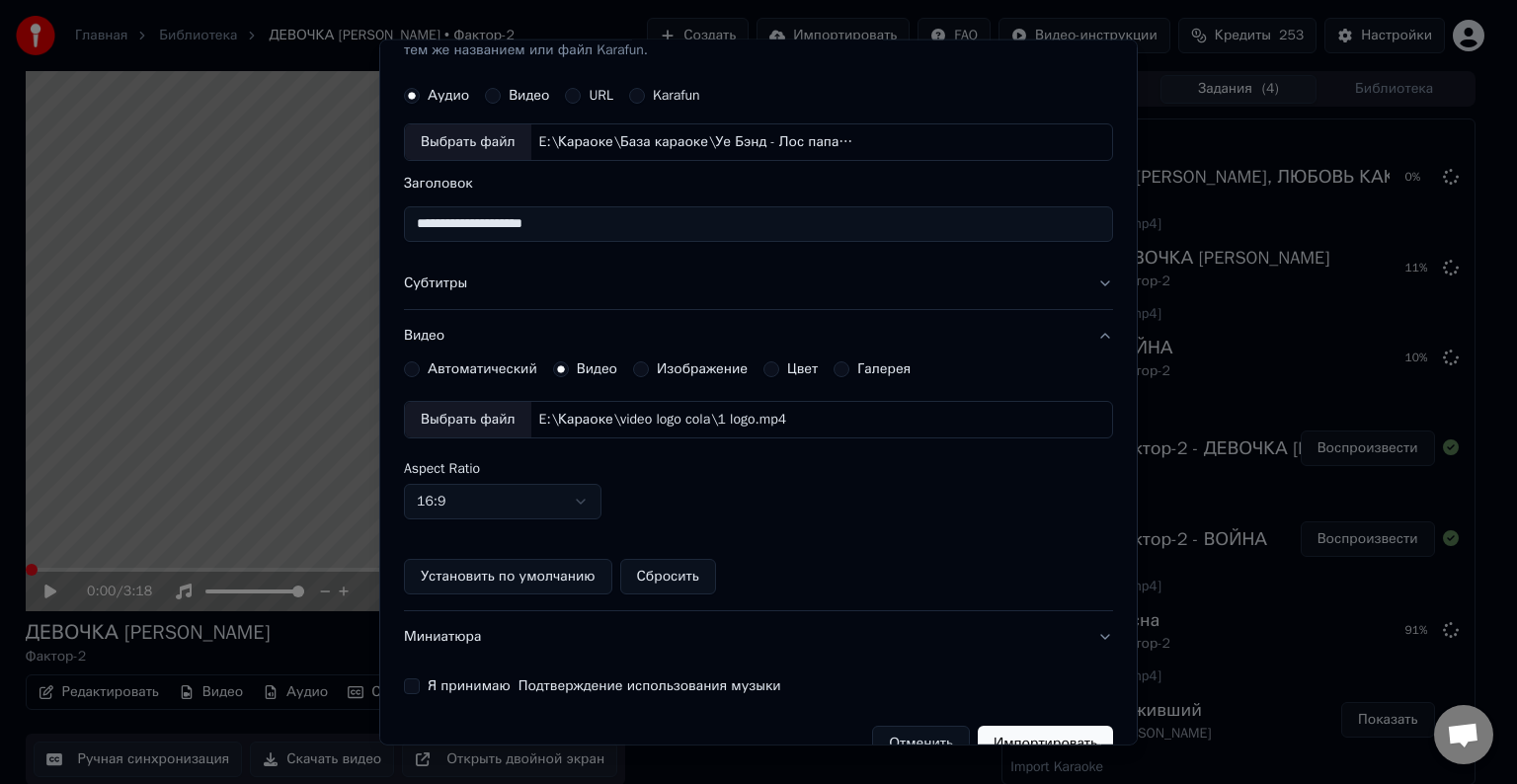 scroll, scrollTop: 108, scrollLeft: 0, axis: vertical 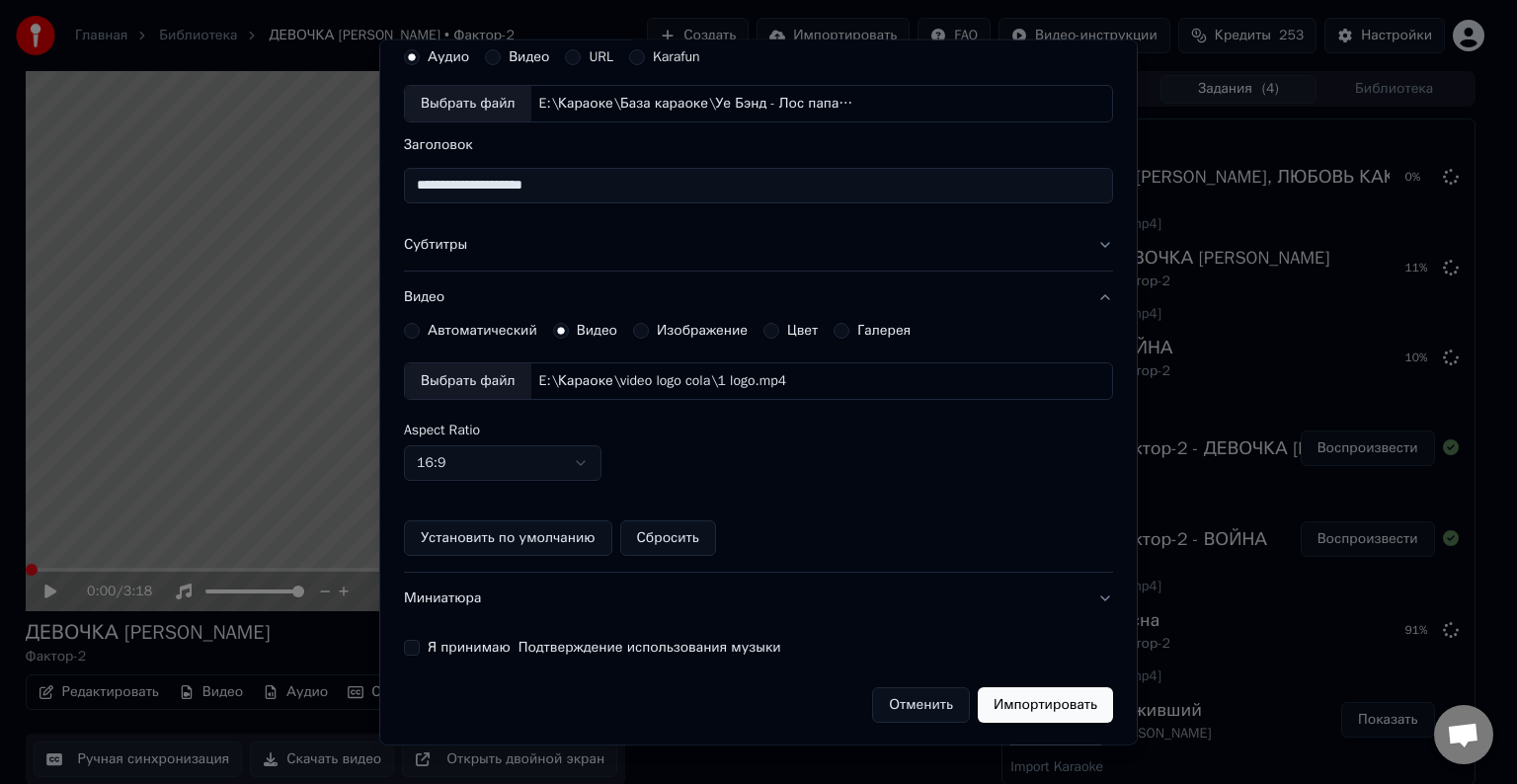 click on "Я принимаю   Подтверждение использования музыки" at bounding box center [412, 648] 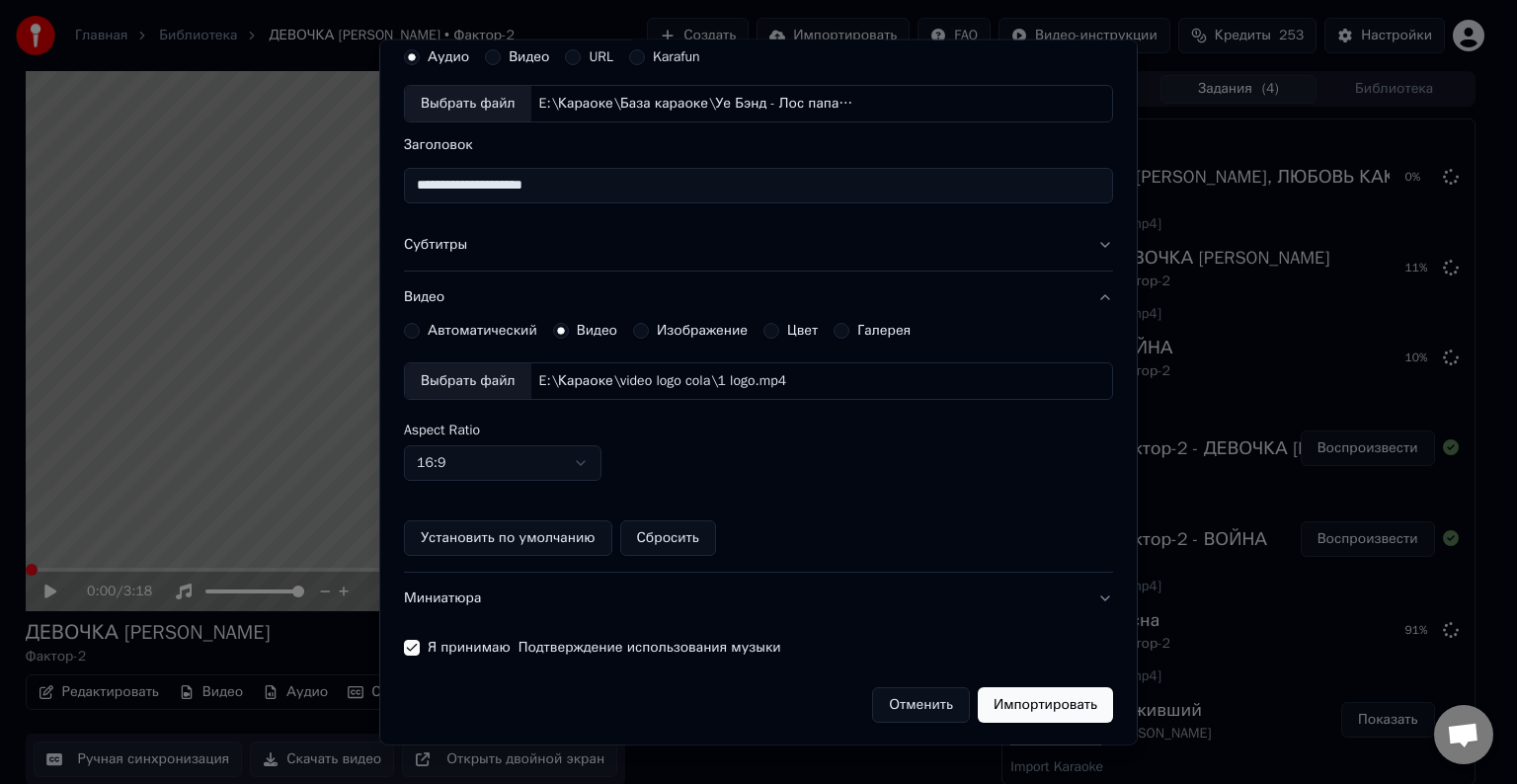 click on "Импортировать" at bounding box center [1045, 705] 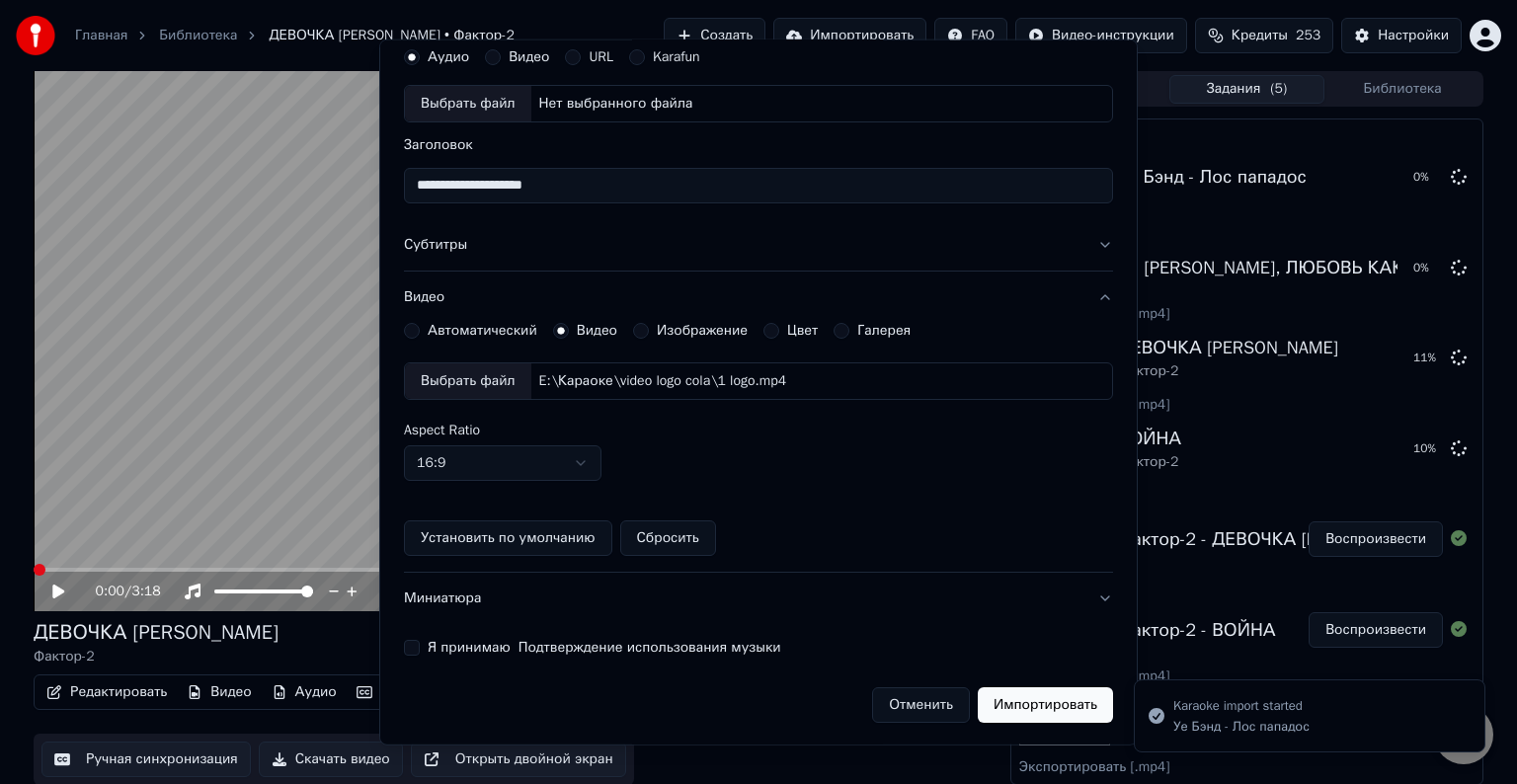 type 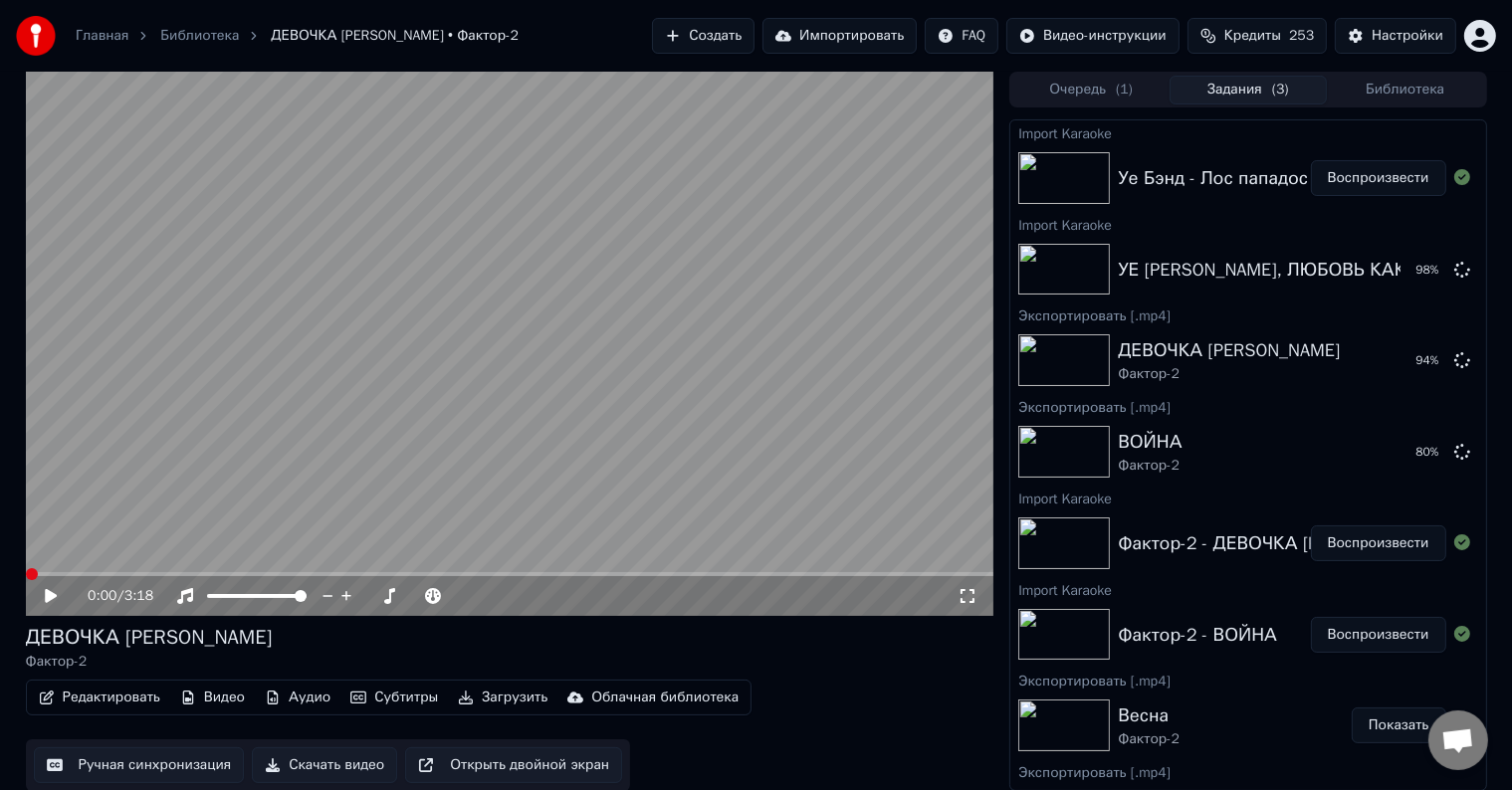 click on "Воспроизвести" at bounding box center [1379, 178] 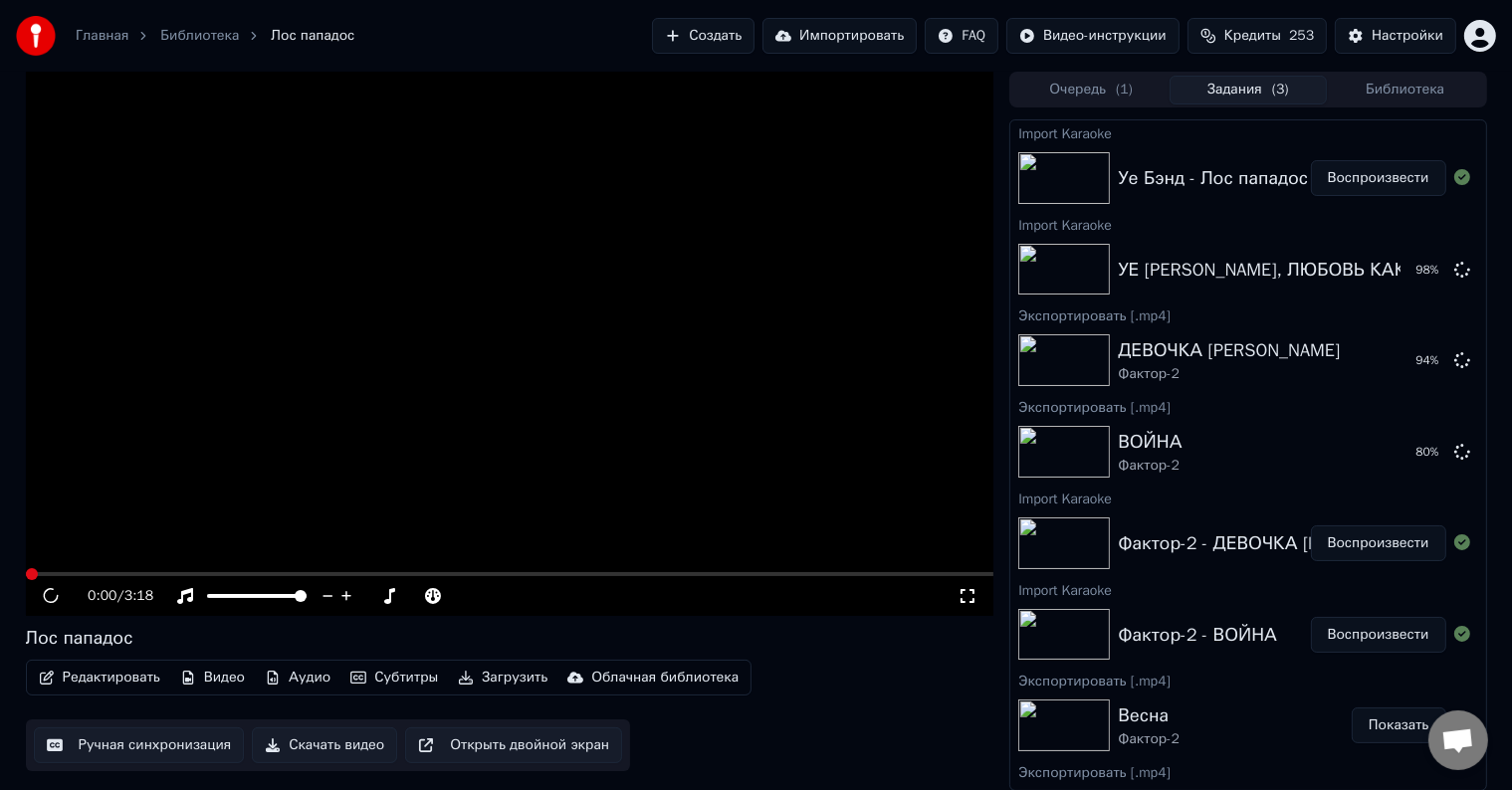 click on "Редактировать" at bounding box center (100, 678) 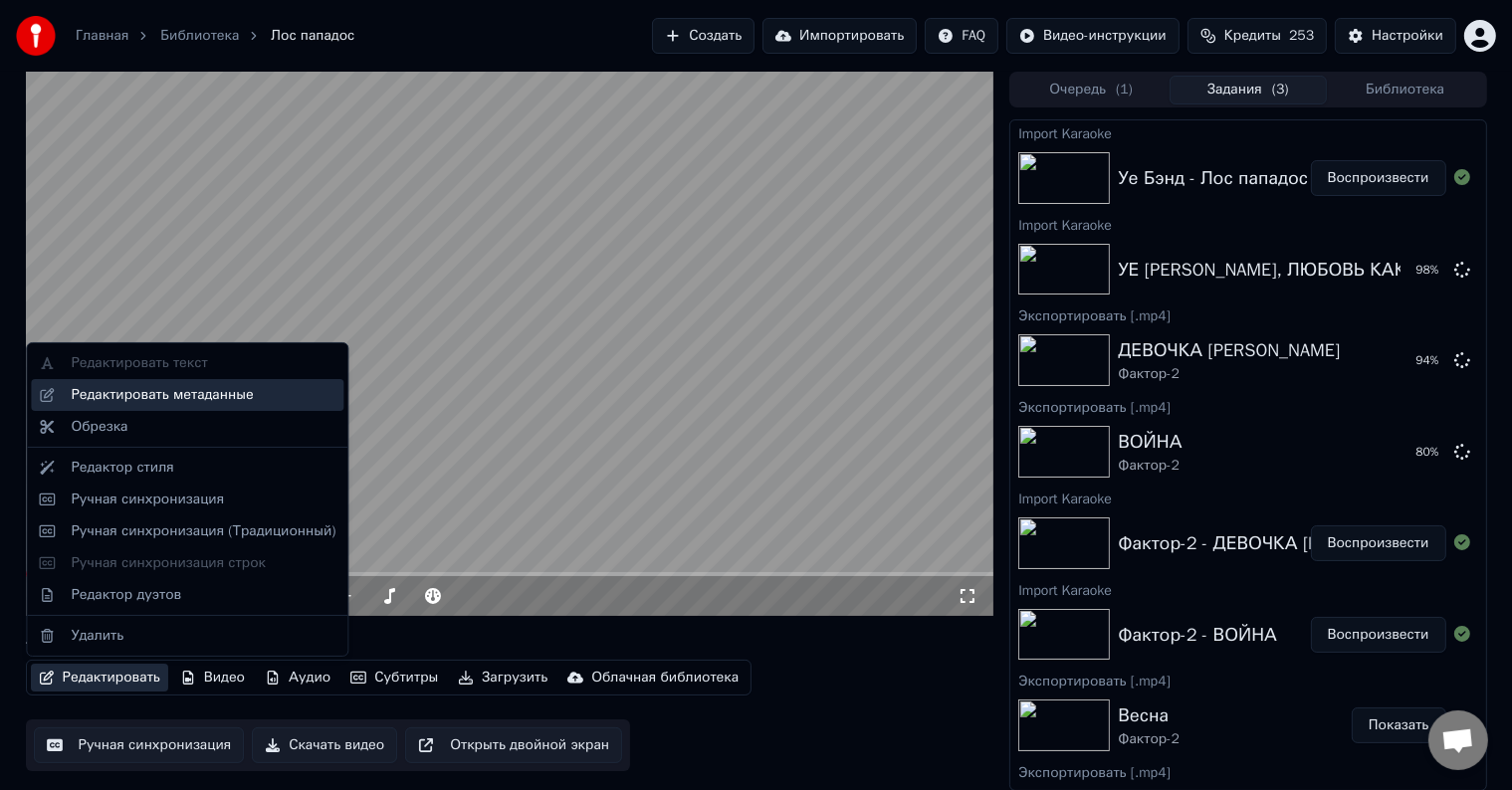 click on "Редактировать метаданные" at bounding box center (161, 395) 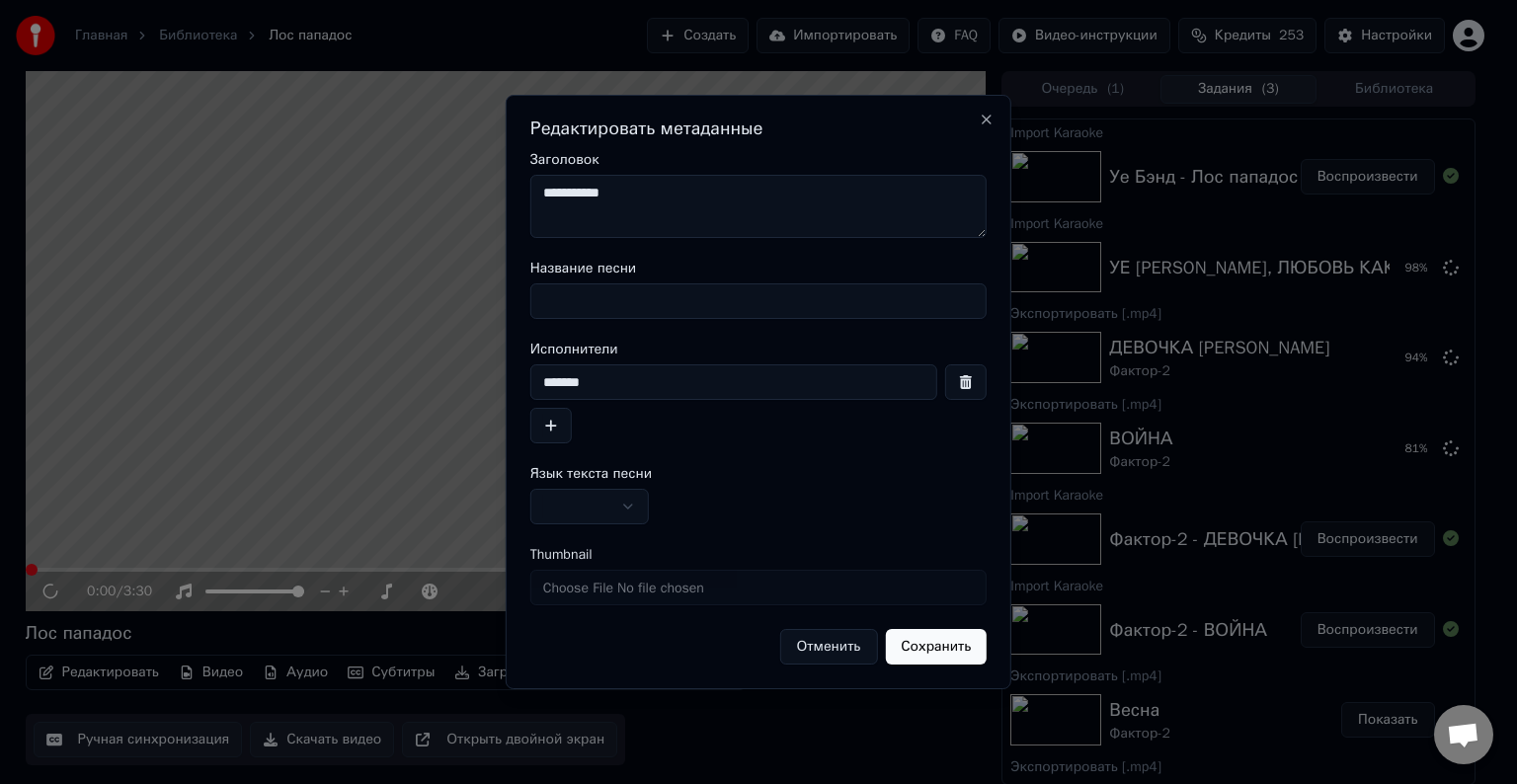 click on "Название песни" at bounding box center [758, 301] 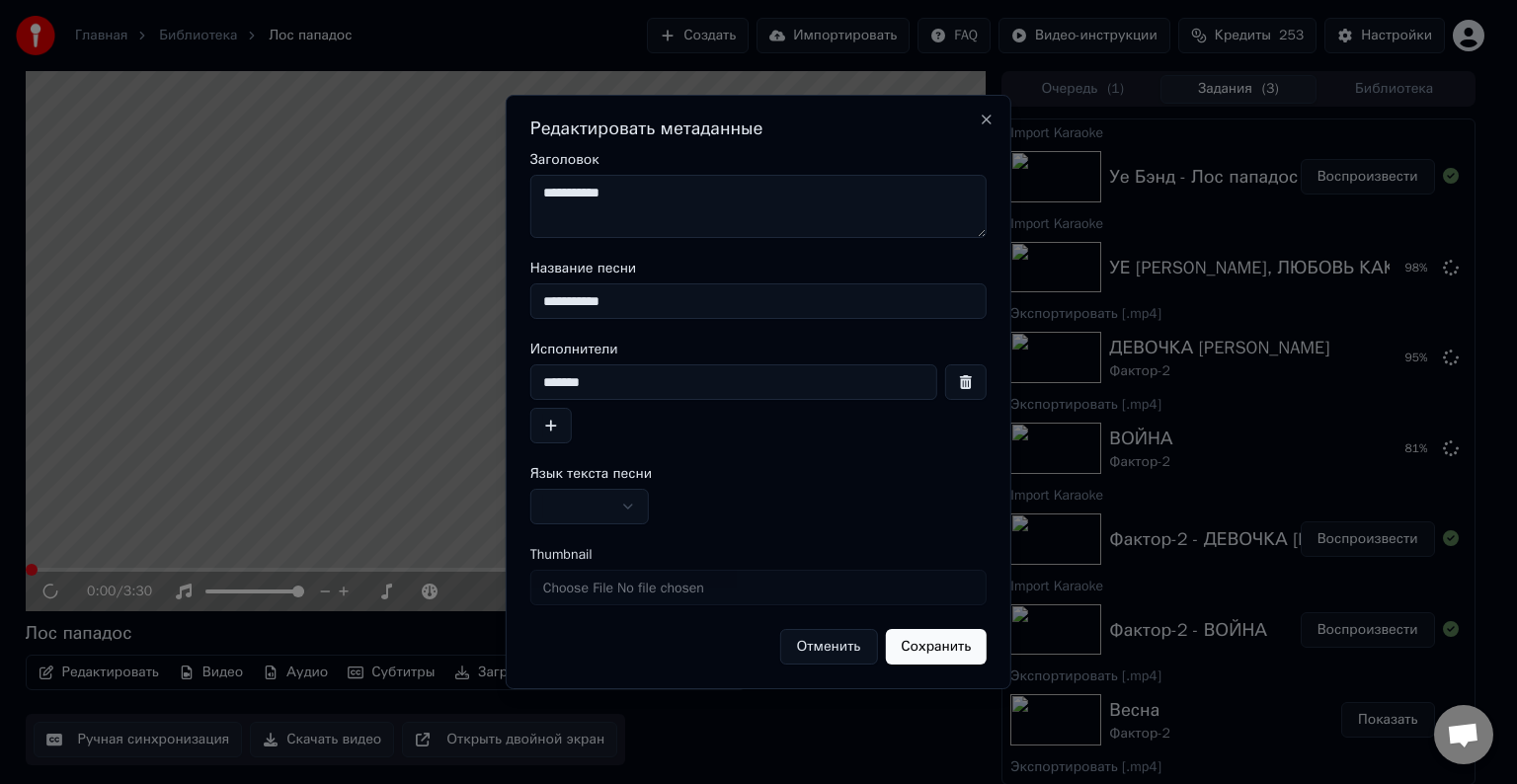 type on "**********" 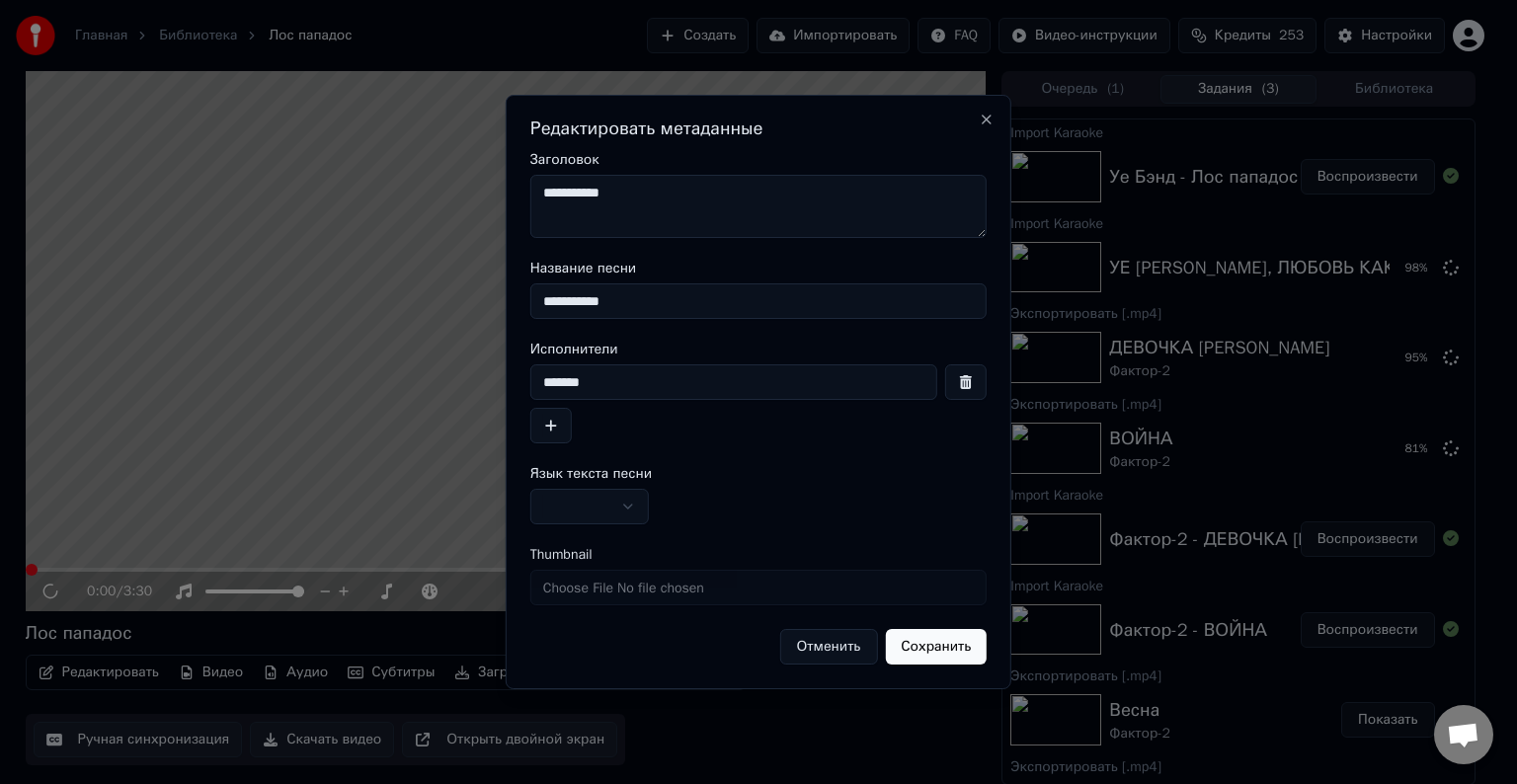click on "**********" at bounding box center (758, 206) 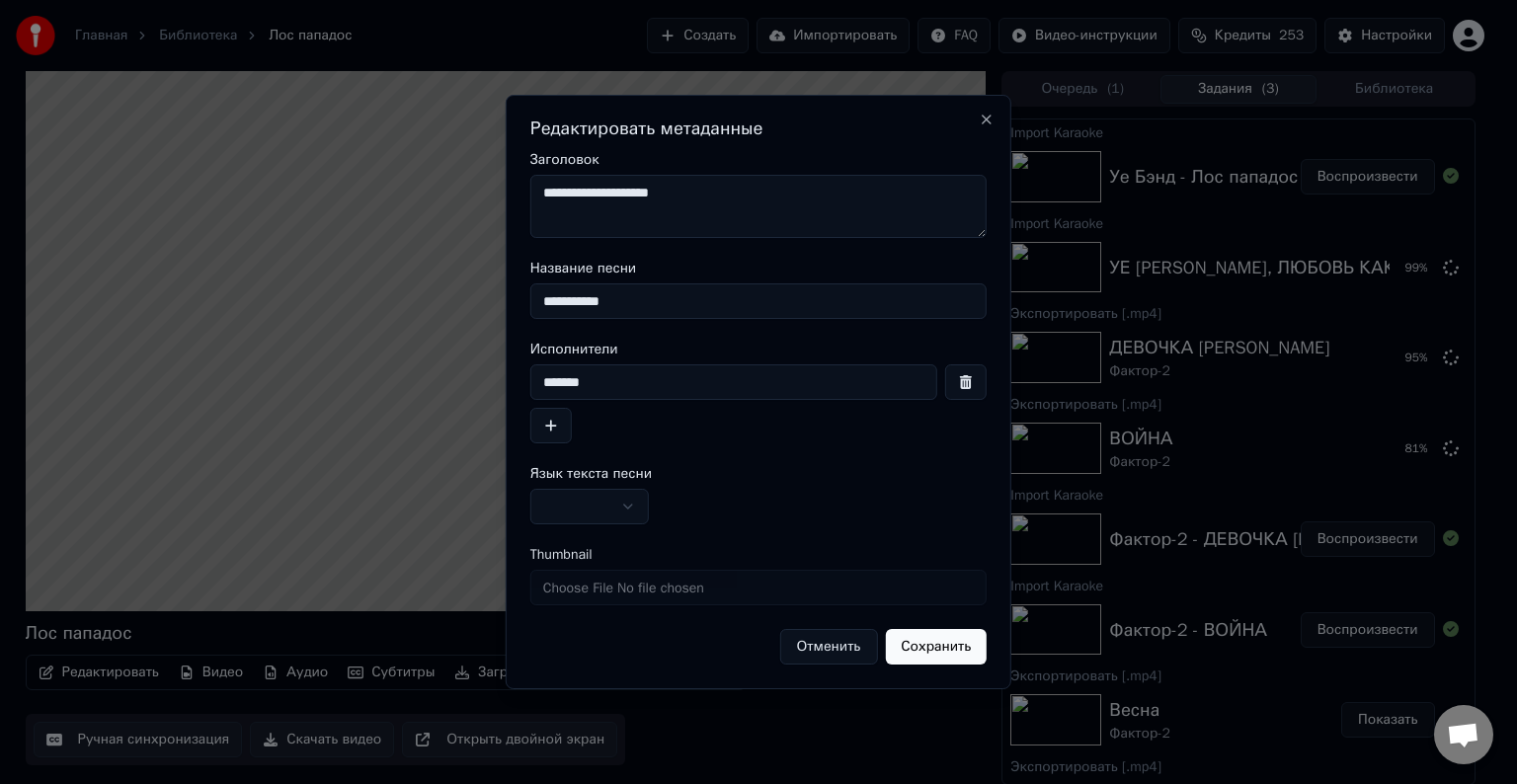 type on "**********" 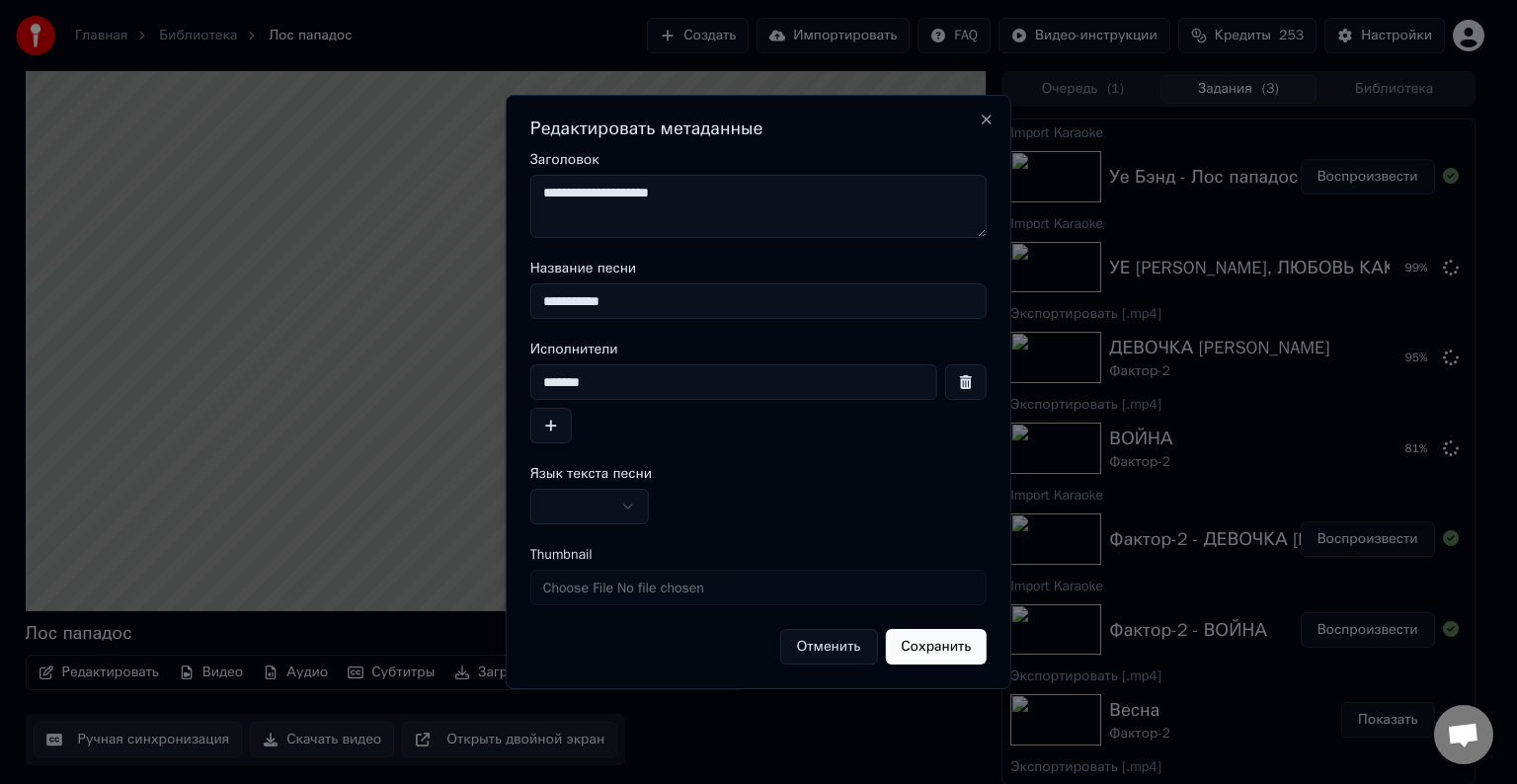 click at bounding box center (590, 507) 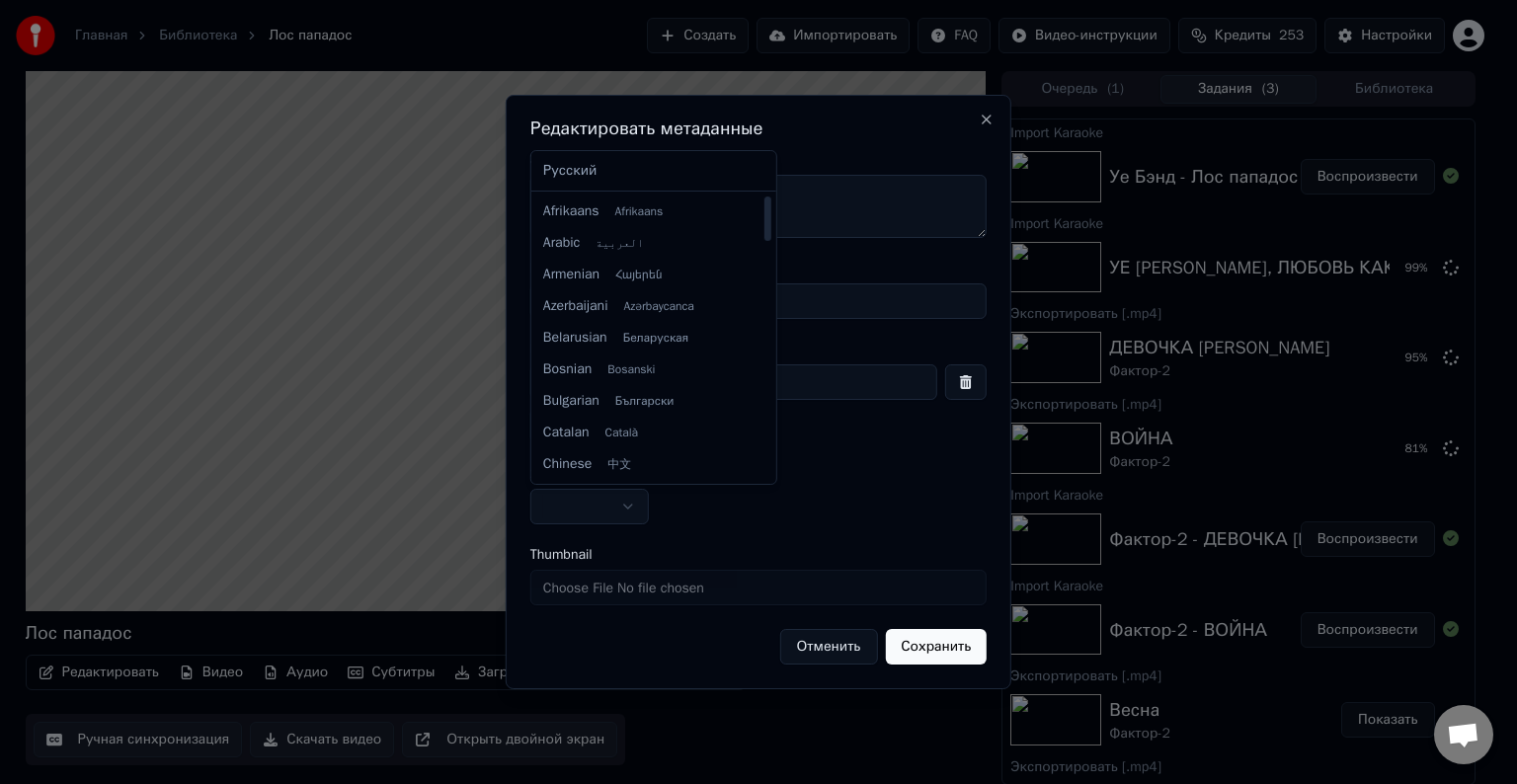select on "**" 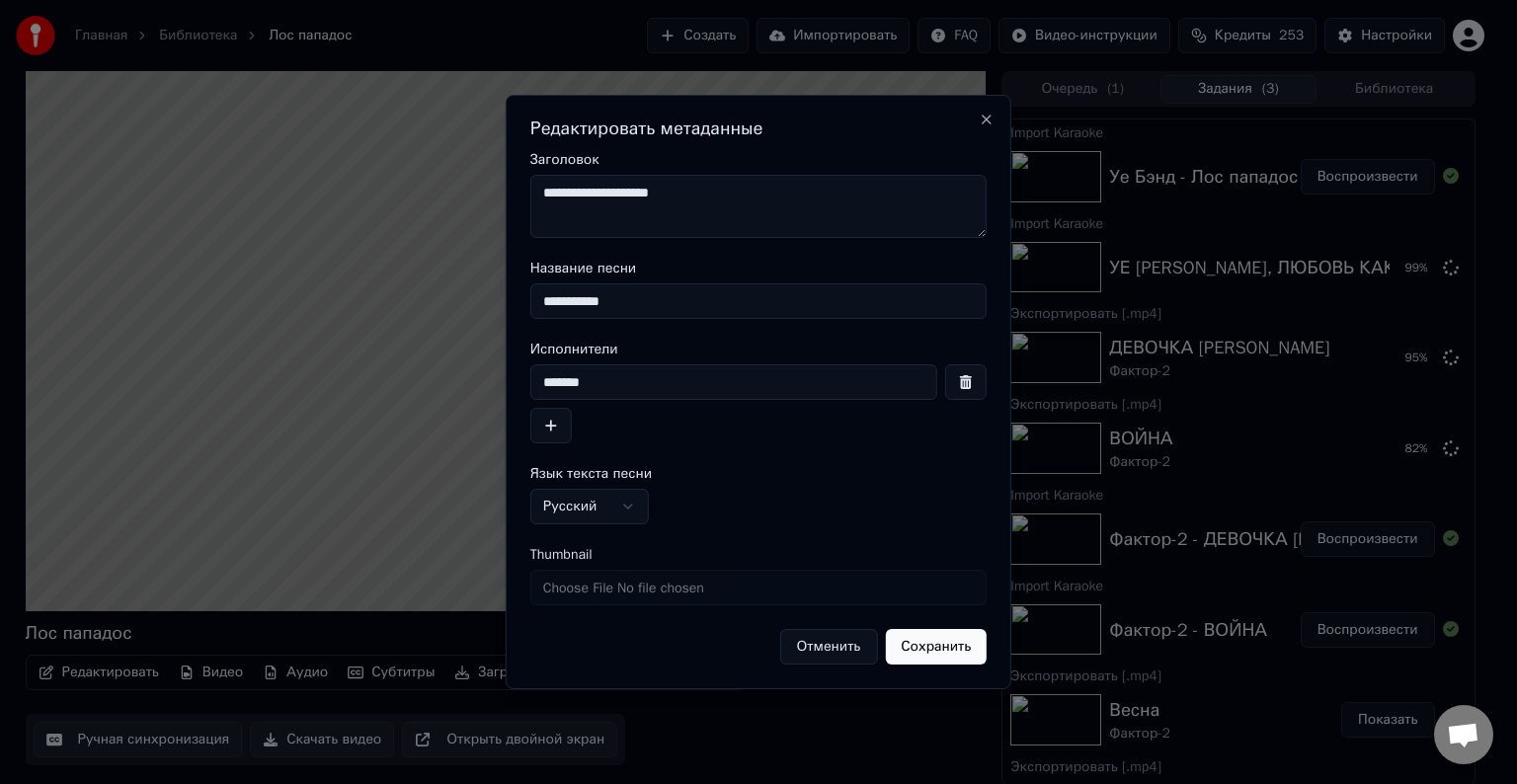 click on "Сохранить" at bounding box center [935, 647] 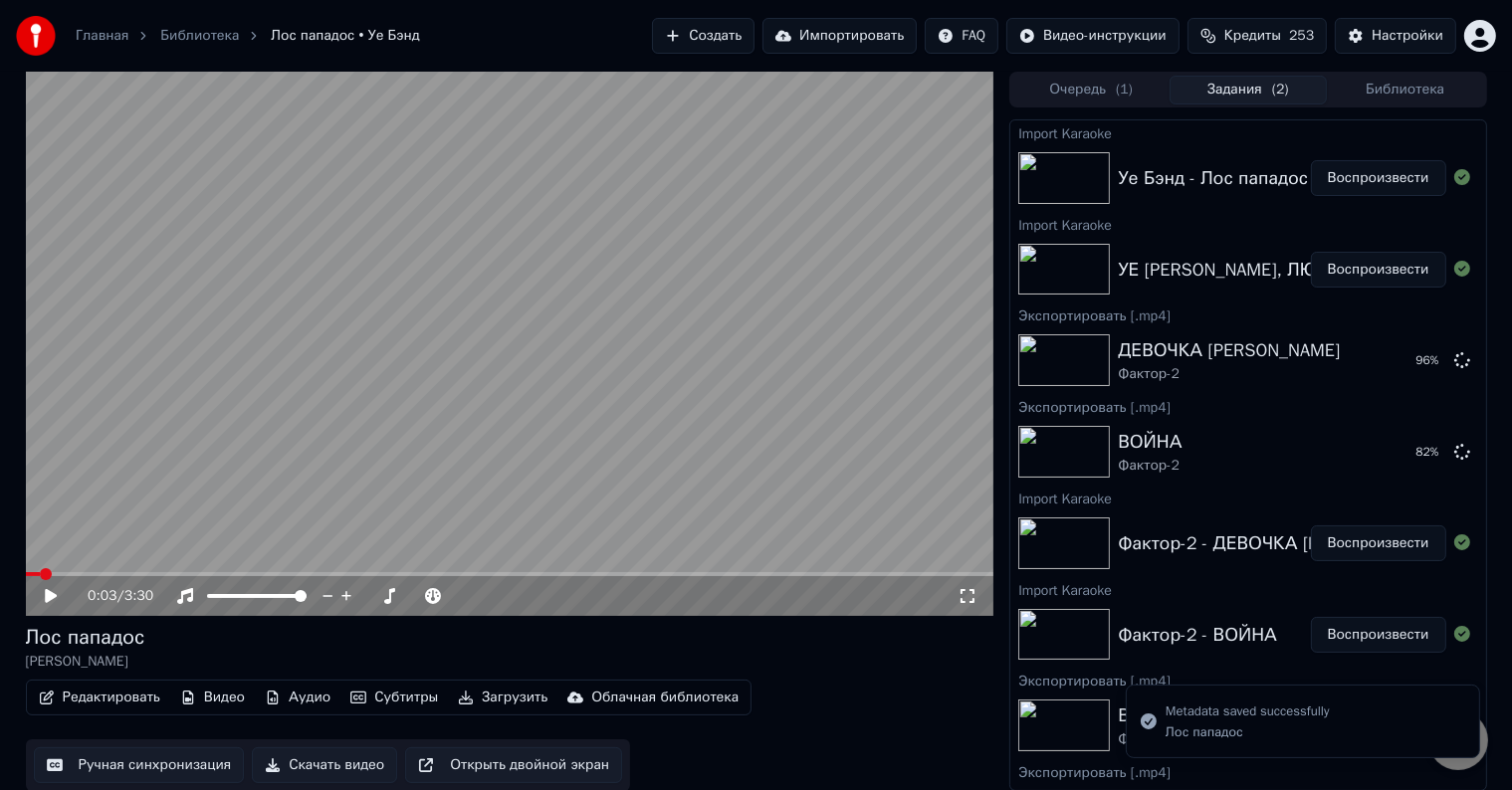 click on "Воспроизвести" at bounding box center [1379, 270] 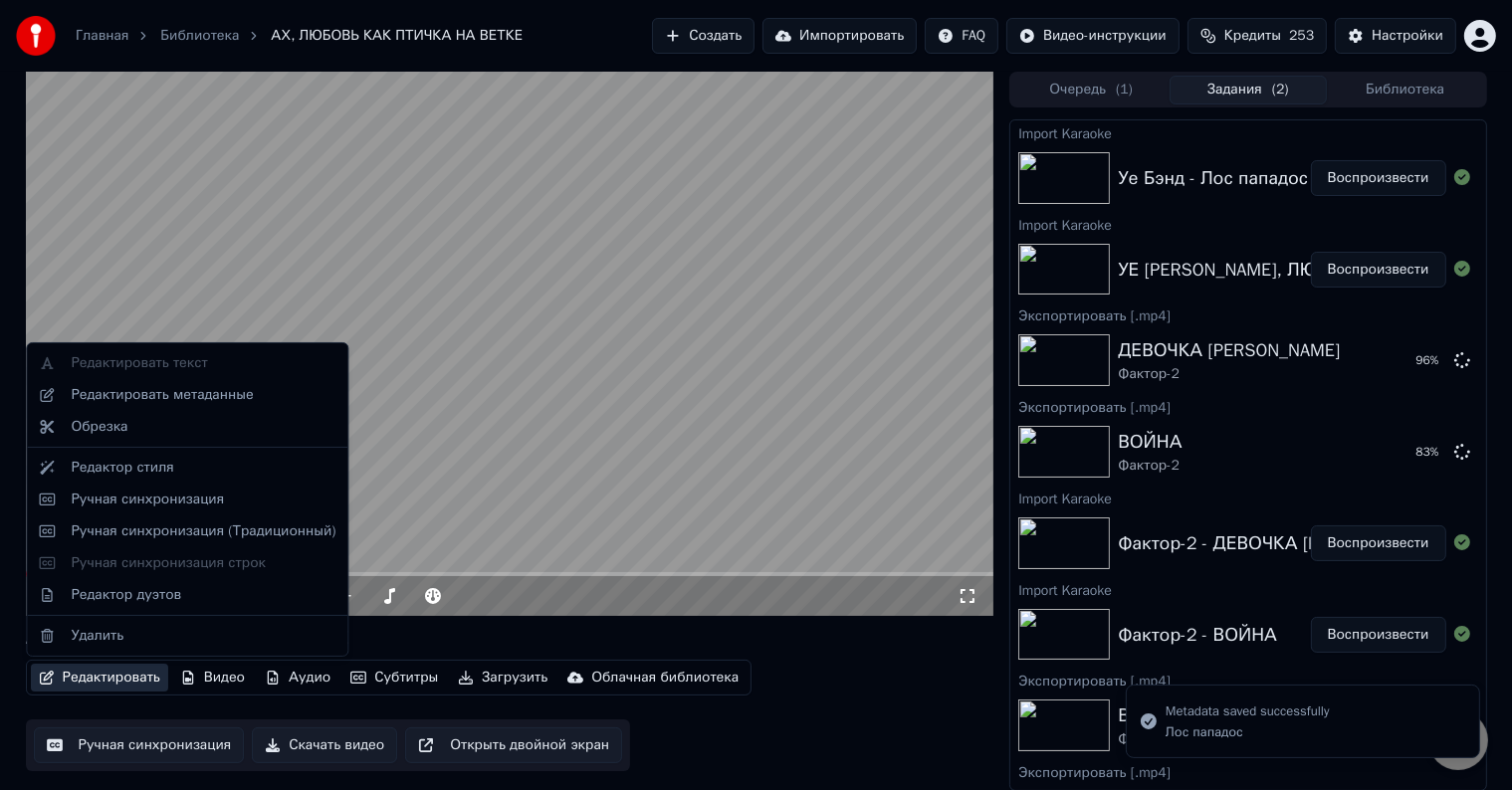 click on "Редактировать" at bounding box center [100, 678] 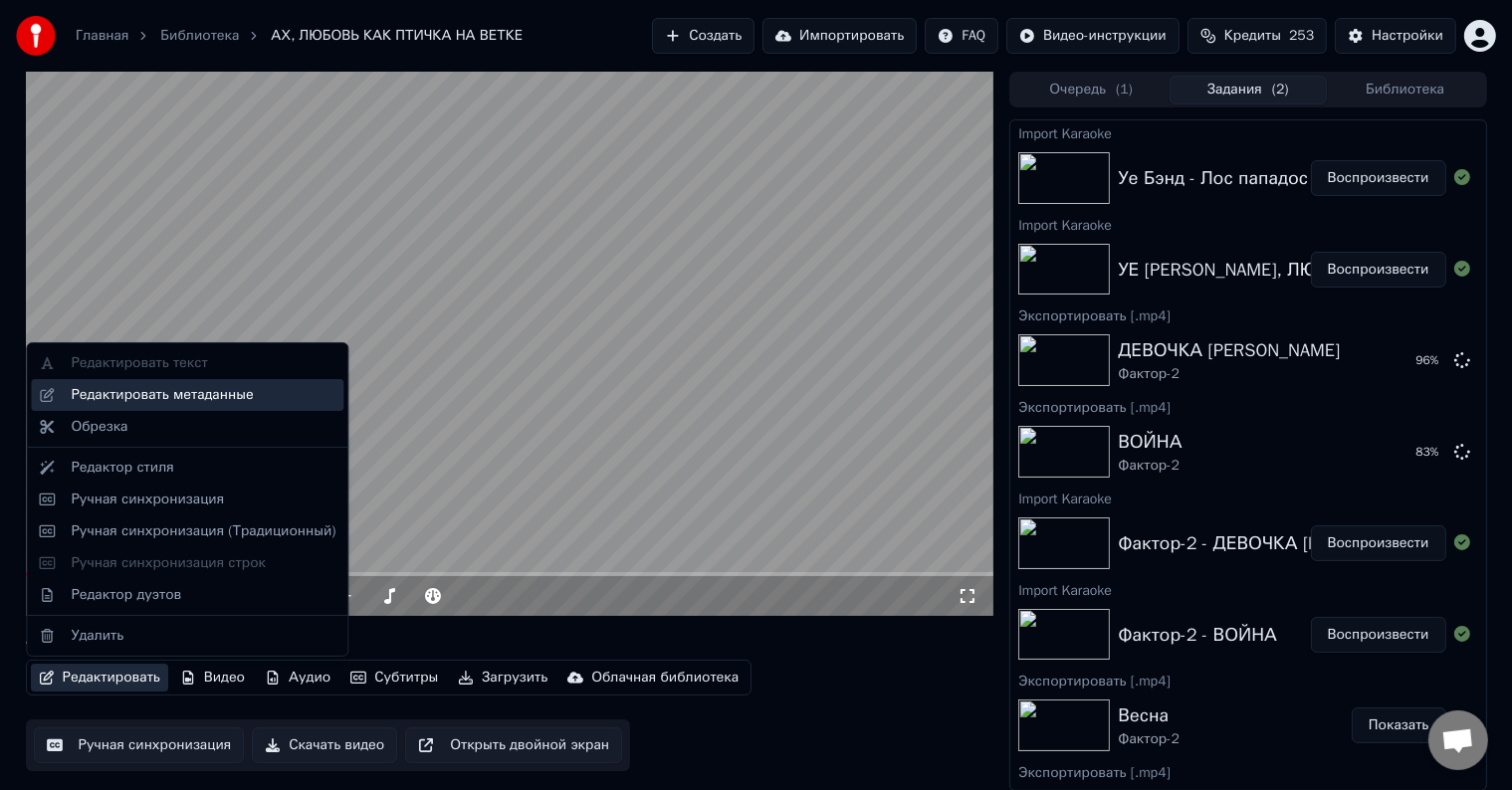 click on "Редактировать метаданные" at bounding box center (161, 395) 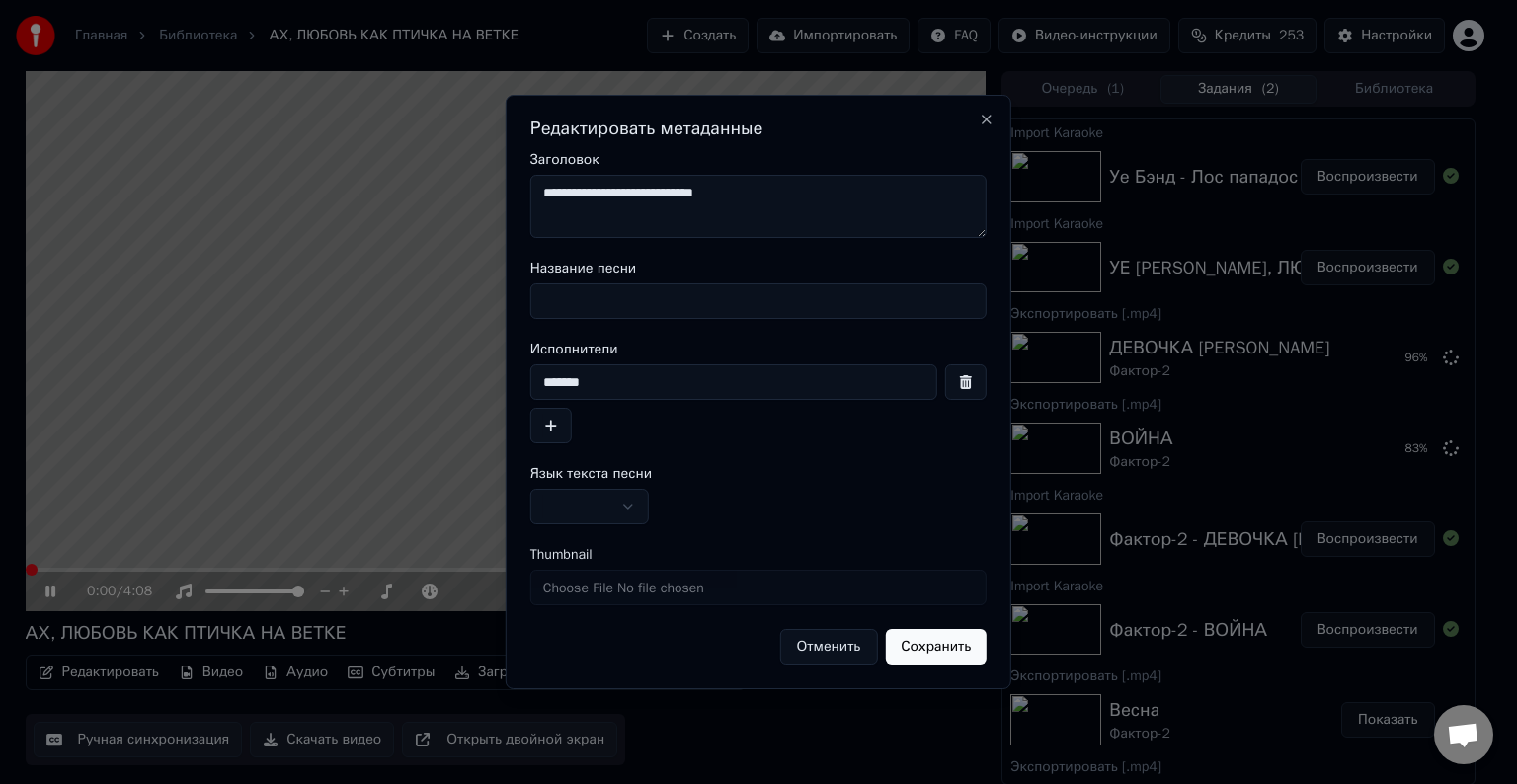 click on "Название песни" at bounding box center [758, 301] 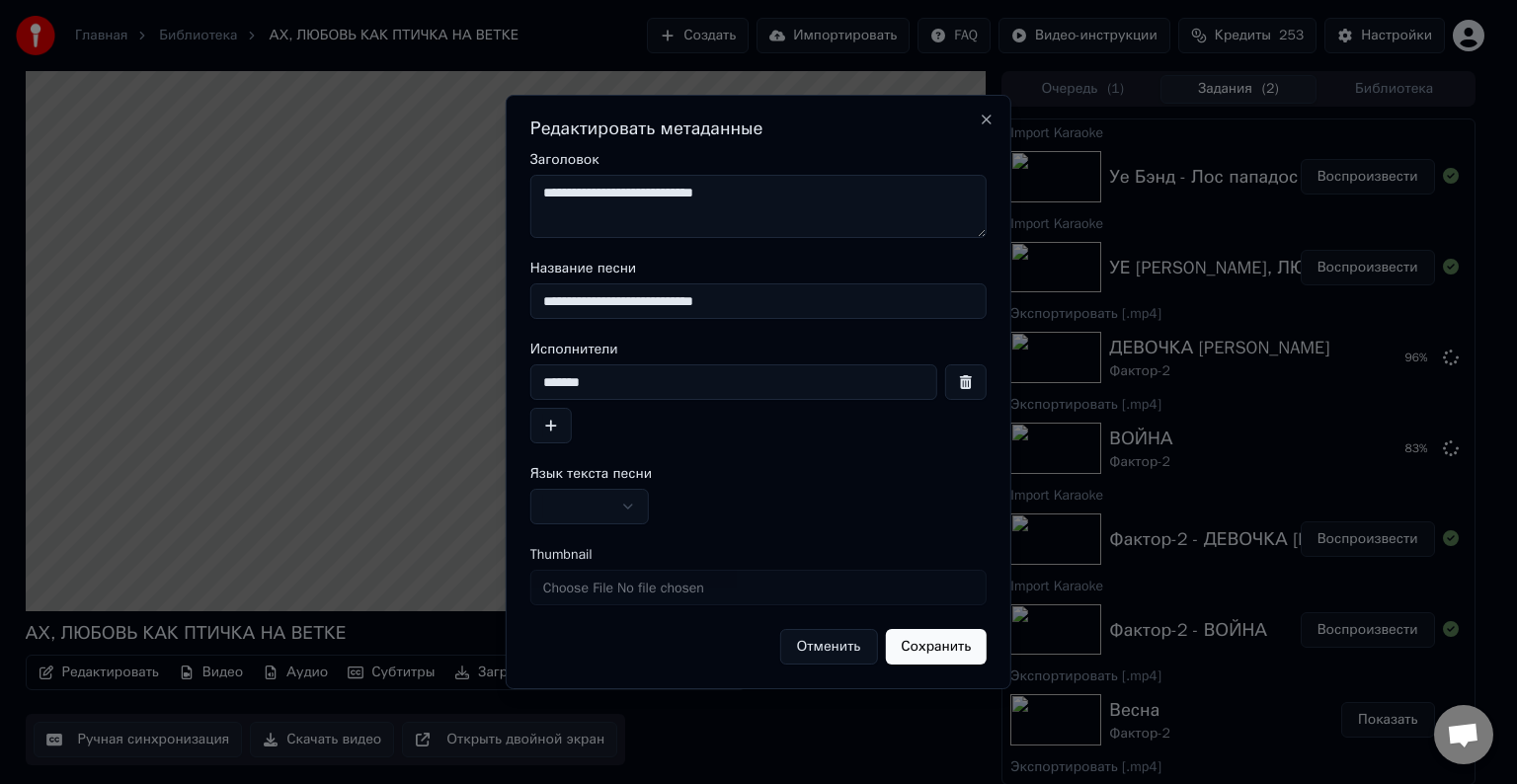 type on "**********" 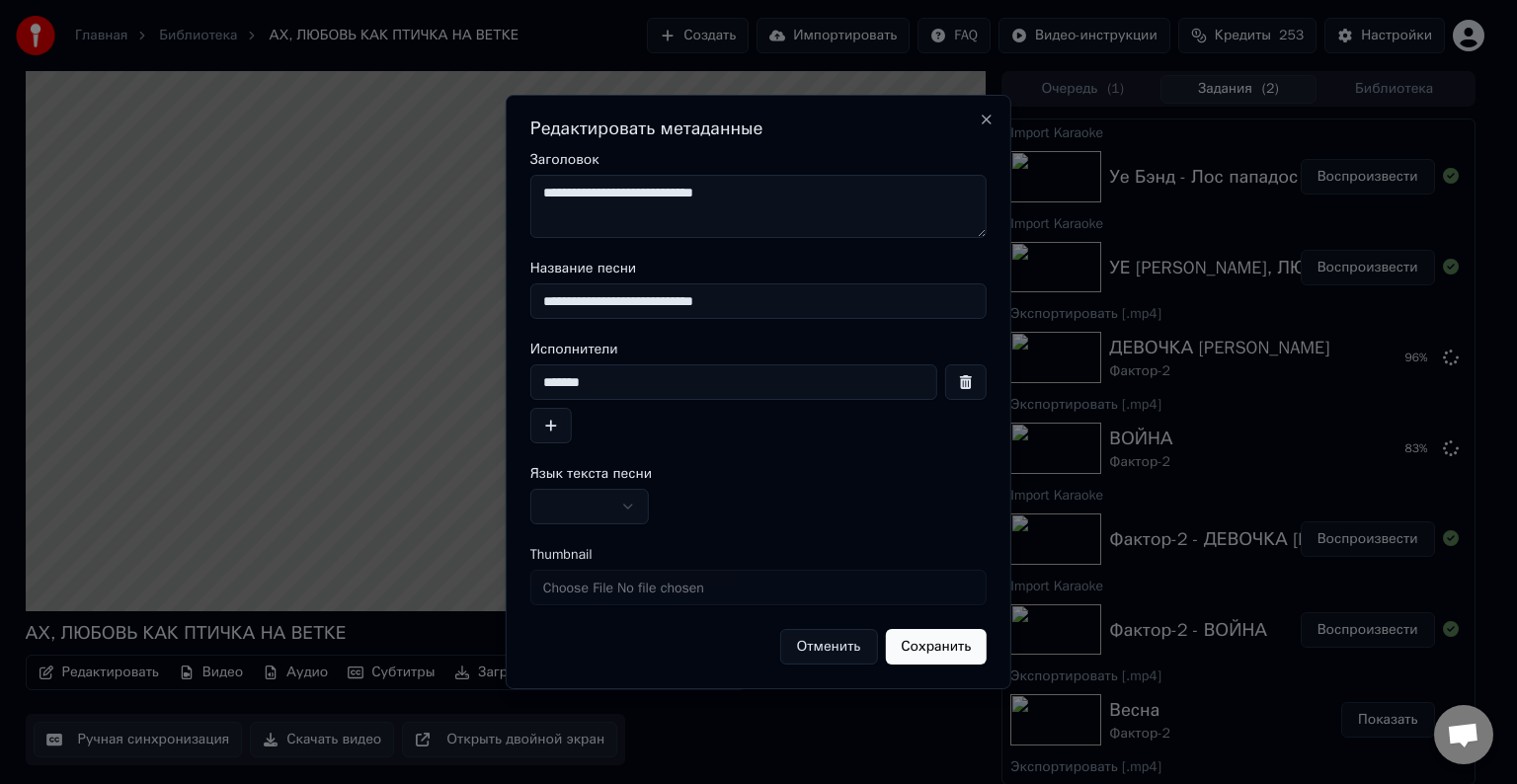 click on "**********" at bounding box center (758, 206) 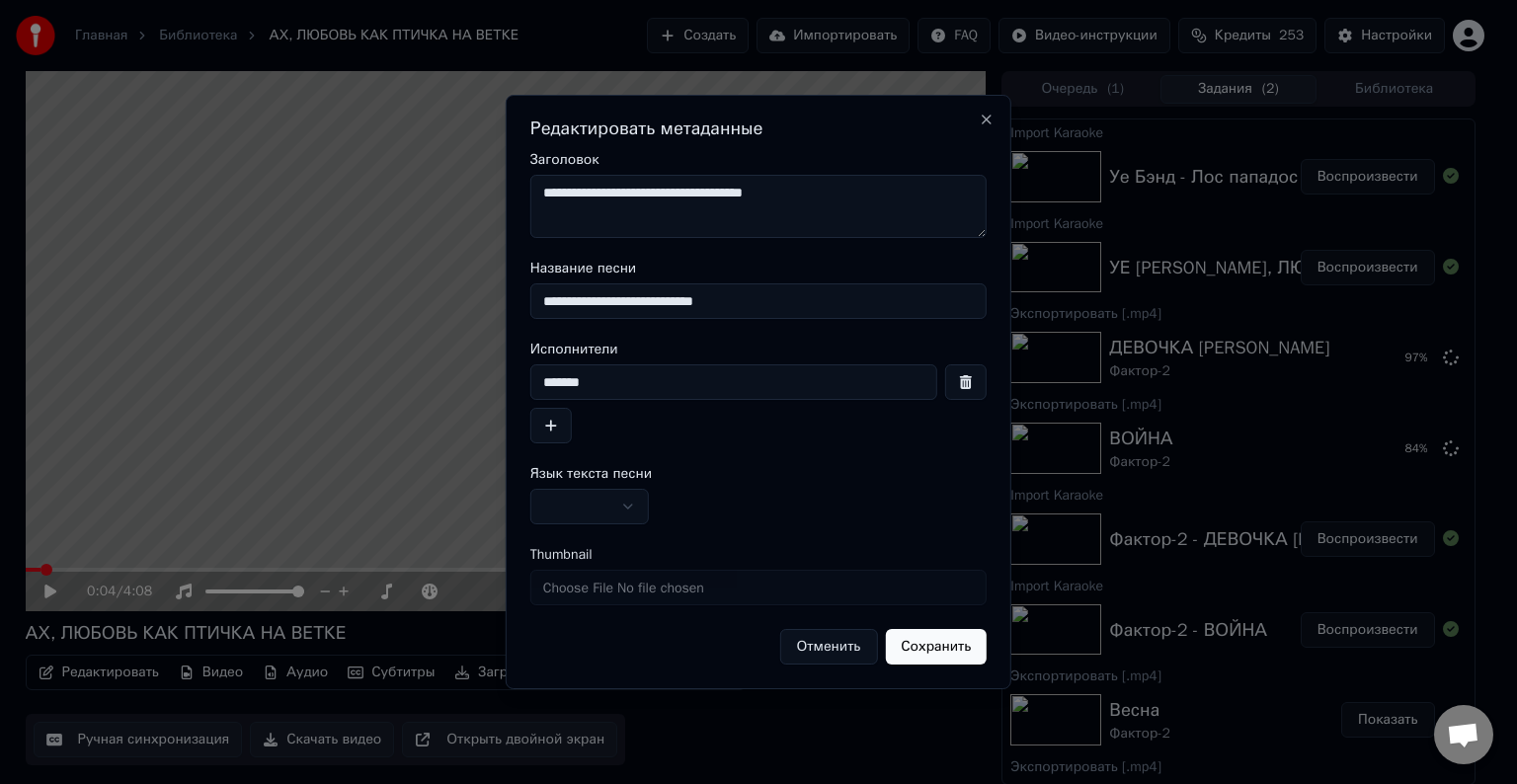 type on "**********" 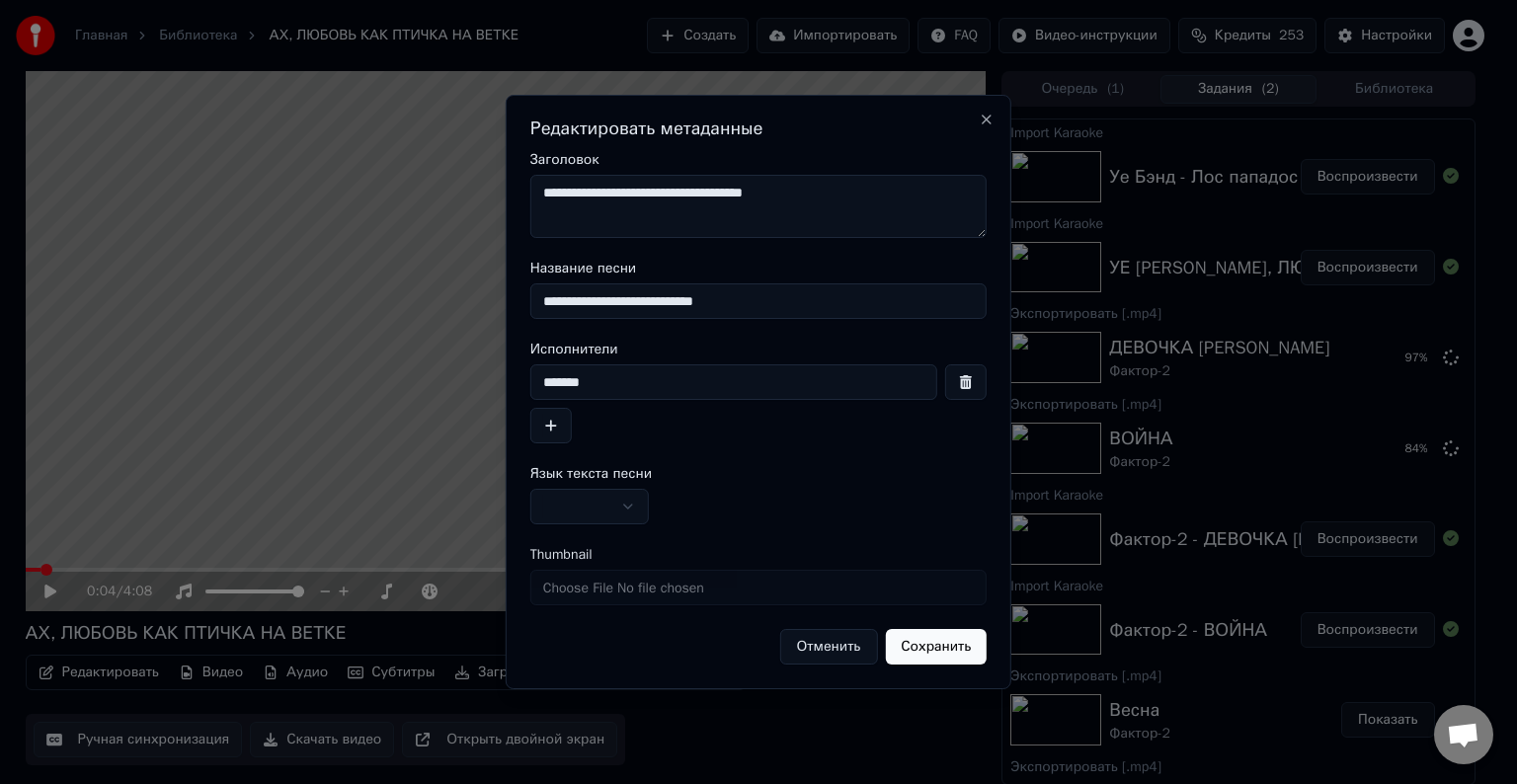 click at bounding box center (590, 507) 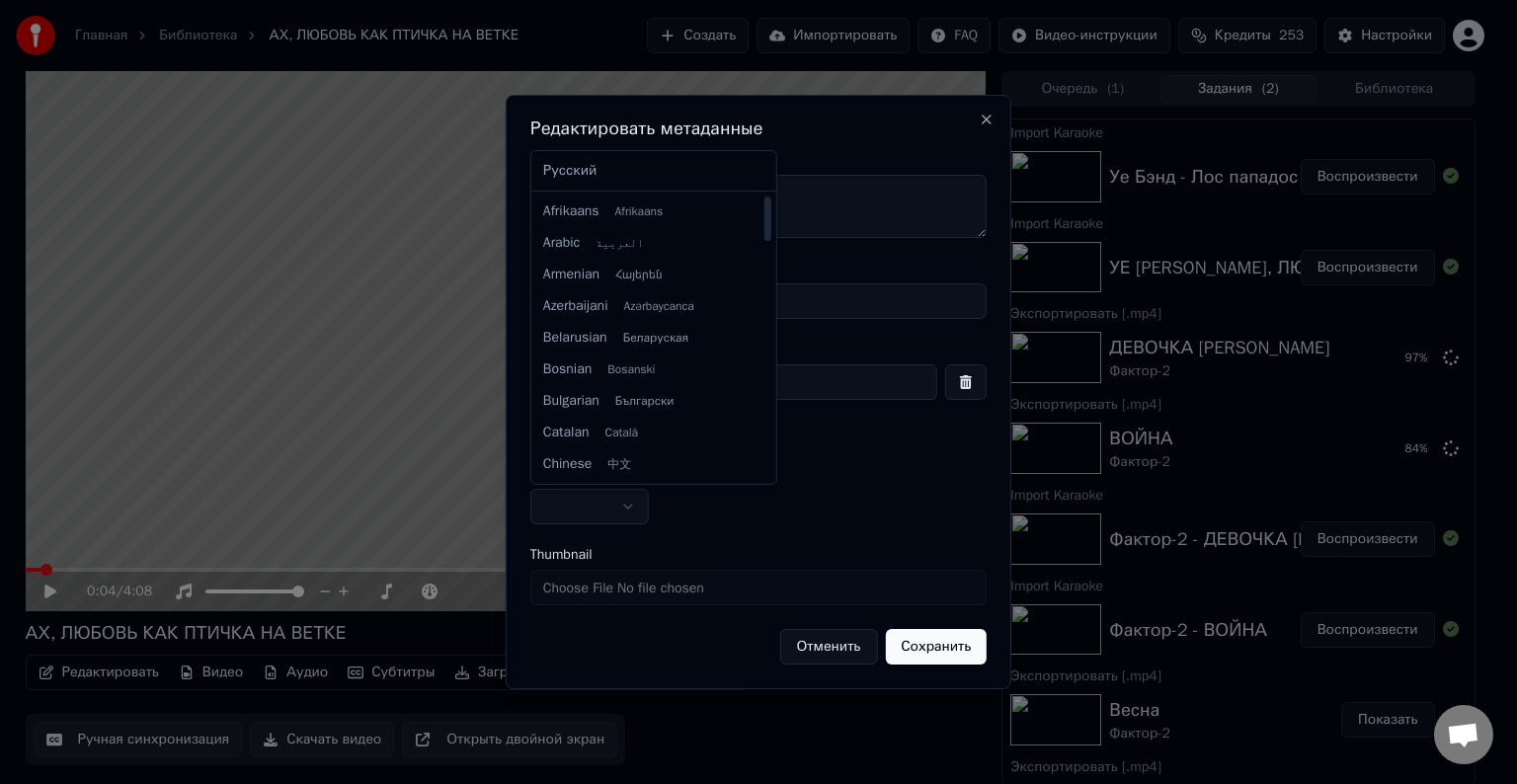 select on "**" 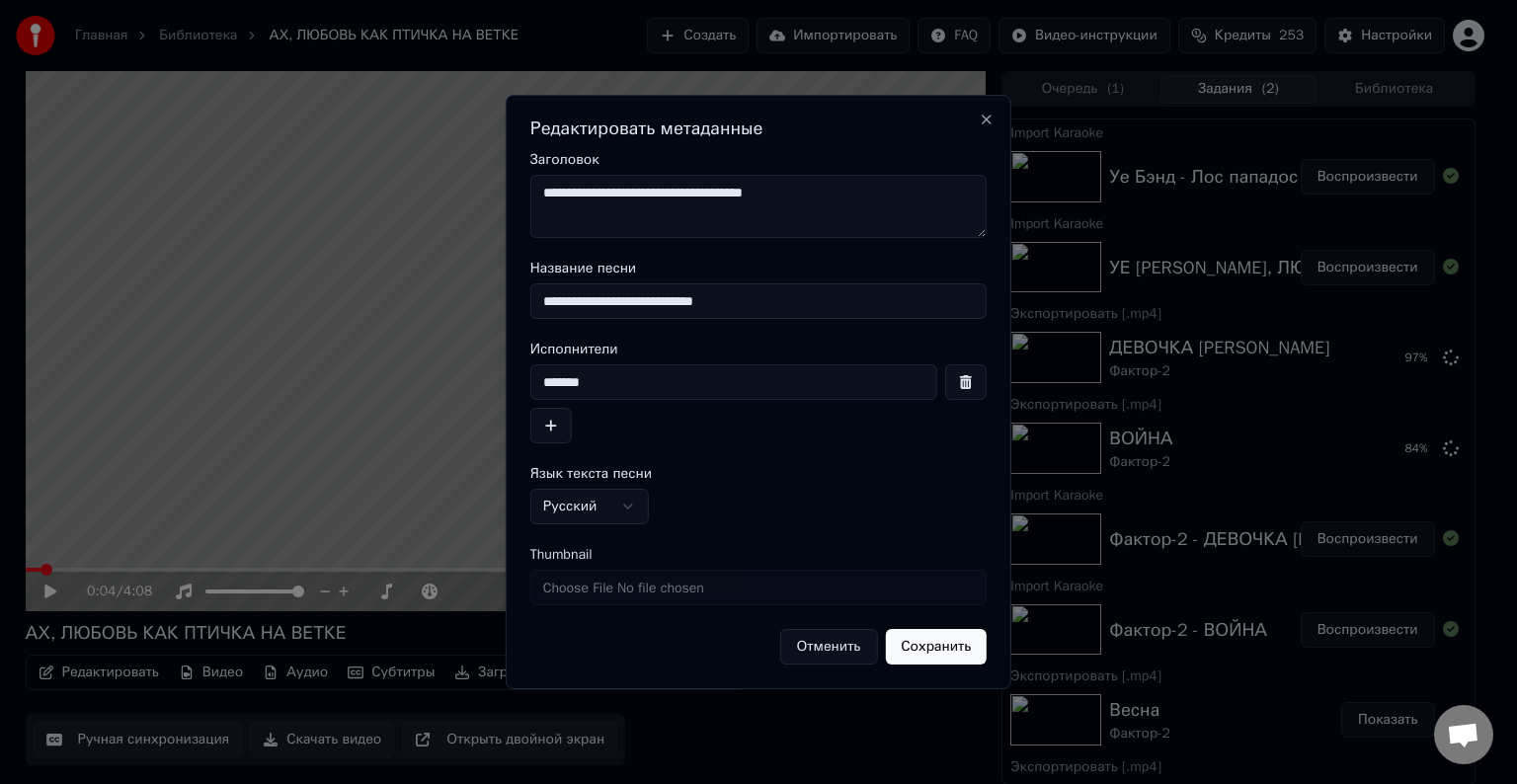 click on "Сохранить" at bounding box center (935, 647) 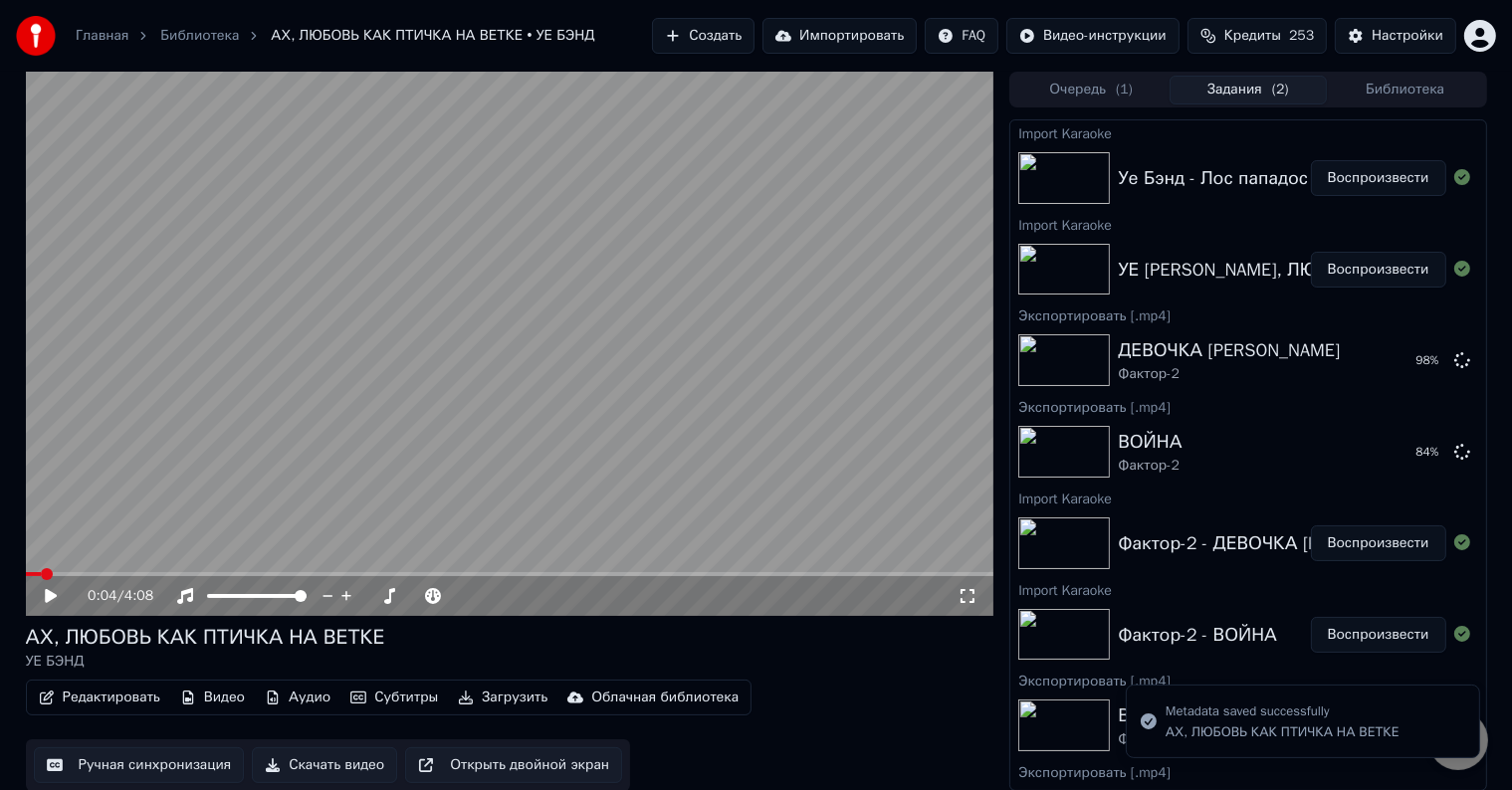 click on "Скачать видео" at bounding box center (324, 765) 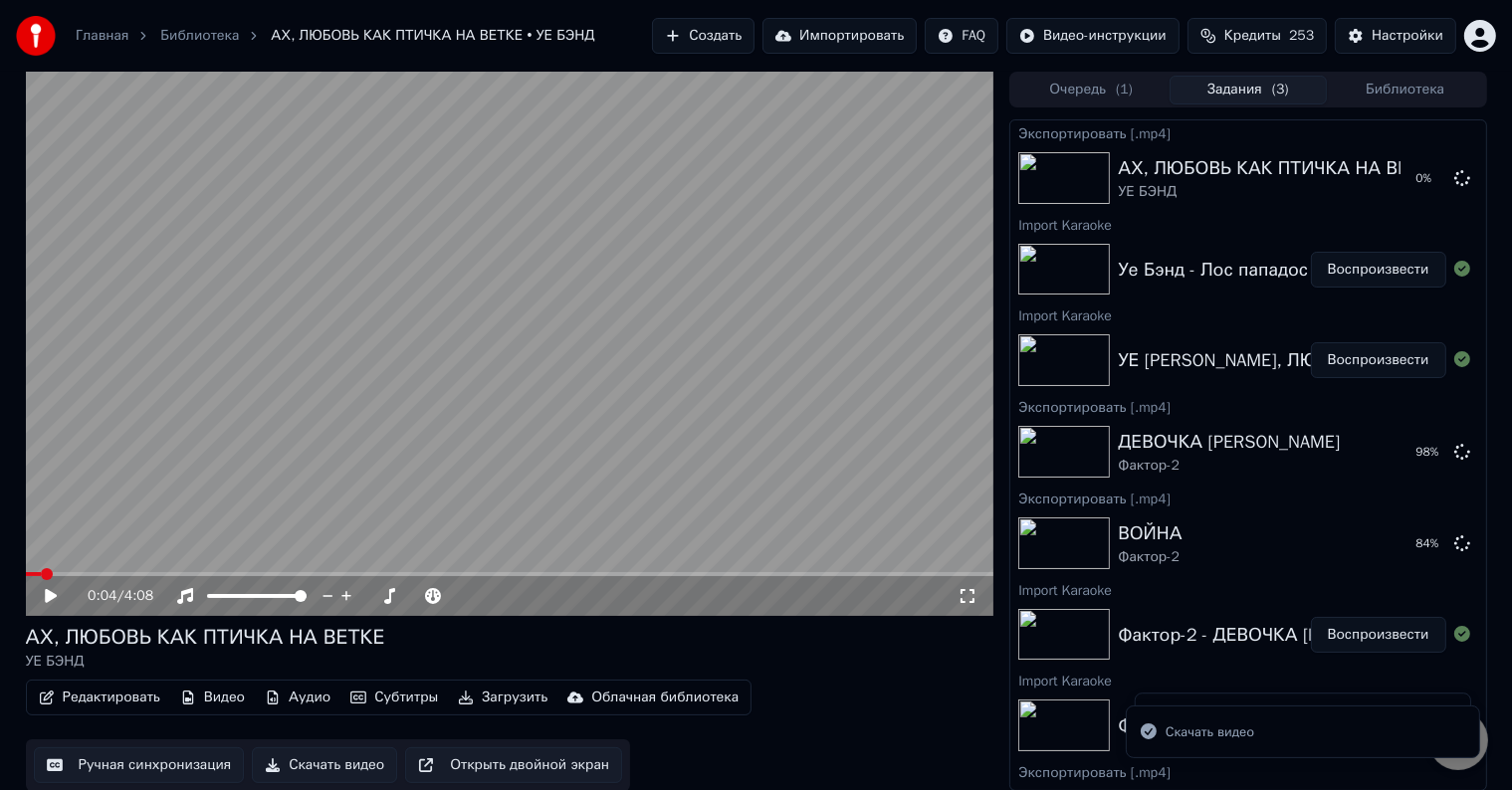 click on "Воспроизвести" at bounding box center [1379, 270] 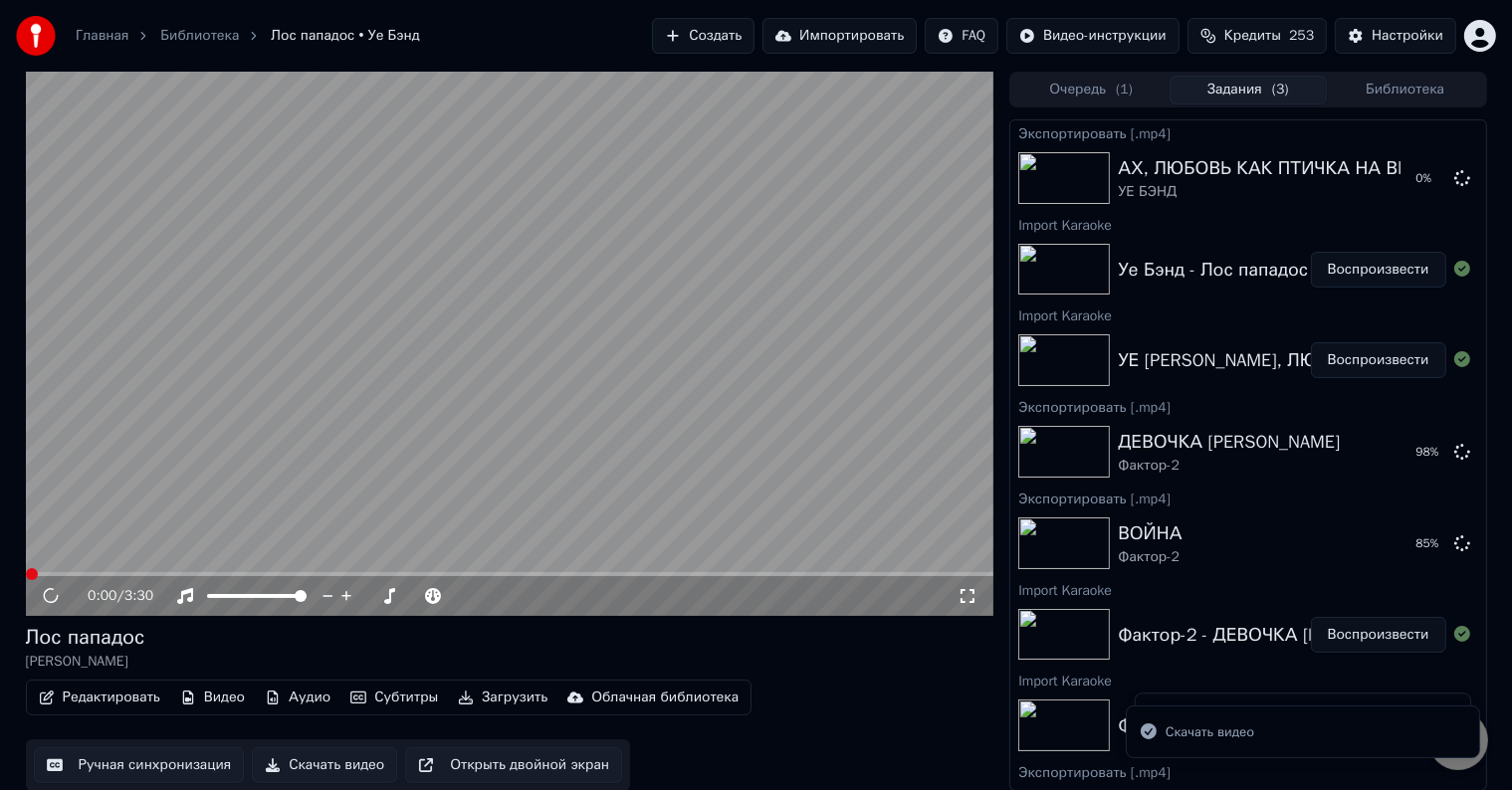 click on "Скачать видео" at bounding box center [324, 765] 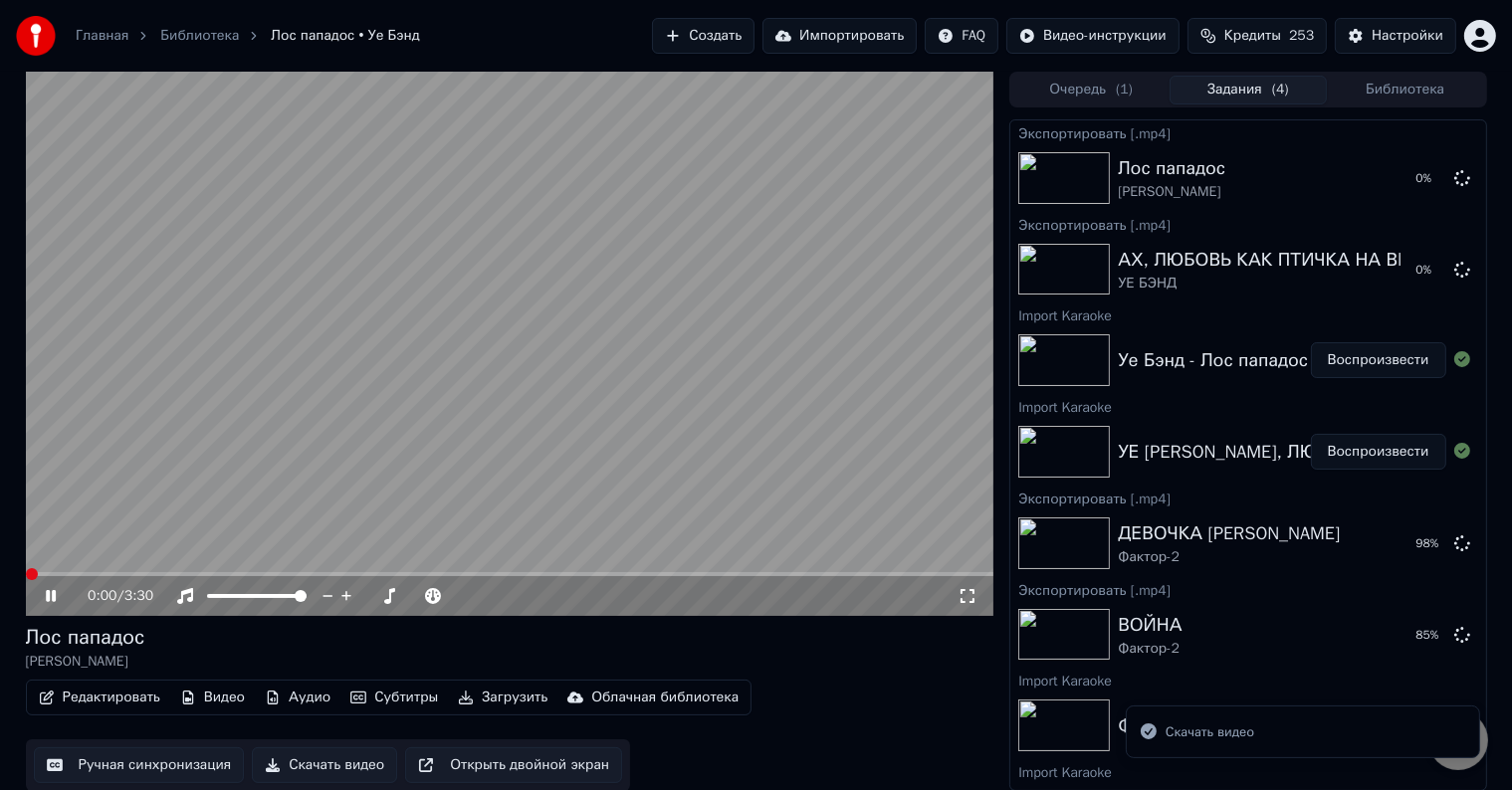 click at bounding box center [510, 343] 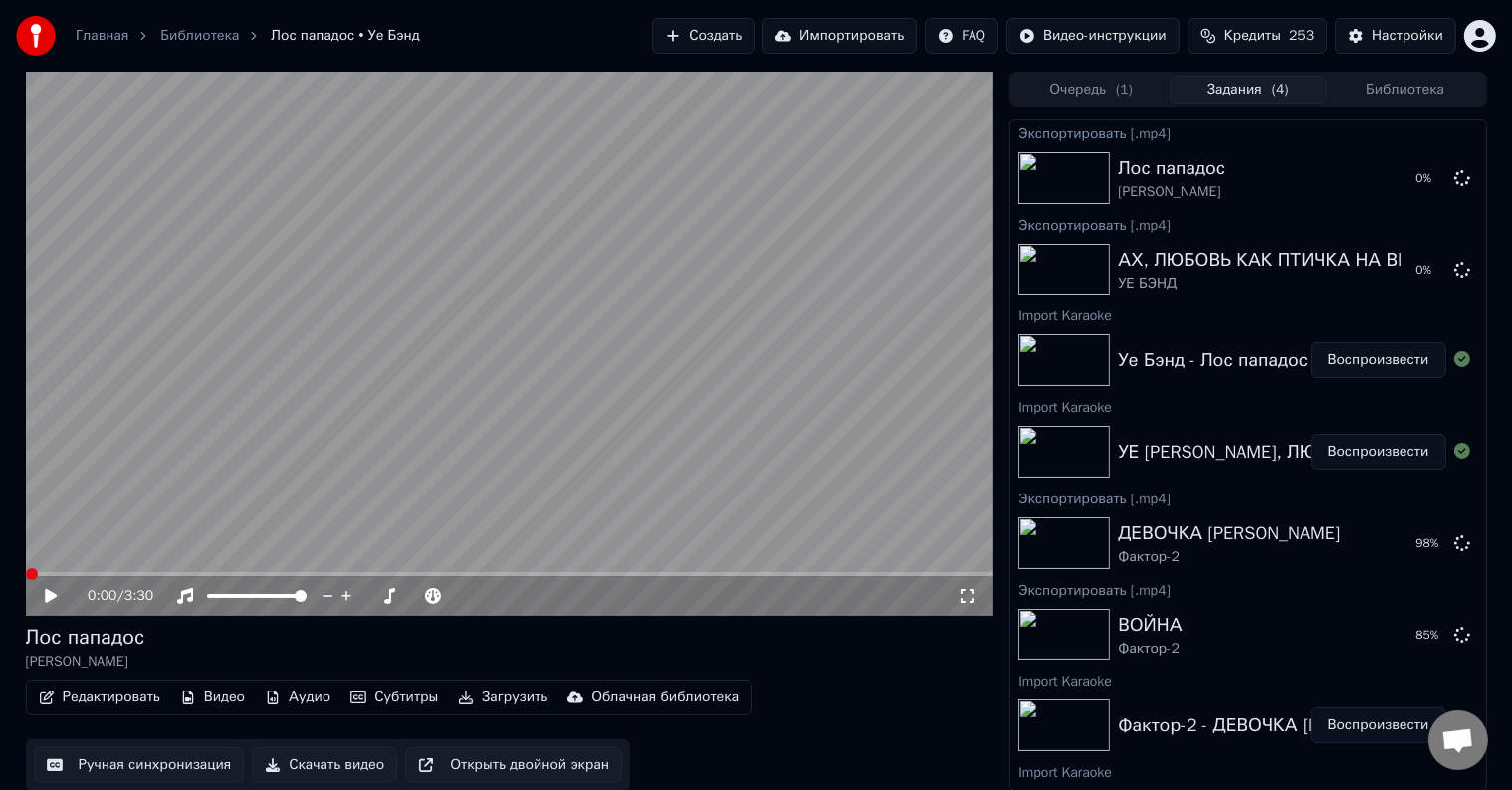 click on "Импортировать" at bounding box center (839, 36) 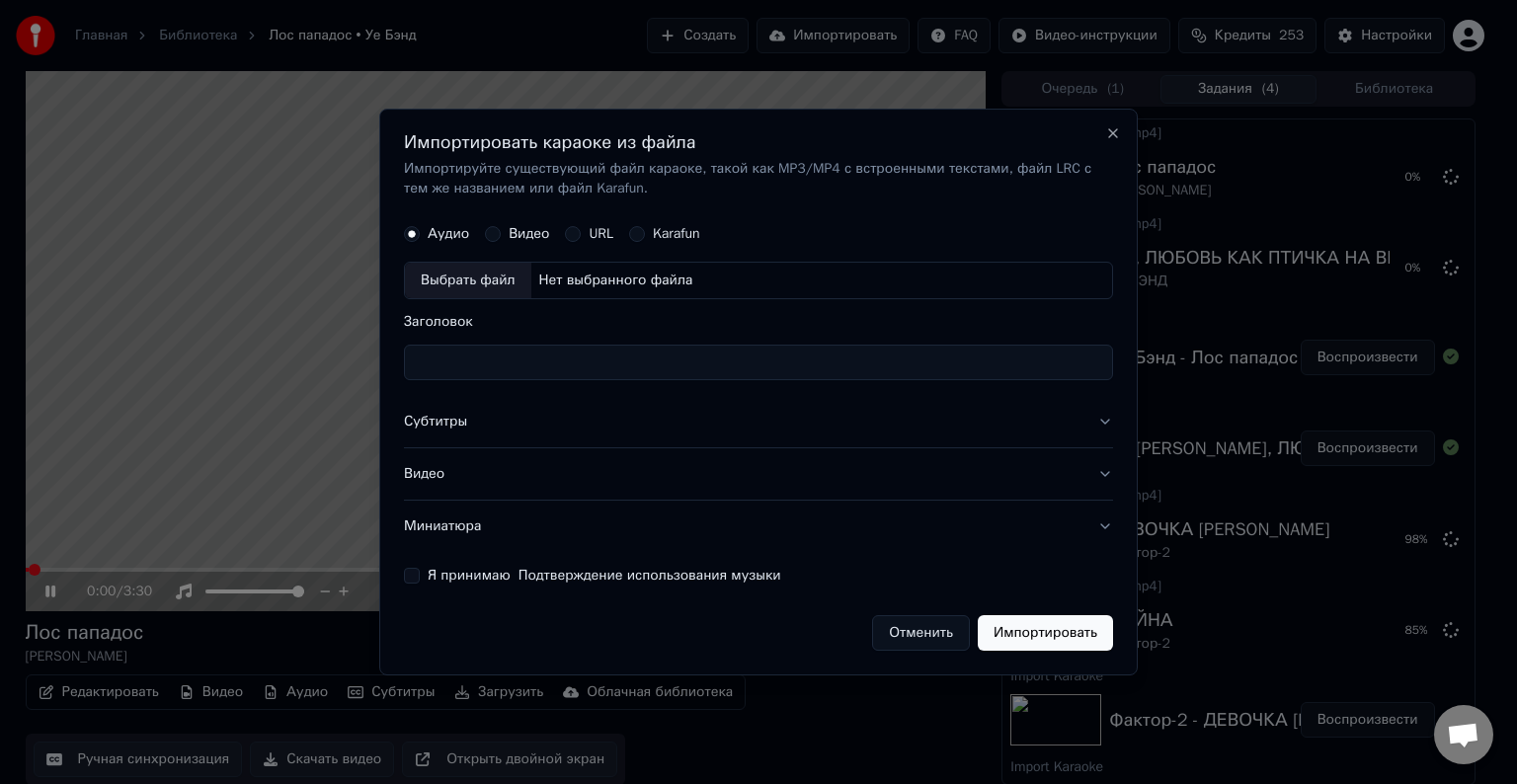 click on "Выбрать файл" at bounding box center (468, 280) 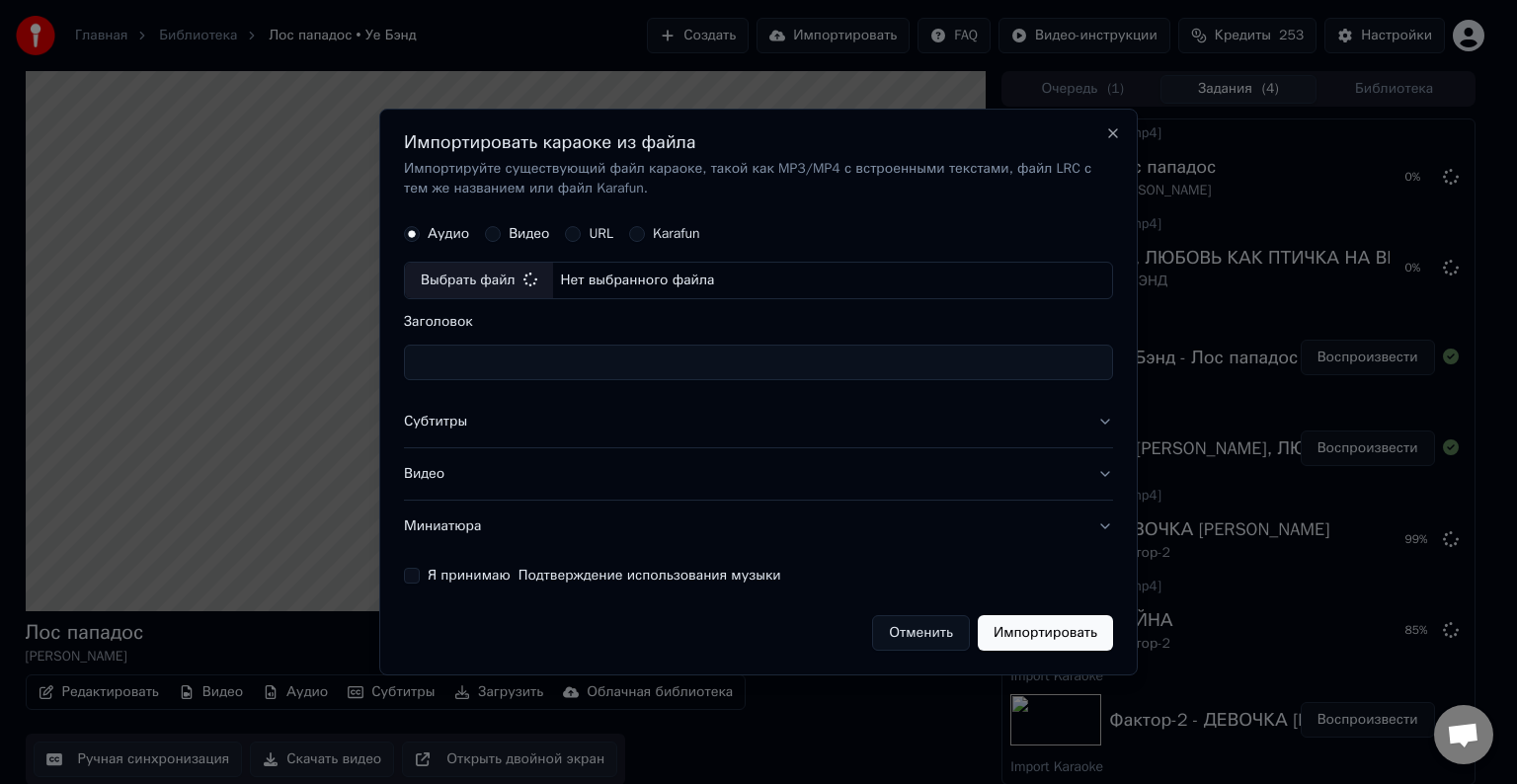 click on "Субтитры" at bounding box center [758, 422] 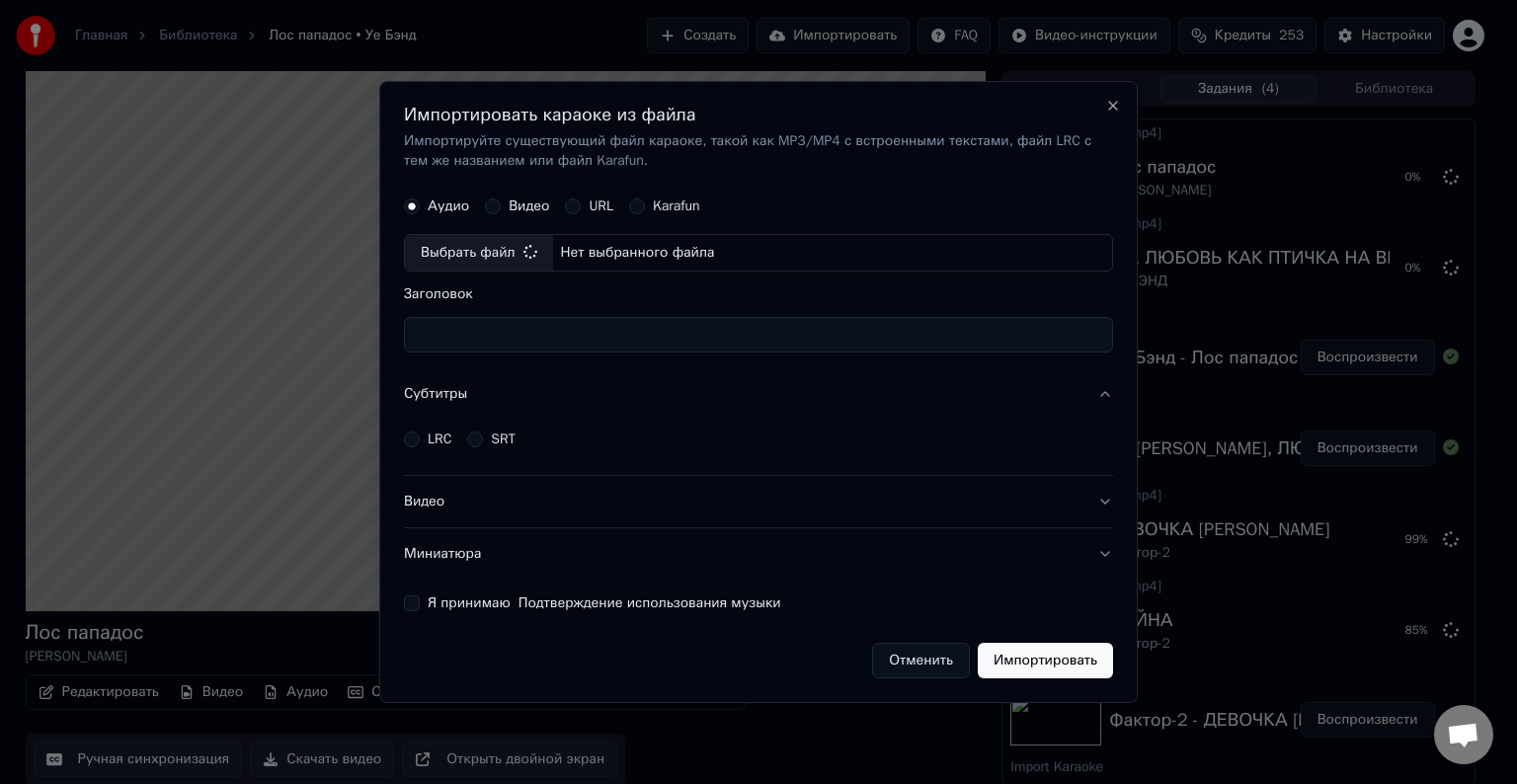click on "LRC" at bounding box center [428, 439] 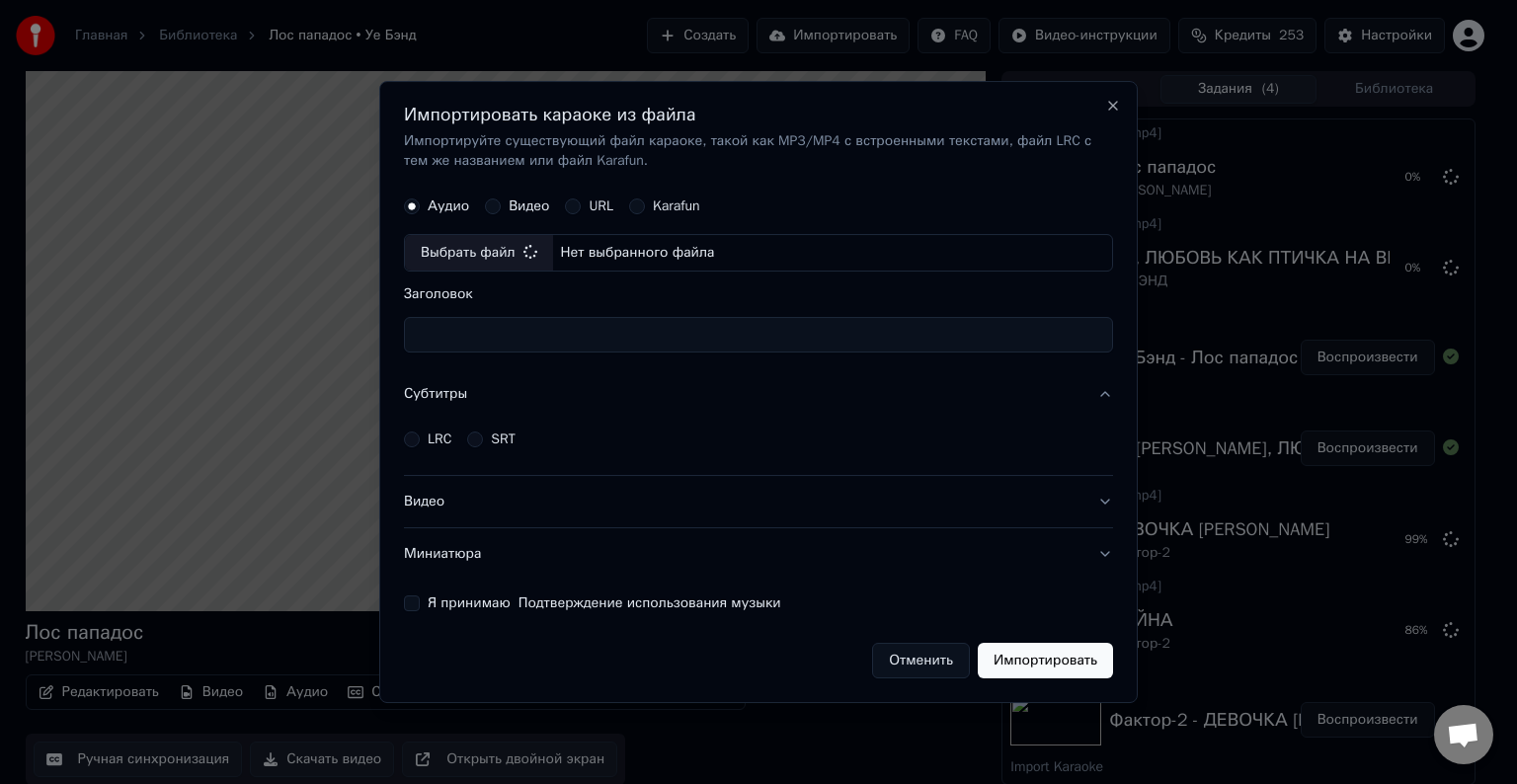 click on "LRC" at bounding box center [412, 439] 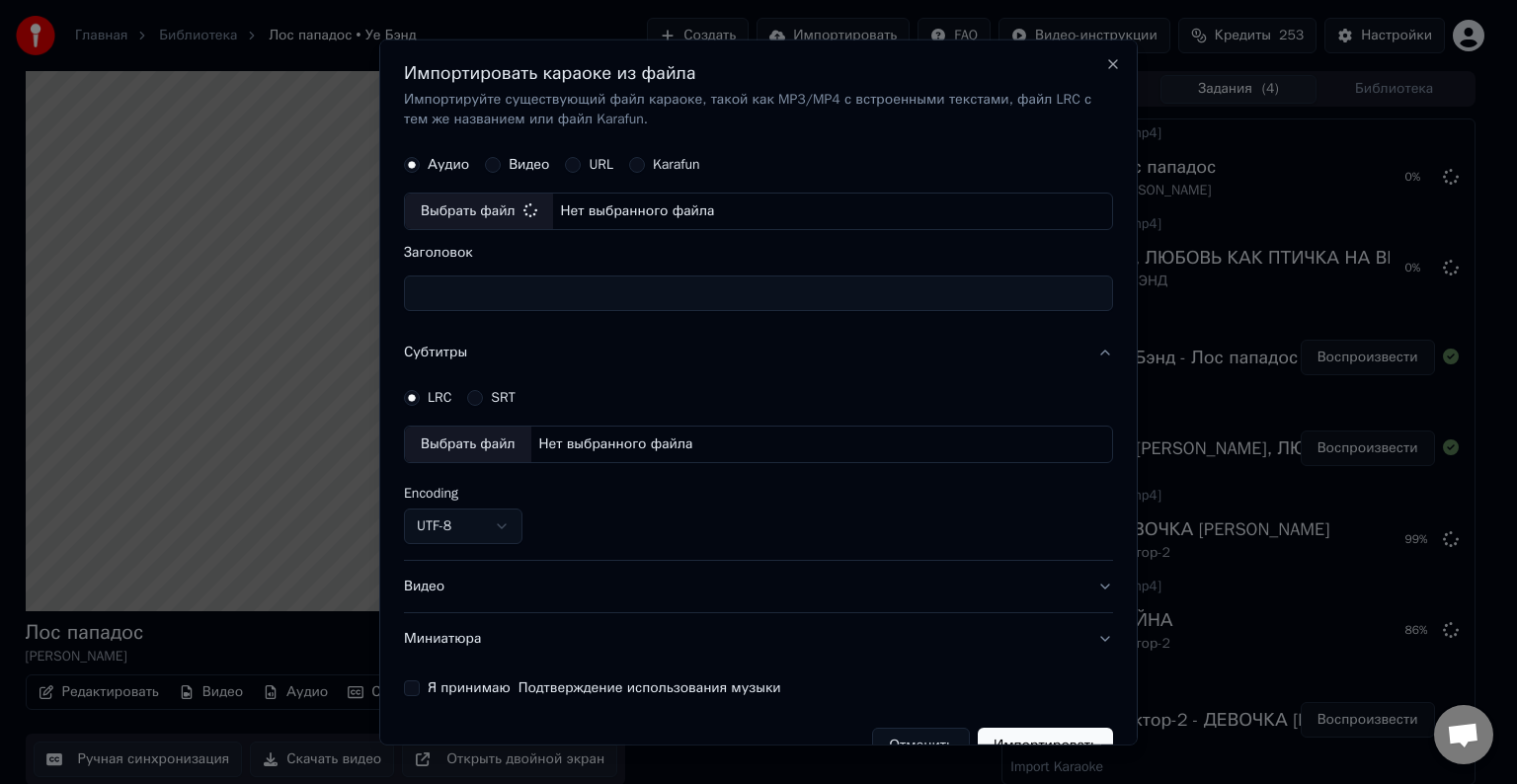 click on "Выбрать файл" at bounding box center [468, 444] 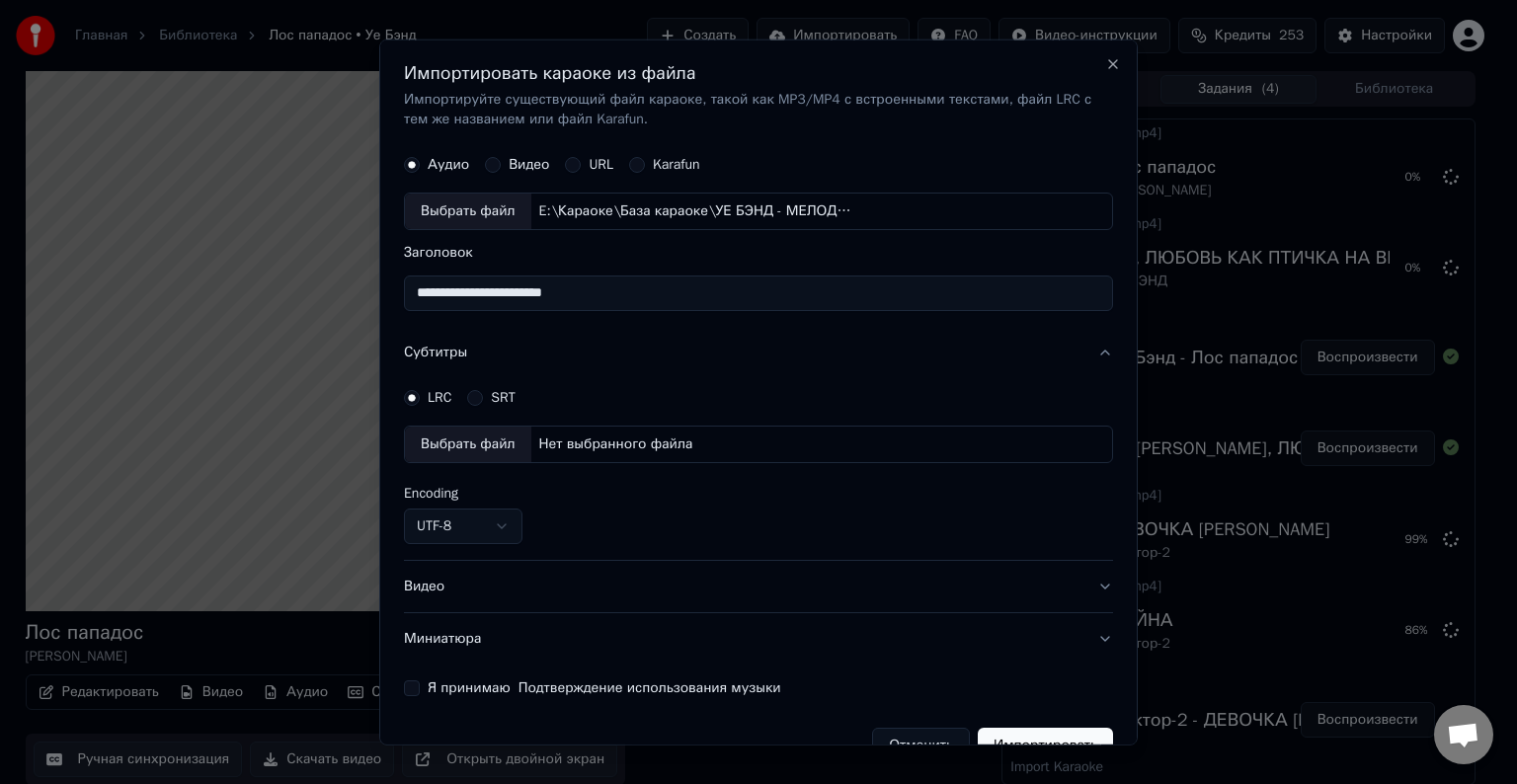 type on "**********" 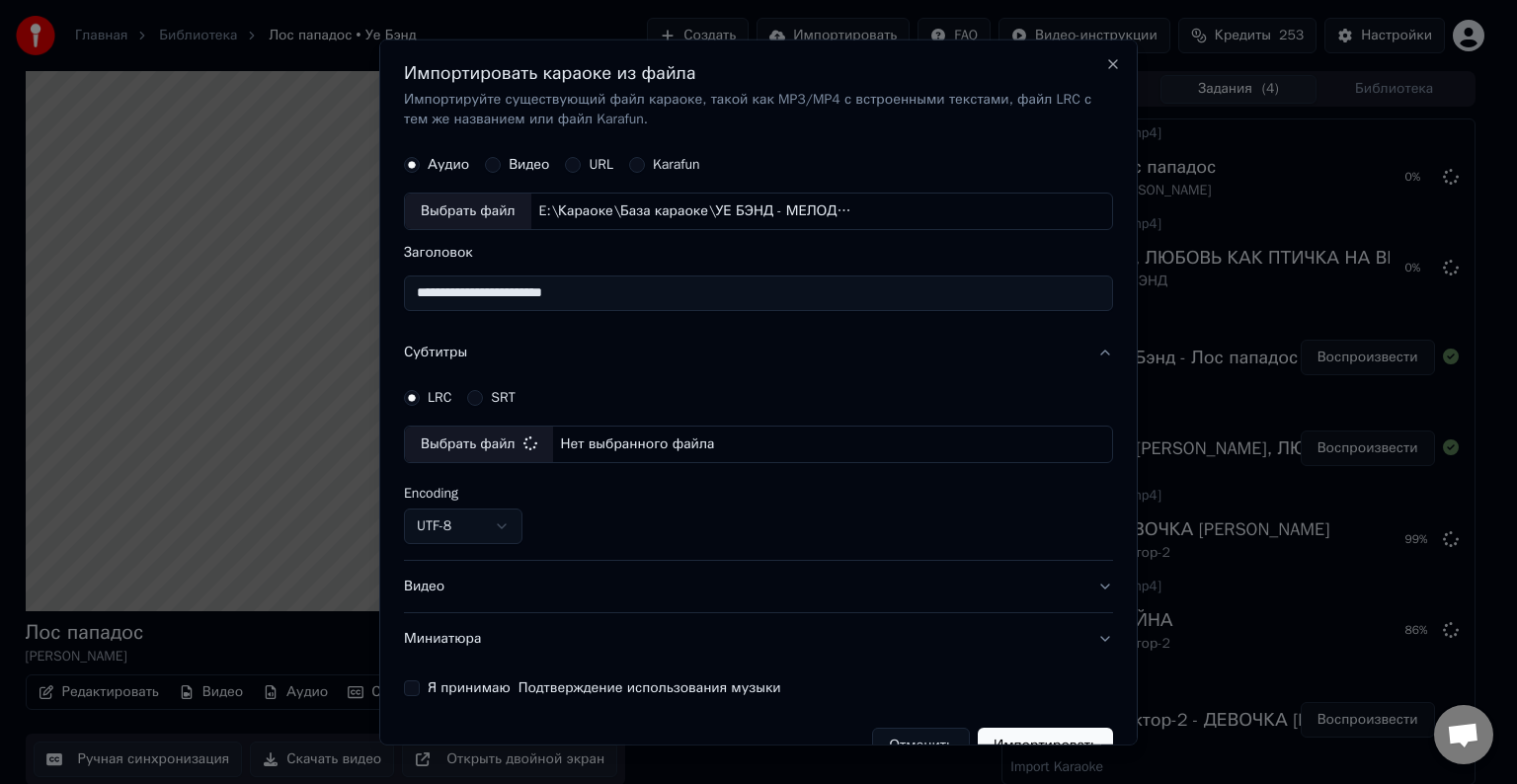 select on "**********" 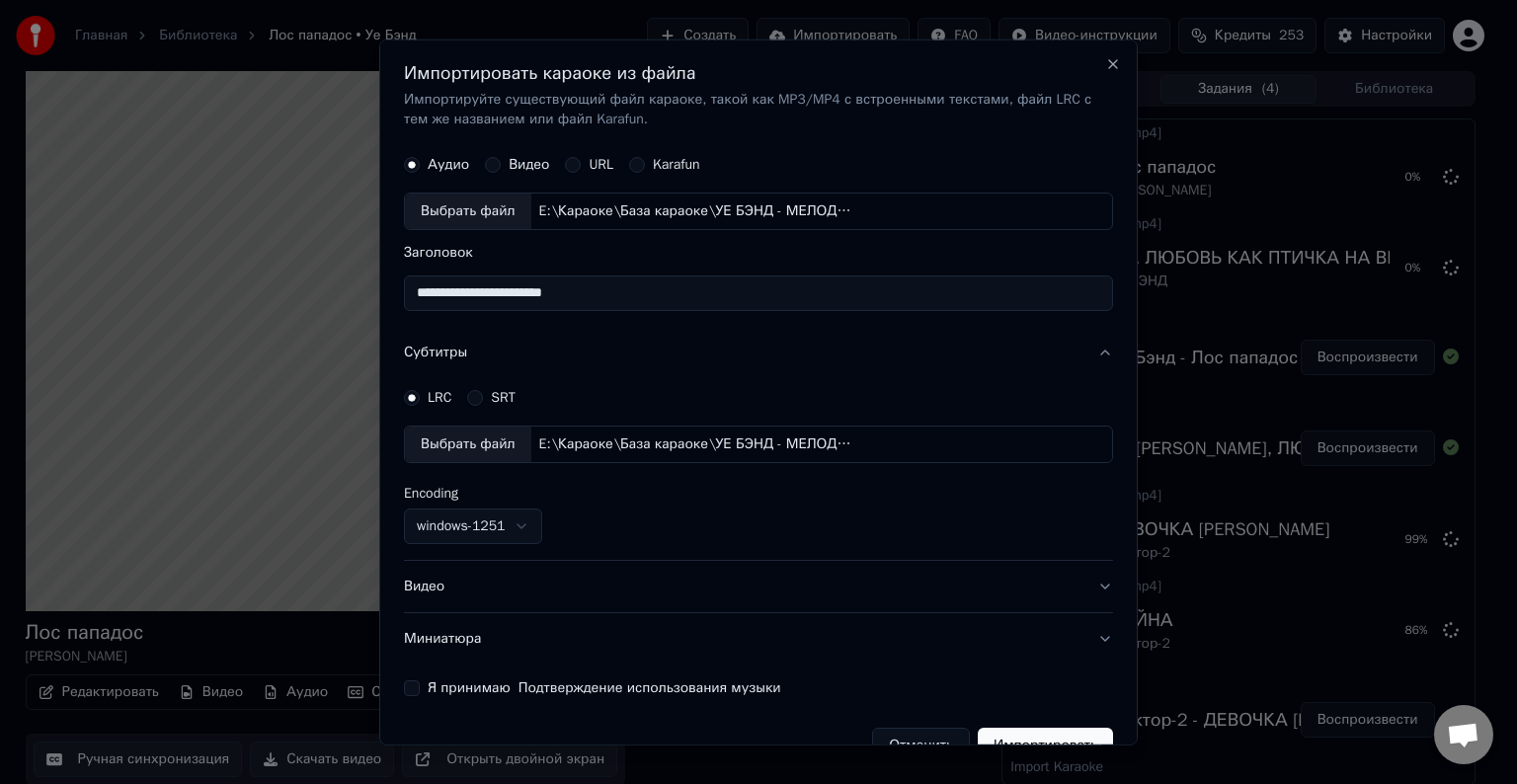 click on "**********" at bounding box center [758, 293] 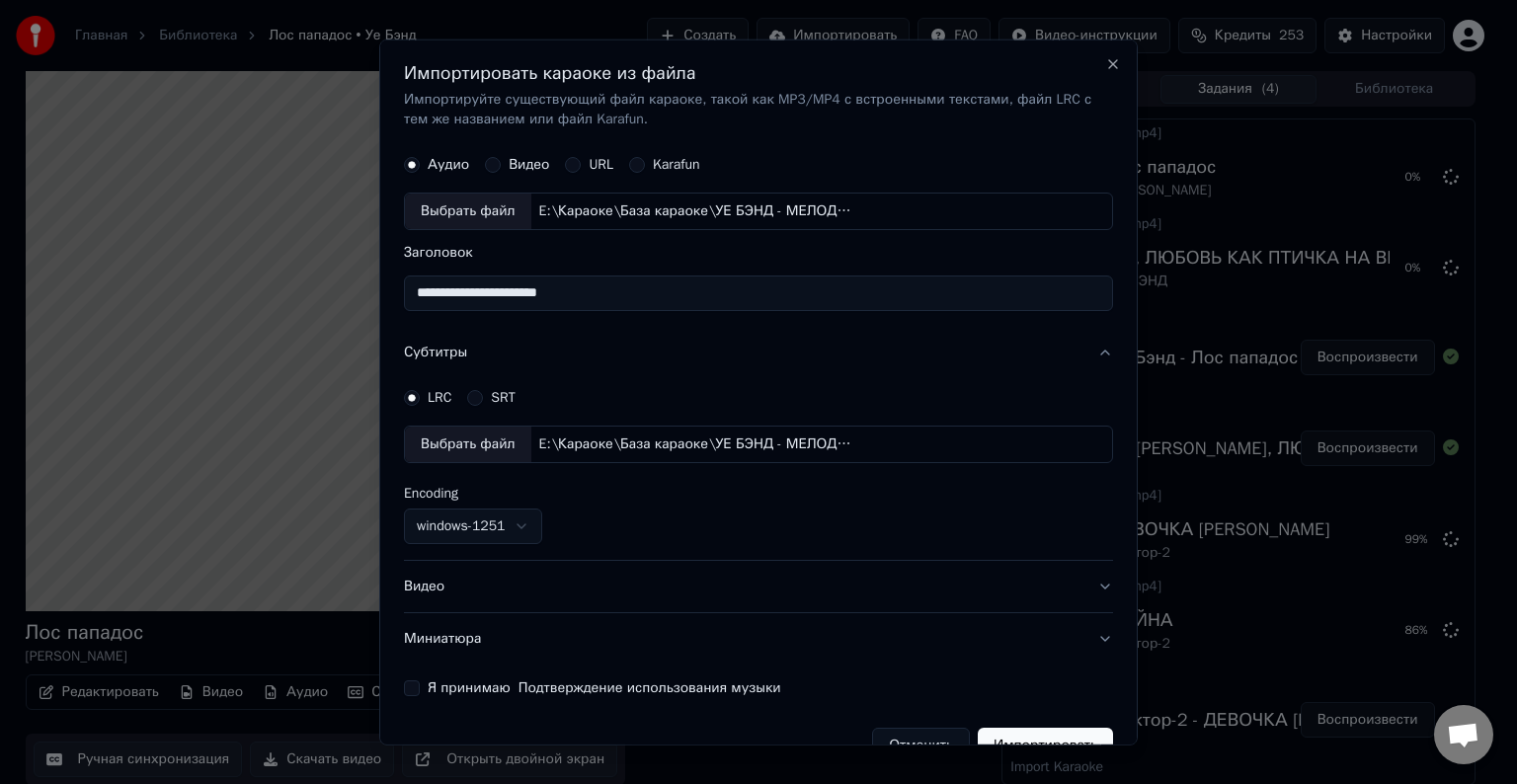 type on "**********" 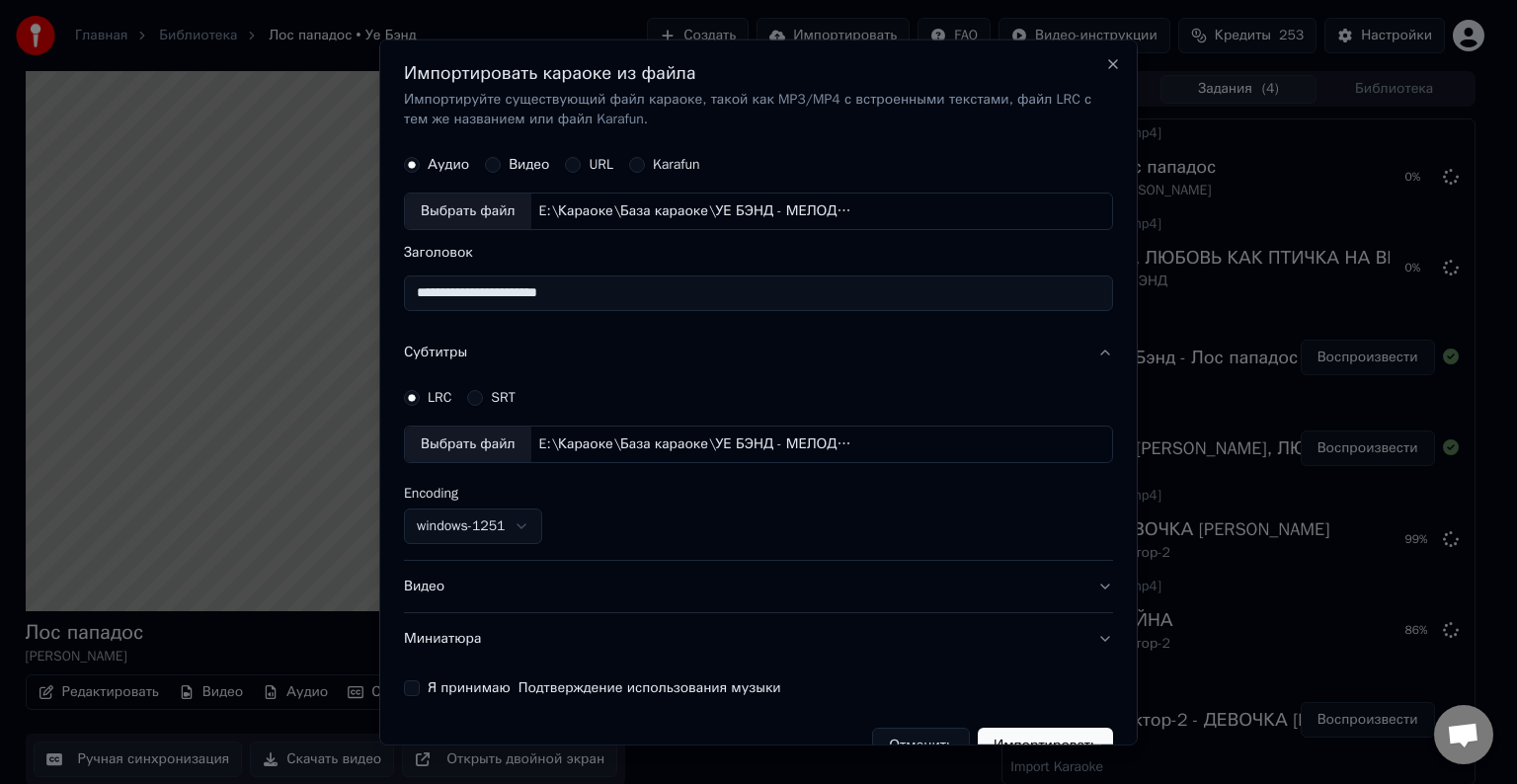 click on "Видео" at bounding box center [758, 587] 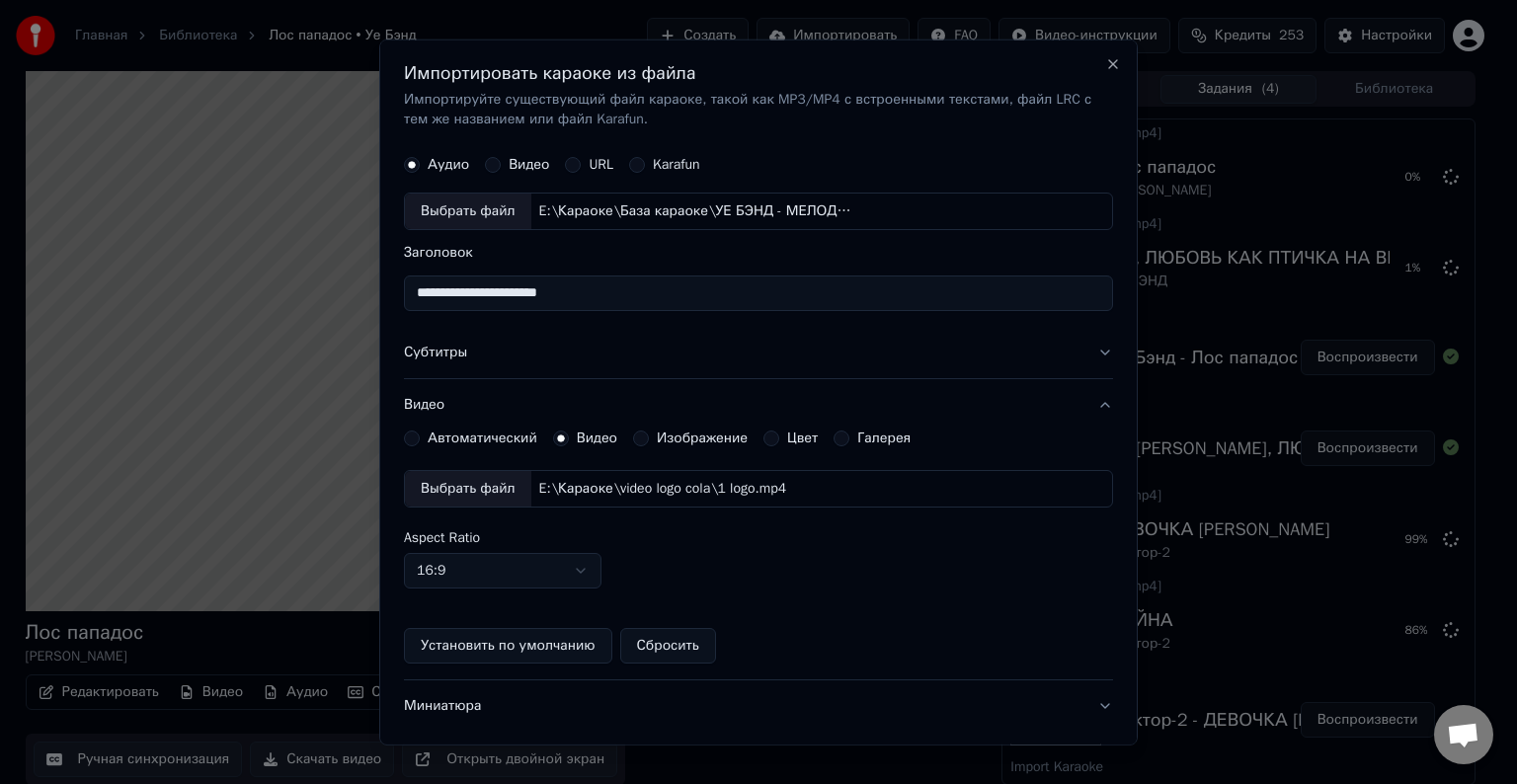 click on "Автоматический Видео Изображение Цвет Галерея Выбрать файл E:\Караоке\video logo cola\1 logo.mp4 Aspect Ratio 16:9 **** **** *** *** *** Установить по умолчанию Сбросить" at bounding box center [758, 547] 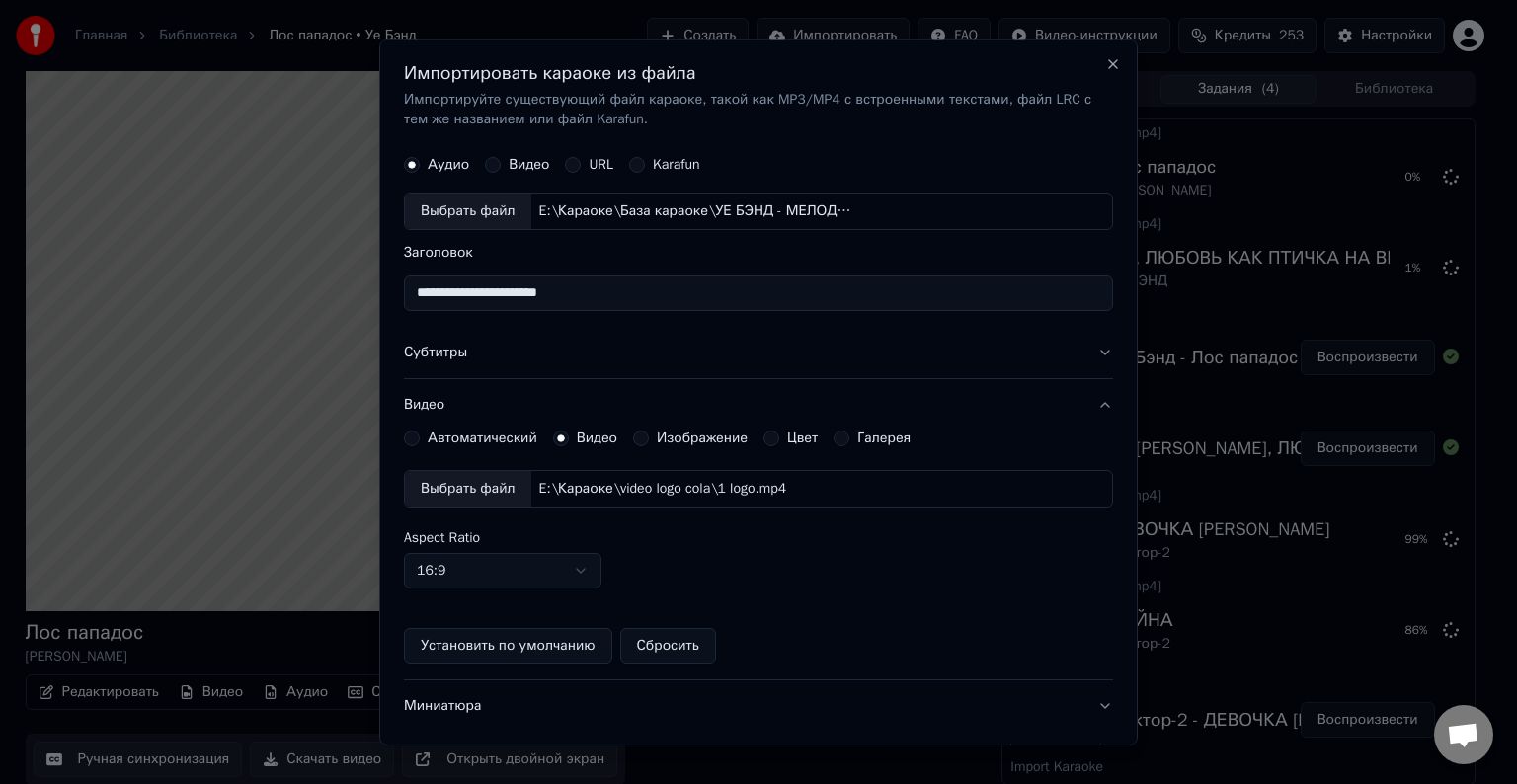 click on "Выбрать файл" at bounding box center [468, 489] 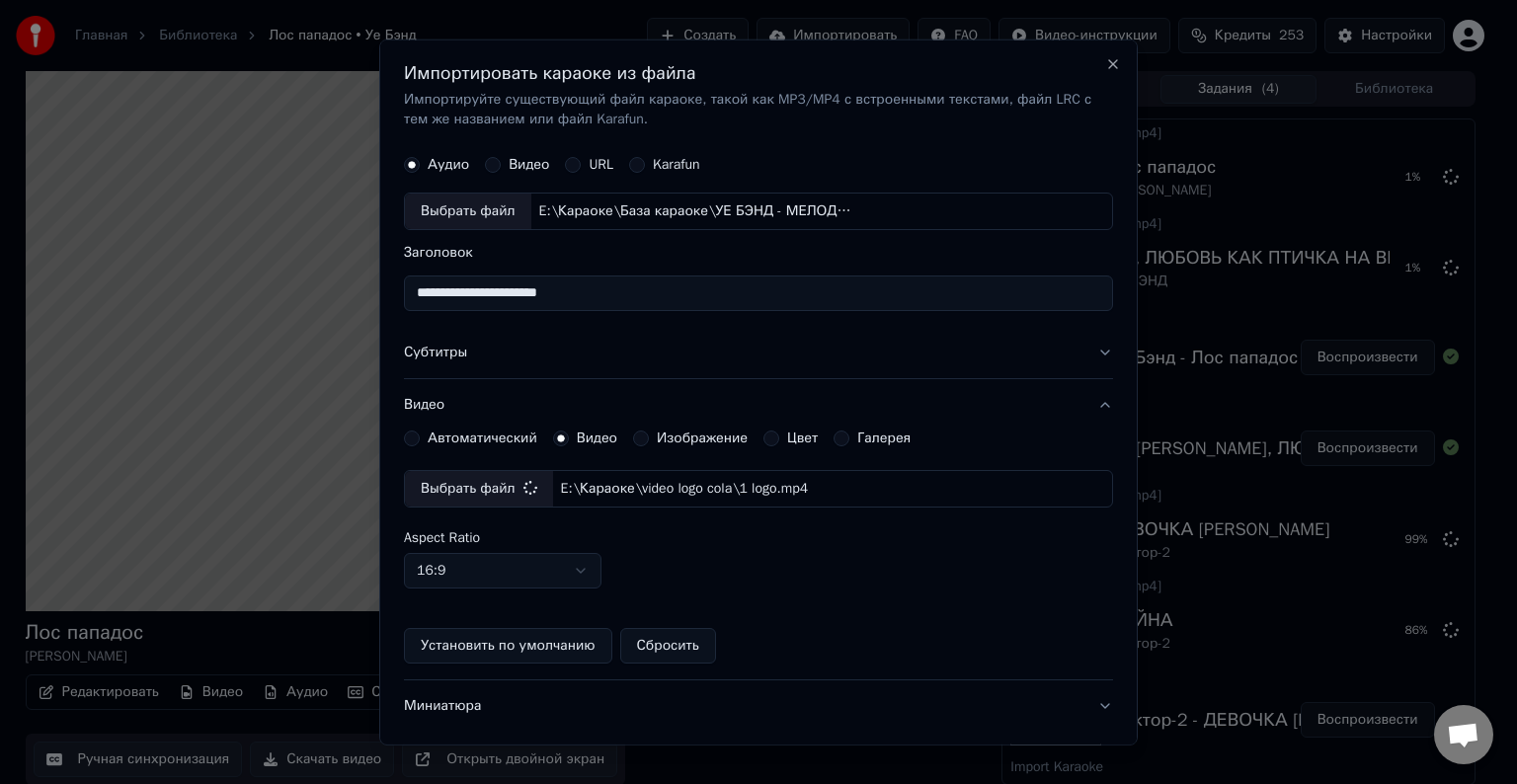 scroll, scrollTop: 108, scrollLeft: 0, axis: vertical 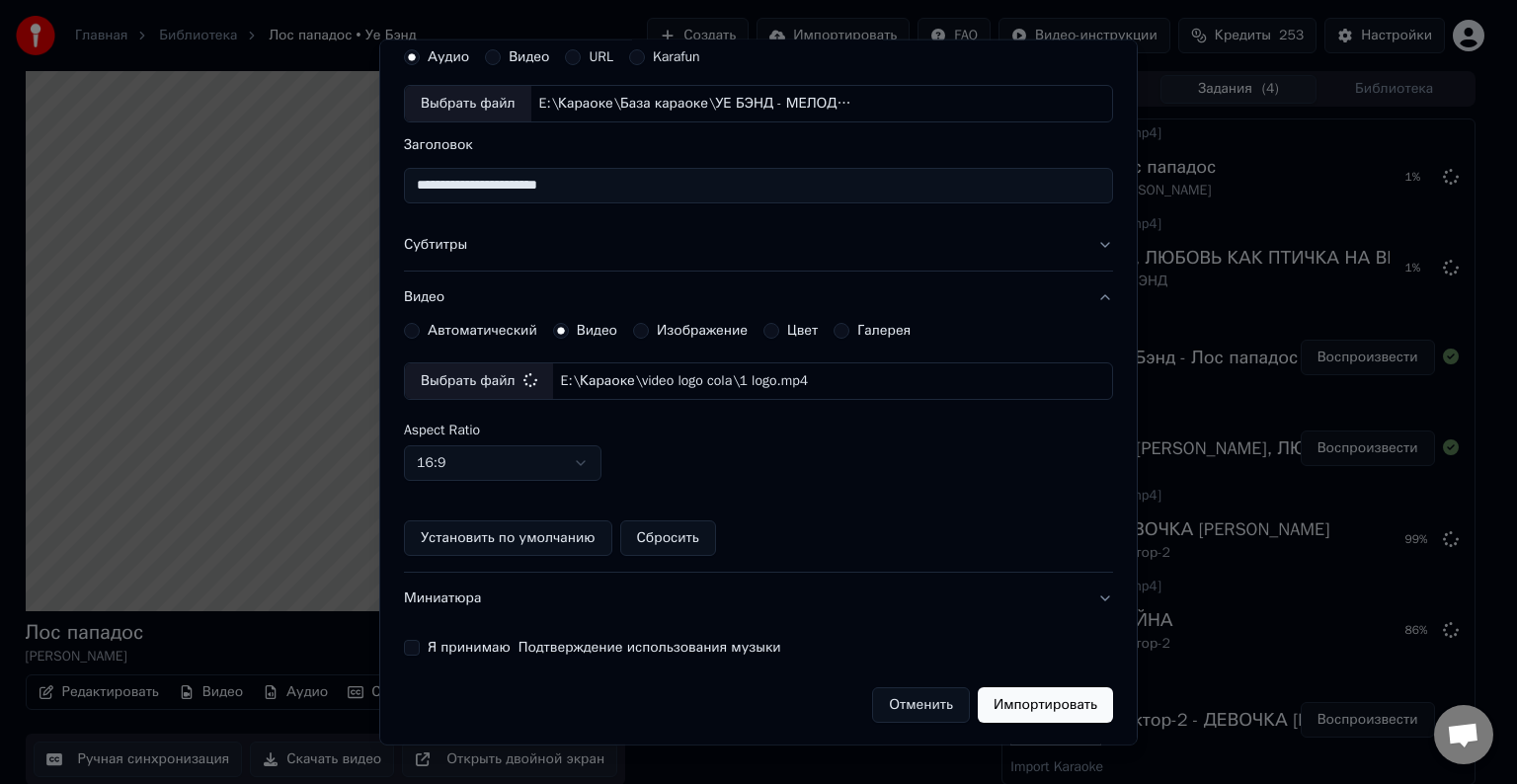 click on "Я принимаю   Подтверждение использования музыки" at bounding box center (412, 648) 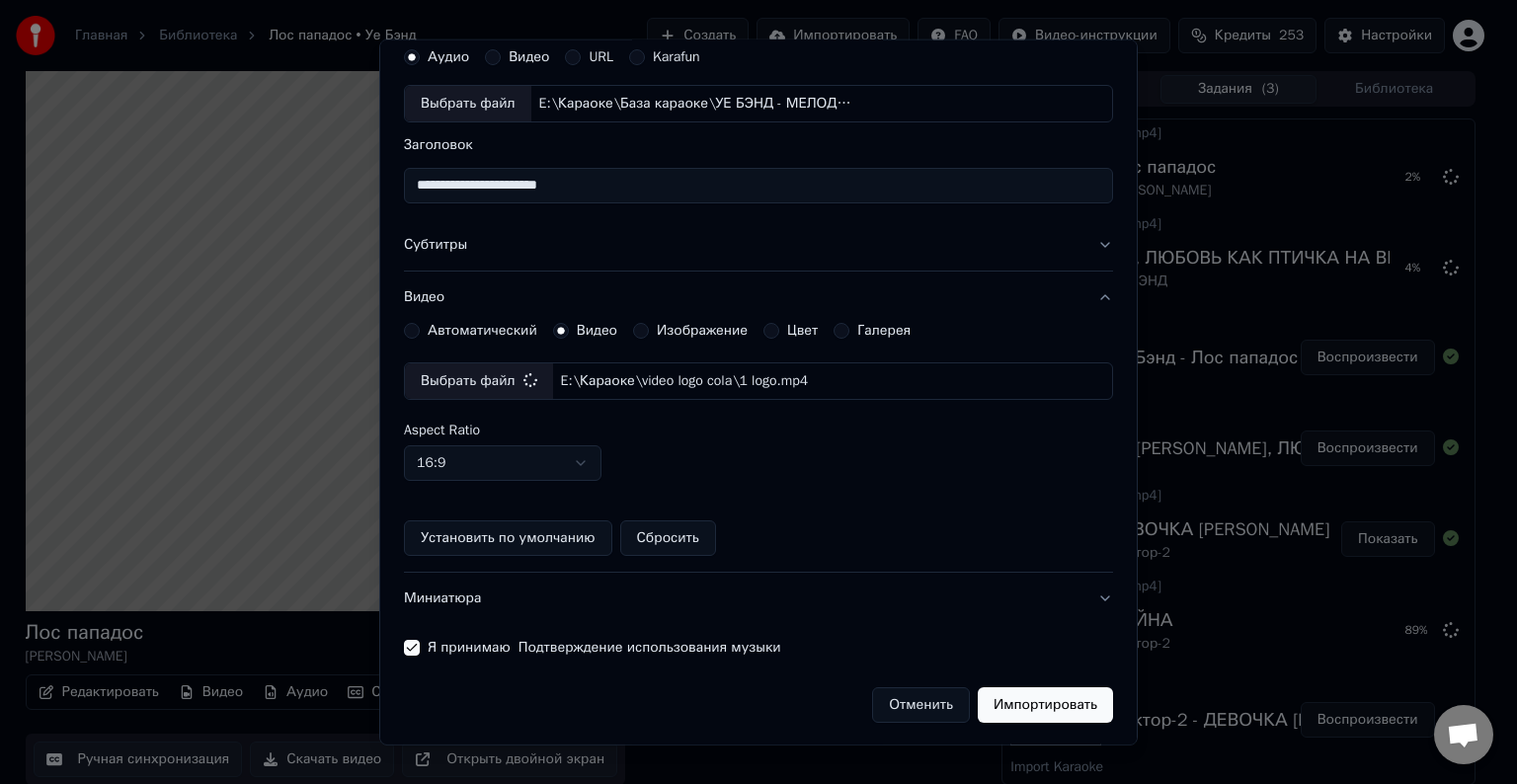 click on "Aspect Ratio 16:9 **** **** *** *** ***" at bounding box center (758, 452) 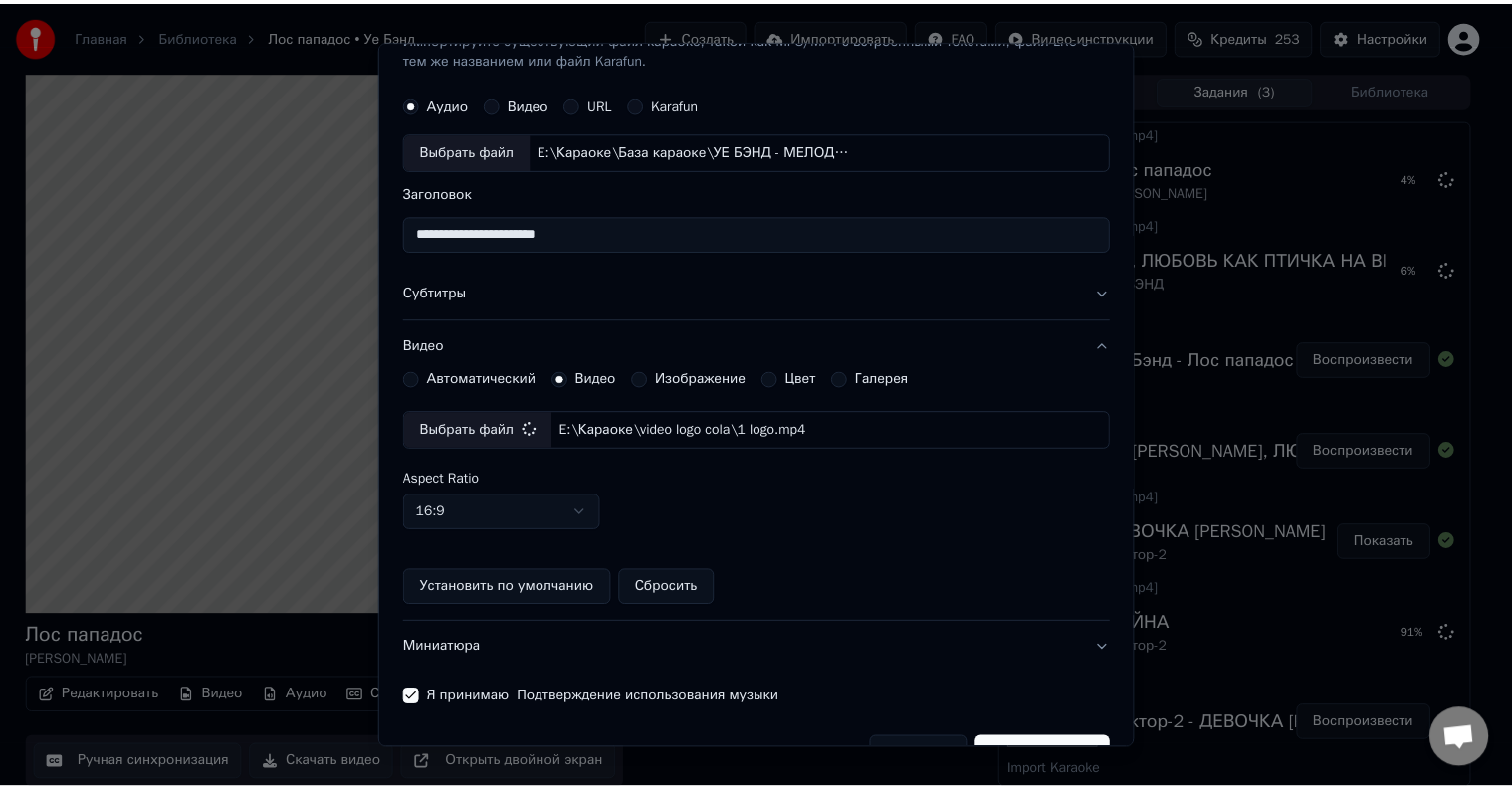 scroll, scrollTop: 0, scrollLeft: 0, axis: both 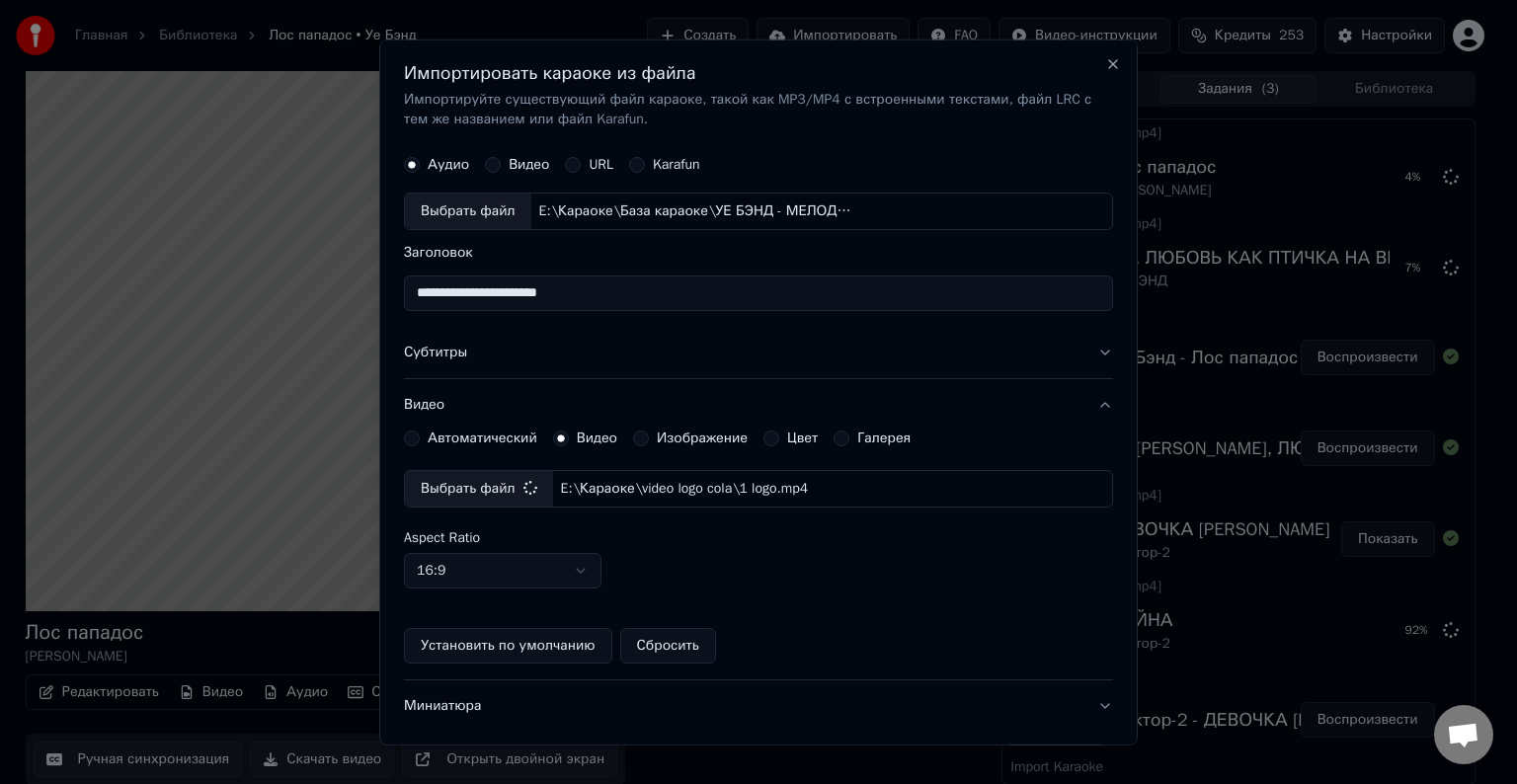 click on "Отменить" at bounding box center (920, 813) 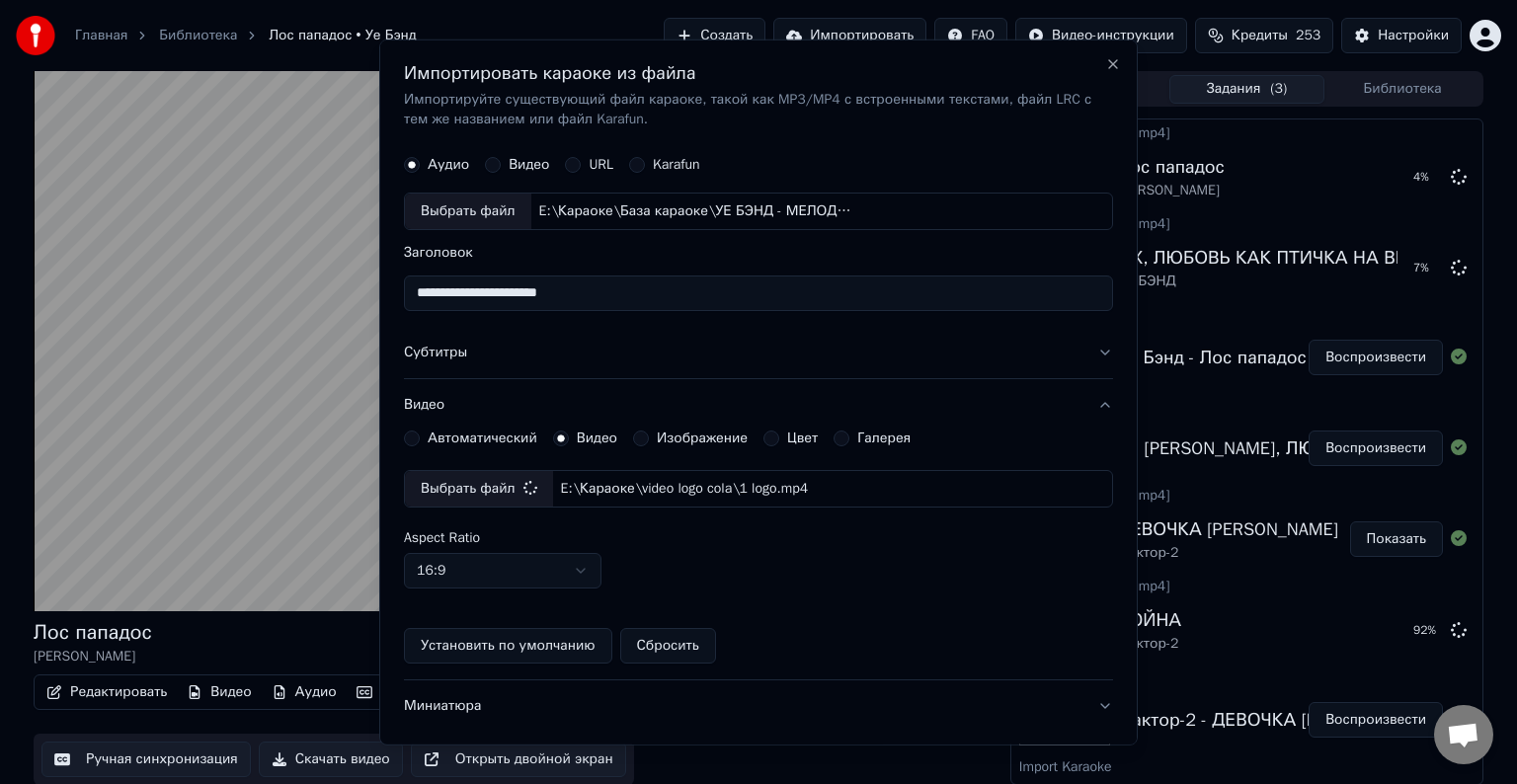 type 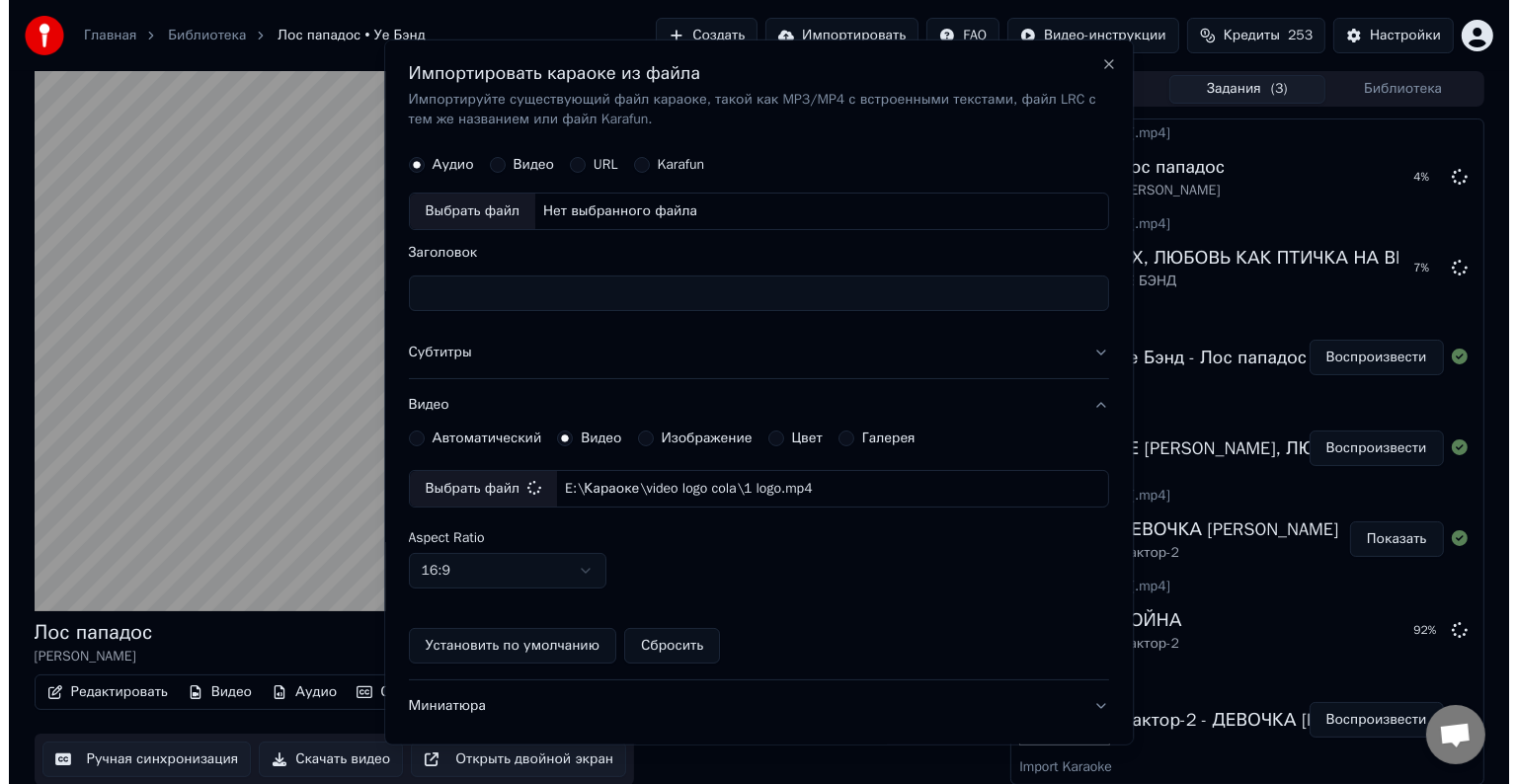 scroll, scrollTop: 108, scrollLeft: 0, axis: vertical 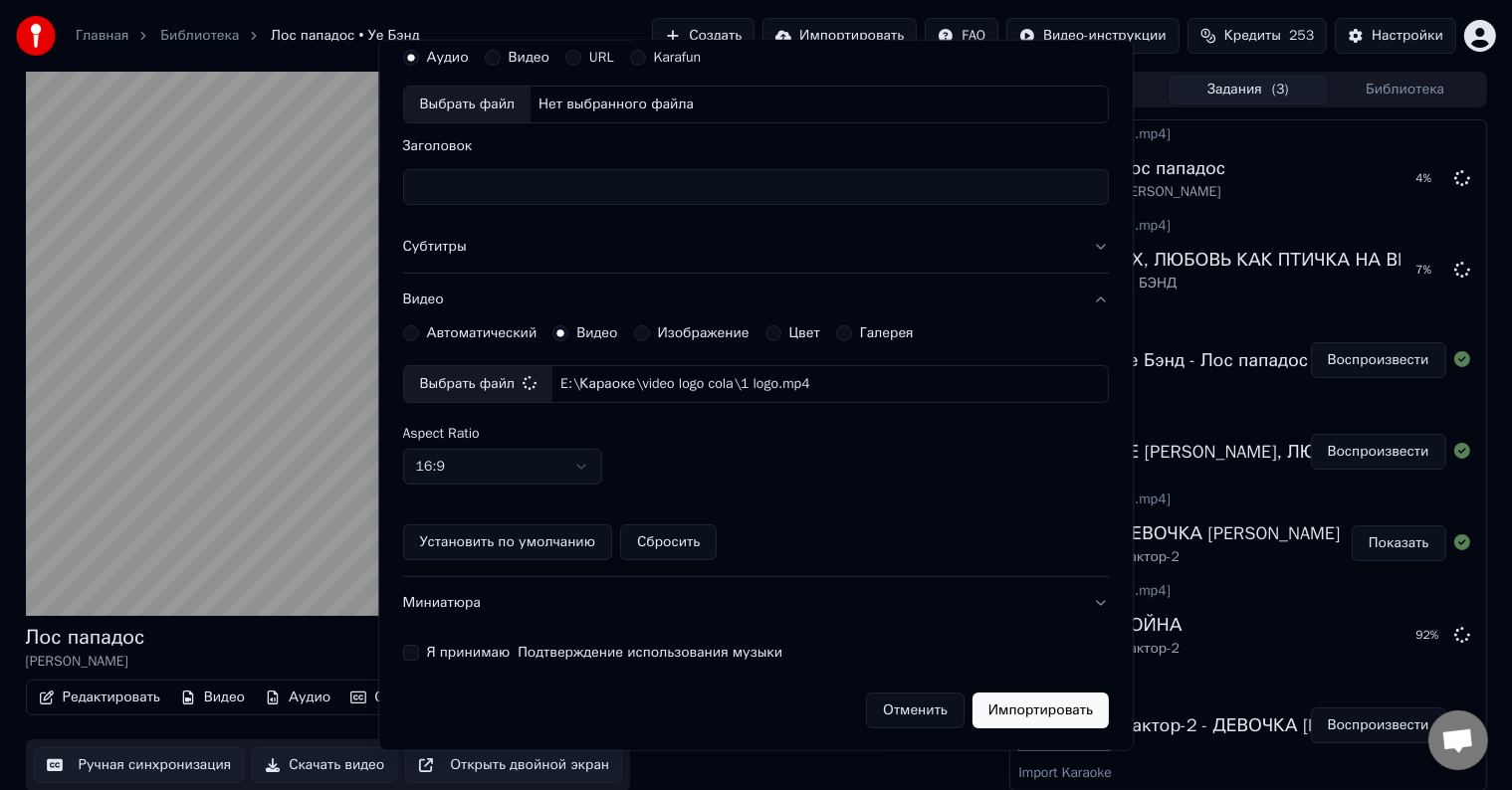 click at bounding box center (510, 343) 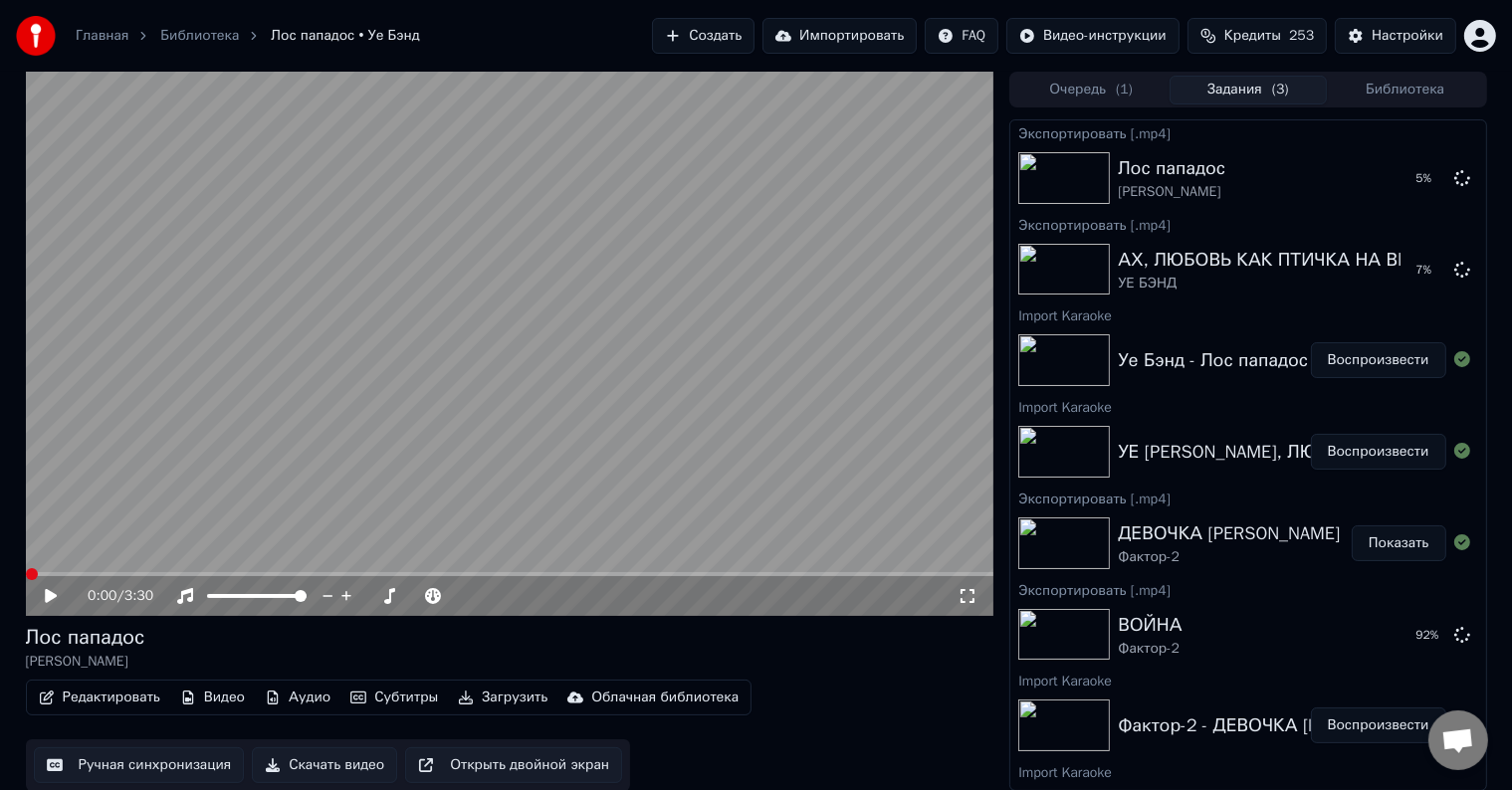 click at bounding box center (32, 574) 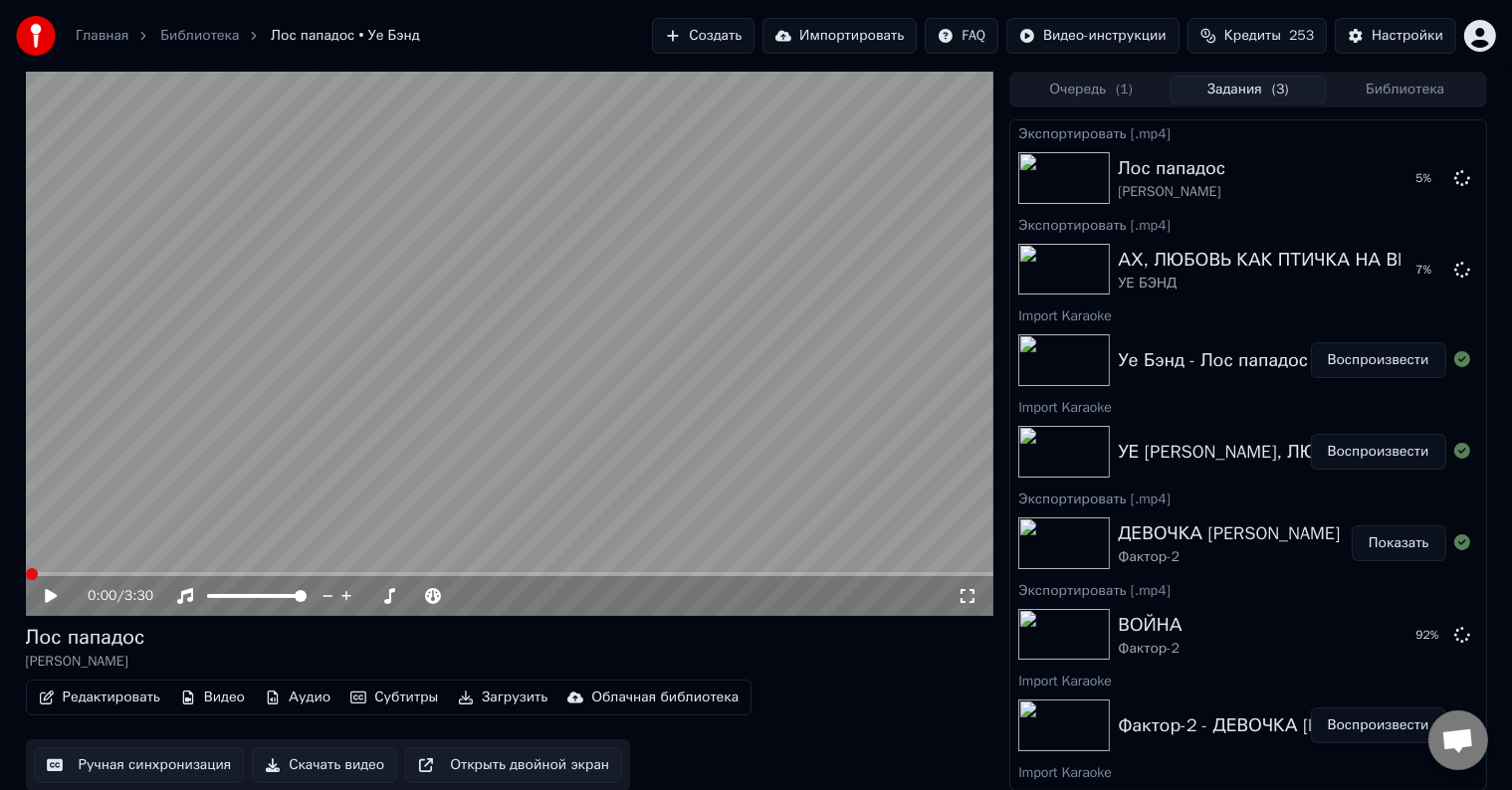 click on "Импортировать" at bounding box center [839, 36] 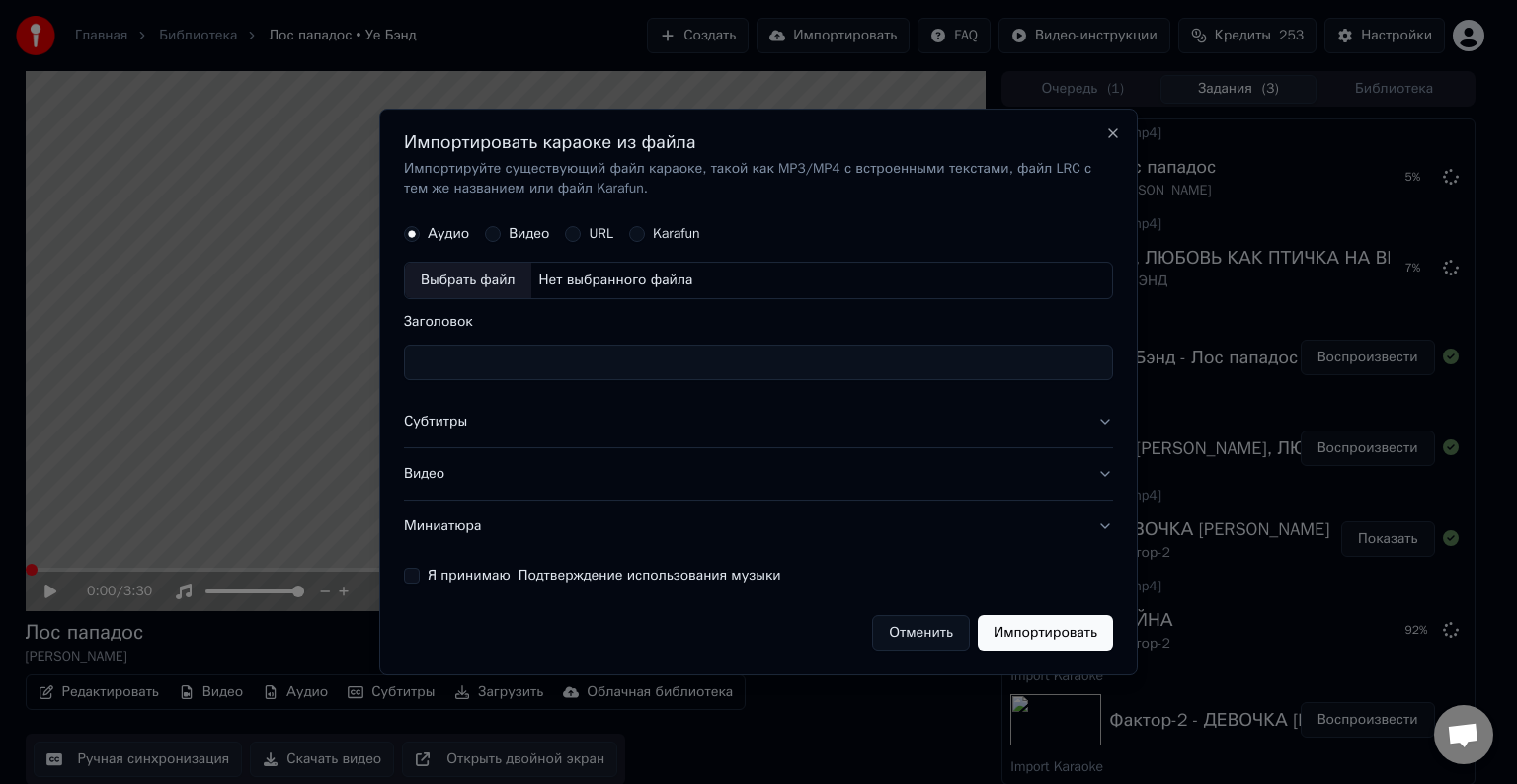 click on "Выбрать файл" at bounding box center [468, 280] 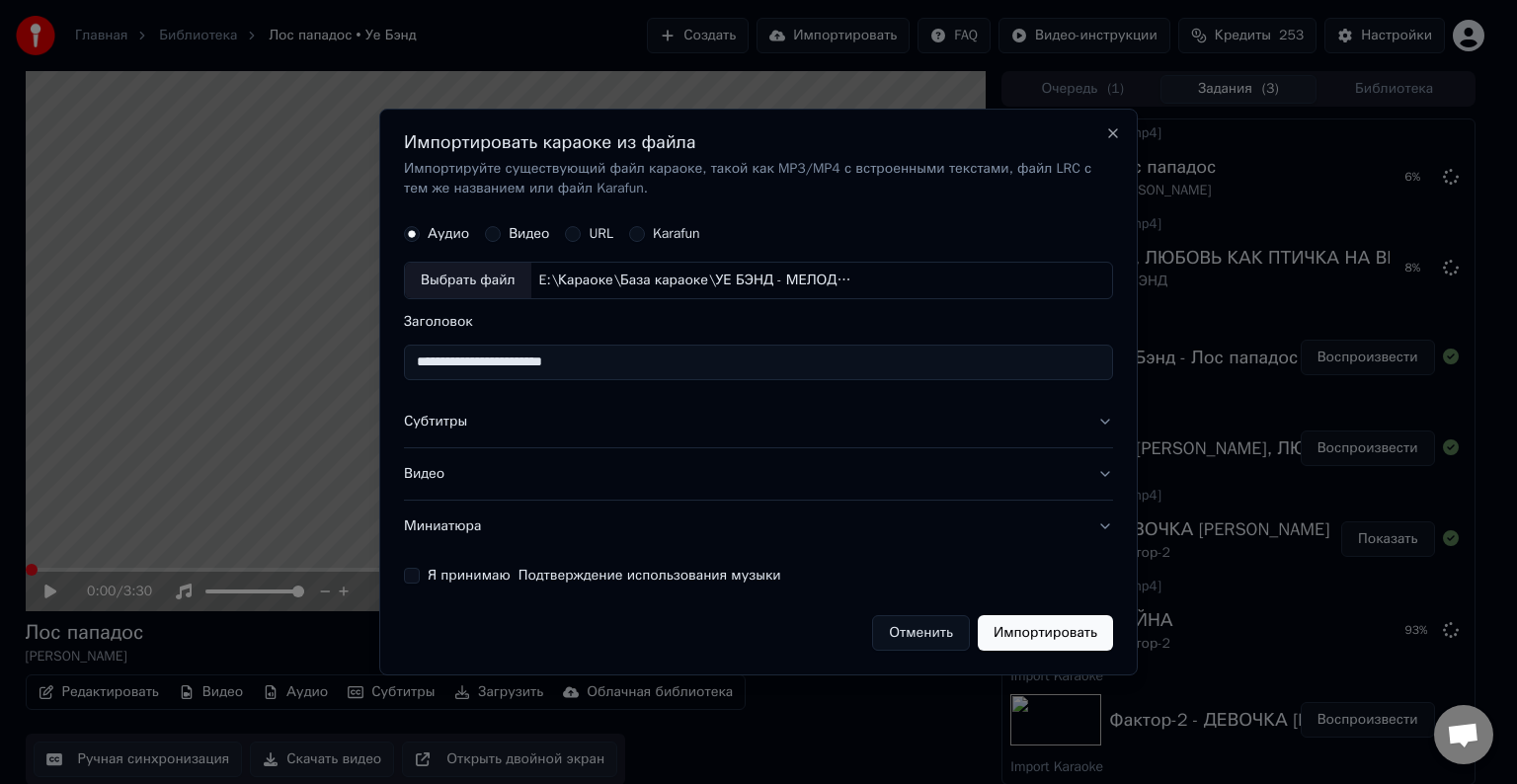 click on "**********" at bounding box center (758, 362) 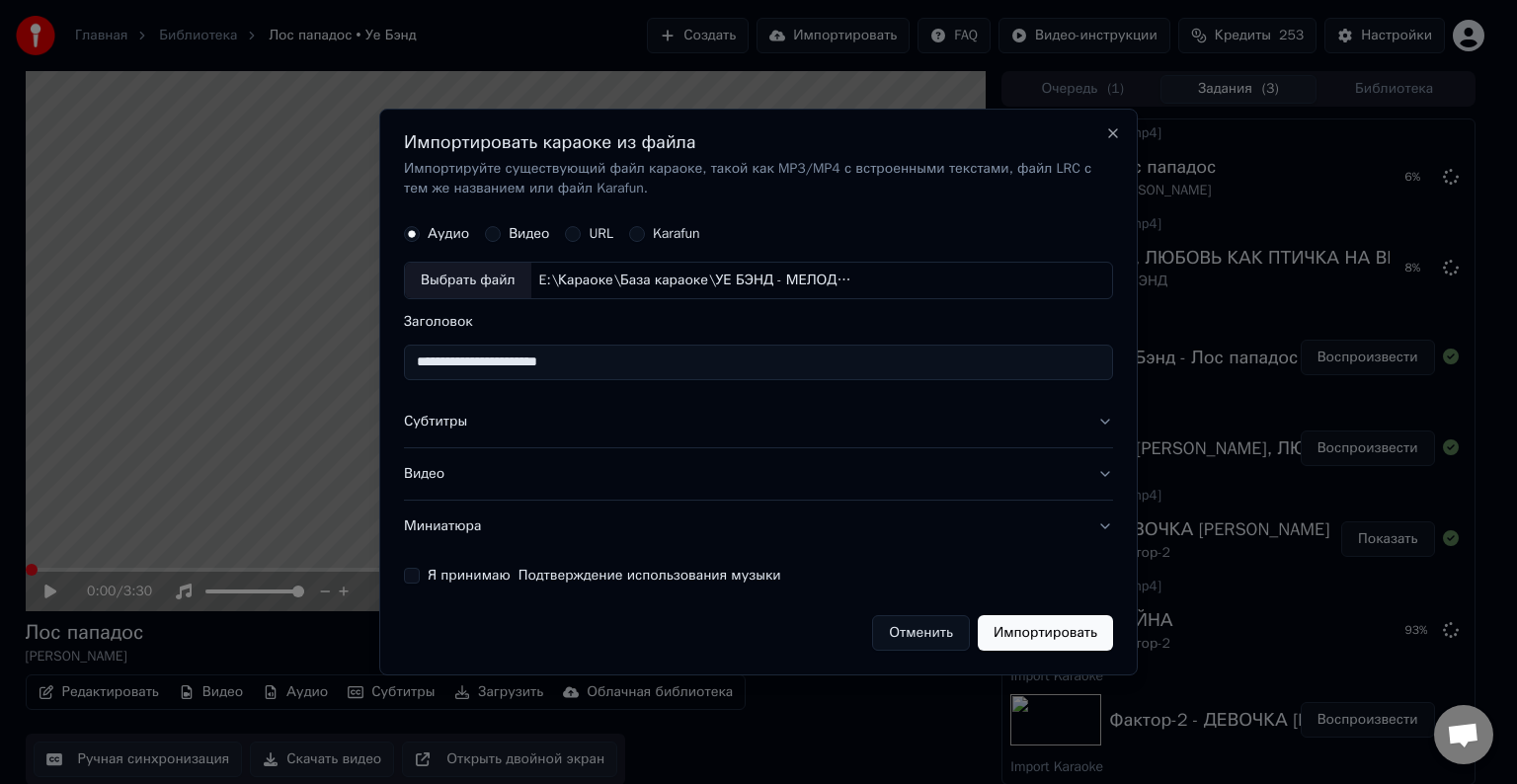 type on "**********" 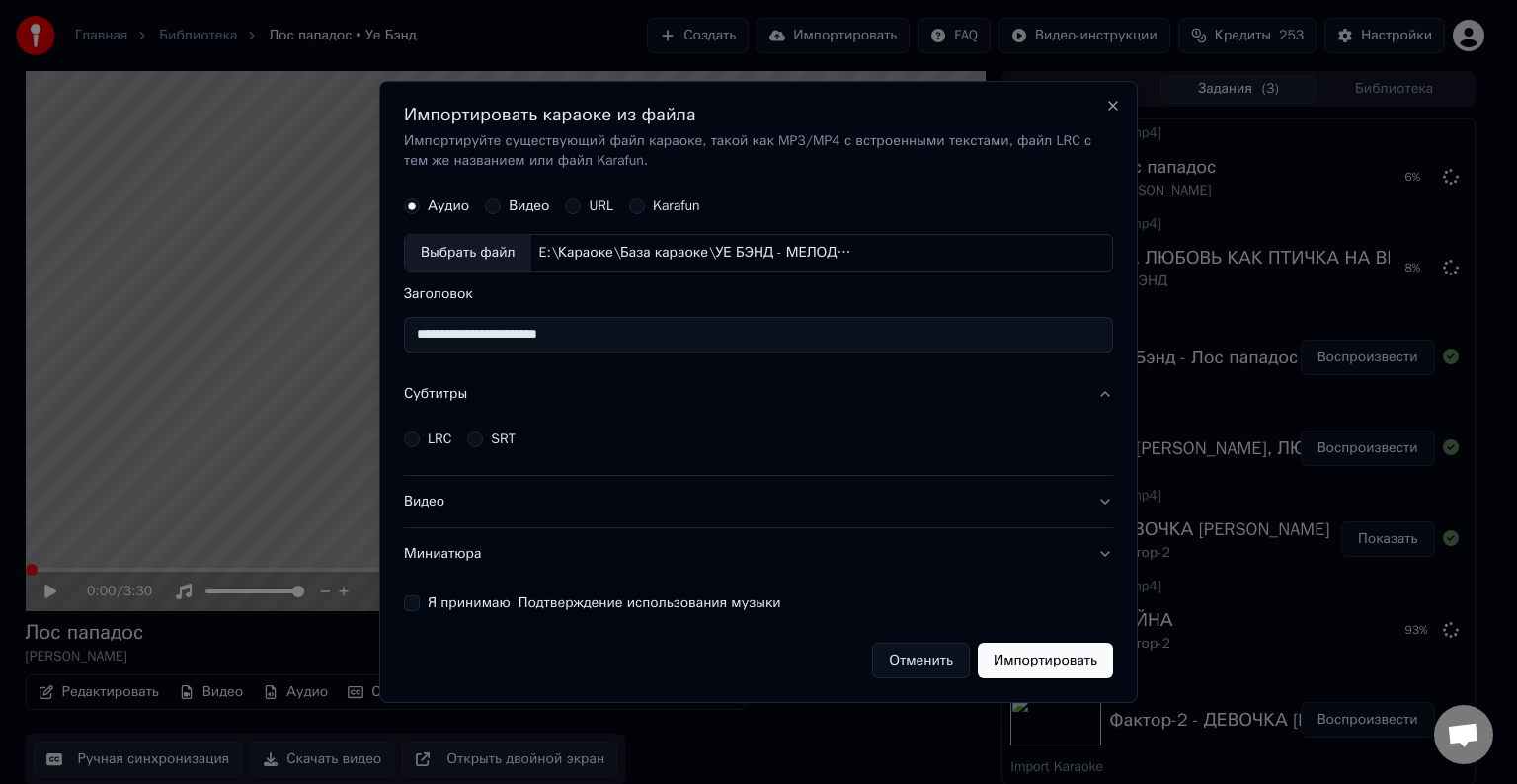 click on "LRC" at bounding box center [439, 439] 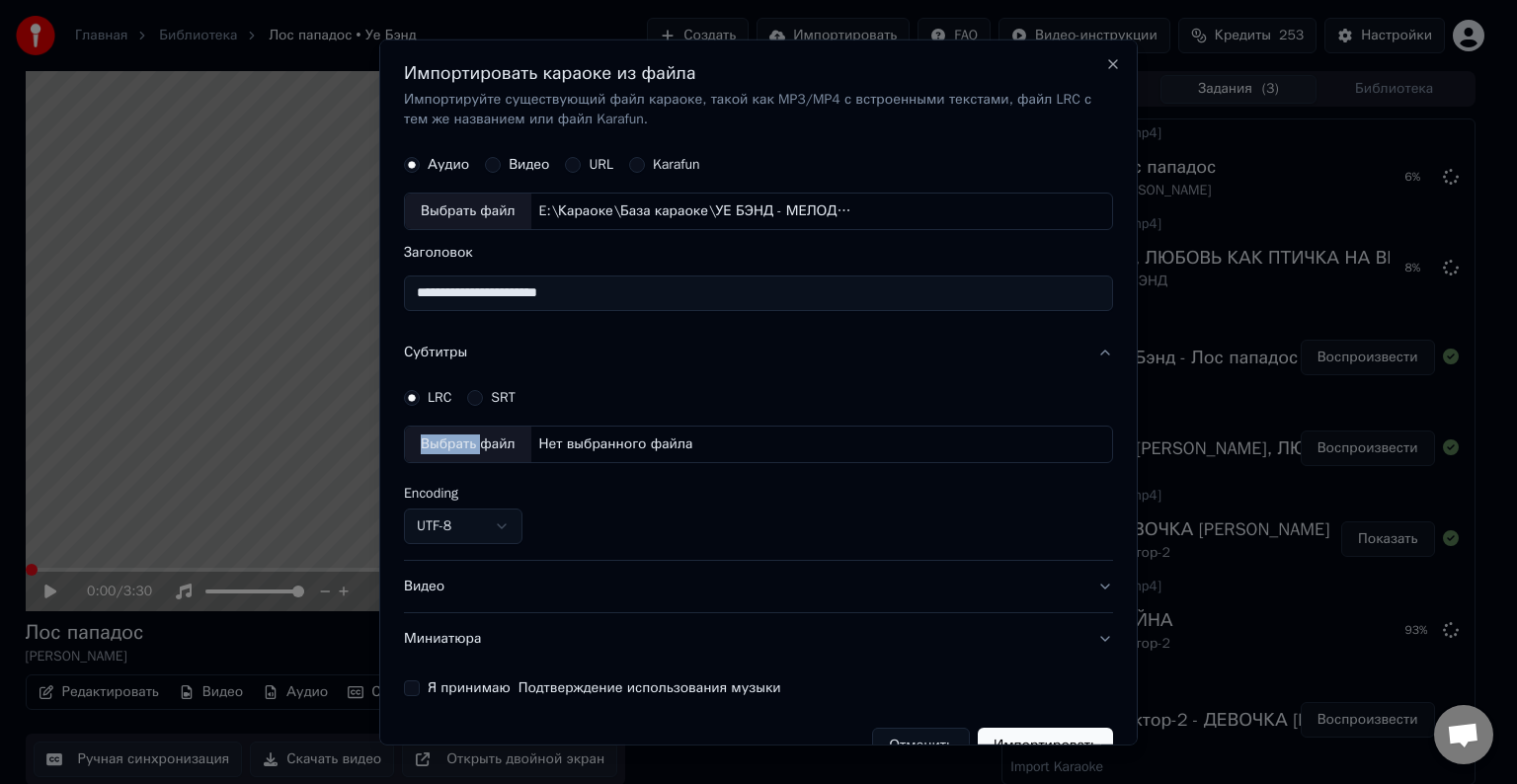 click on "Выбрать файл" at bounding box center (468, 444) 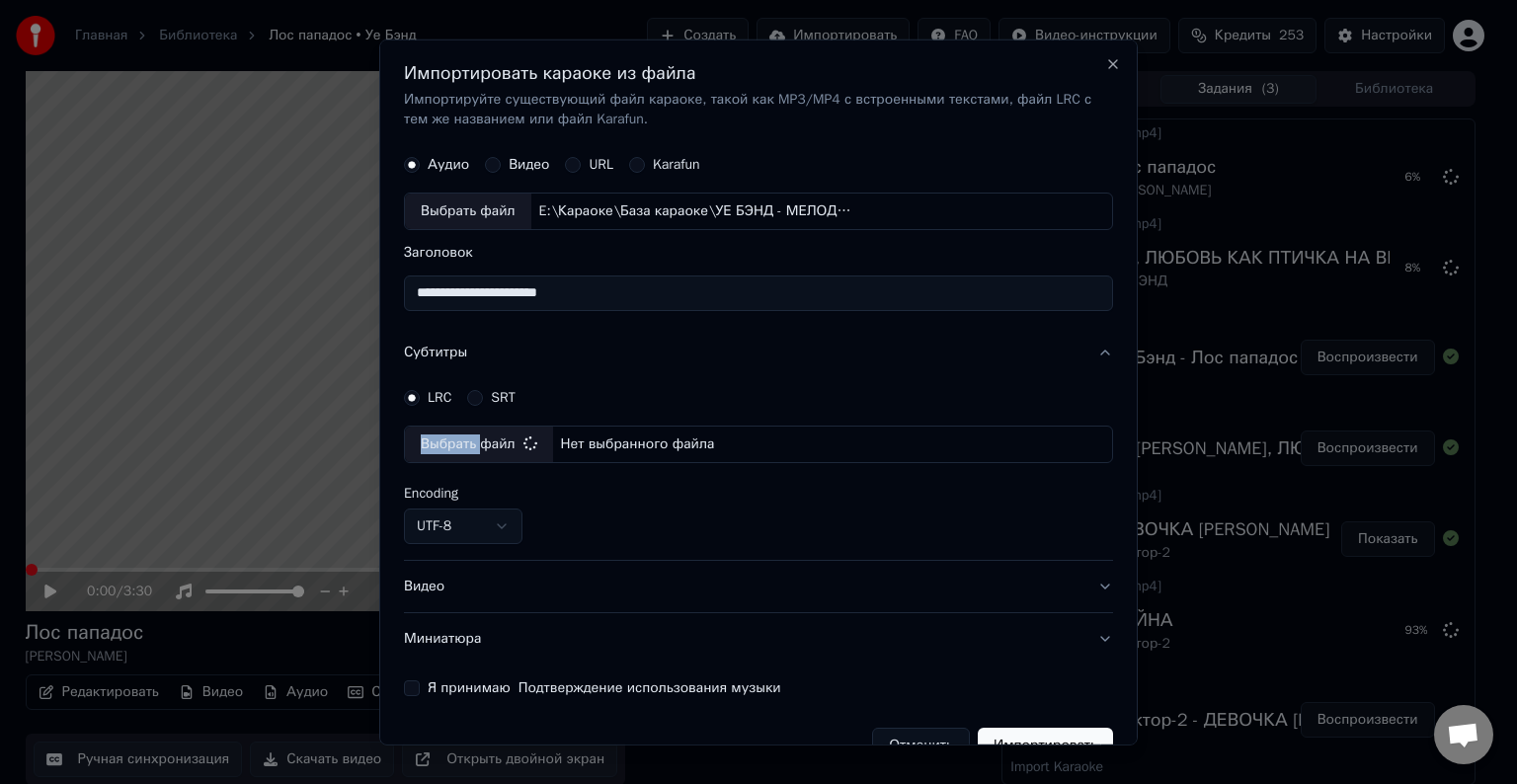 select on "**********" 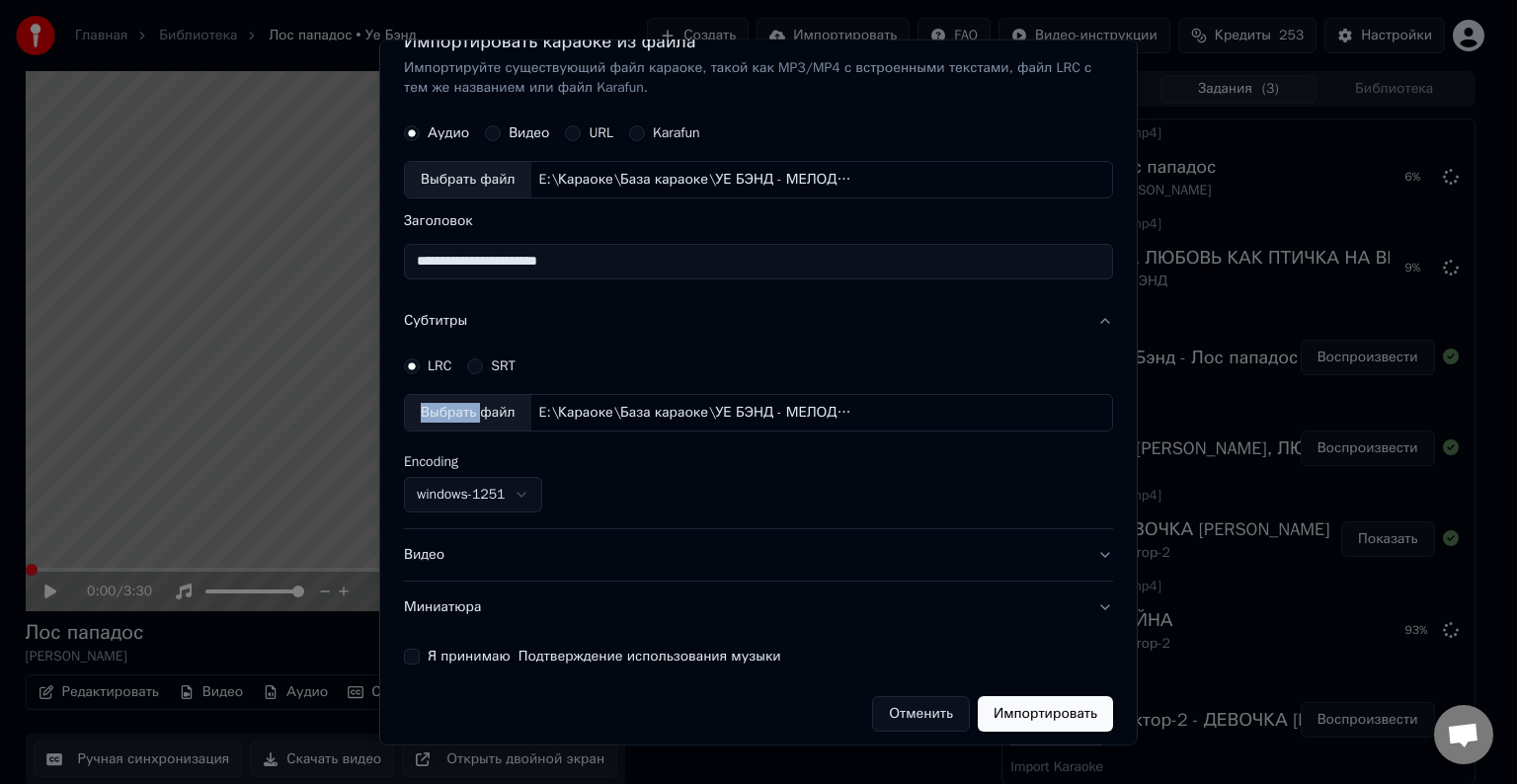 scroll, scrollTop: 40, scrollLeft: 0, axis: vertical 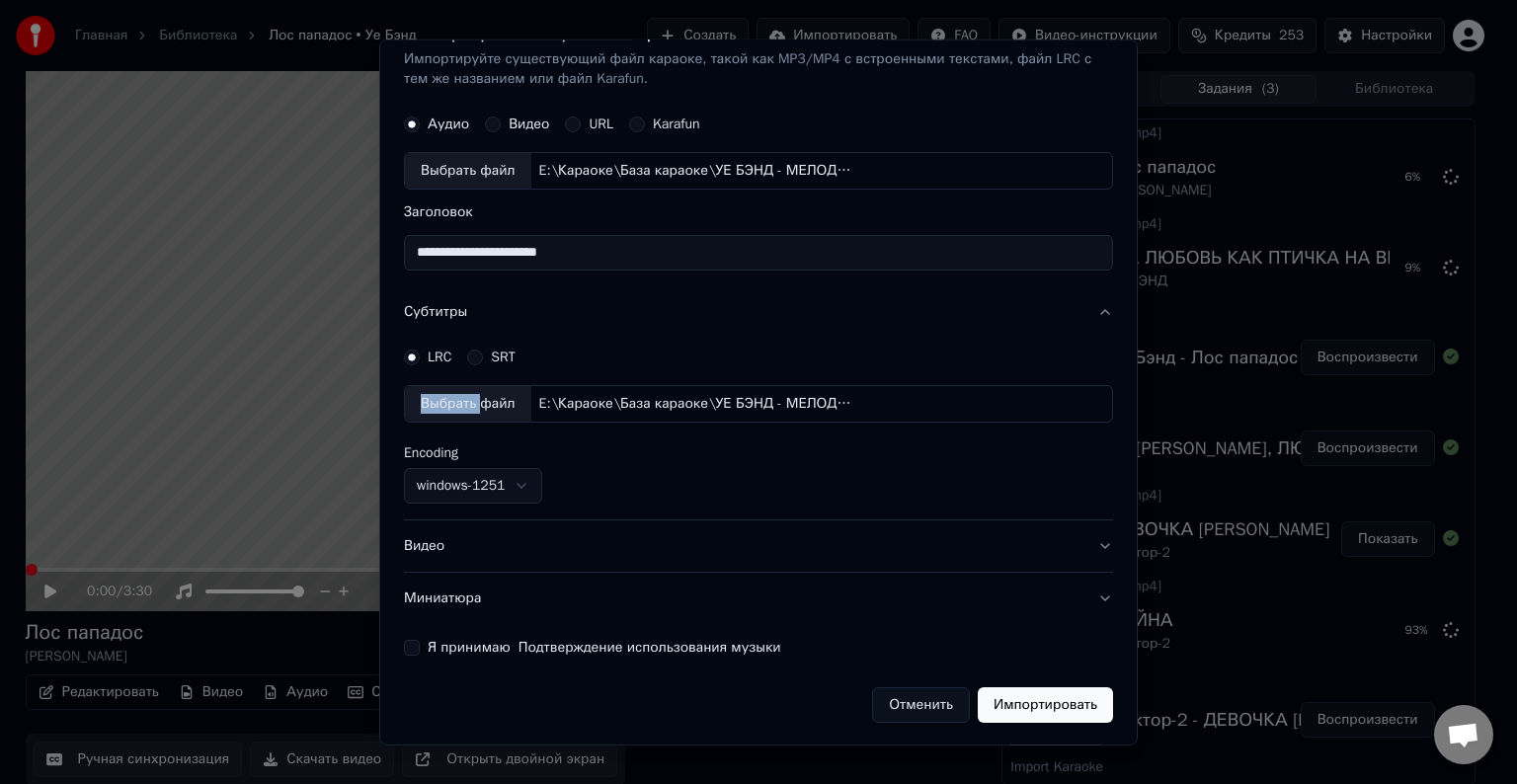 click on "Видео" at bounding box center [758, 546] 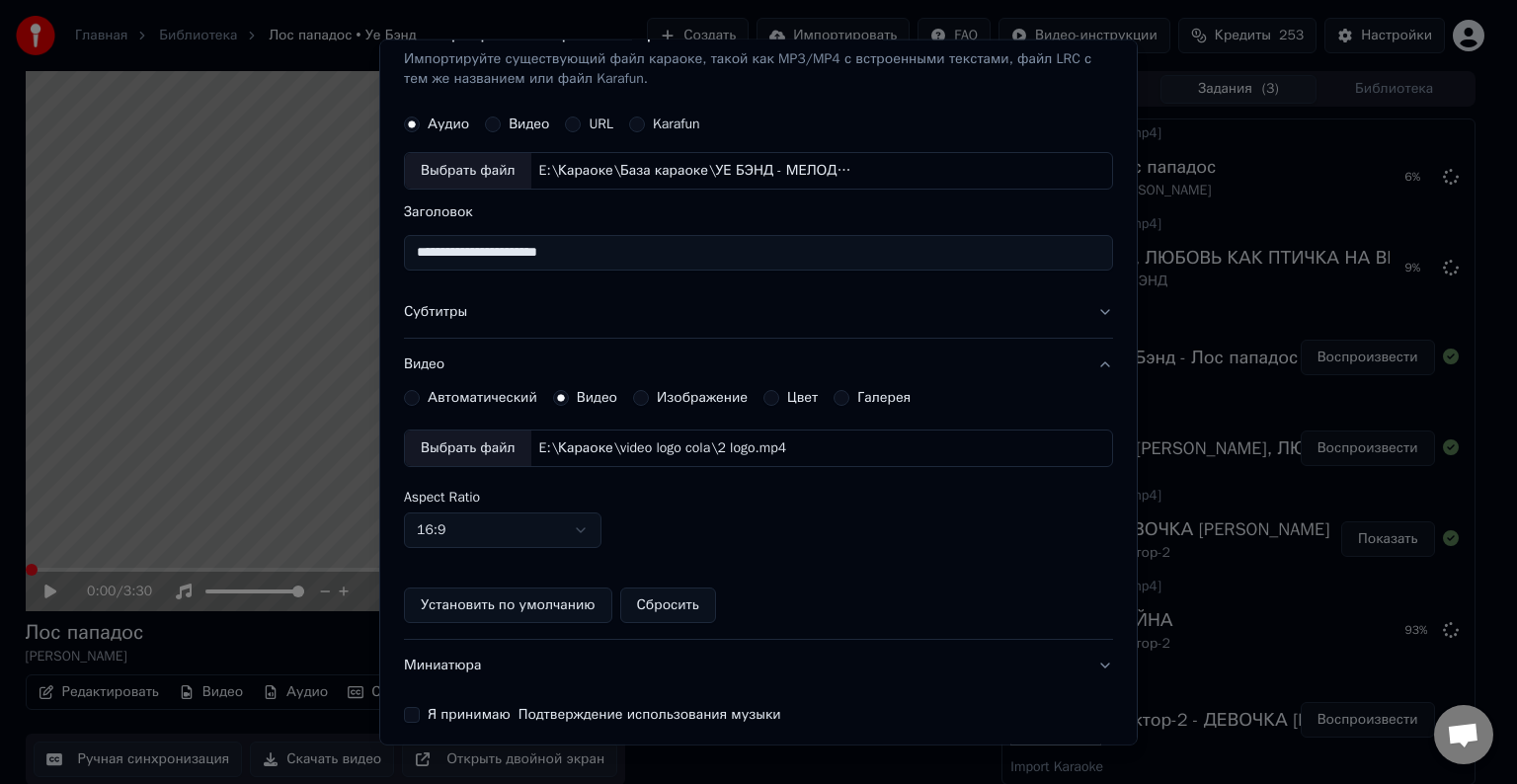 click on "Выбрать файл" at bounding box center (468, 448) 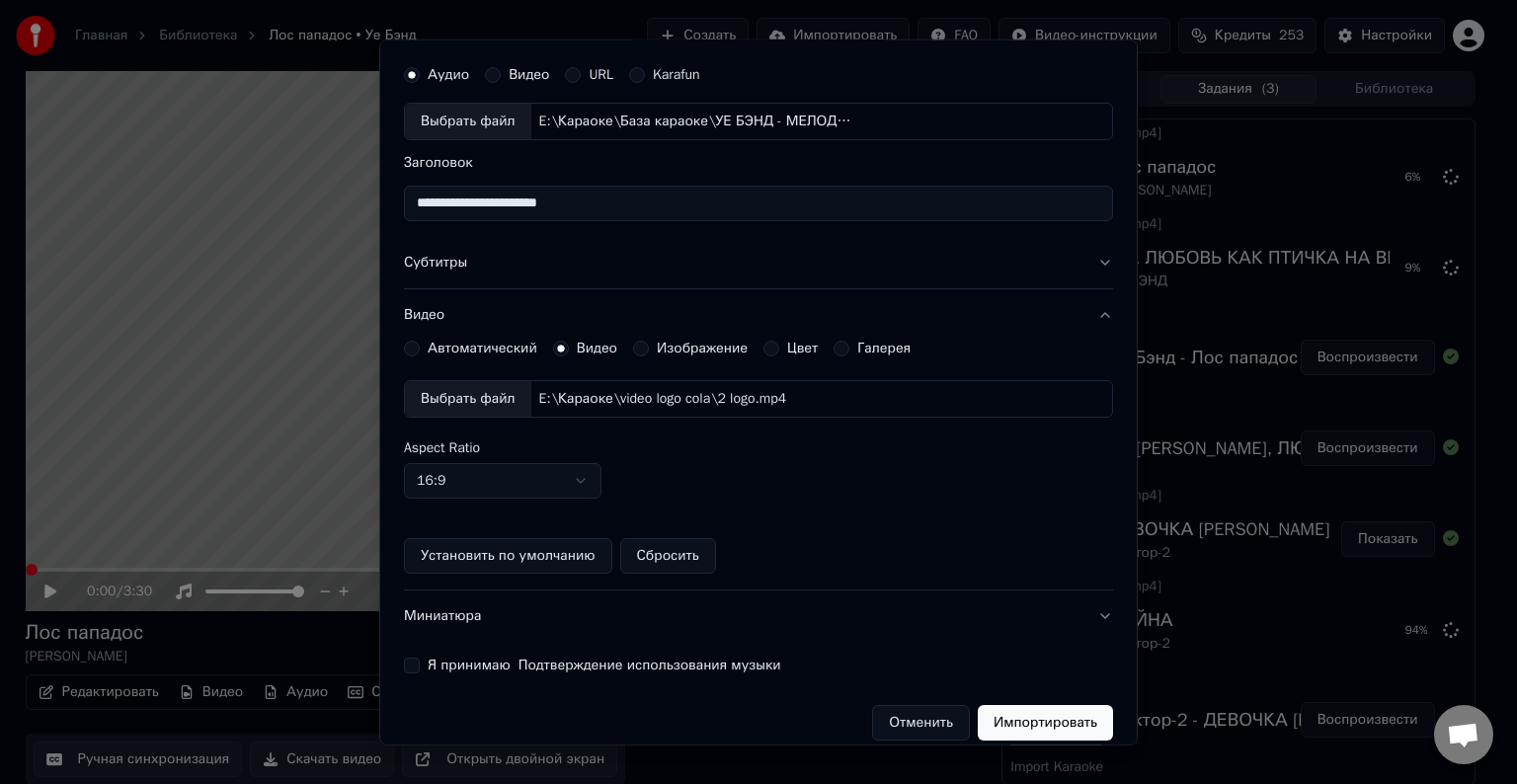 scroll, scrollTop: 108, scrollLeft: 0, axis: vertical 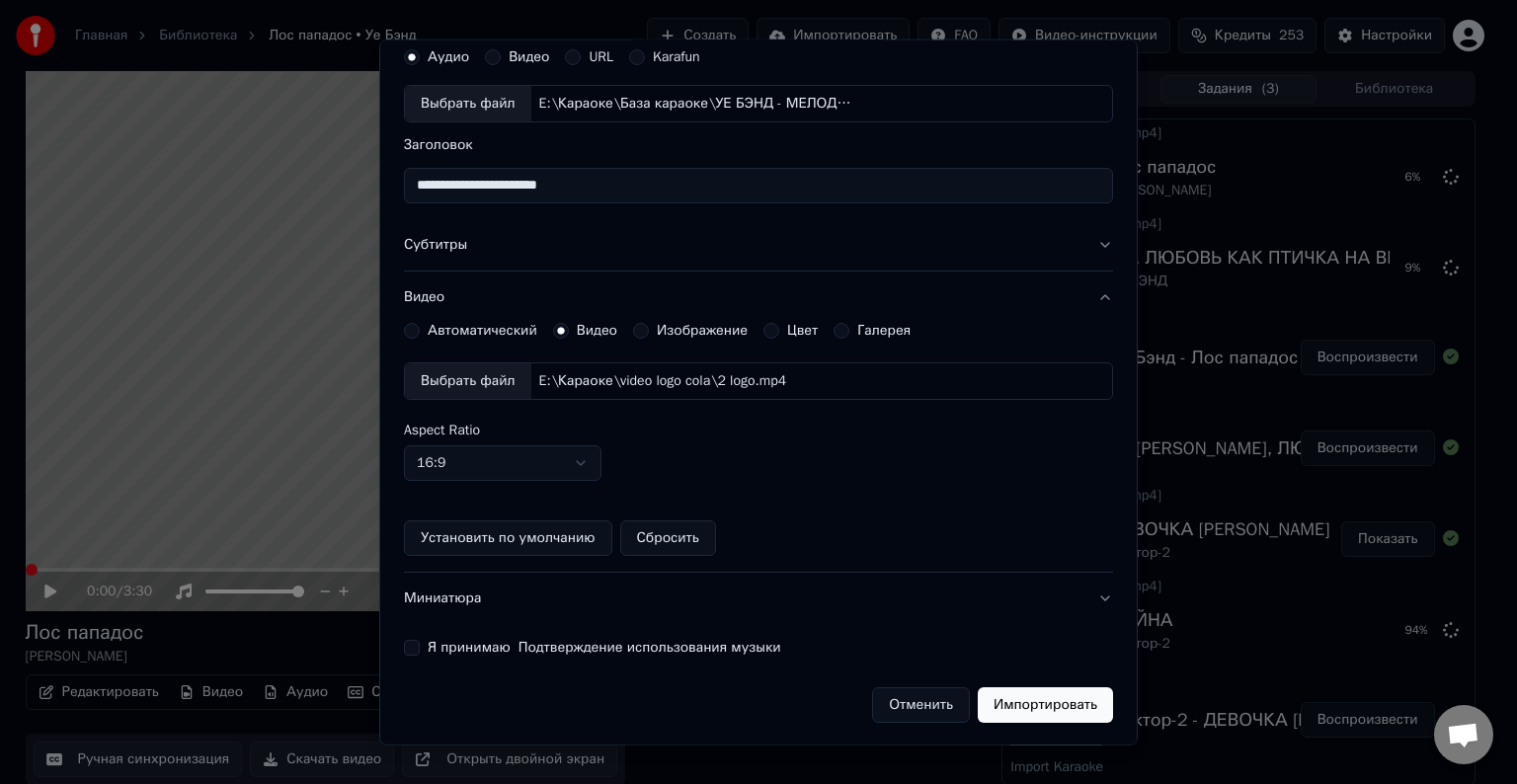 click on "Я принимаю   Подтверждение использования музыки" at bounding box center (412, 648) 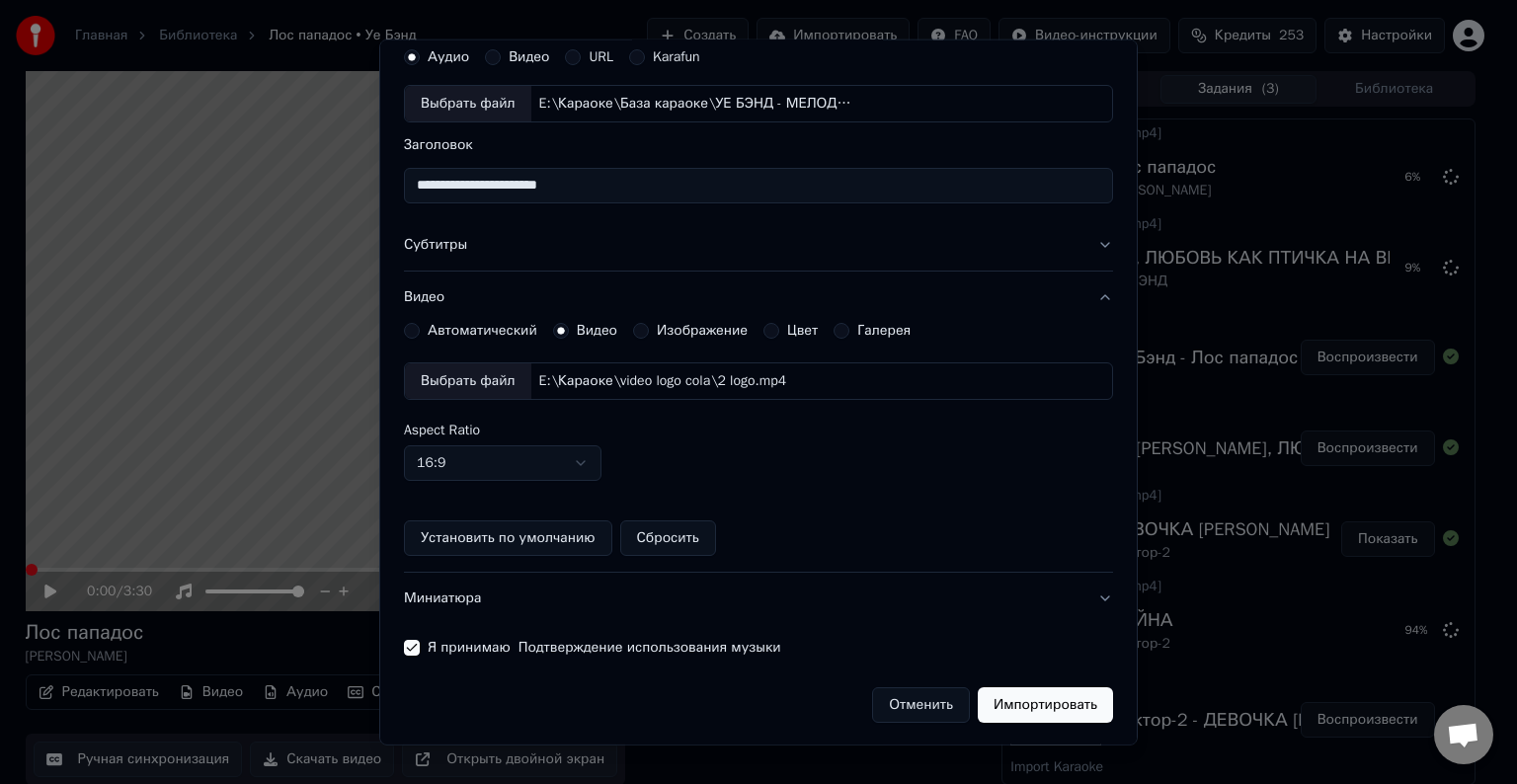 click on "Импортировать" at bounding box center [1045, 705] 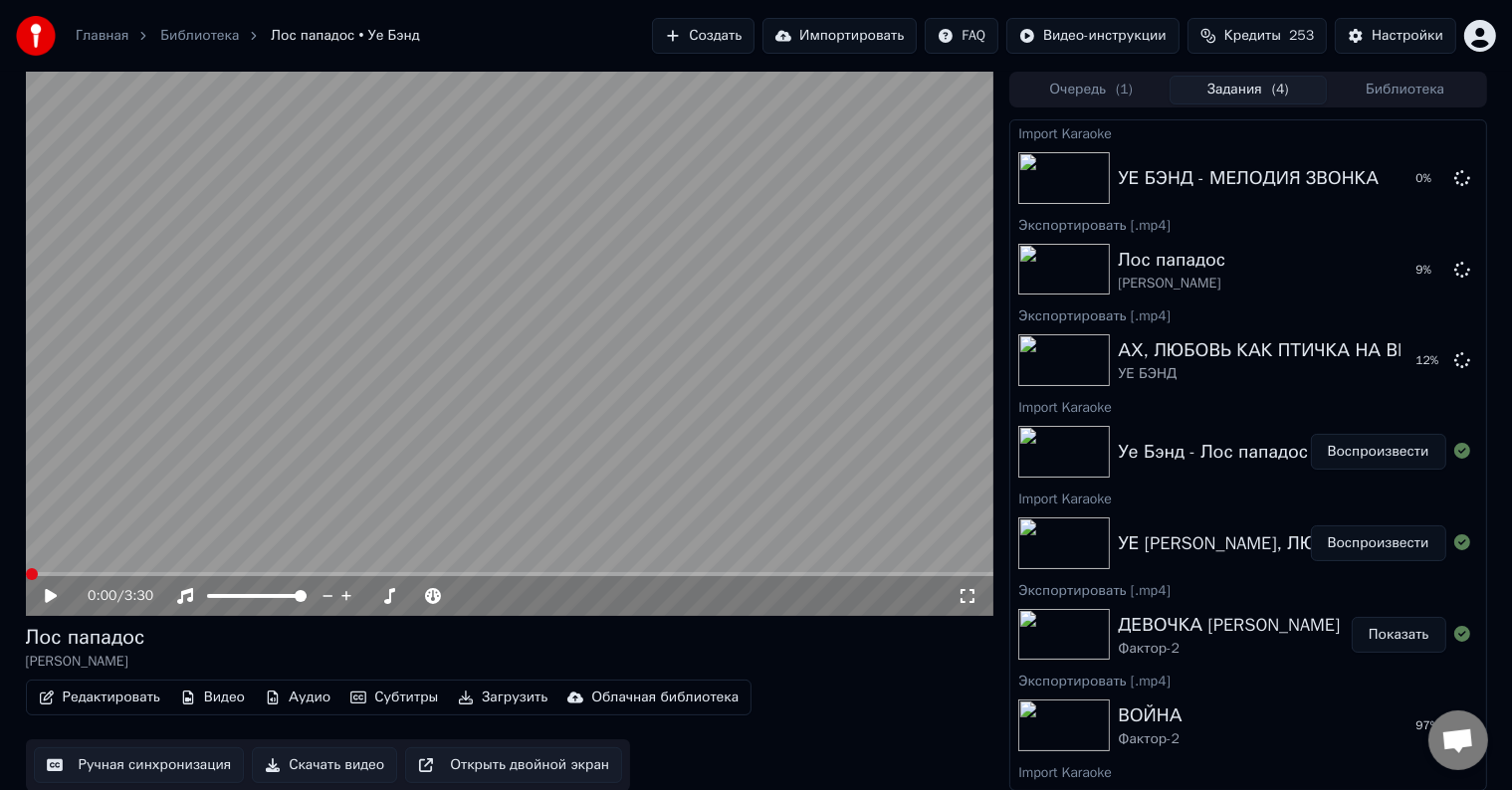 click on "Импортировать" at bounding box center (839, 36) 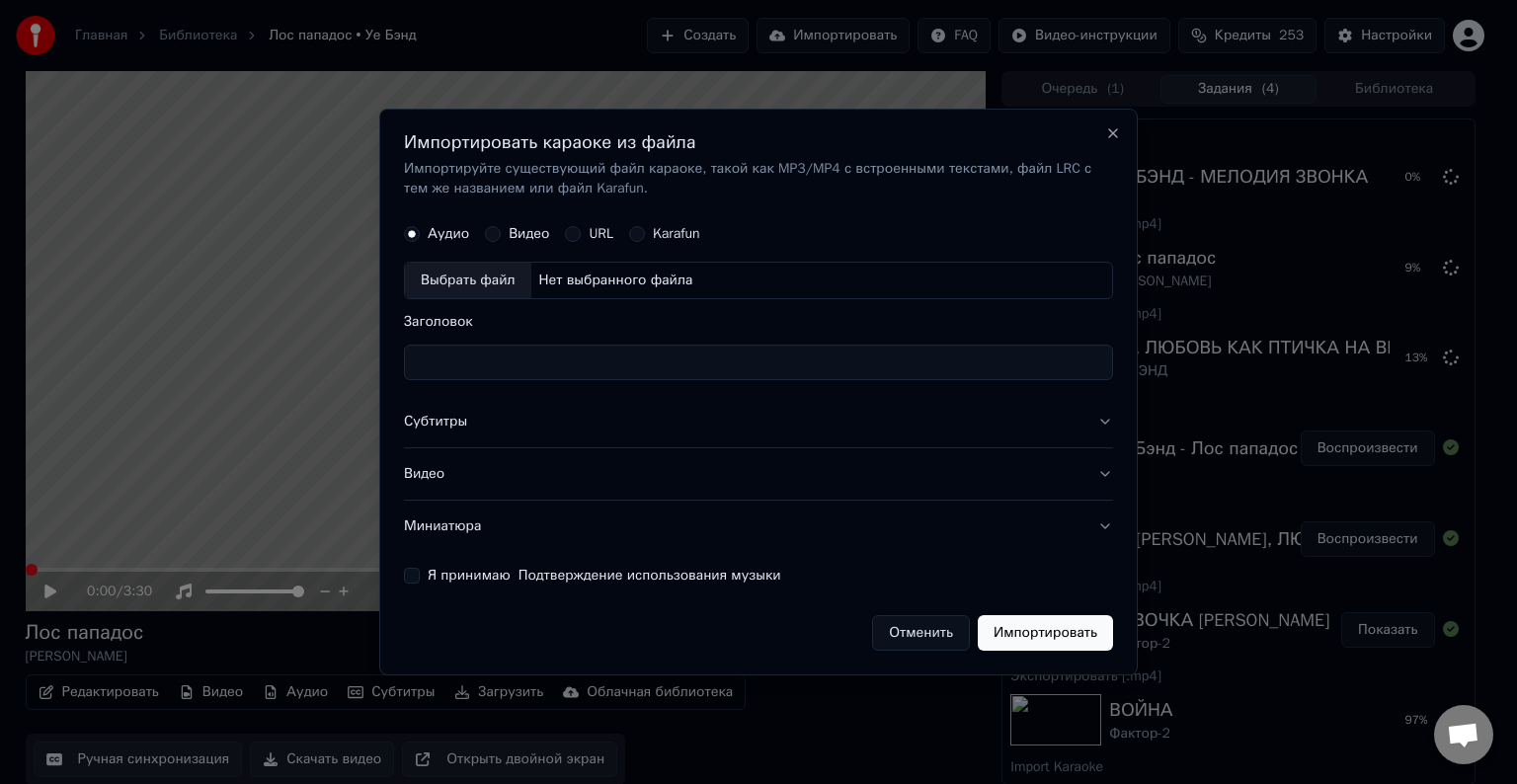 click on "Выбрать файл" at bounding box center [468, 280] 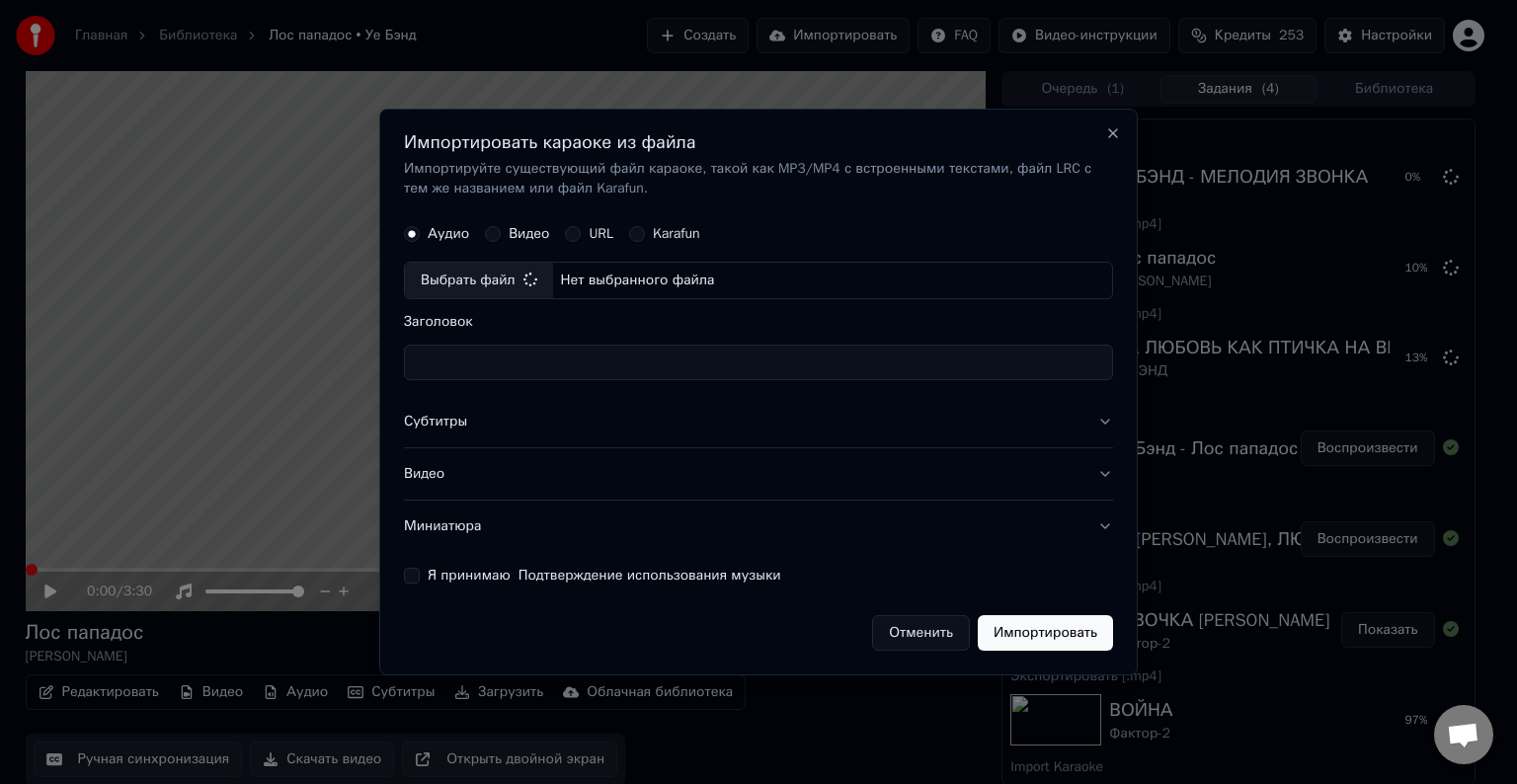 click on "Субтитры" at bounding box center (758, 422) 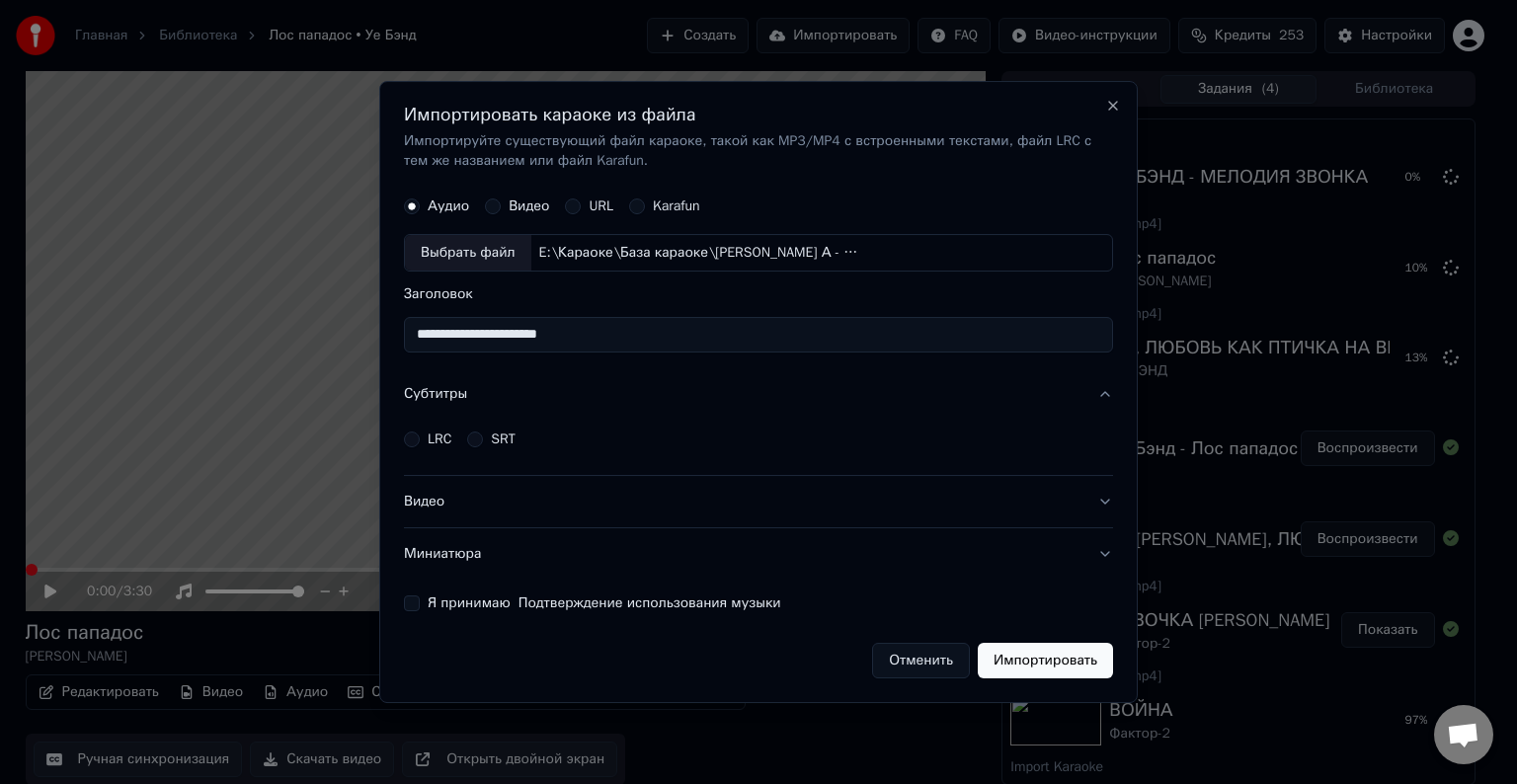 click on "LRC" at bounding box center (439, 439) 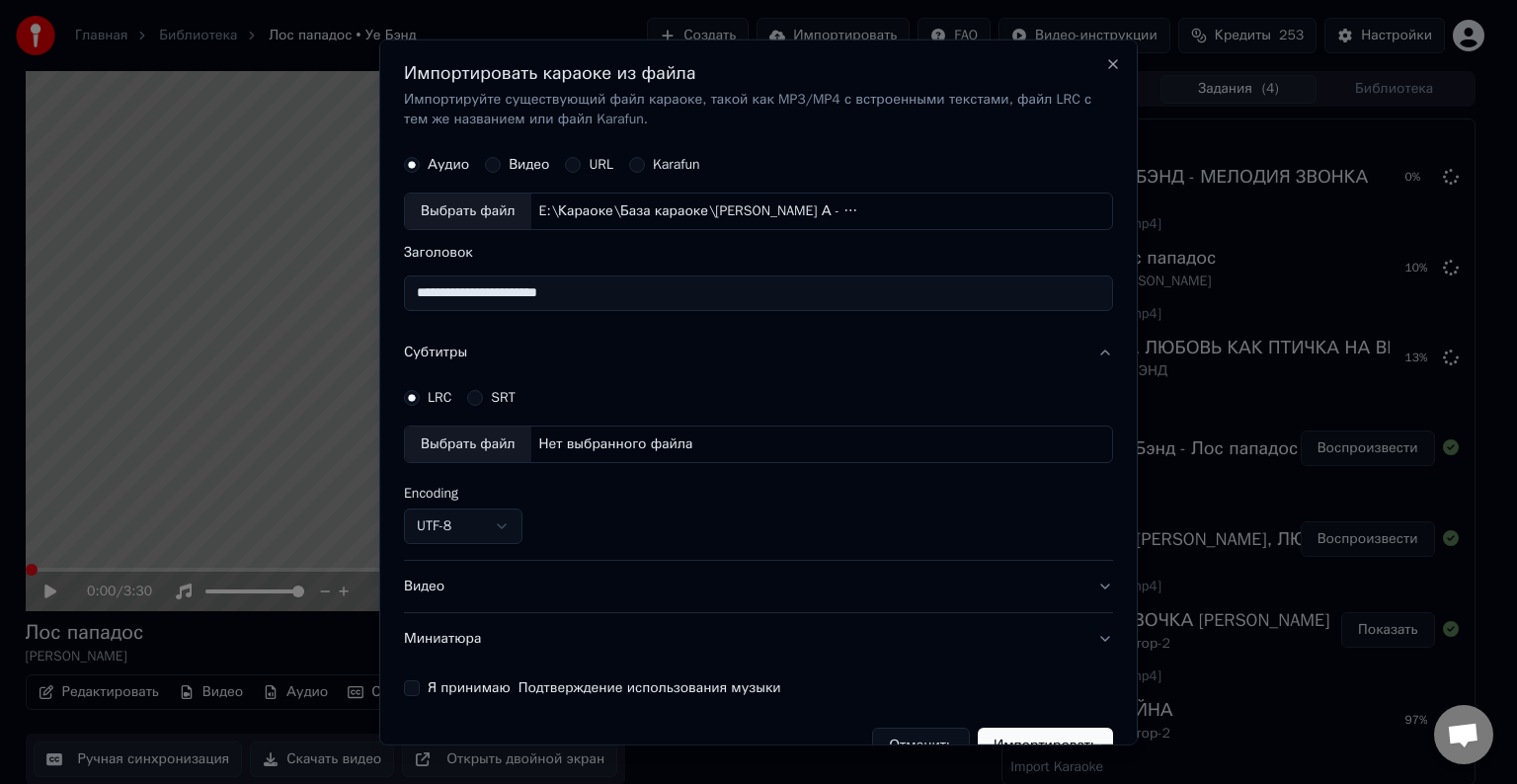 click on "Выбрать файл" at bounding box center [468, 444] 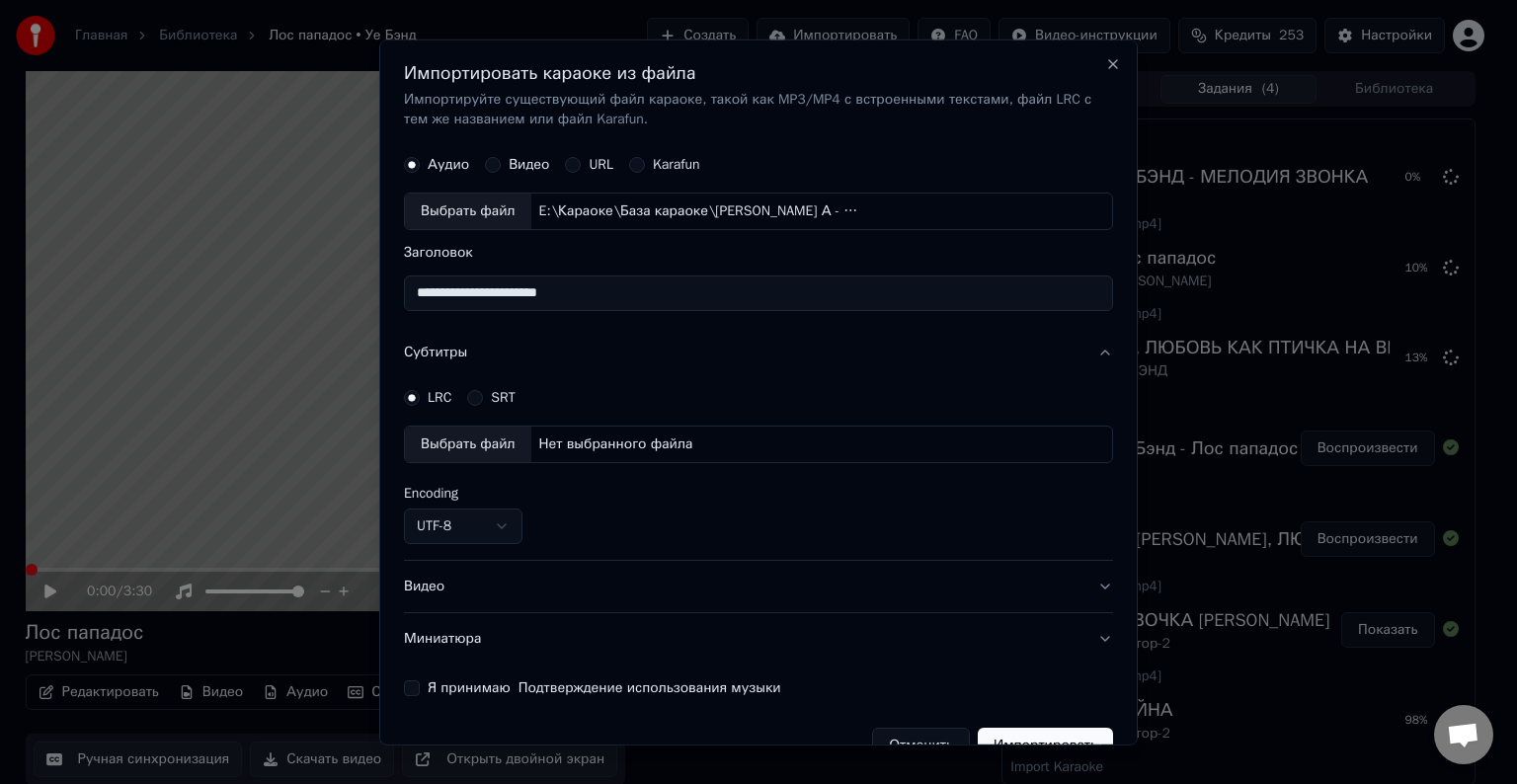 select on "**********" 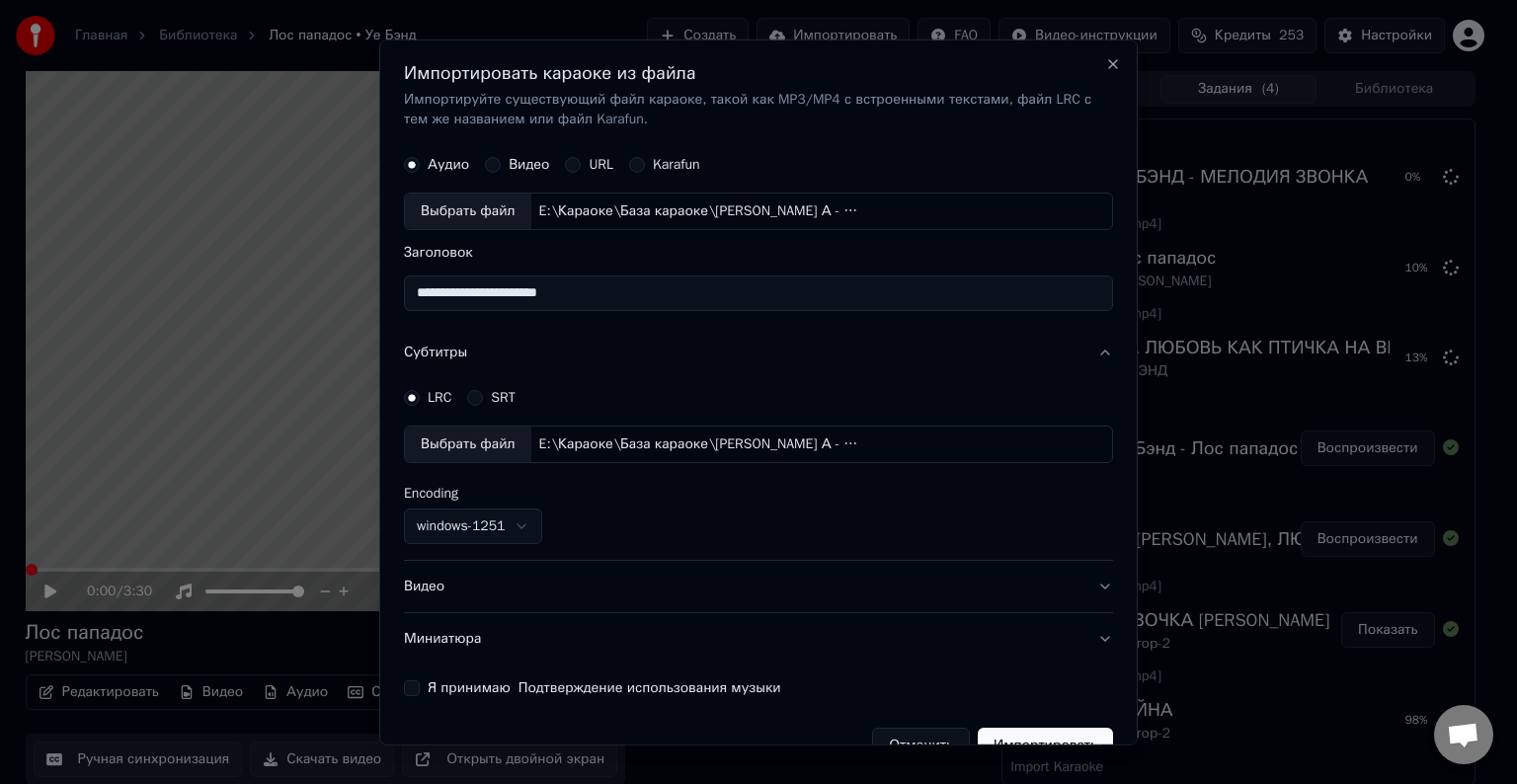 click on "Видео" at bounding box center (758, 587) 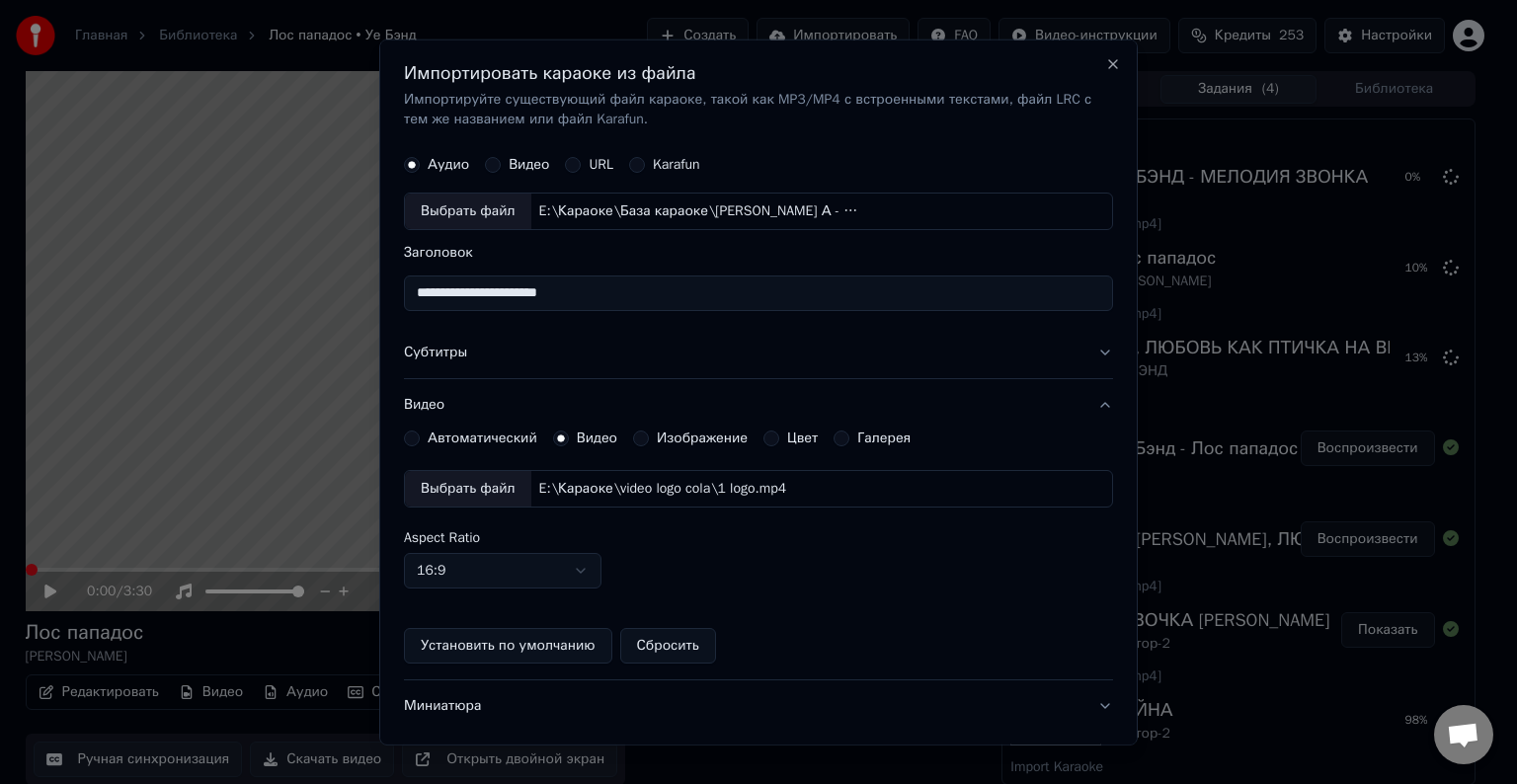 click on "Выбрать файл" at bounding box center (468, 489) 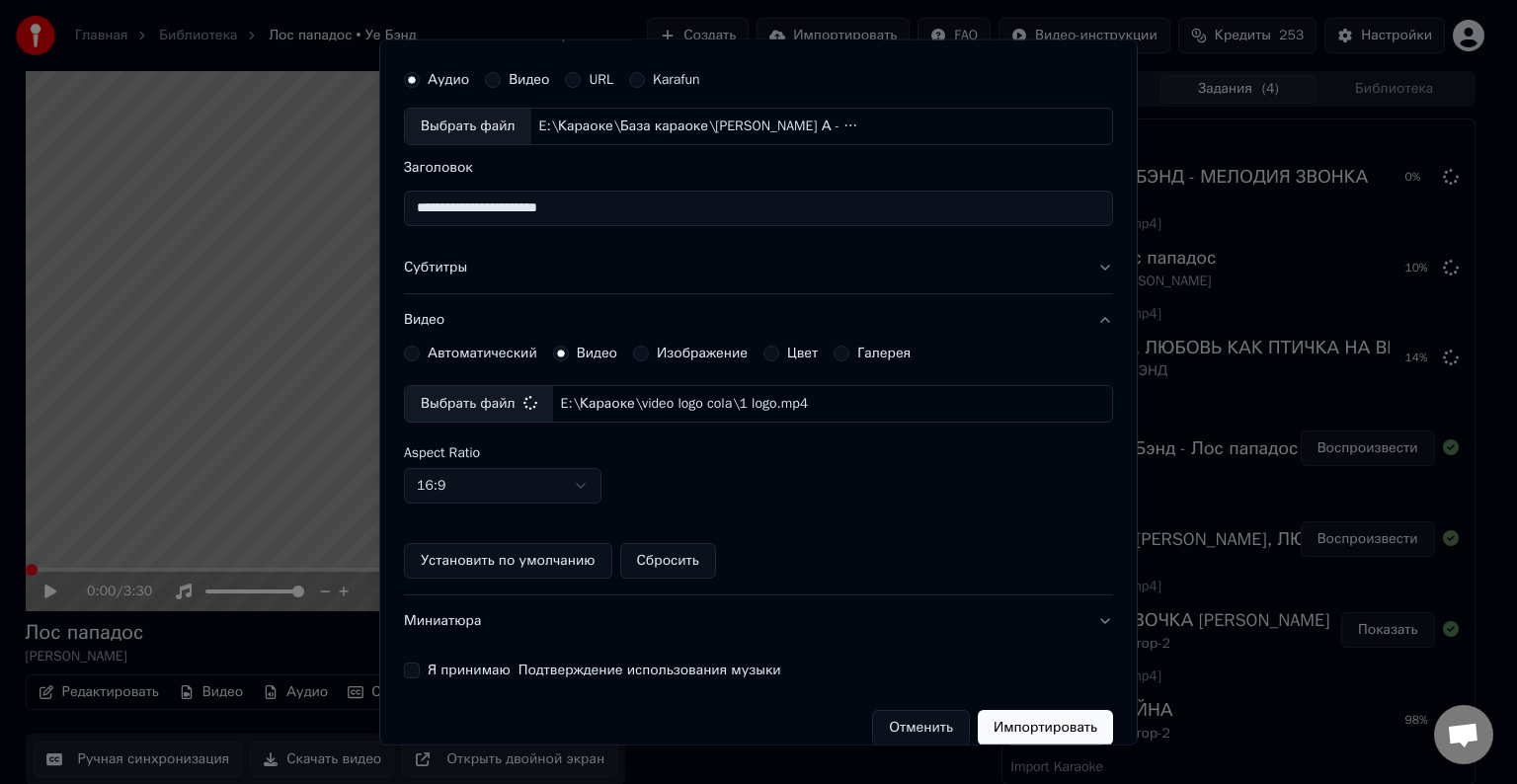 scroll, scrollTop: 108, scrollLeft: 0, axis: vertical 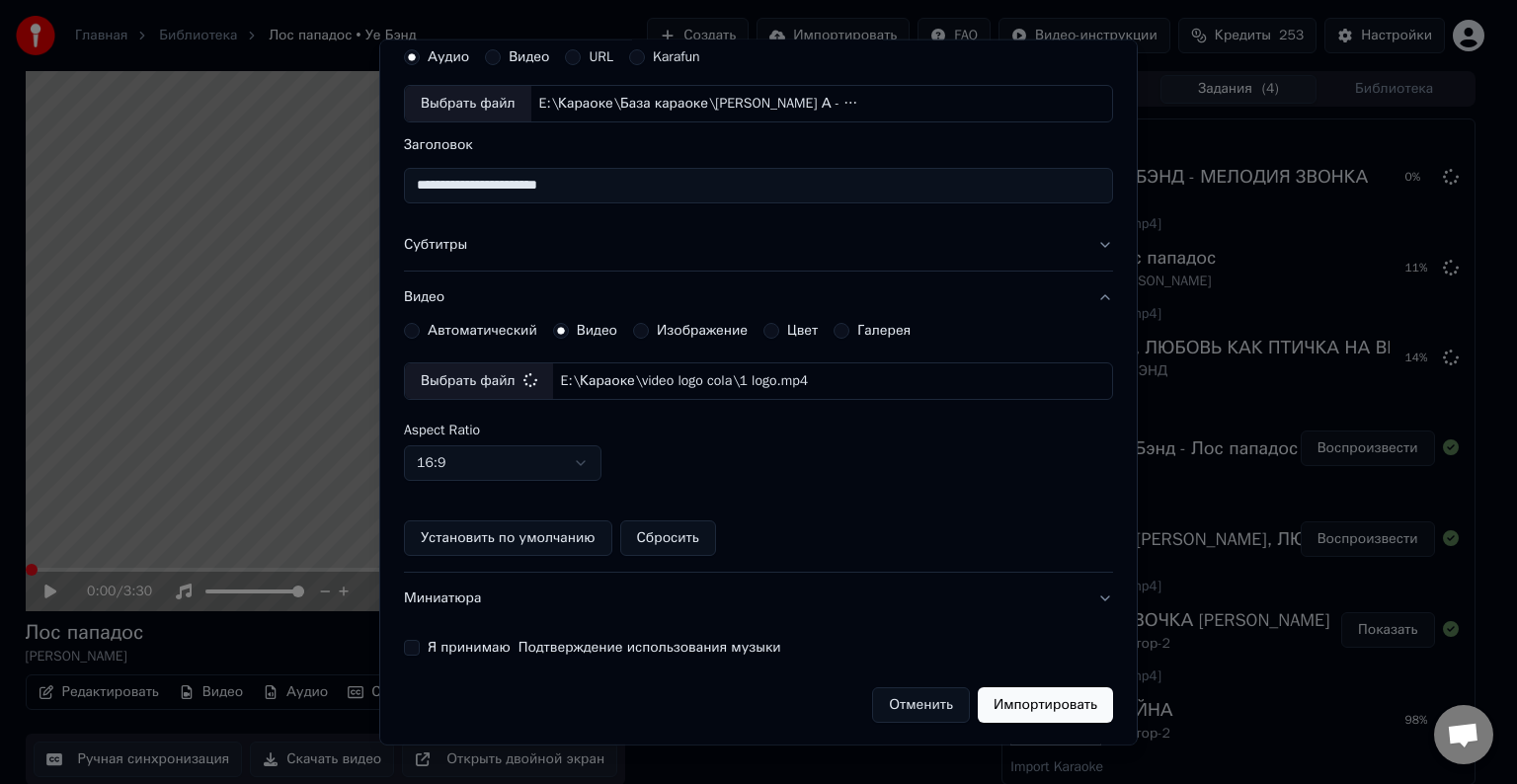 click on "Я принимаю   Подтверждение использования музыки" at bounding box center (412, 648) 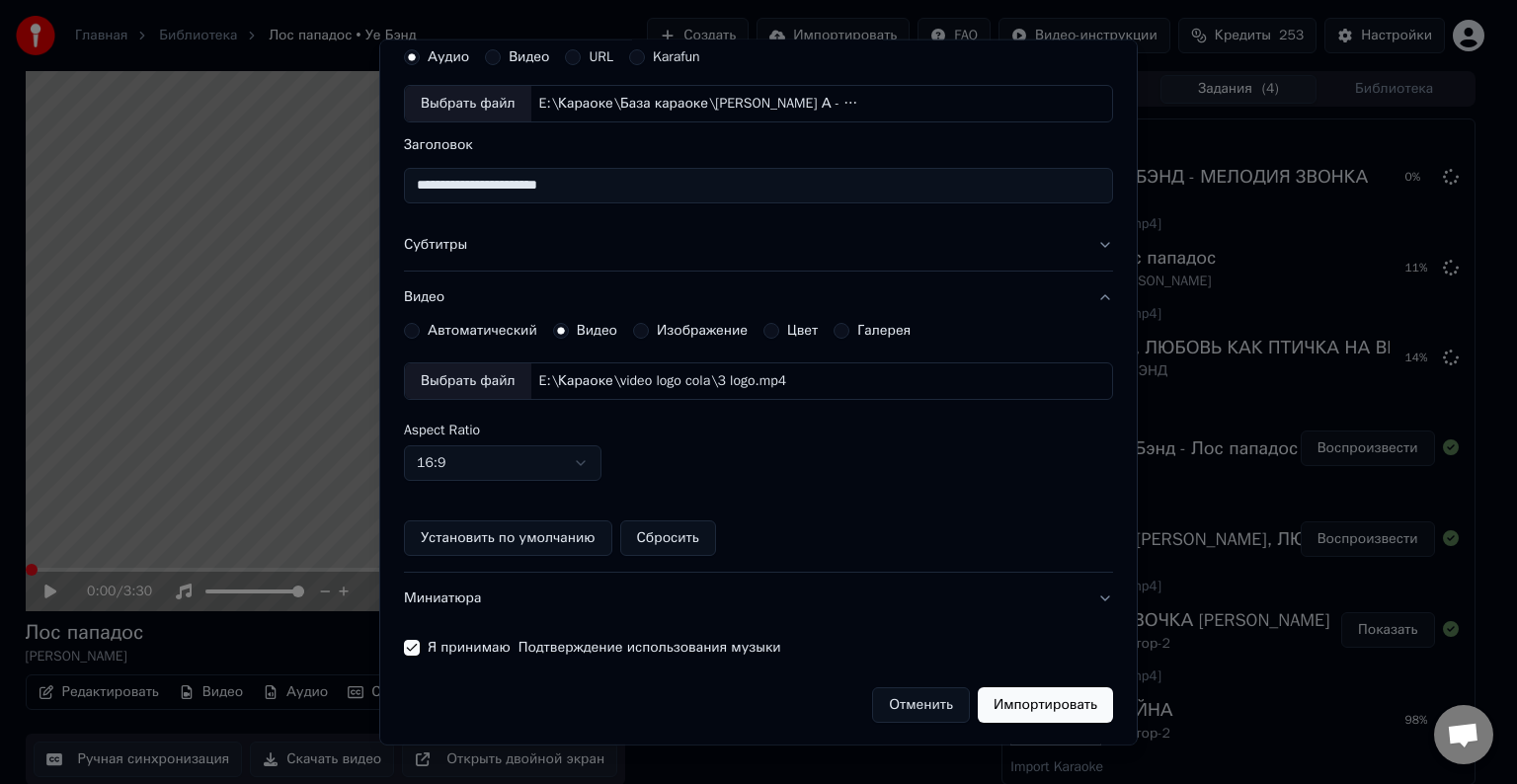 click on "Импортировать" at bounding box center (1045, 705) 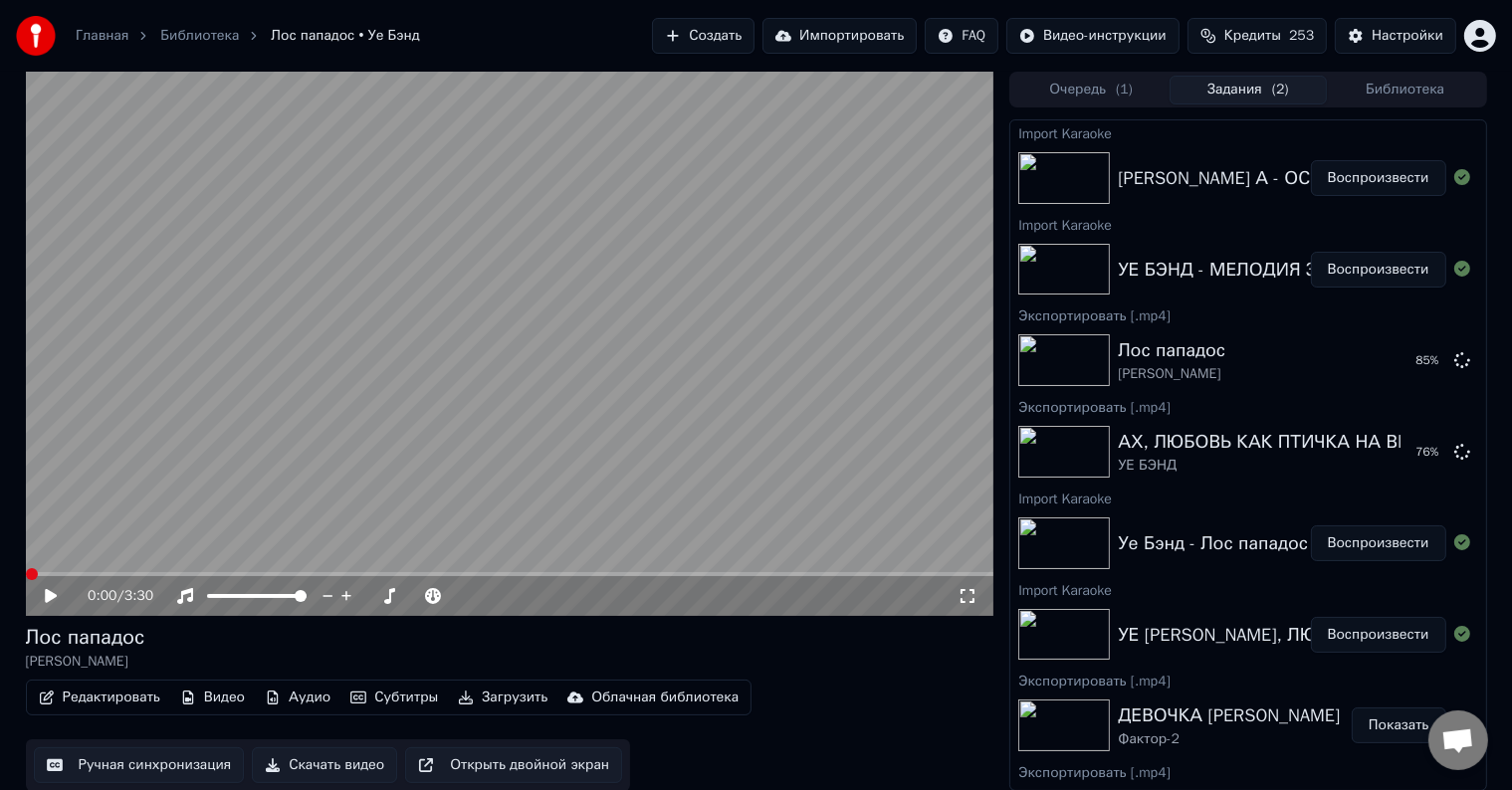 drag, startPoint x: 1347, startPoint y: 270, endPoint x: 411, endPoint y: 643, distance: 1007.58374 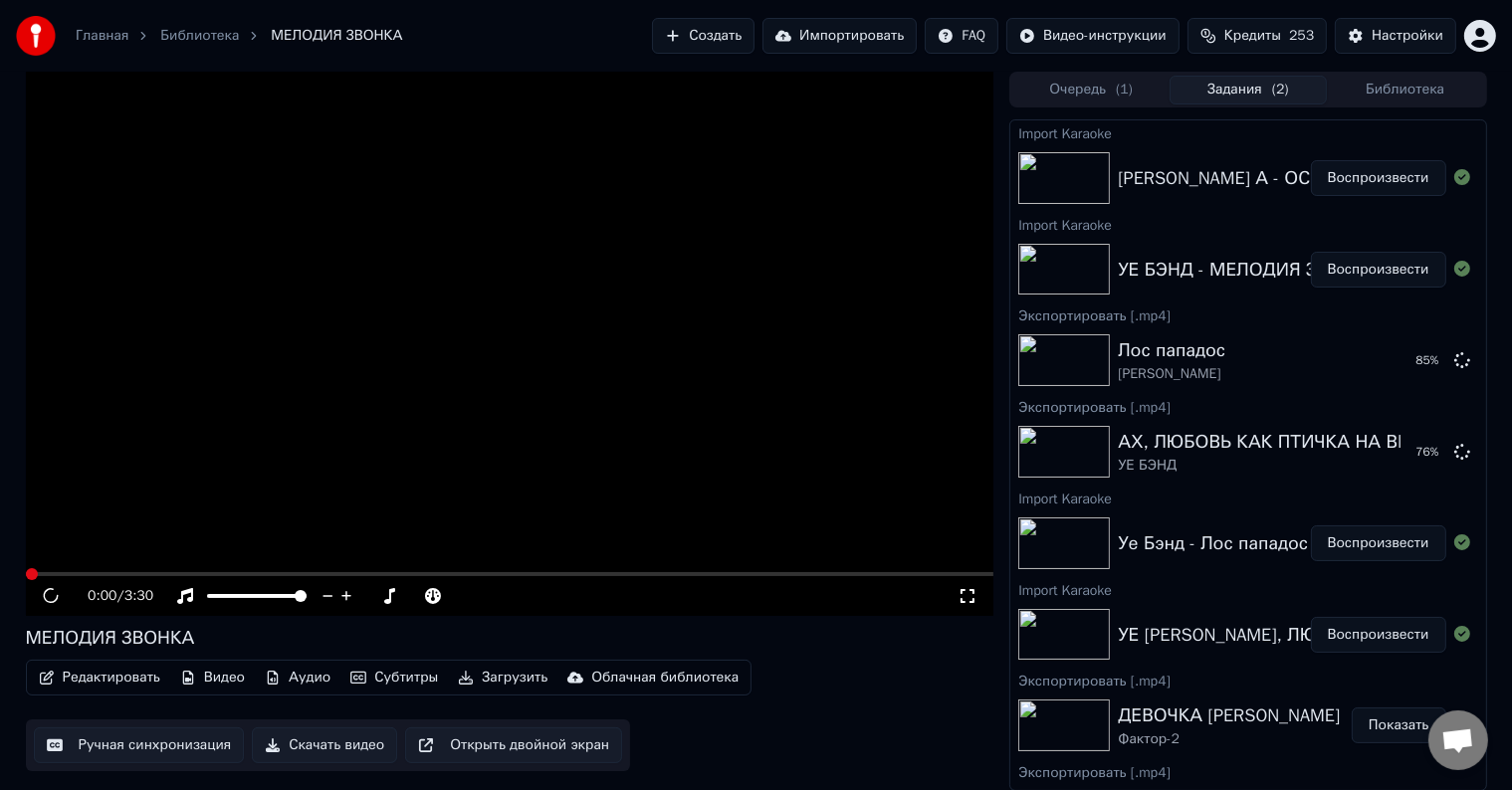 click on "Редактировать" at bounding box center (100, 678) 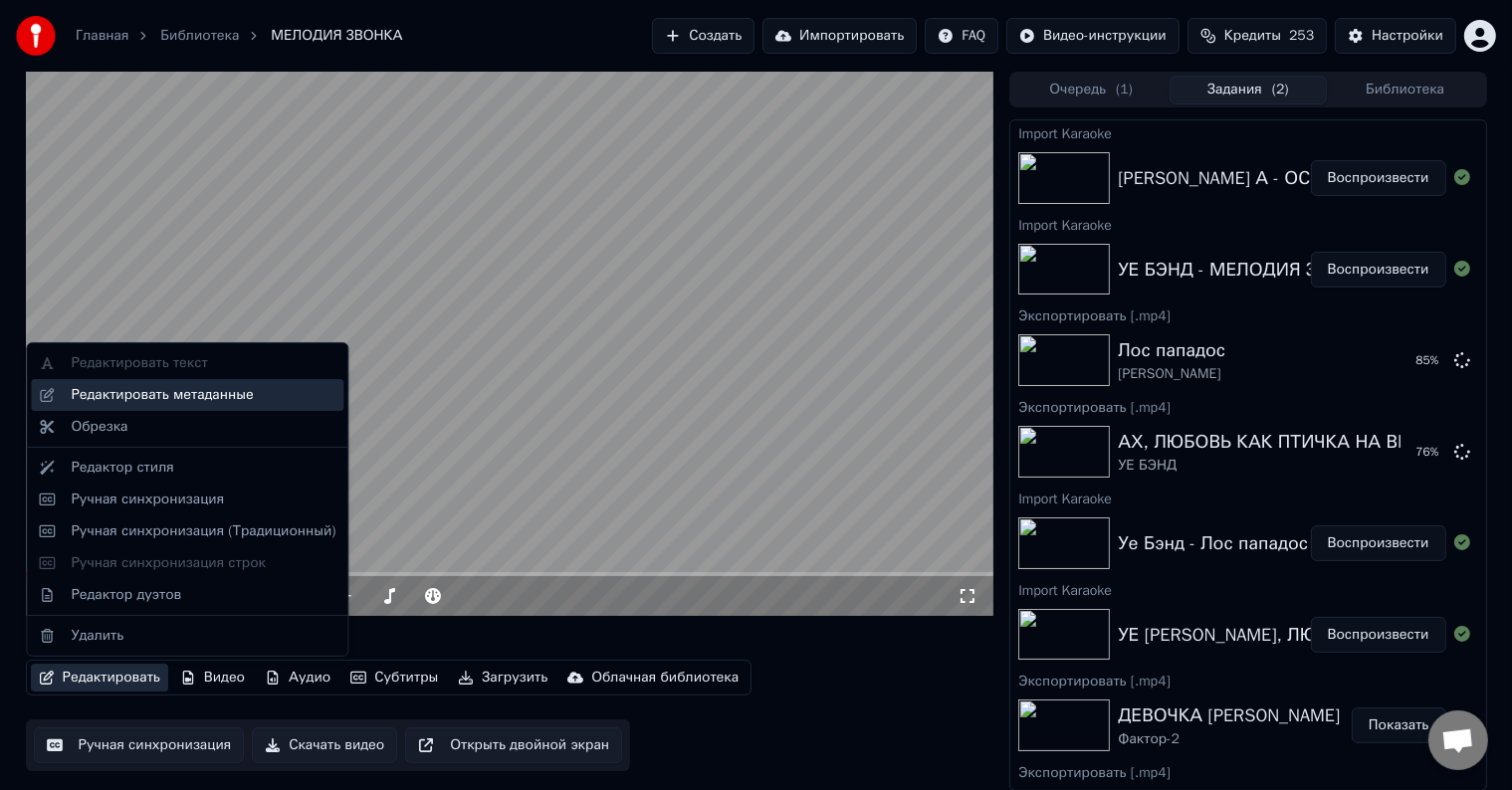 click on "Редактировать метаданные" at bounding box center [161, 395] 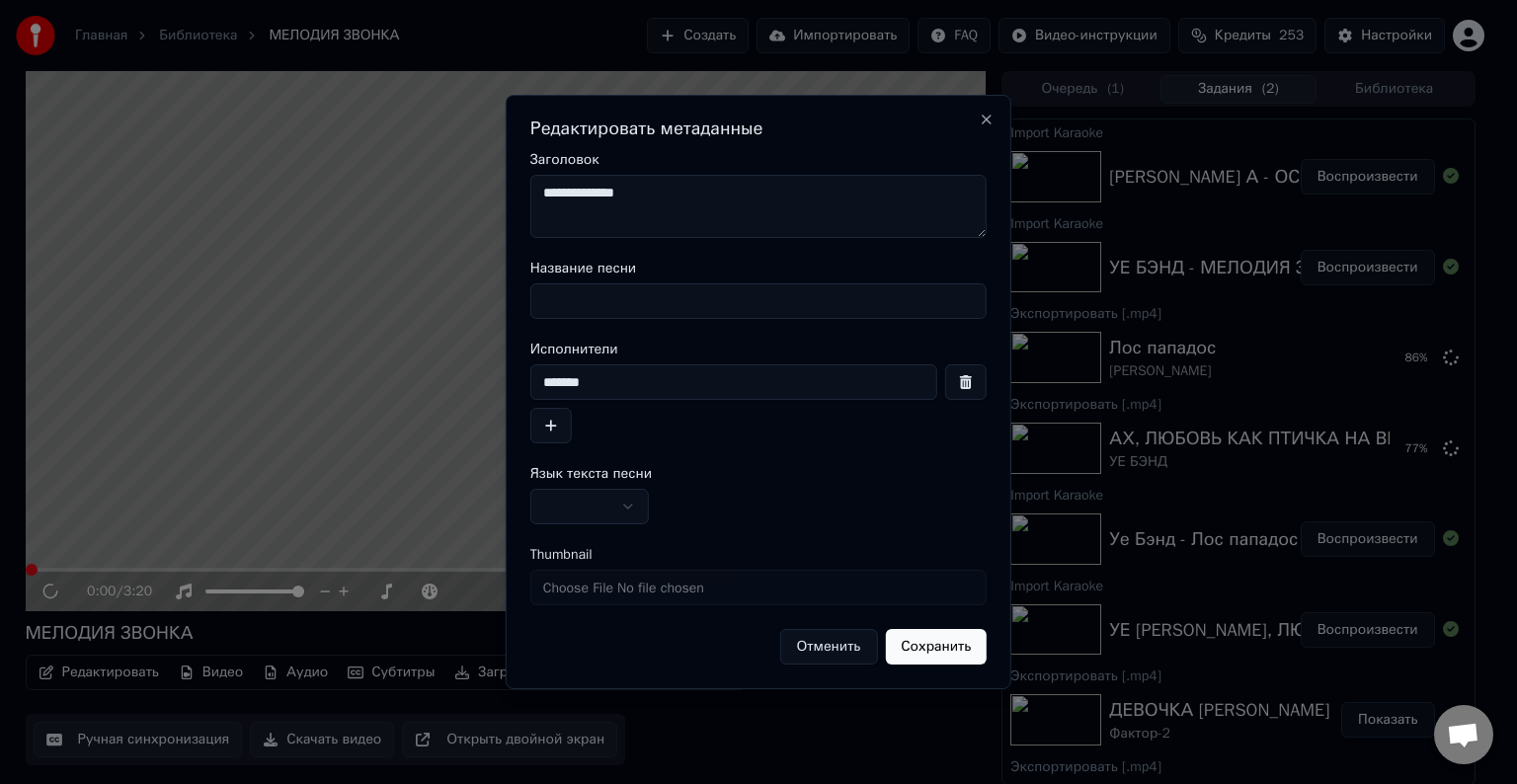 click on "Название песни" at bounding box center [758, 301] 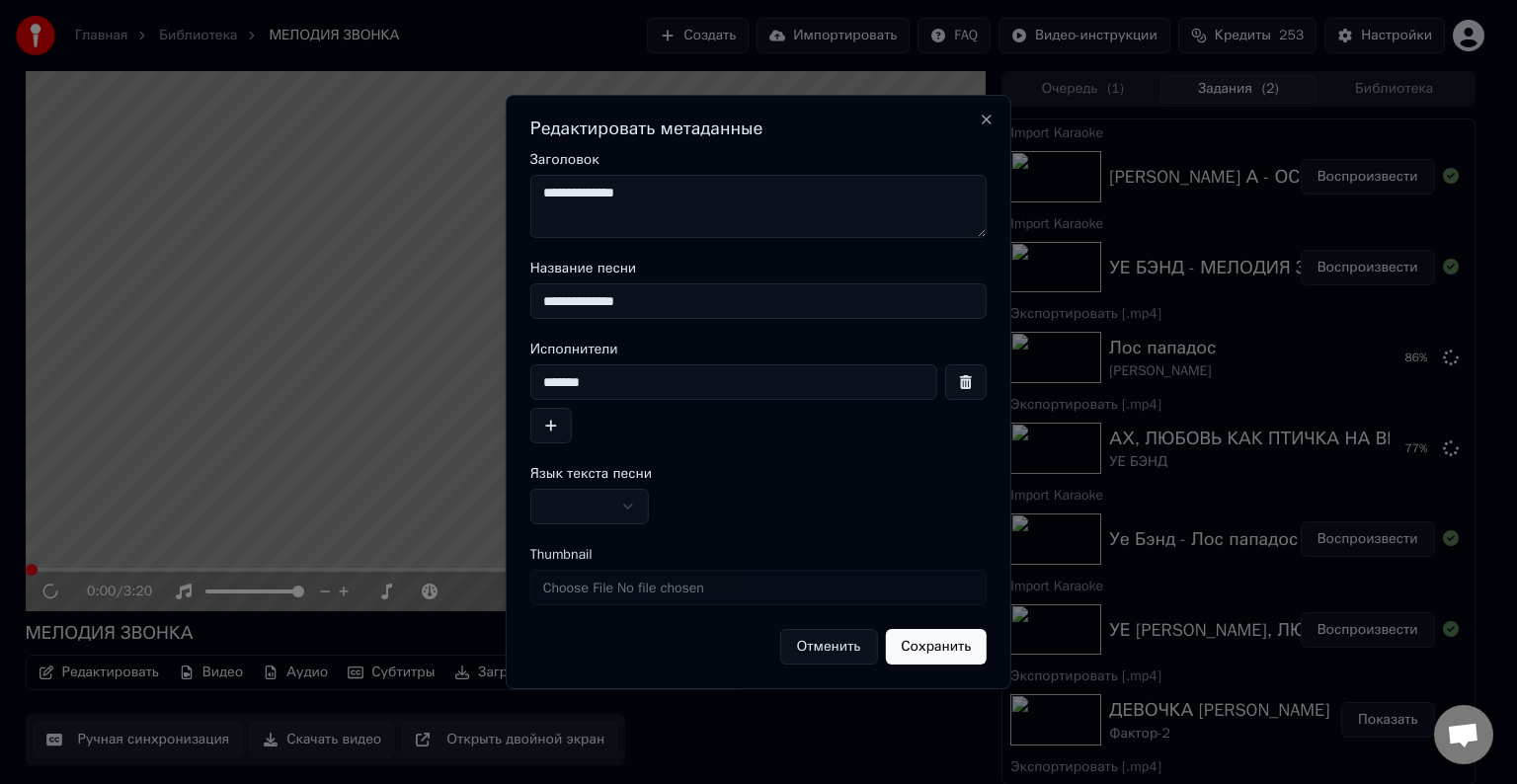 type on "**********" 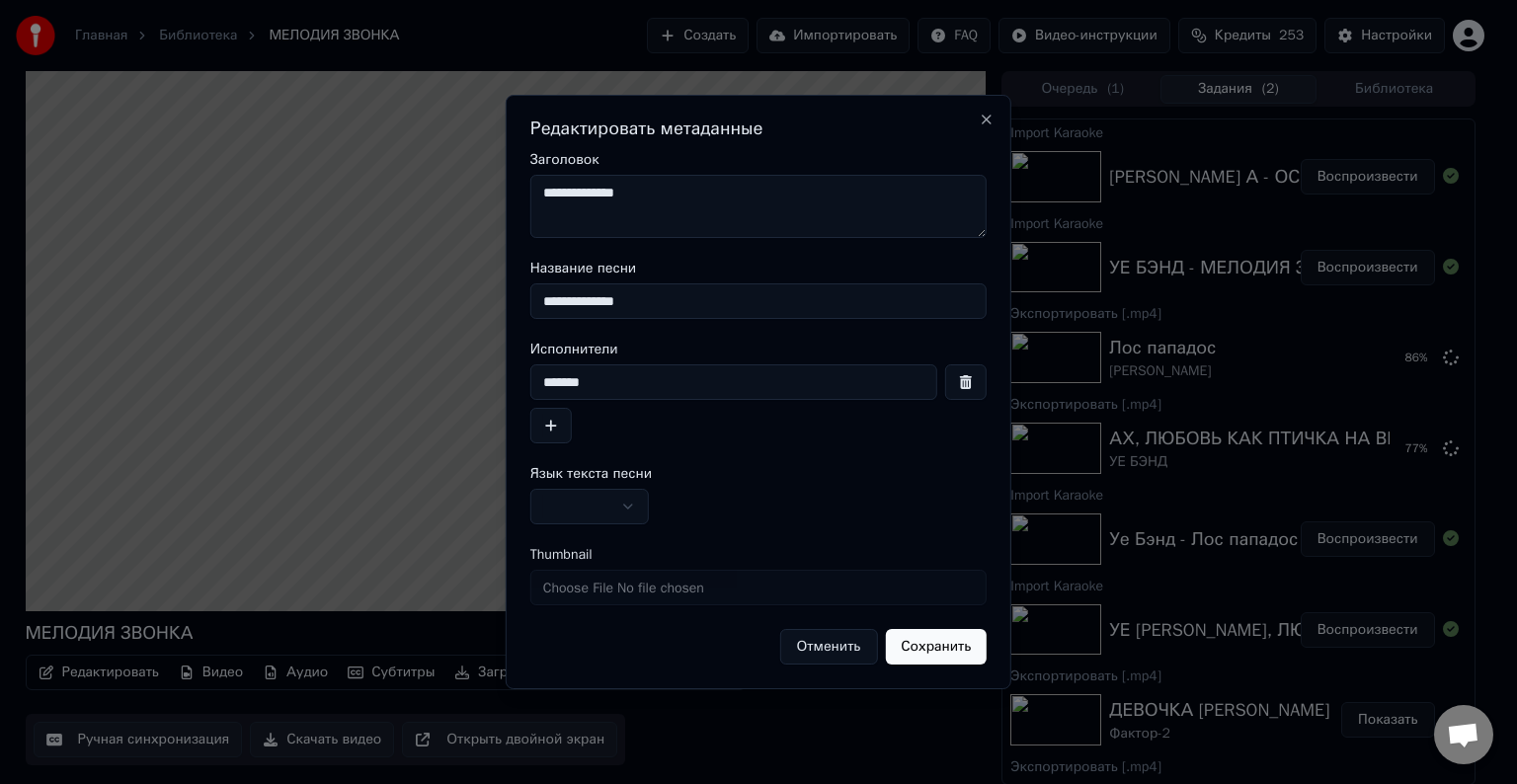 click on "**********" at bounding box center (758, 206) 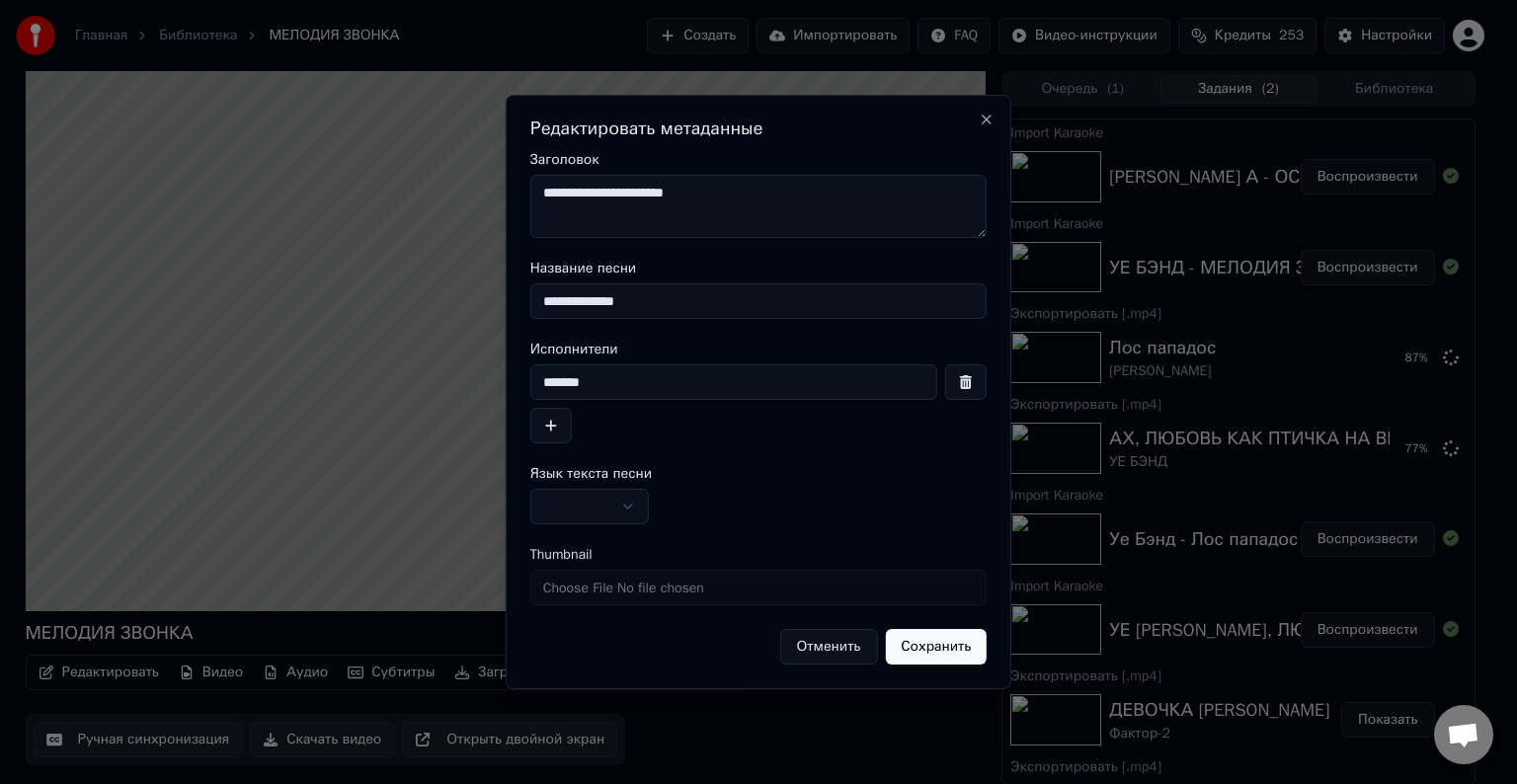 type on "**********" 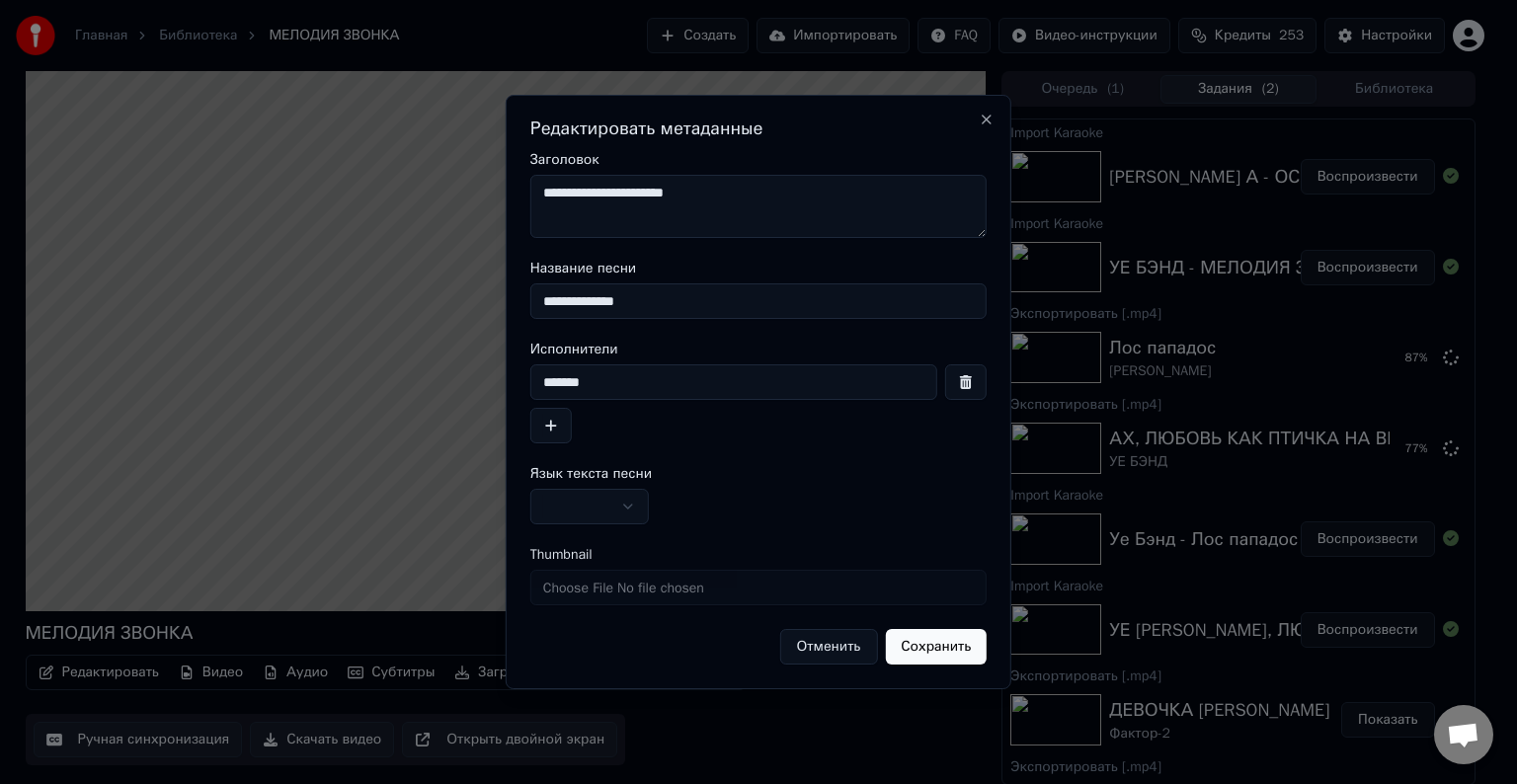 click at bounding box center (590, 507) 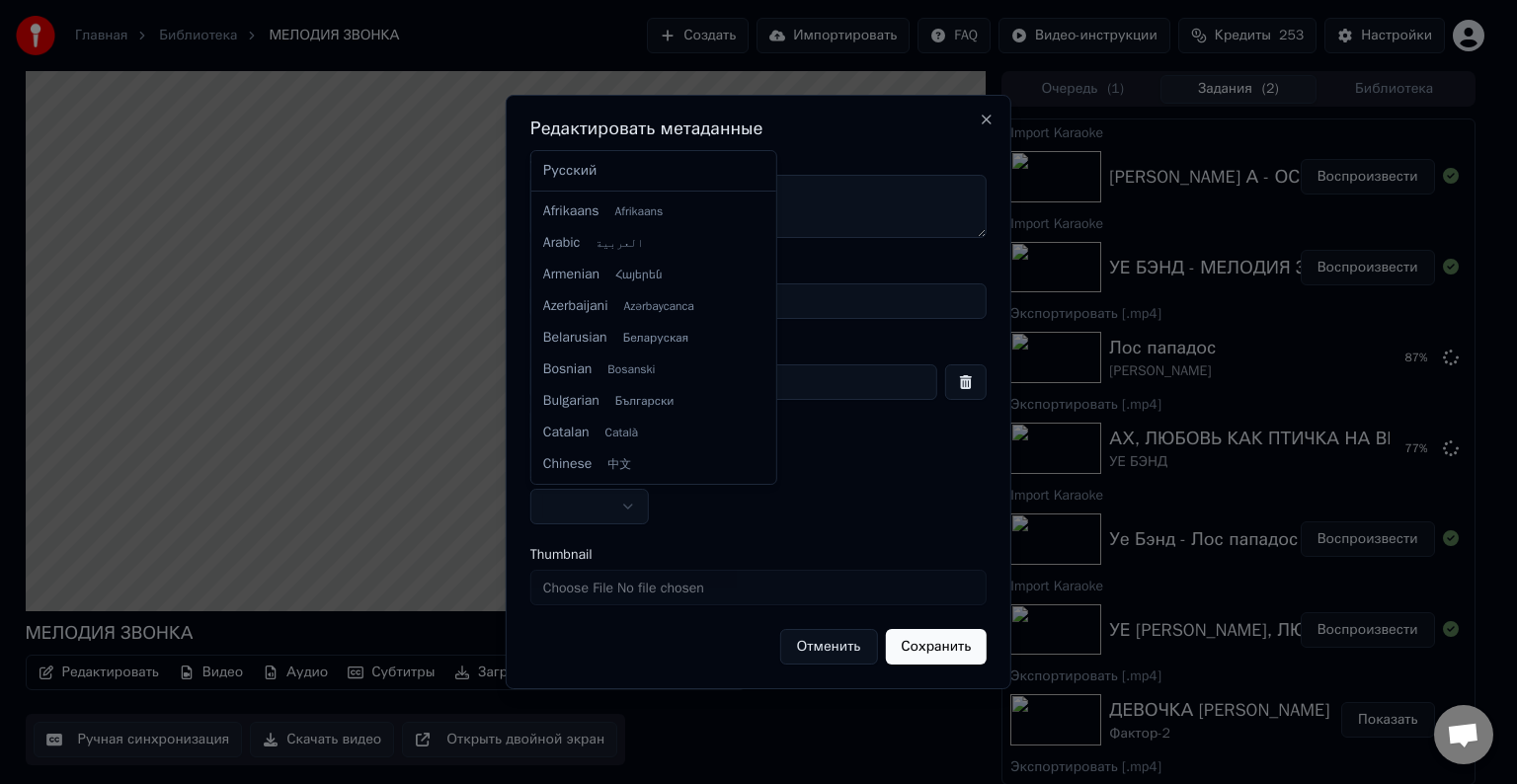 select on "**" 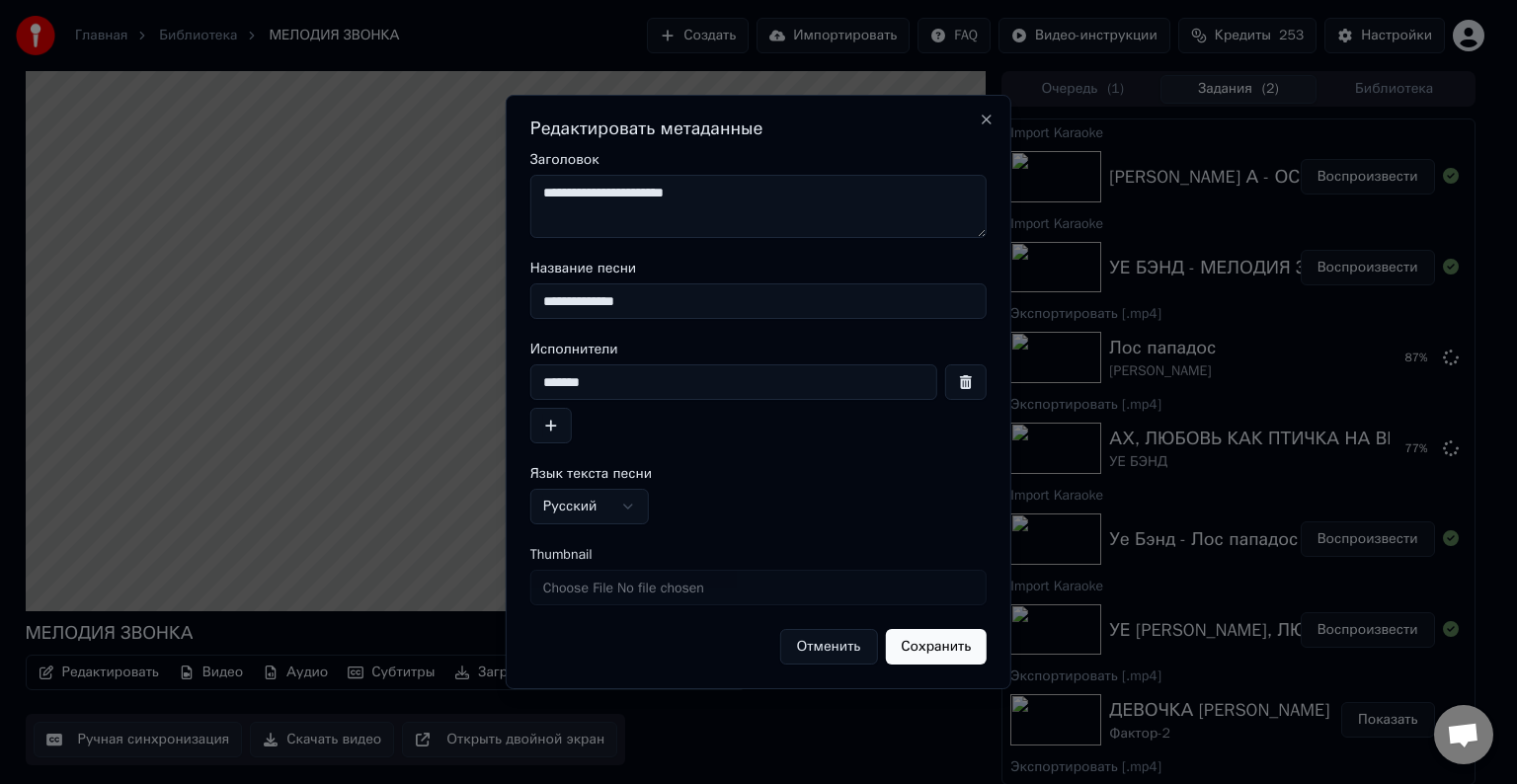 click on "Сохранить" at bounding box center [935, 647] 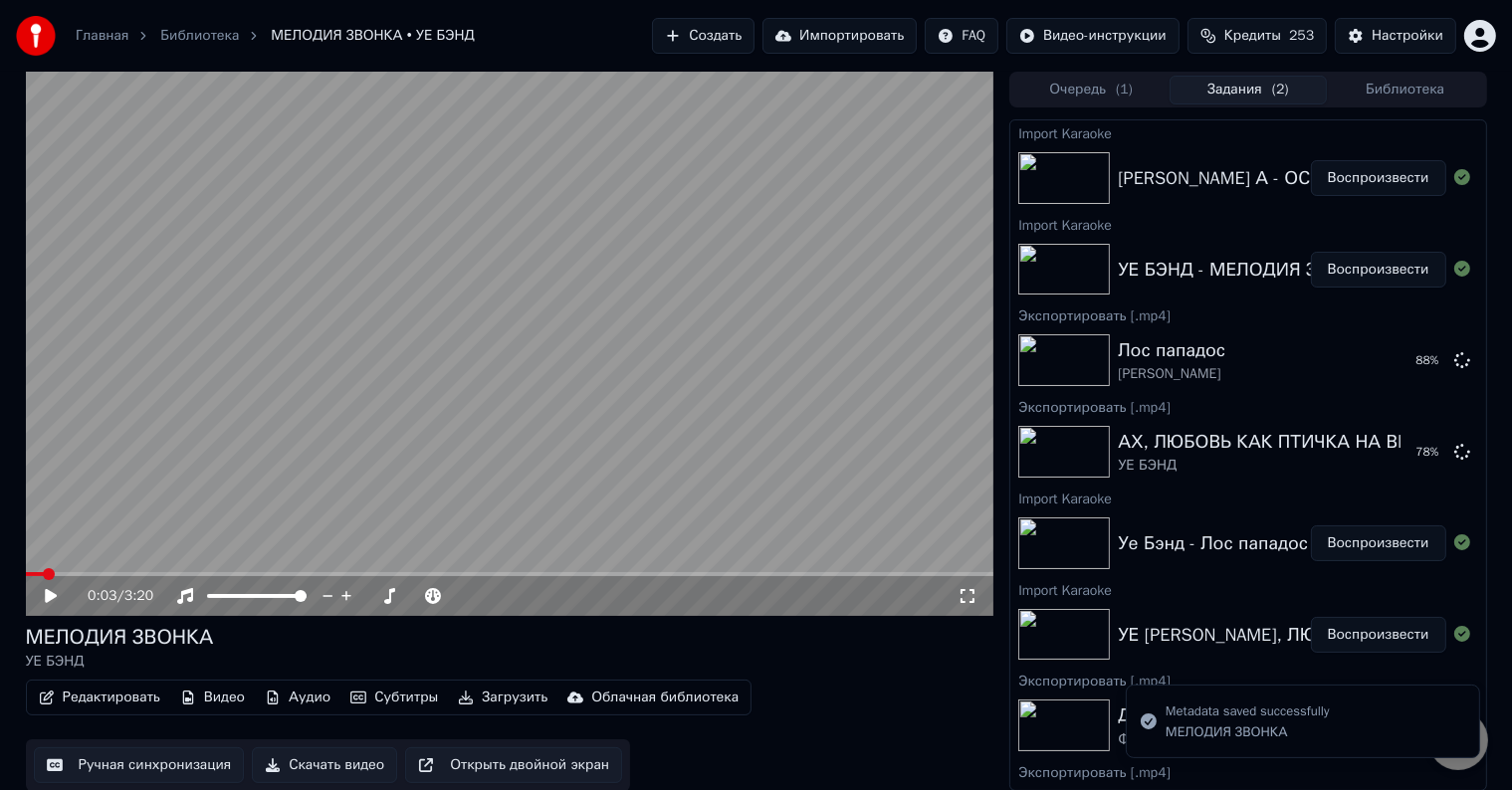 click on "Скачать видео" at bounding box center (324, 765) 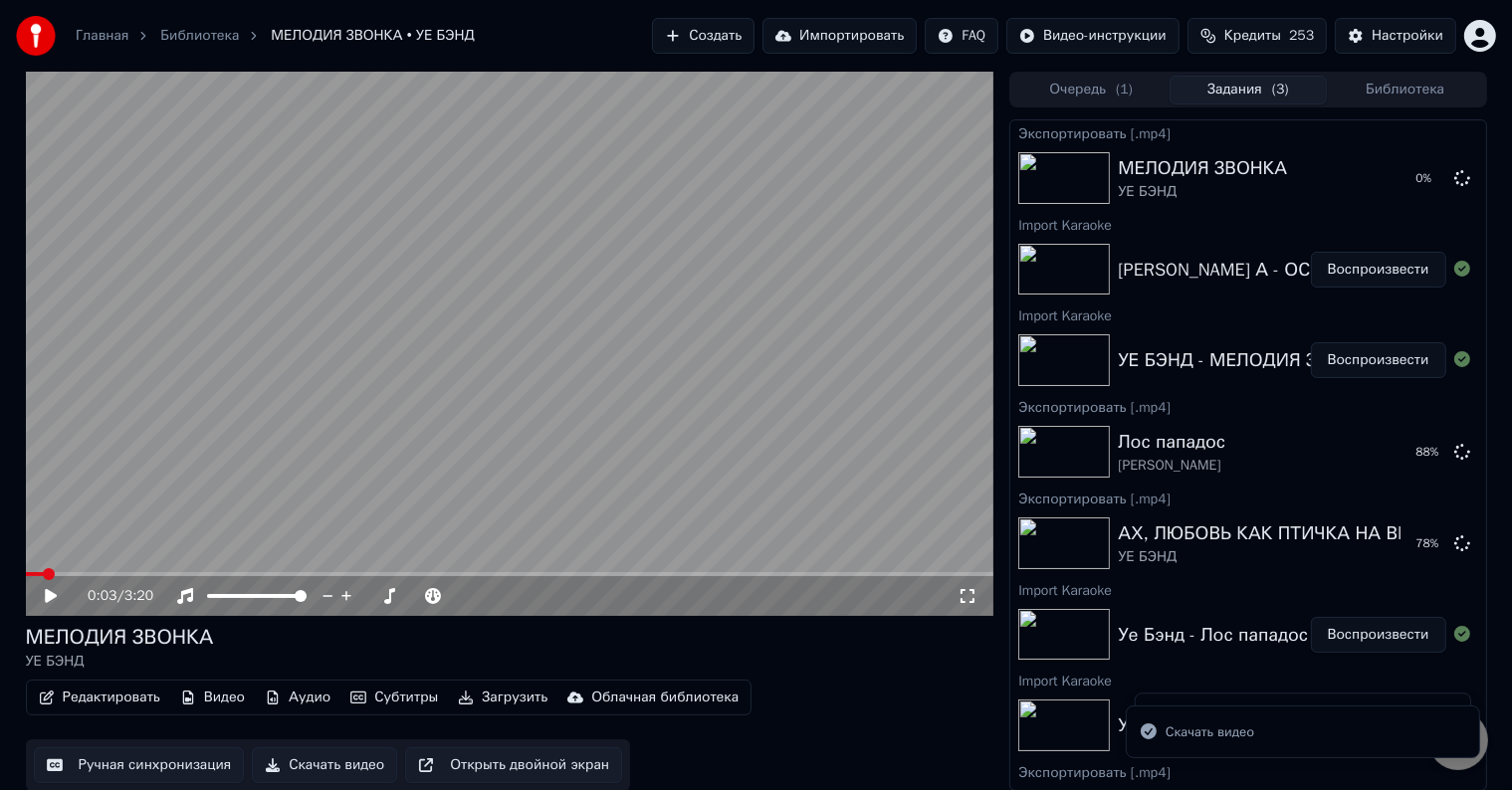 click on "Воспроизвести" at bounding box center [1379, 270] 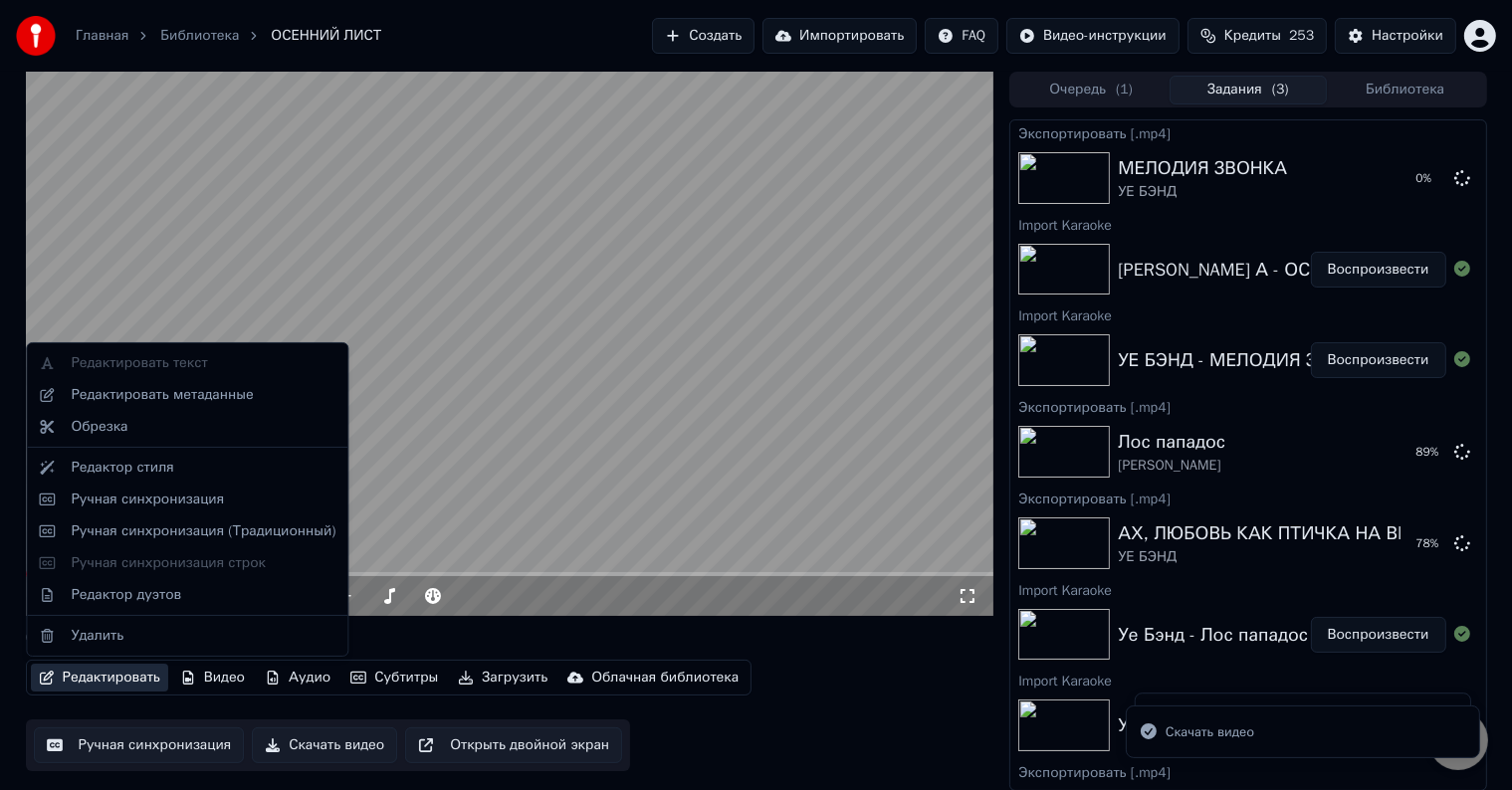 click on "Редактировать" at bounding box center (100, 678) 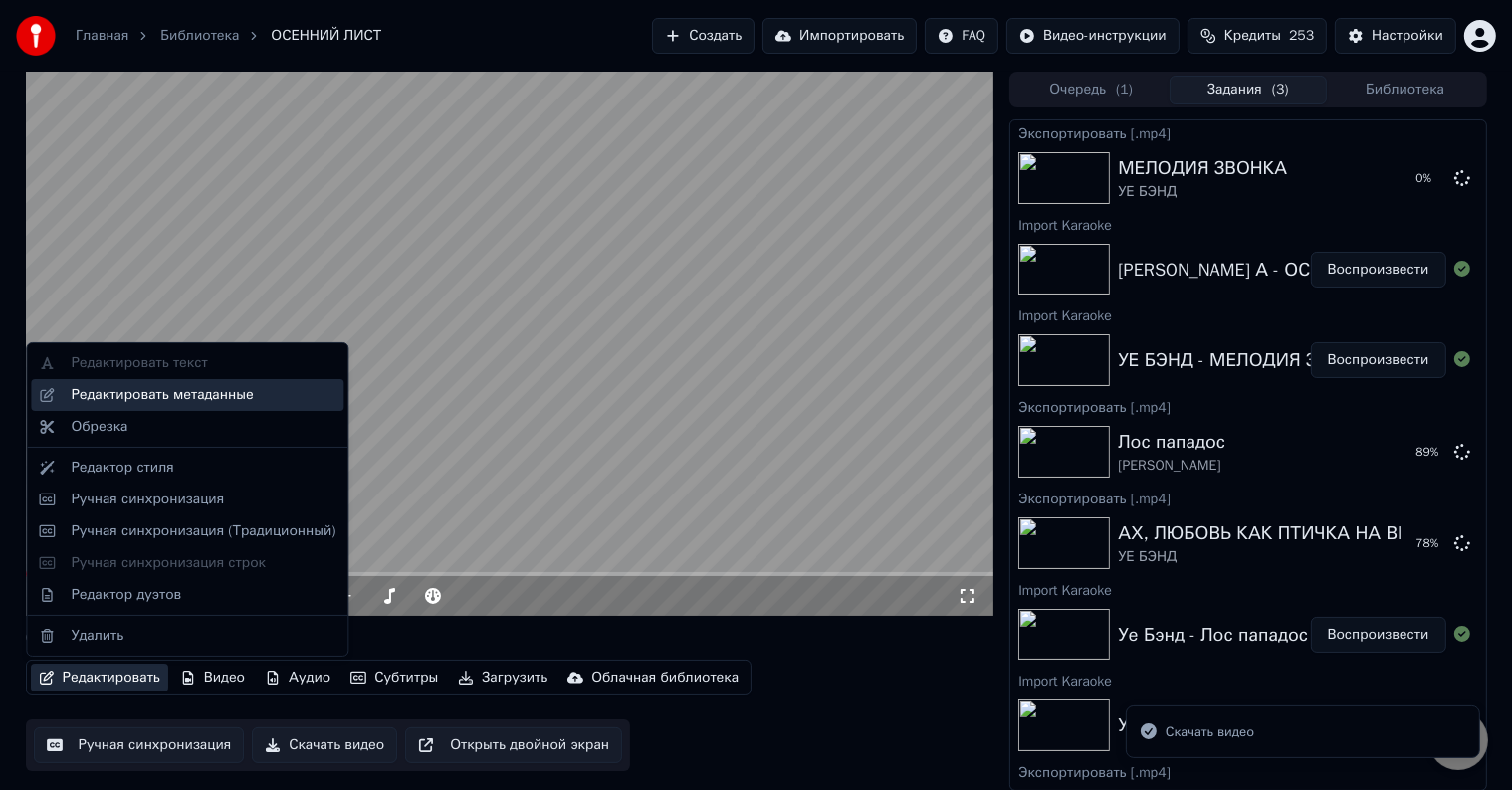 click on "Редактировать метаданные" at bounding box center [161, 395] 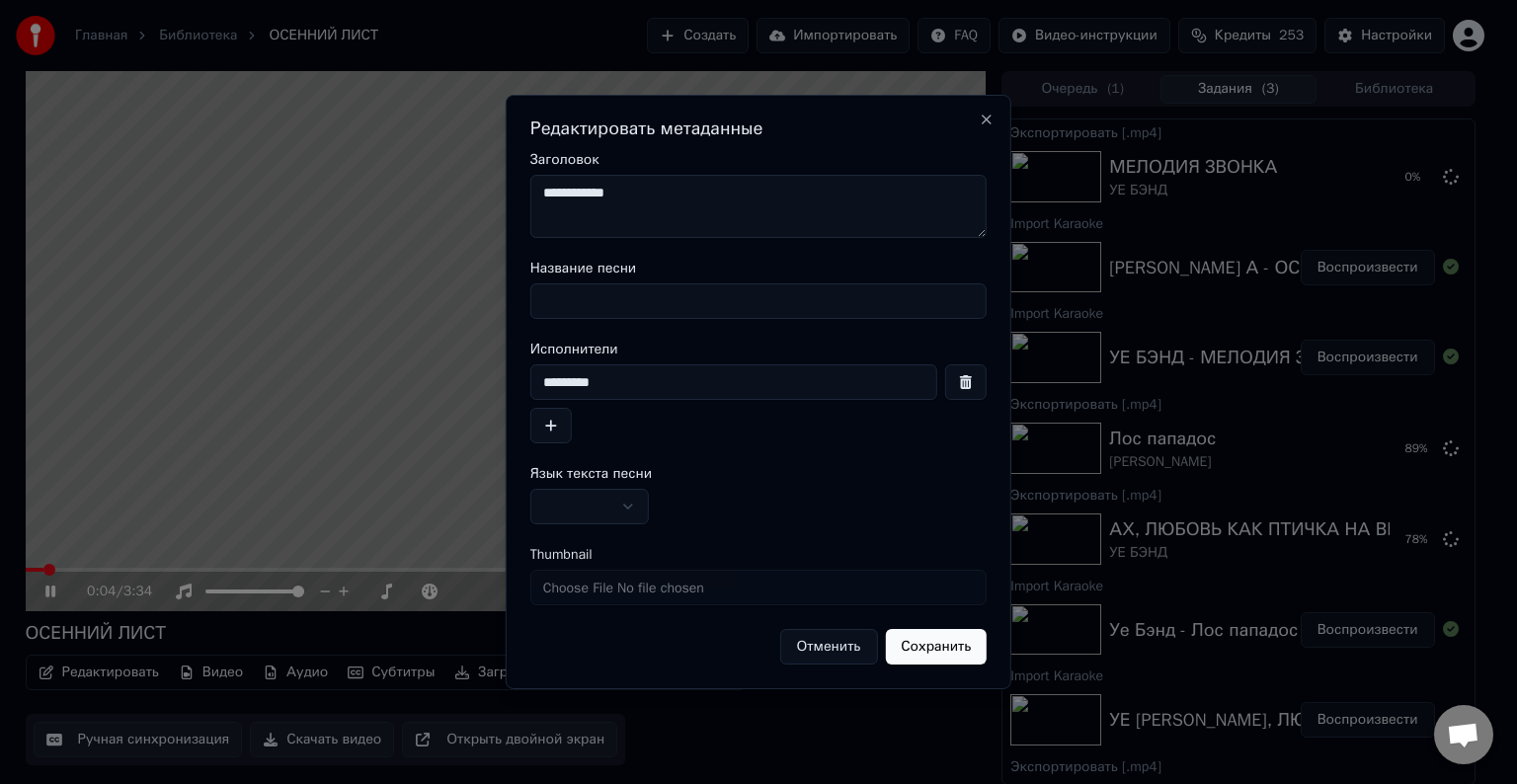 click on "Название песни" at bounding box center (758, 301) 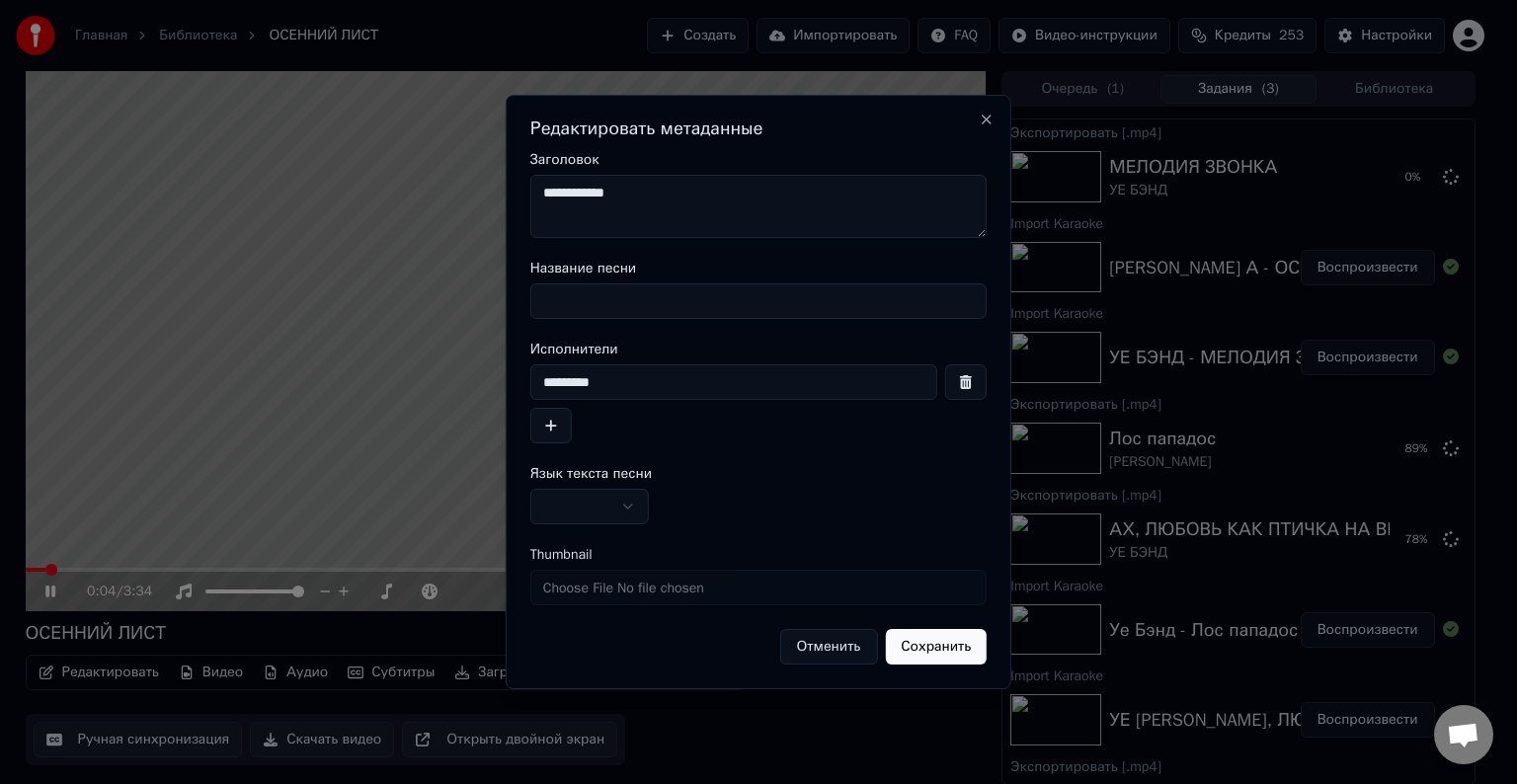 paste on "**********" 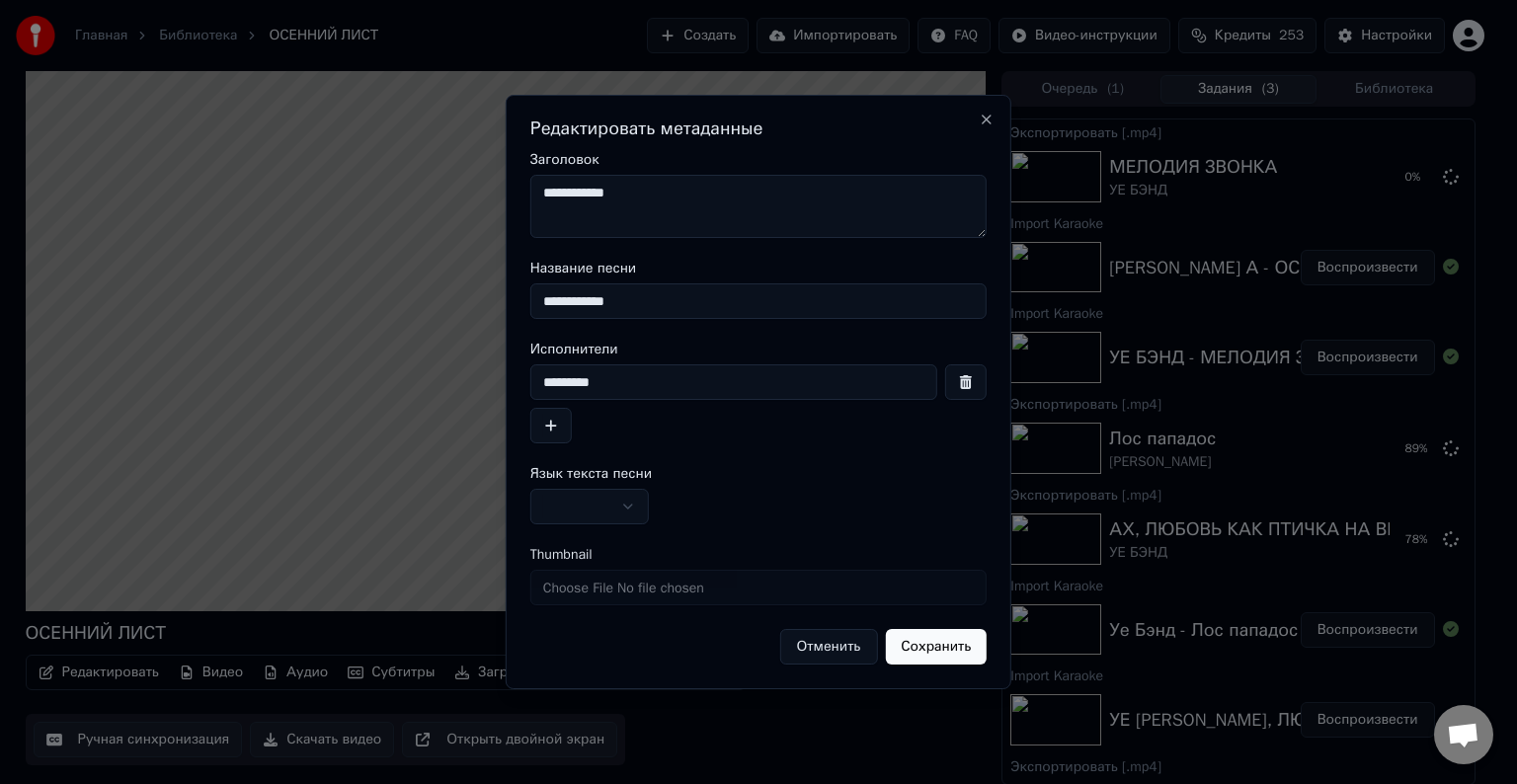 type on "**********" 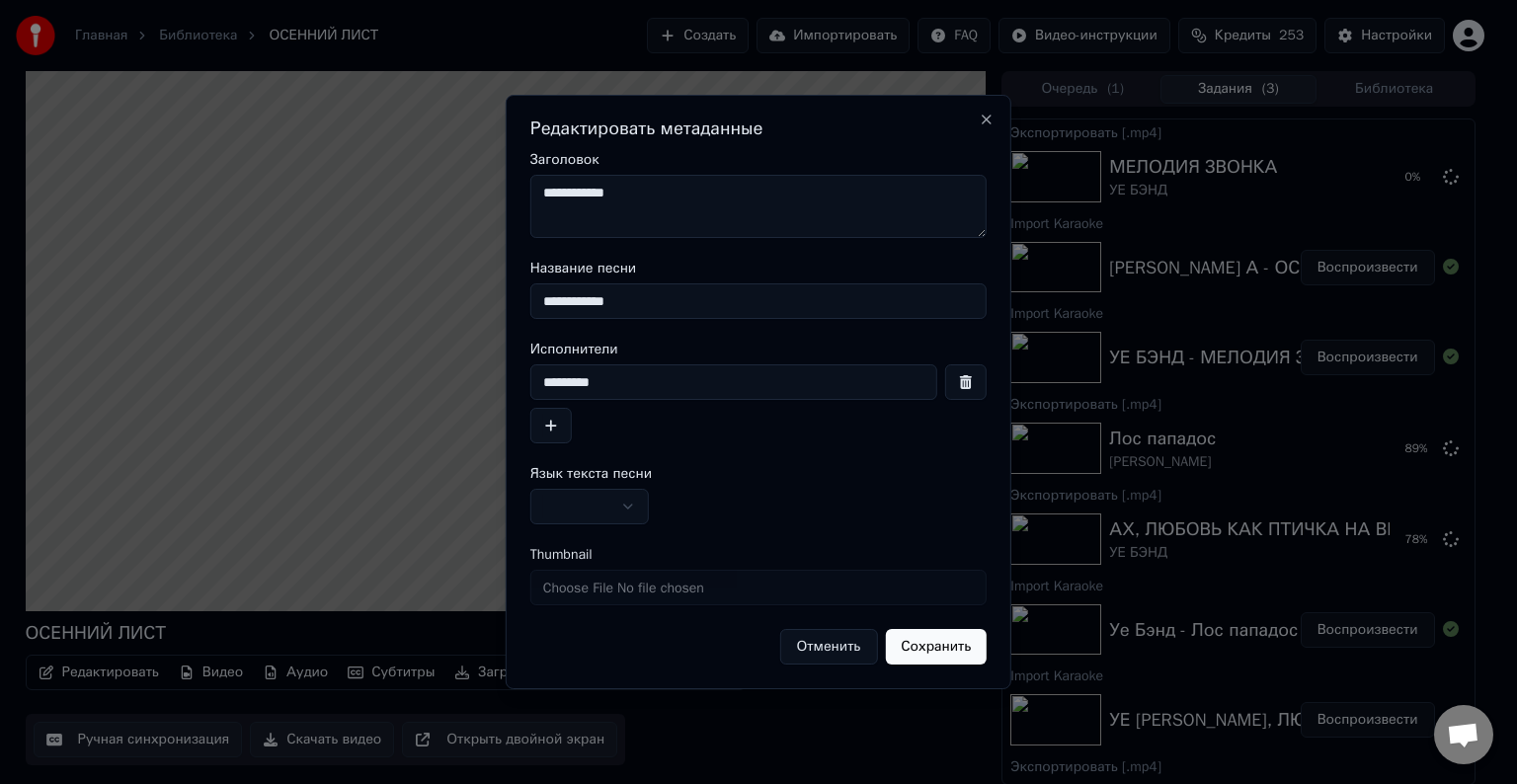 click on "*********" at bounding box center [734, 382] 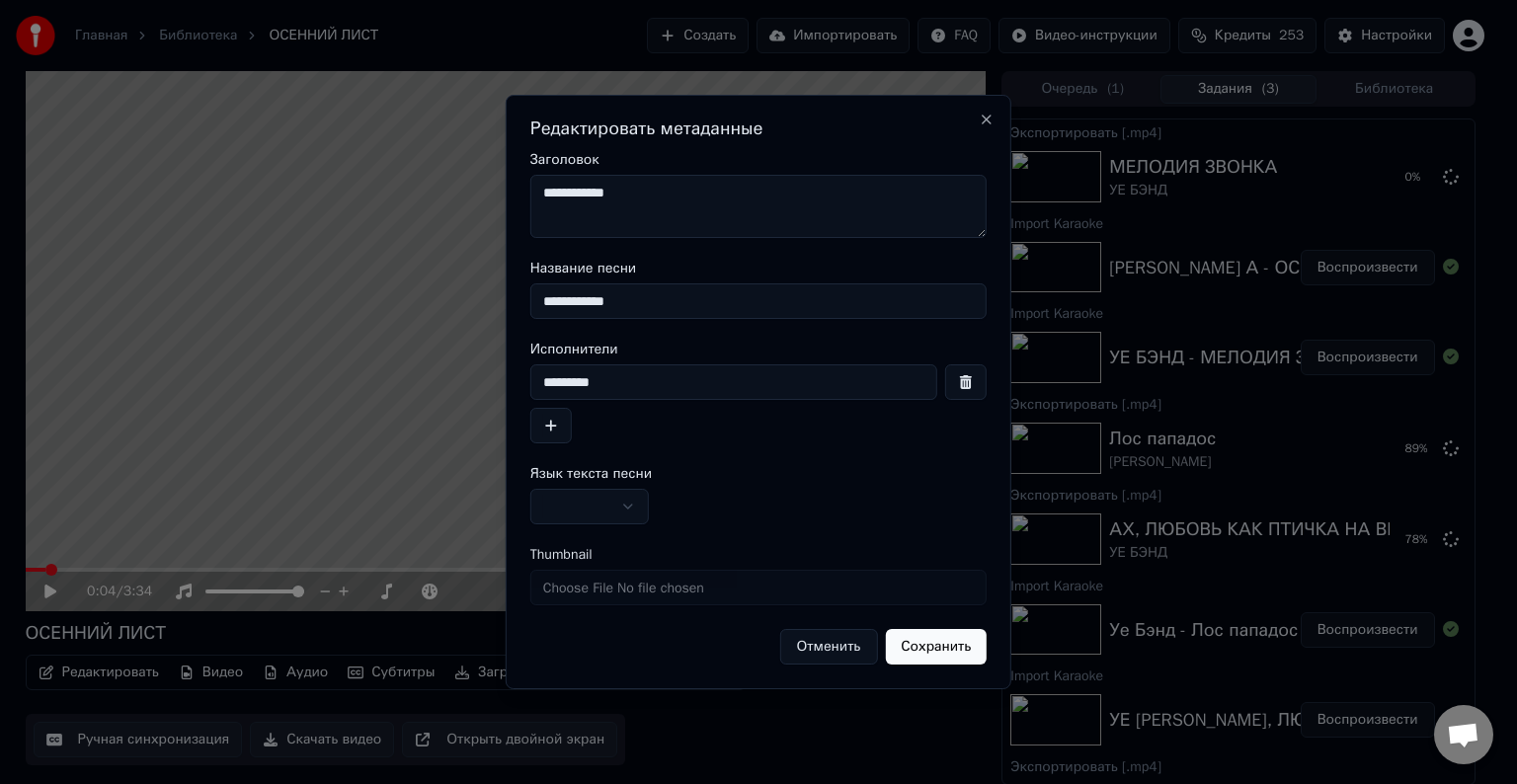 click on "**********" at bounding box center (758, 206) 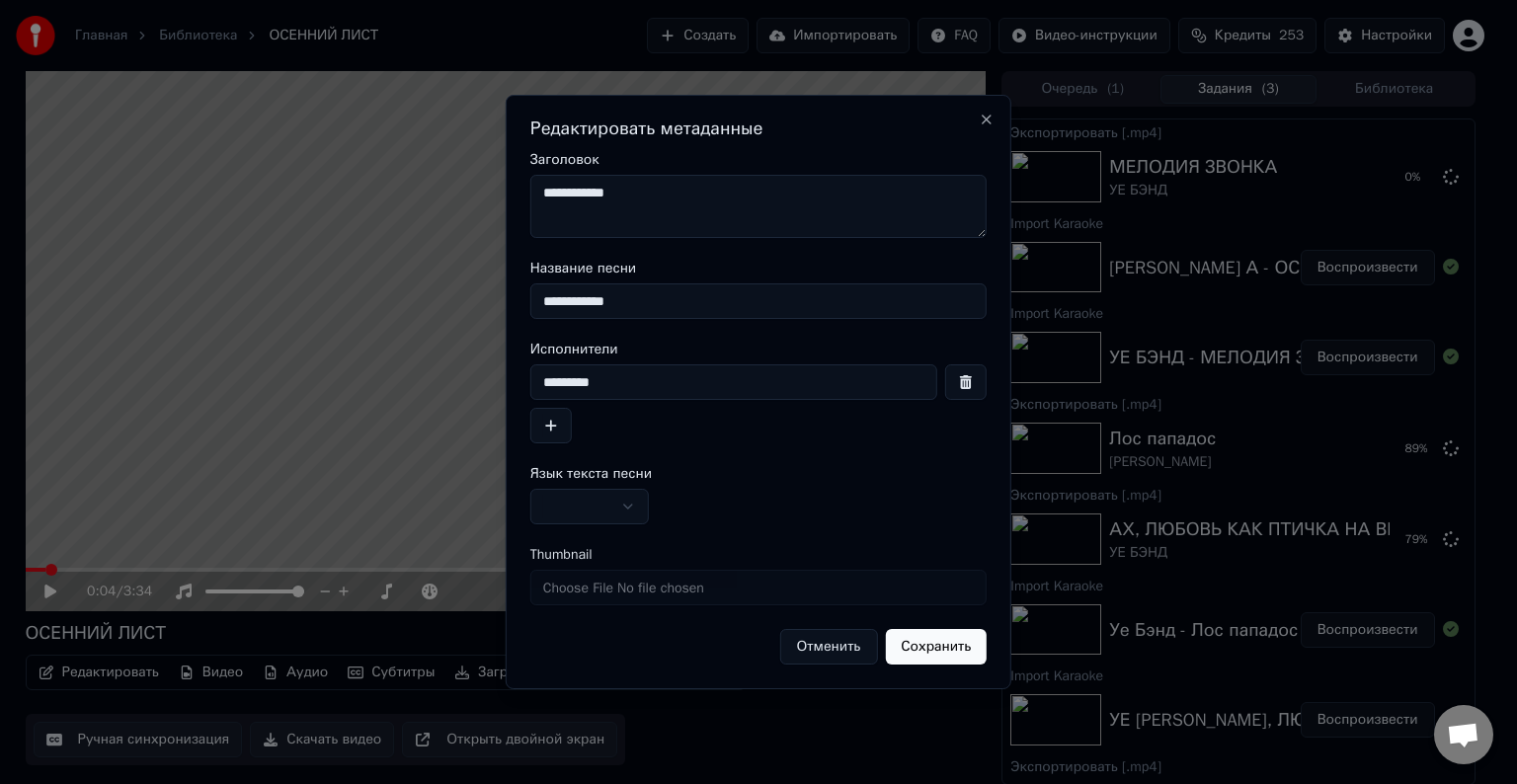 paste on "*********" 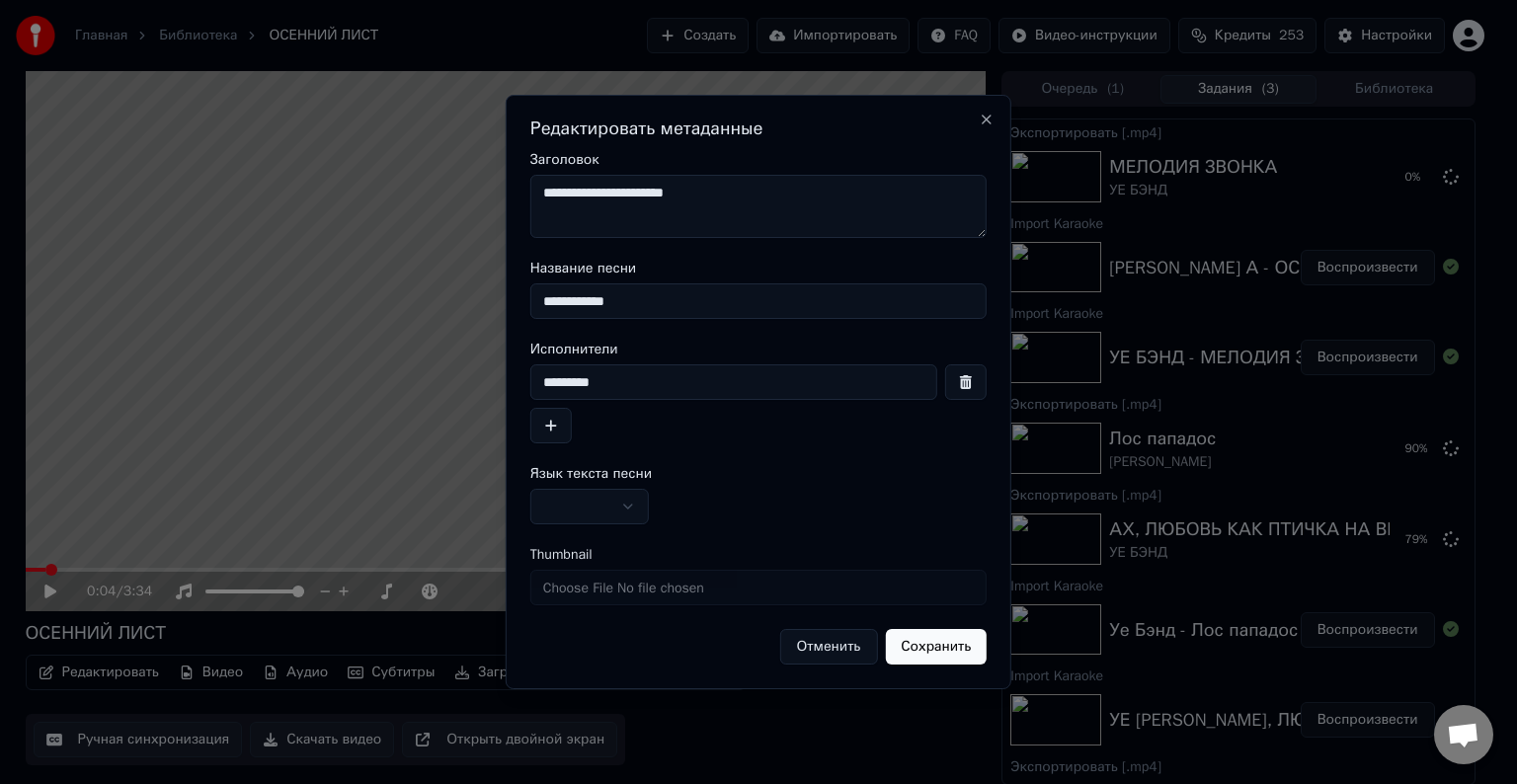 type on "**********" 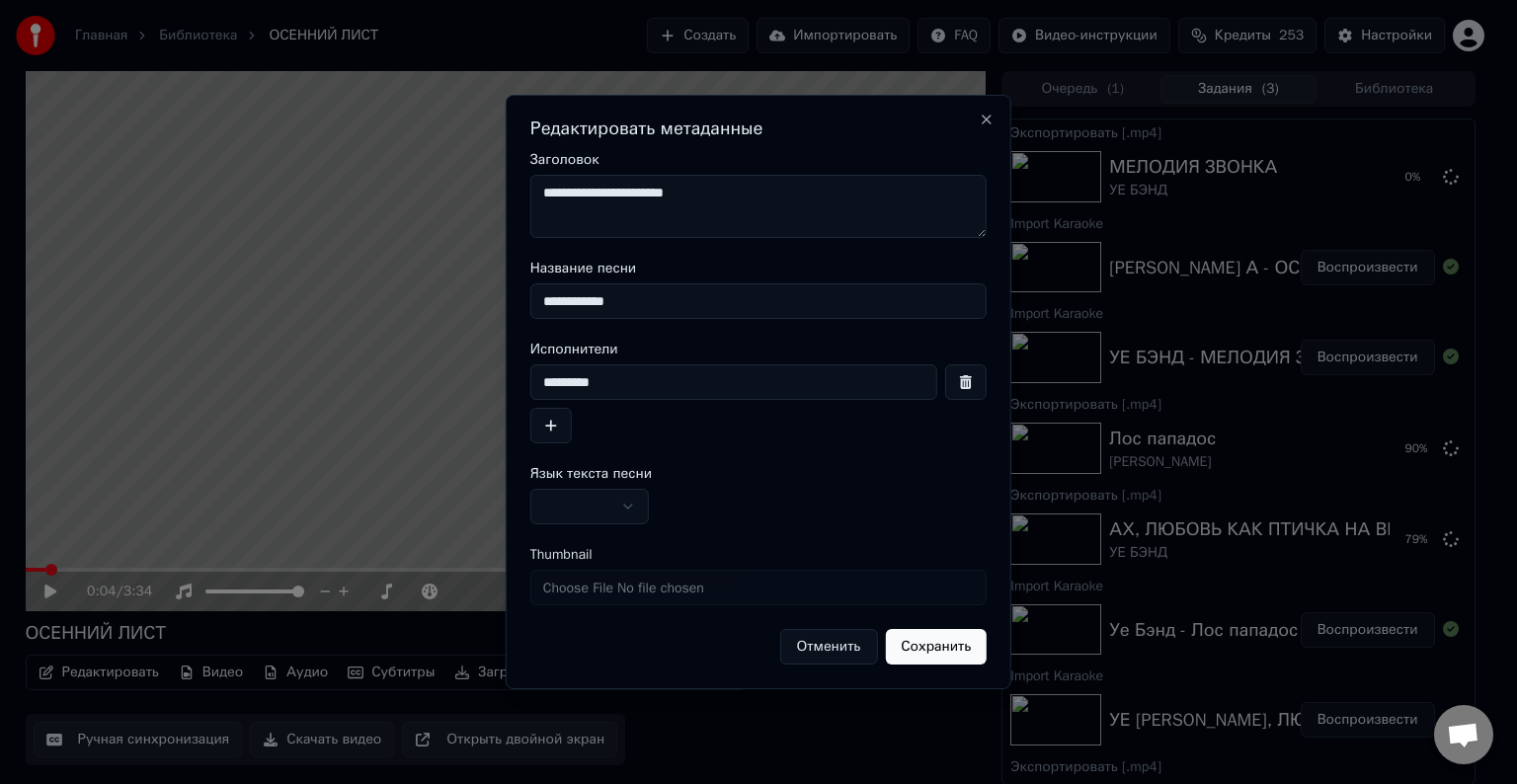 click at bounding box center (590, 507) 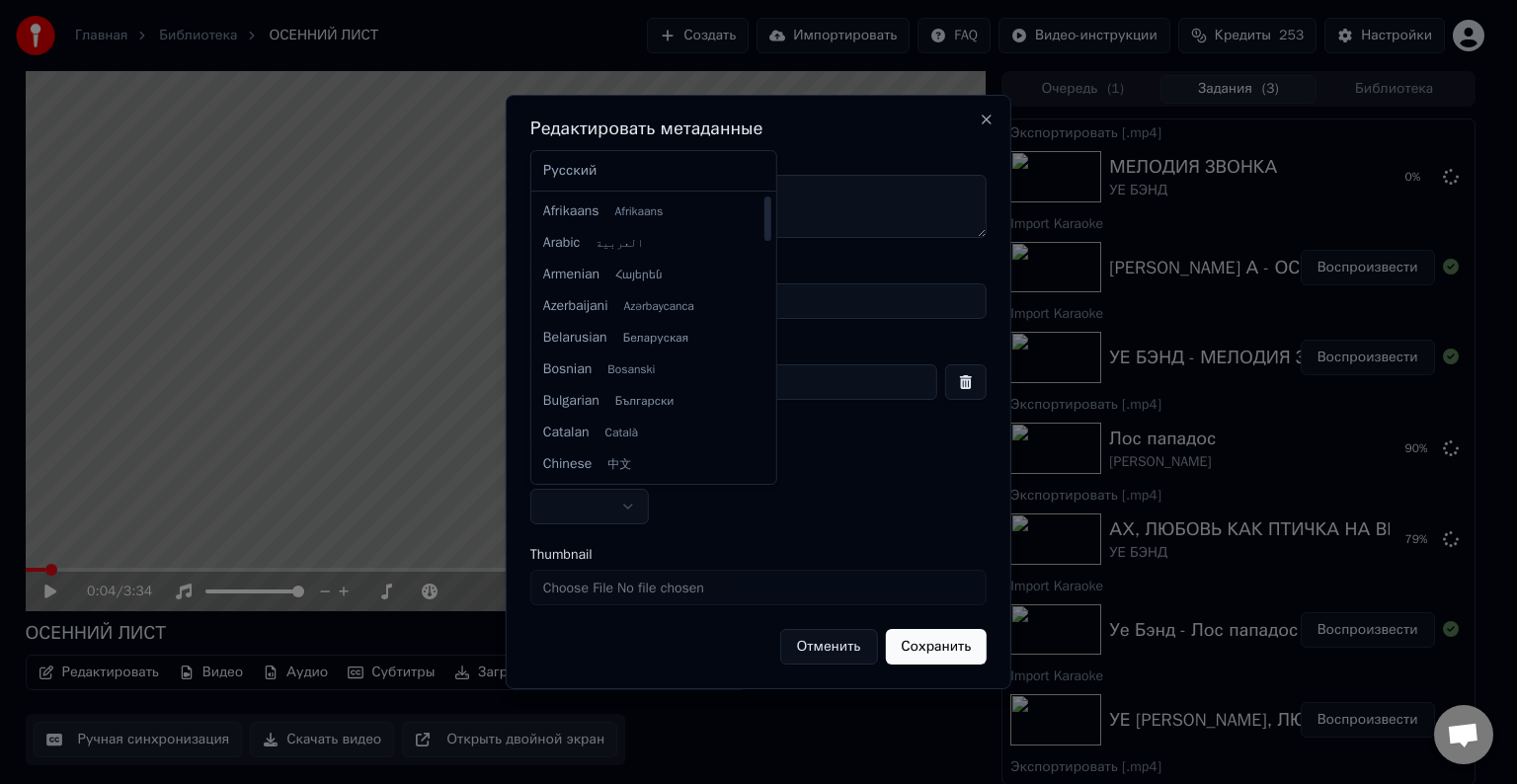 select on "**" 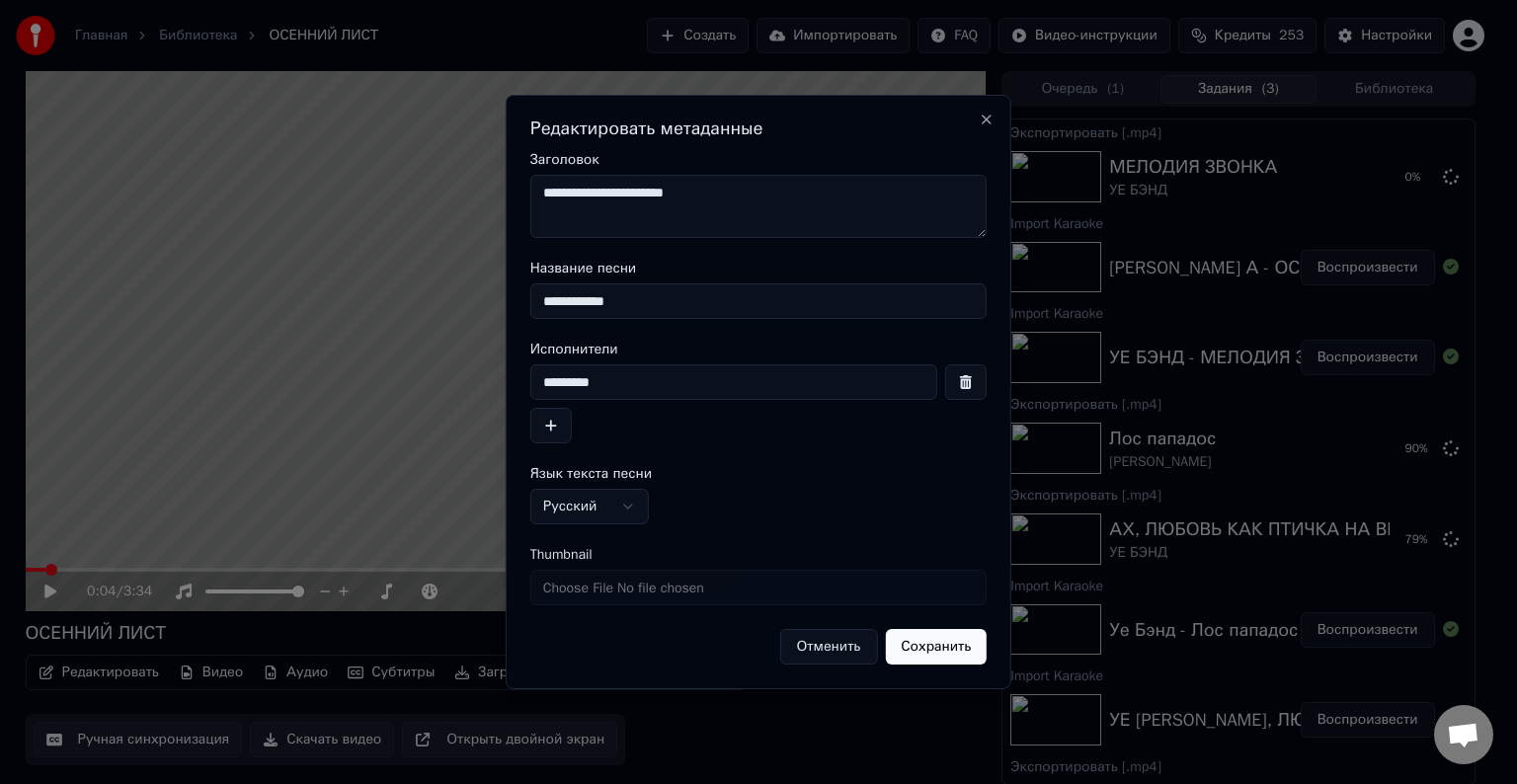 click on "Сохранить" at bounding box center (935, 647) 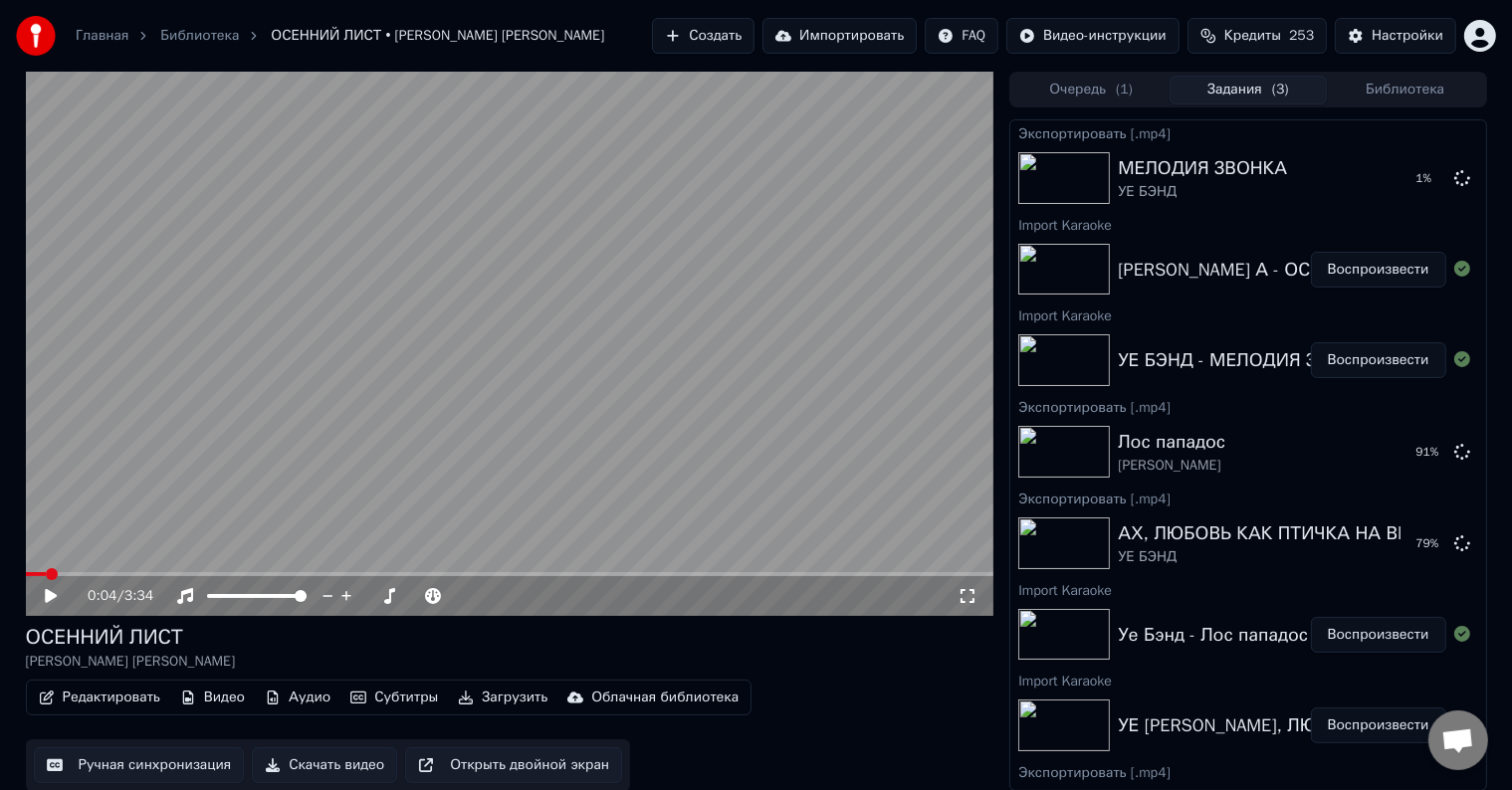 click on "Скачать видео" at bounding box center [324, 765] 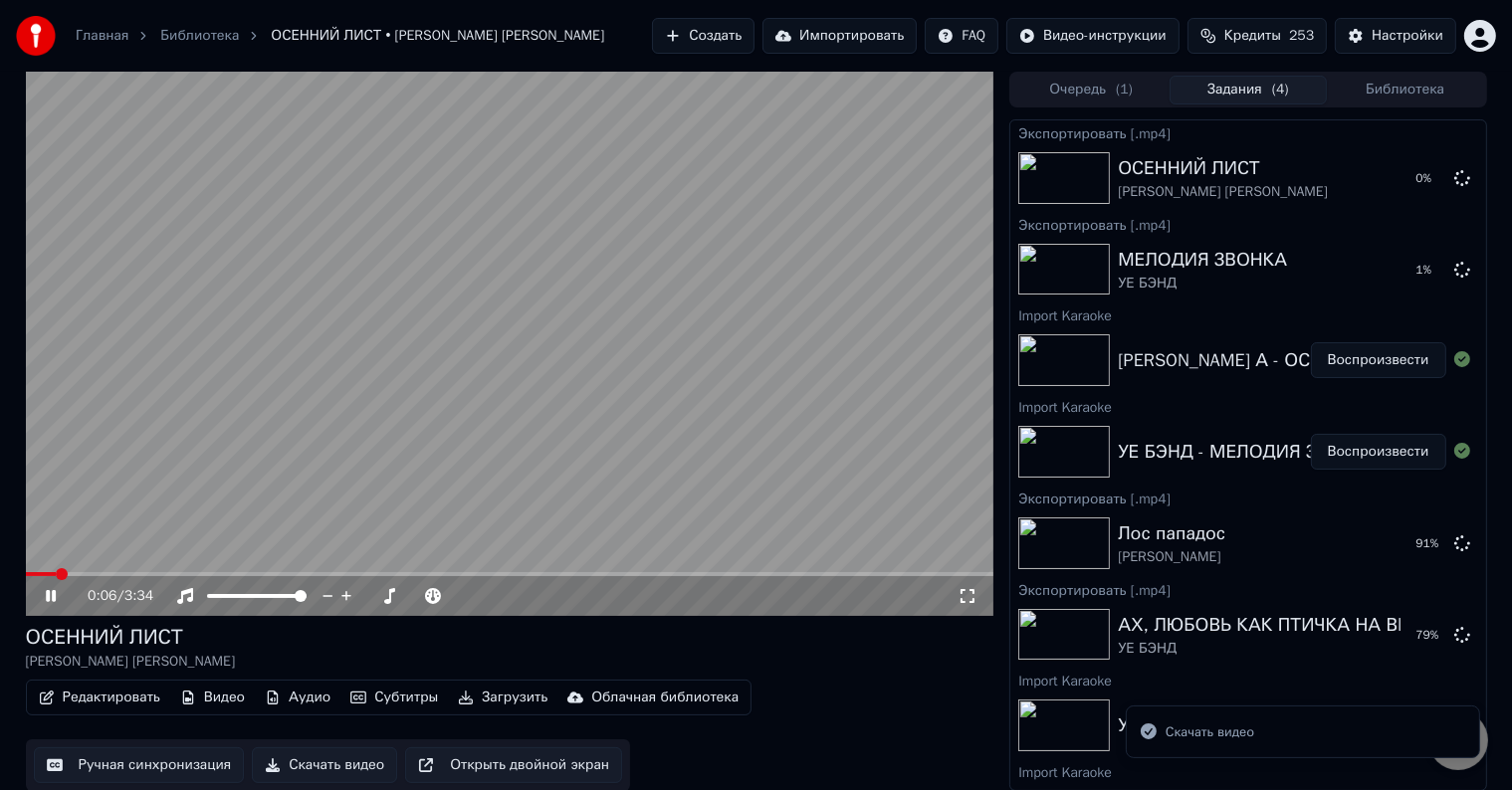 click at bounding box center (510, 343) 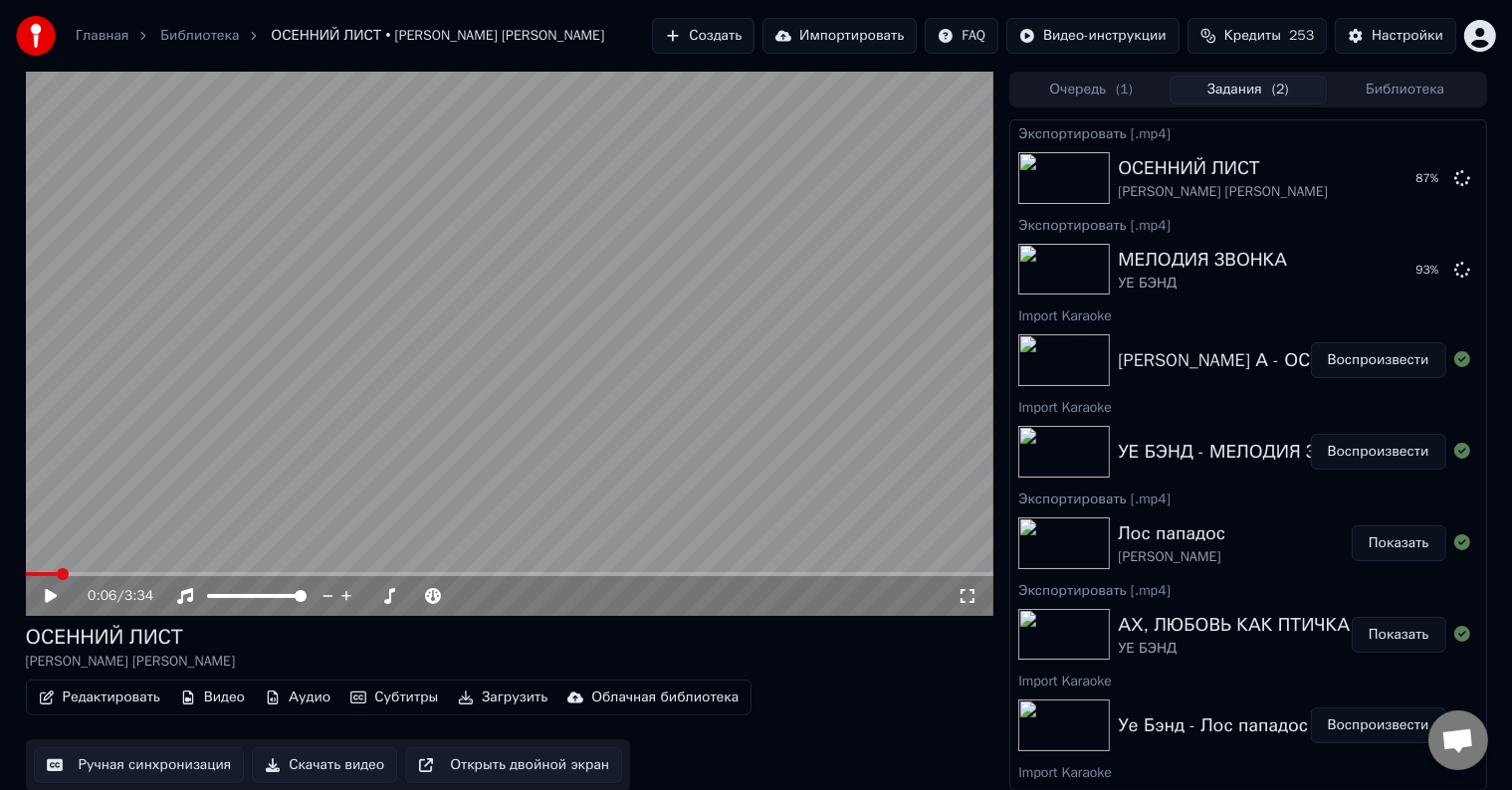click on "Импортировать" at bounding box center (839, 36) 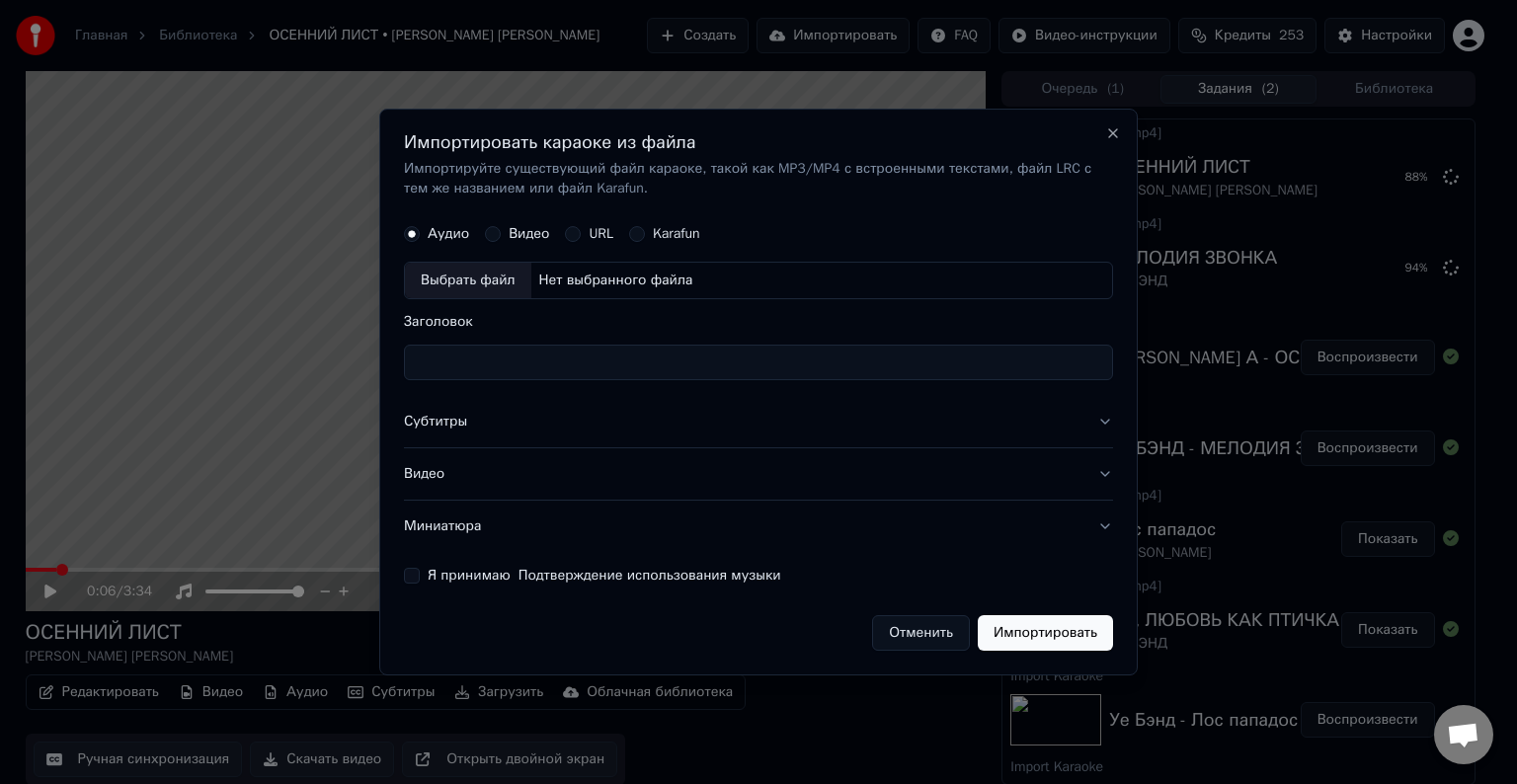 click on "Выбрать файл" at bounding box center [468, 280] 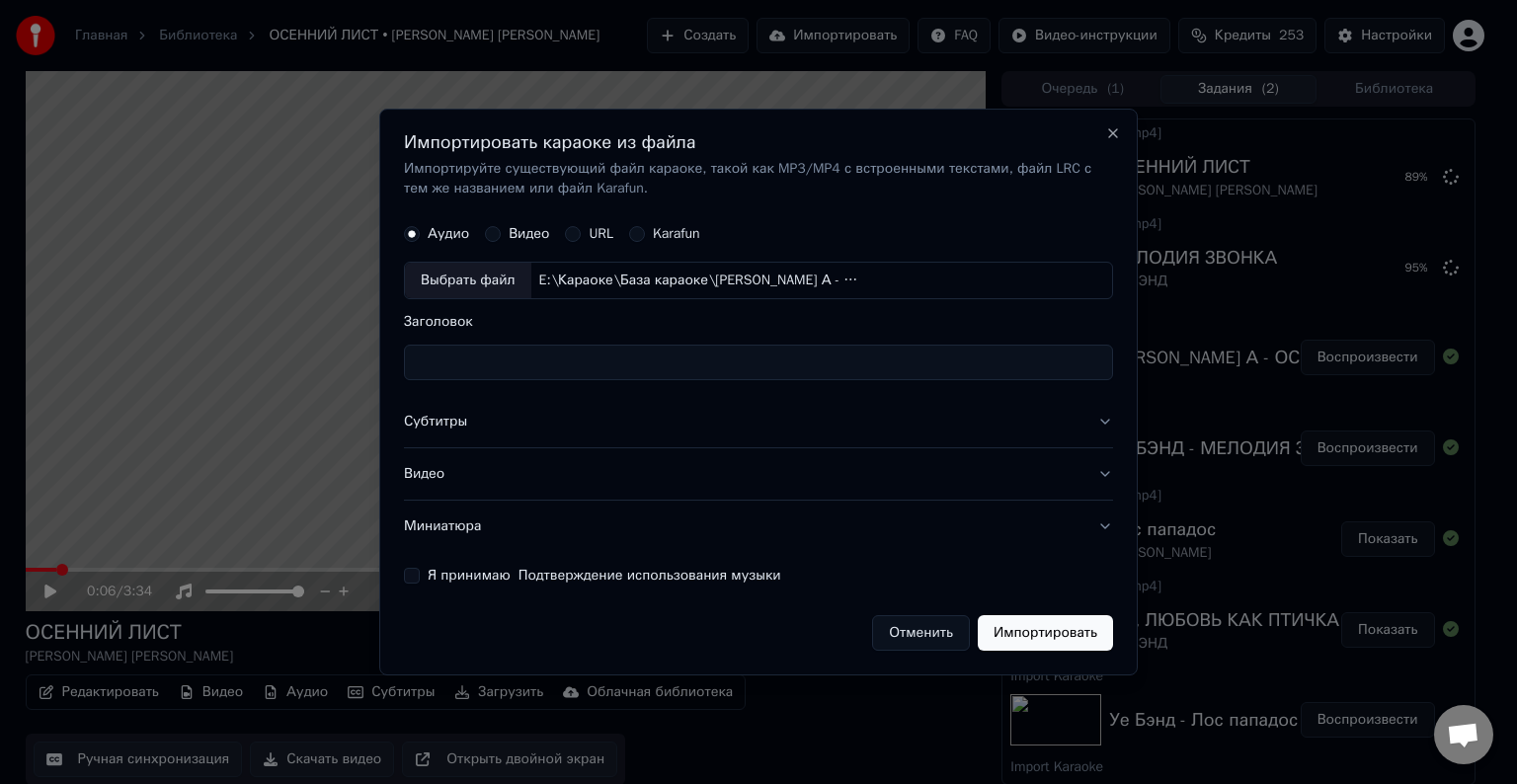 type on "**********" 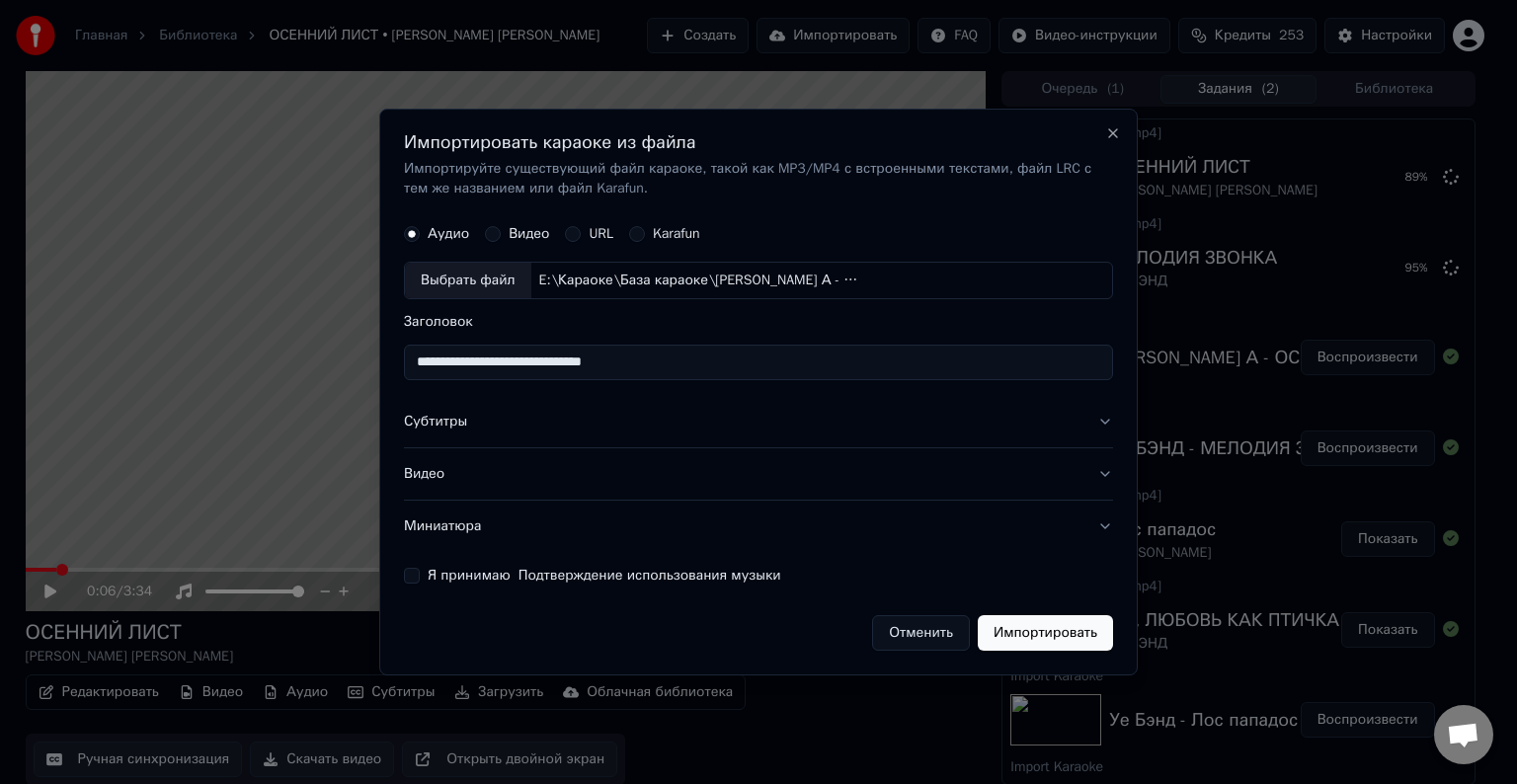 click on "Субтитры" at bounding box center [758, 422] 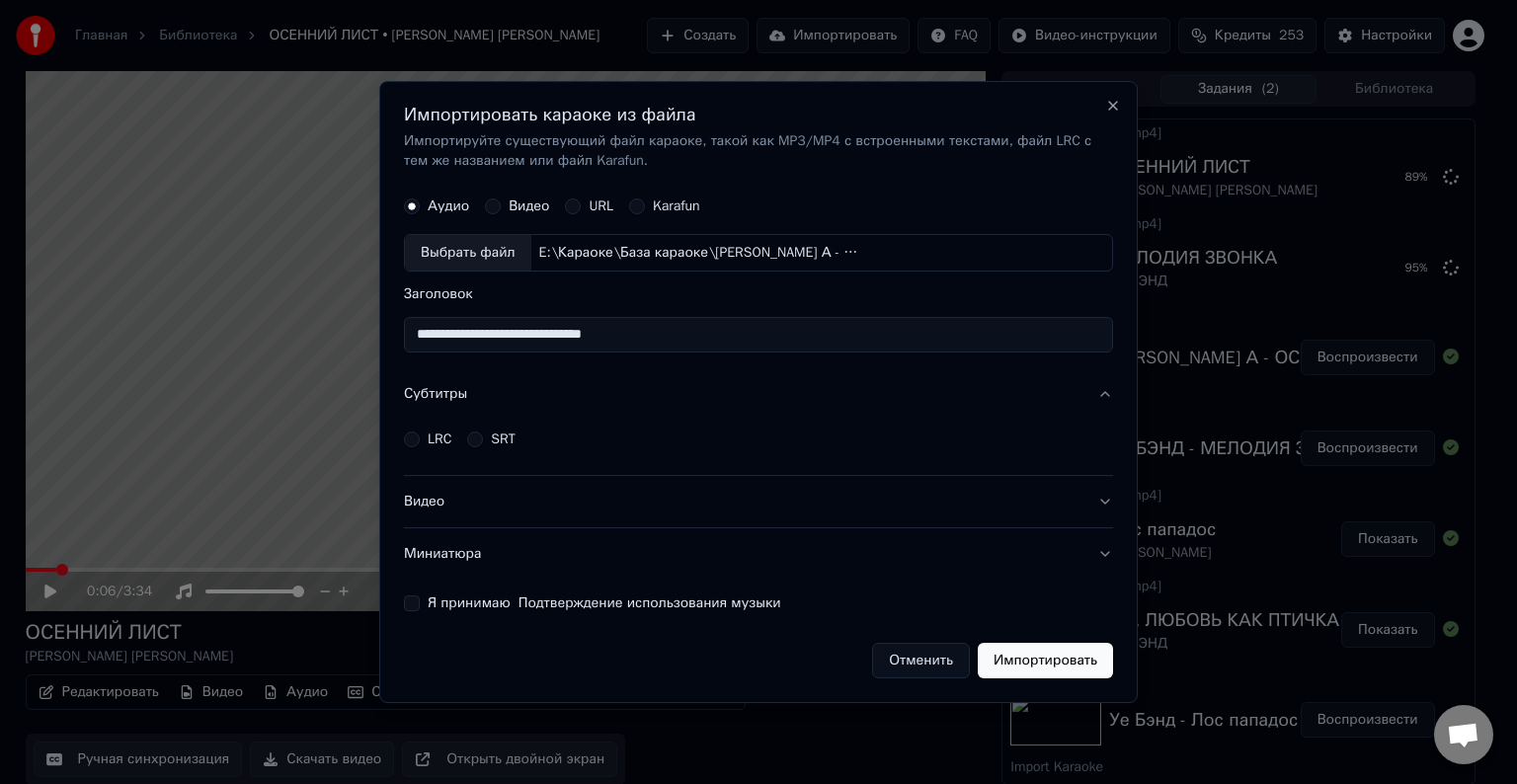 click on "LRC SRT" at bounding box center (758, 439) 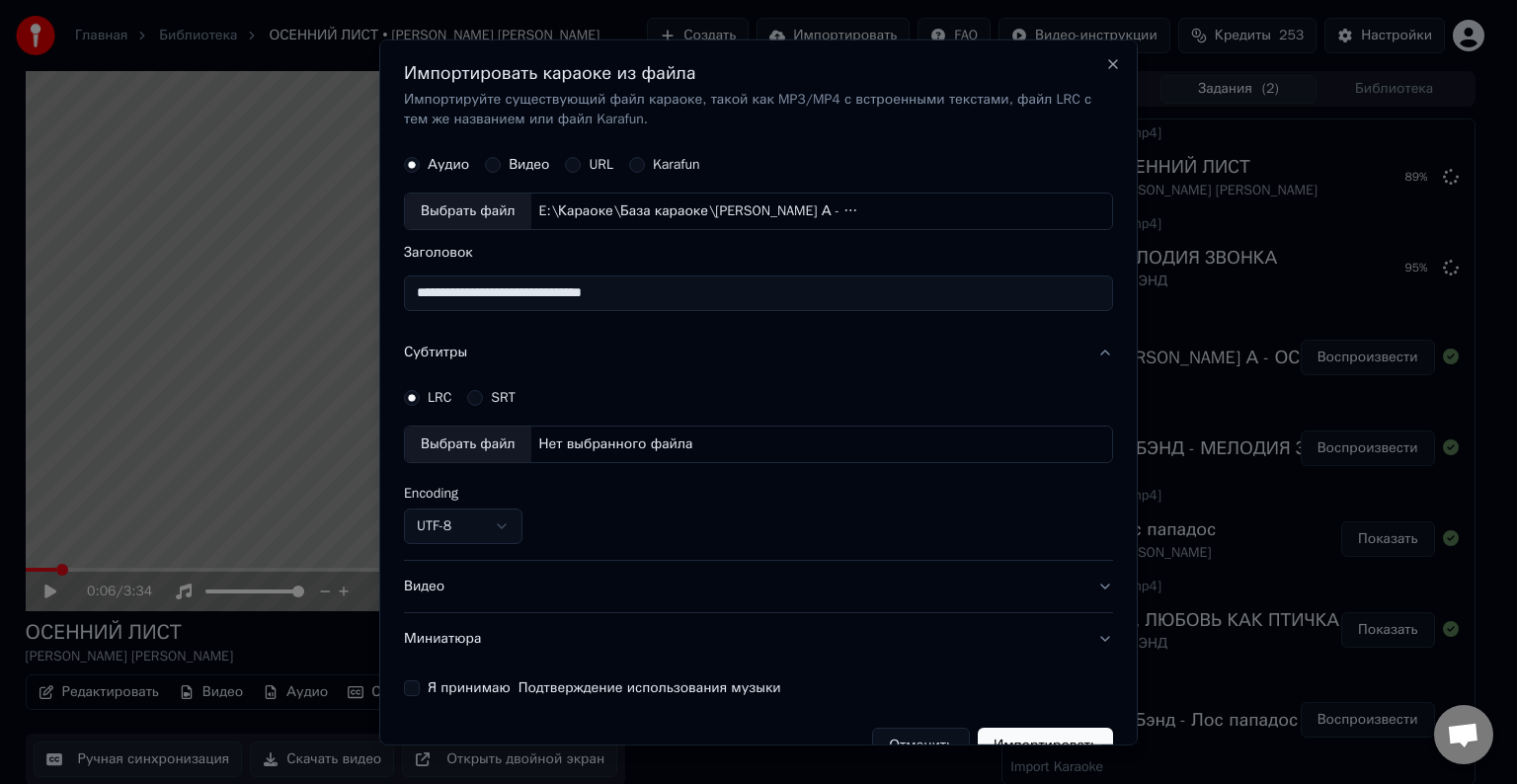 click on "Выбрать файл" at bounding box center [468, 444] 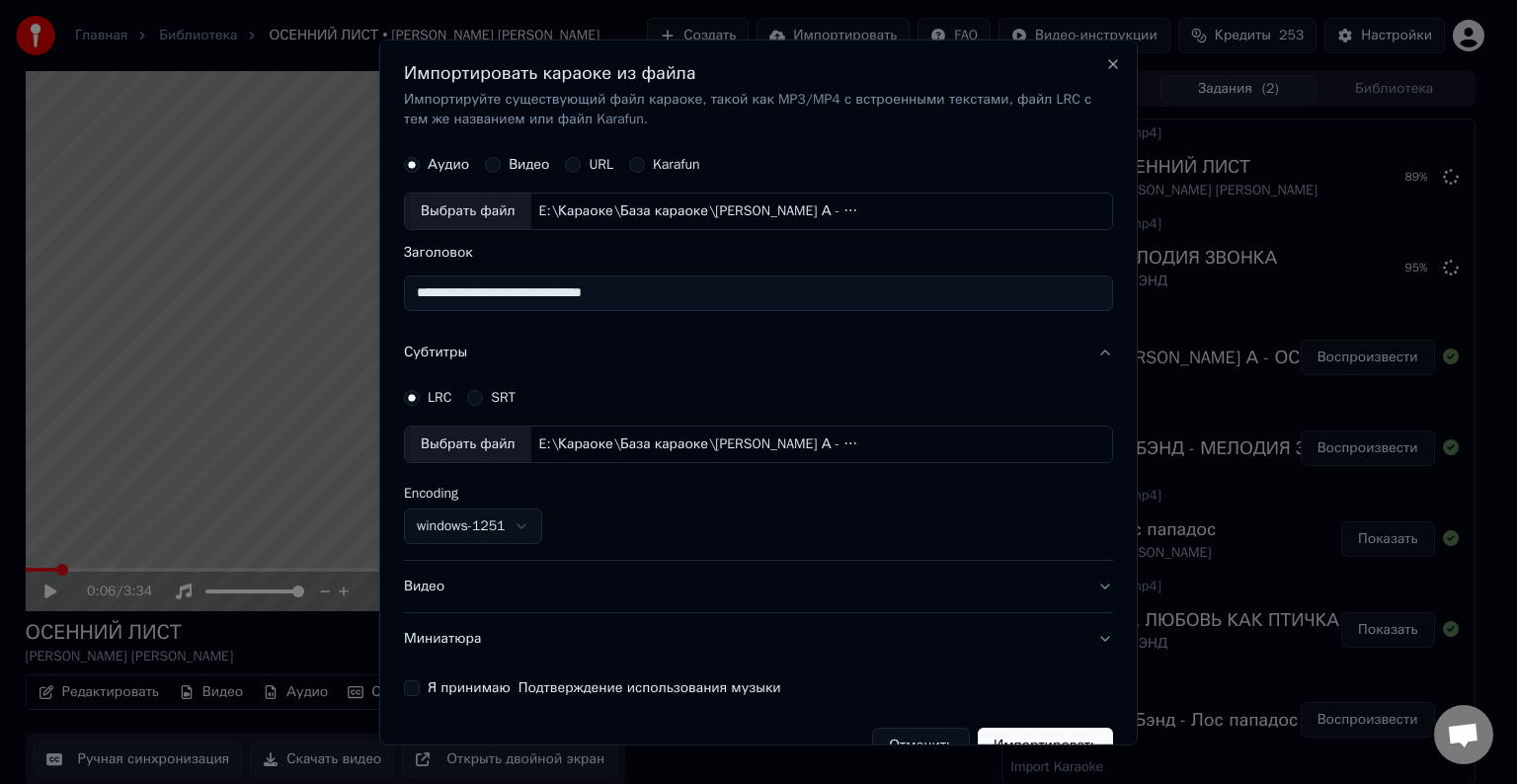 click on "**********" at bounding box center [758, 293] 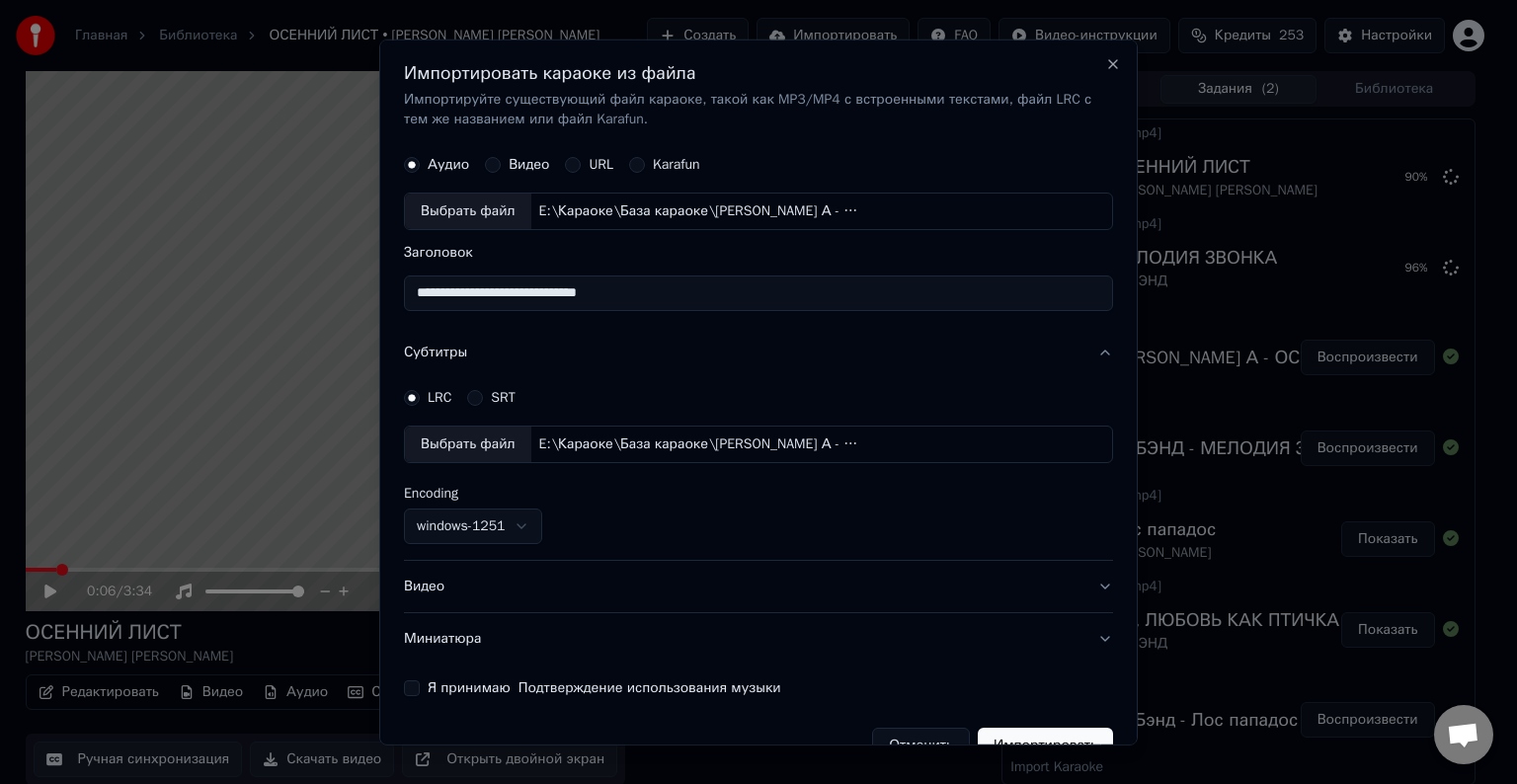 type on "**********" 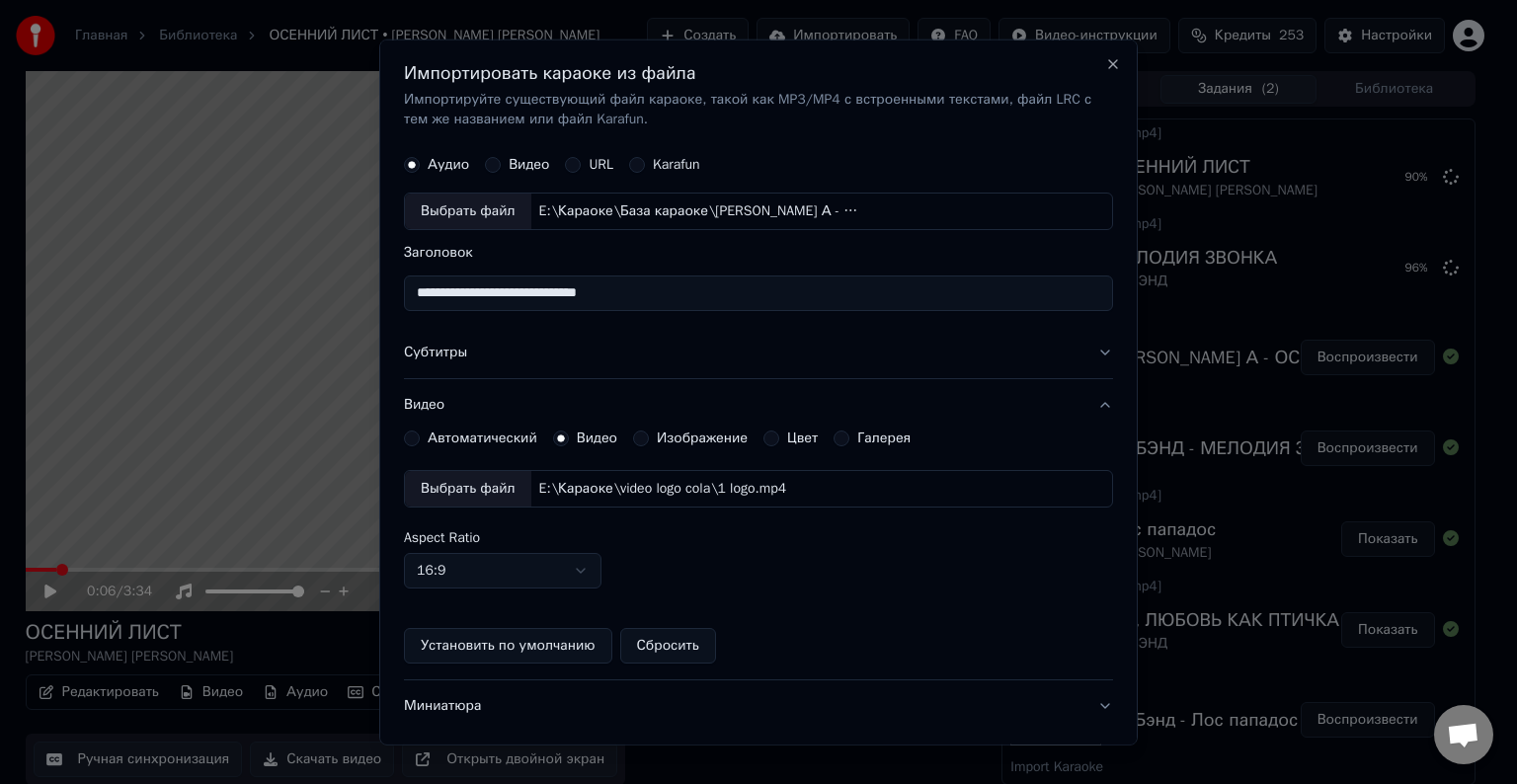 click on "Выбрать файл" at bounding box center [468, 489] 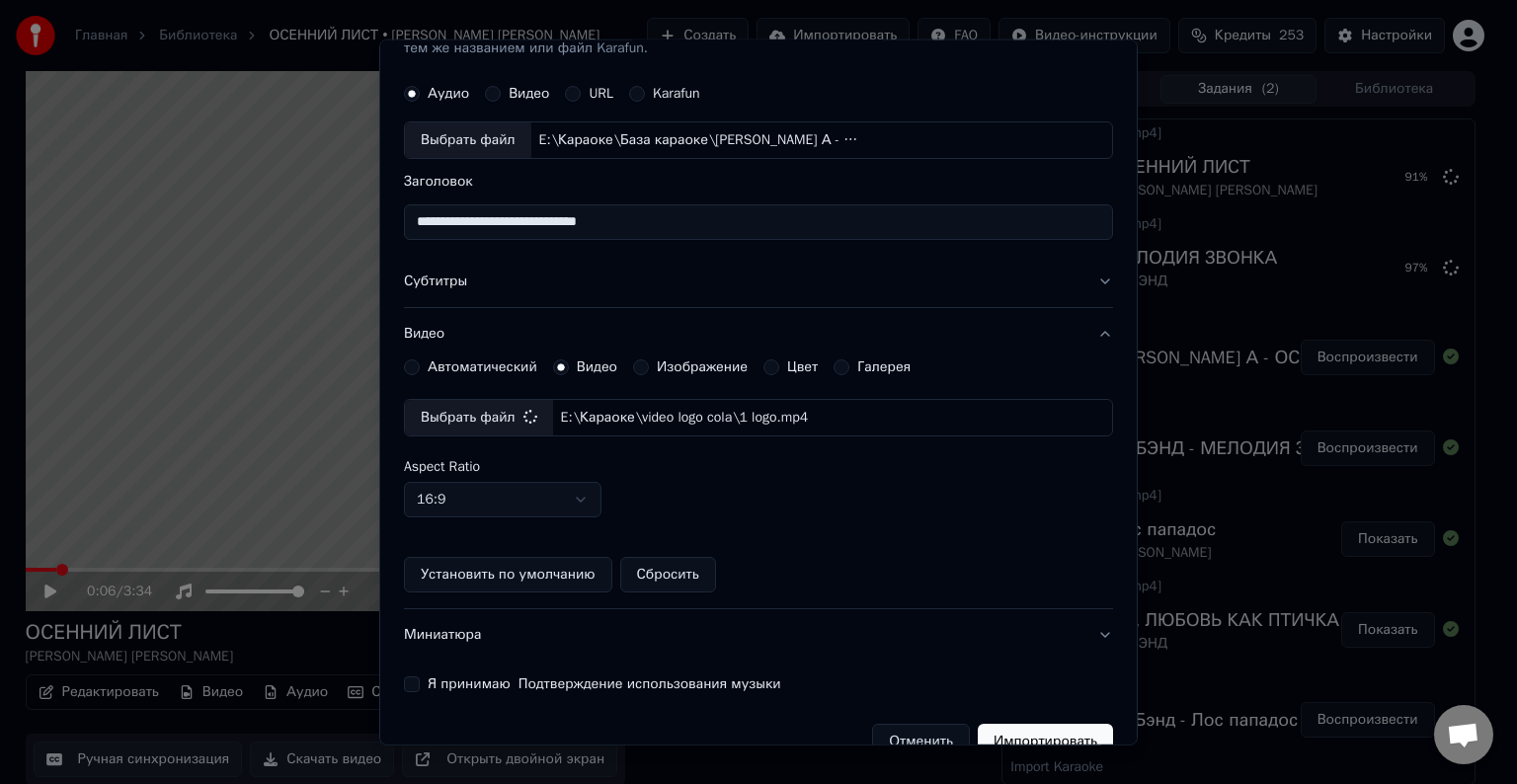 scroll, scrollTop: 108, scrollLeft: 0, axis: vertical 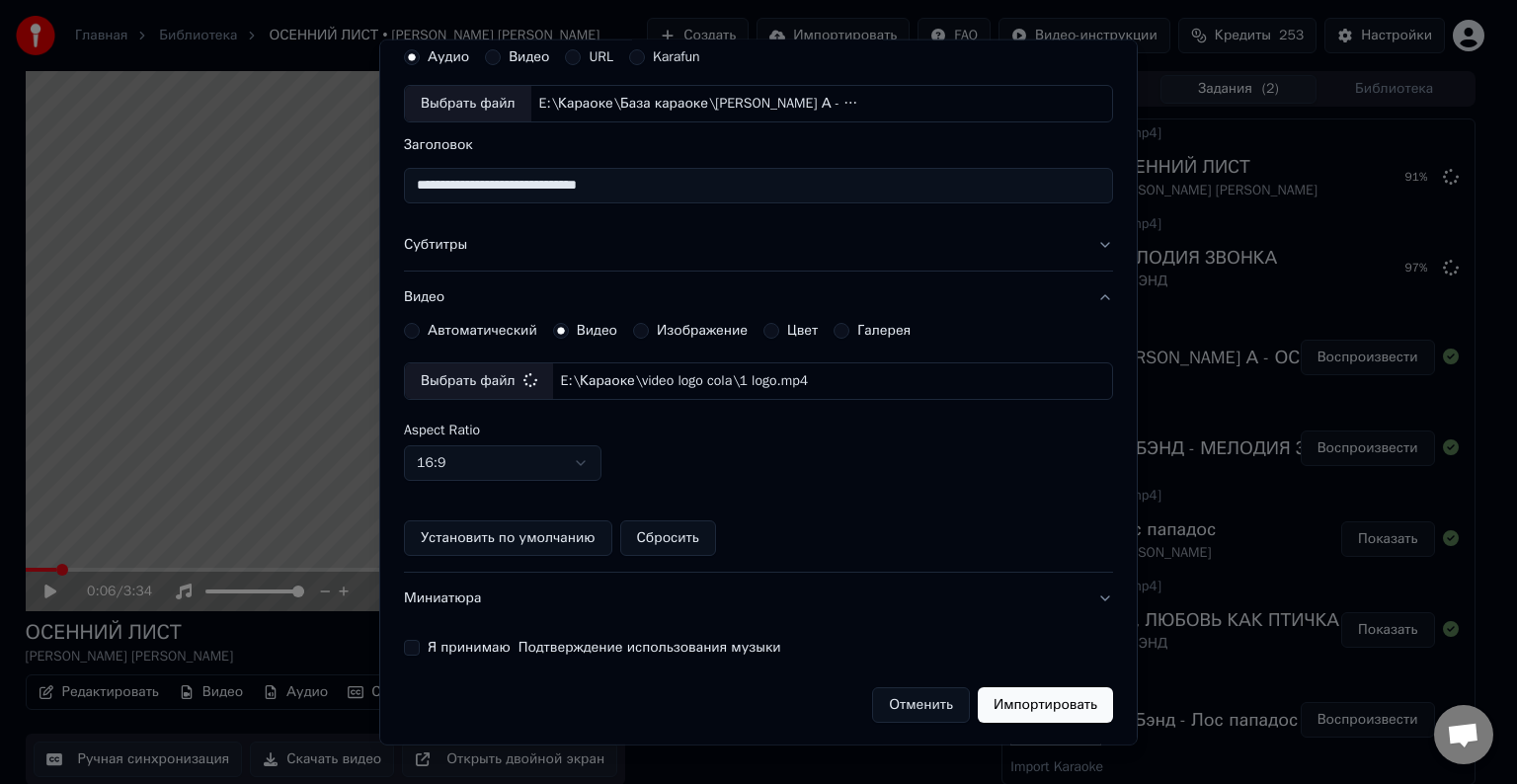 click on "Я принимаю   Подтверждение использования музыки" at bounding box center (412, 648) 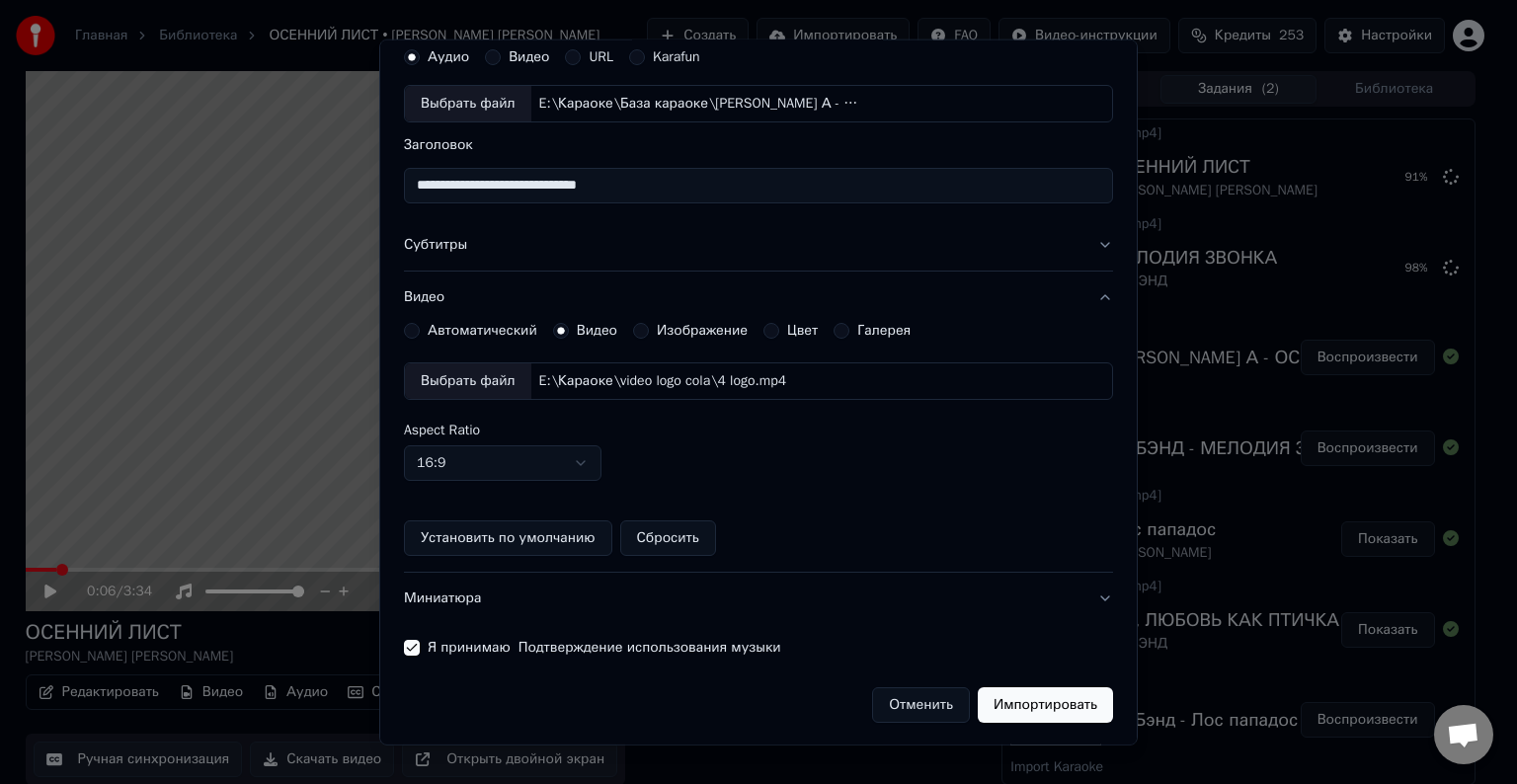 click on "Импортировать" at bounding box center [1045, 705] 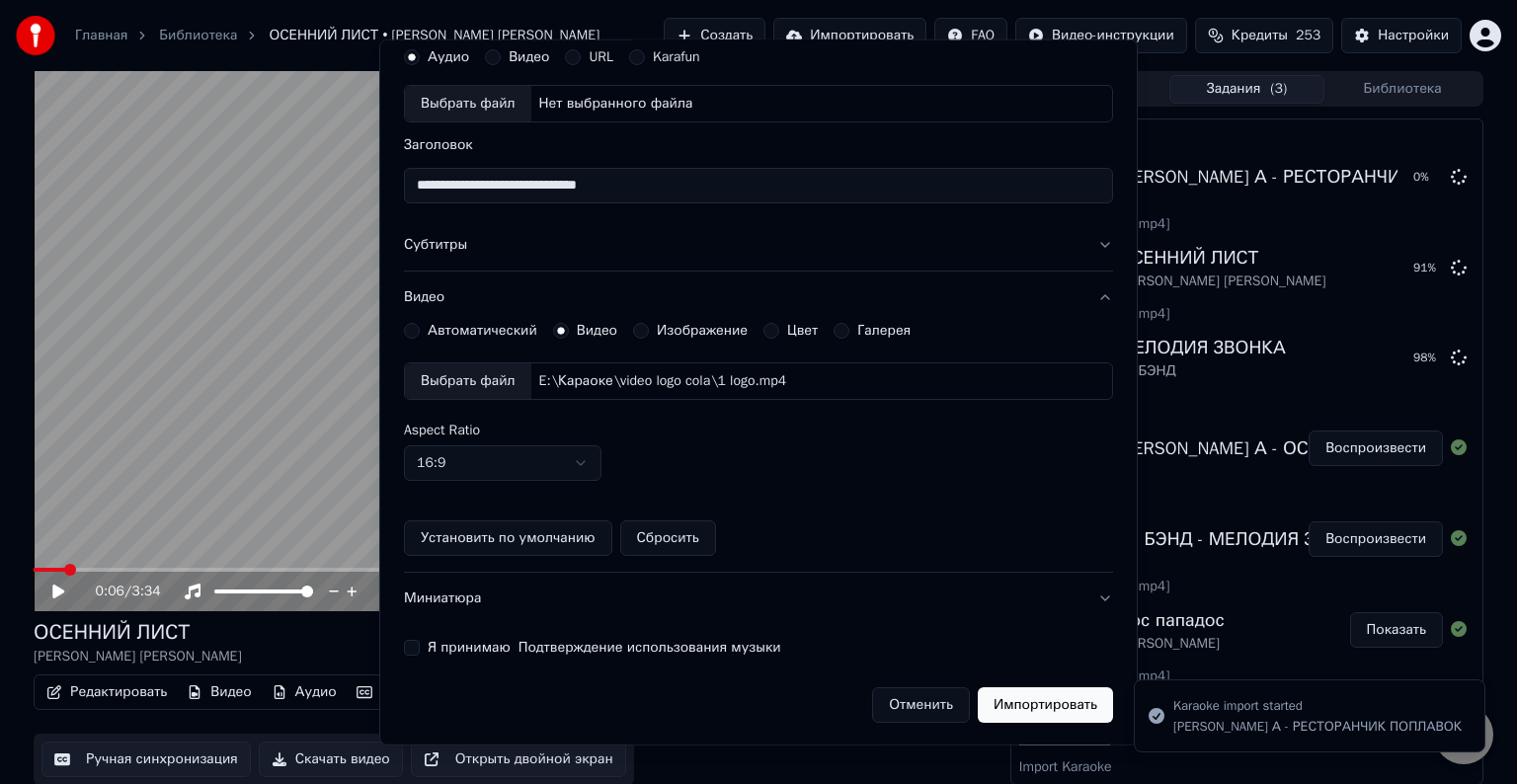 type 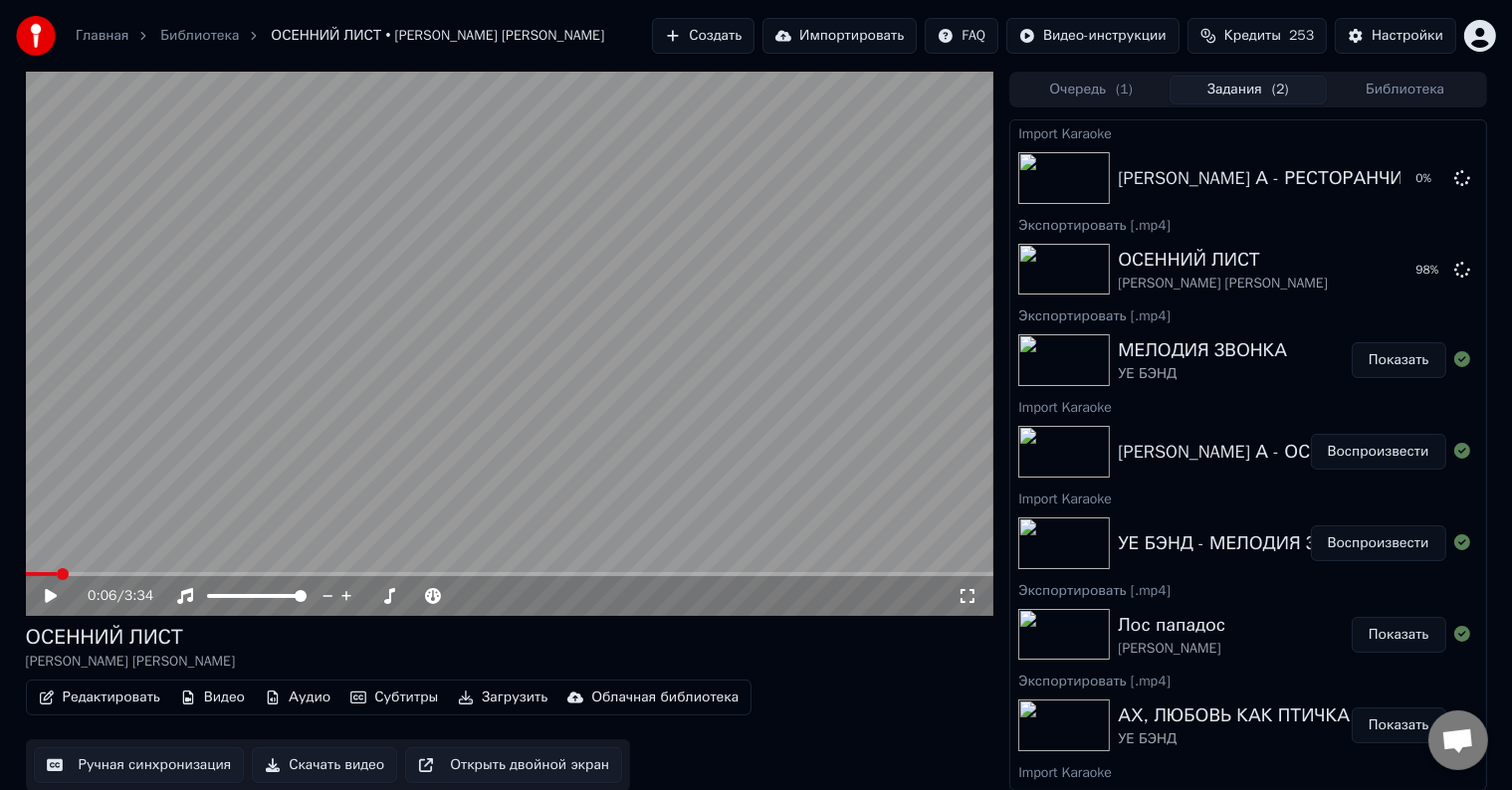 click on "Импортировать" at bounding box center (839, 36) 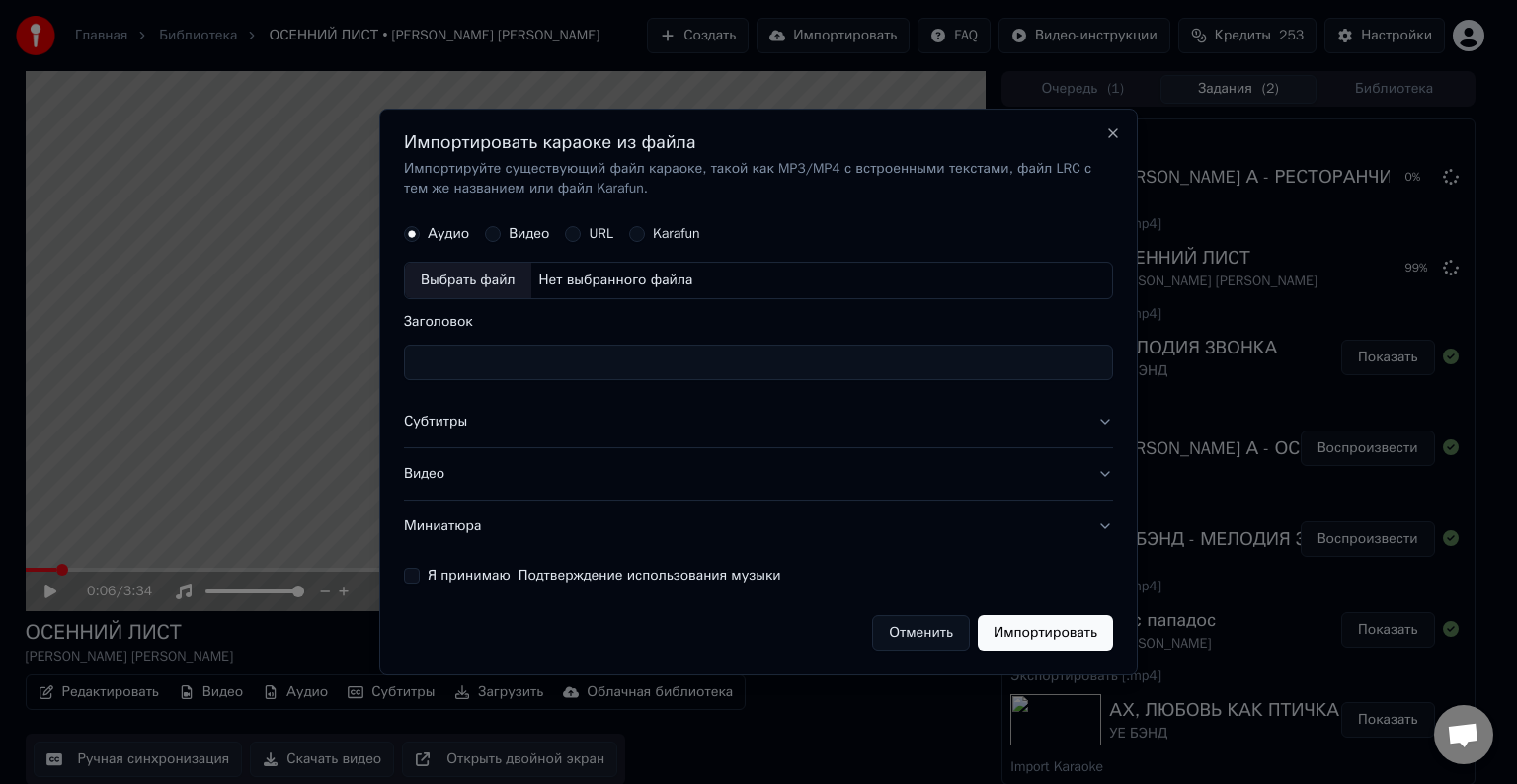 click on "Выбрать файл" at bounding box center (468, 280) 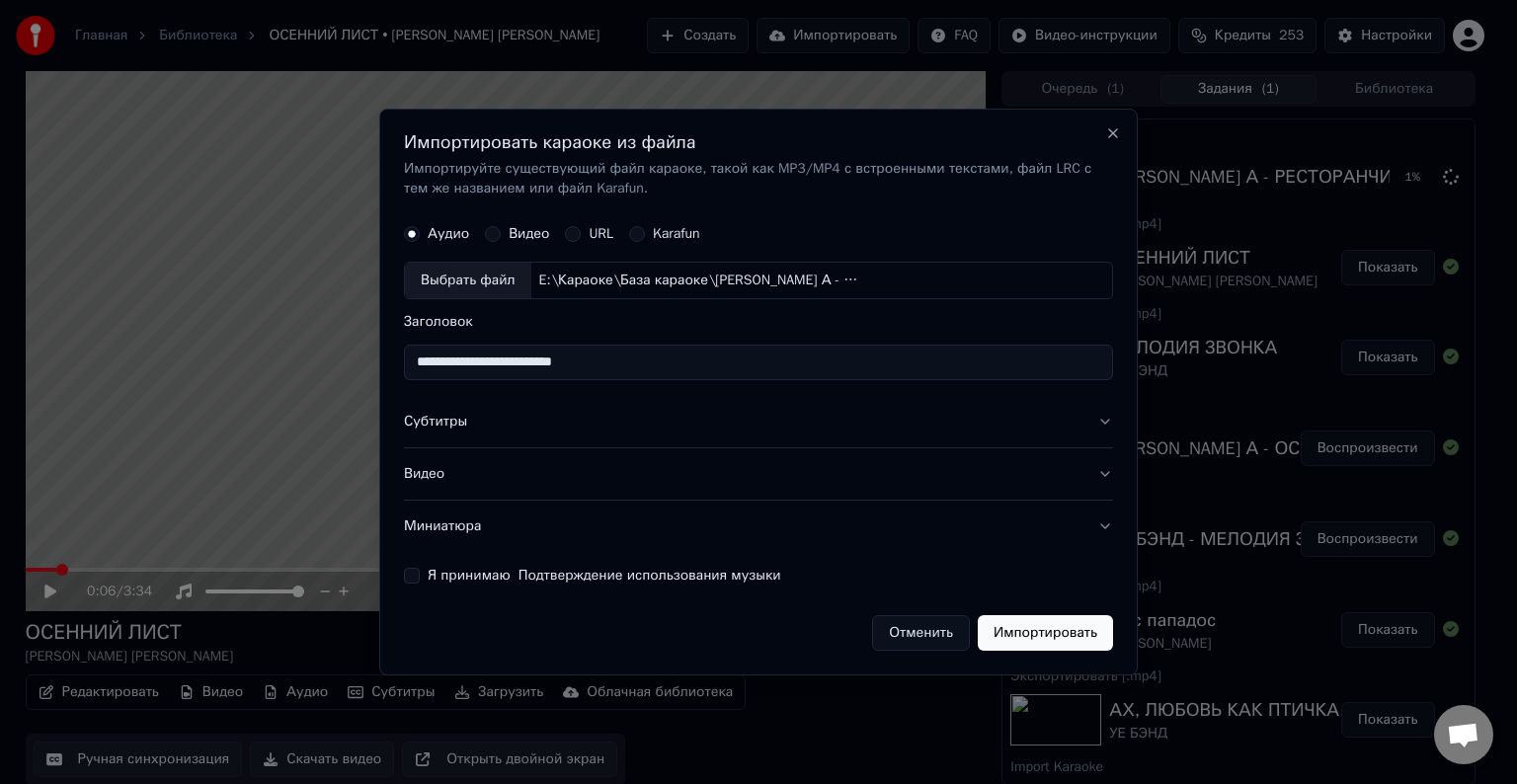 click on "**********" at bounding box center (758, 362) 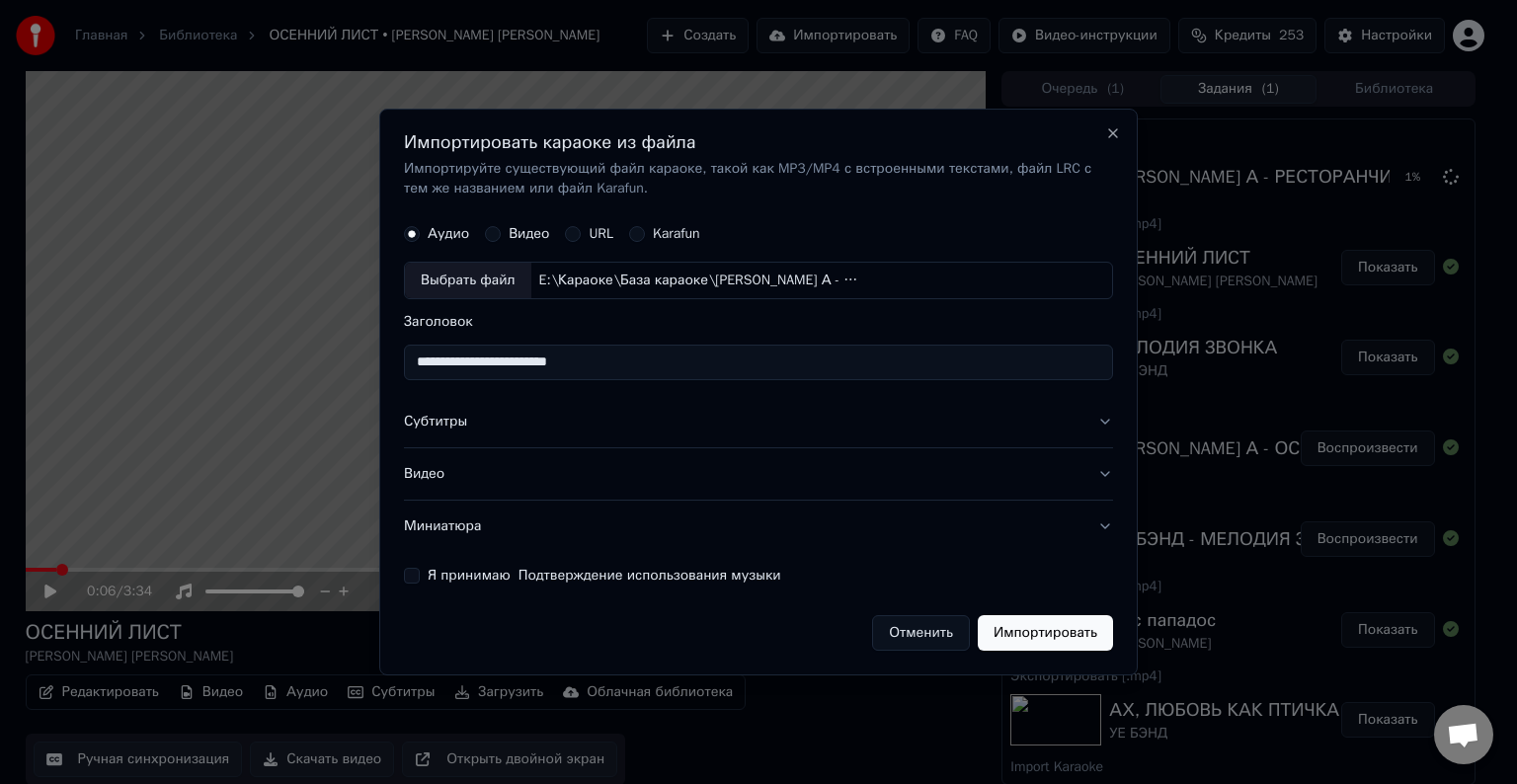 type on "**********" 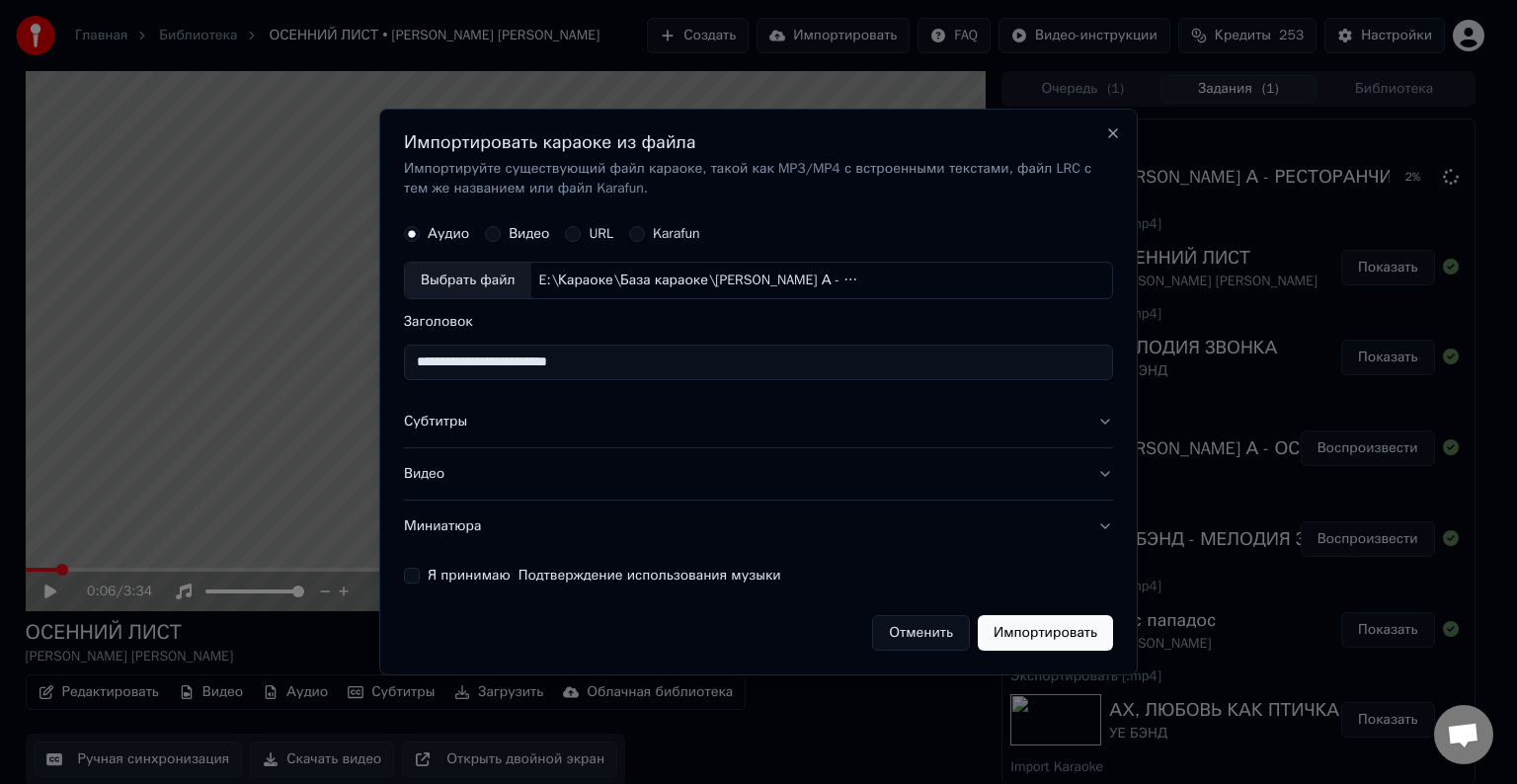 click on "Видео" at bounding box center (758, 474) 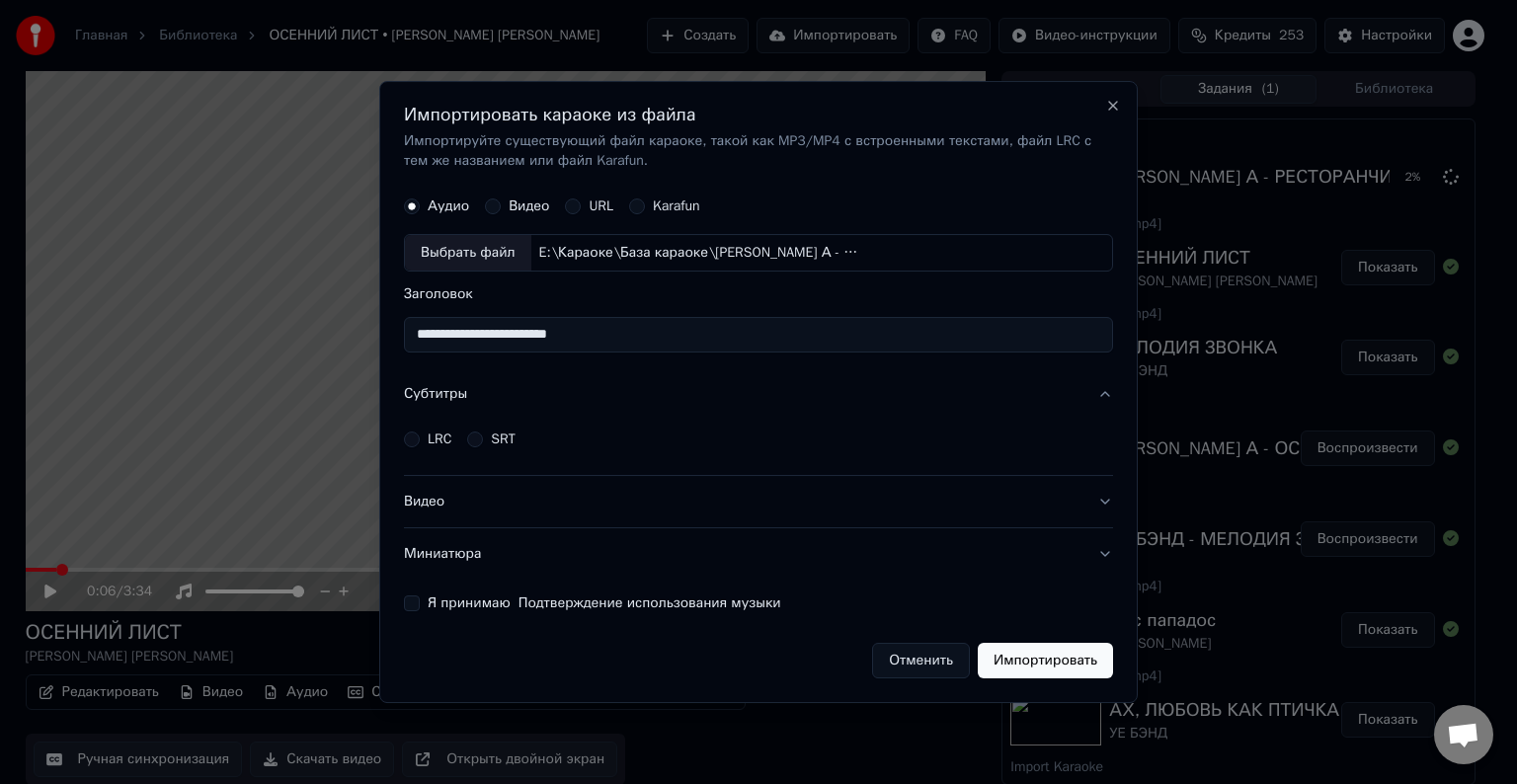 click on "LRC" at bounding box center (439, 439) 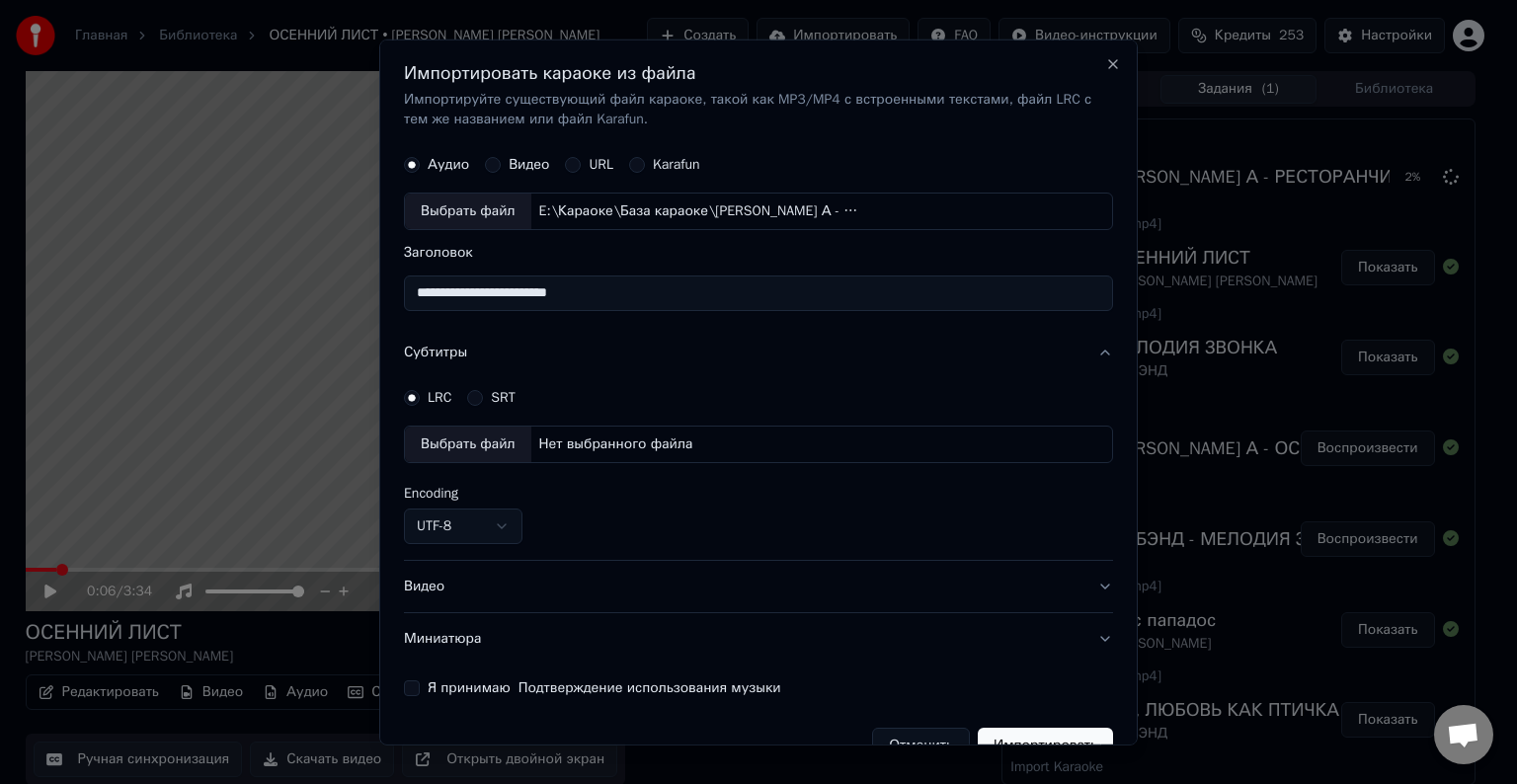click on "Выбрать файл" at bounding box center [468, 444] 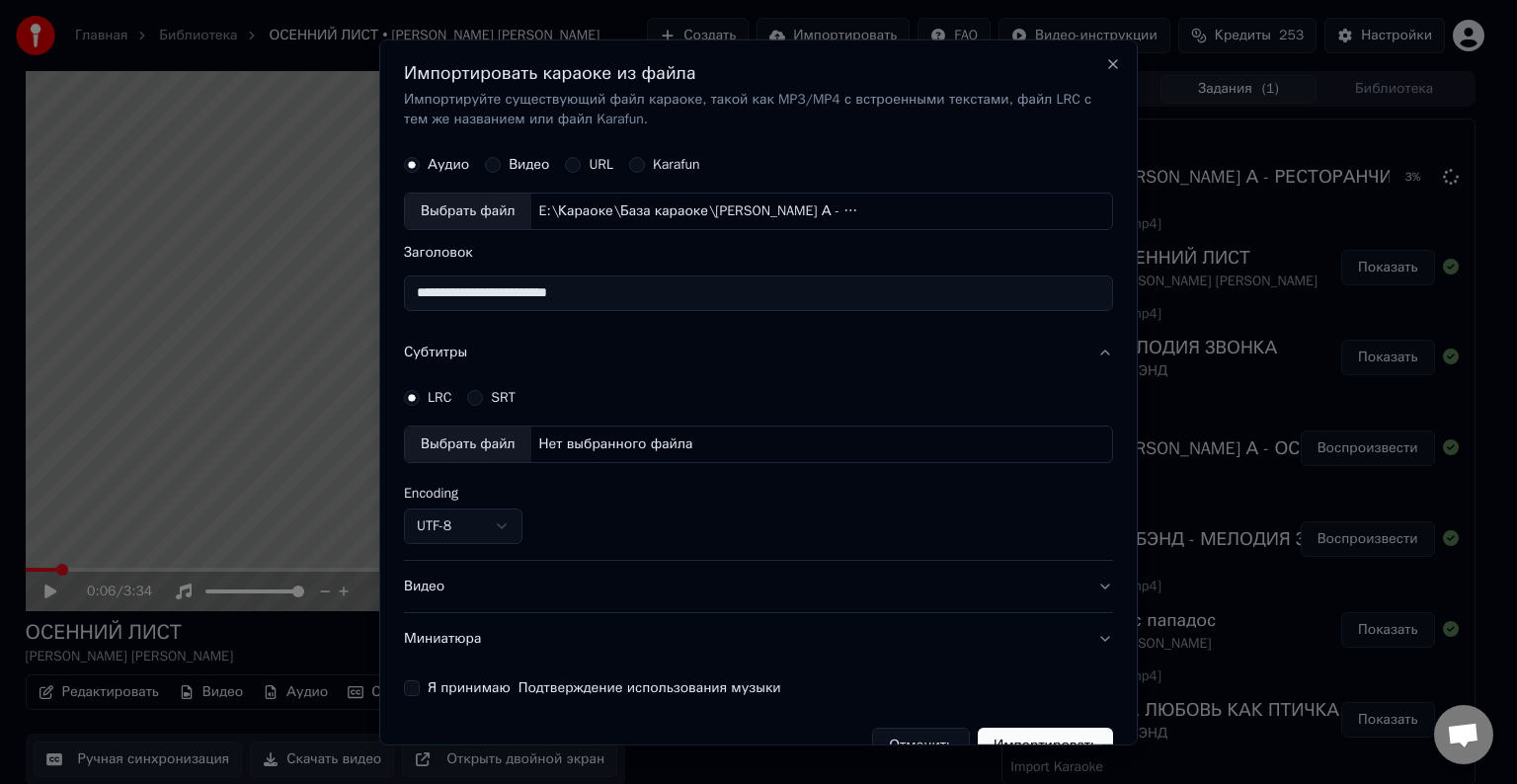 select on "**********" 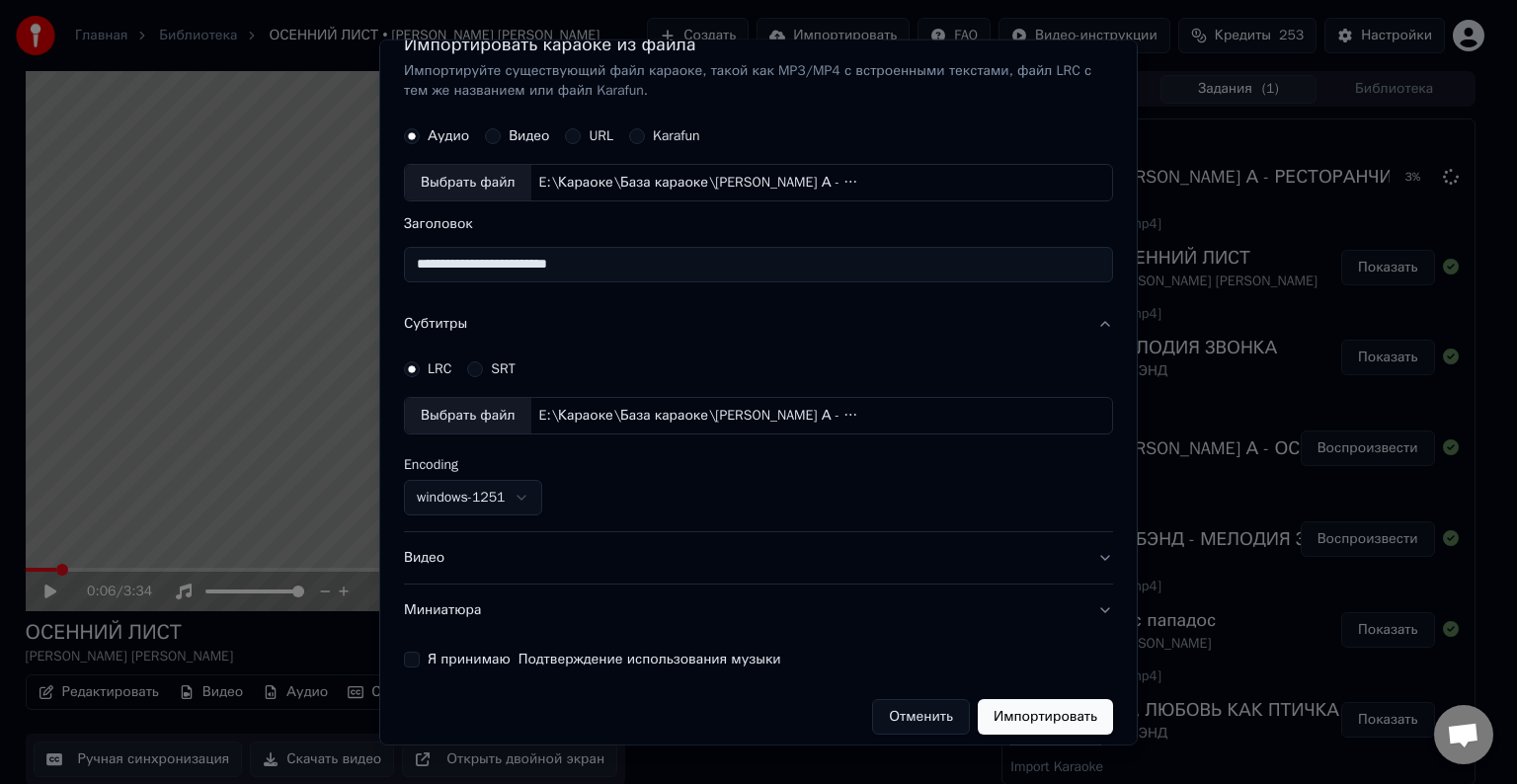 scroll, scrollTop: 40, scrollLeft: 0, axis: vertical 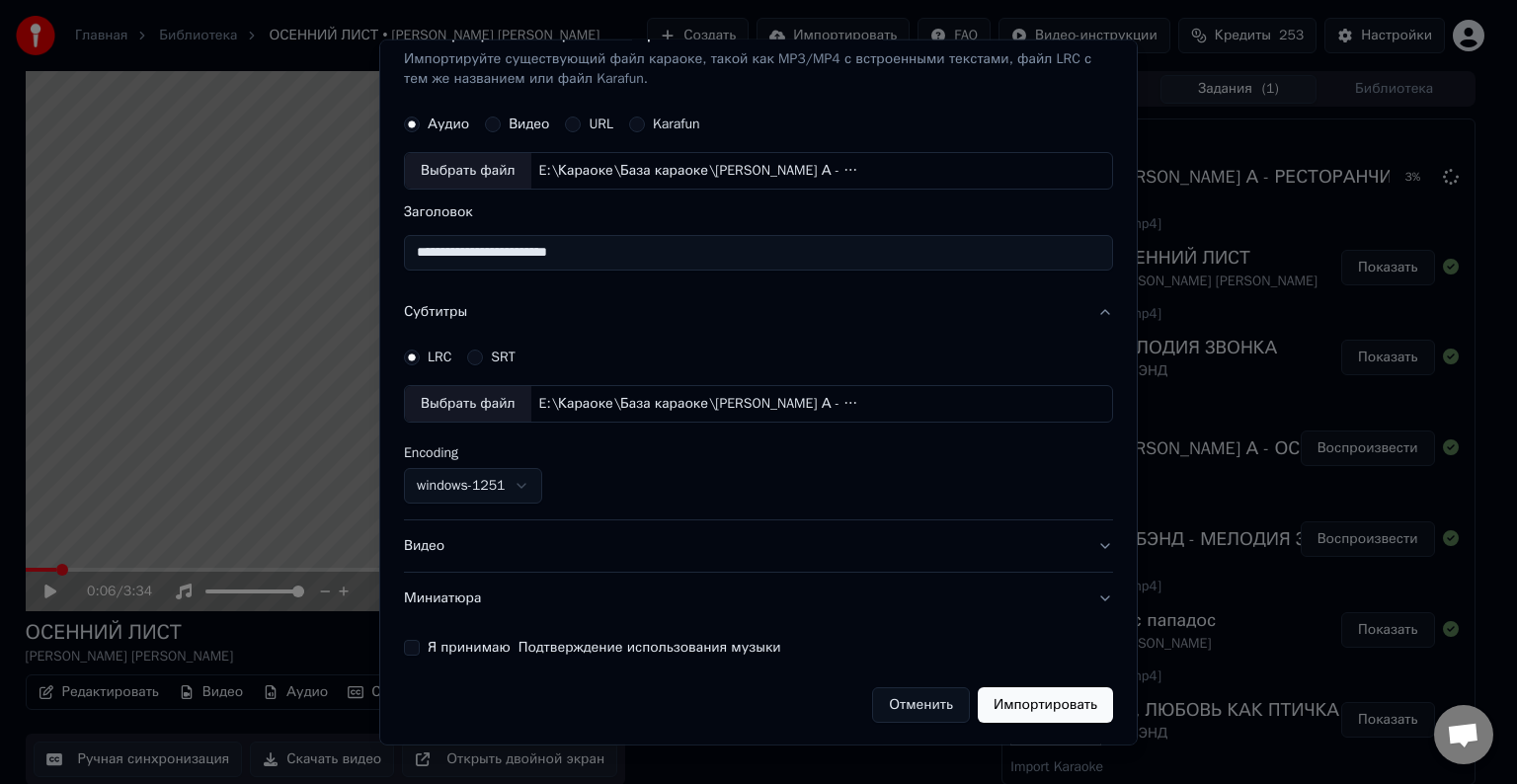 click on "Видео" at bounding box center [758, 546] 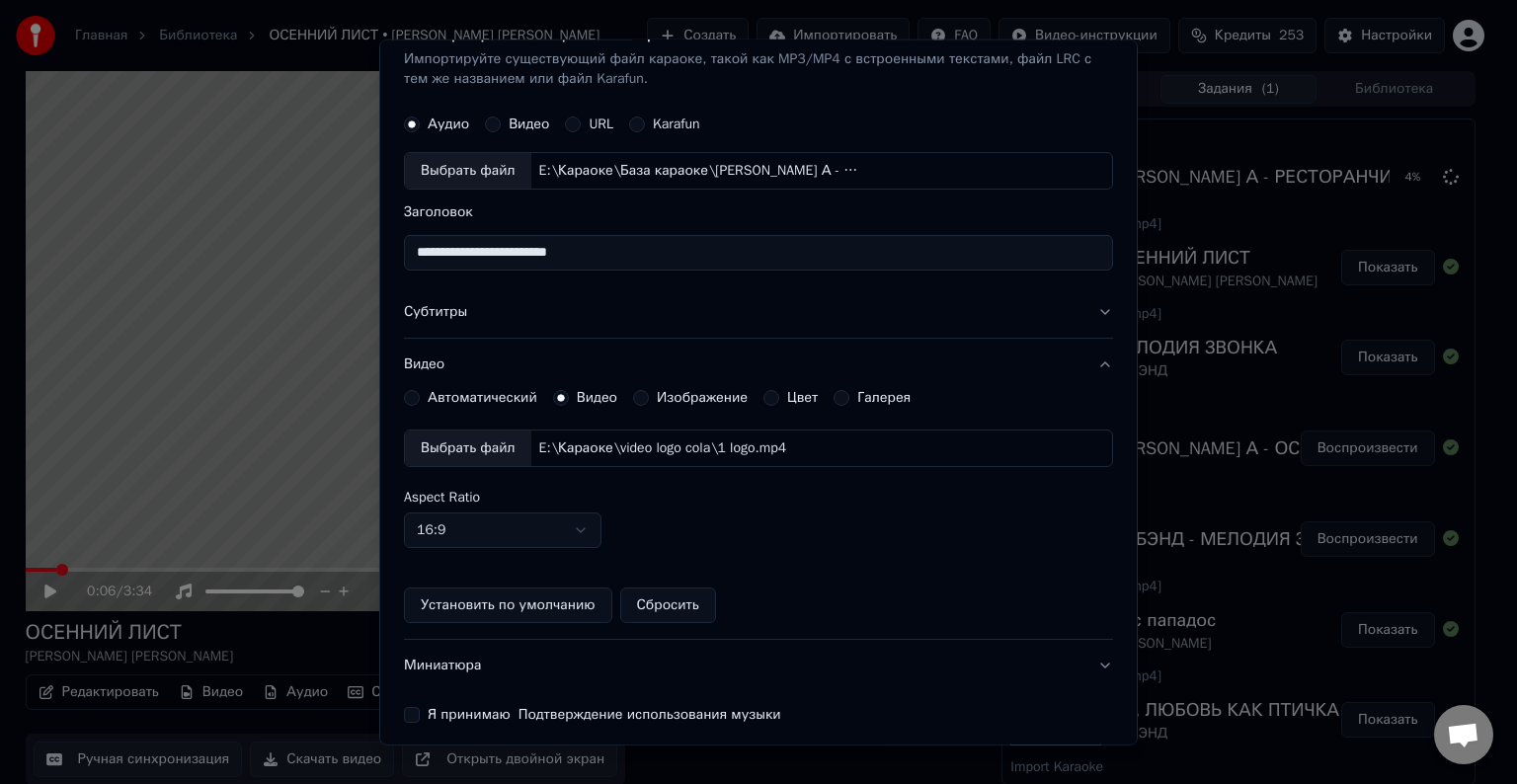 click on "Выбрать файл" at bounding box center (468, 448) 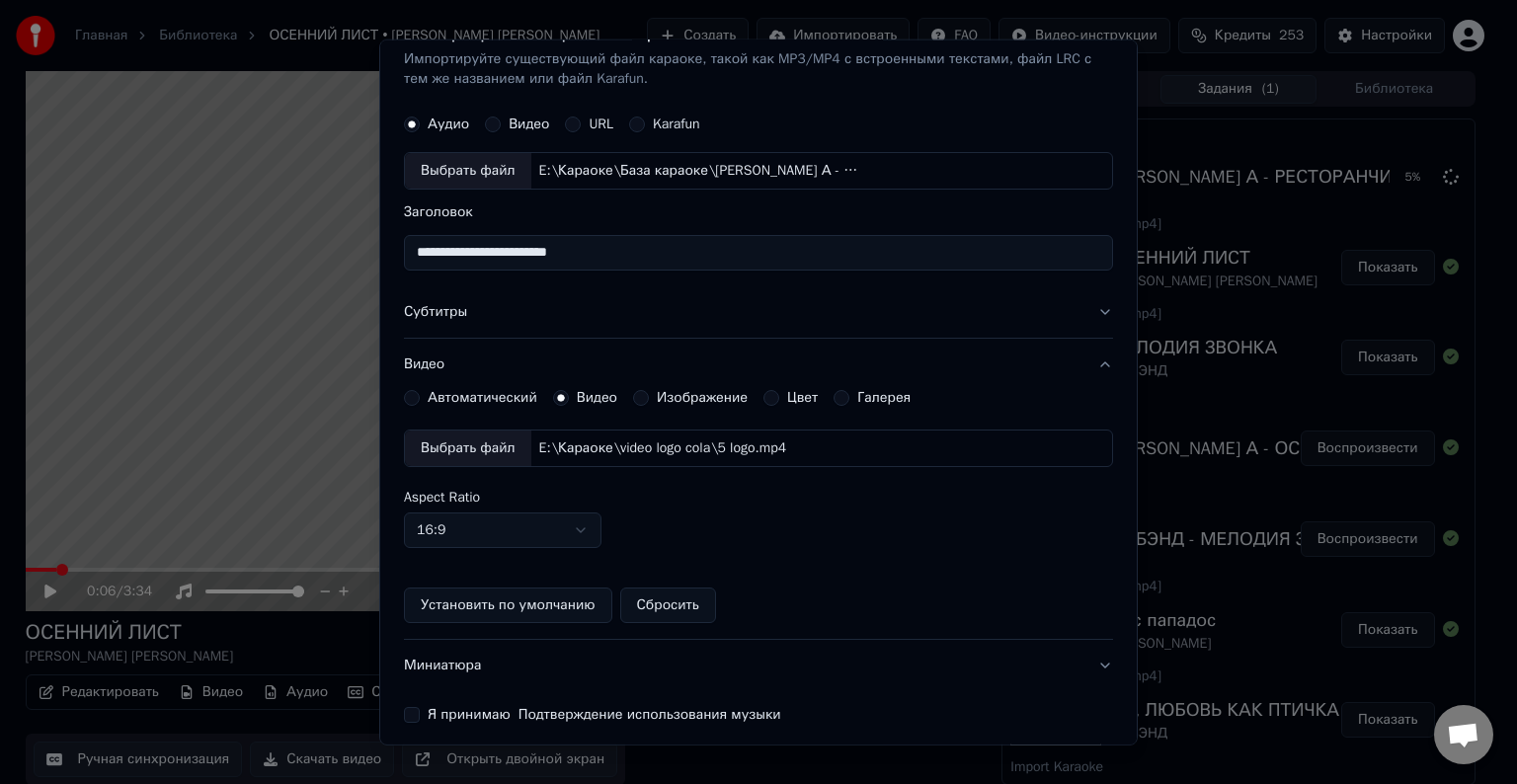 click on "**********" at bounding box center (758, 392) 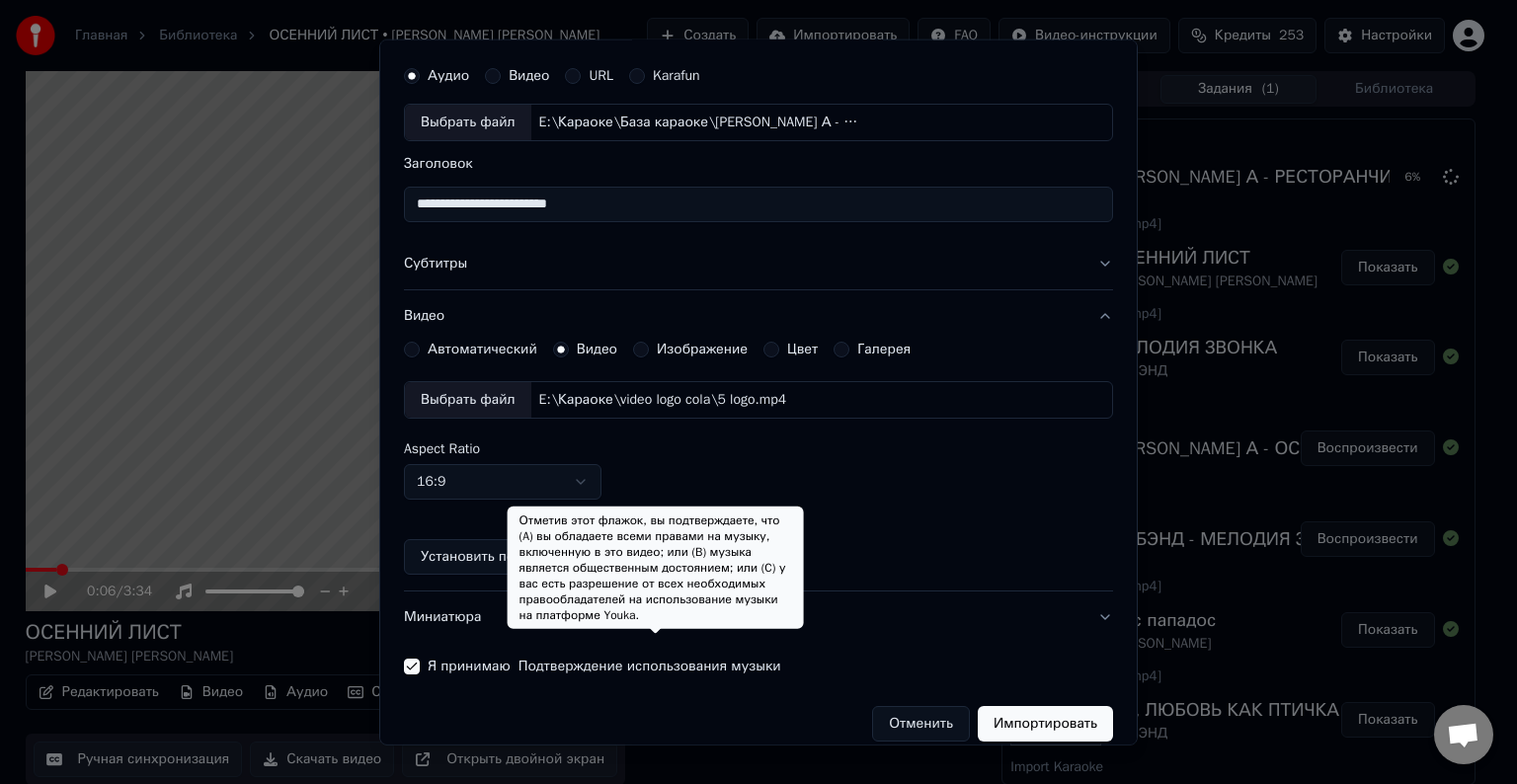 scroll, scrollTop: 108, scrollLeft: 0, axis: vertical 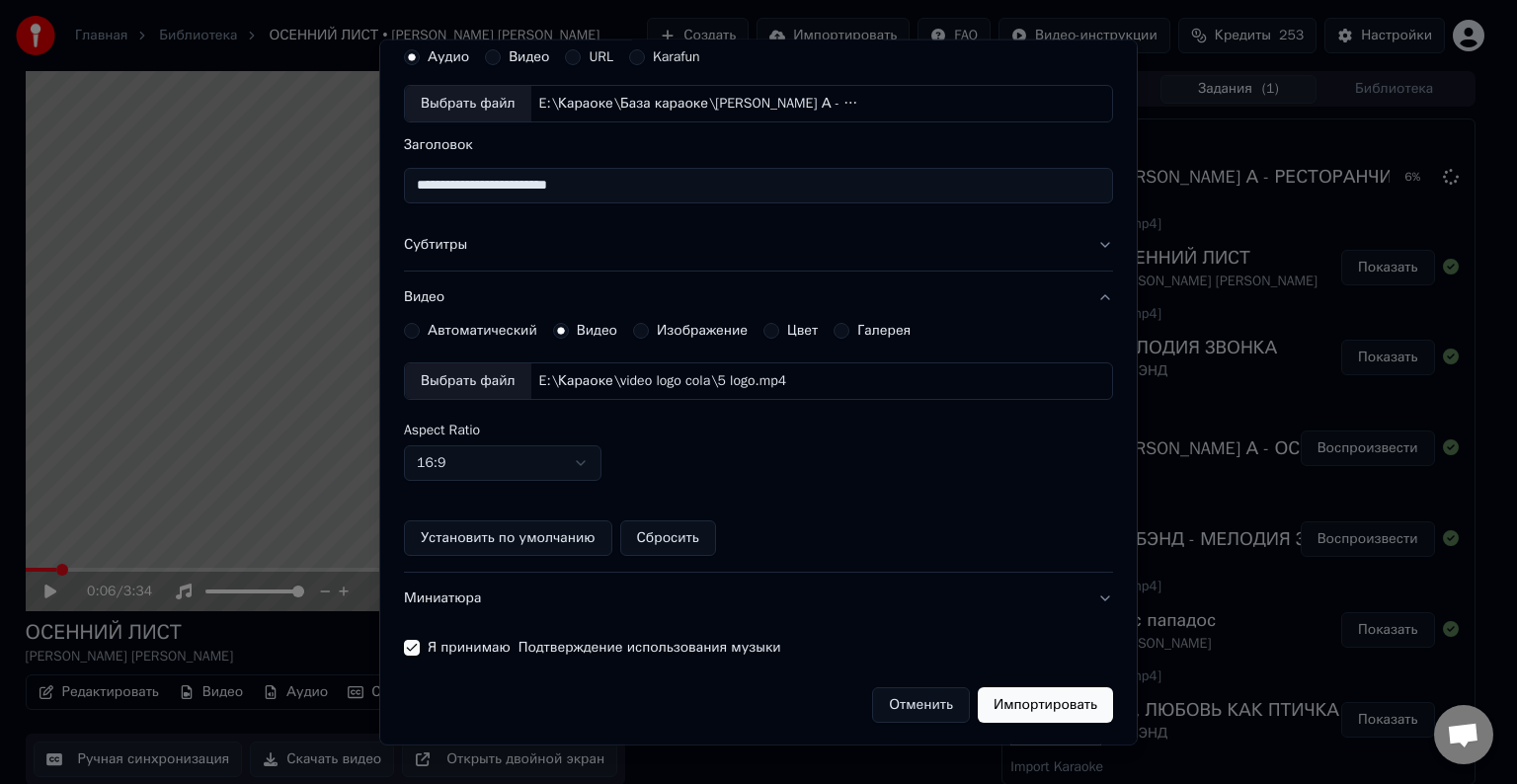 click on "Импортировать" at bounding box center (1045, 705) 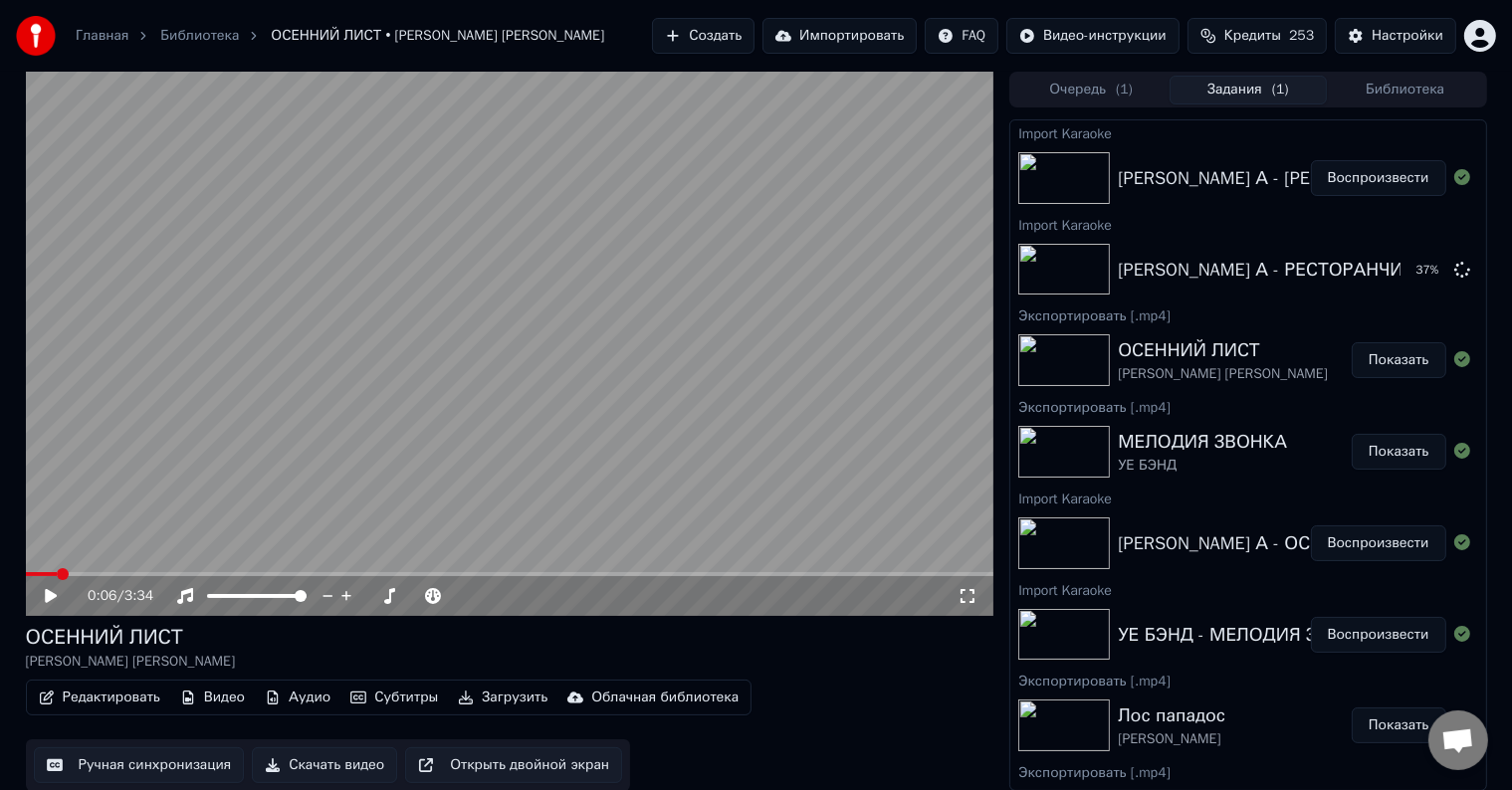 drag, startPoint x: 1359, startPoint y: 175, endPoint x: 713, endPoint y: 331, distance: 664.57 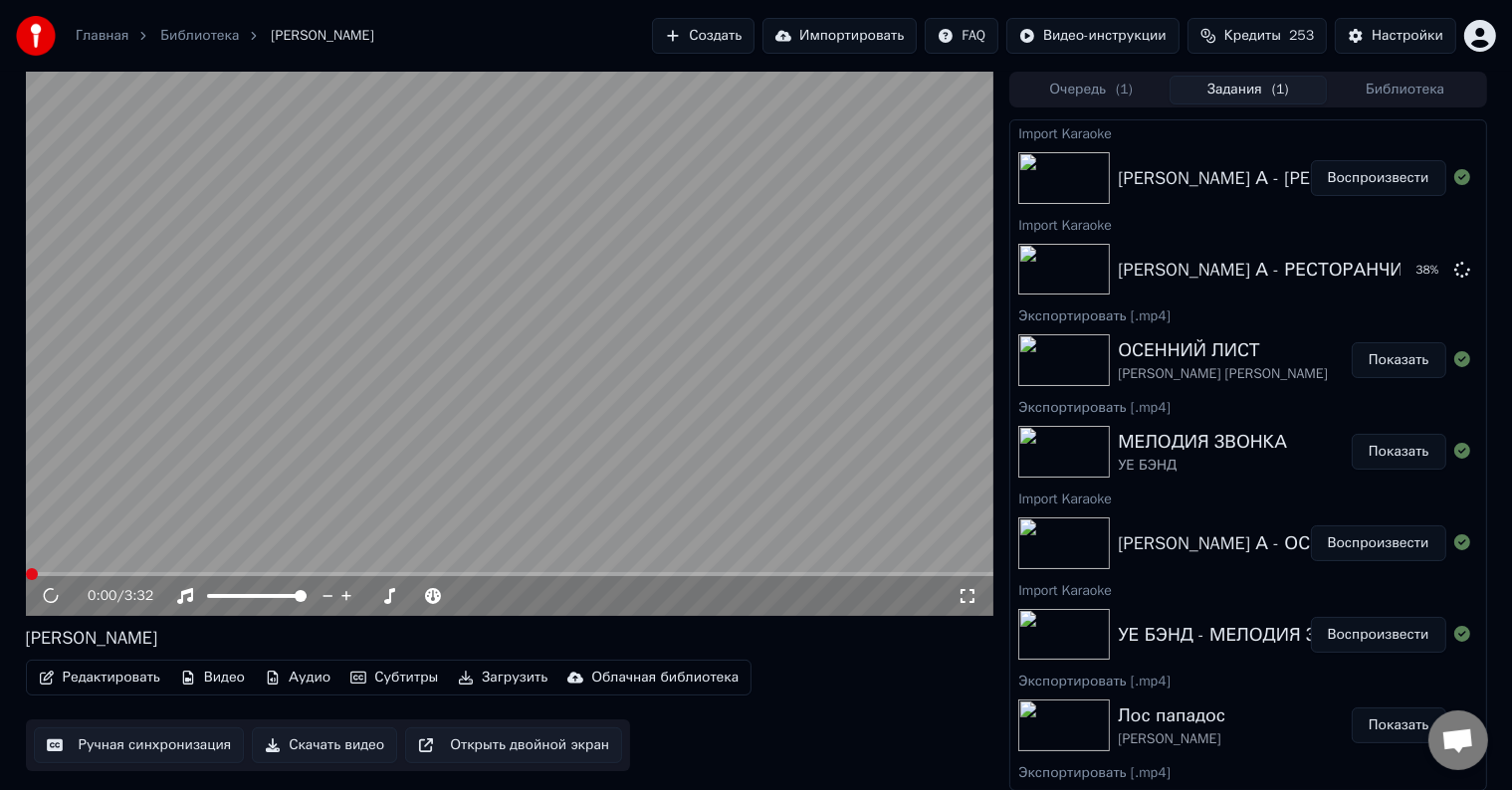 click on "Редактировать" at bounding box center [100, 678] 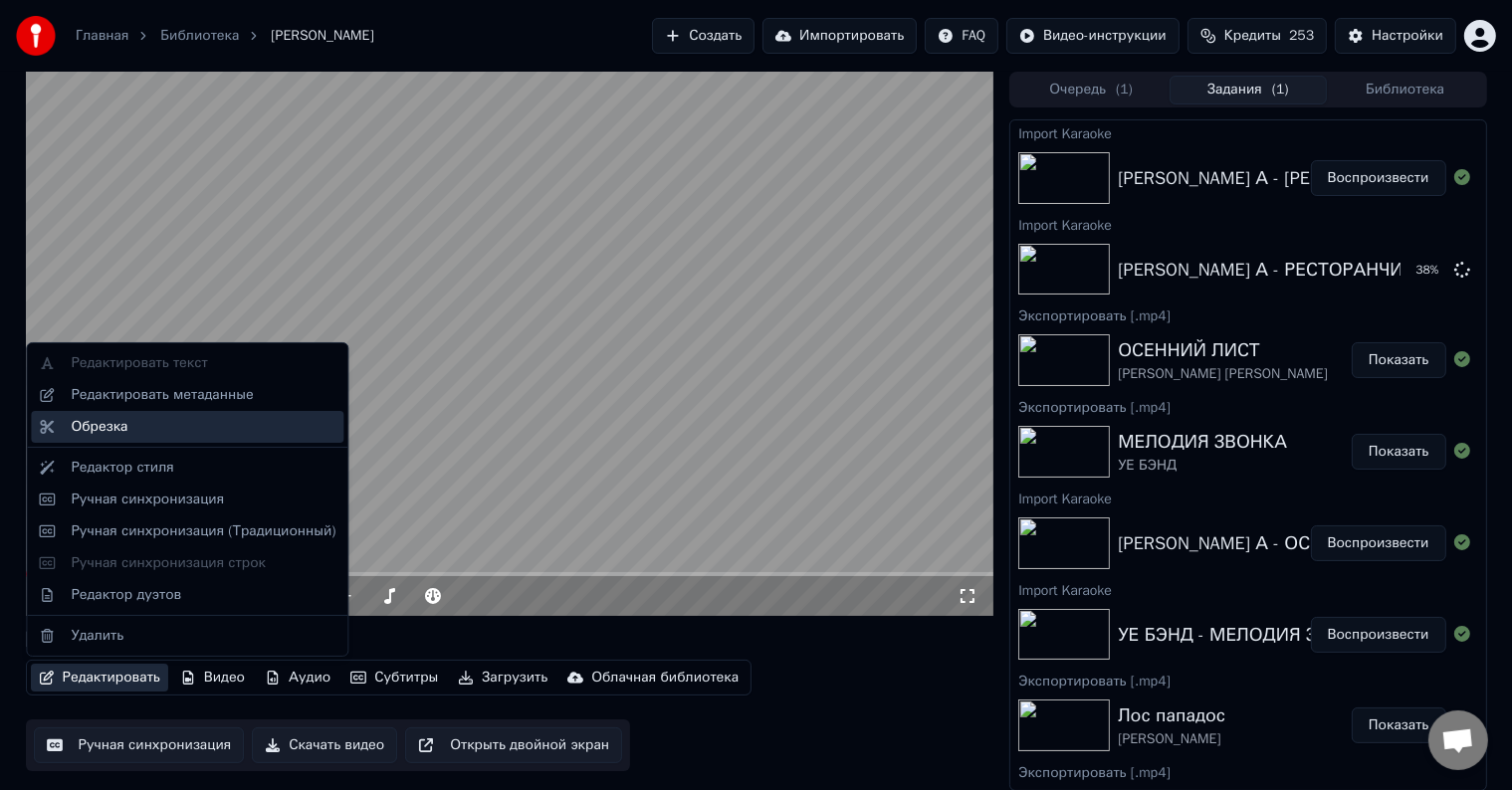 click on "Обрезка" at bounding box center [203, 427] 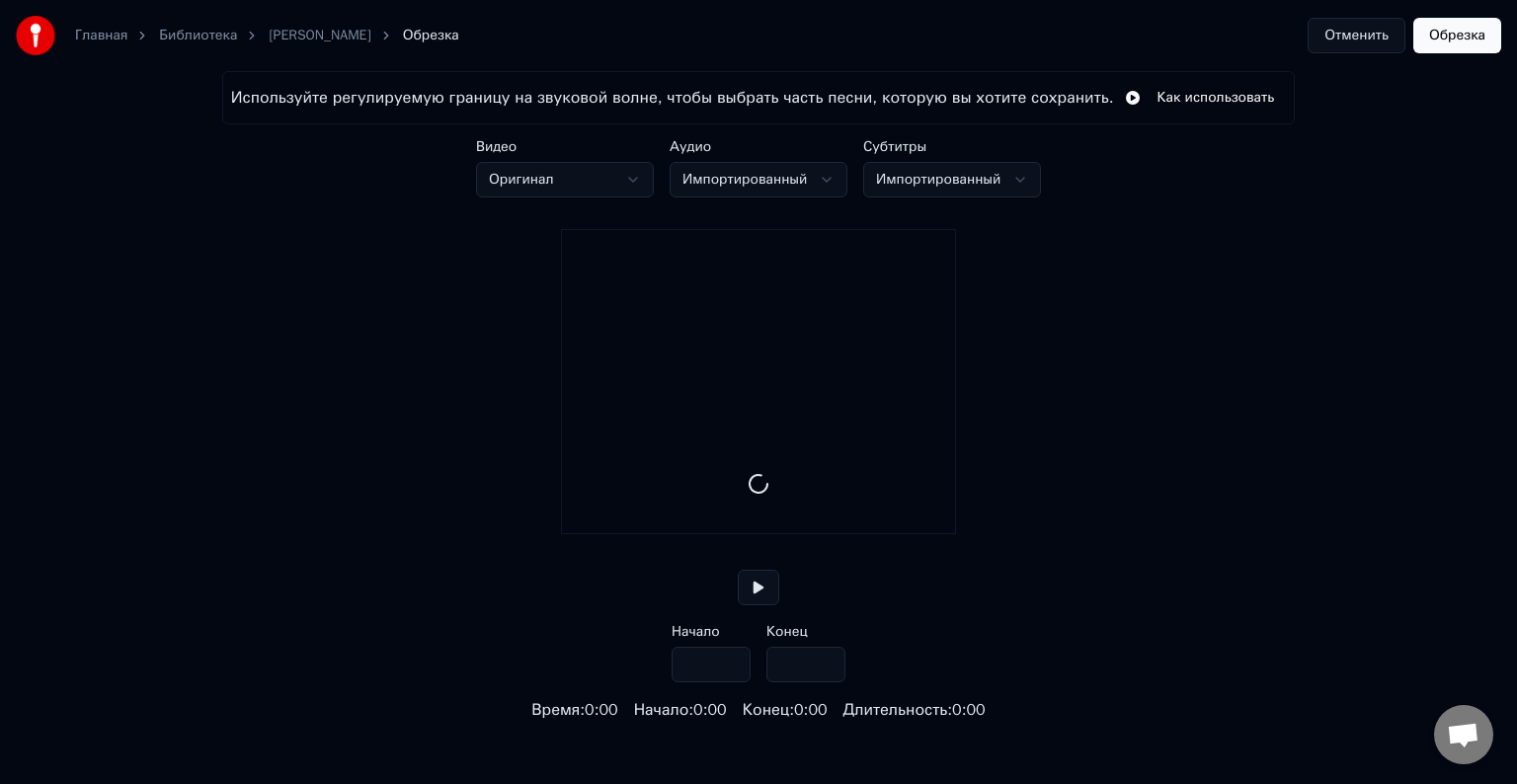 click on "Отменить" at bounding box center (1356, 36) 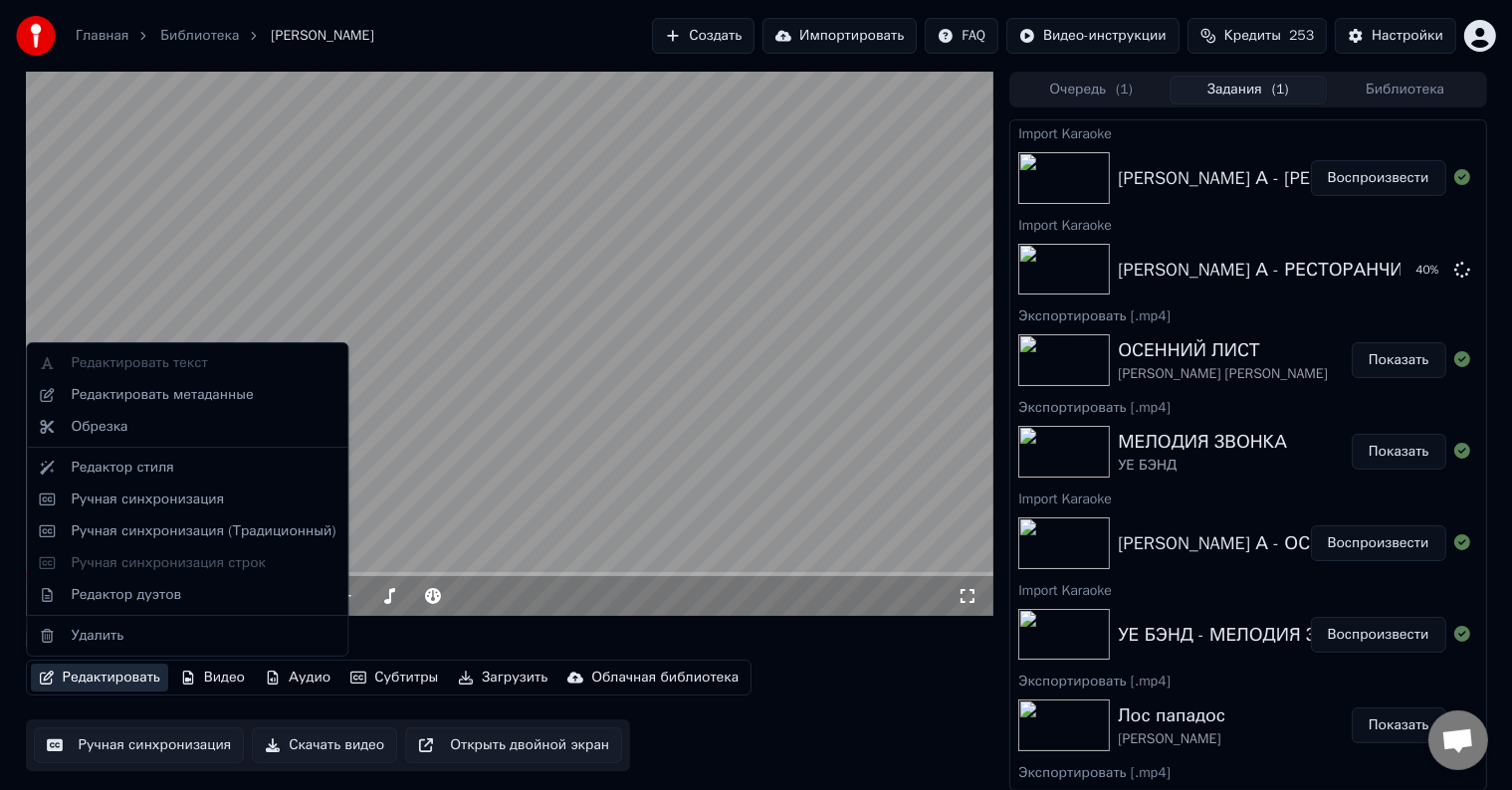 click on "Редактировать" at bounding box center (100, 678) 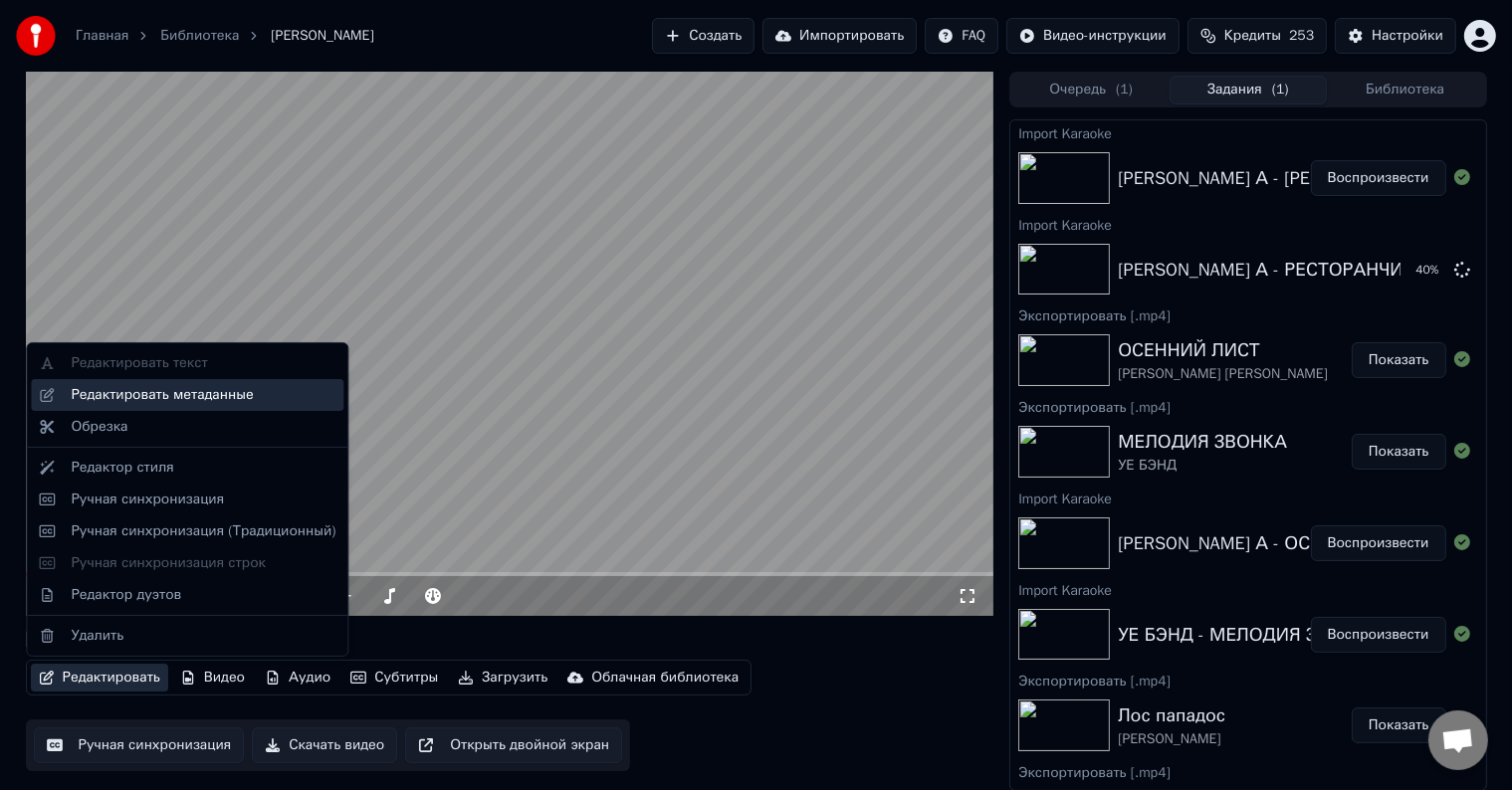 click on "Редактировать метаданные" at bounding box center [161, 395] 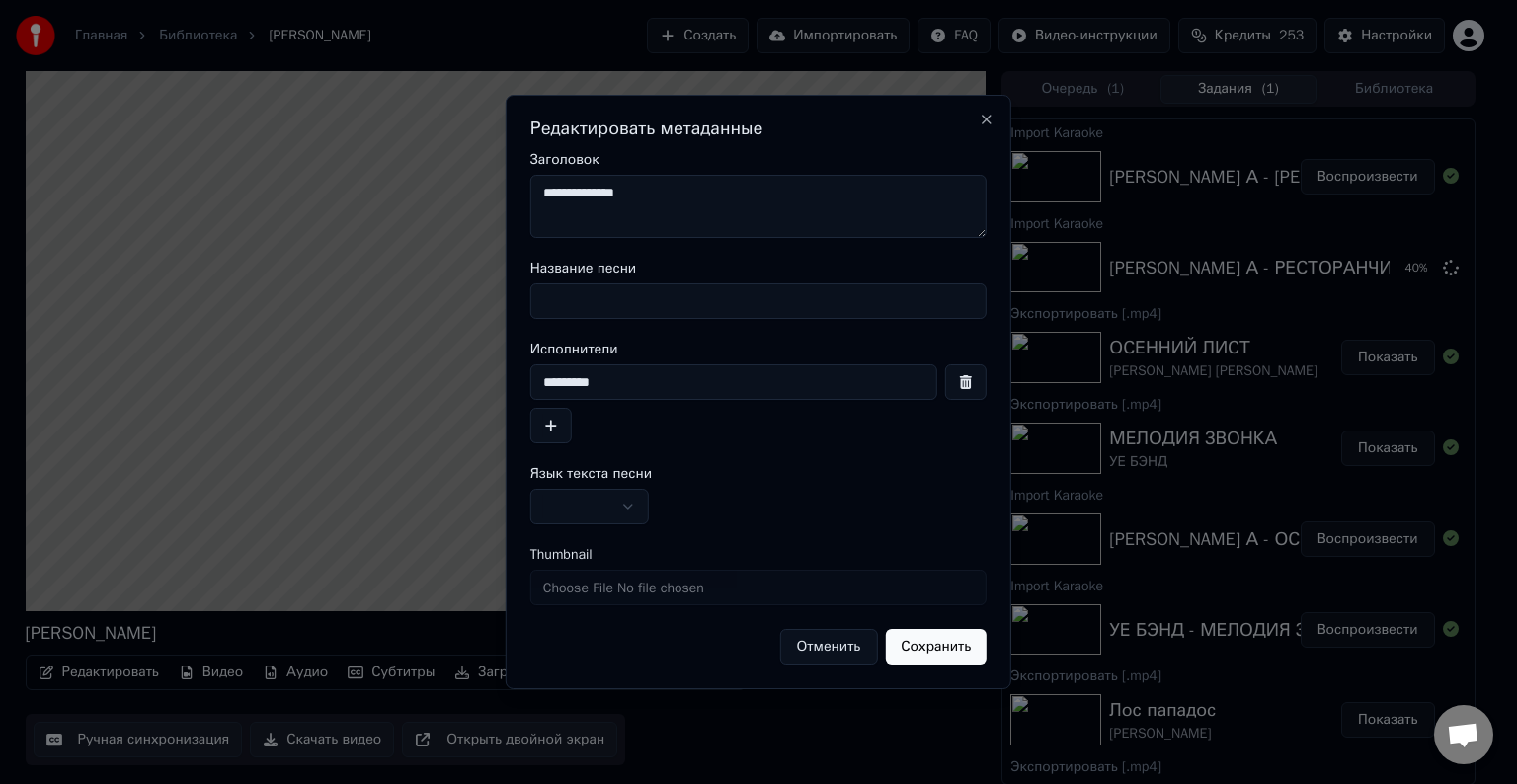 click on "Название песни" at bounding box center (758, 301) 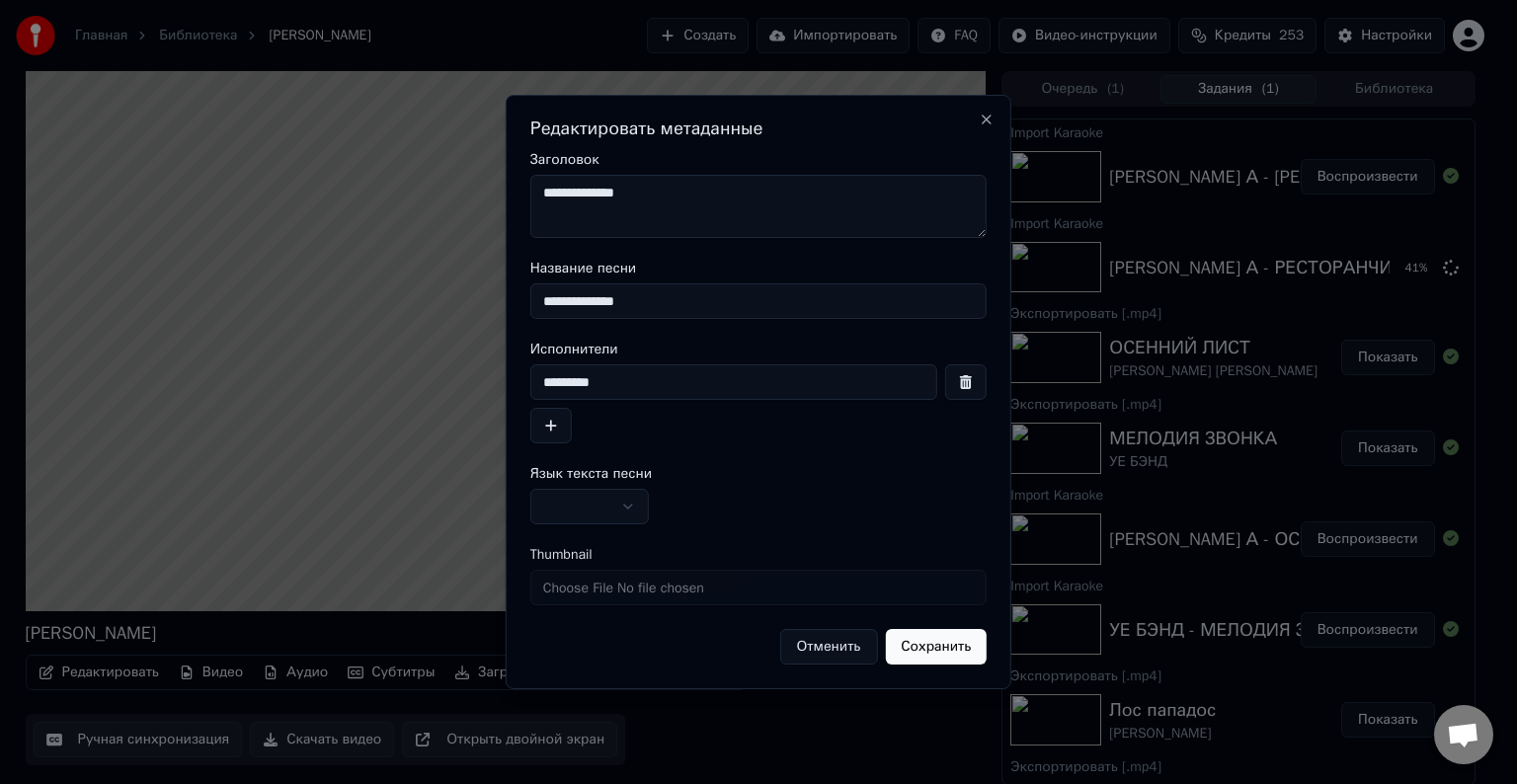 type on "**********" 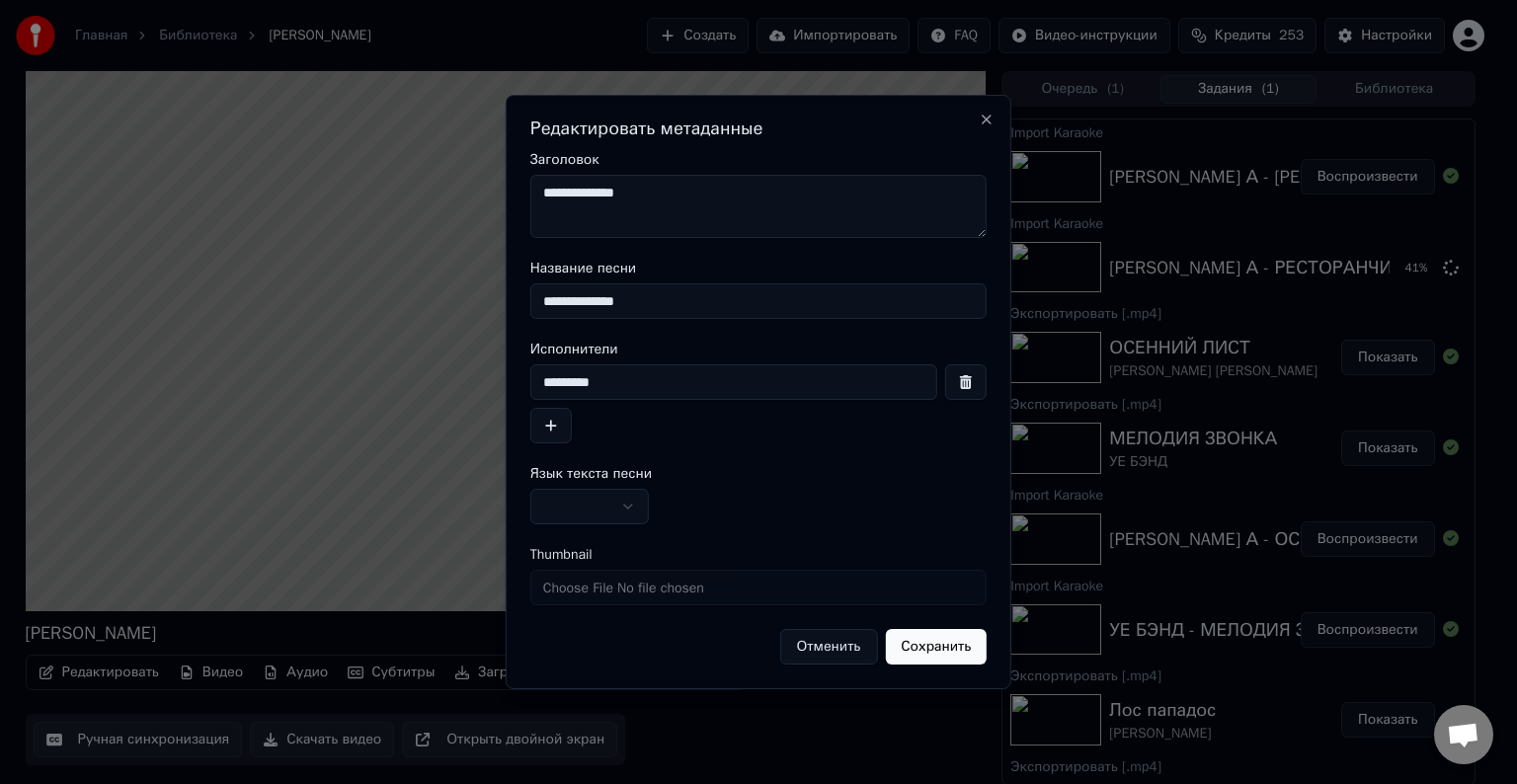 click on "**********" at bounding box center (758, 206) 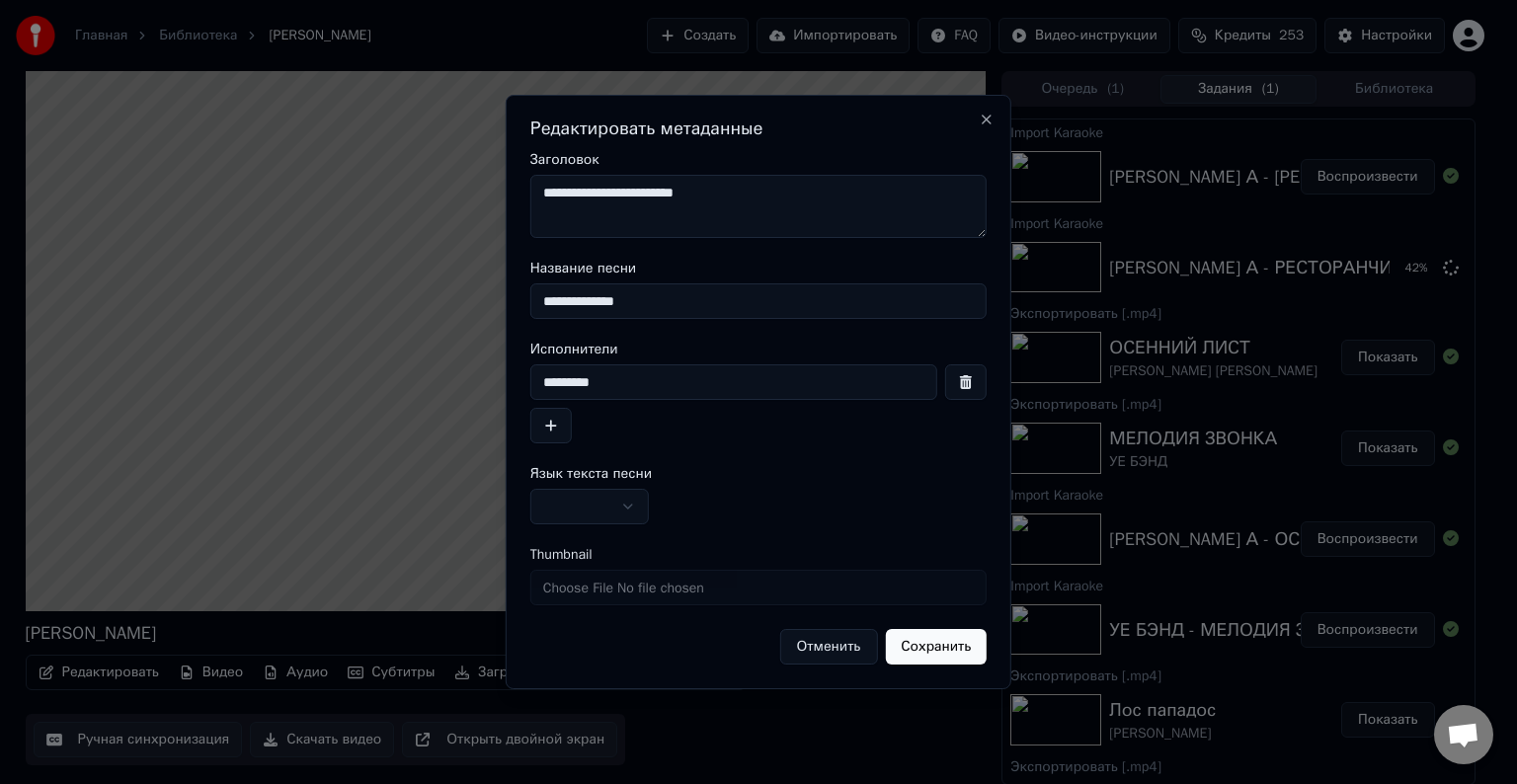 type on "**********" 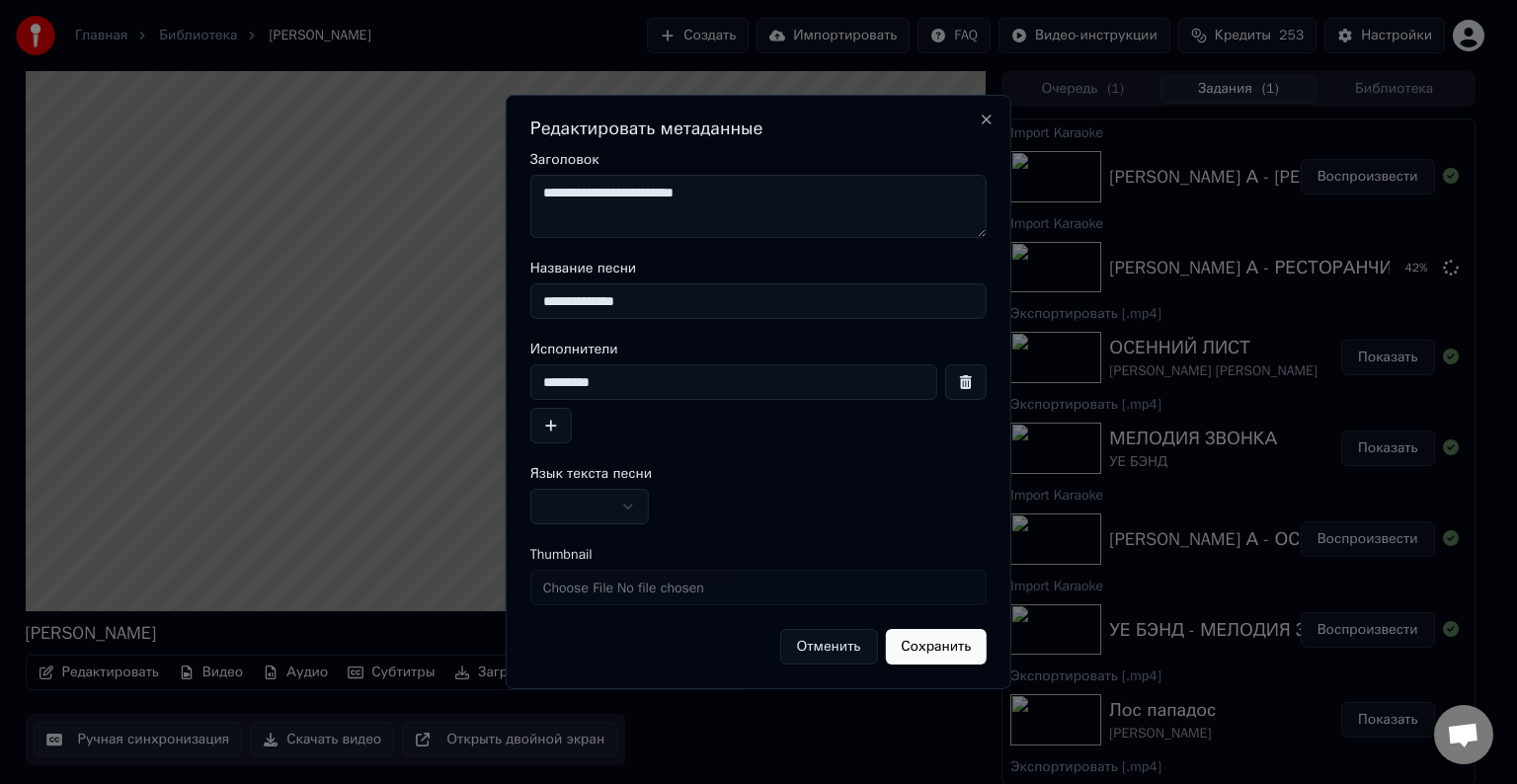 click at bounding box center [590, 507] 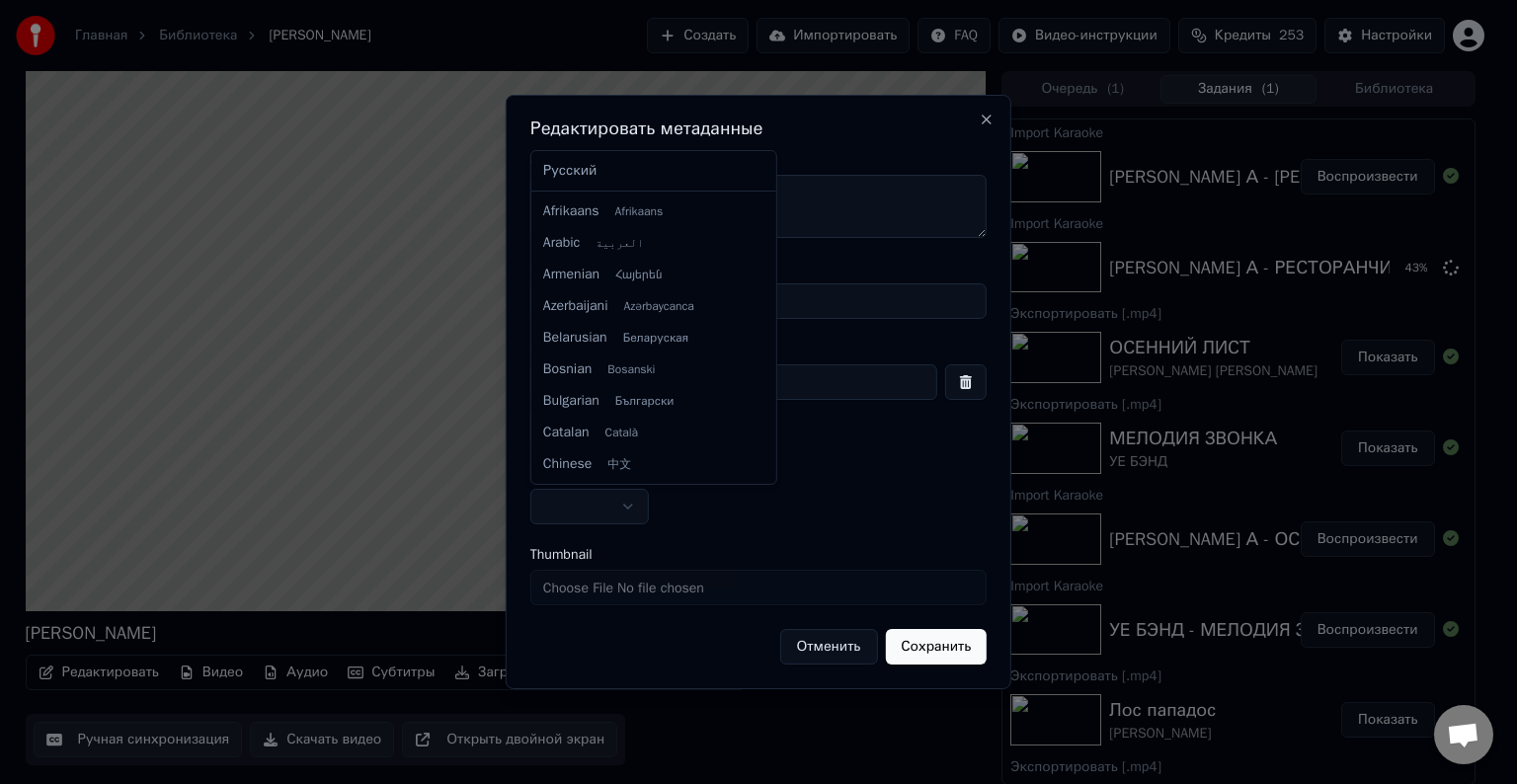 select on "**" 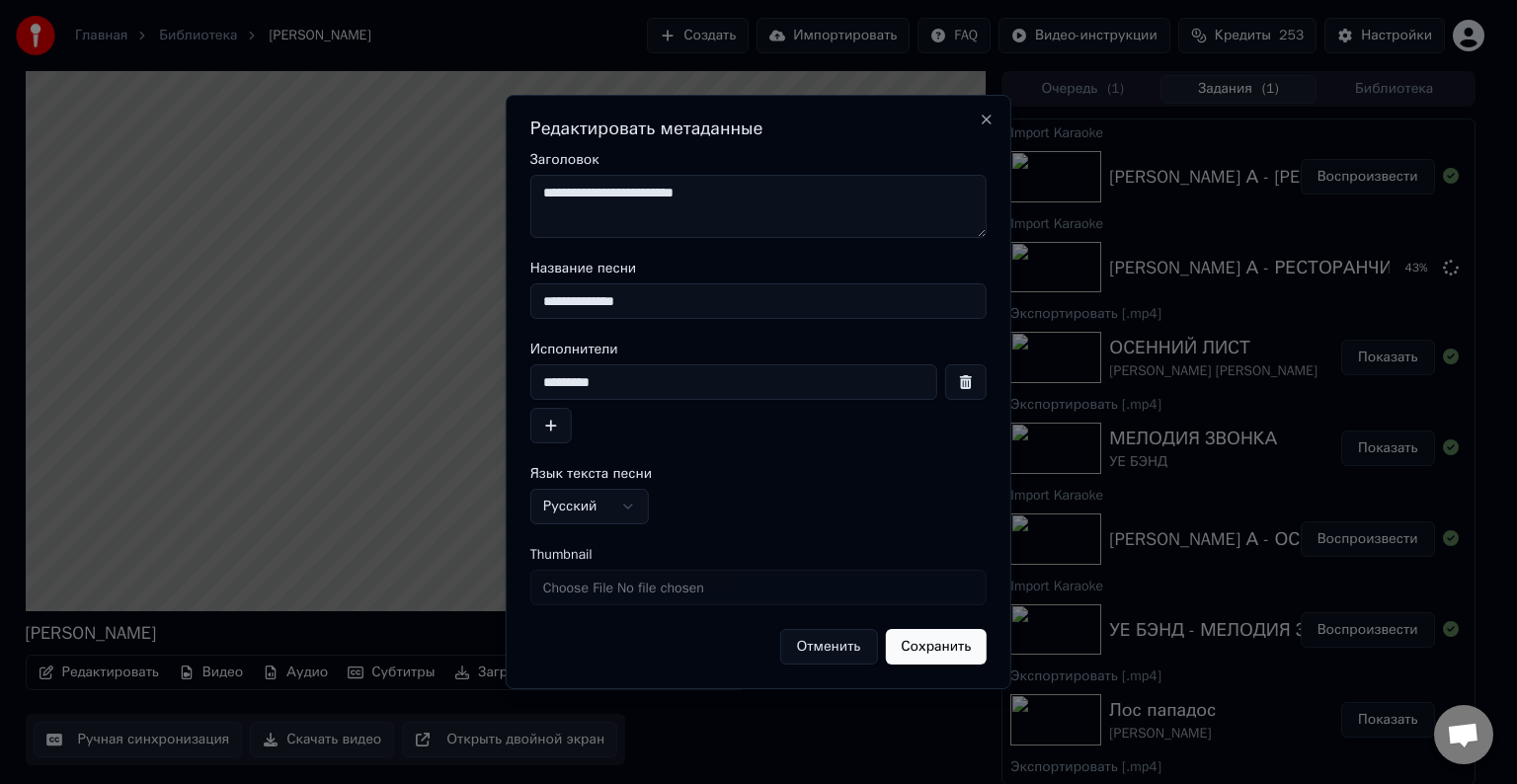 click on "Сохранить" at bounding box center [935, 647] 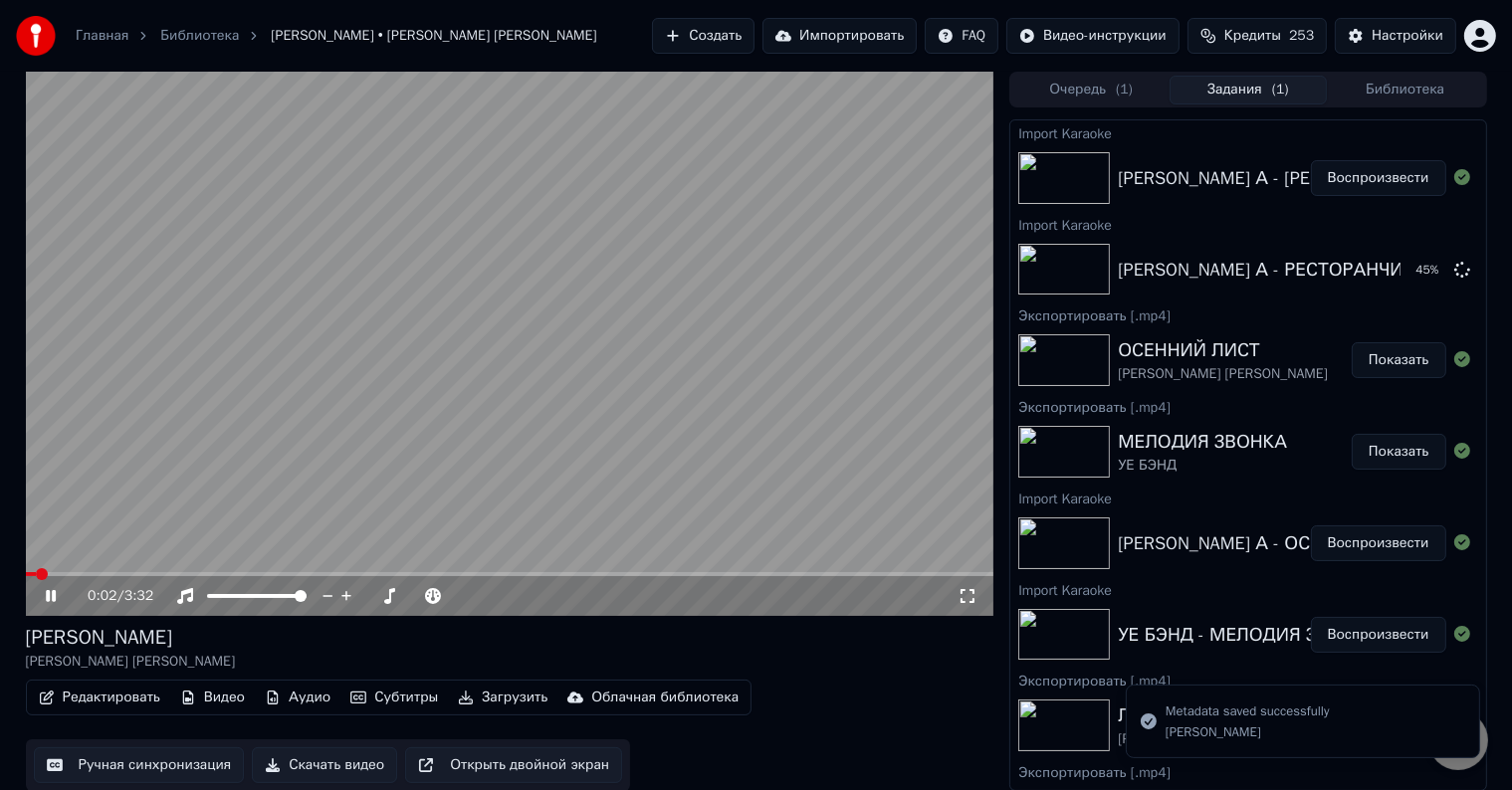 click at bounding box center (510, 343) 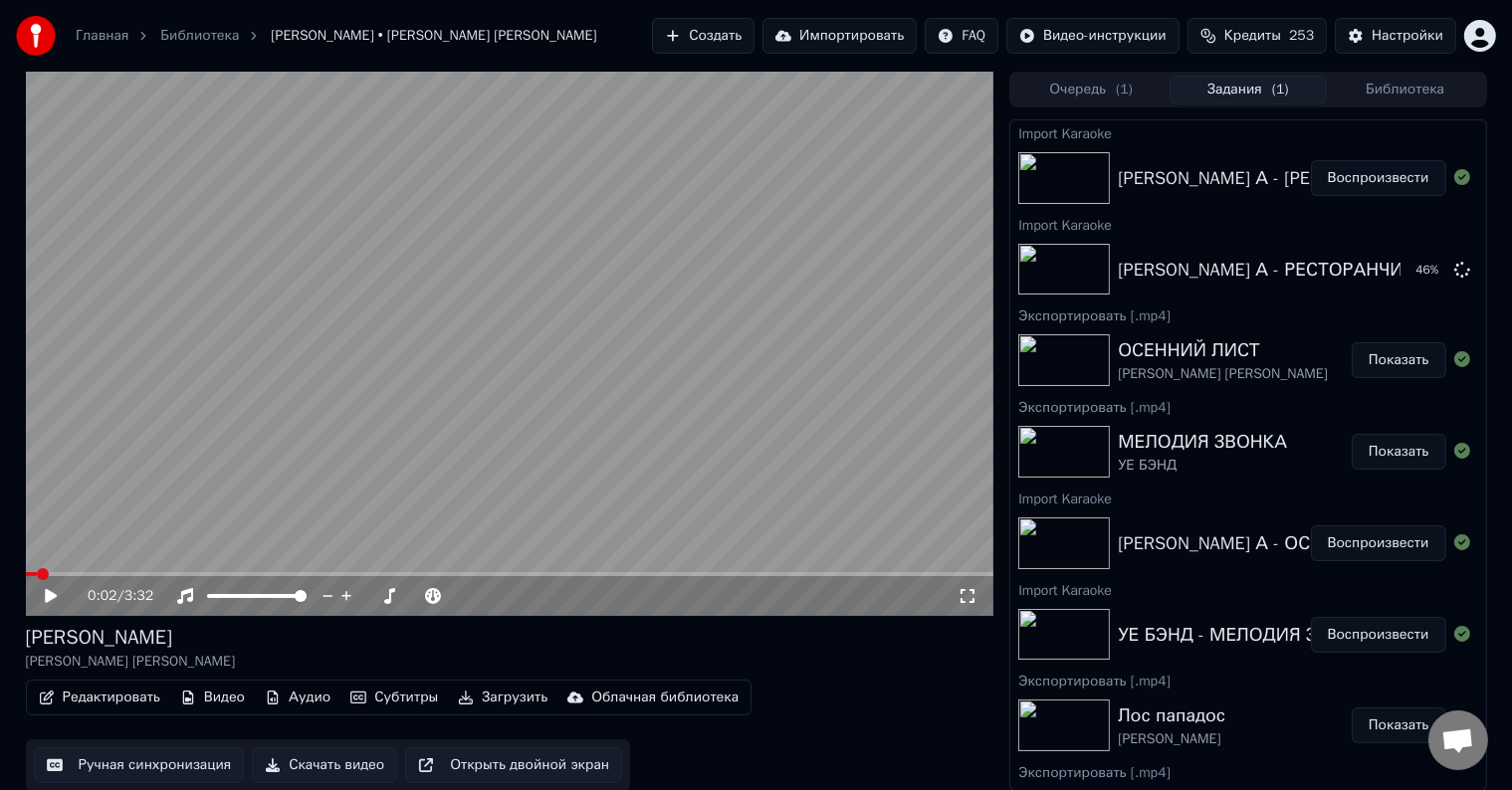 click on "Скачать видео" at bounding box center [324, 765] 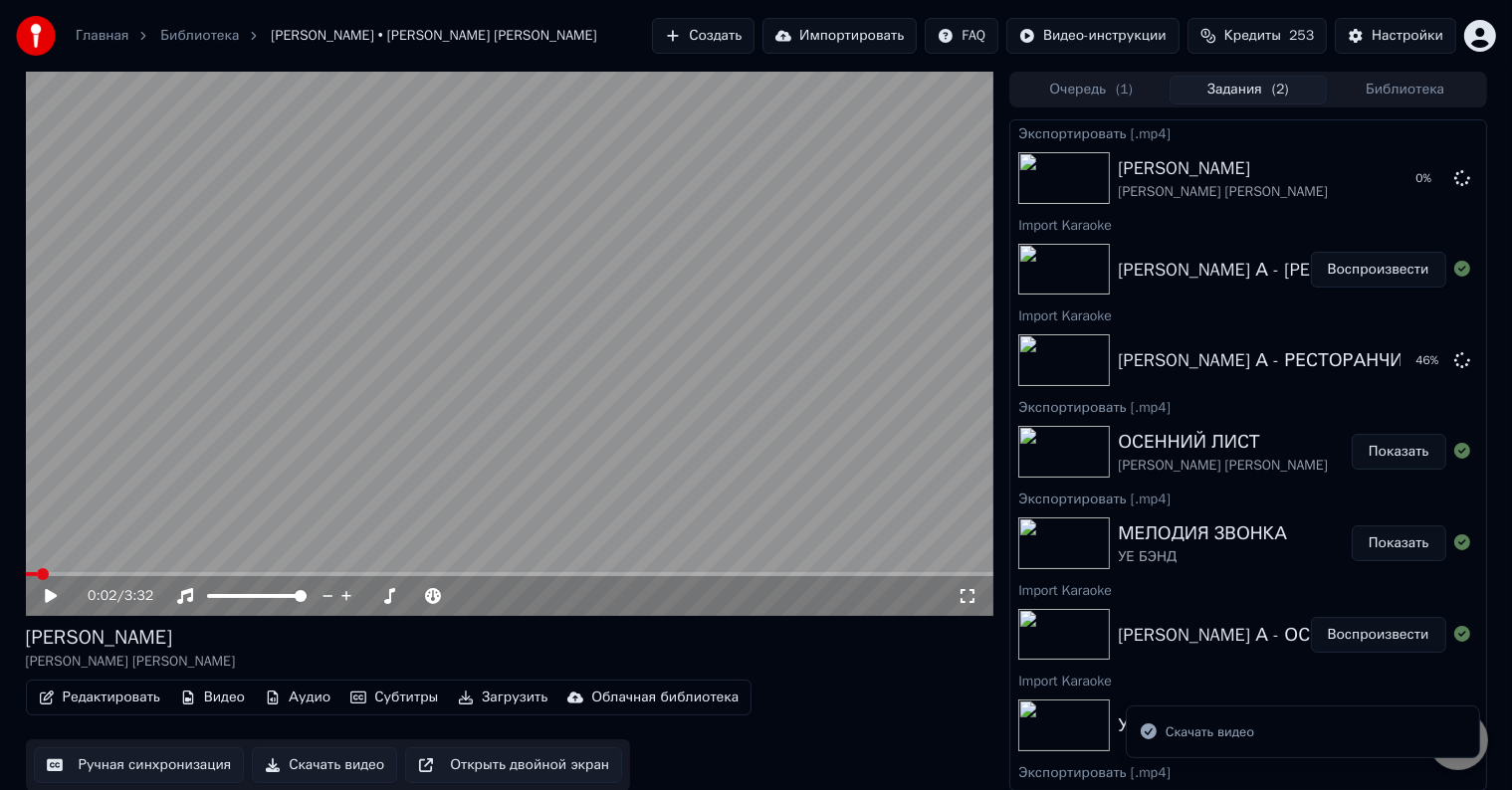 click on "Импортировать" at bounding box center [839, 36] 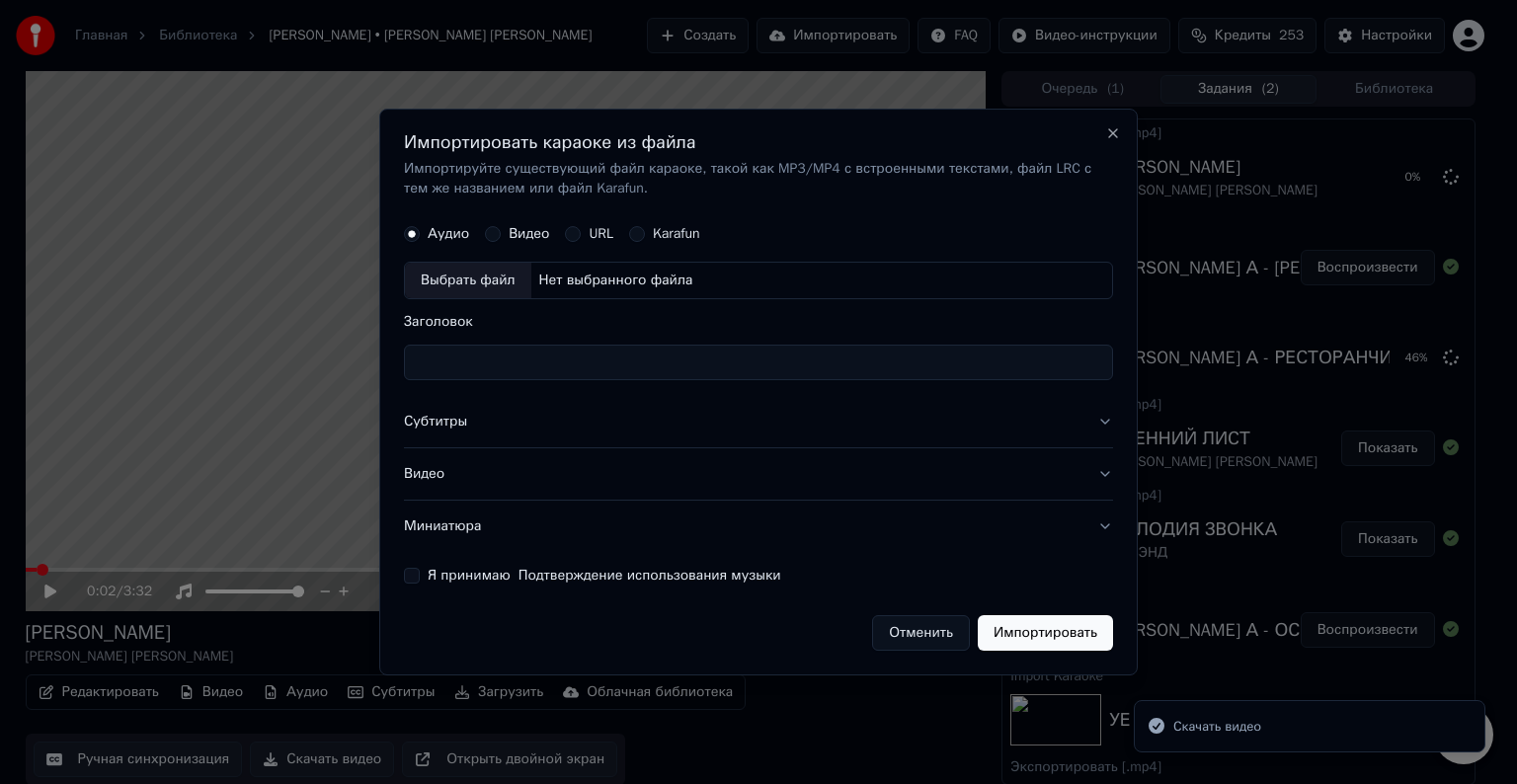 click on "Выбрать файл" at bounding box center (468, 280) 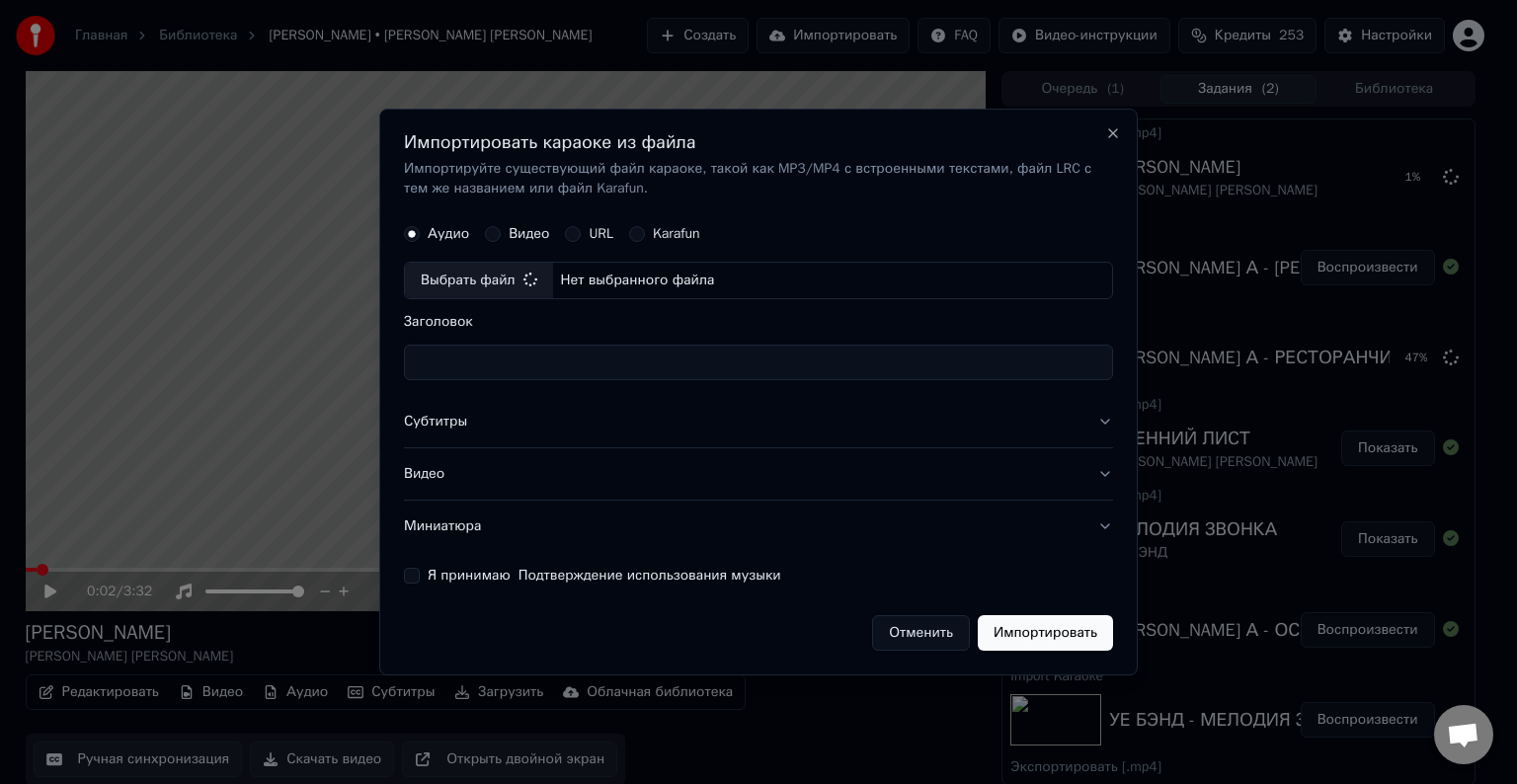 type on "**********" 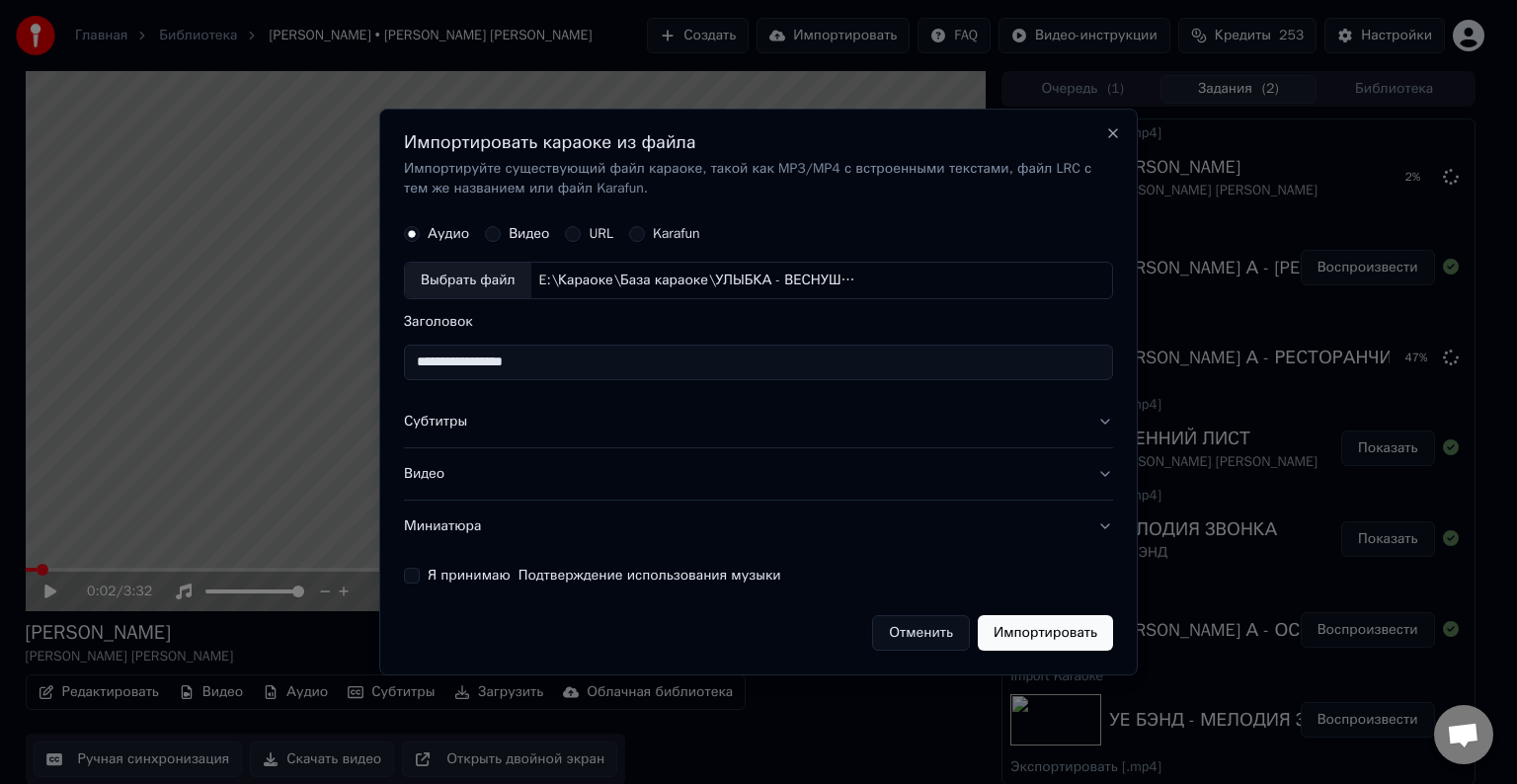 click on "Субтитры" at bounding box center [758, 422] 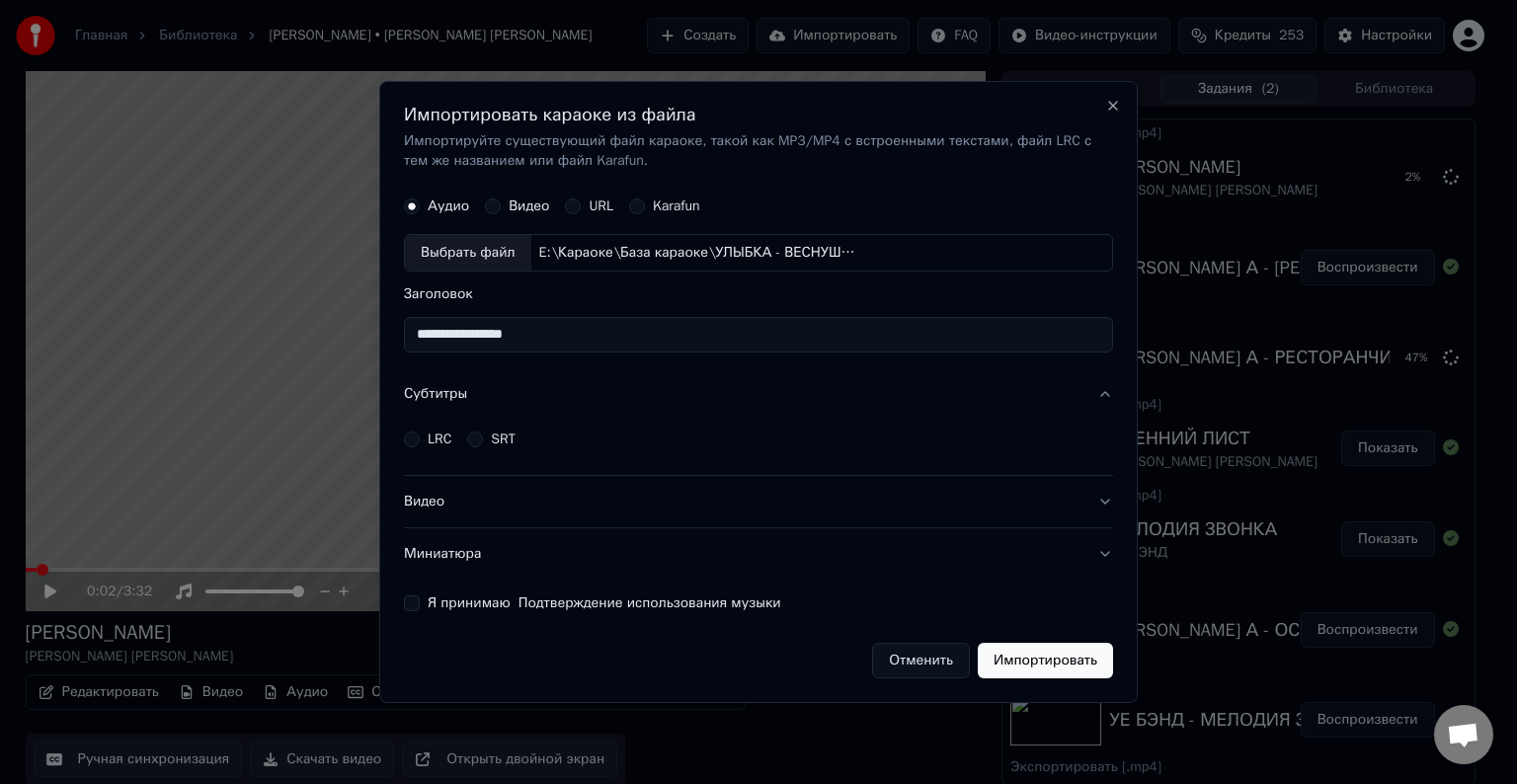 click on "LRC" at bounding box center (439, 439) 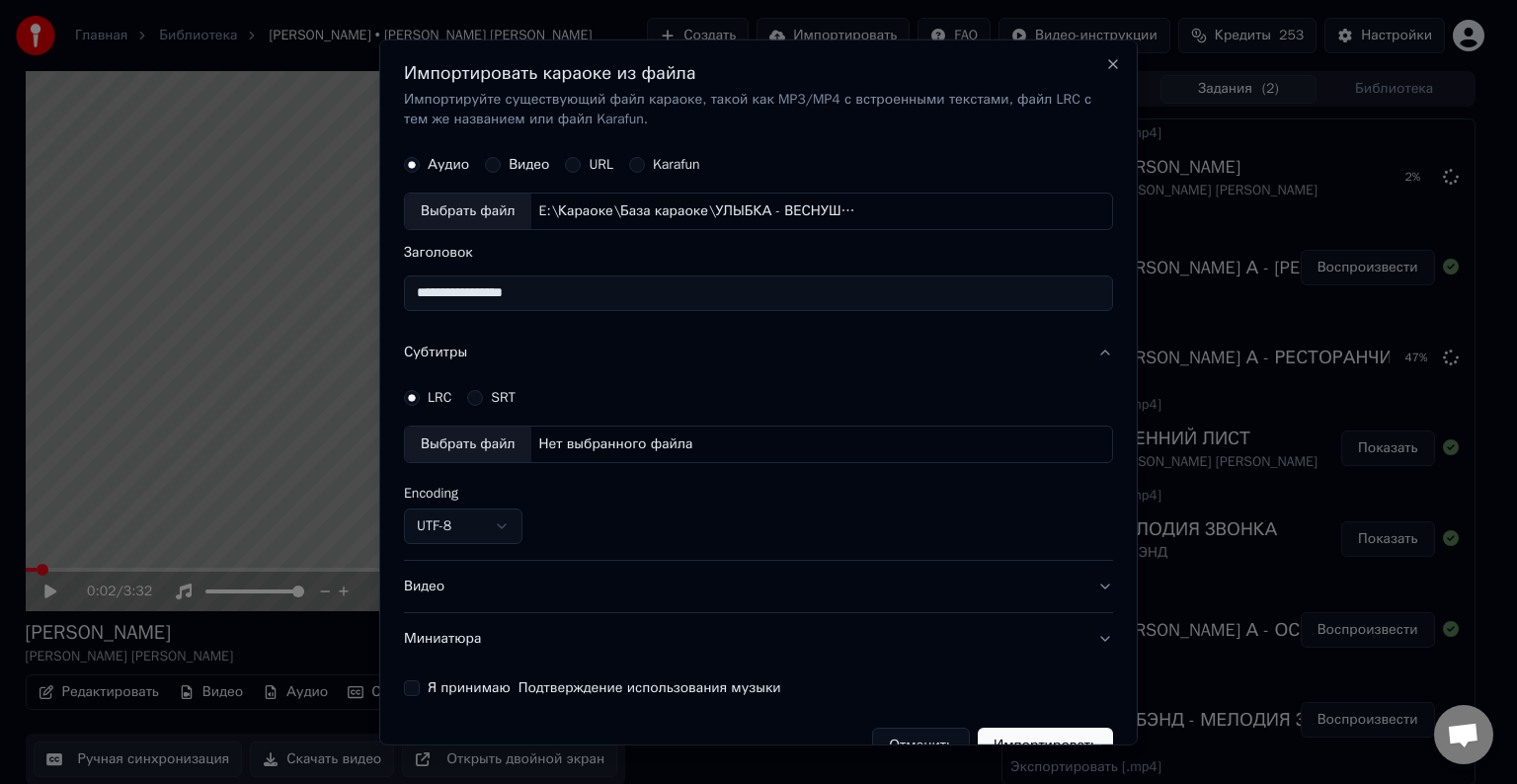 click on "Выбрать файл" at bounding box center (468, 444) 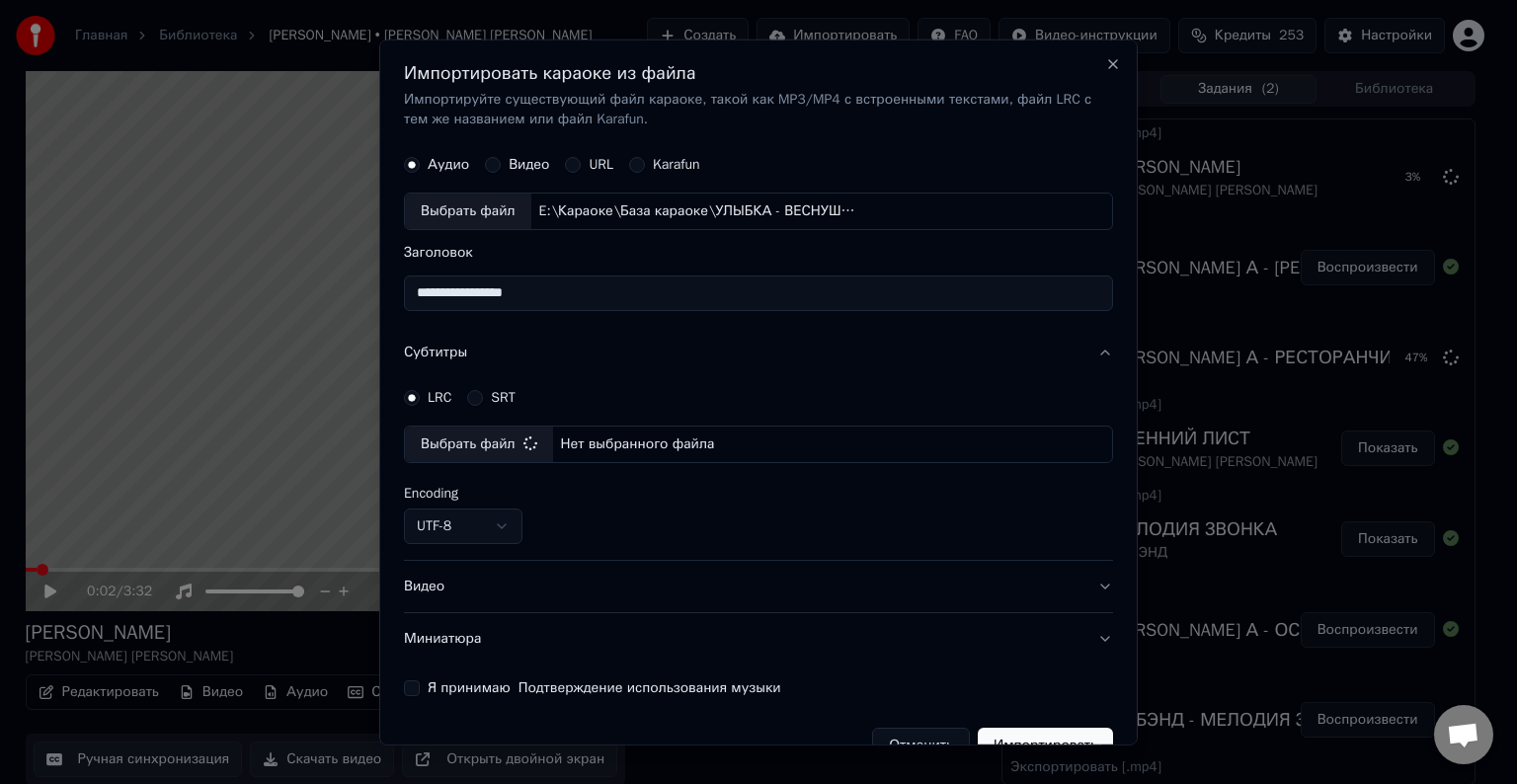 select on "**********" 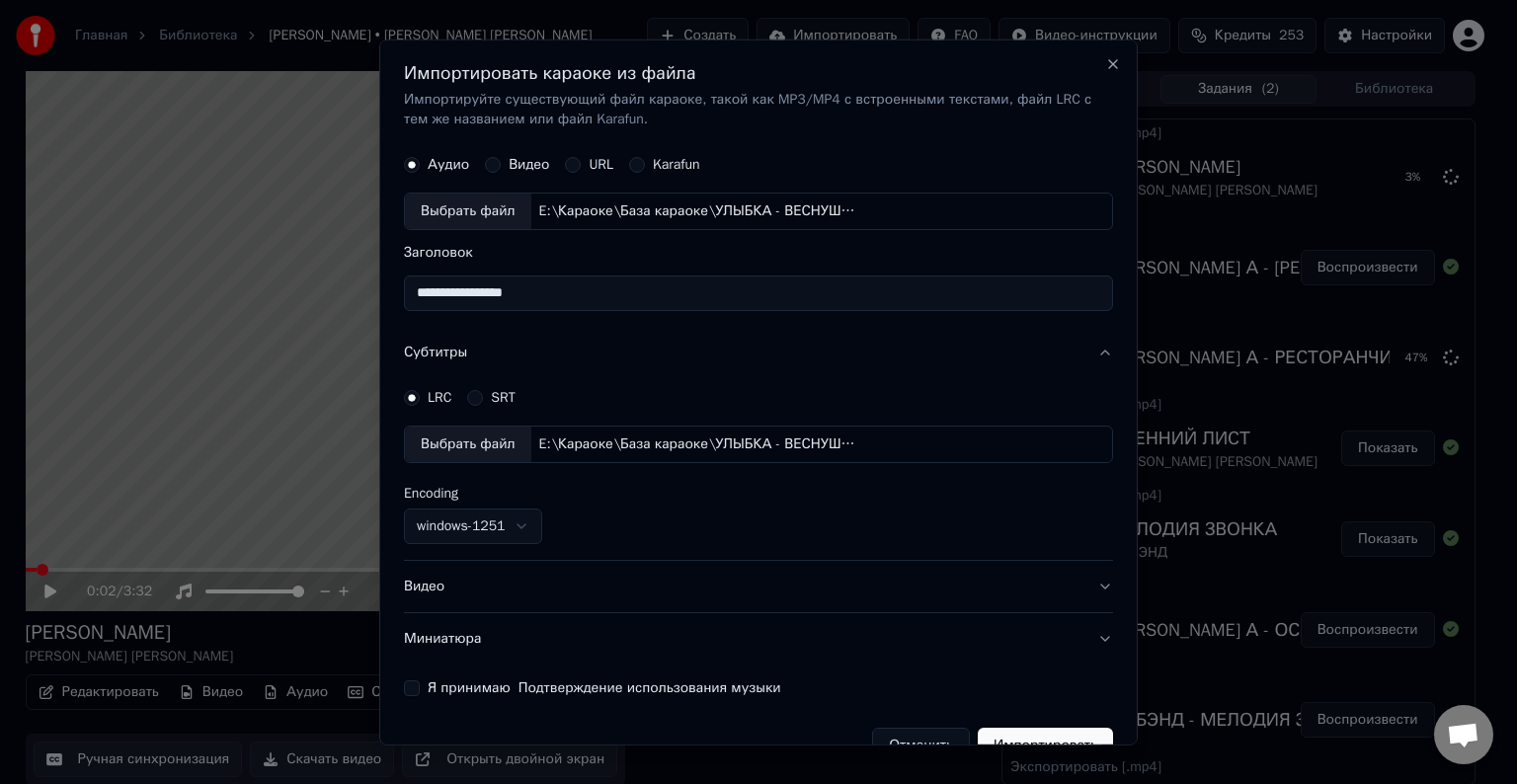 click on "Видео" at bounding box center [758, 587] 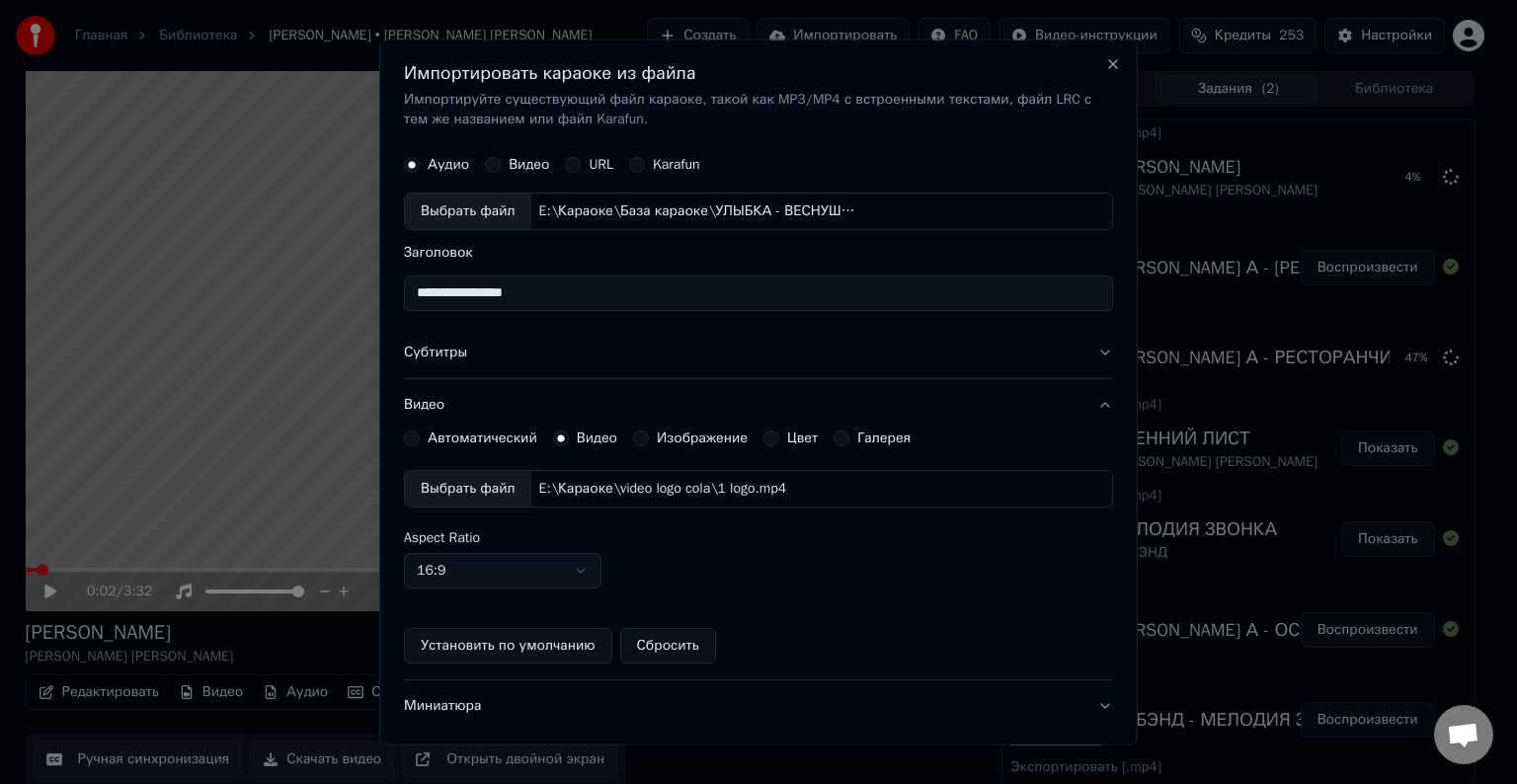 scroll, scrollTop: 108, scrollLeft: 0, axis: vertical 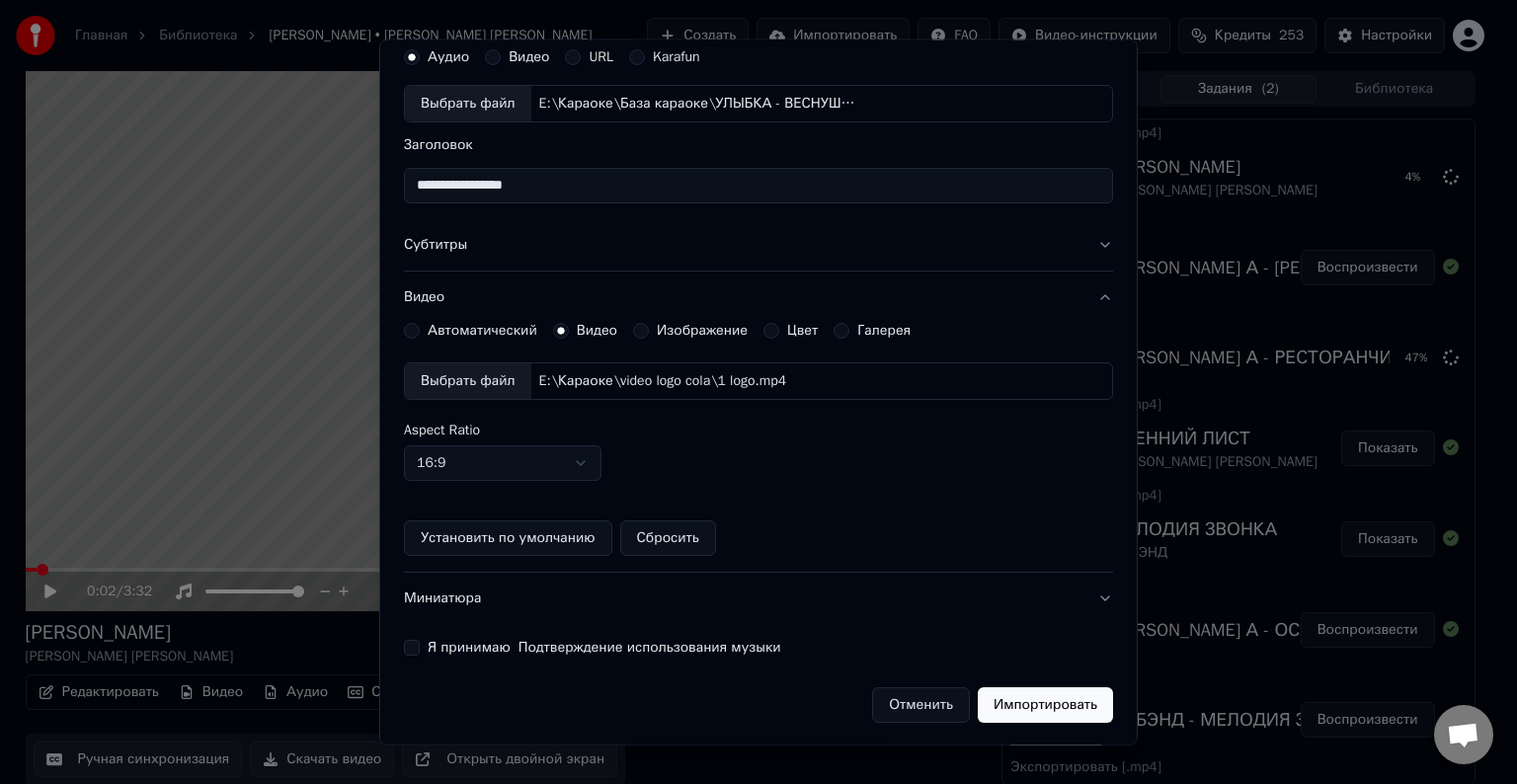 click on "Я принимаю   Подтверждение использования музыки" at bounding box center [412, 648] 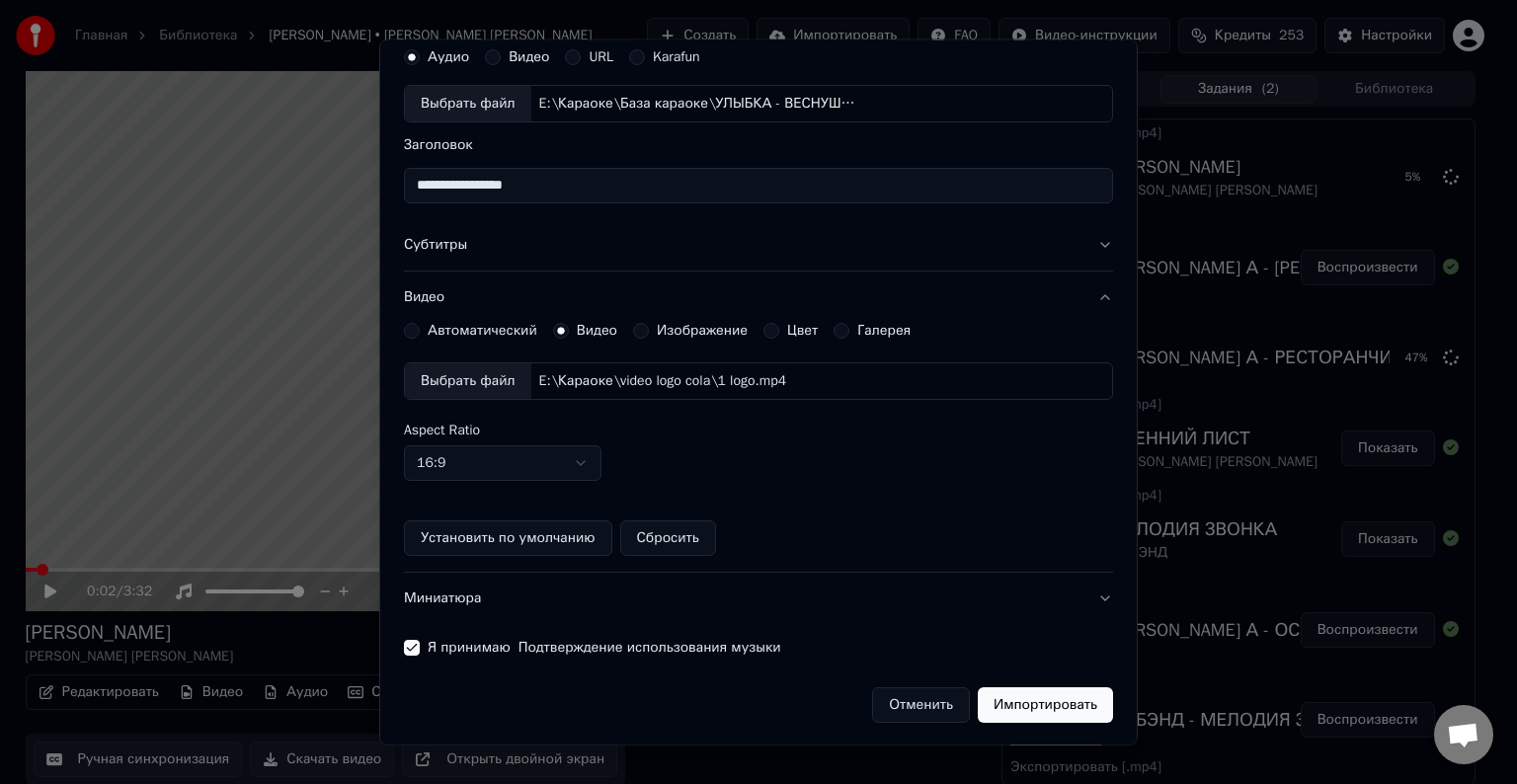 click on "Импортировать" at bounding box center (1045, 705) 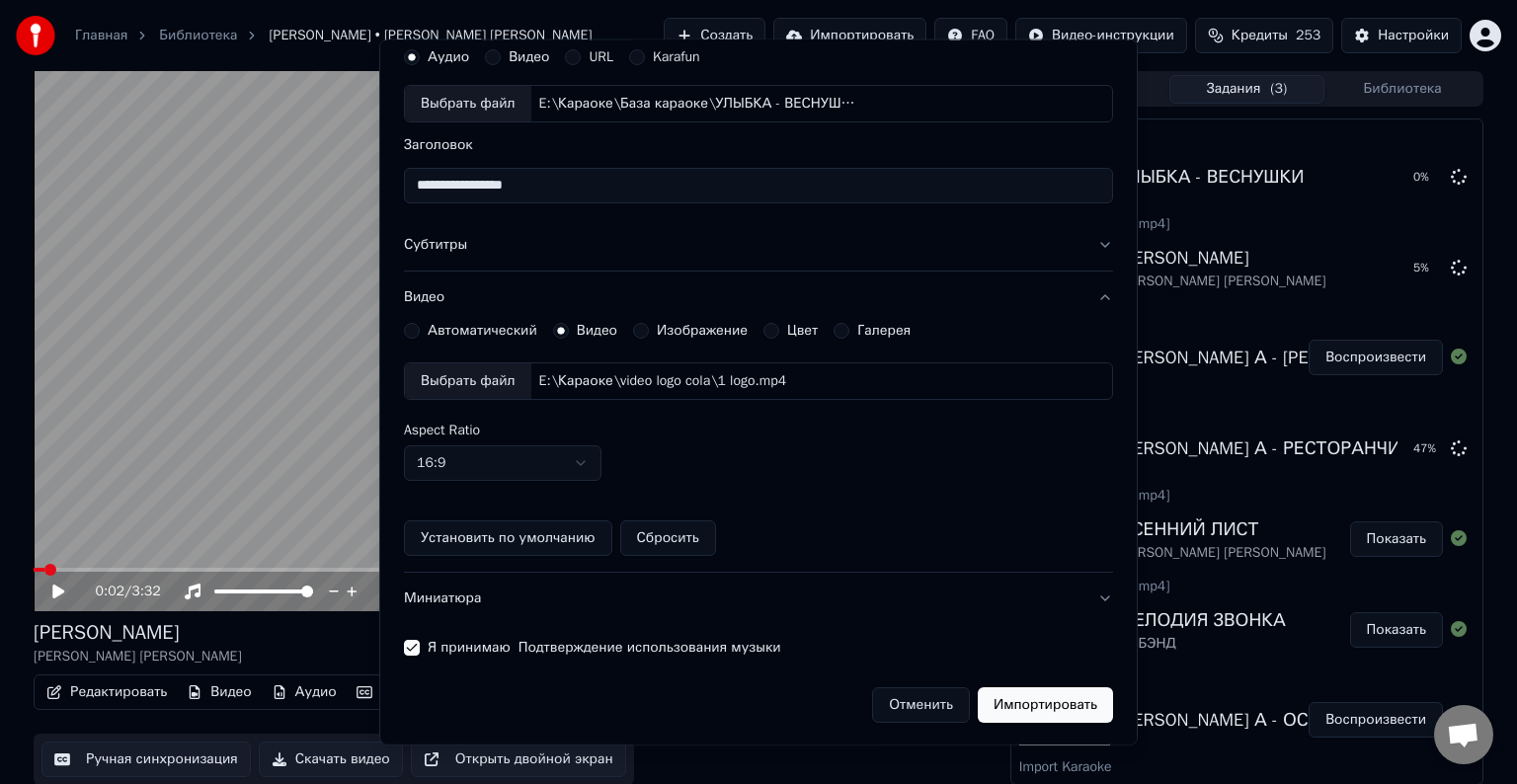 type 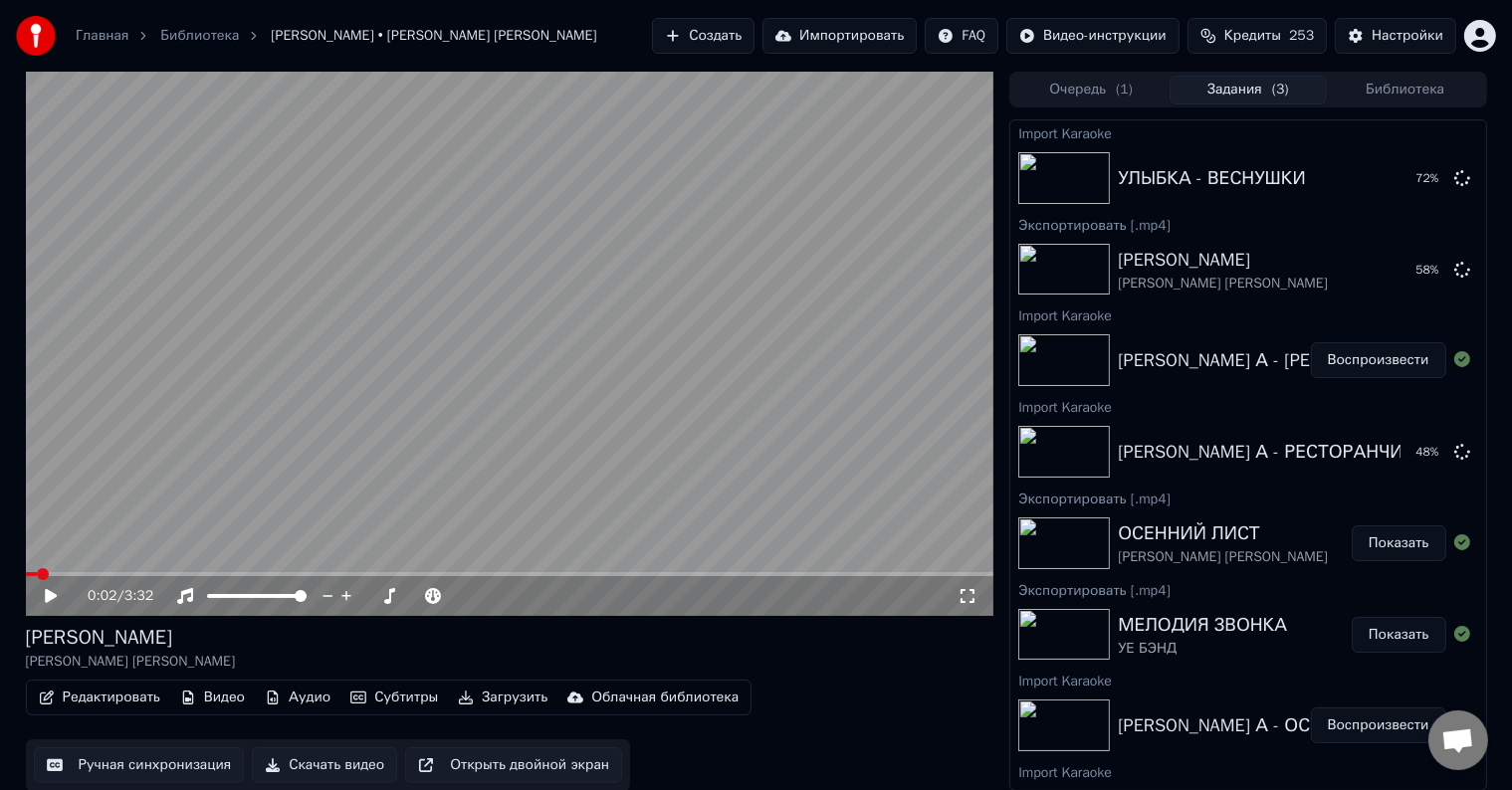 click on "Импортировать" at bounding box center [839, 36] 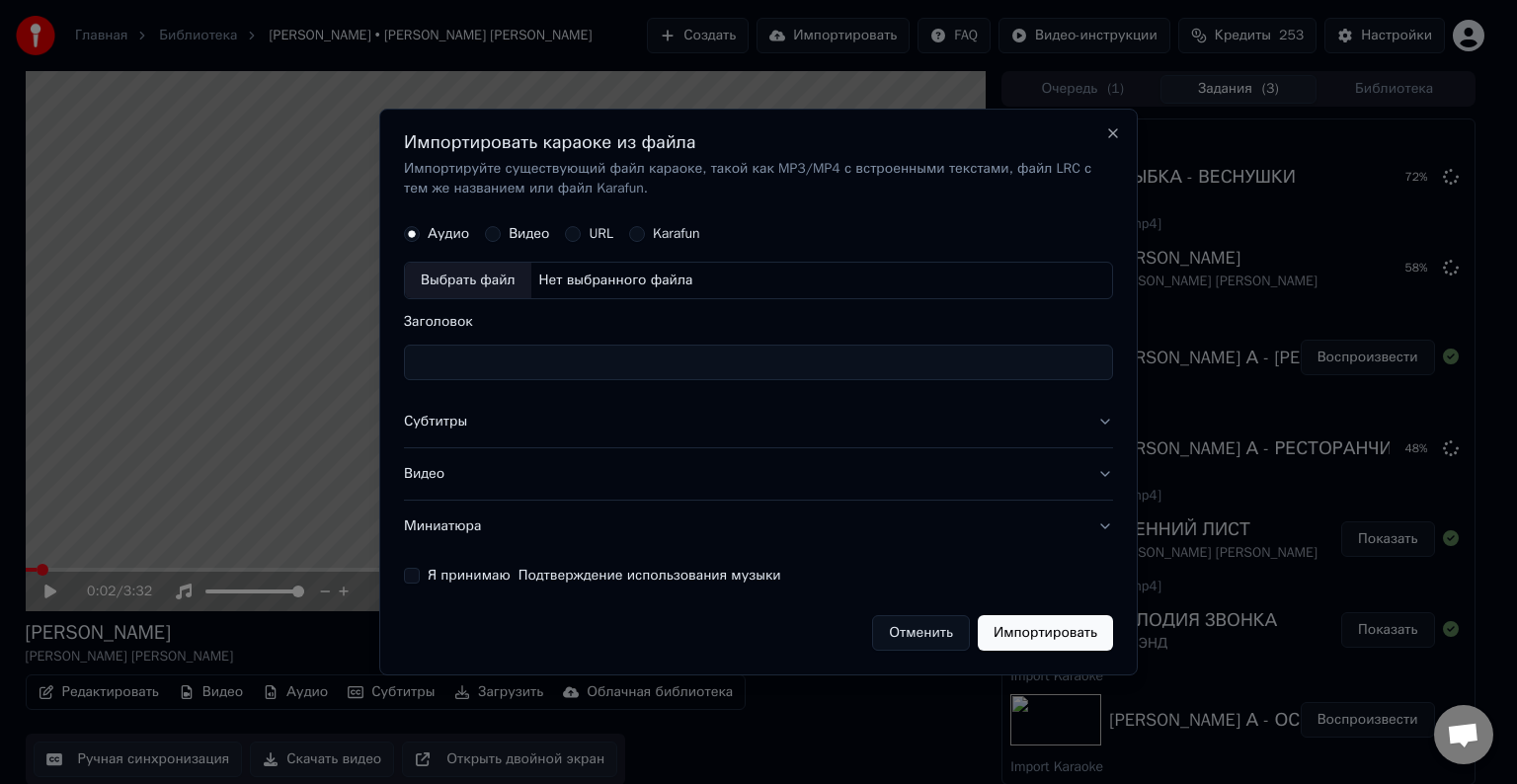 click on "Выбрать файл" at bounding box center (468, 280) 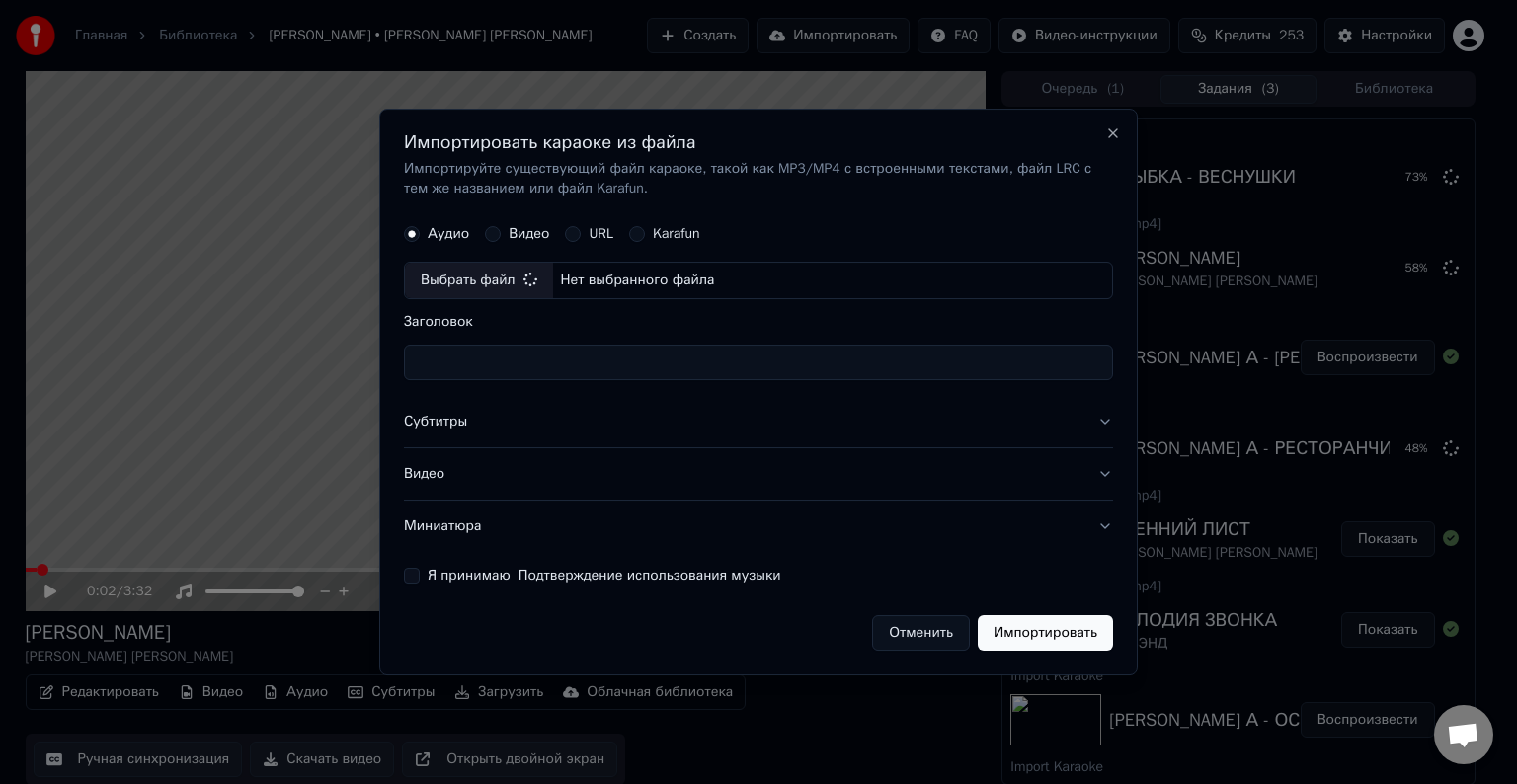 type on "**********" 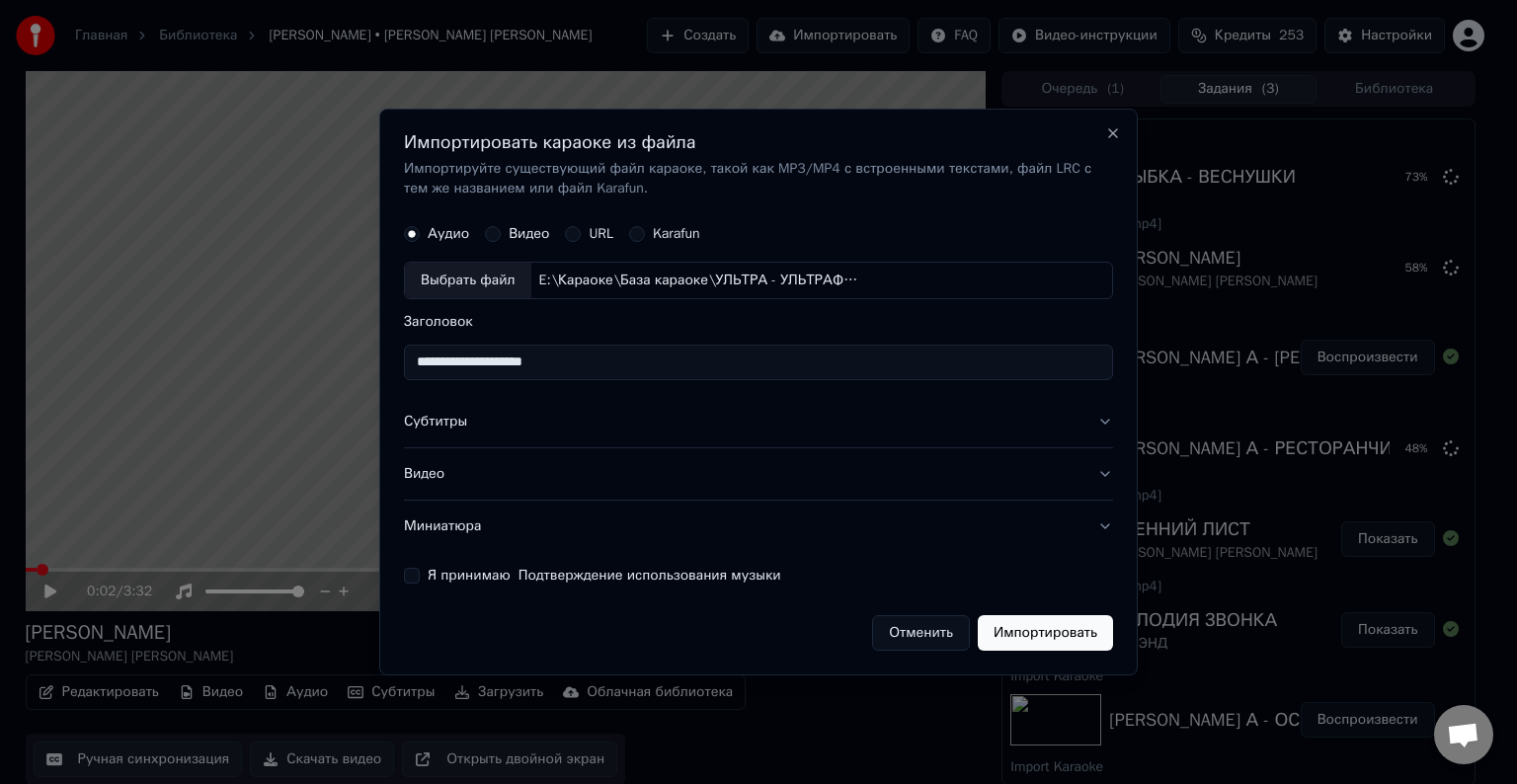 click on "Субтитры" at bounding box center (758, 422) 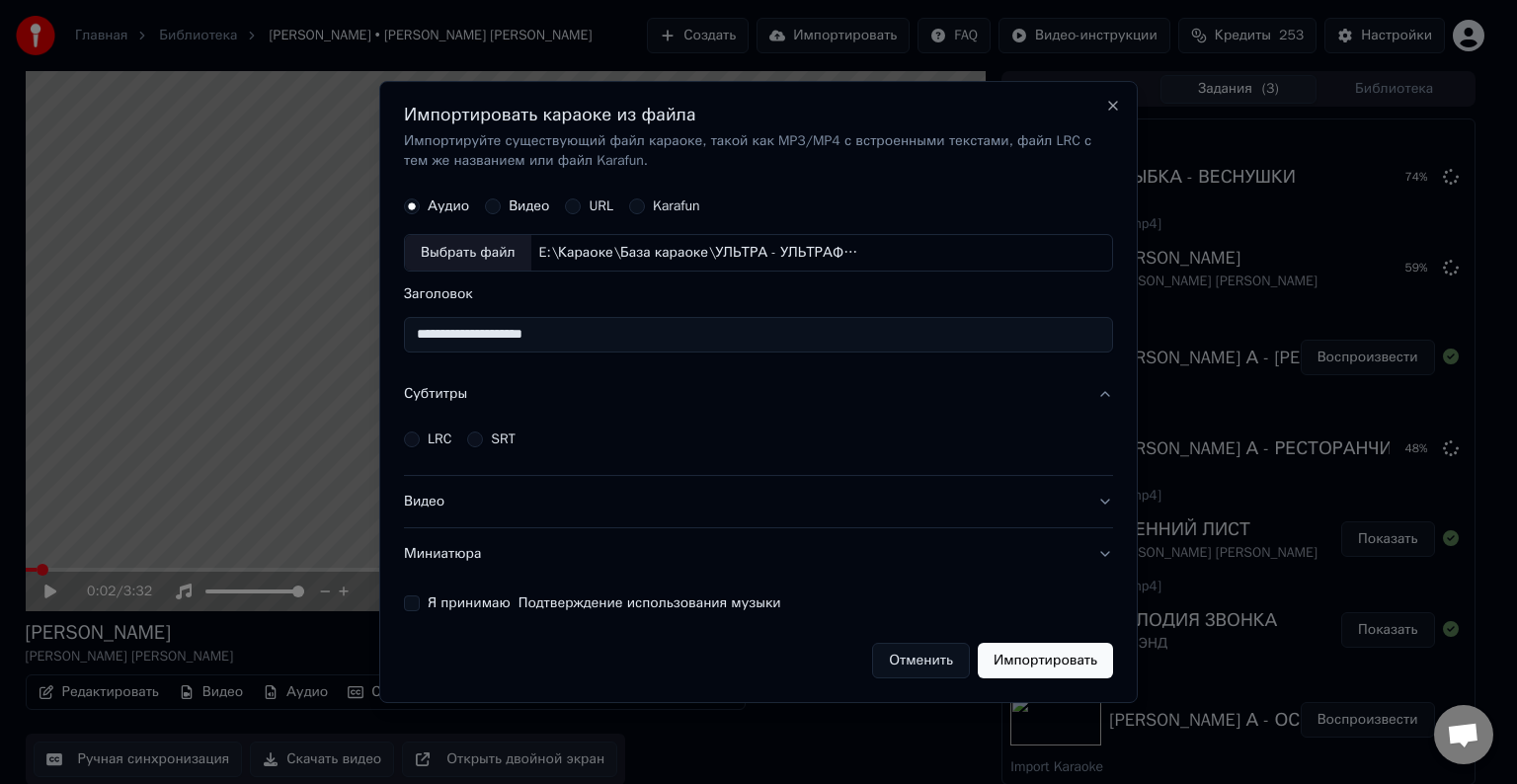 click on "LRC" at bounding box center (439, 439) 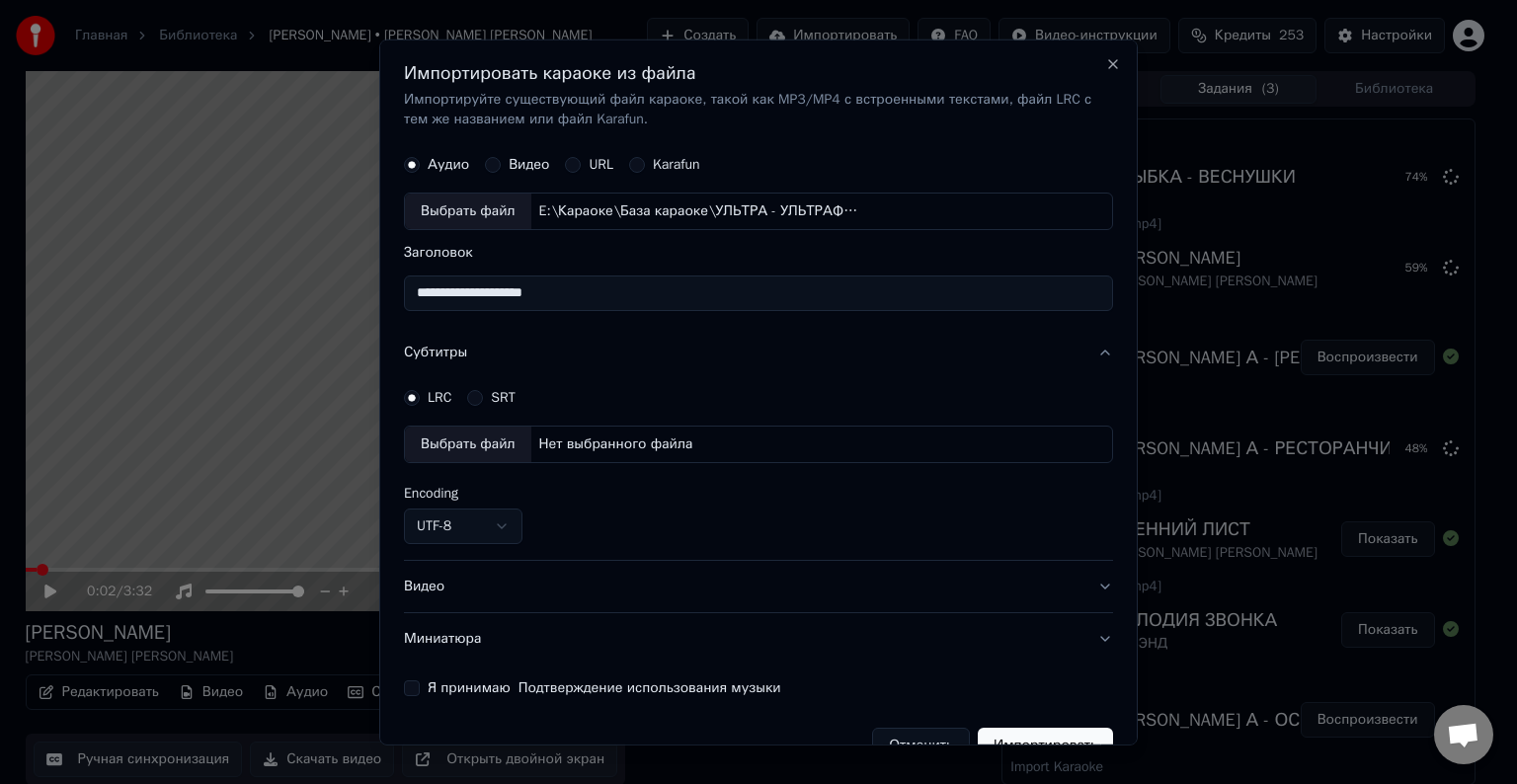 click on "Выбрать файл" at bounding box center [468, 444] 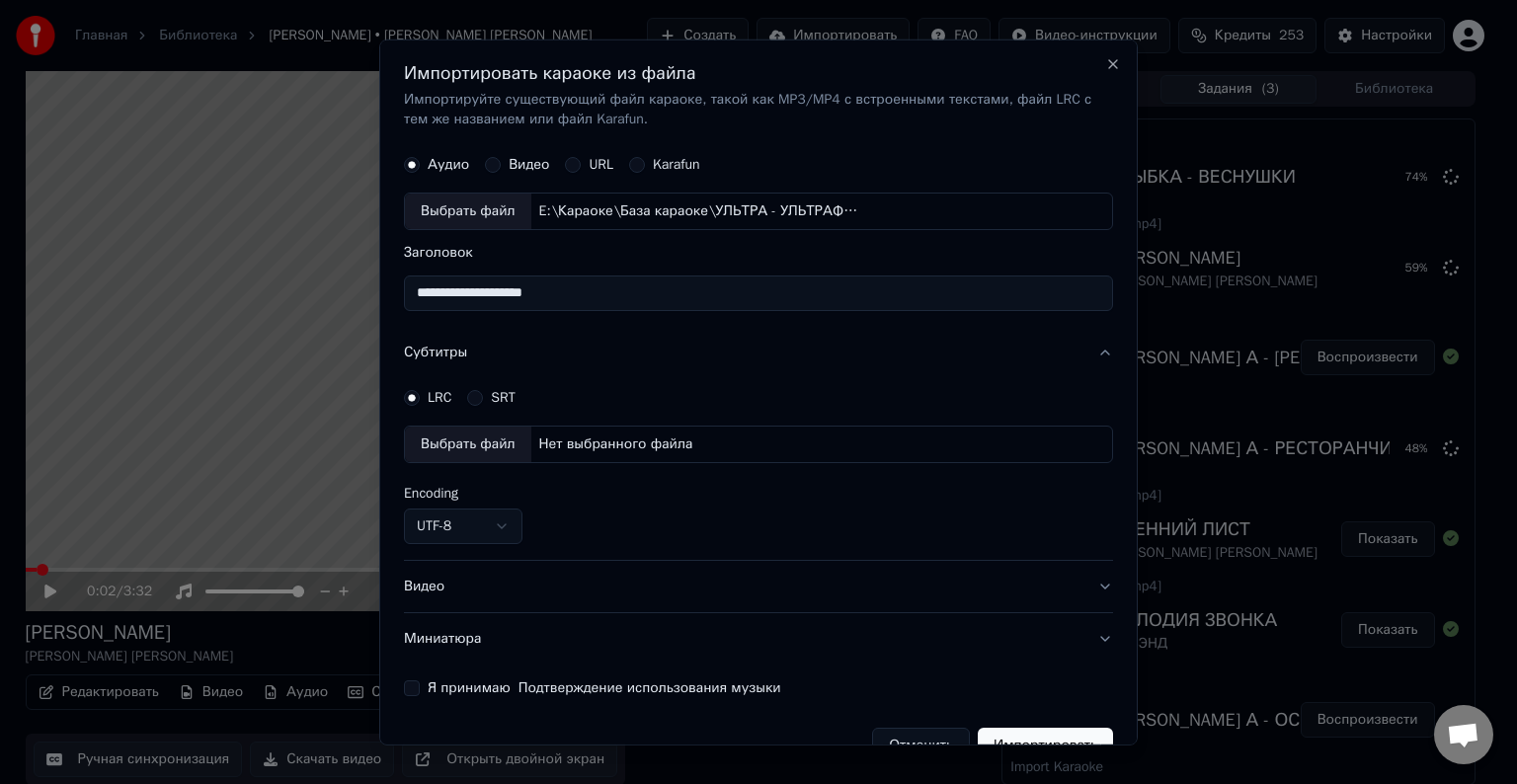 select on "**********" 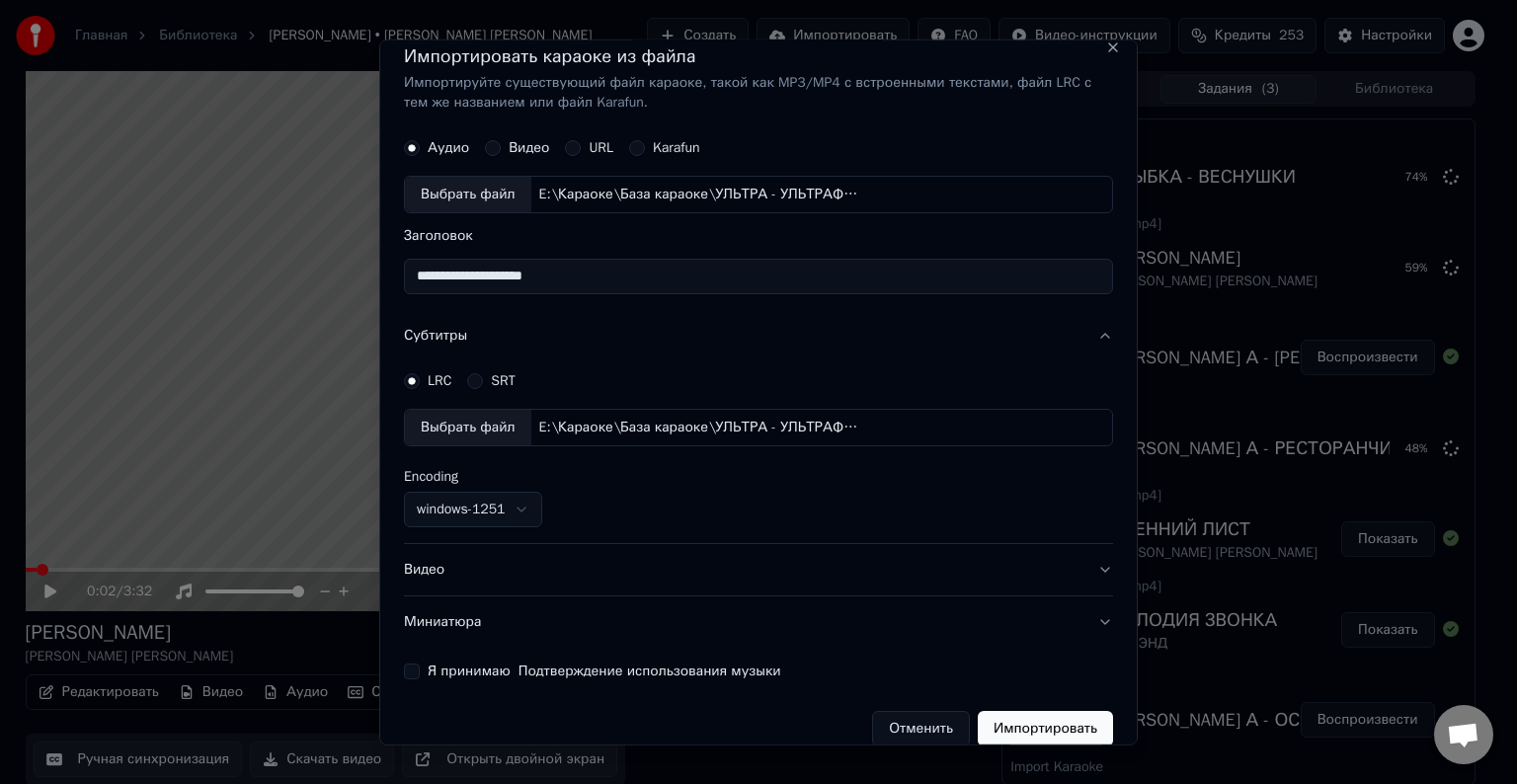 scroll, scrollTop: 40, scrollLeft: 0, axis: vertical 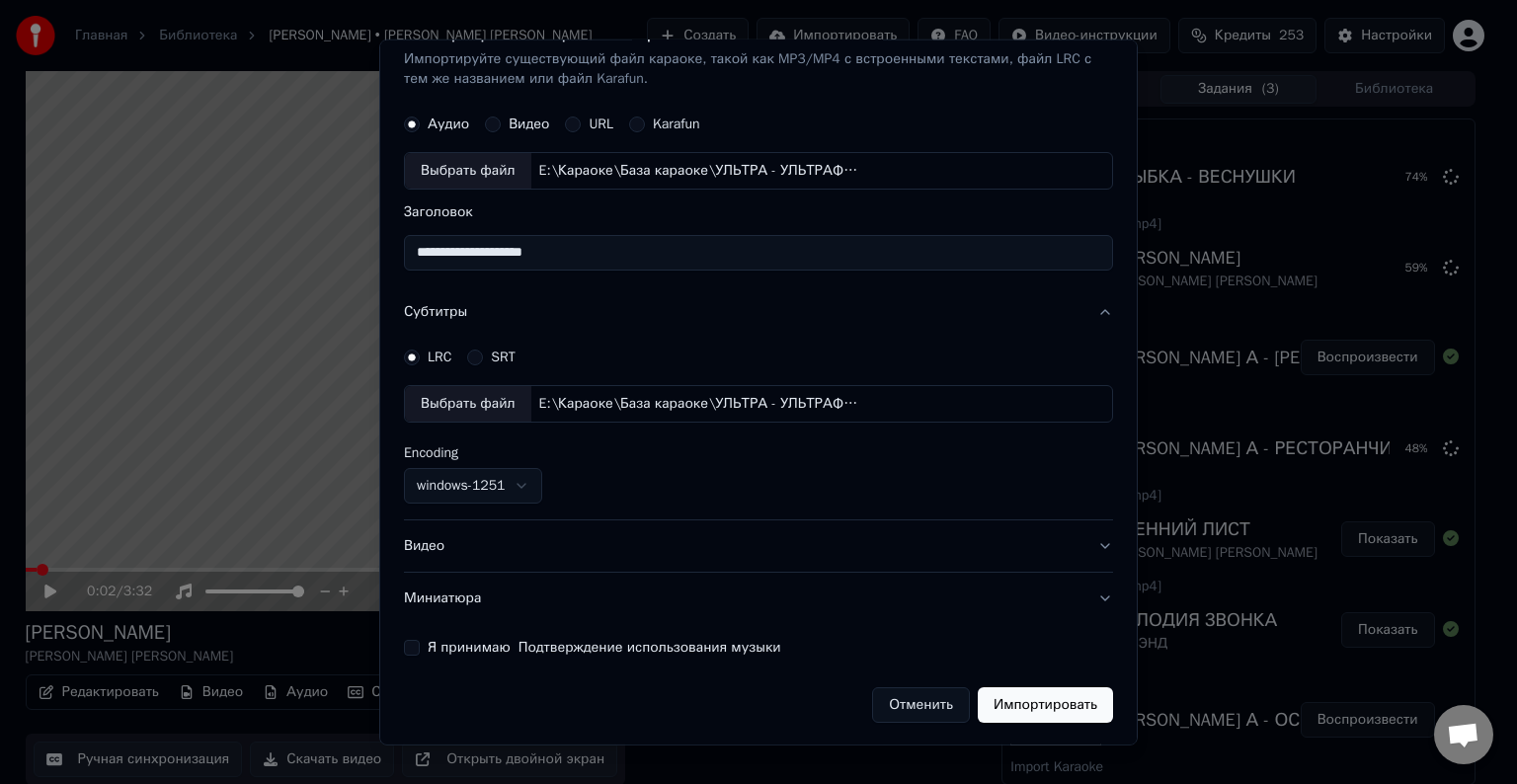 click on "Видео" at bounding box center [758, 546] 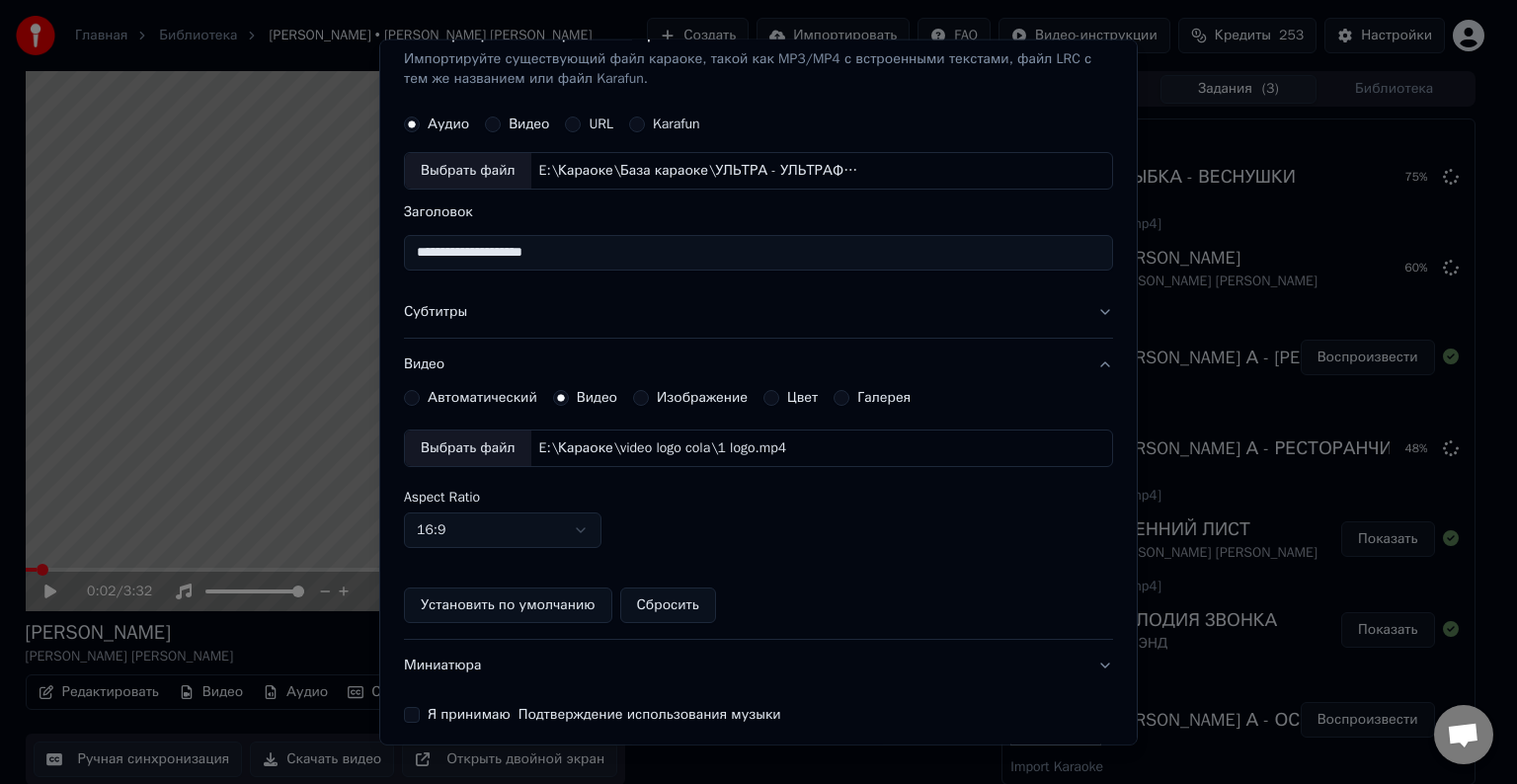 click on "Выбрать файл" at bounding box center [468, 448] 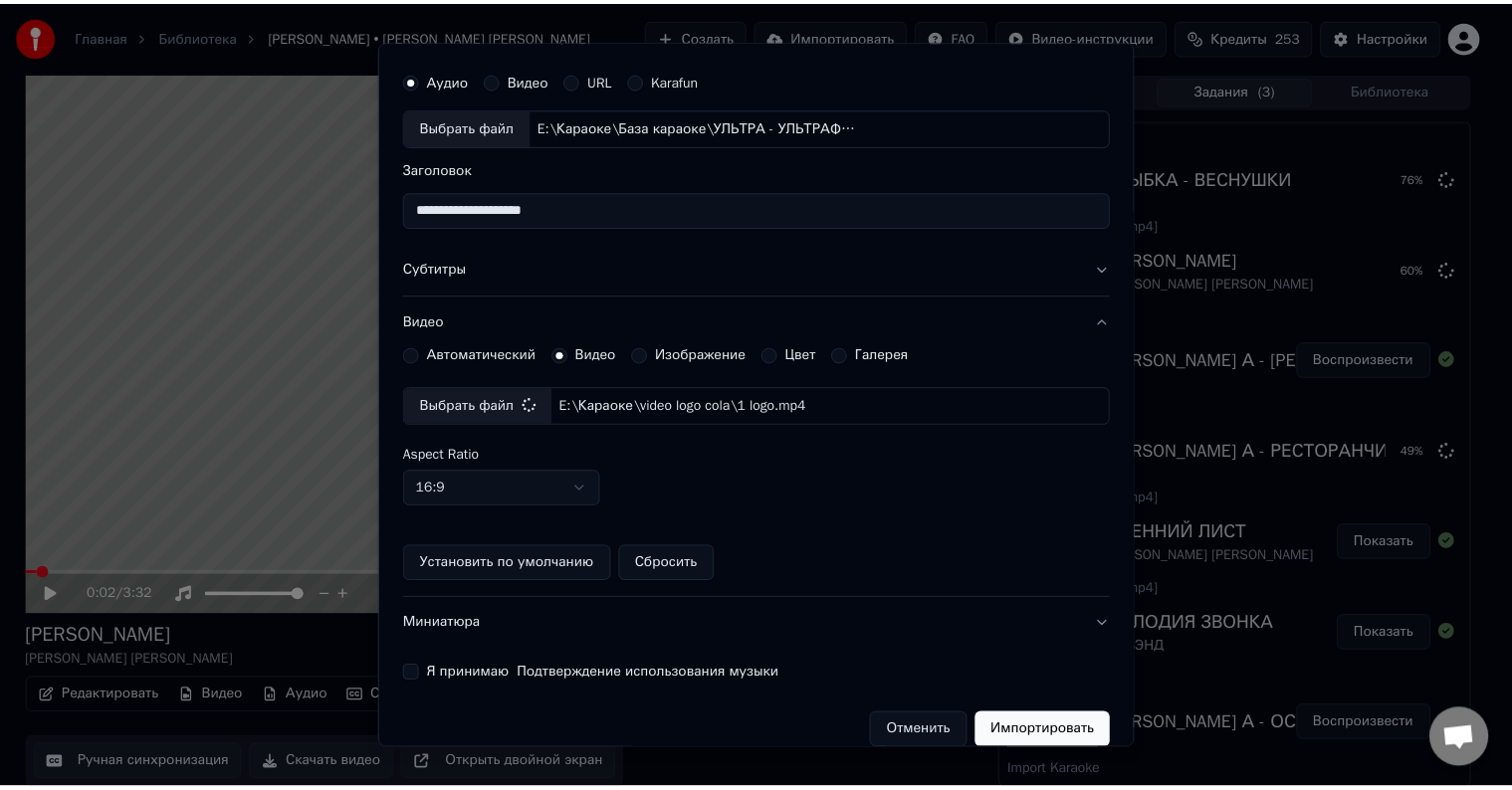 scroll, scrollTop: 108, scrollLeft: 0, axis: vertical 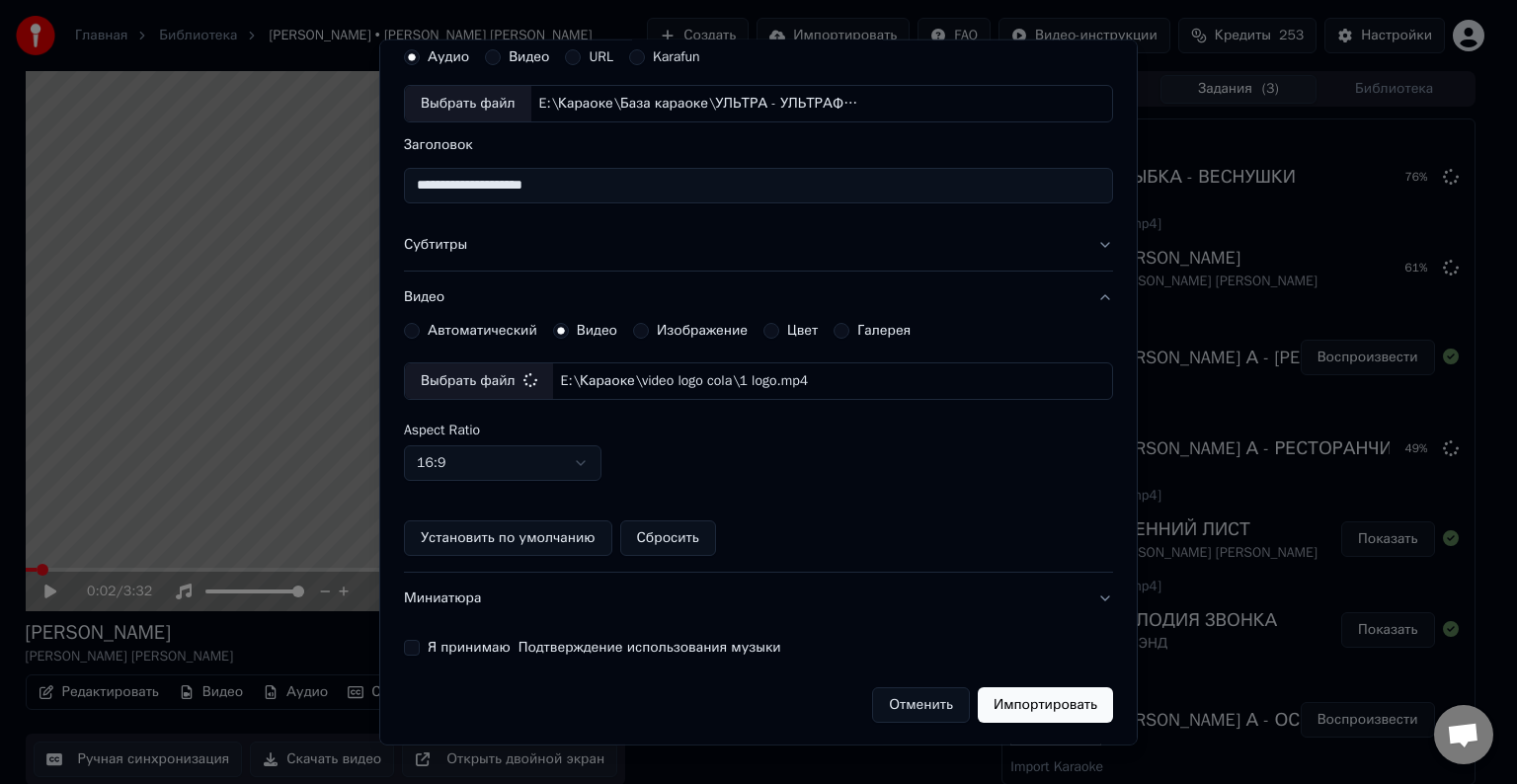 click on "Я принимаю   Подтверждение использования музыки" at bounding box center (412, 648) 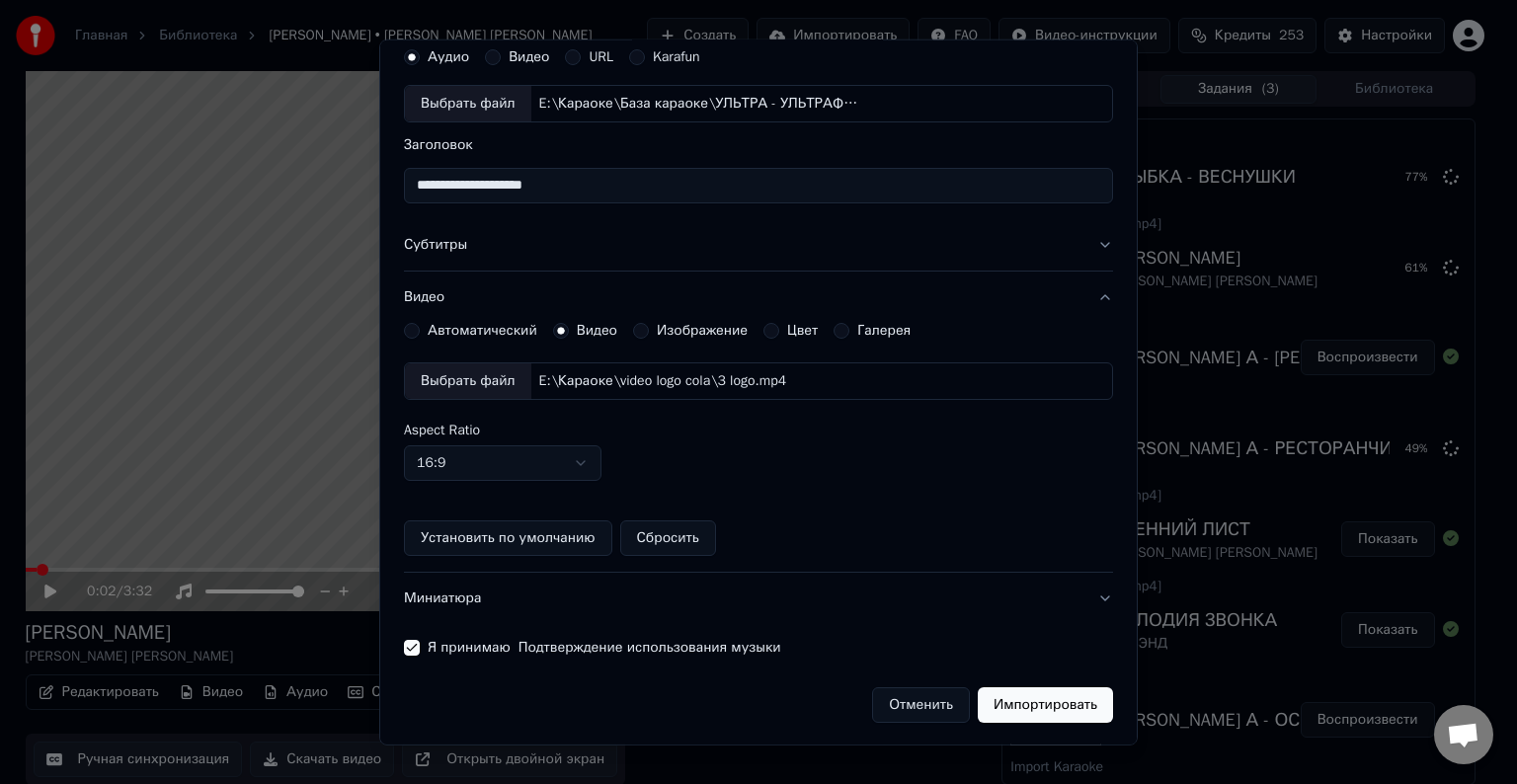 click on "Выбрать файл" at bounding box center [468, 381] 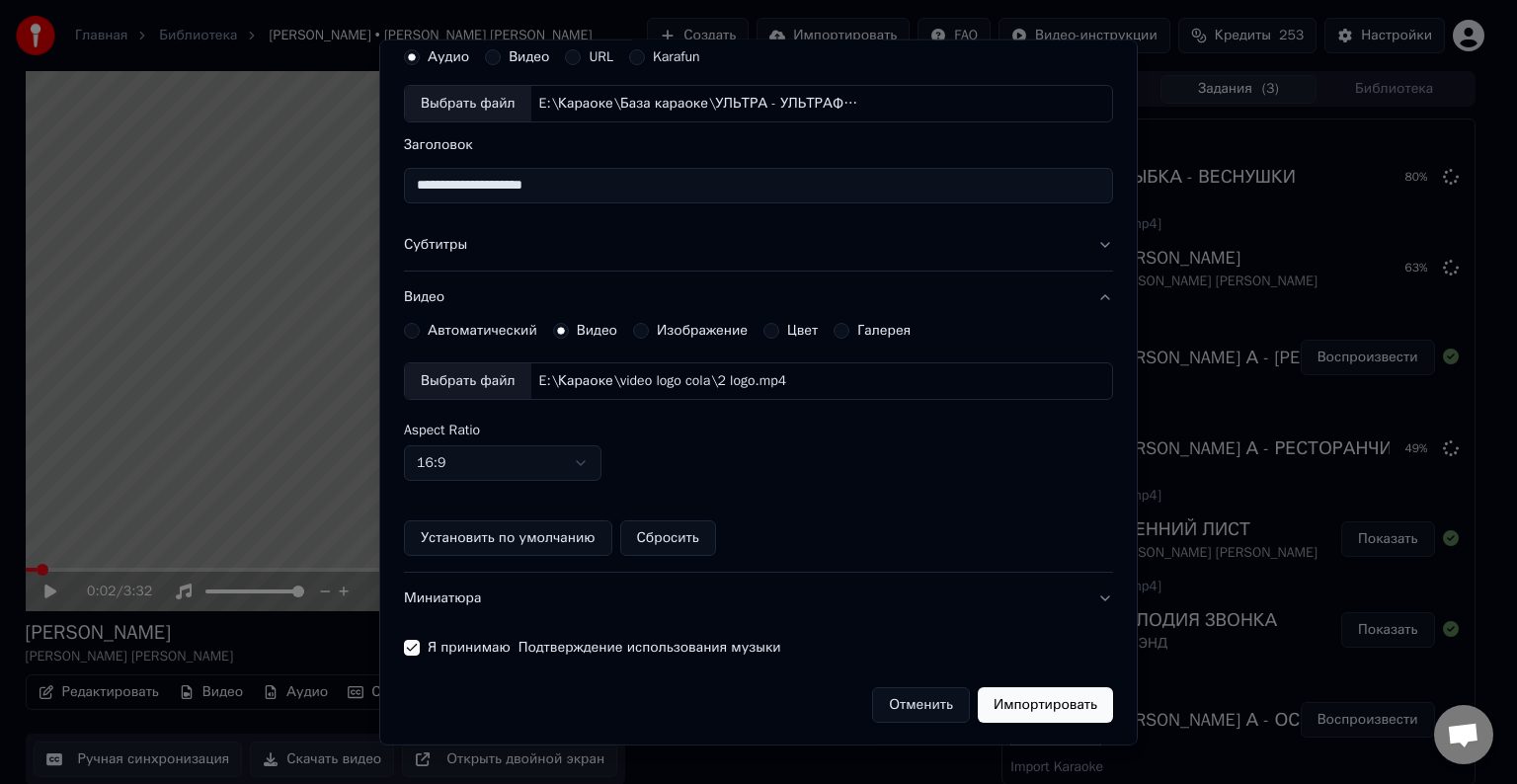 click on "Импортировать" at bounding box center [1045, 705] 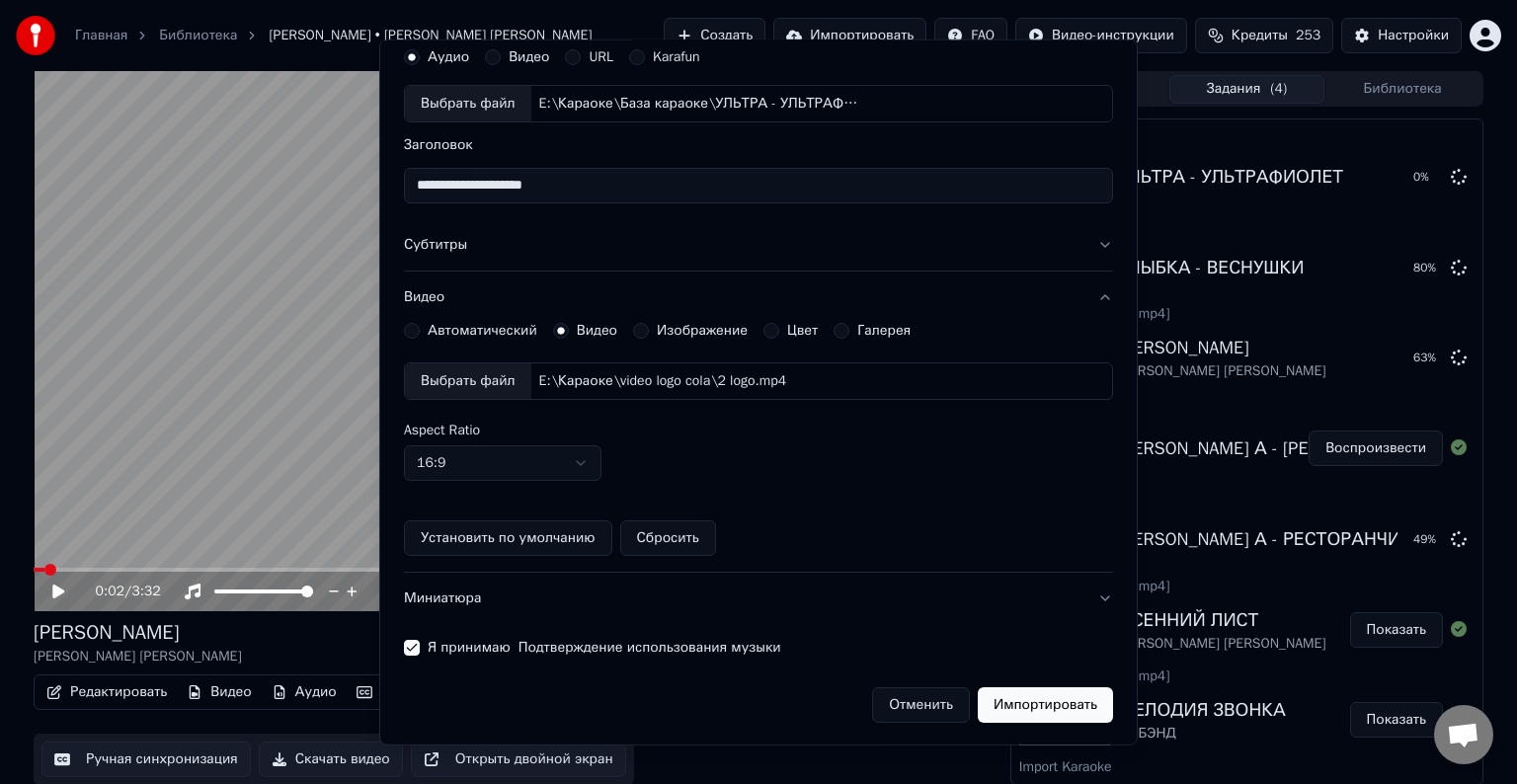 type 